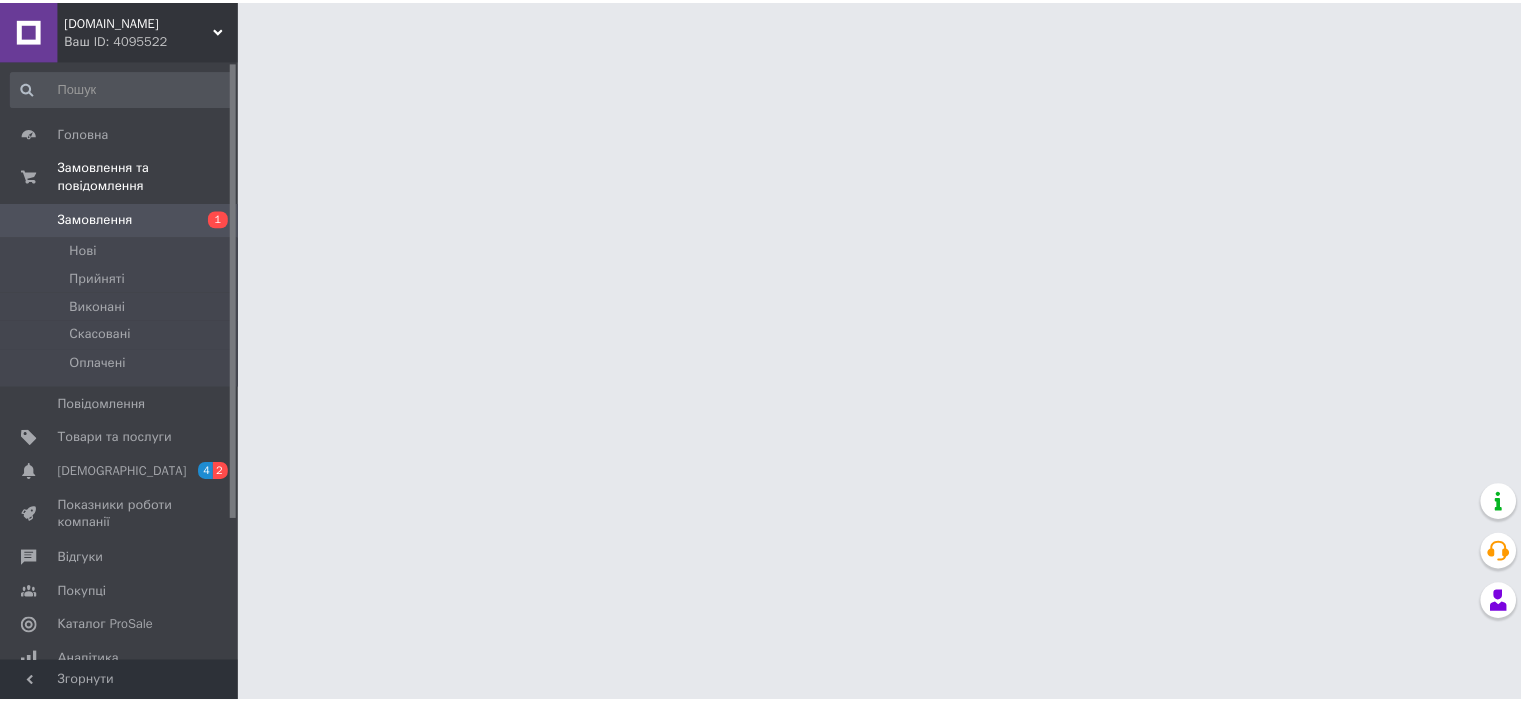 scroll, scrollTop: 0, scrollLeft: 0, axis: both 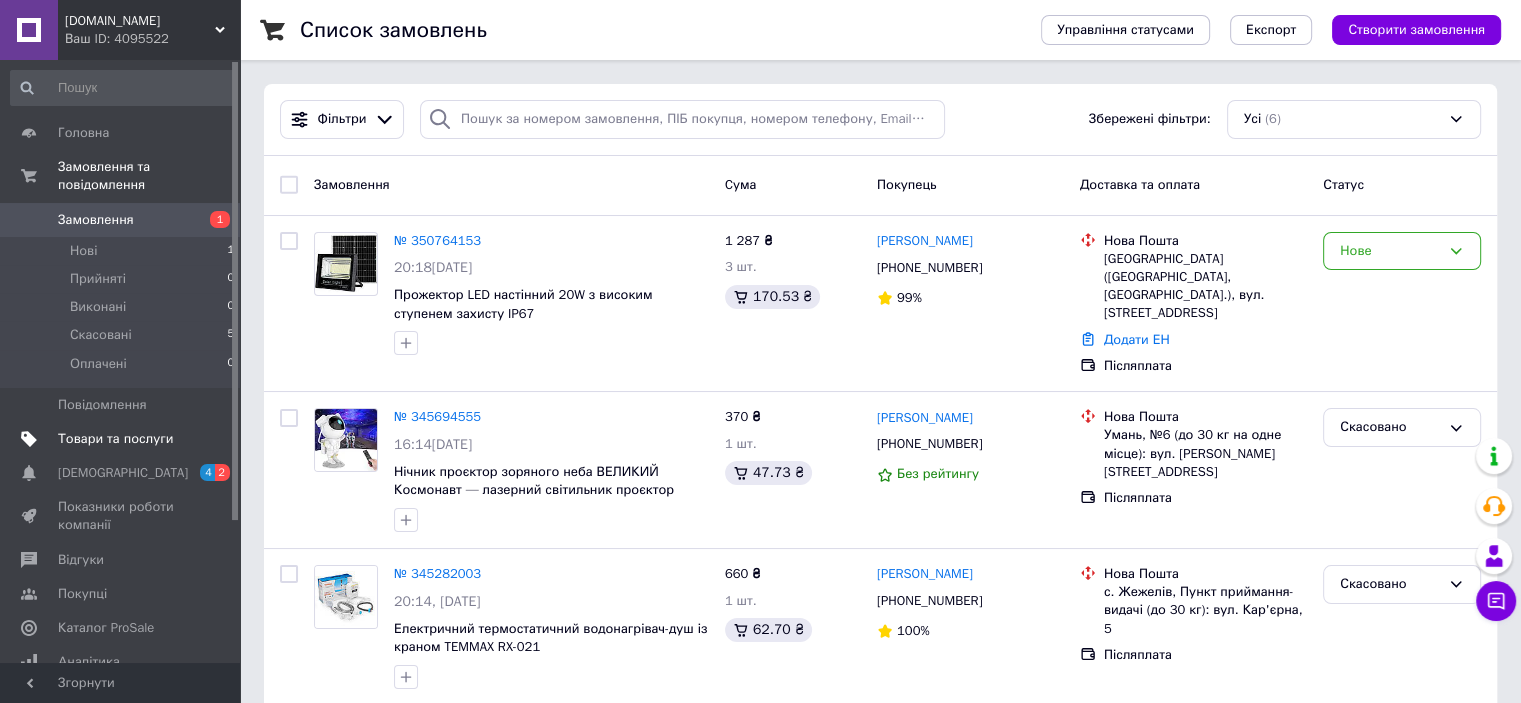 click on "Товари та послуги" at bounding box center (115, 439) 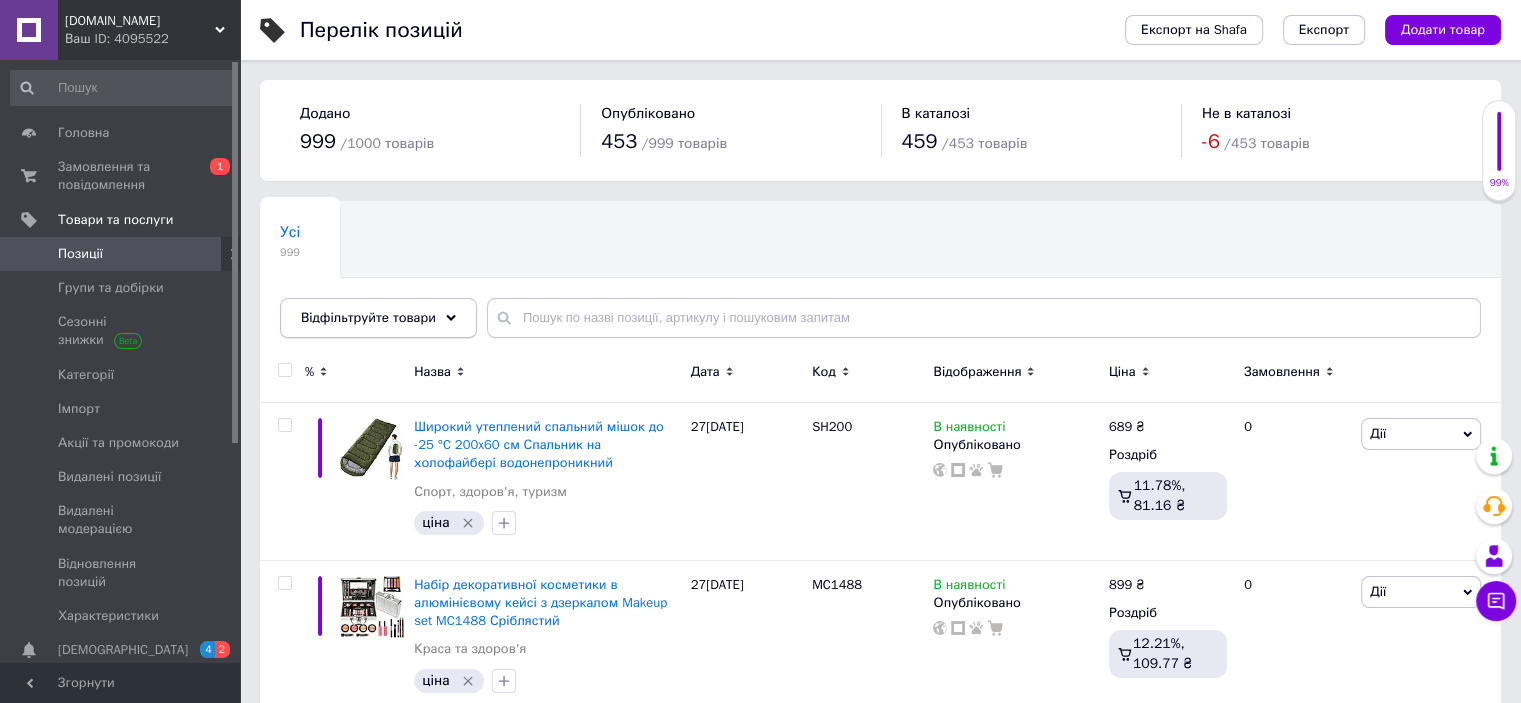 click 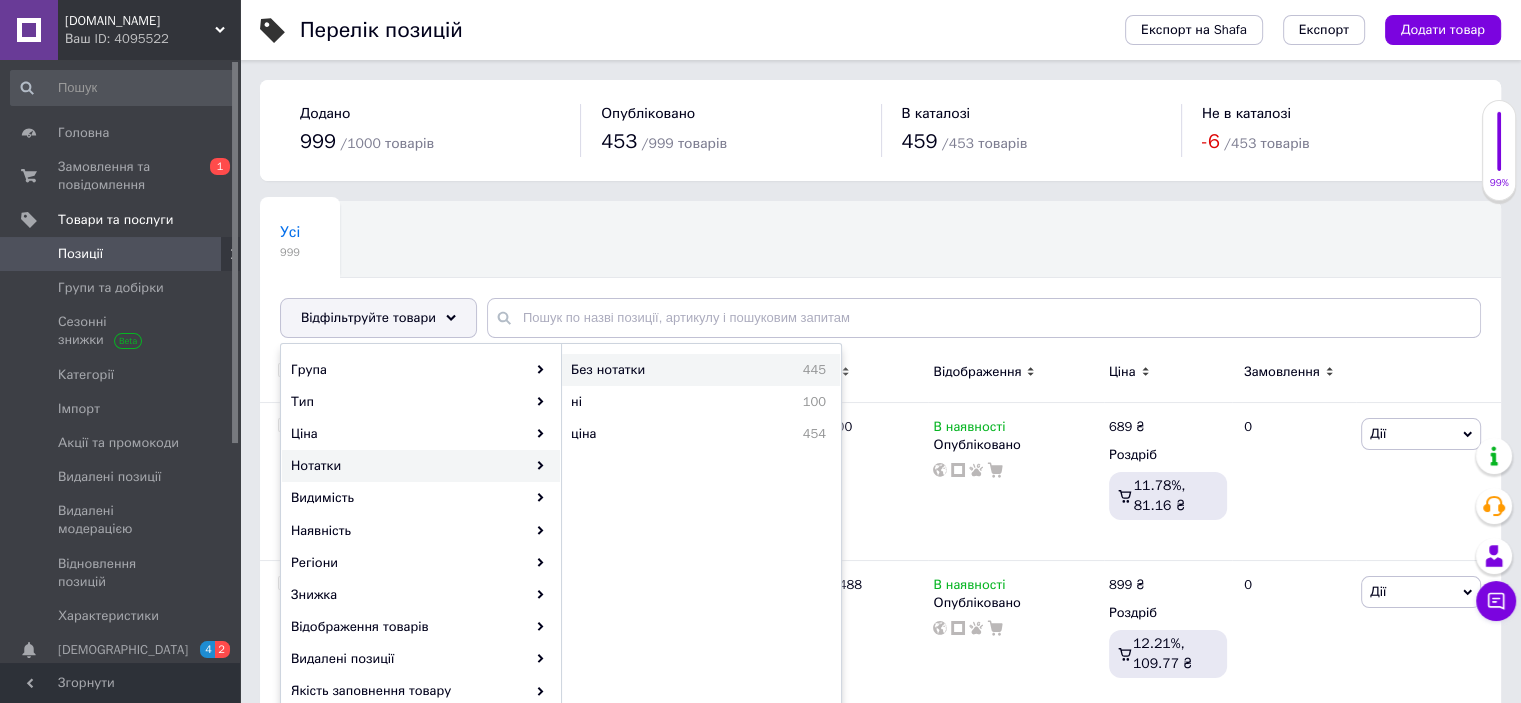click on "Без нотатки" at bounding box center (659, 370) 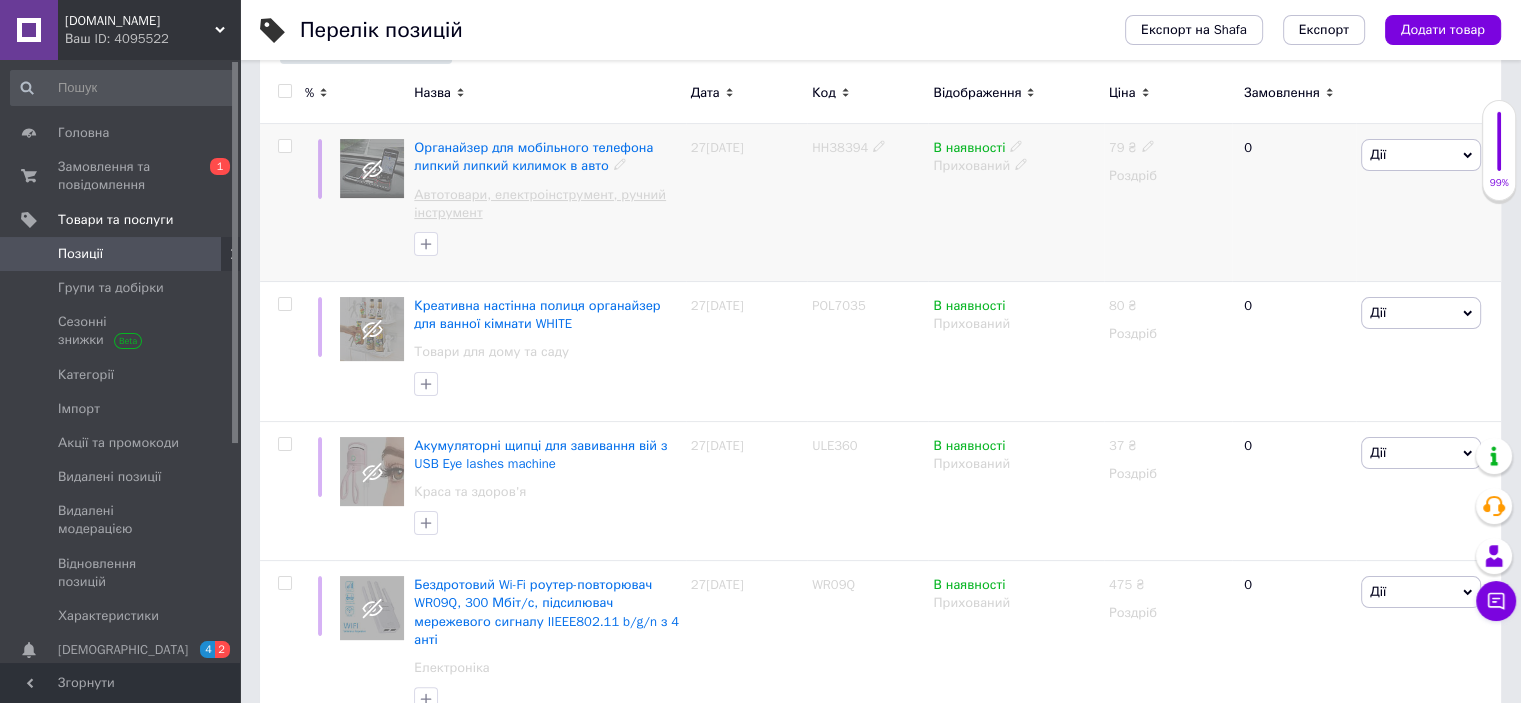 scroll, scrollTop: 320, scrollLeft: 0, axis: vertical 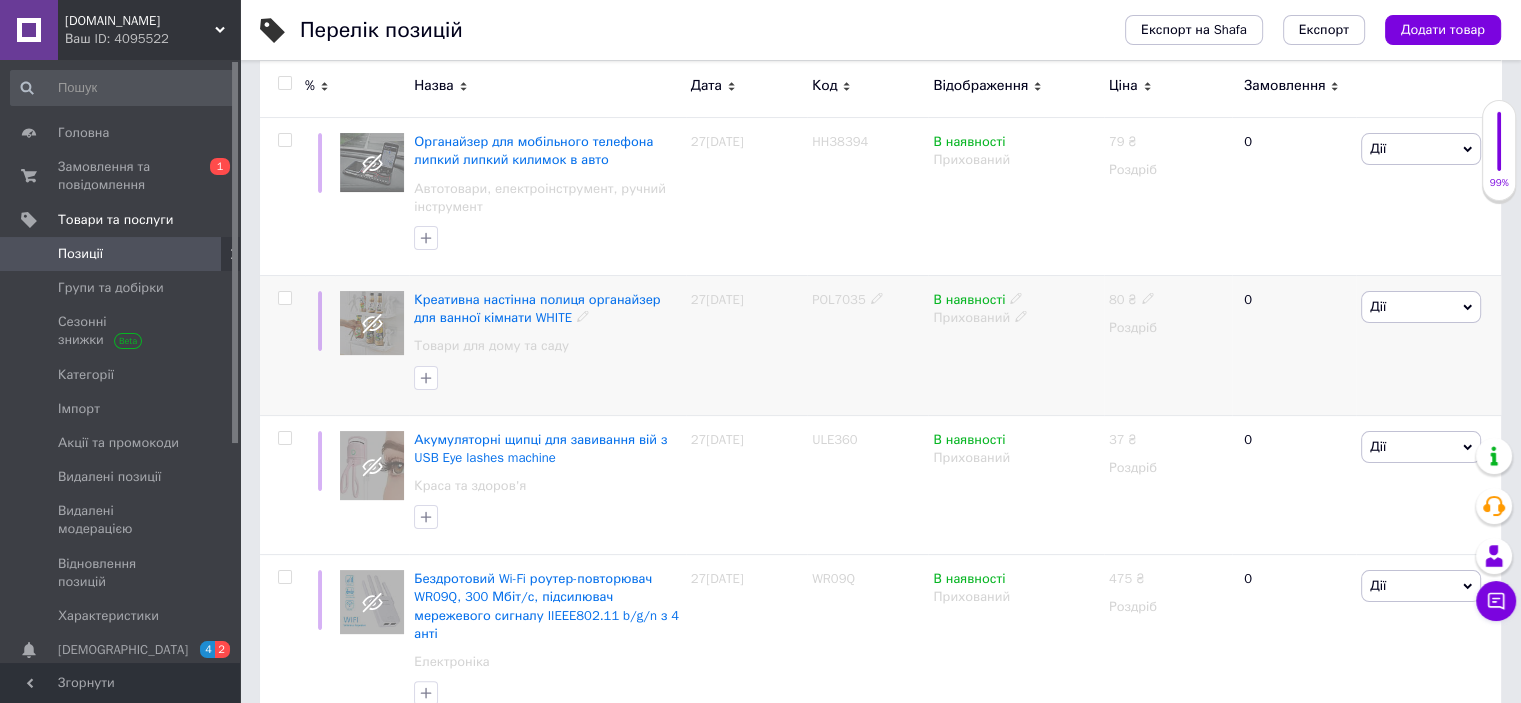 click on "POL7035" at bounding box center (839, 299) 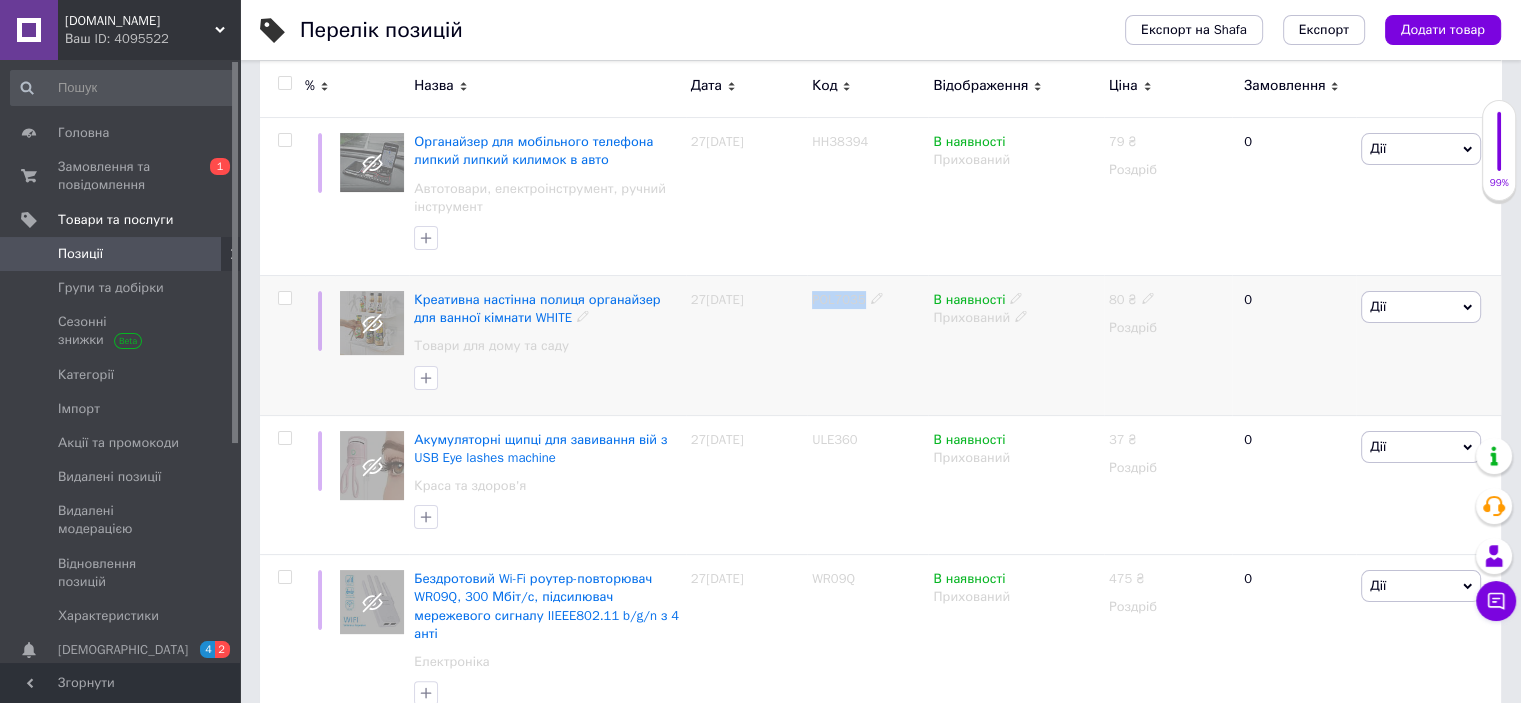 copy on "POL7035" 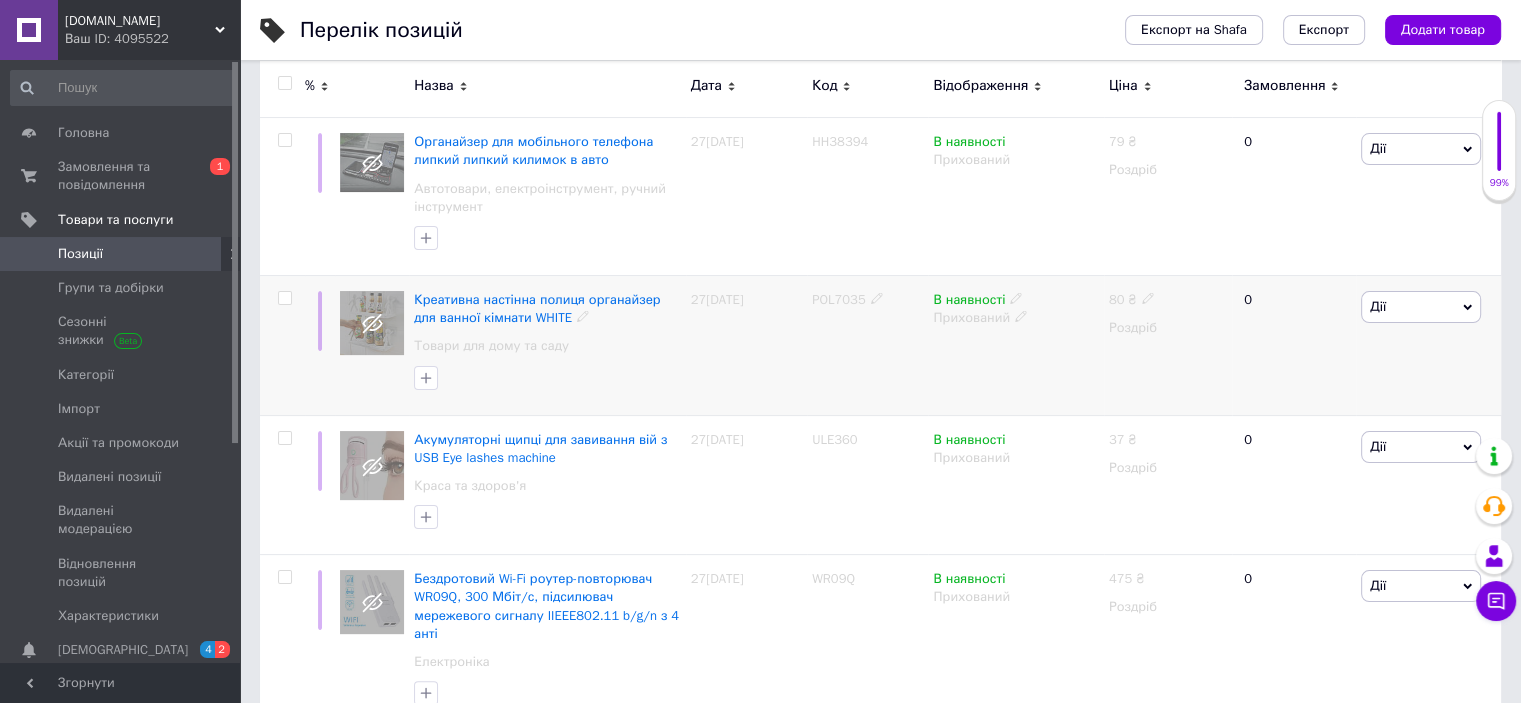 click 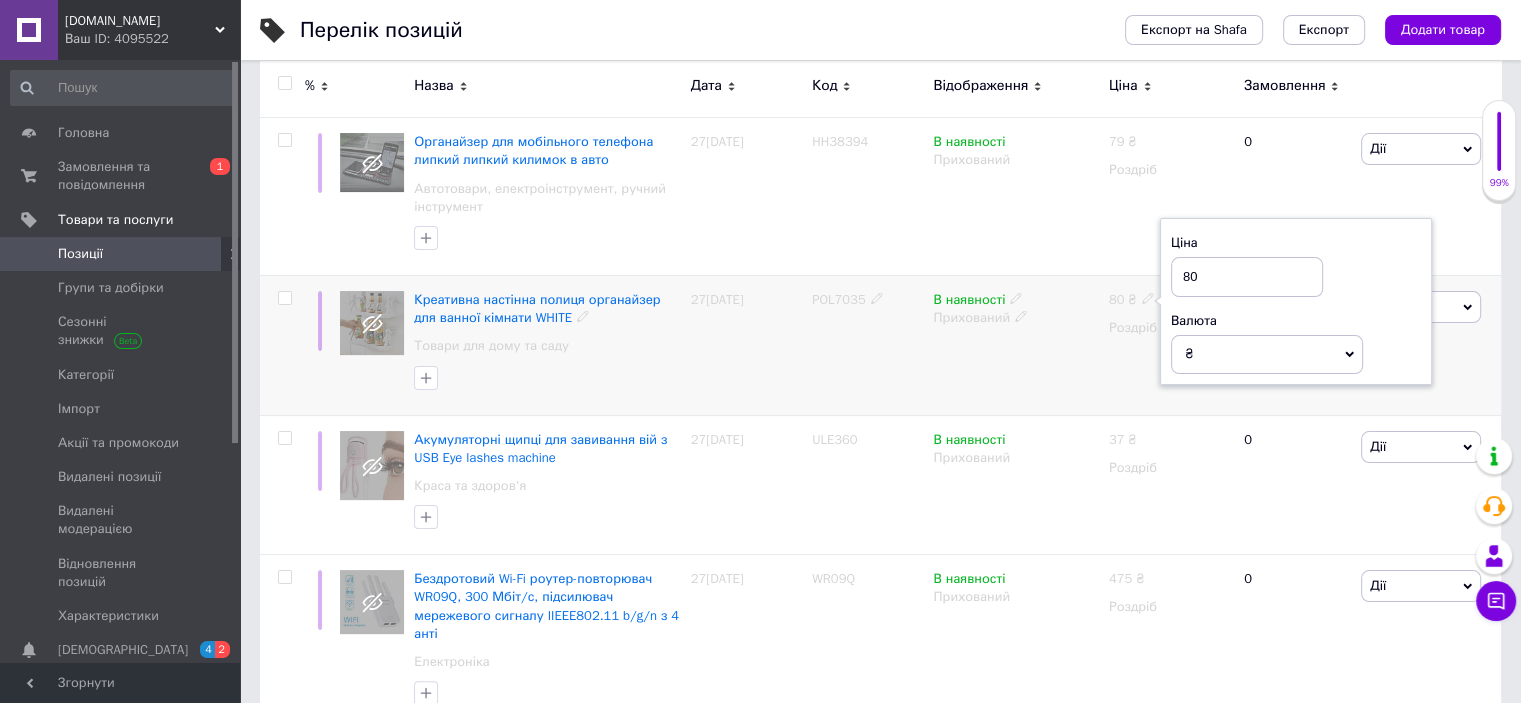 type on "8" 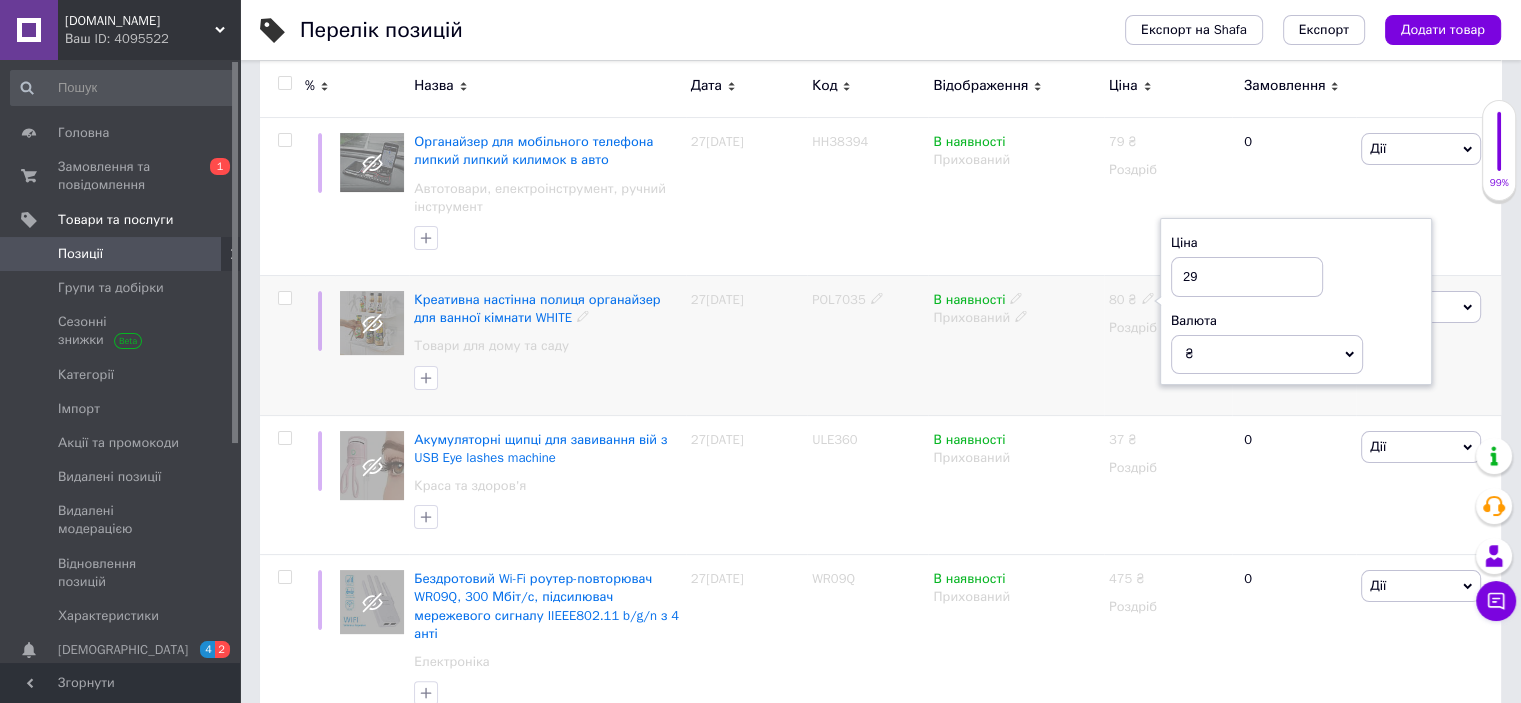 type on "299" 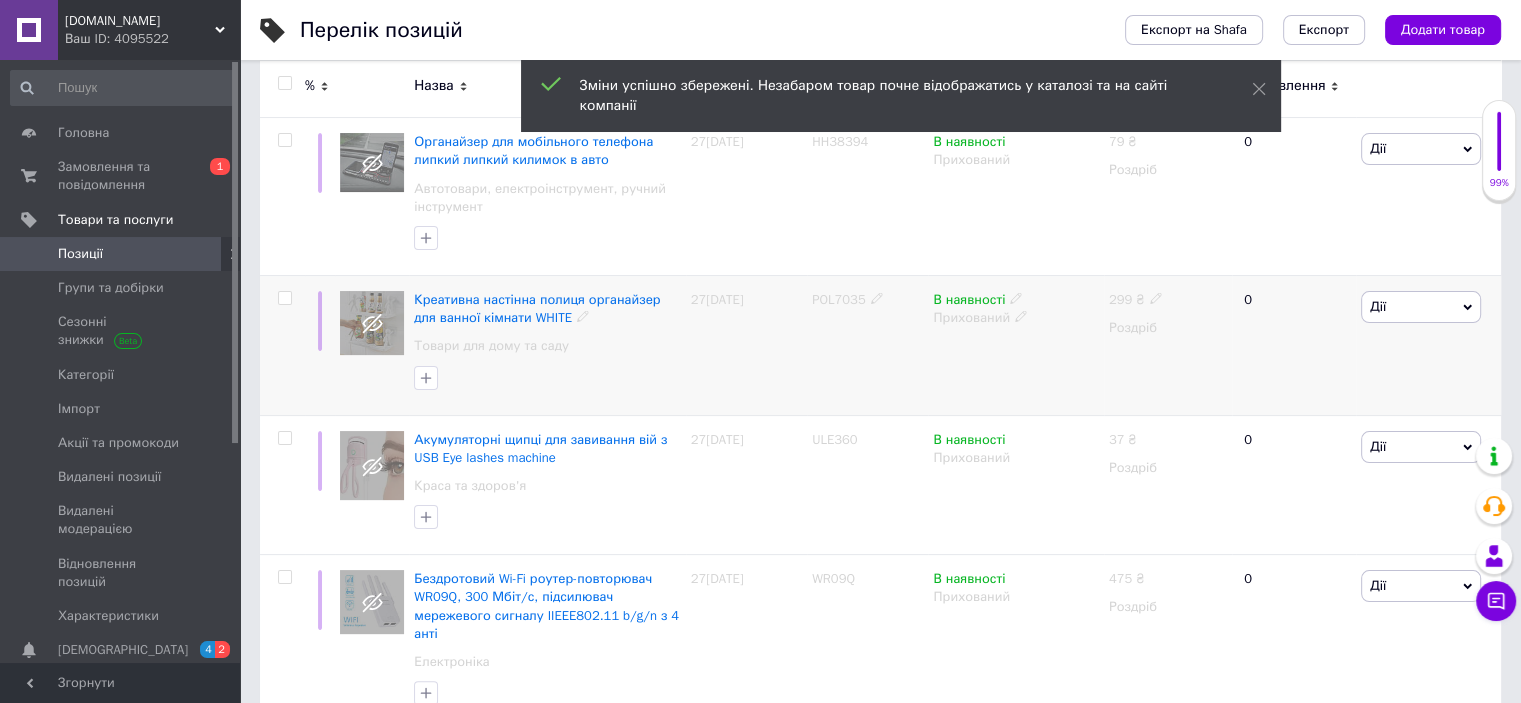 click 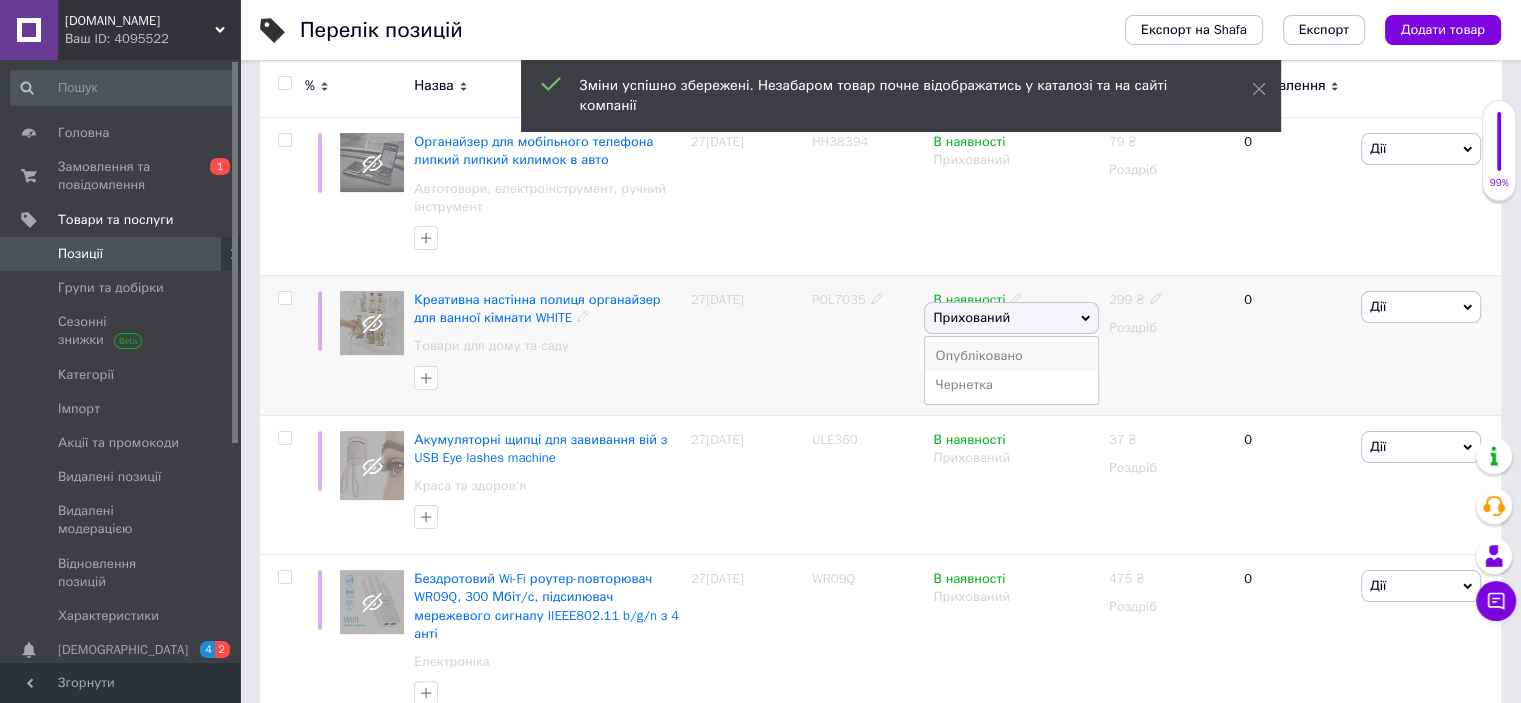 click on "Опубліковано" at bounding box center (1011, 356) 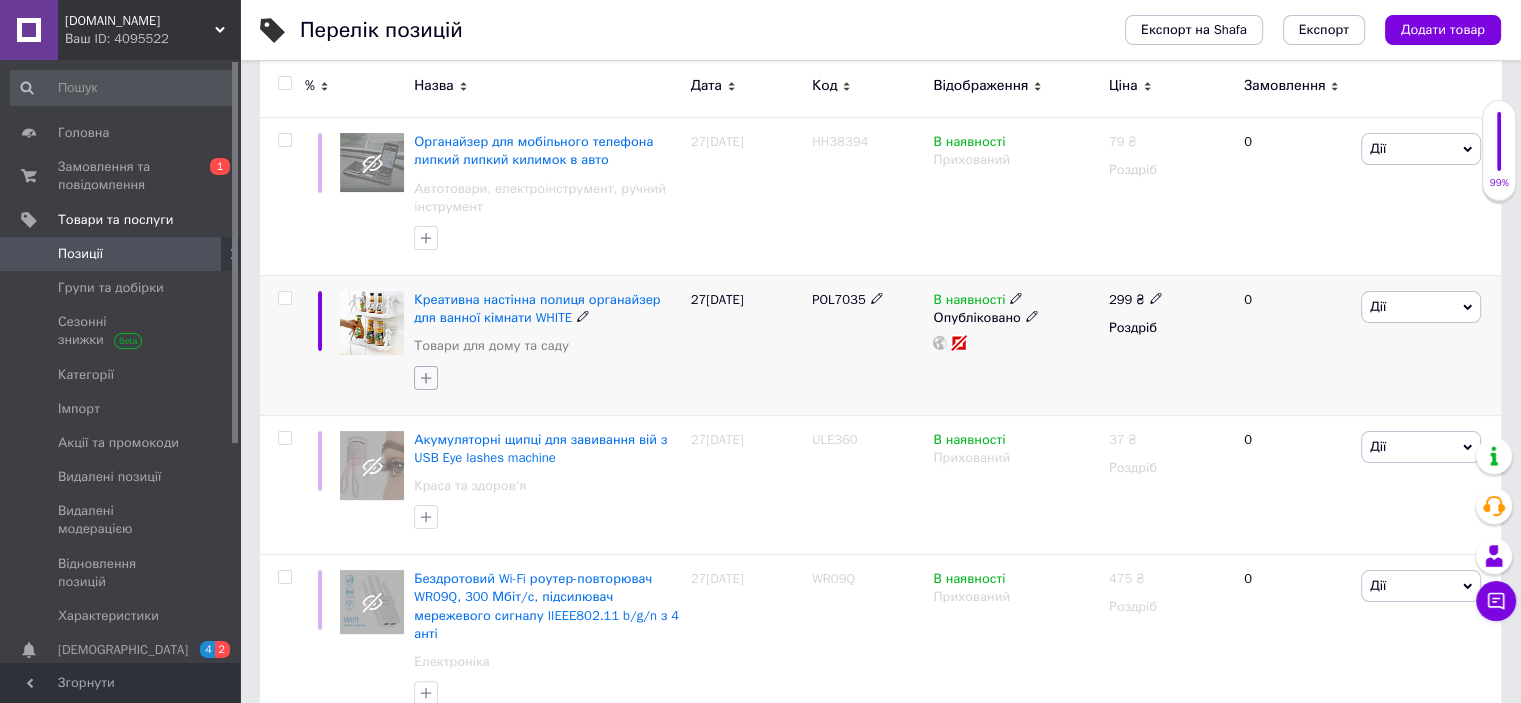 click 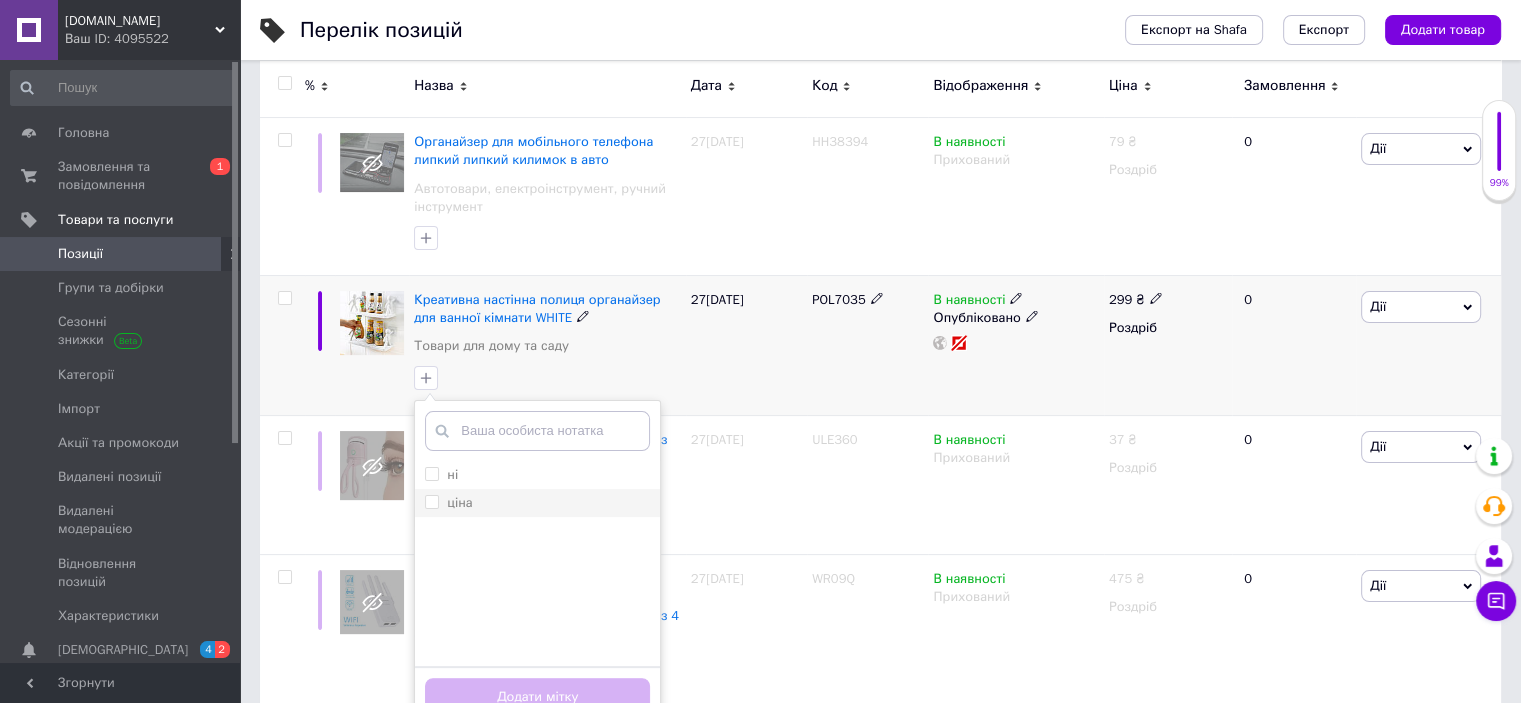 click on "ціна" at bounding box center [431, 501] 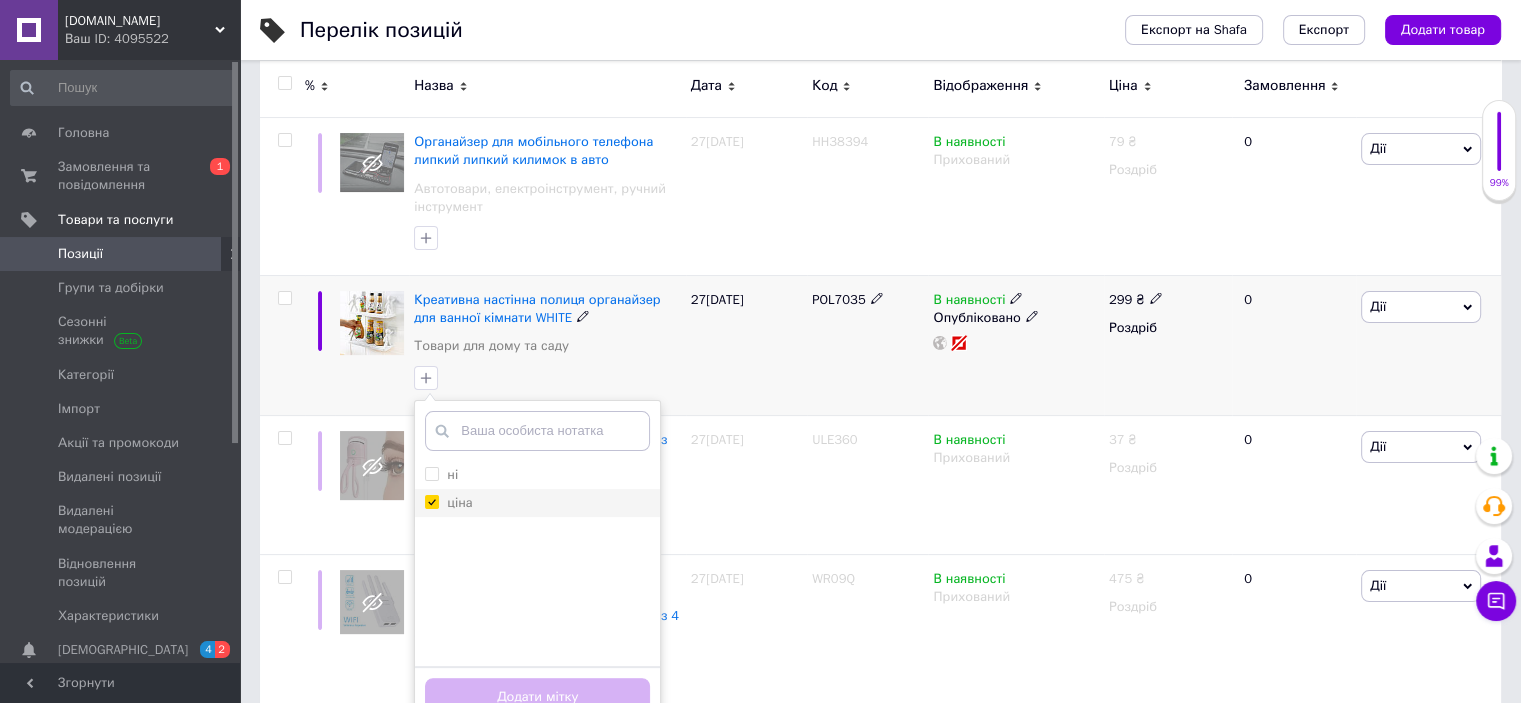 checkbox on "true" 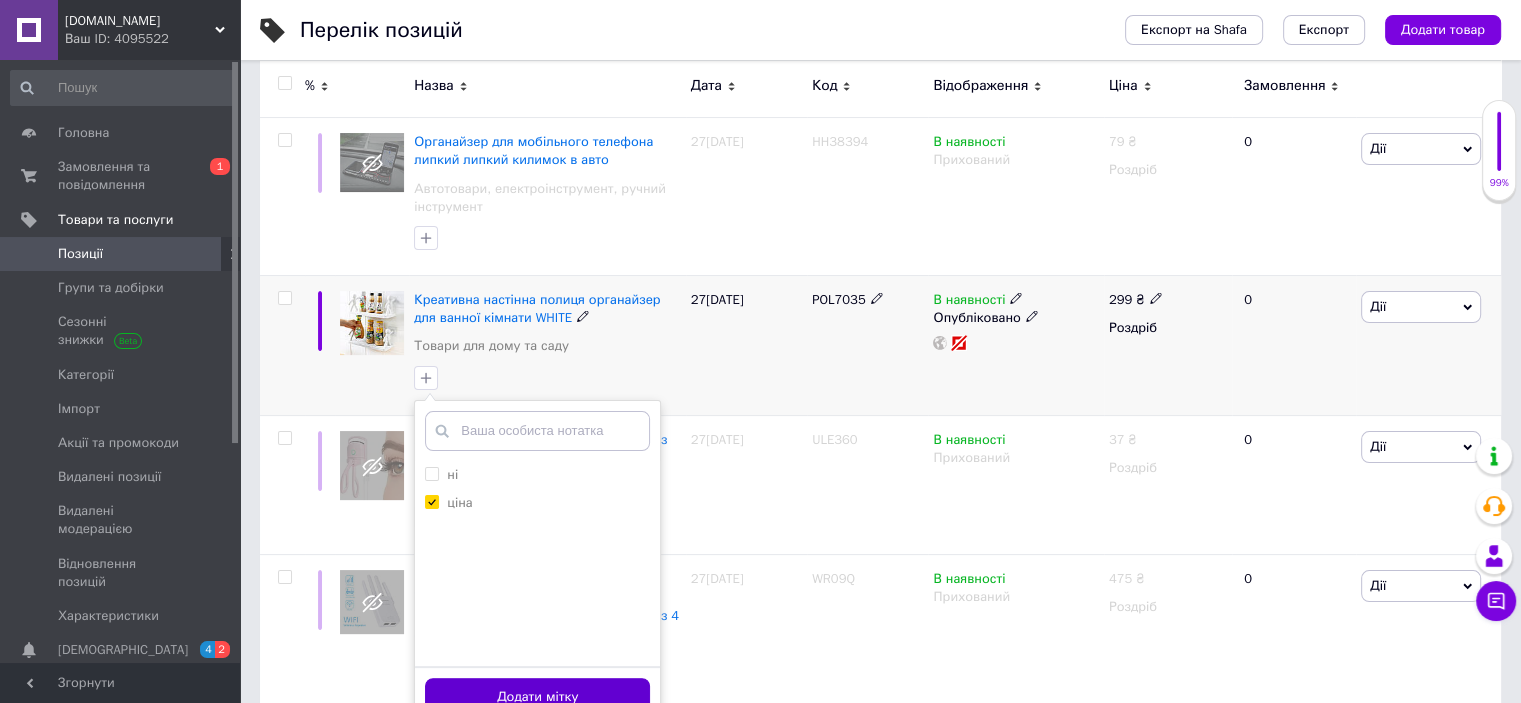 click on "Додати мітку" at bounding box center (537, 697) 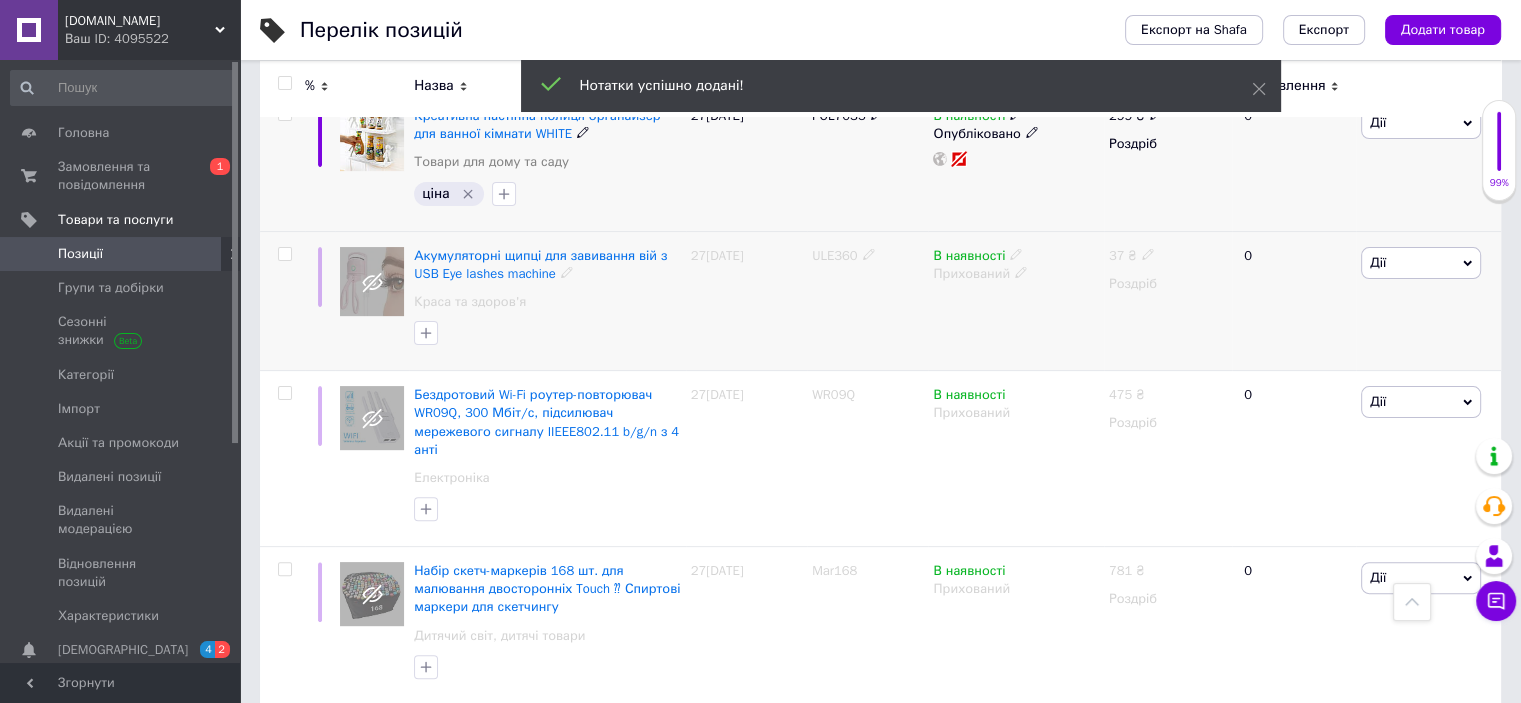 scroll, scrollTop: 516, scrollLeft: 0, axis: vertical 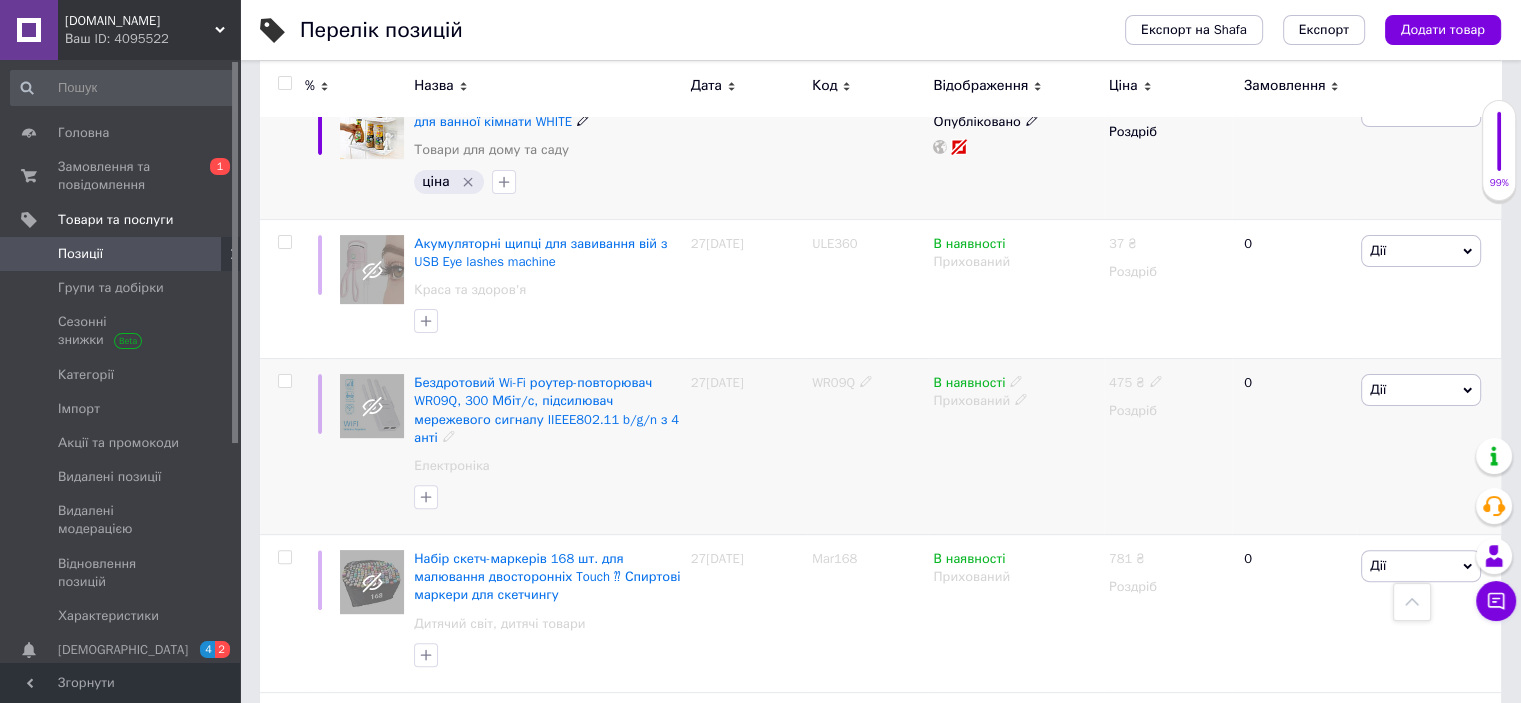 click on "WR09Q" at bounding box center (833, 382) 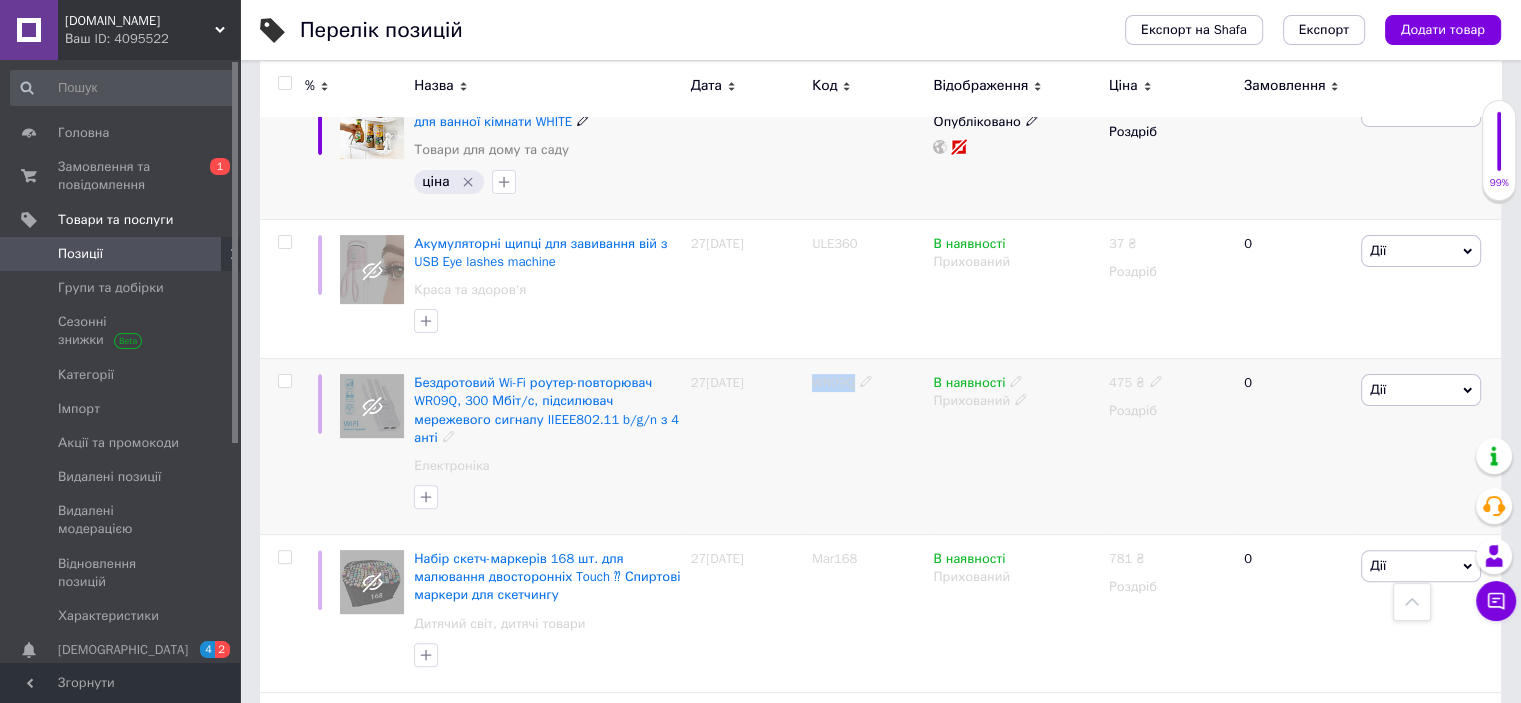 copy on "WR09Q" 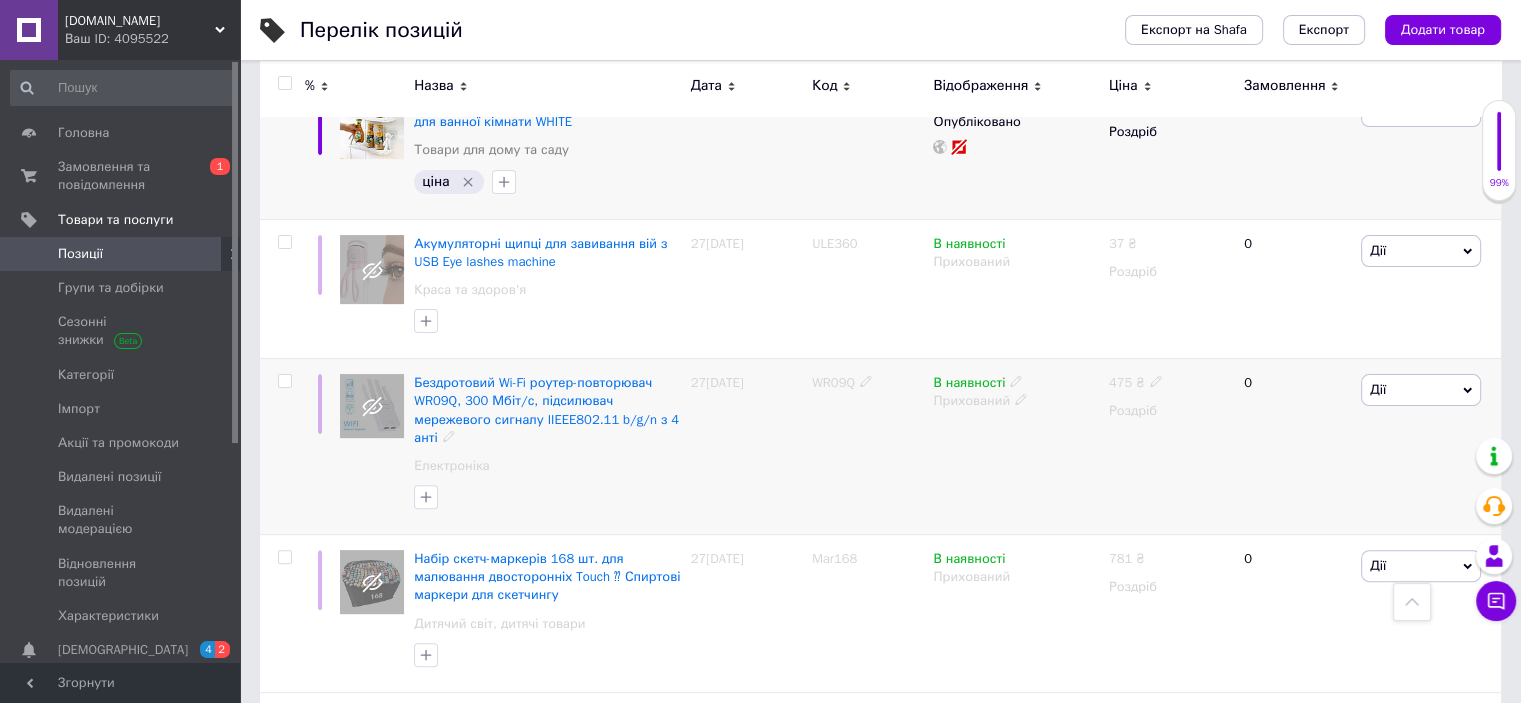 click 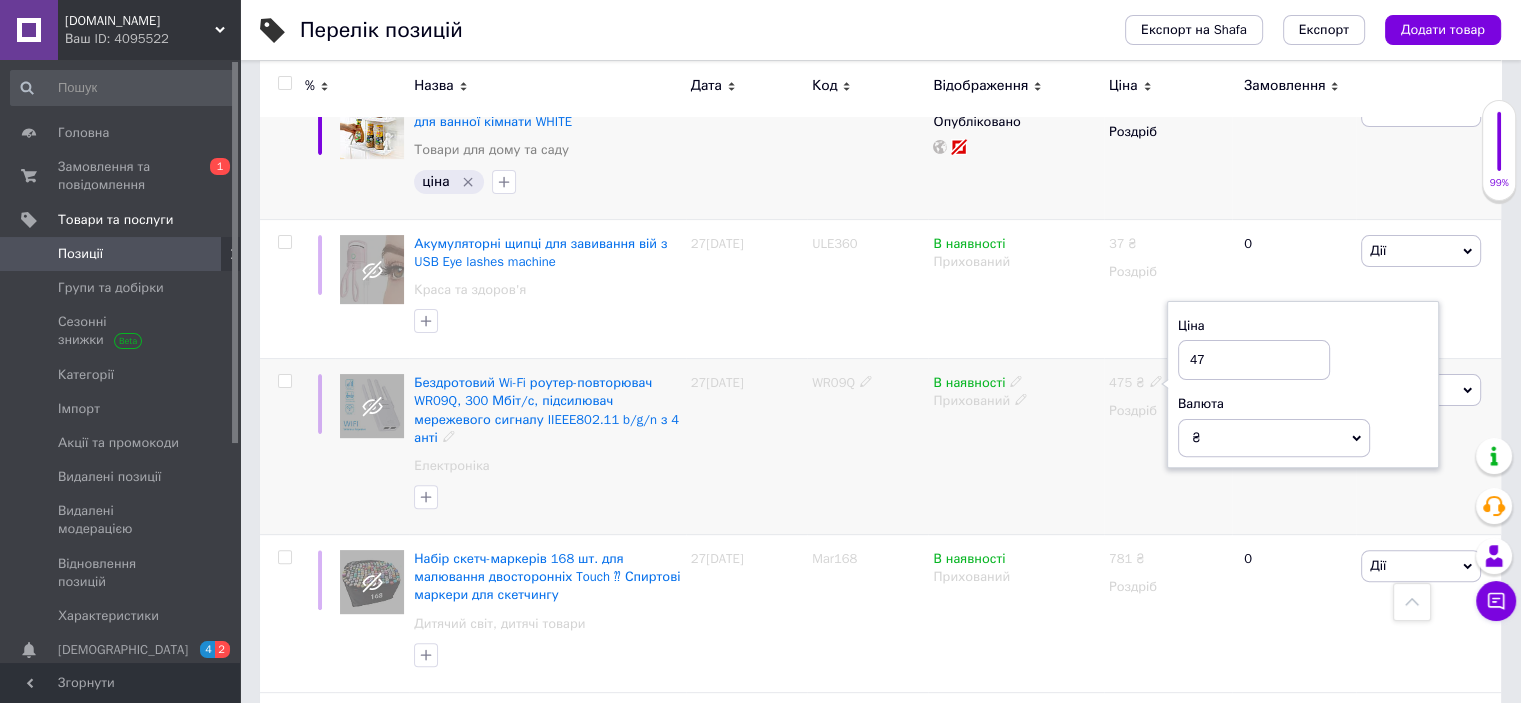 type on "4" 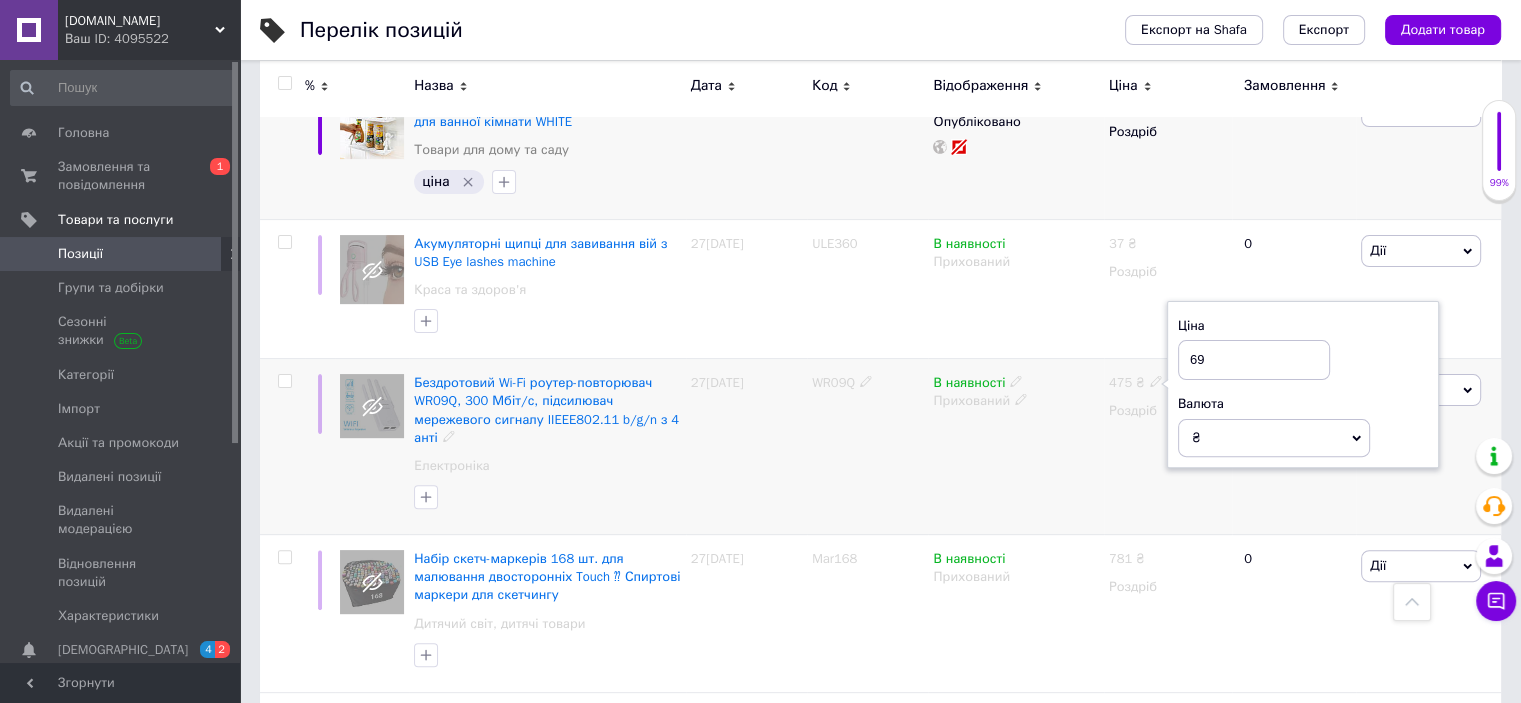 type on "690" 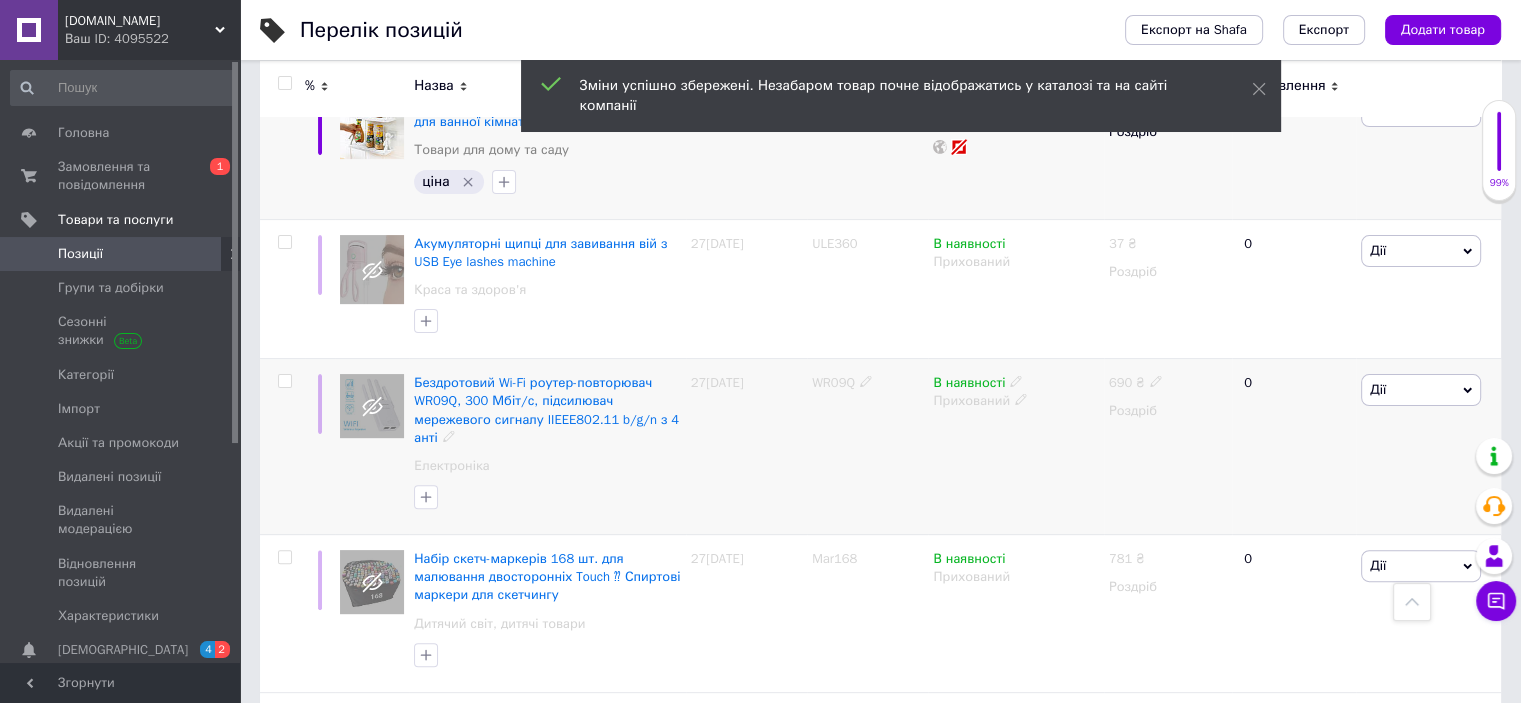 click 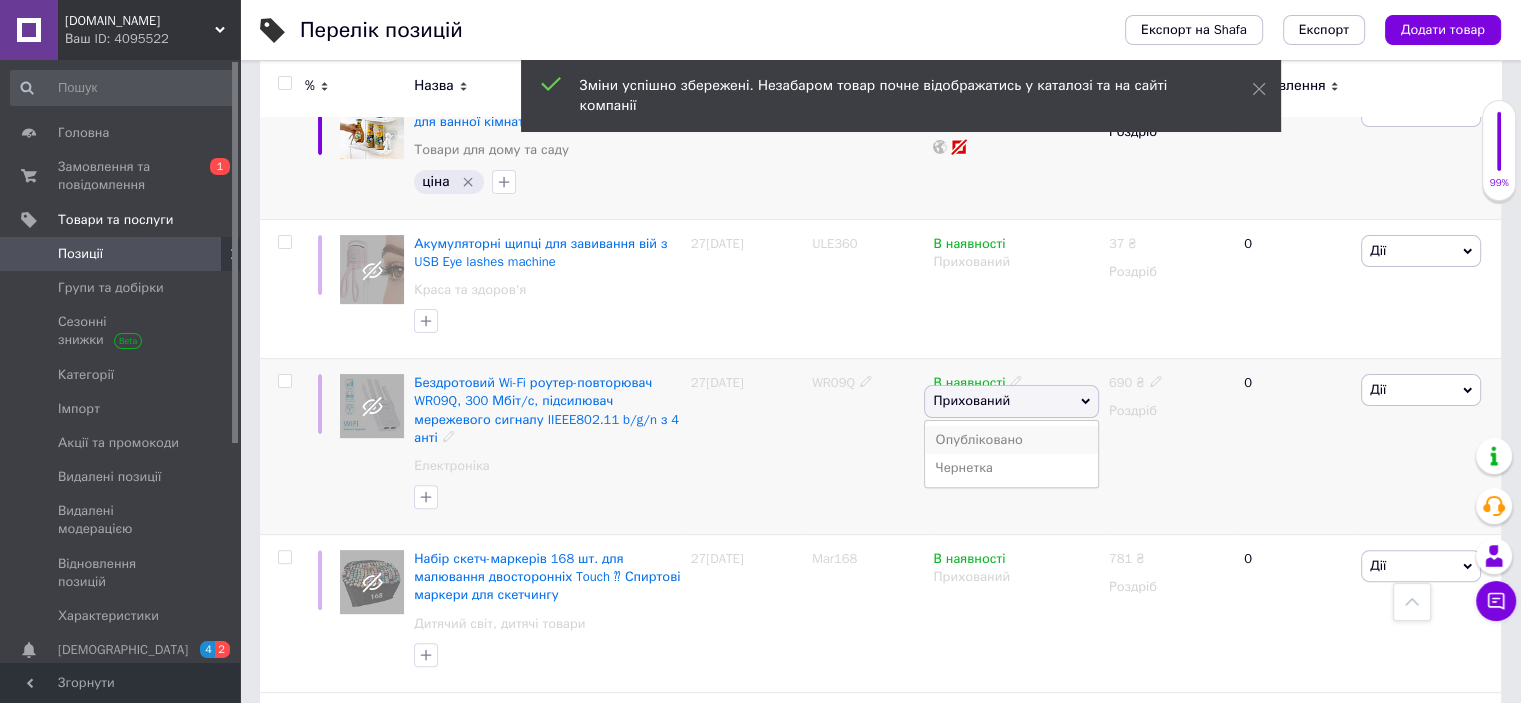 click on "Опубліковано" at bounding box center (1011, 440) 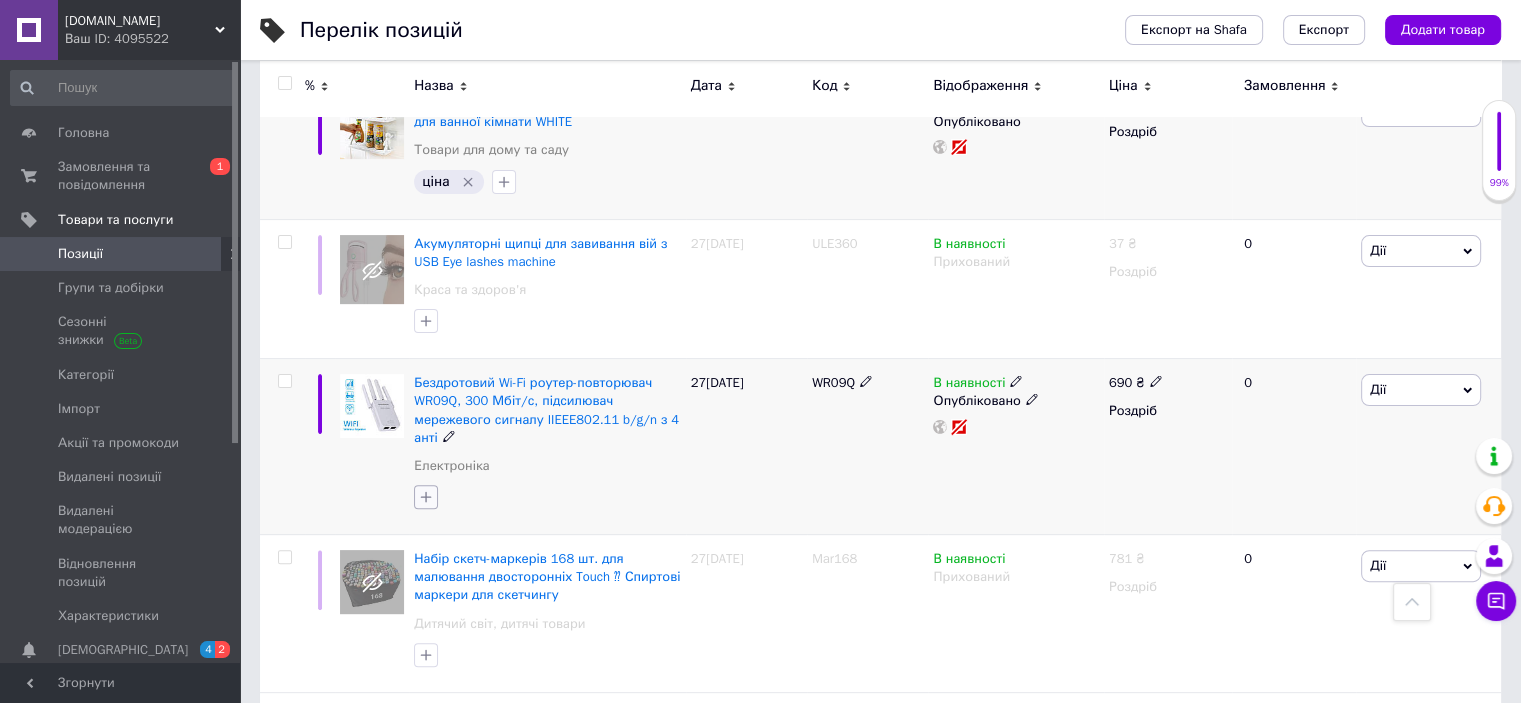 click 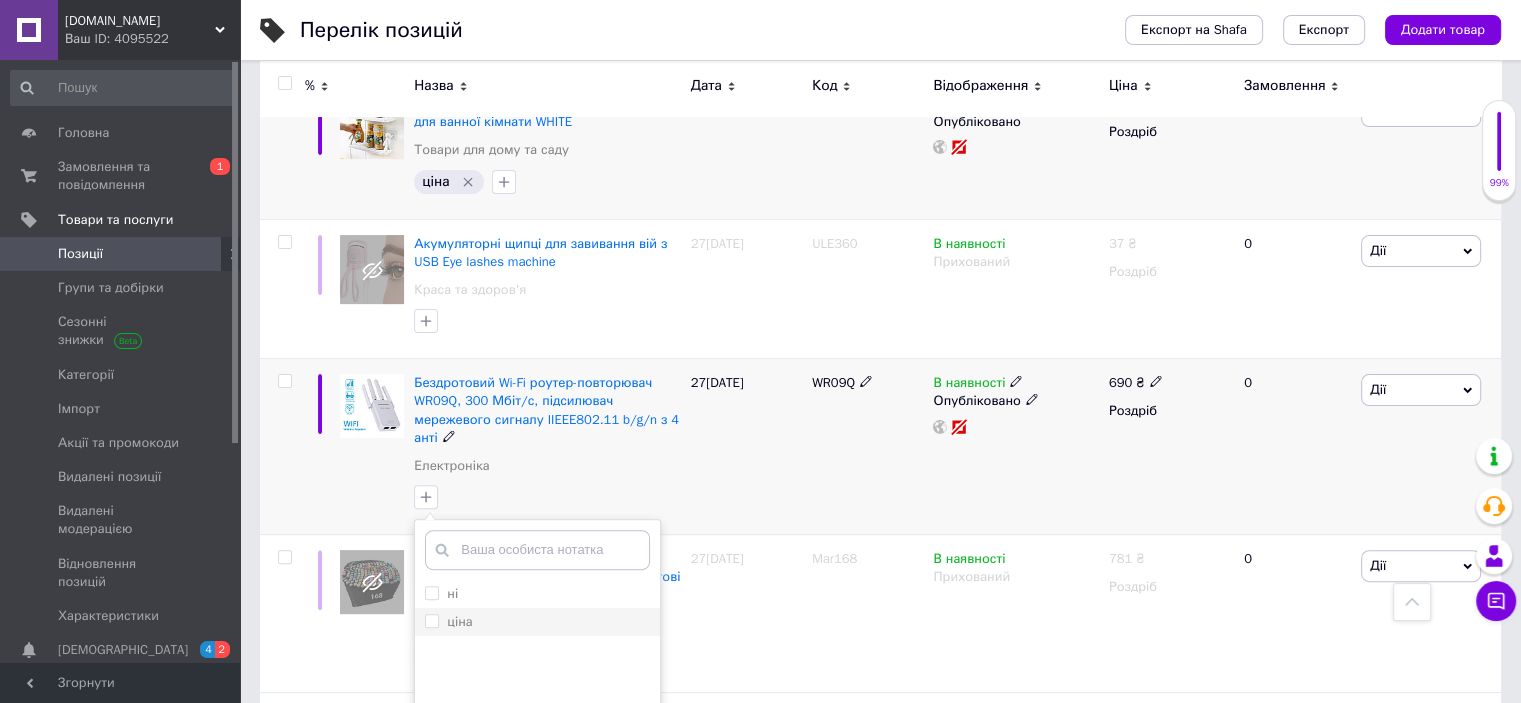 click on "ціна" at bounding box center (431, 620) 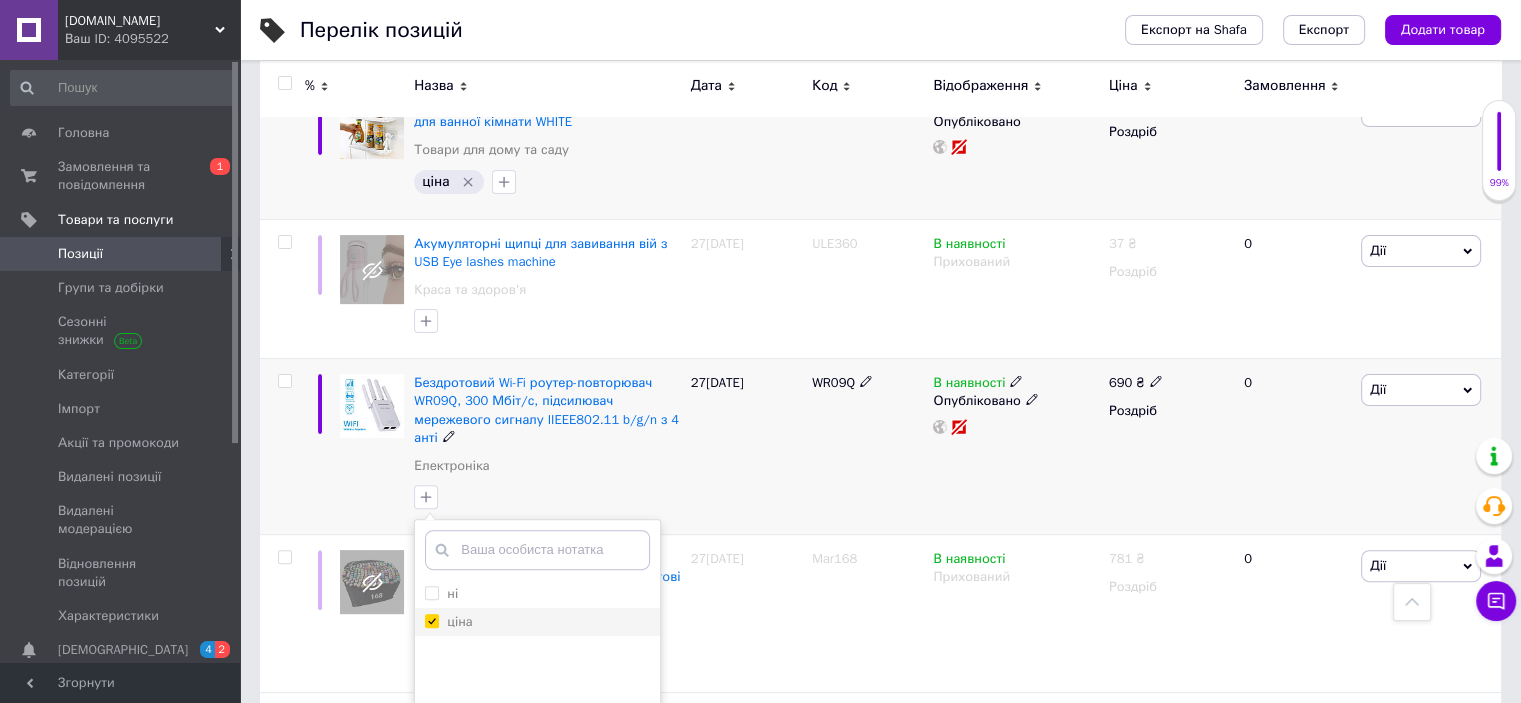 checkbox on "true" 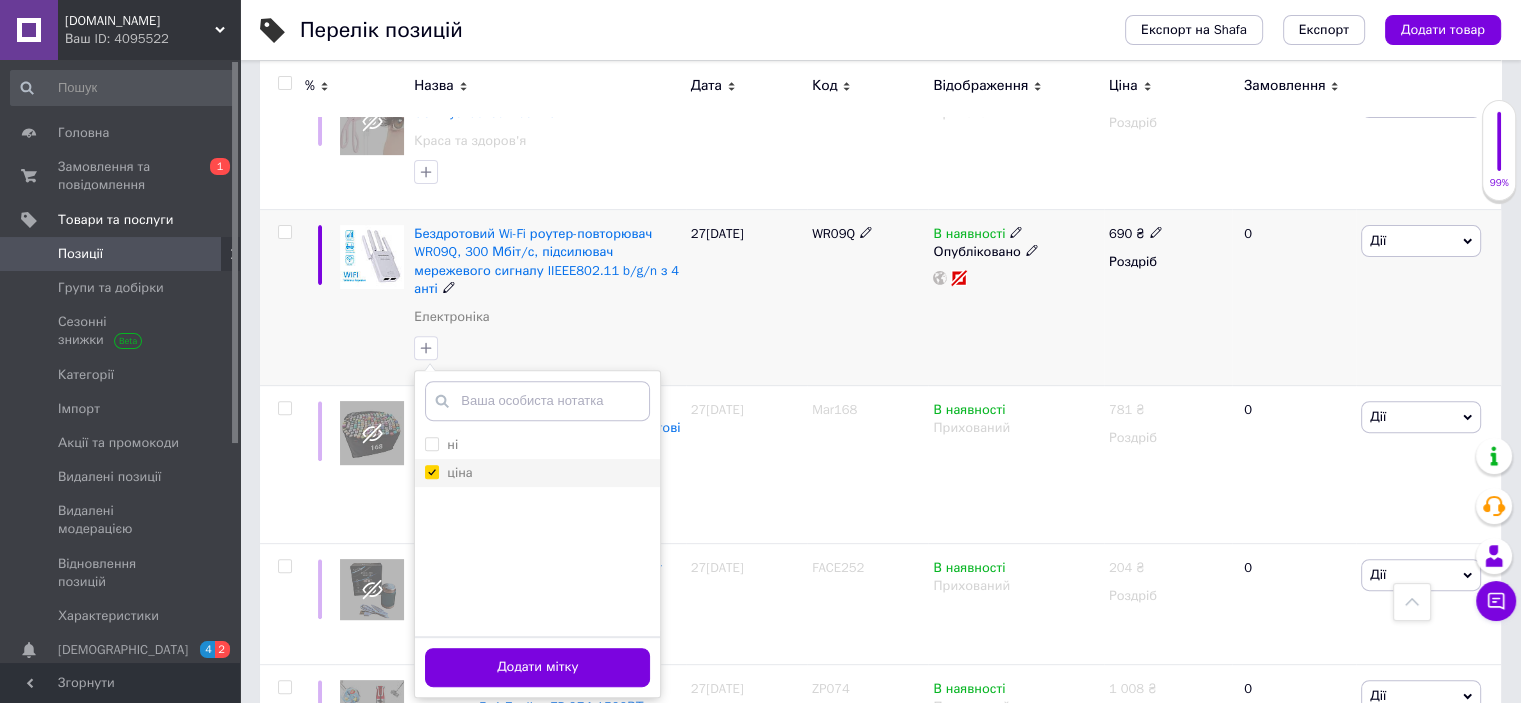 scroll, scrollTop: 683, scrollLeft: 0, axis: vertical 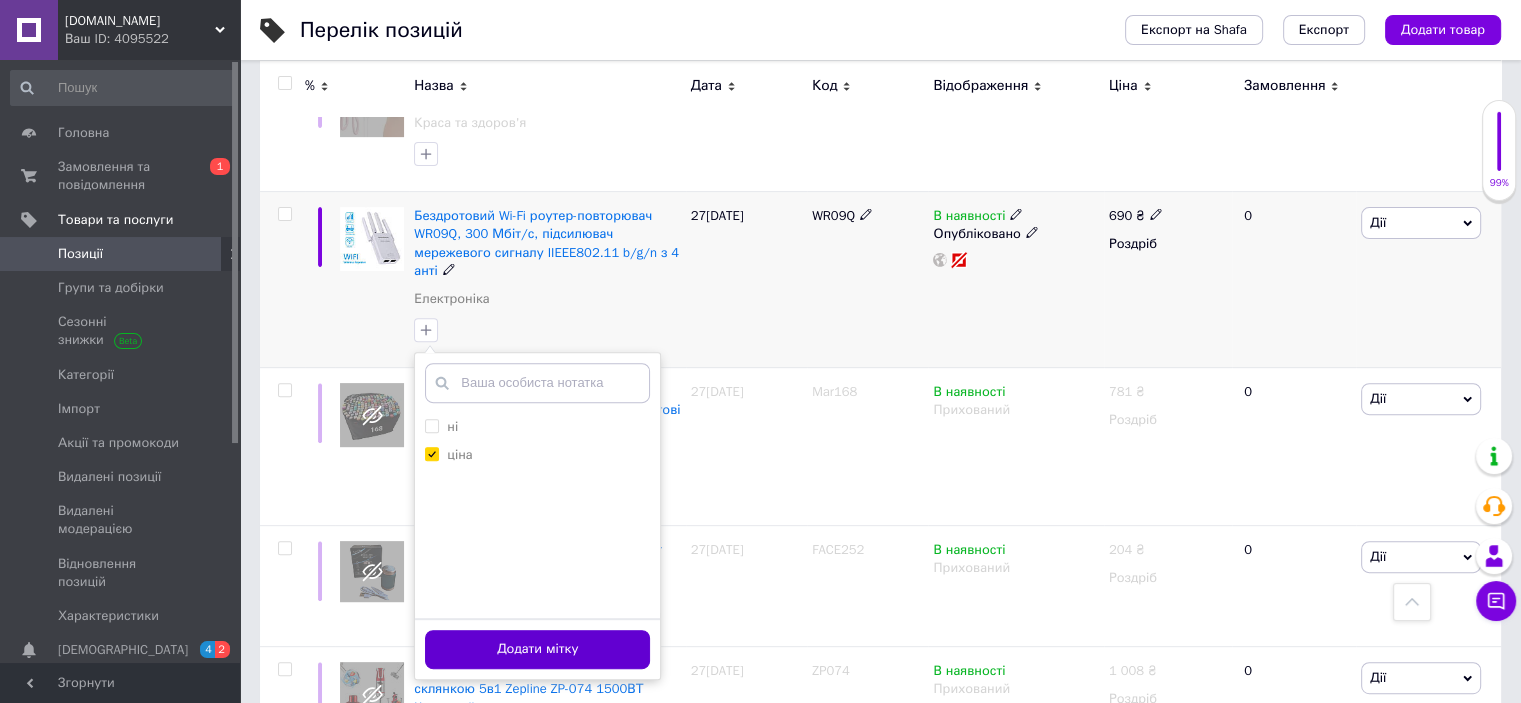 click on "Додати мітку" at bounding box center [537, 649] 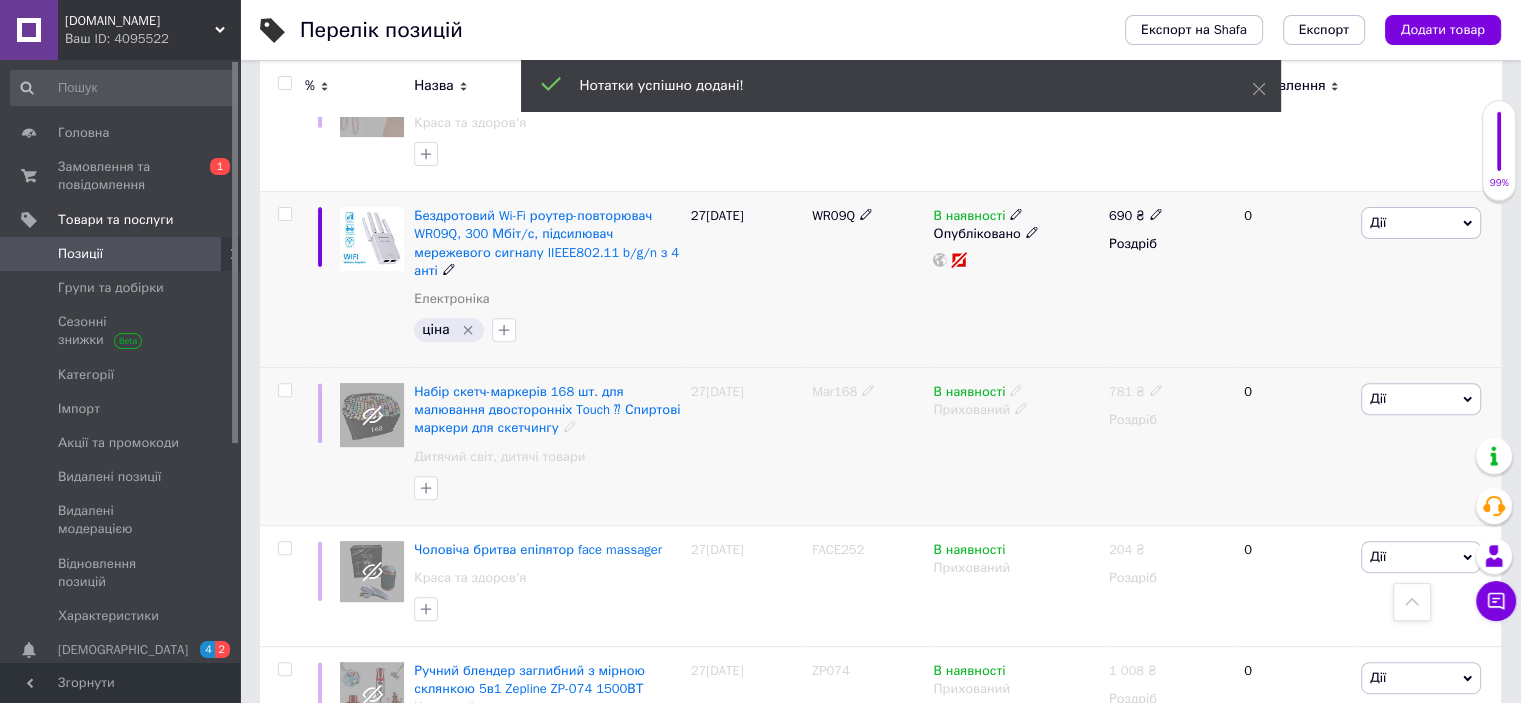 click on "Mar168" at bounding box center (834, 391) 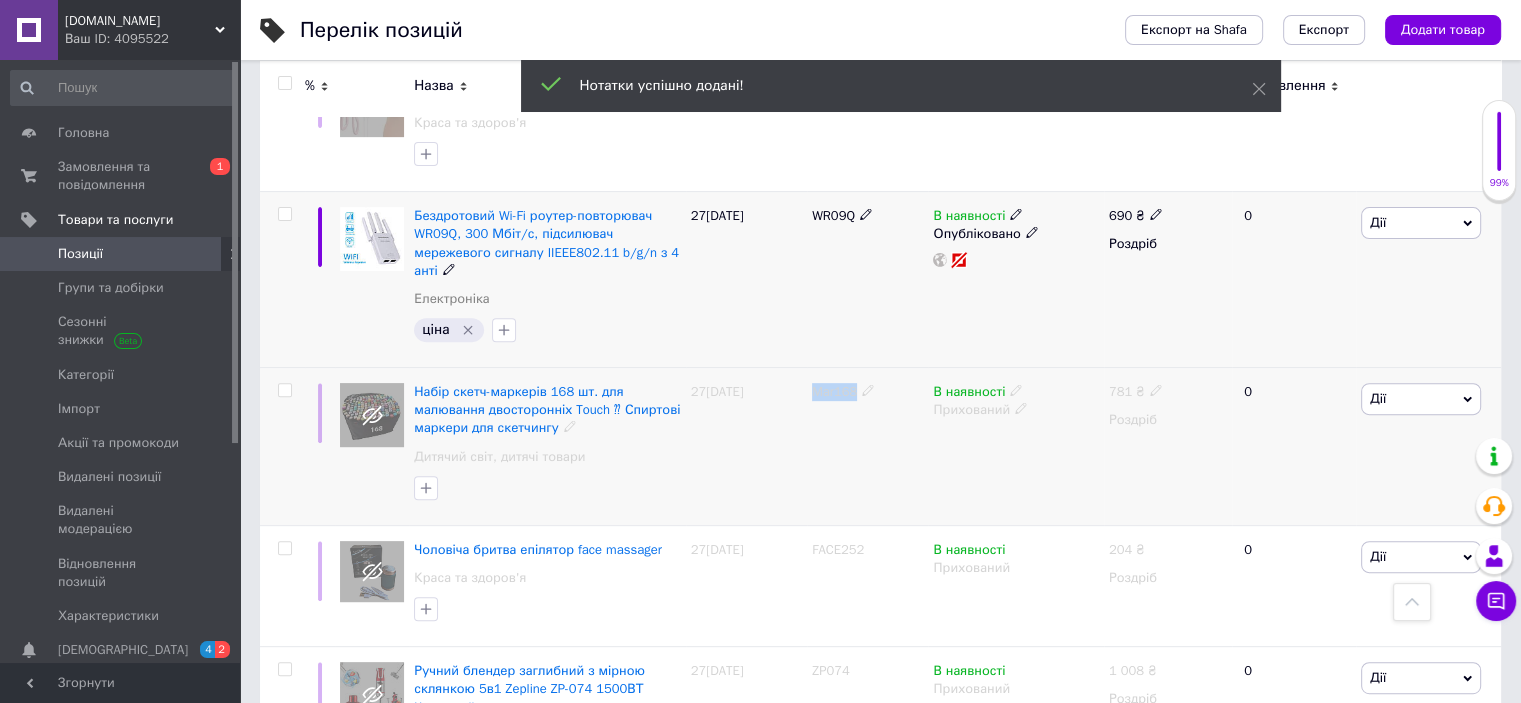 copy on "Mar168" 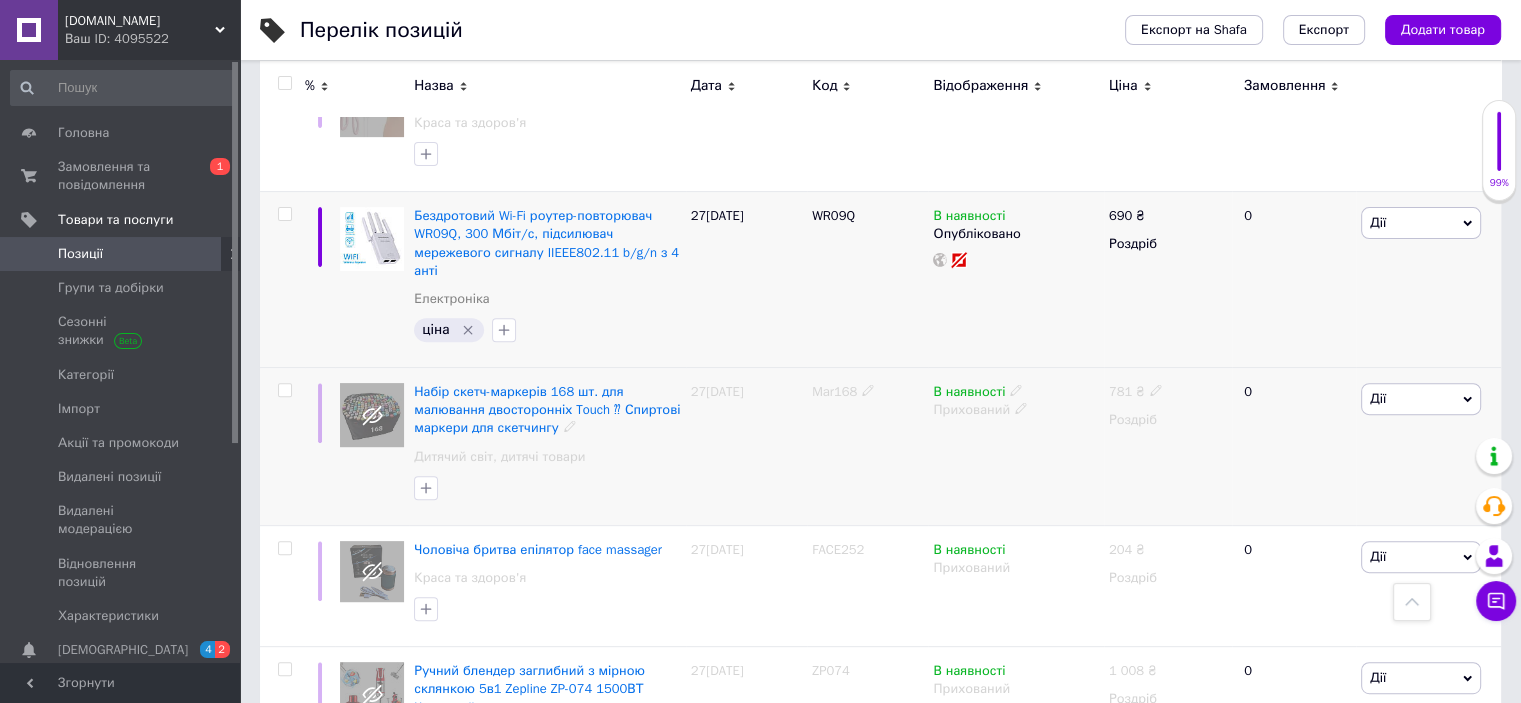 click 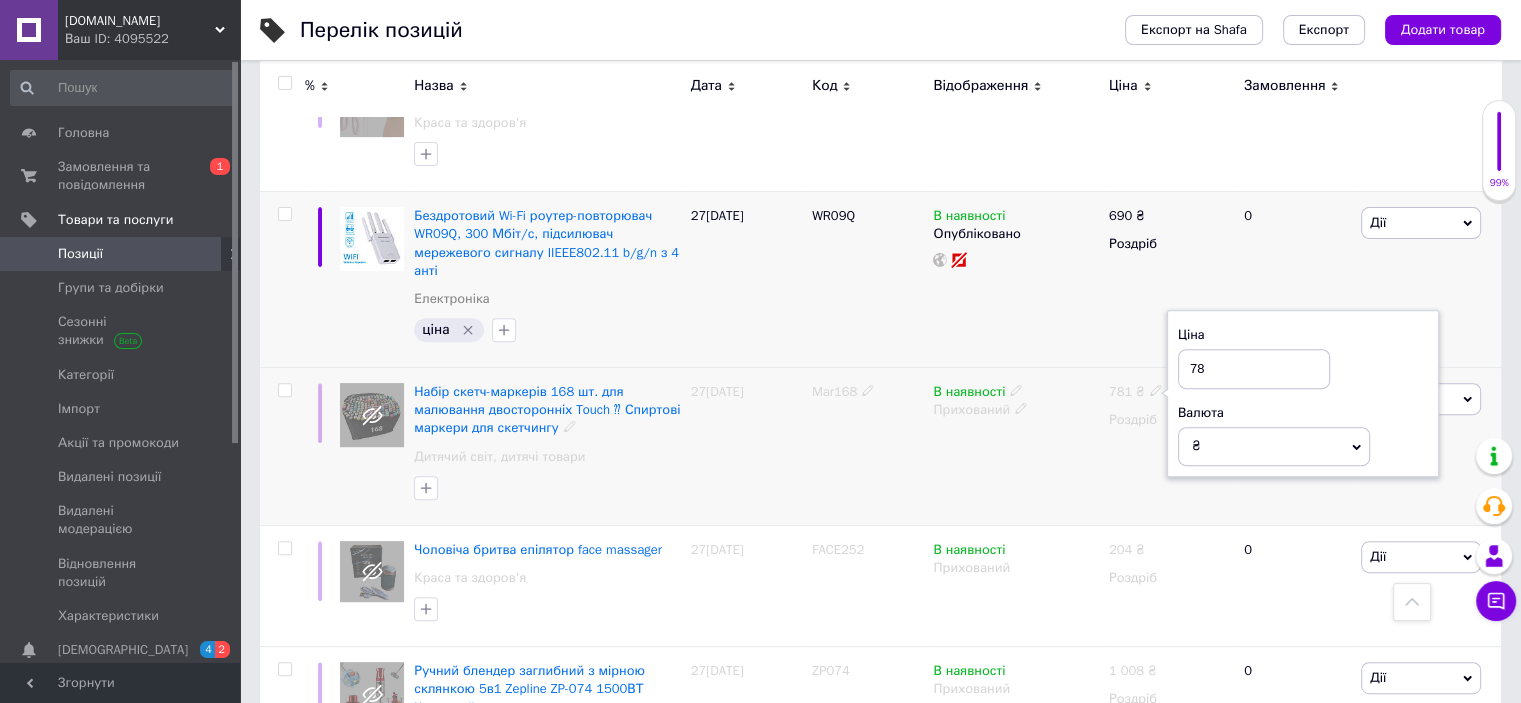 type on "7" 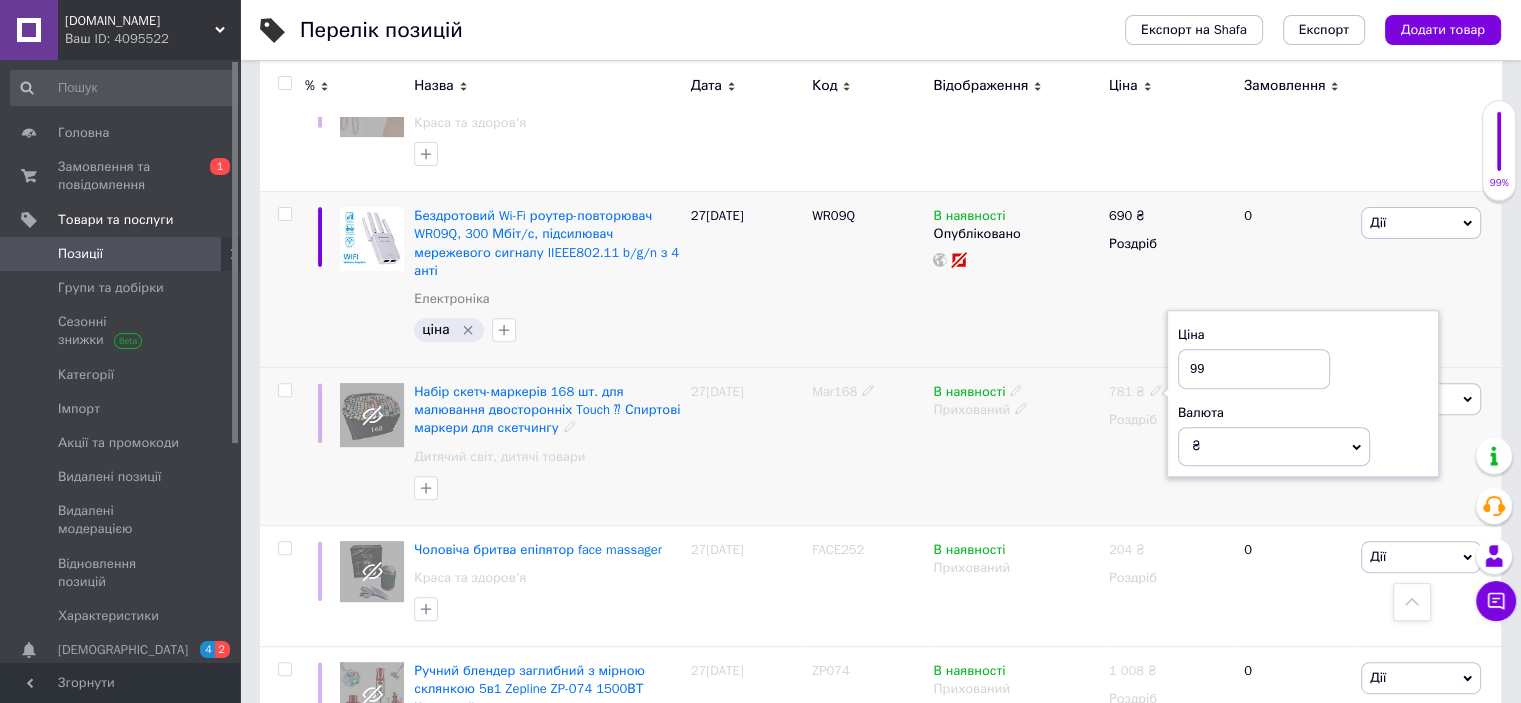type on "999" 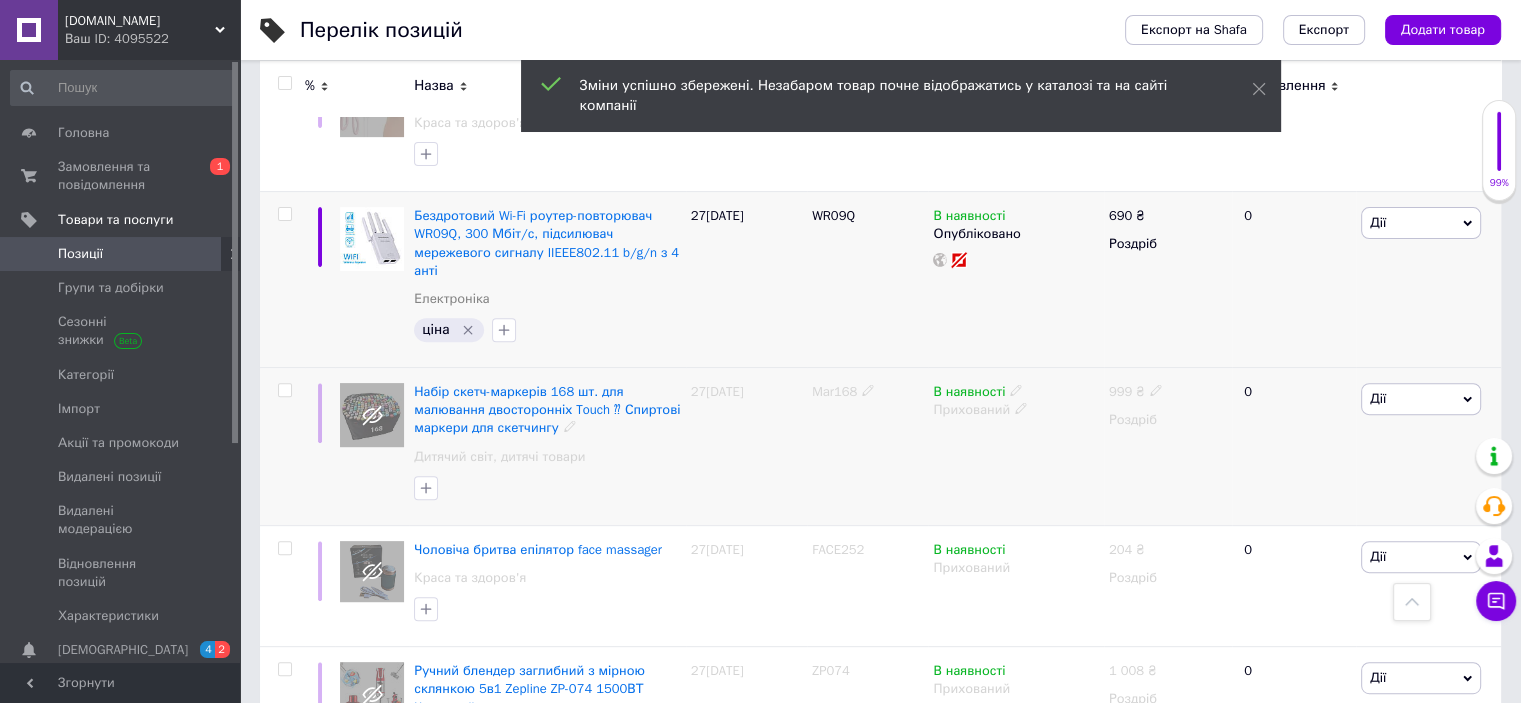 click 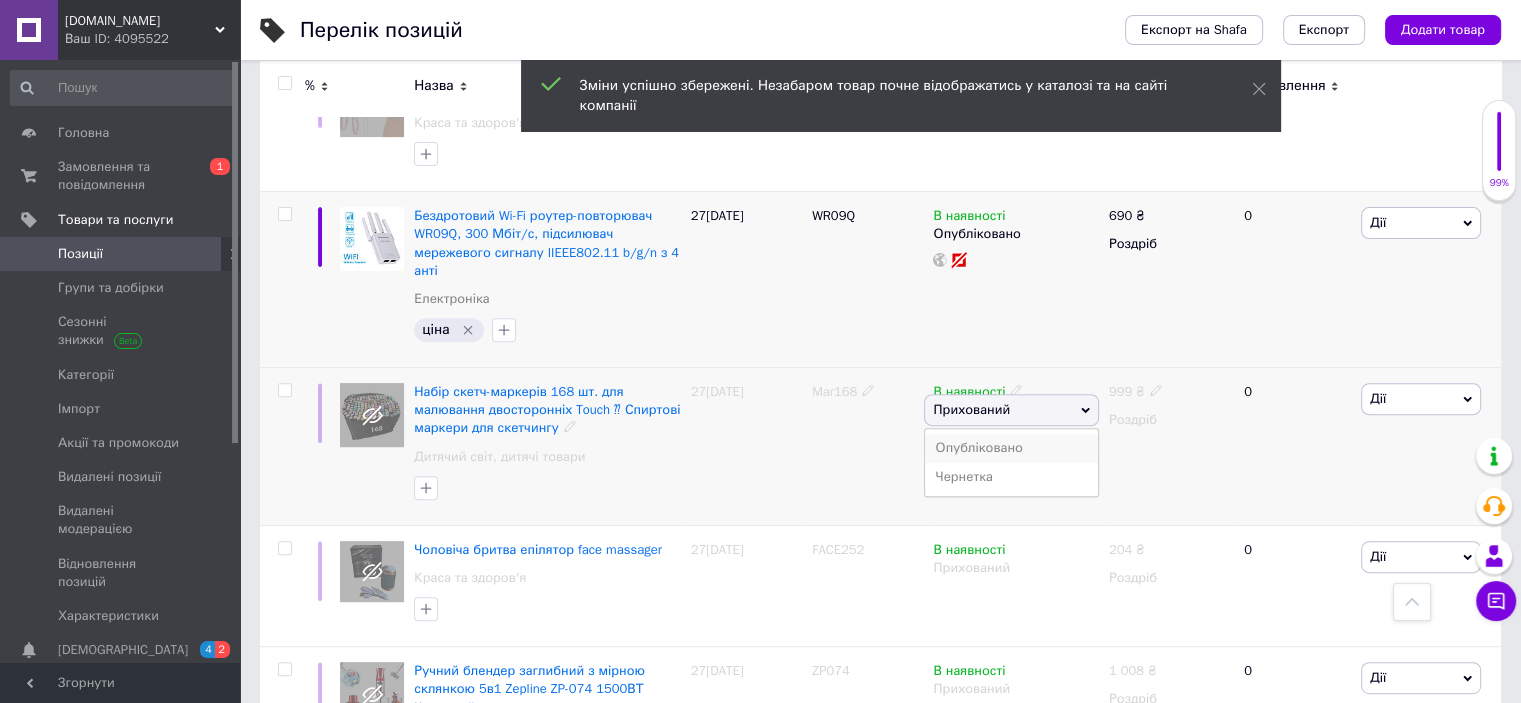 click on "Опубліковано" at bounding box center (1011, 448) 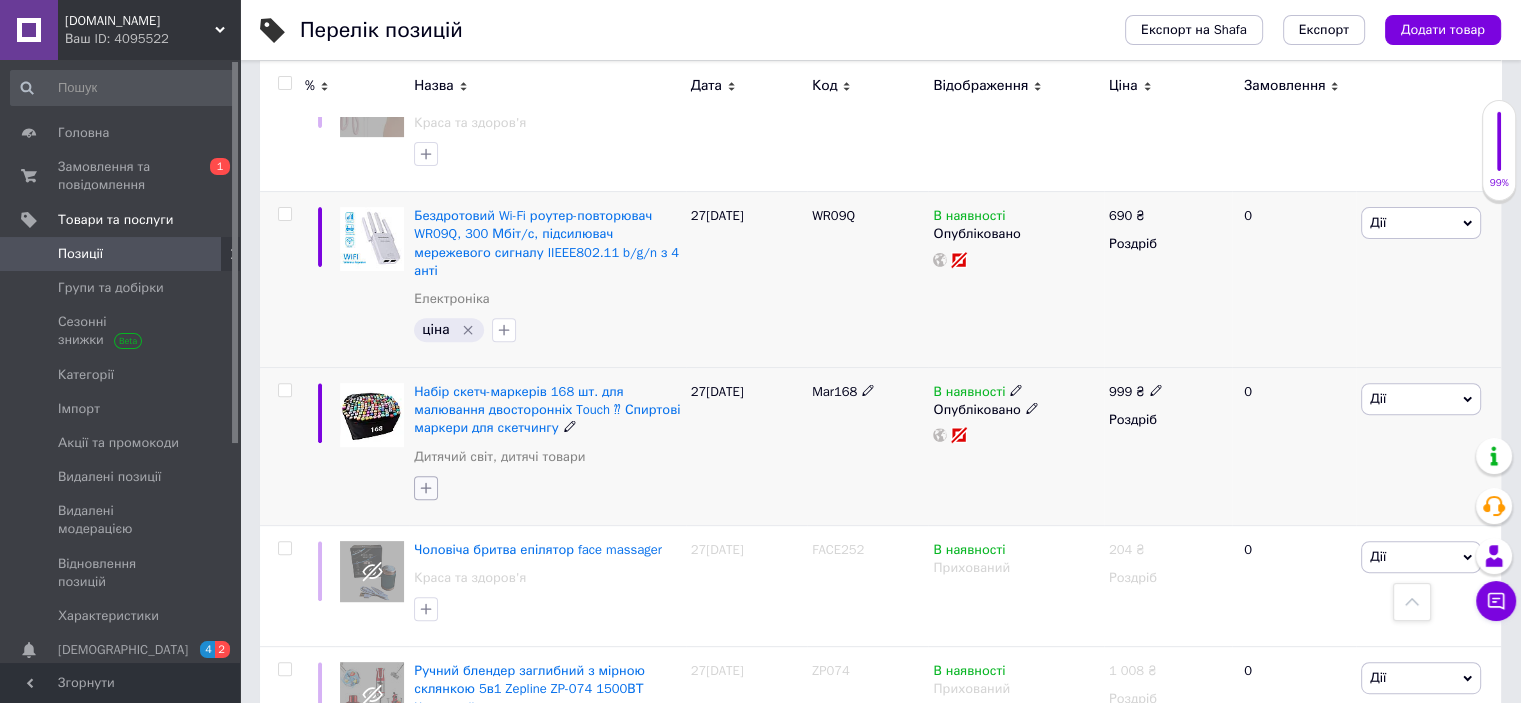 click 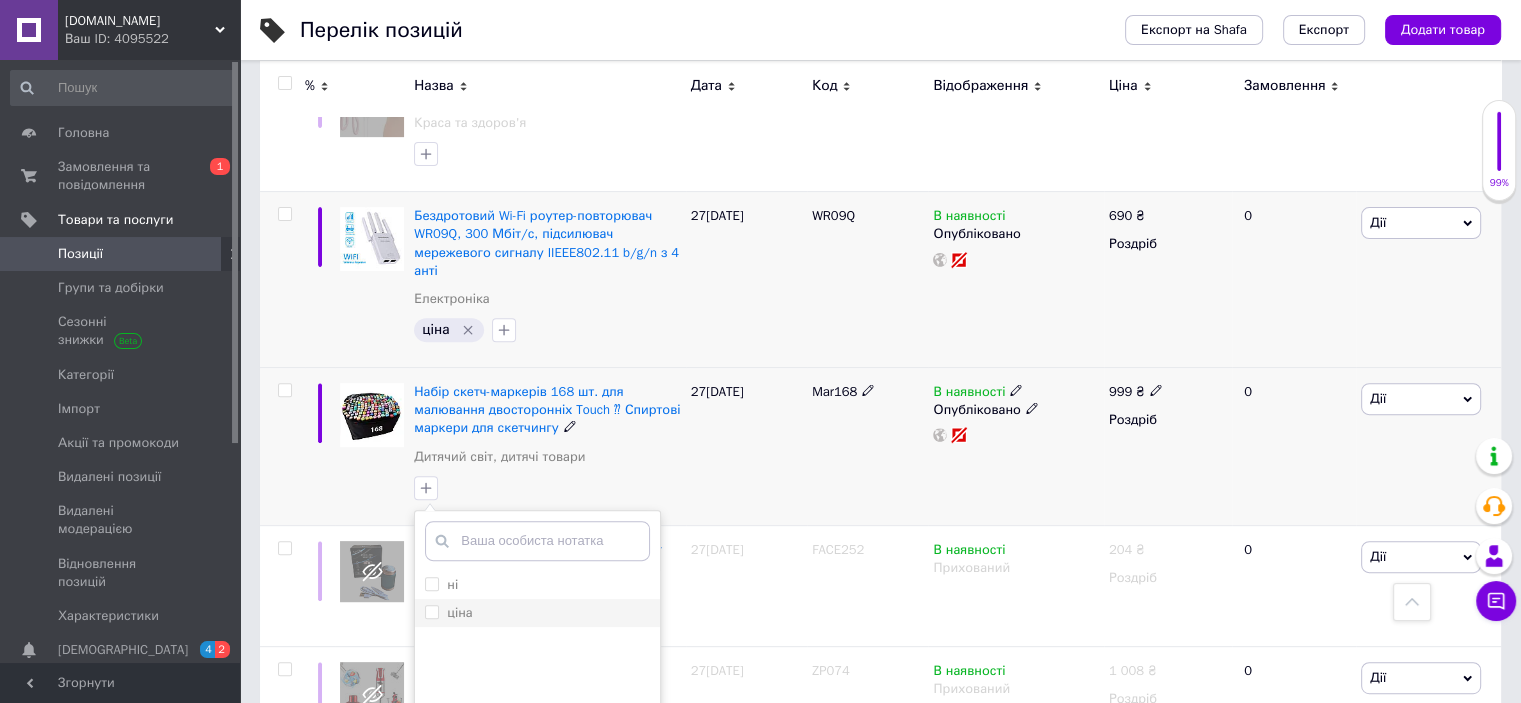 click on "ціна" at bounding box center (431, 611) 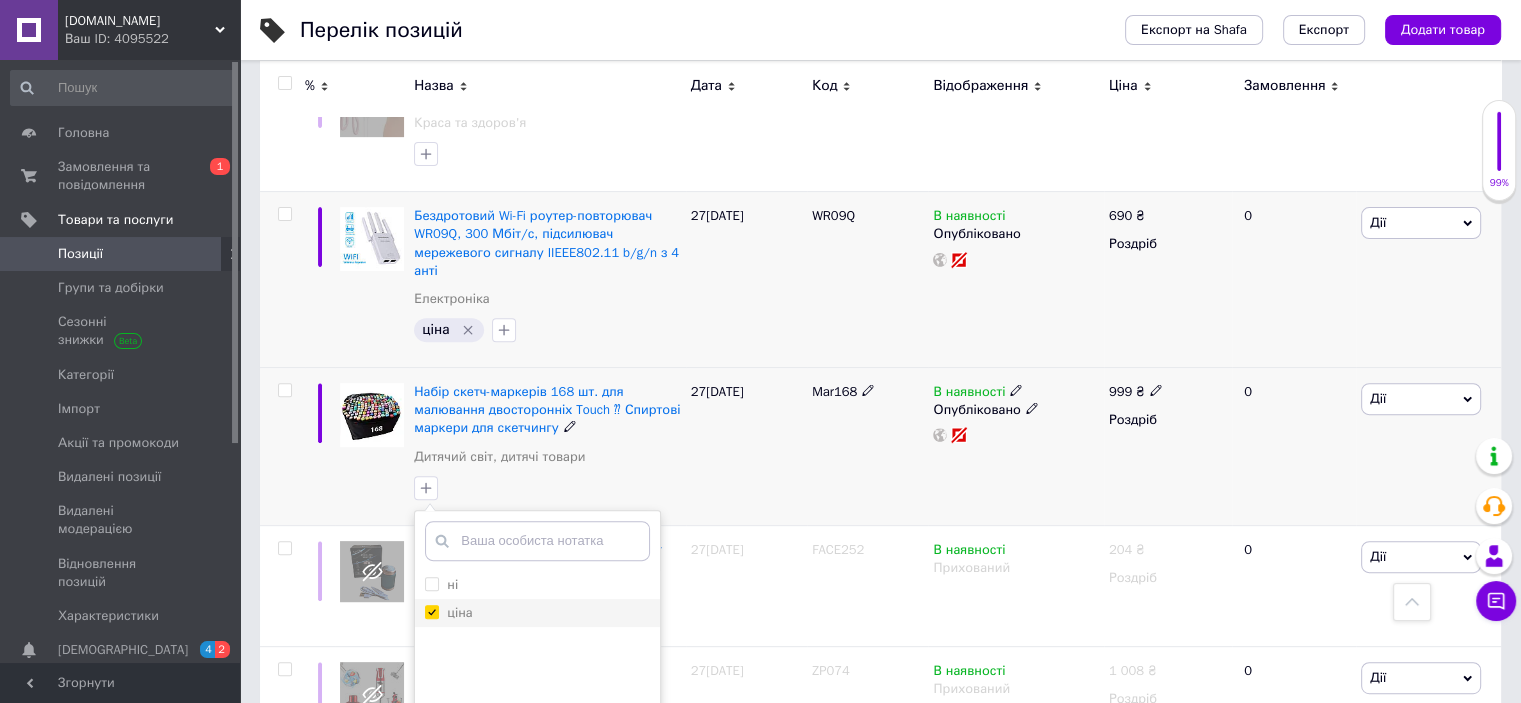 checkbox on "true" 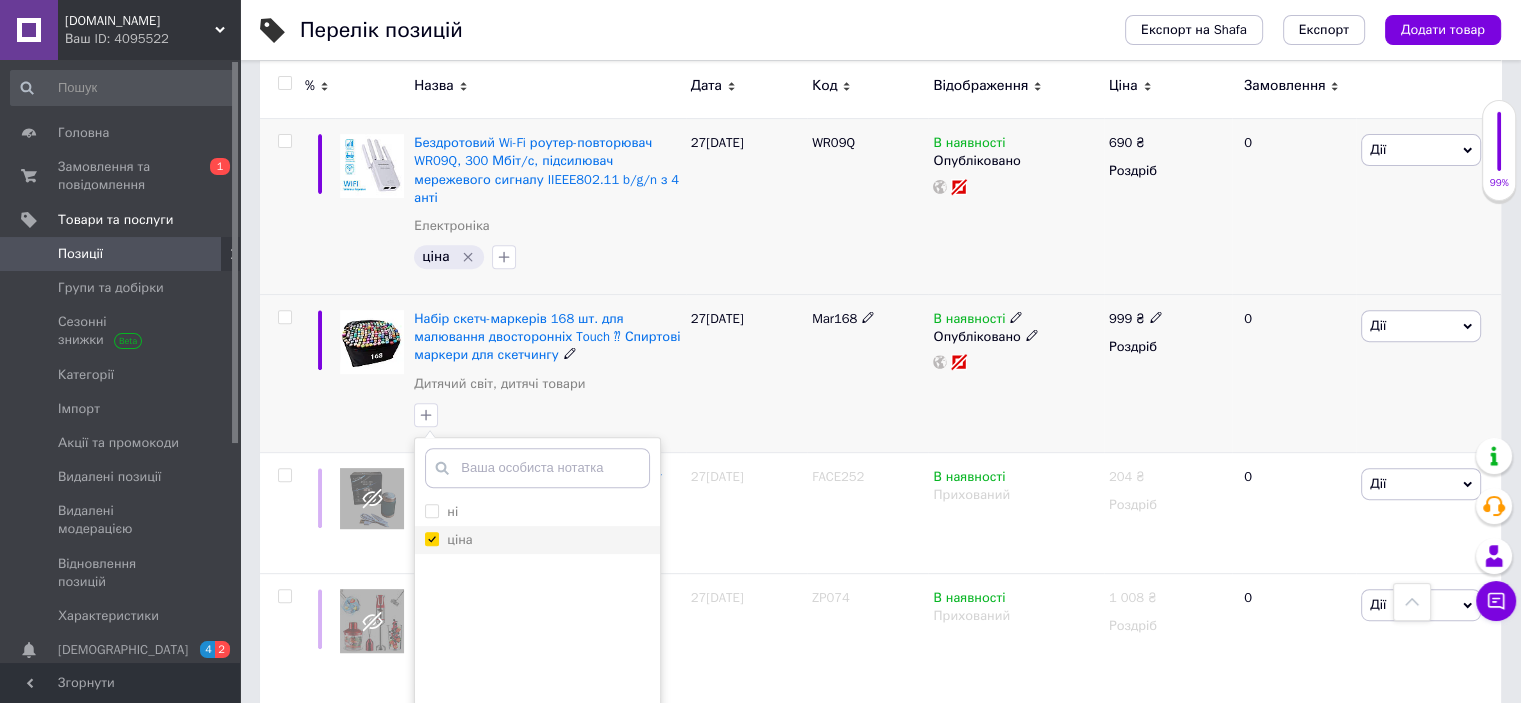scroll, scrollTop: 933, scrollLeft: 0, axis: vertical 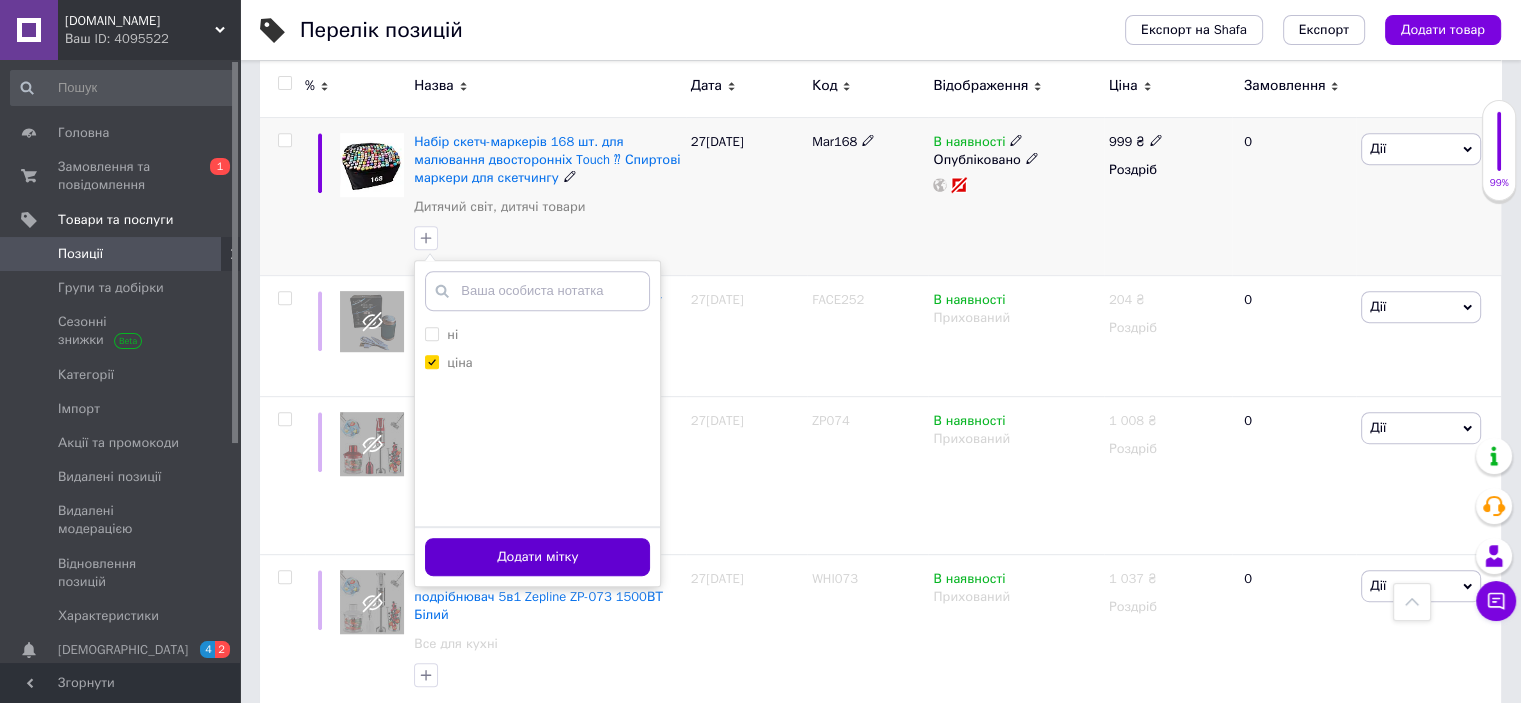 click on "Додати мітку" at bounding box center (537, 557) 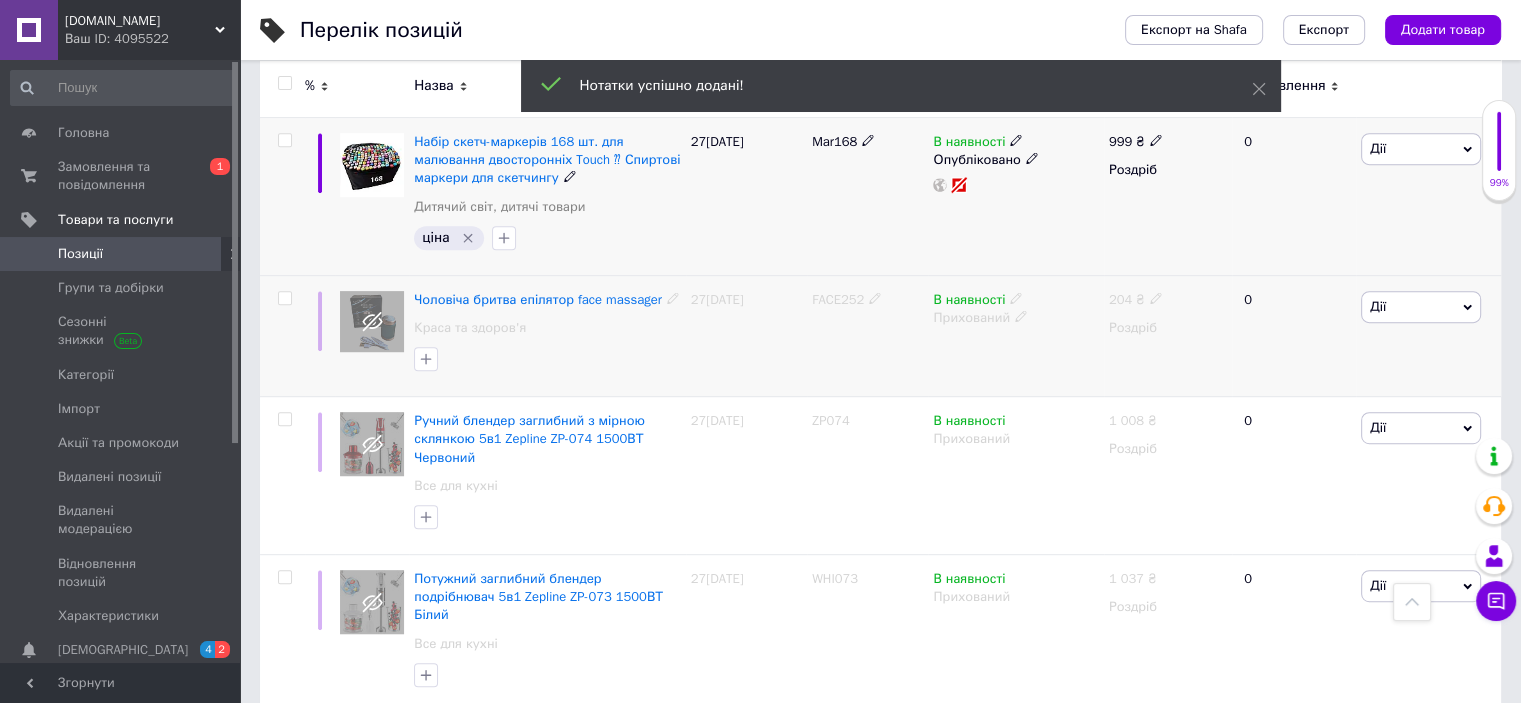click on "FACE252" at bounding box center (838, 299) 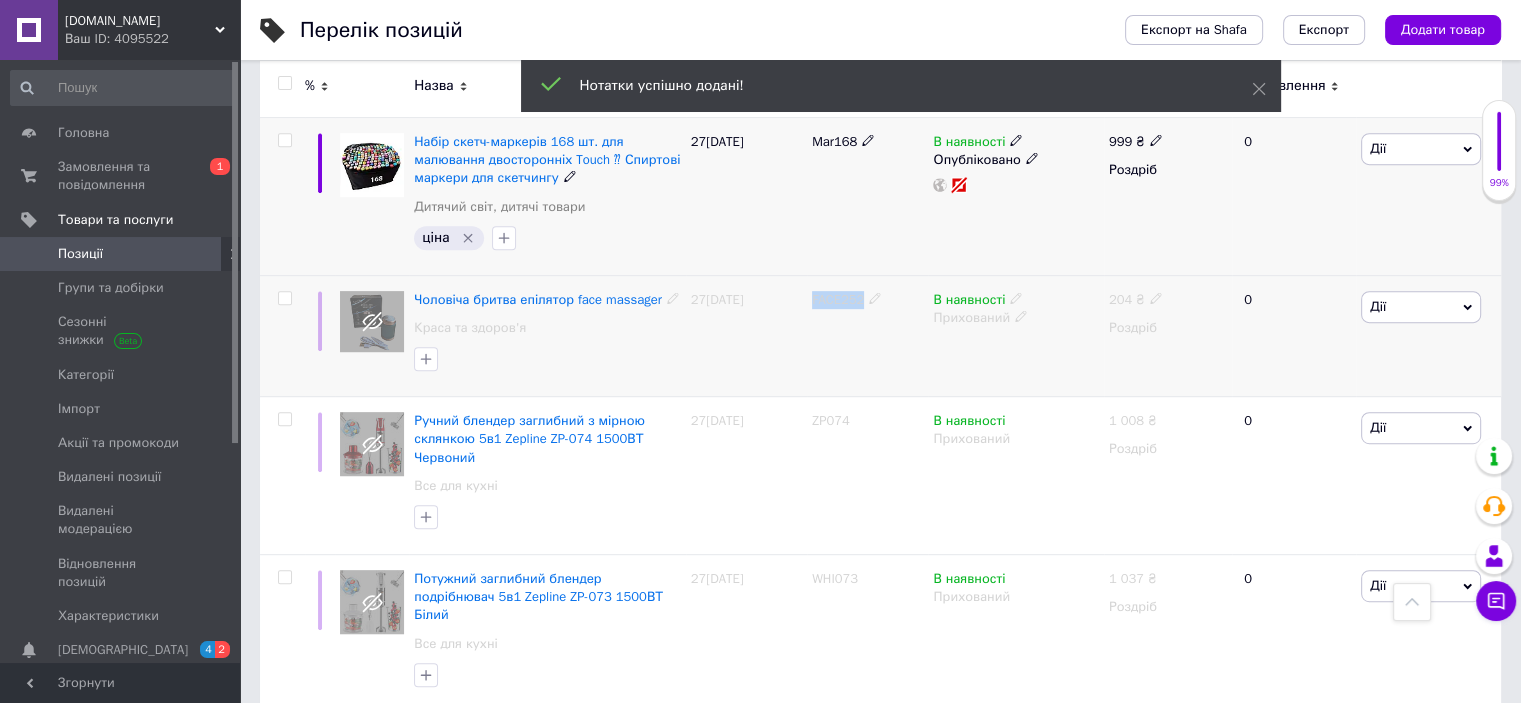 copy on "FACE252" 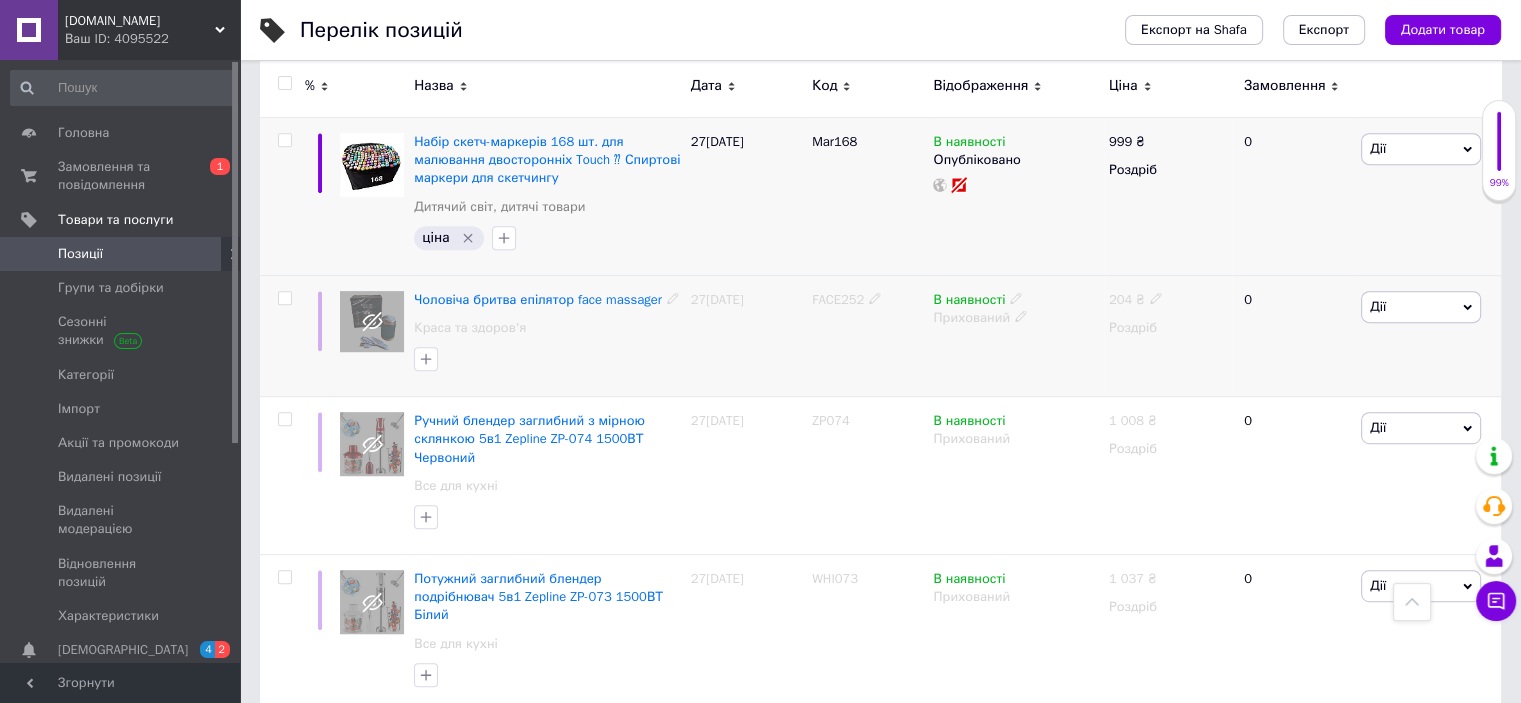 click 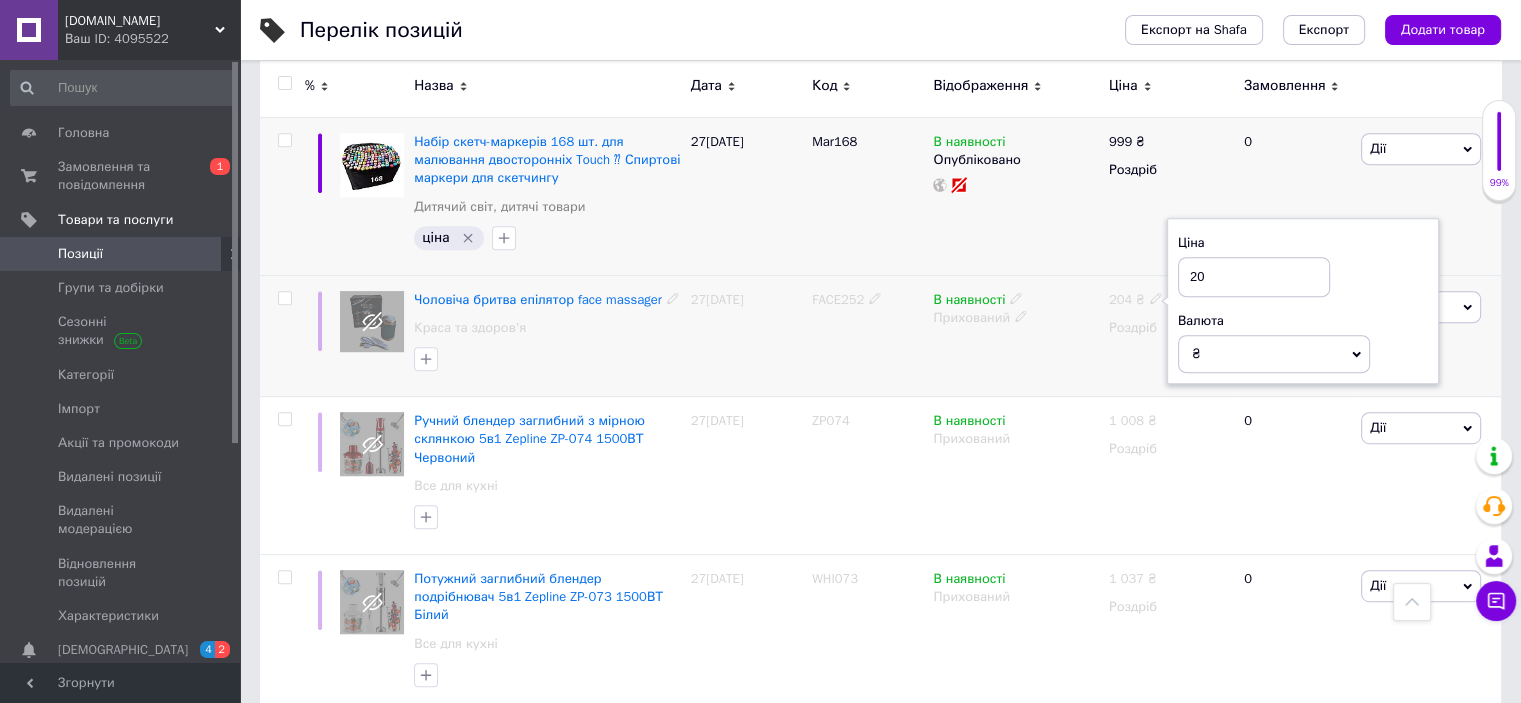 type on "2" 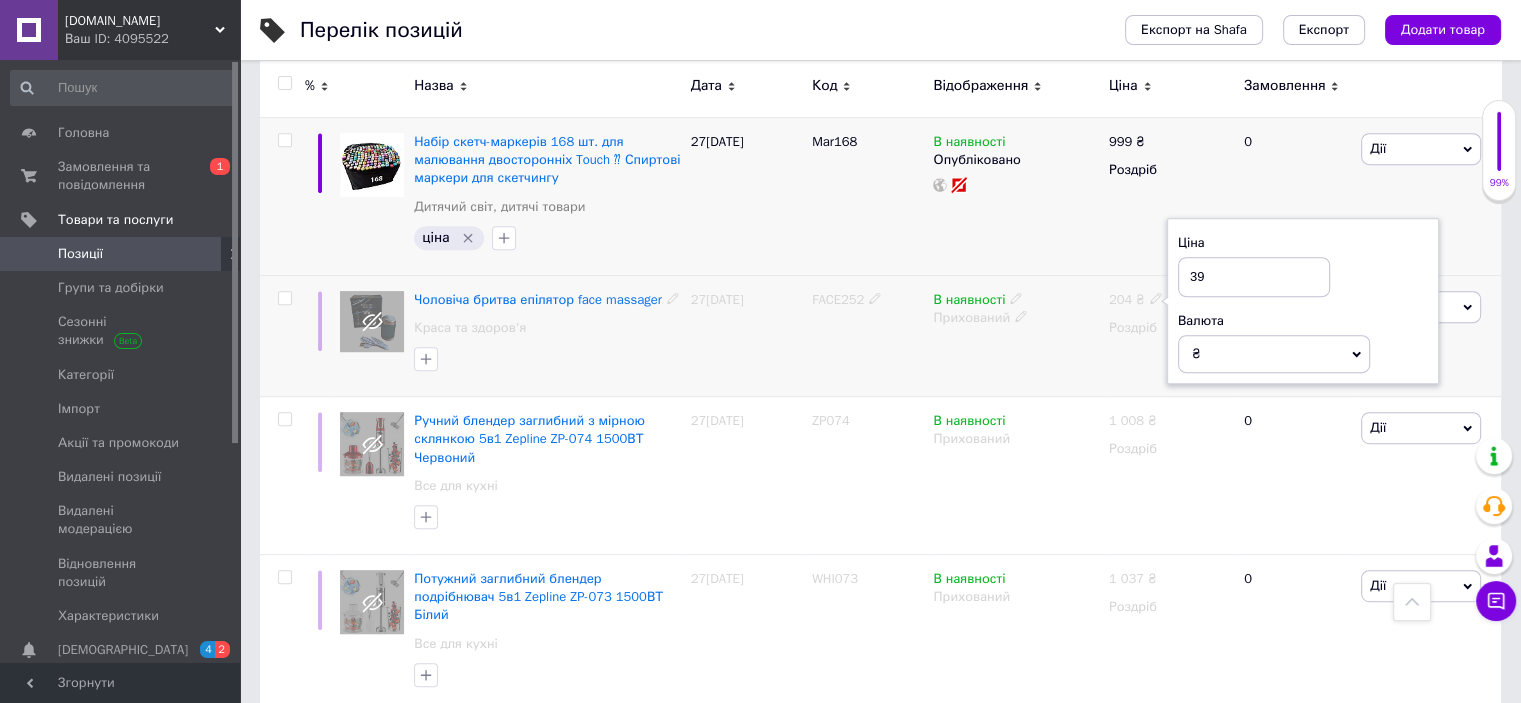 type on "399" 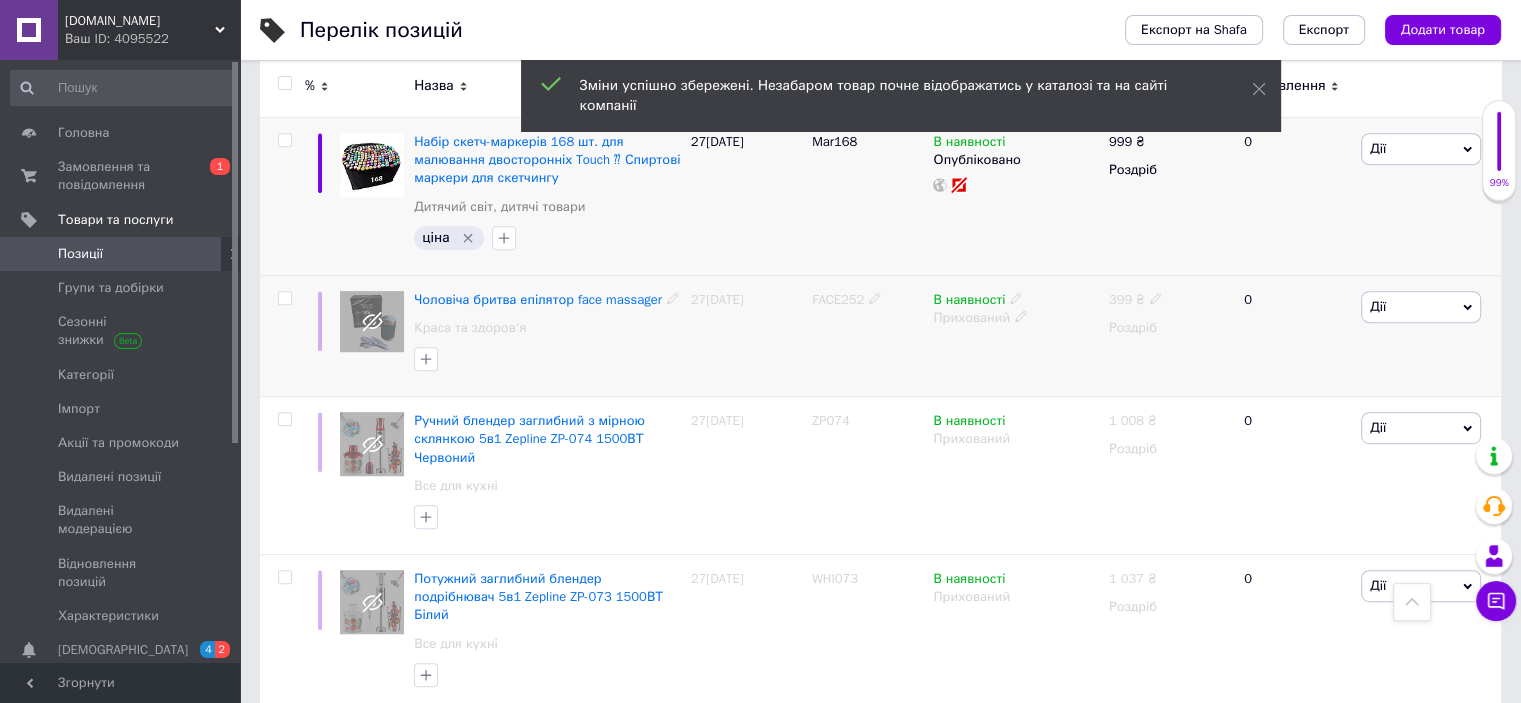 click 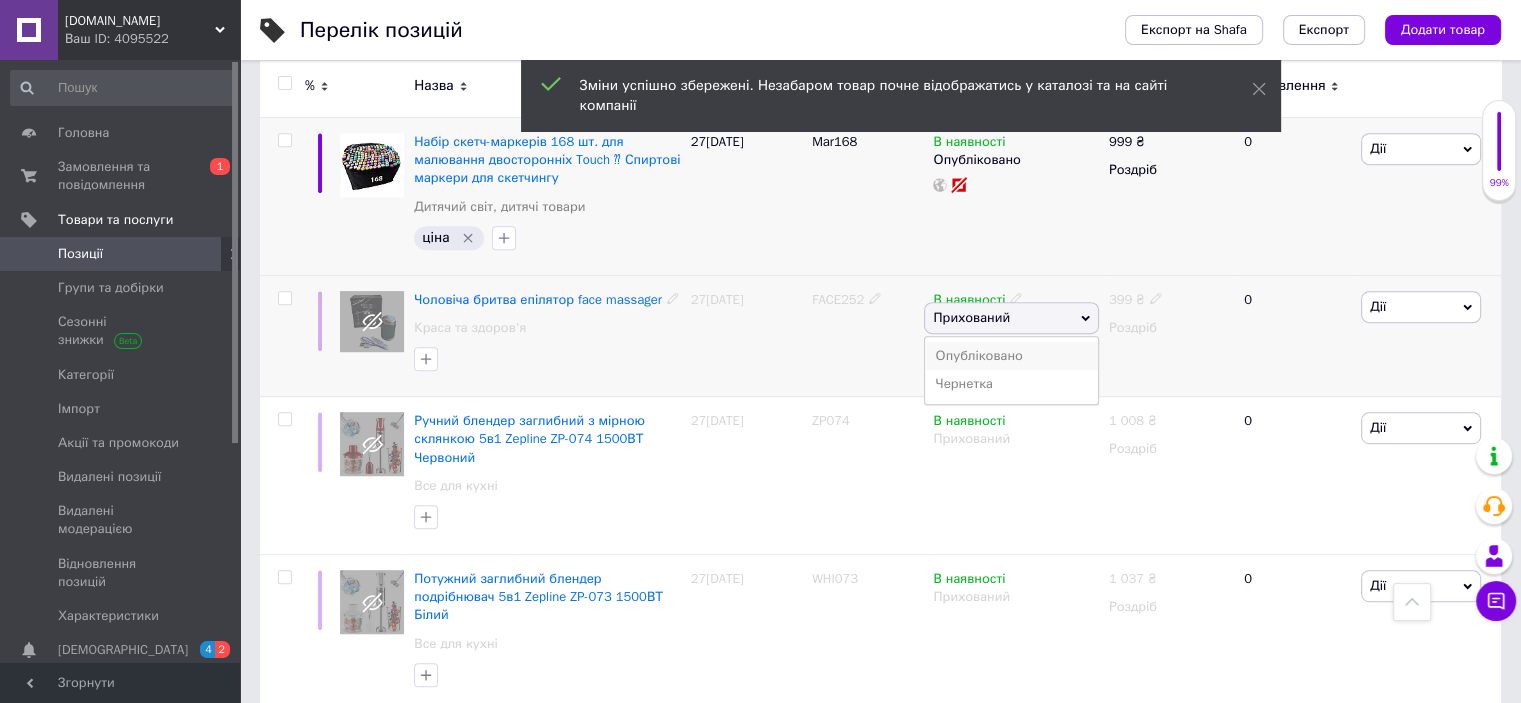 click on "Опубліковано" at bounding box center [1011, 356] 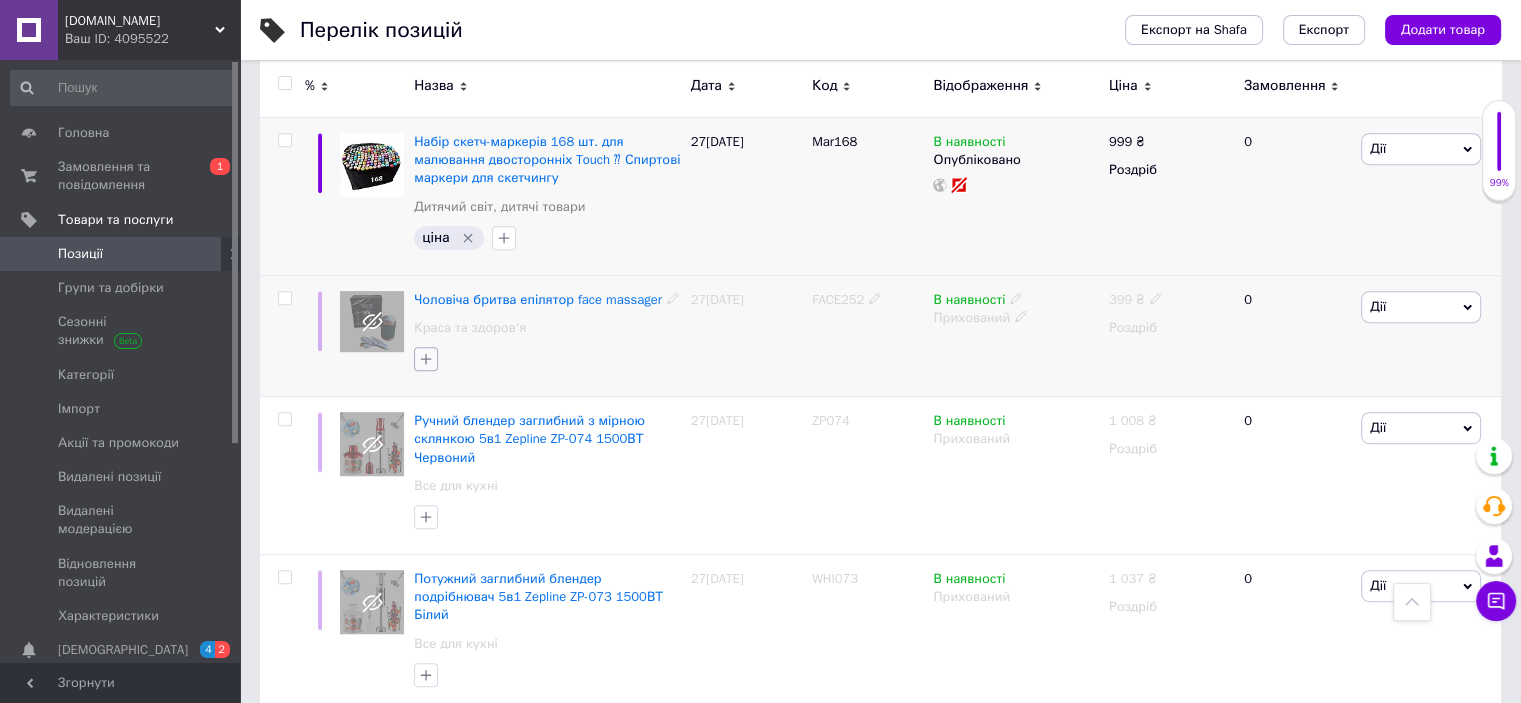 click 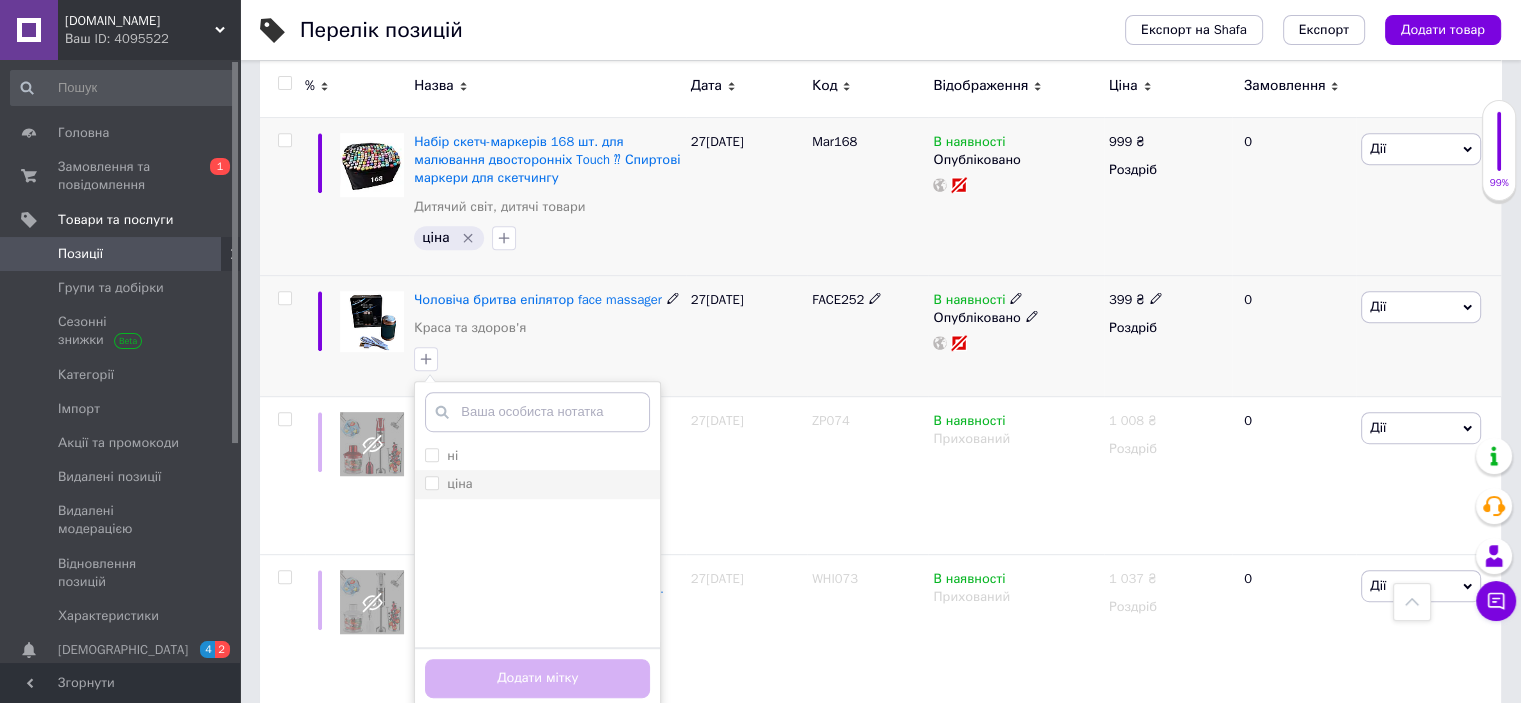 click on "ціна" at bounding box center (431, 482) 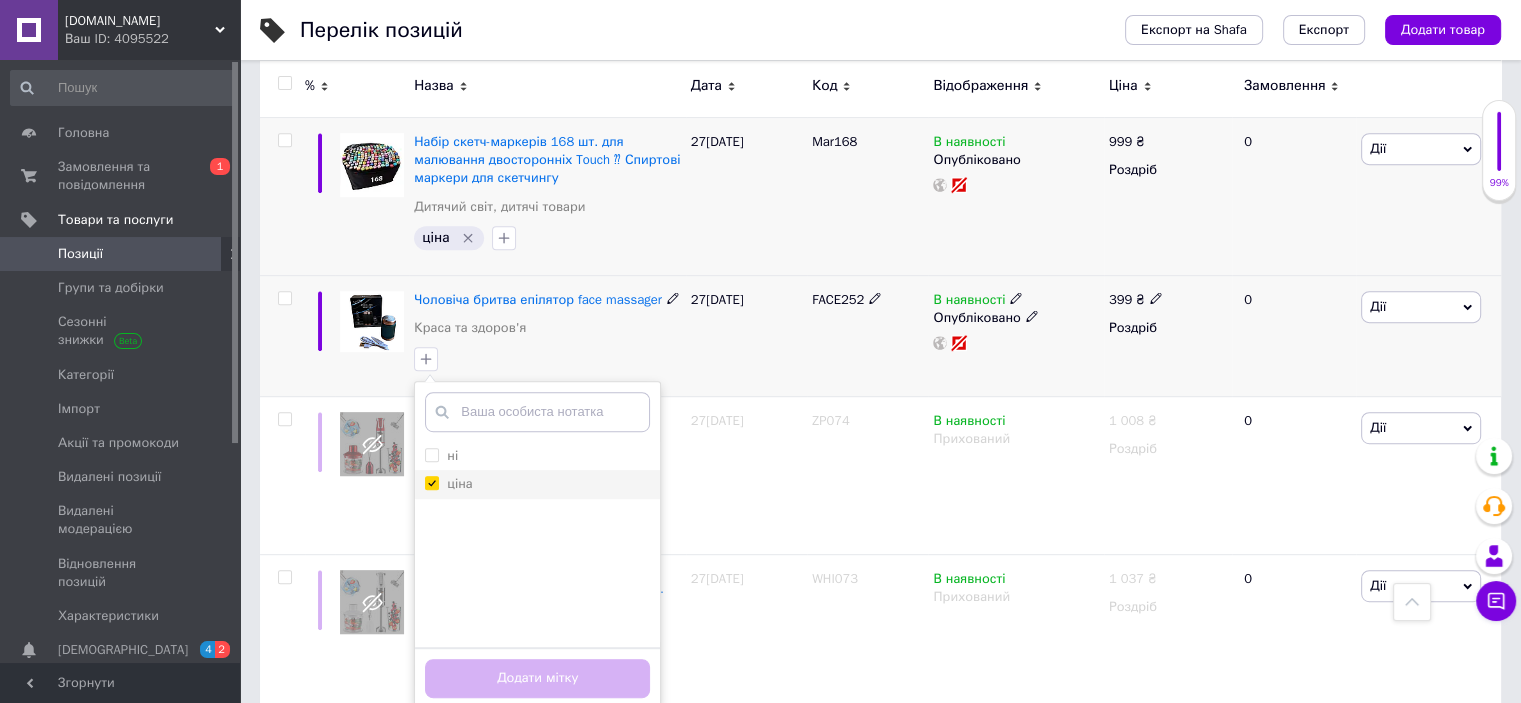 checkbox on "true" 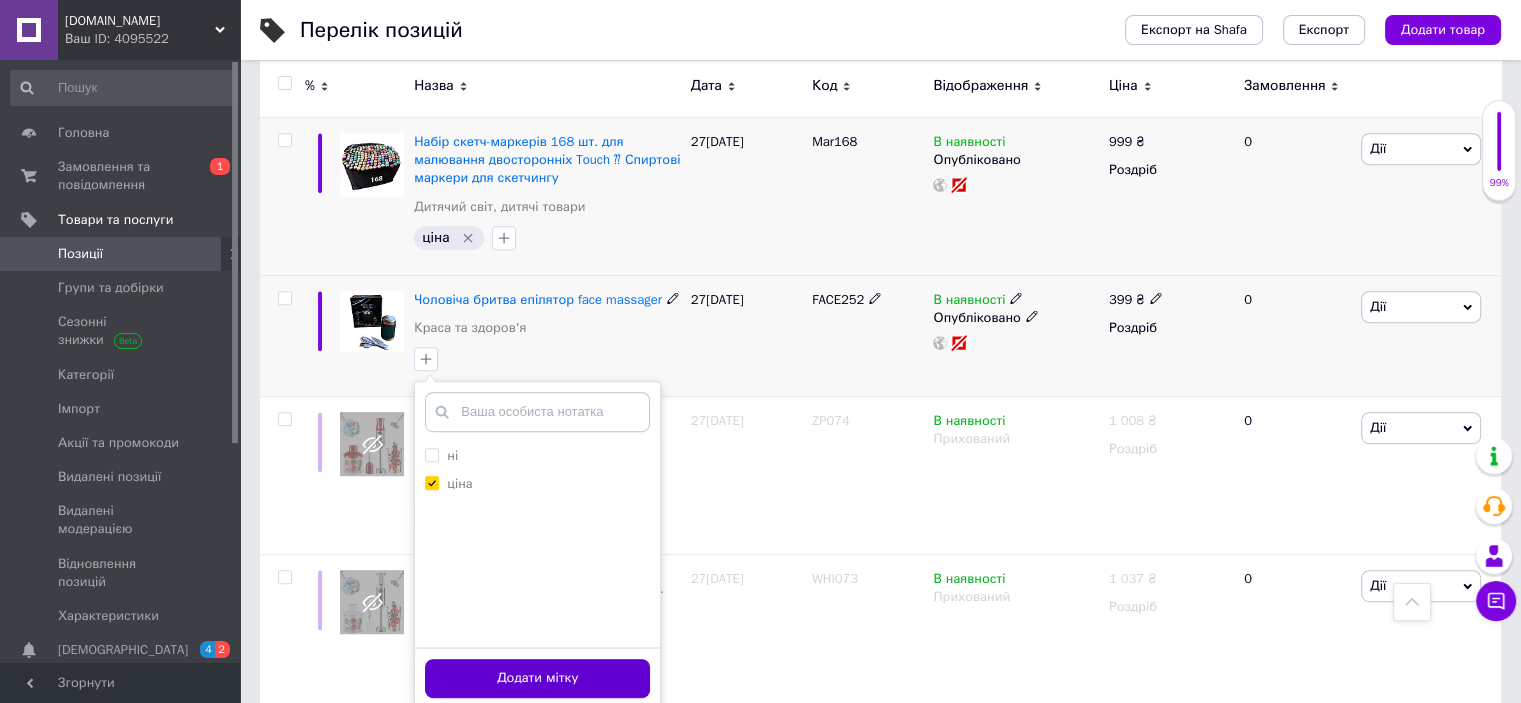 click on "Додати мітку" at bounding box center [537, 678] 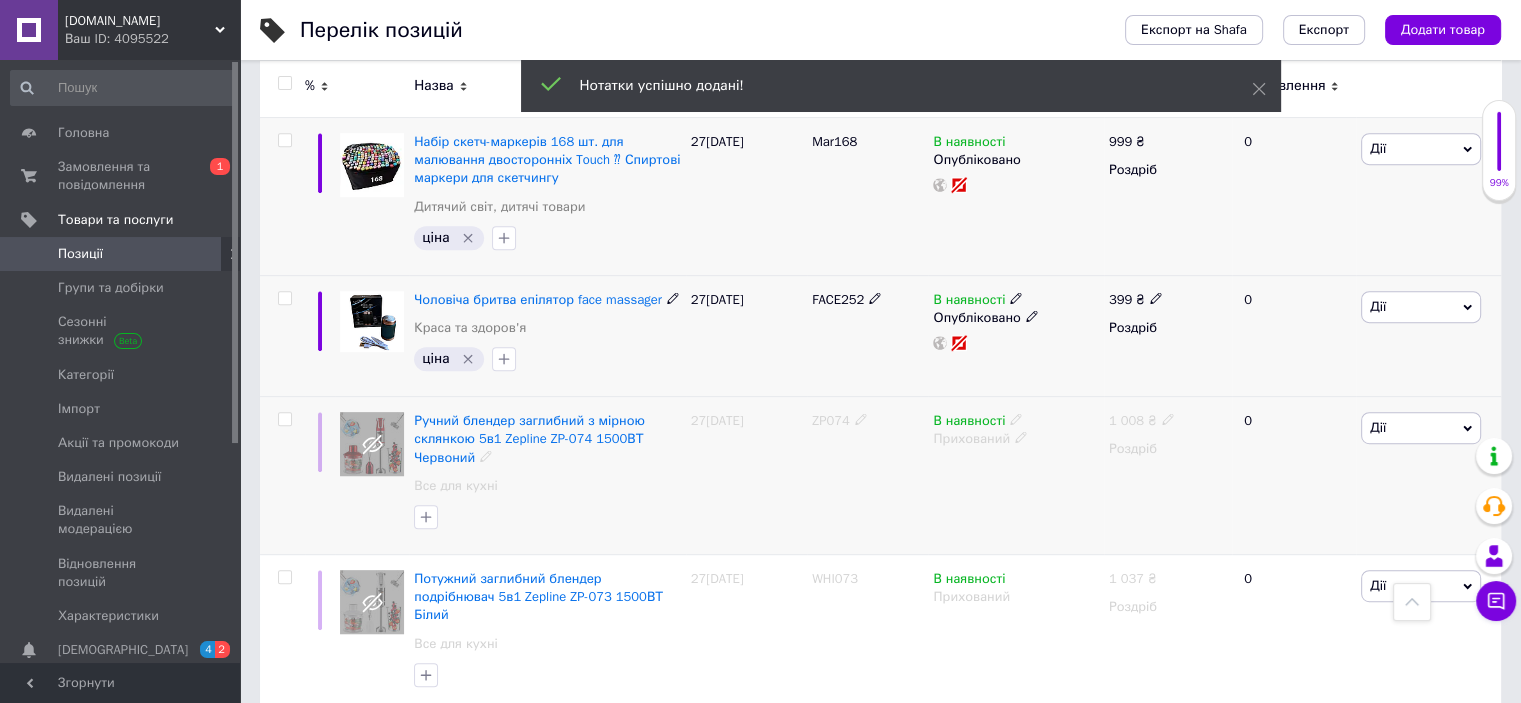 click on "ZP074" at bounding box center (831, 420) 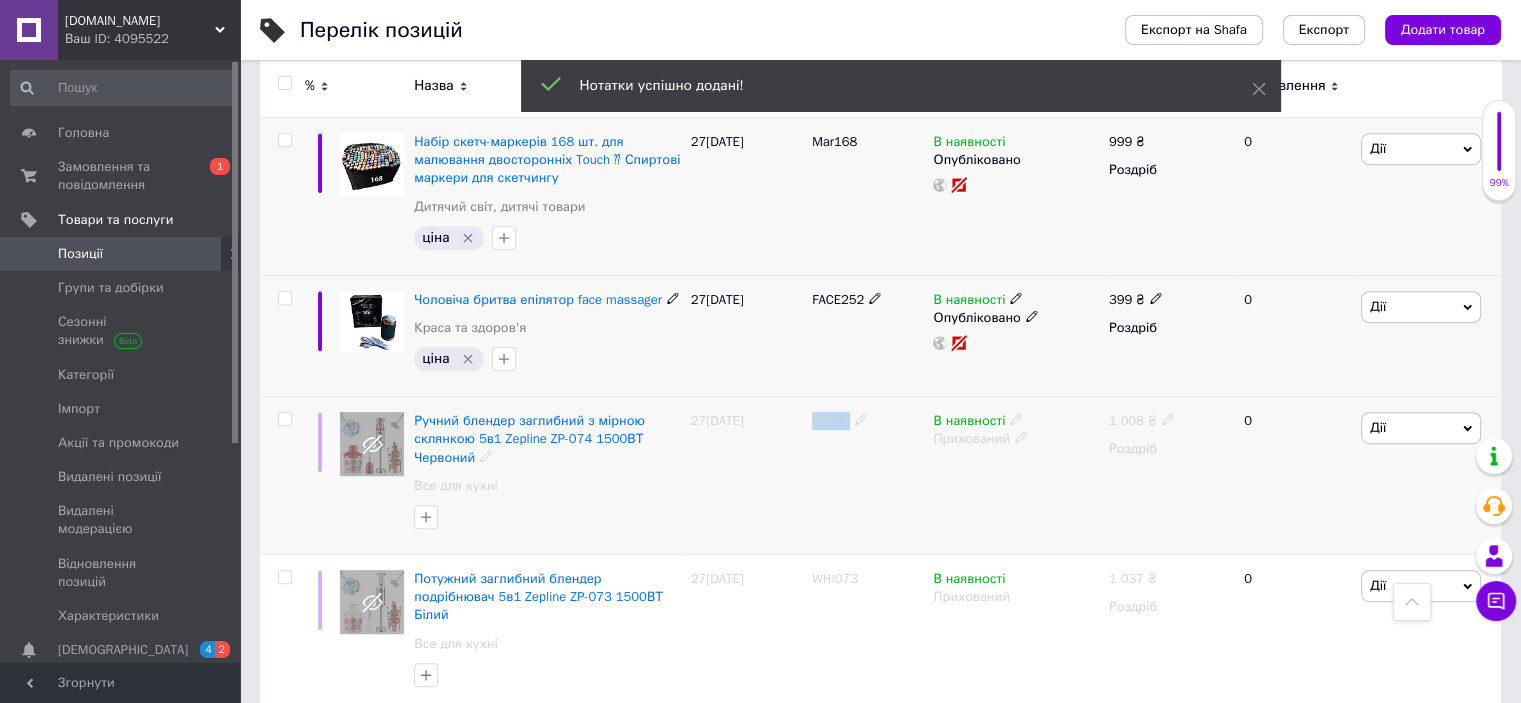 copy on "ZP074" 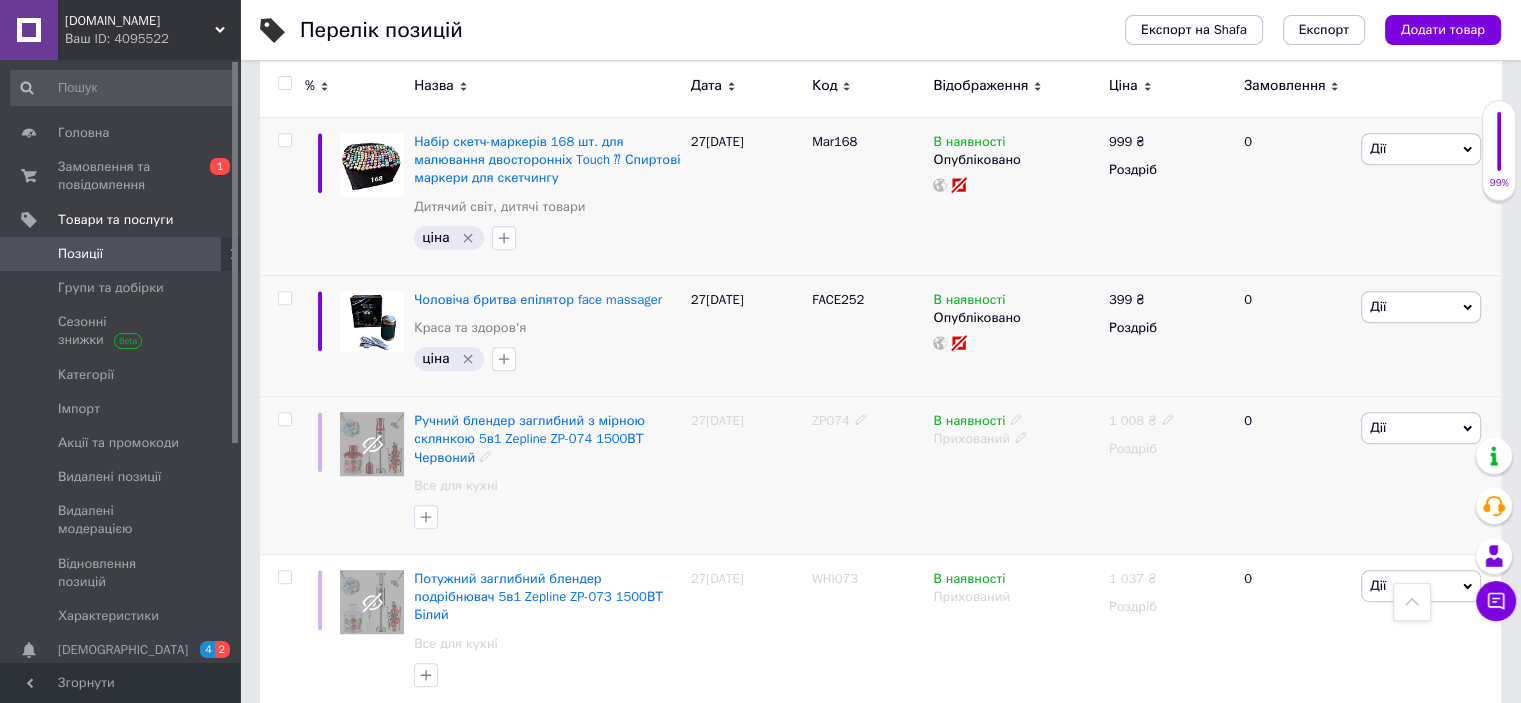 click at bounding box center (1168, 419) 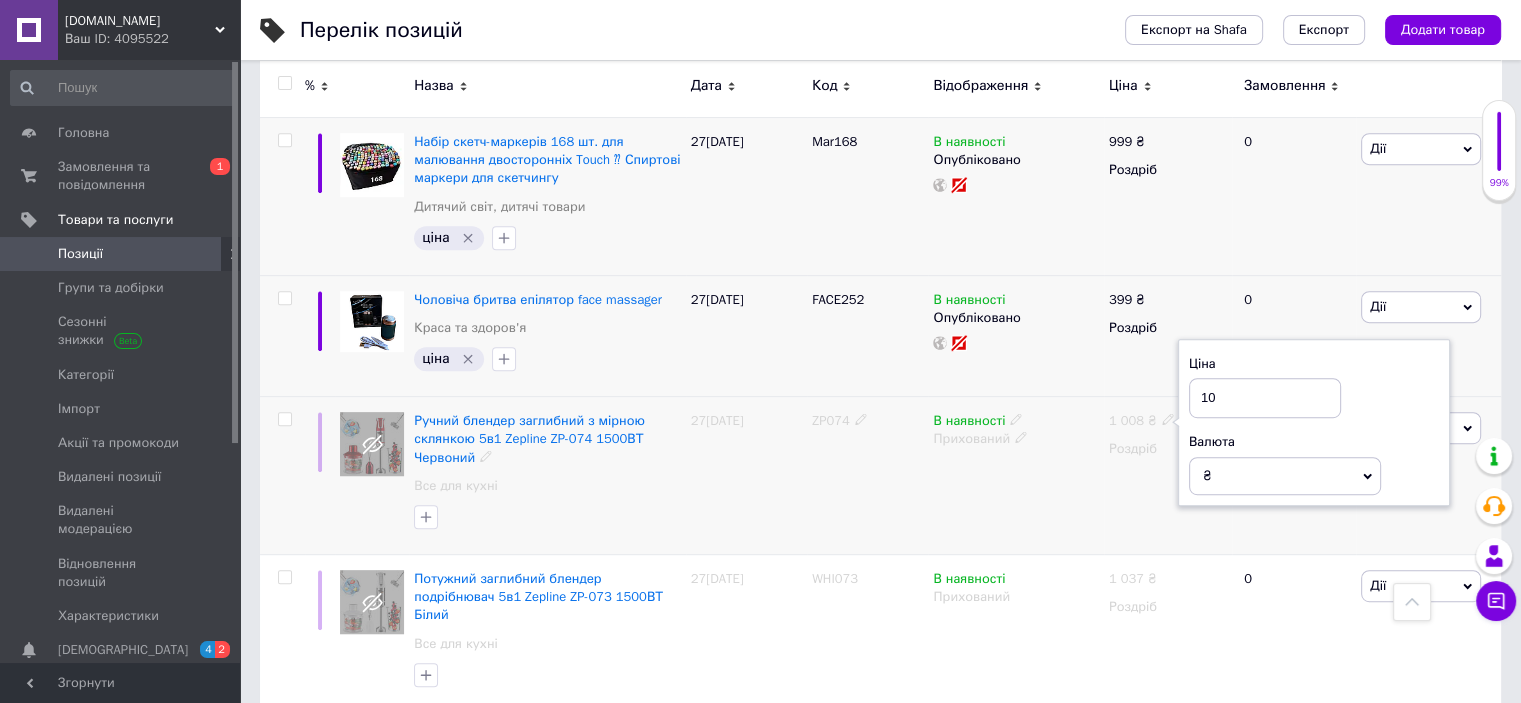 type on "1" 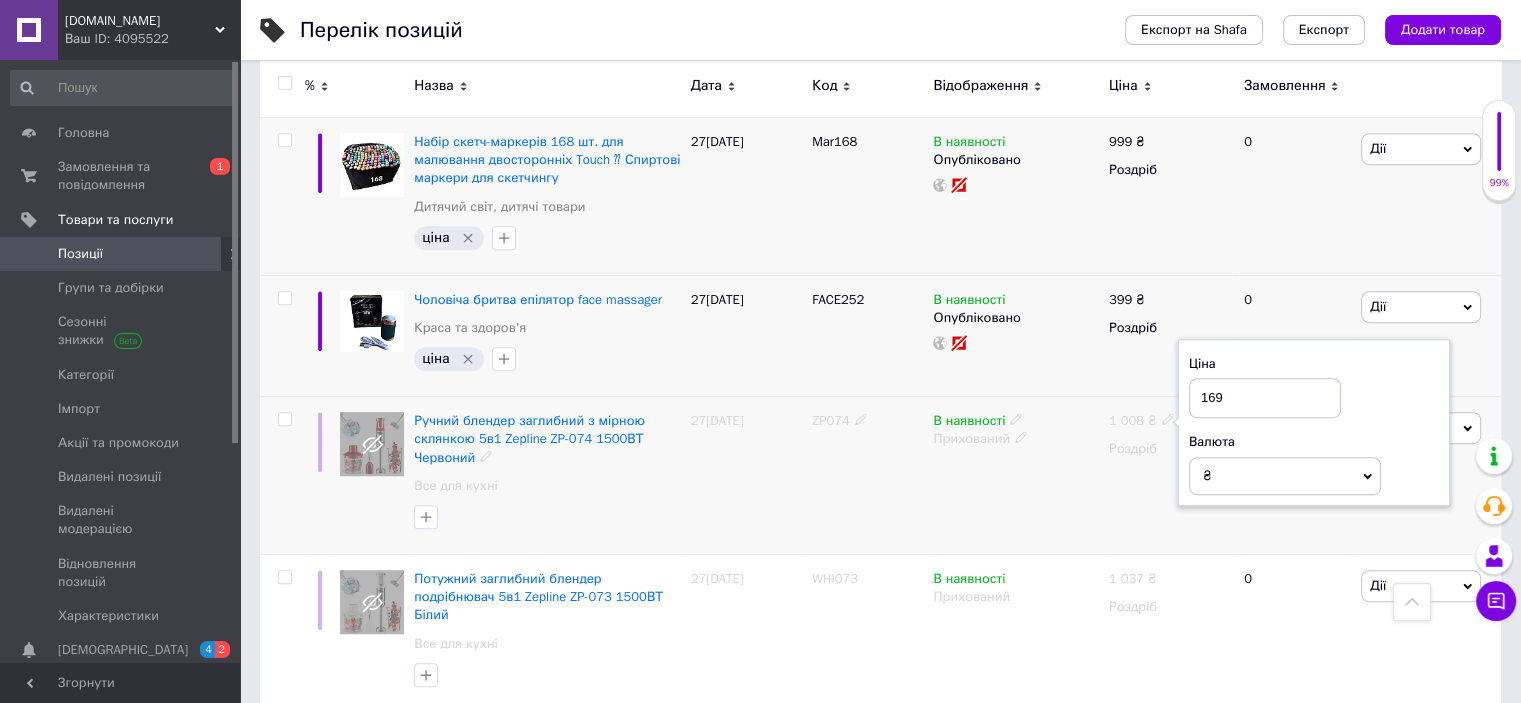 type on "1699" 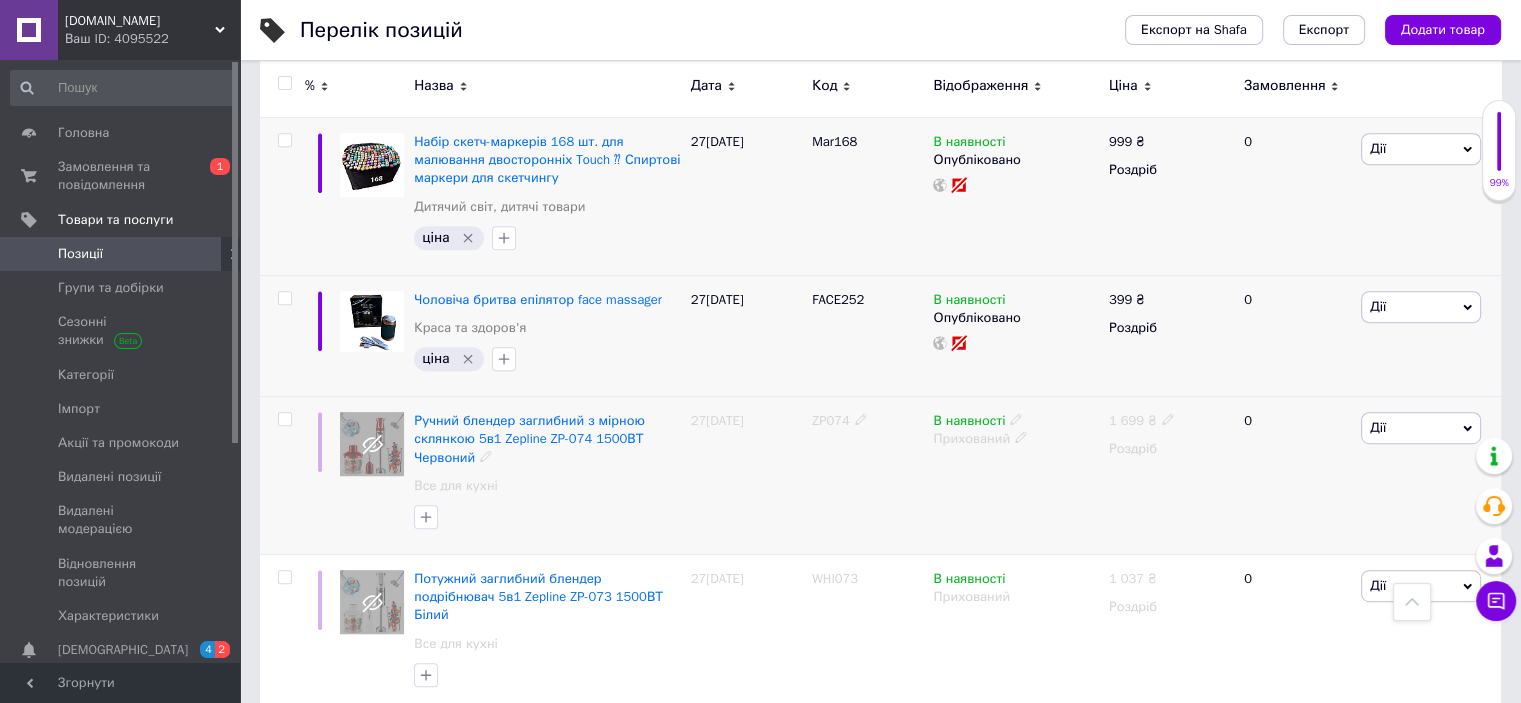 click 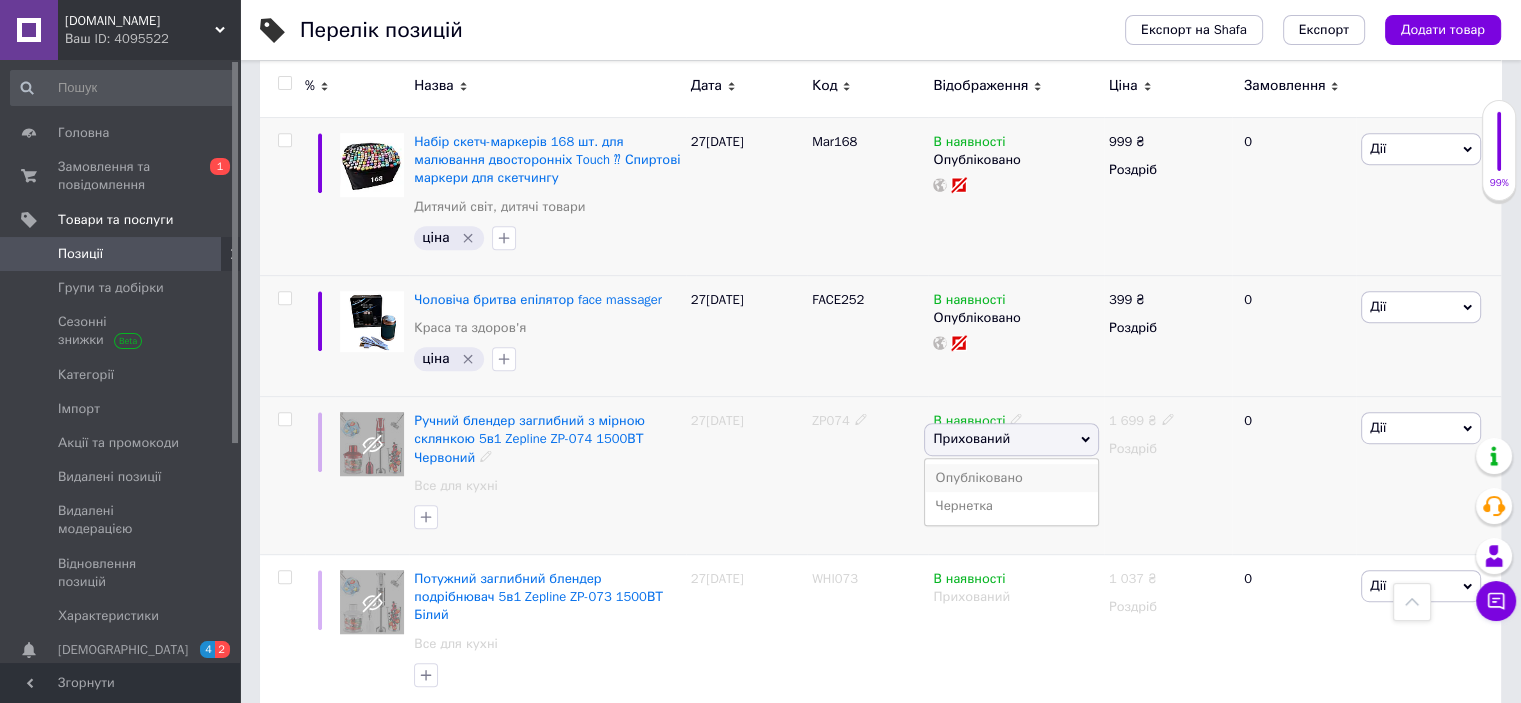 click on "Опубліковано" at bounding box center [1011, 478] 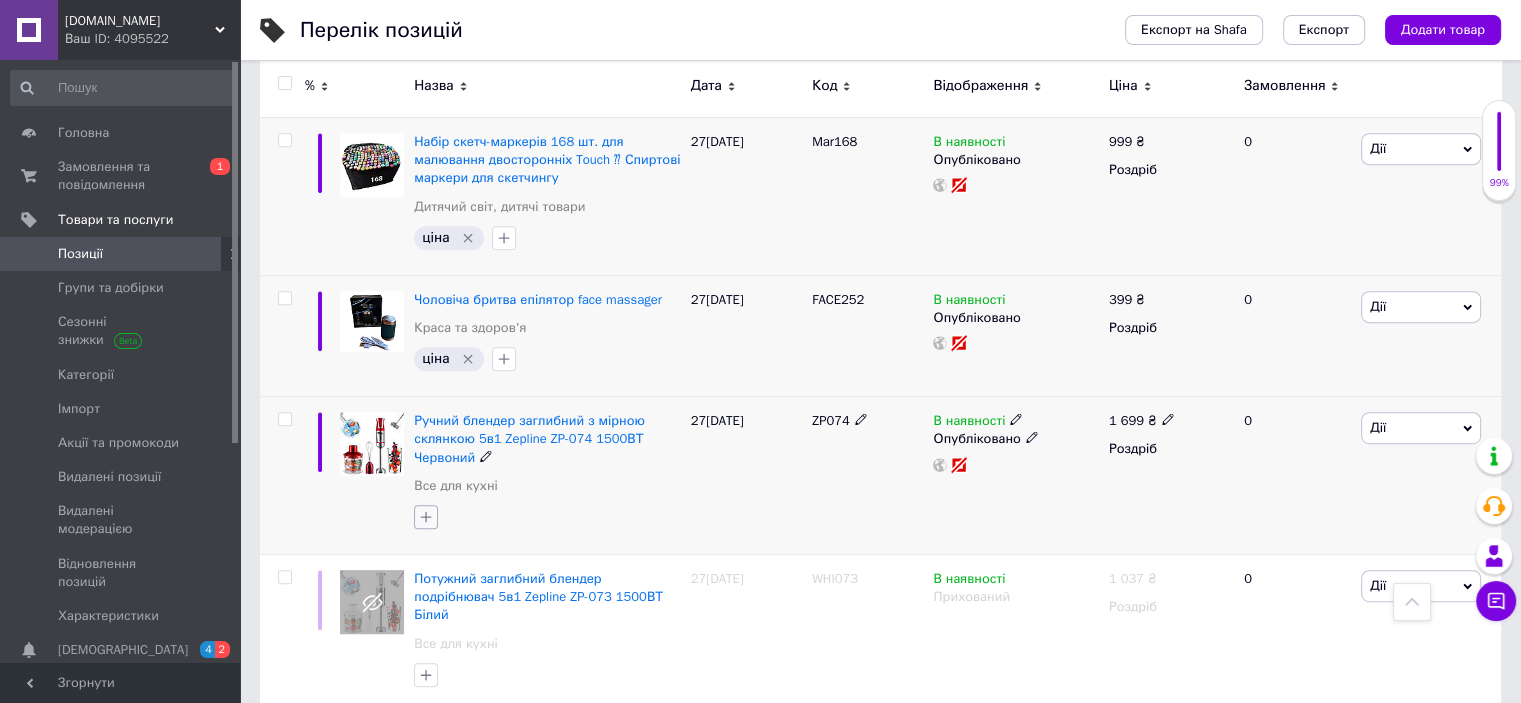 click 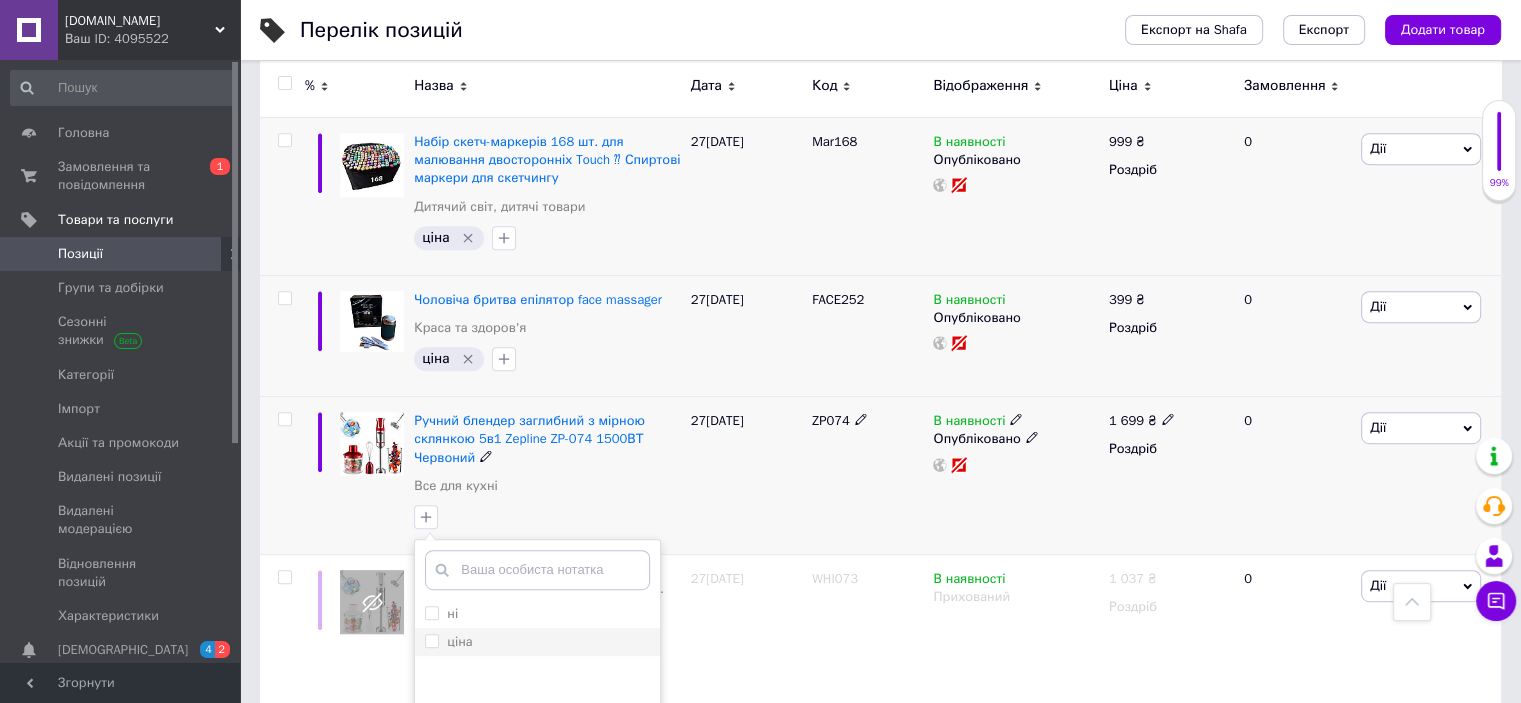 click on "ціна" at bounding box center (431, 640) 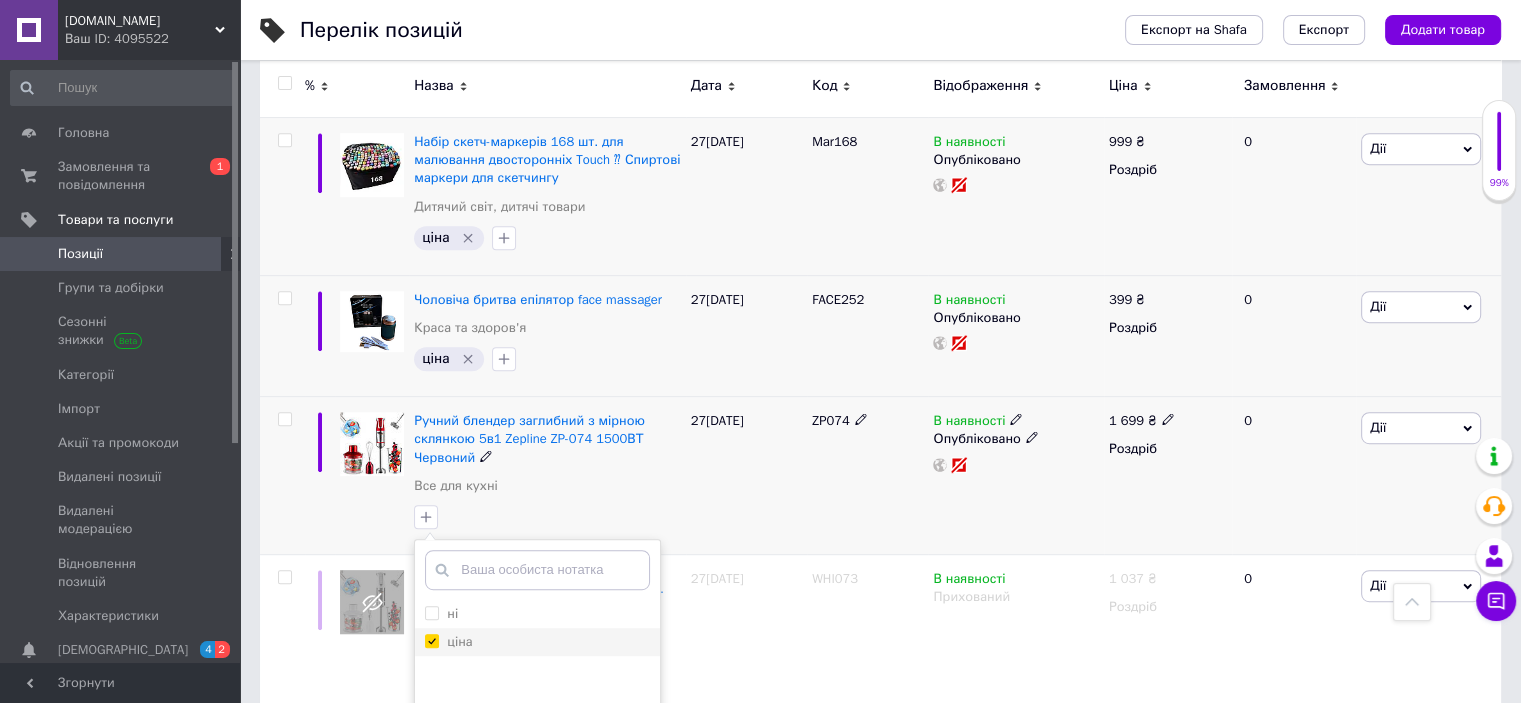 checkbox on "true" 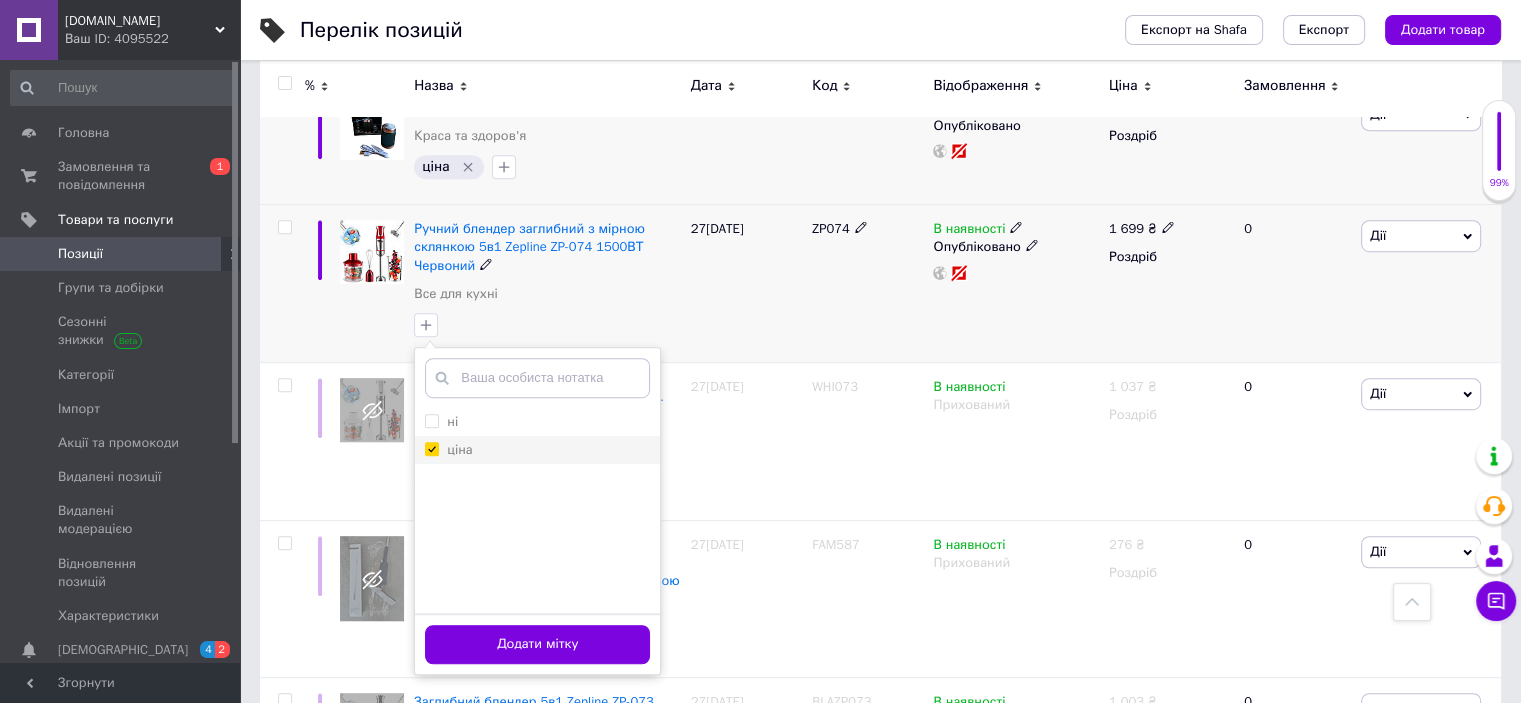 scroll, scrollTop: 1183, scrollLeft: 0, axis: vertical 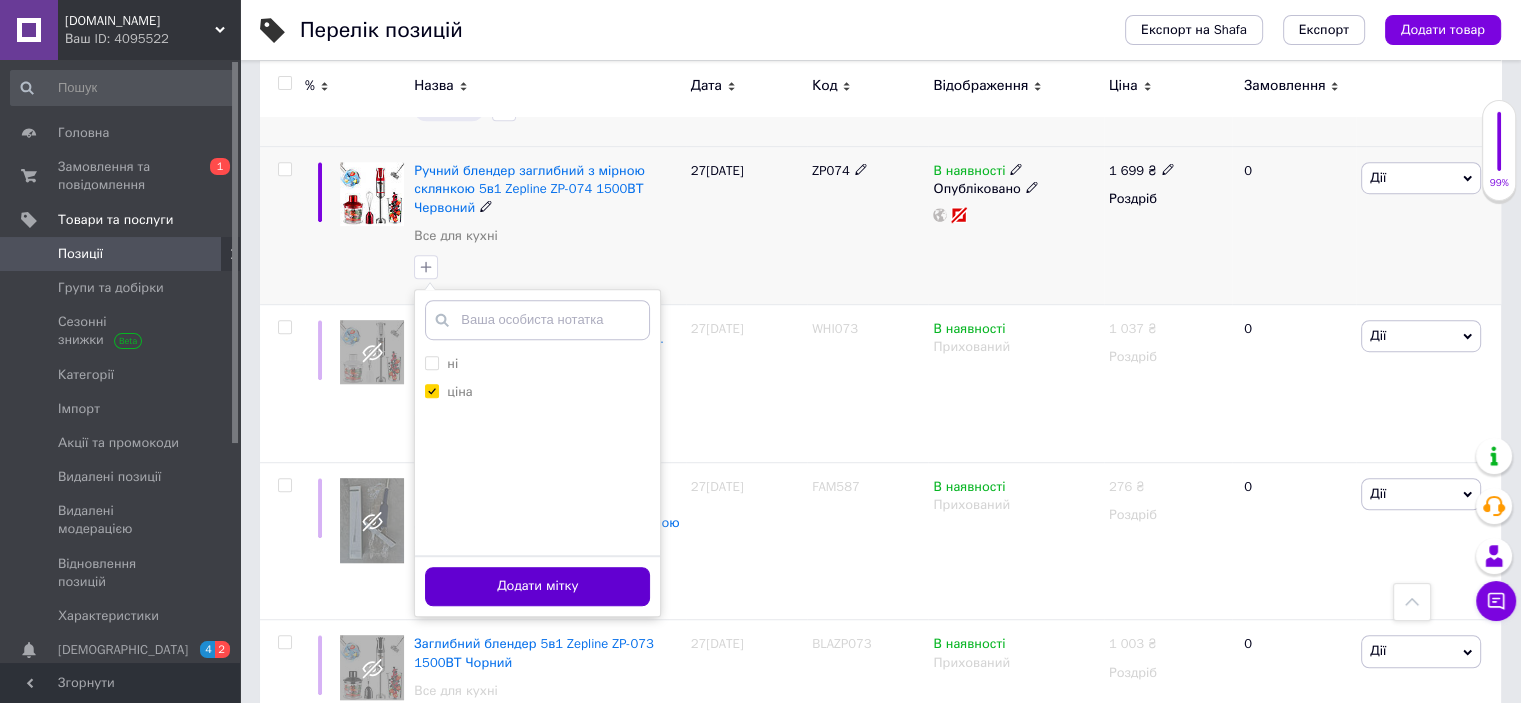 click on "Додати мітку" at bounding box center (537, 586) 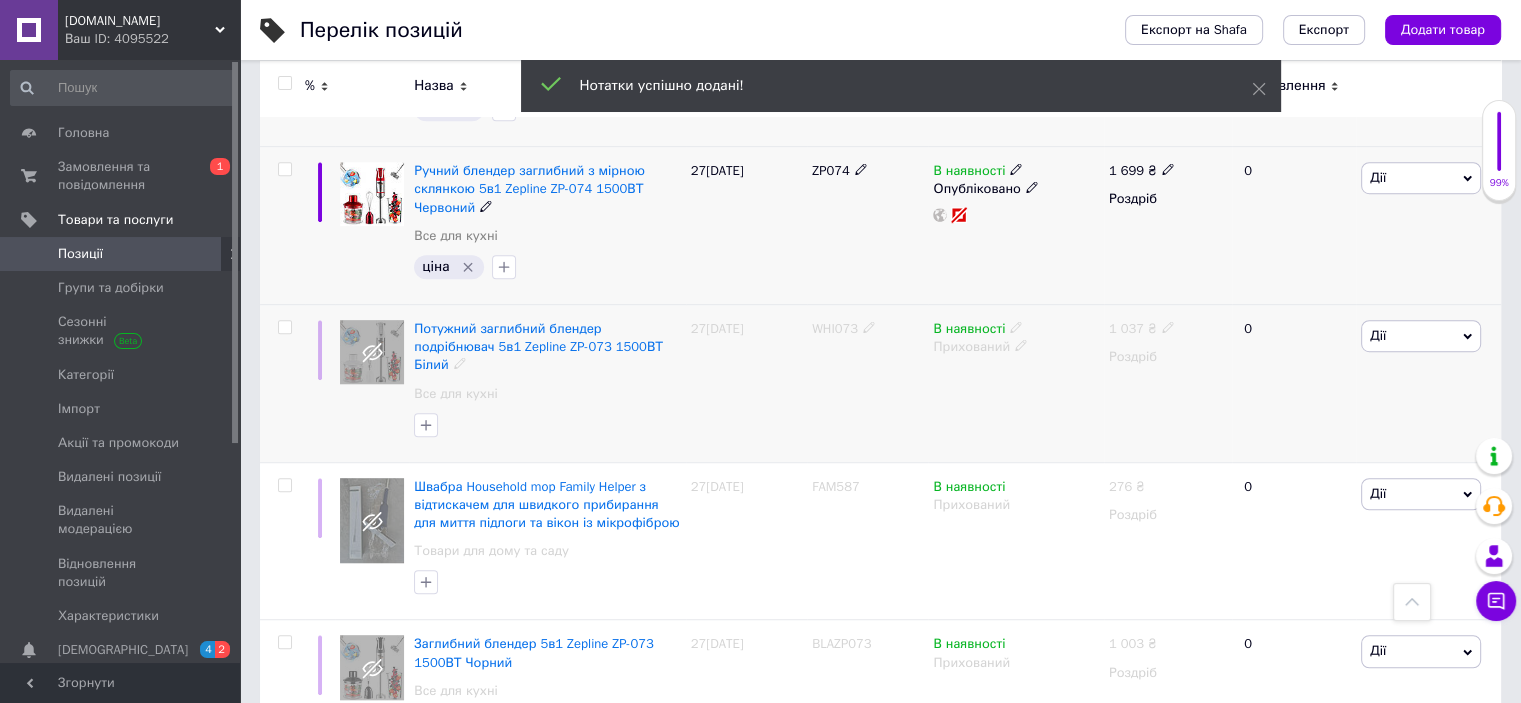 click on "WHI073" at bounding box center [835, 328] 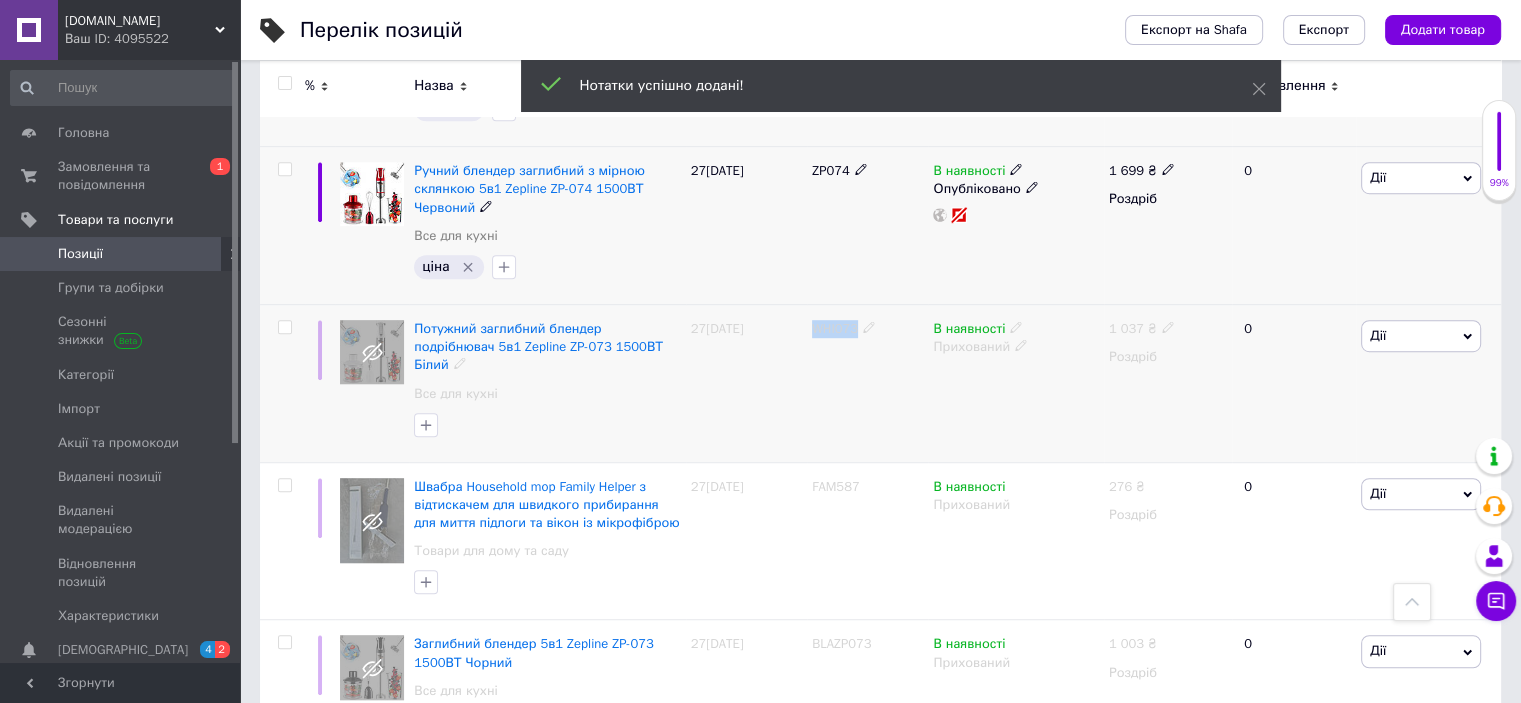 copy on "WHI073" 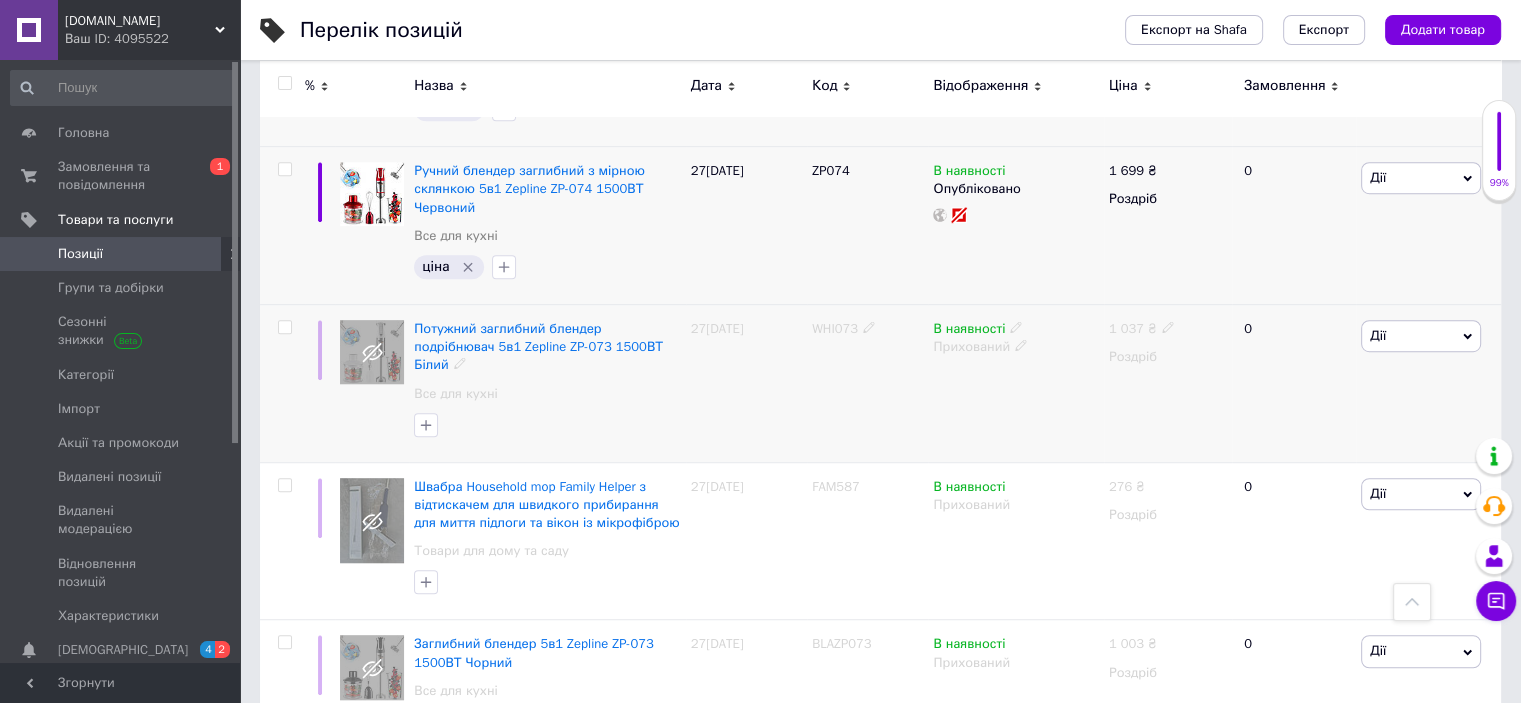 click 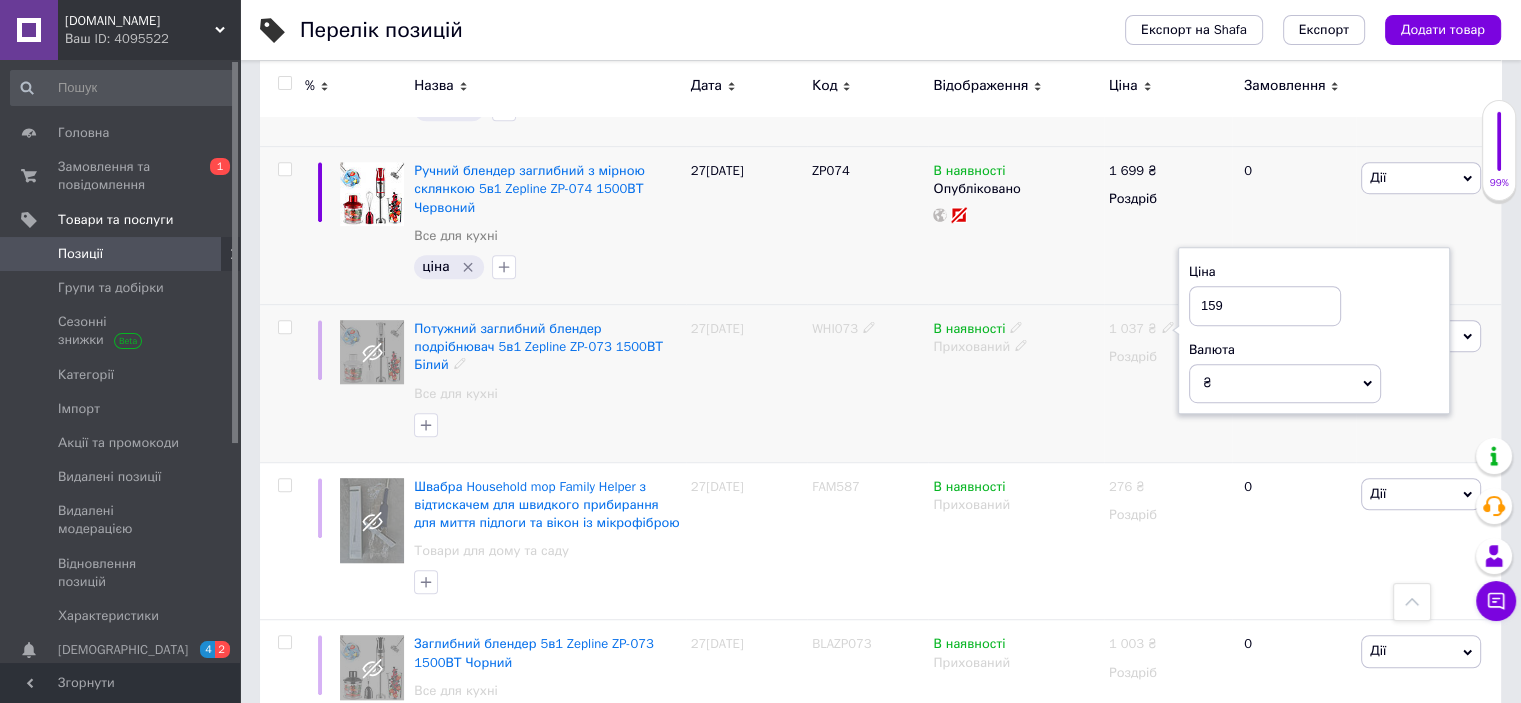type on "1599" 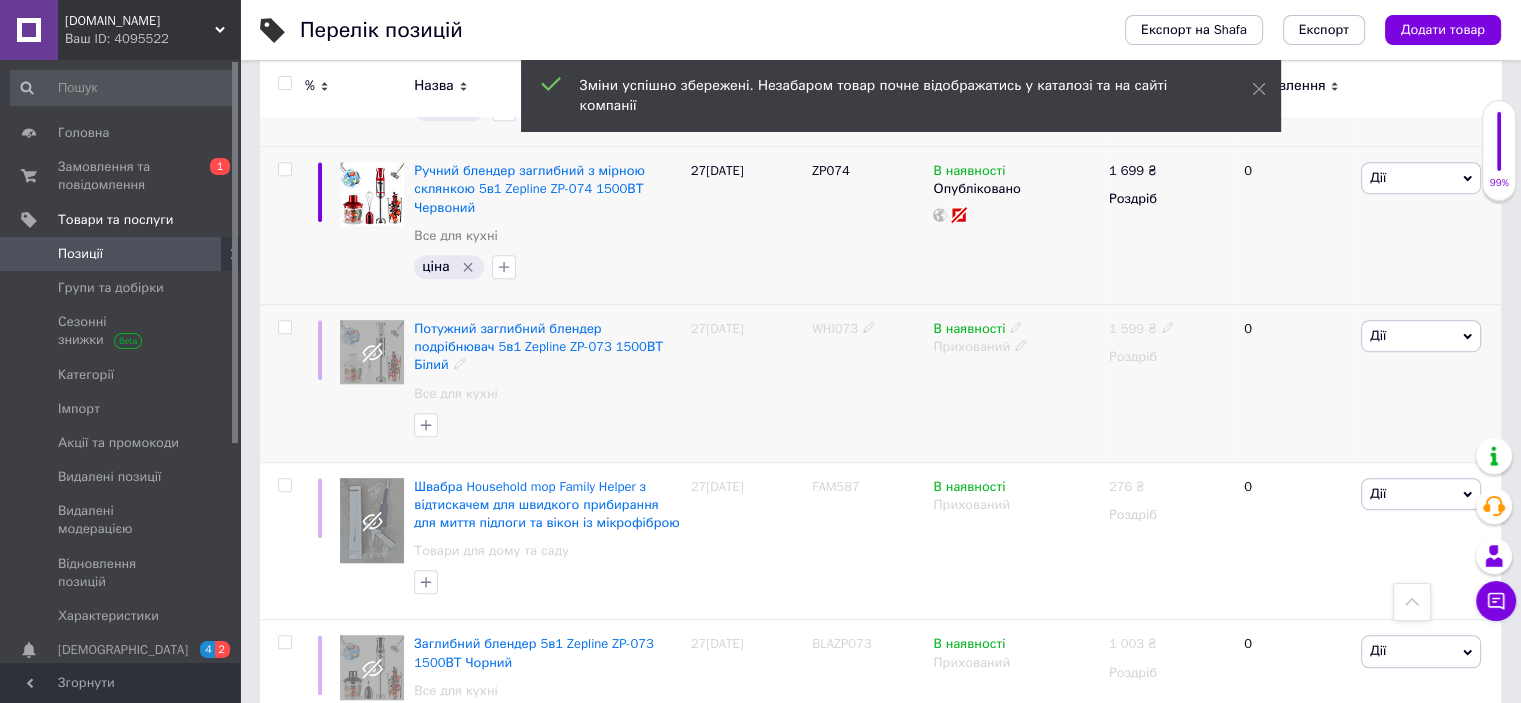 click 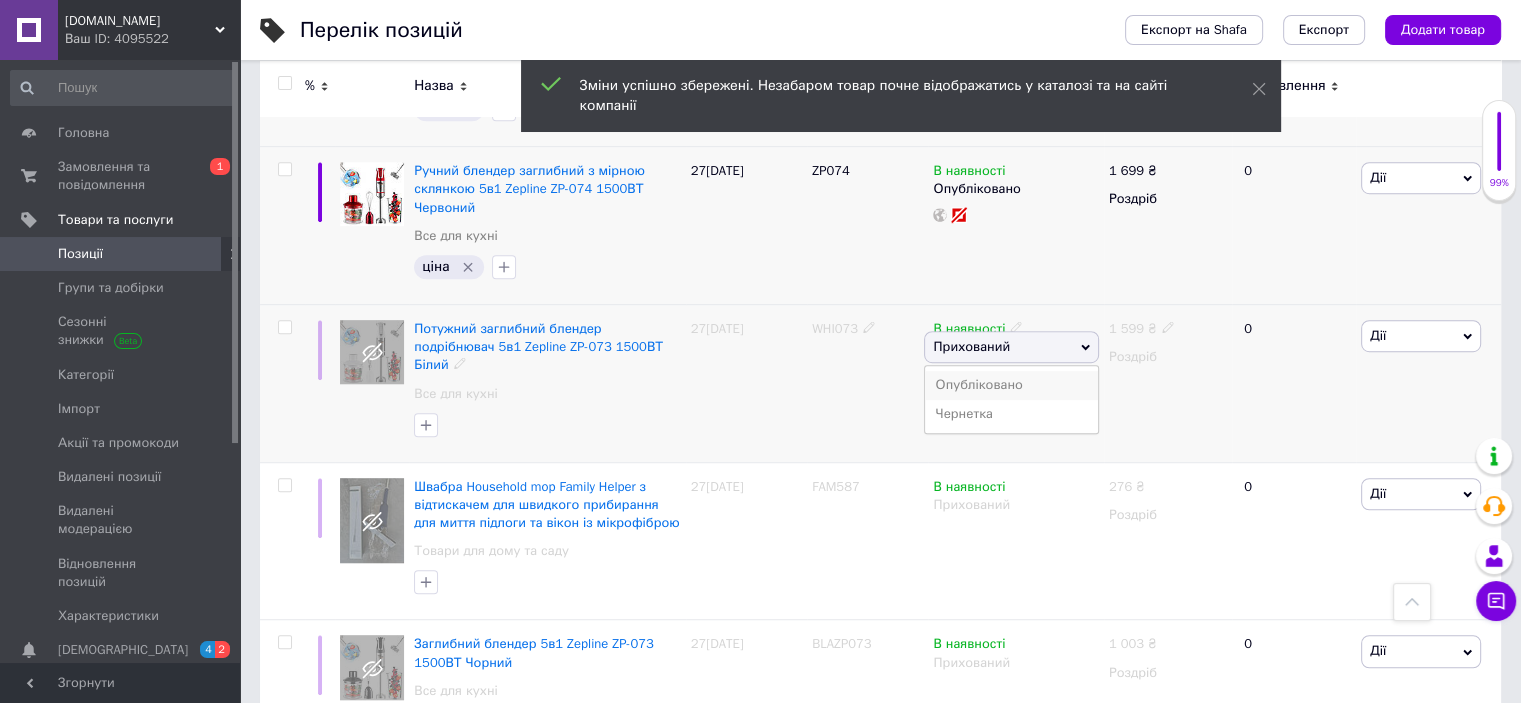 click on "Опубліковано" at bounding box center [1011, 385] 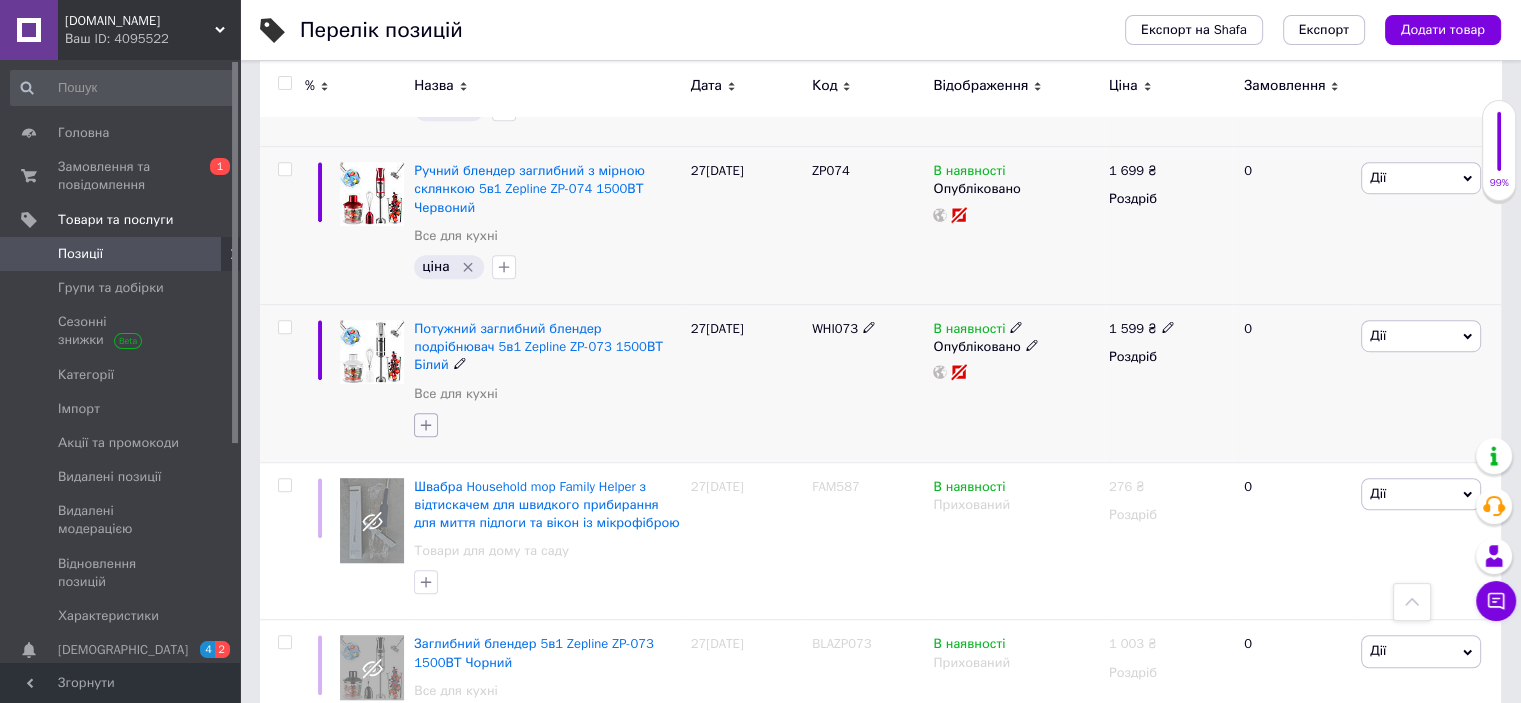click 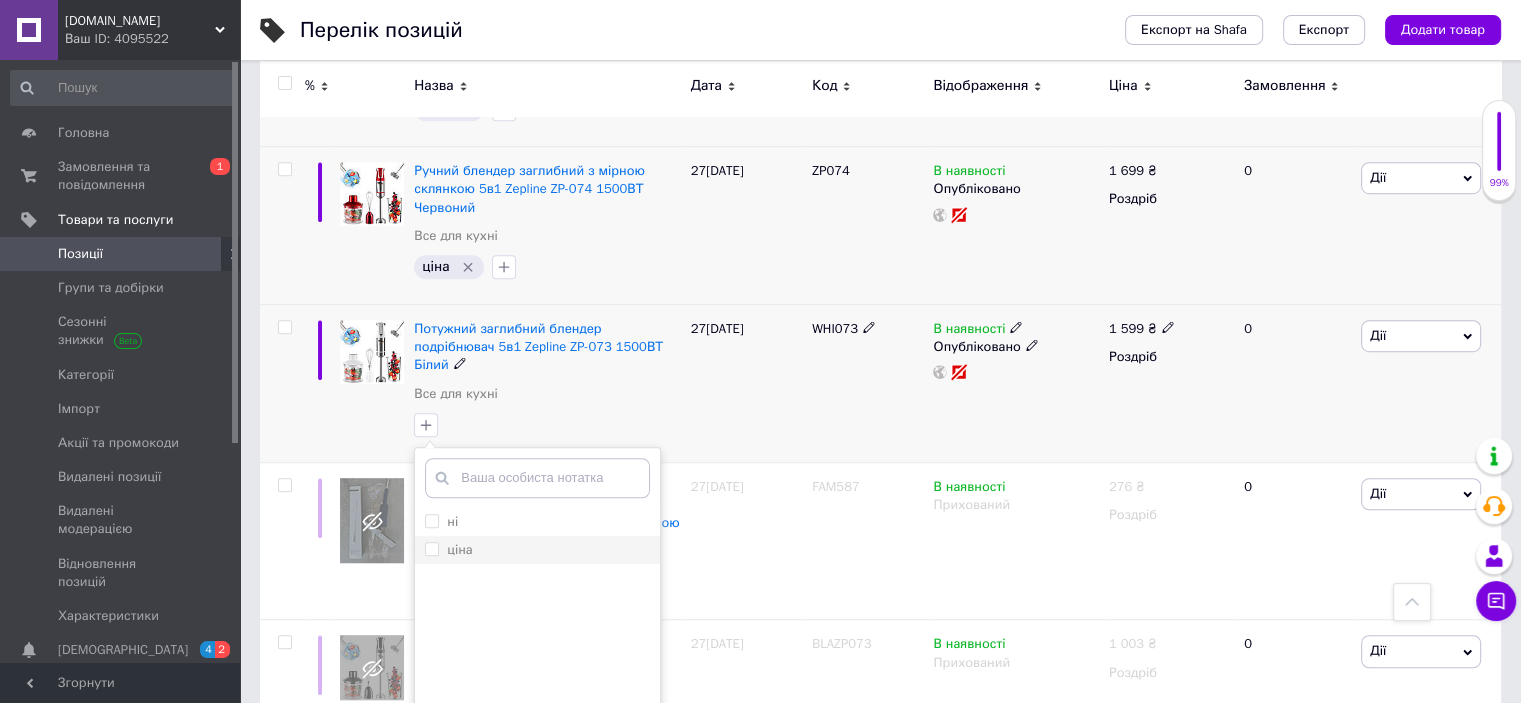 click on "ціна" at bounding box center [431, 548] 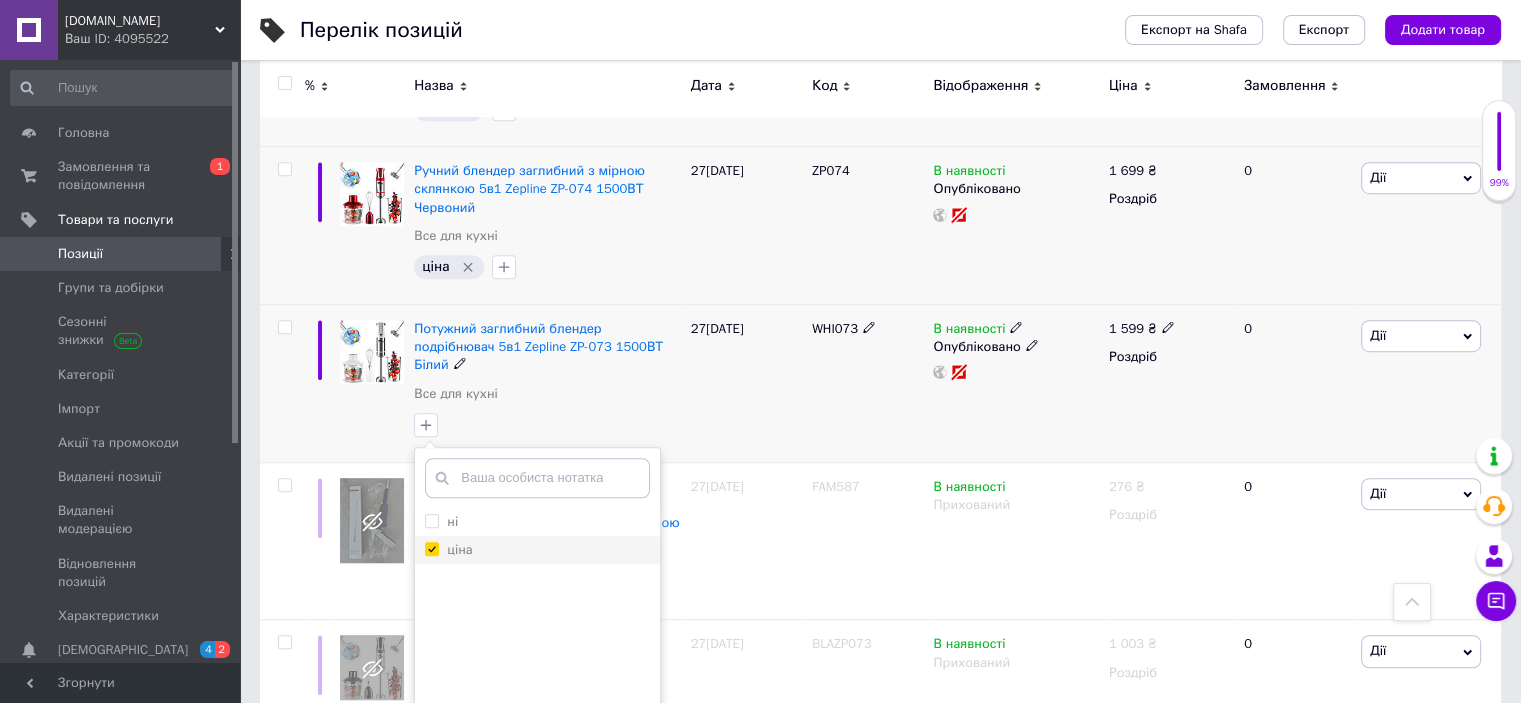 checkbox on "true" 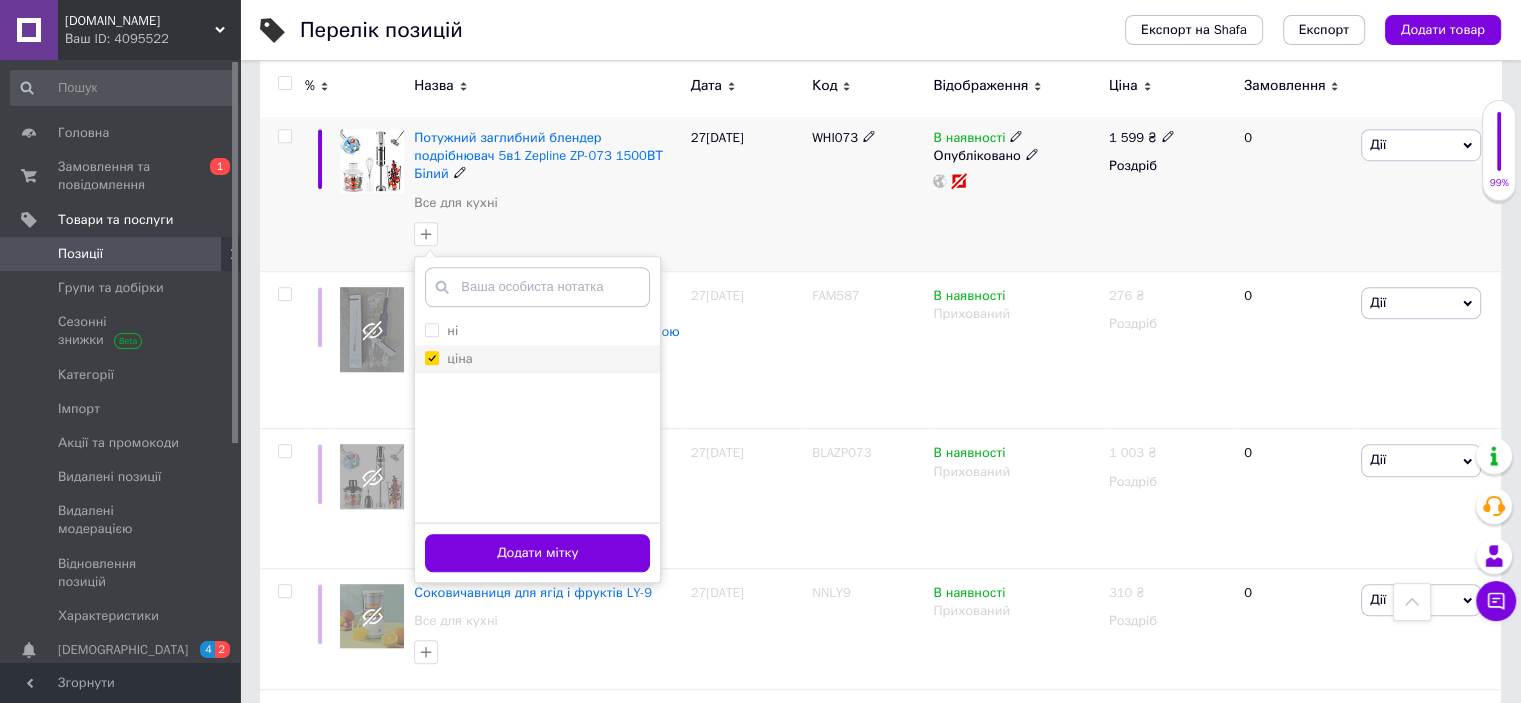 scroll, scrollTop: 1383, scrollLeft: 0, axis: vertical 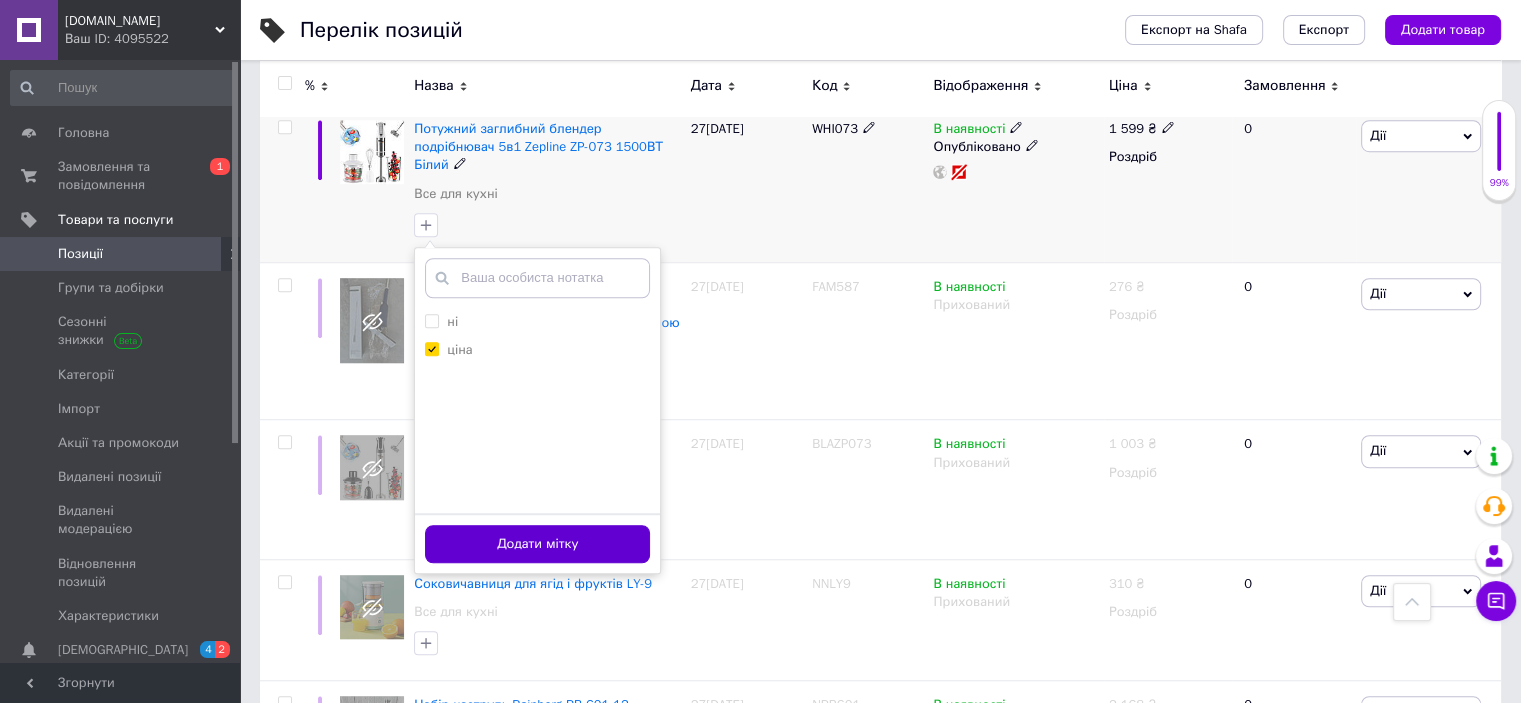click on "Додати мітку" at bounding box center (537, 544) 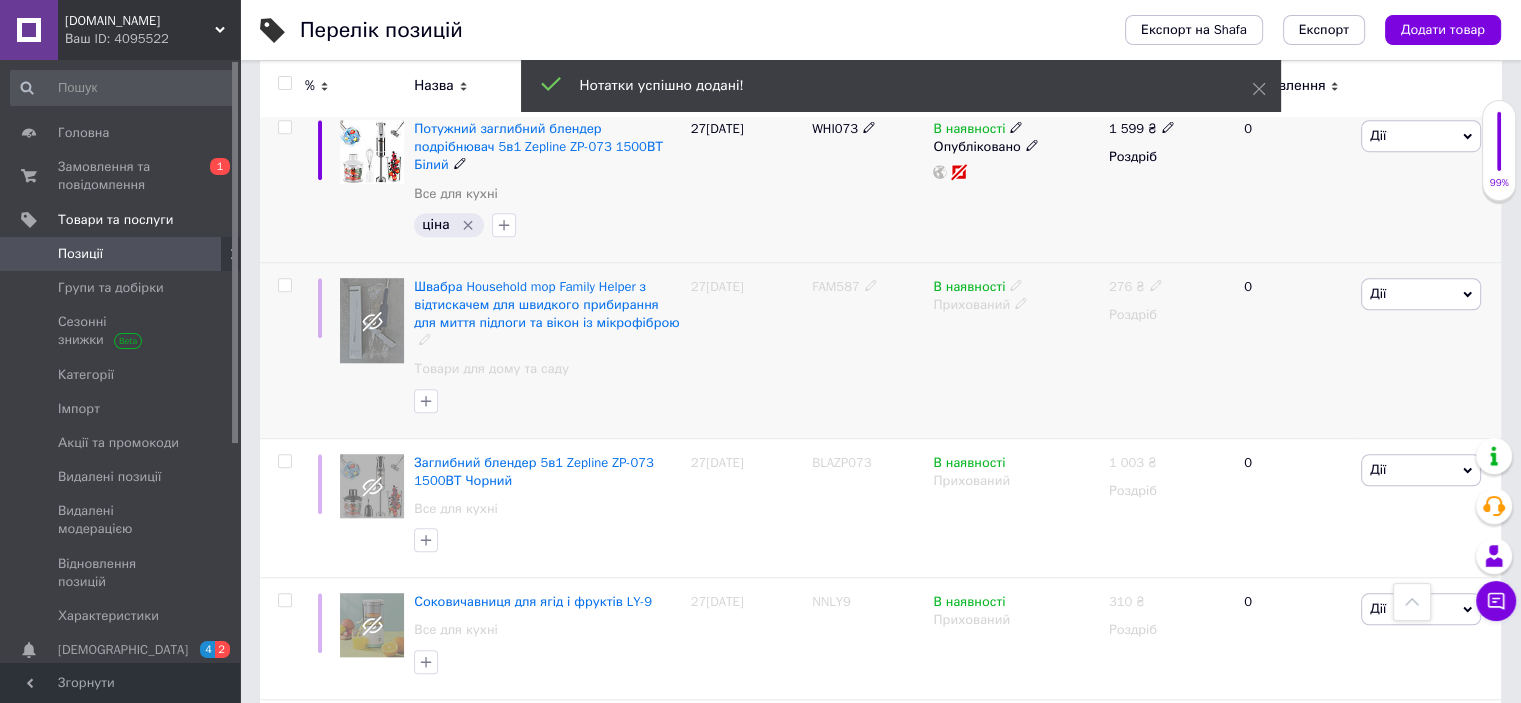 click on "FAM587" at bounding box center (836, 286) 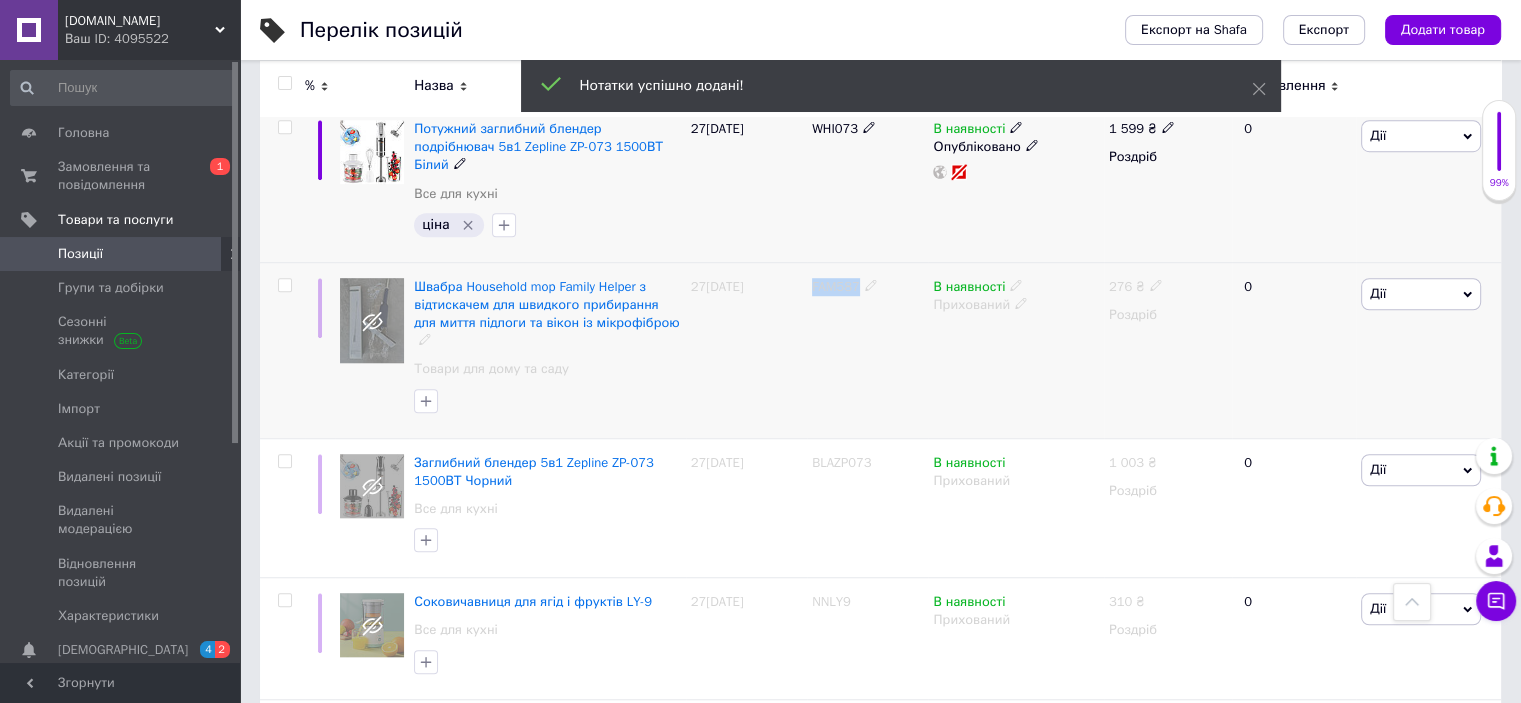 copy on "FAM587" 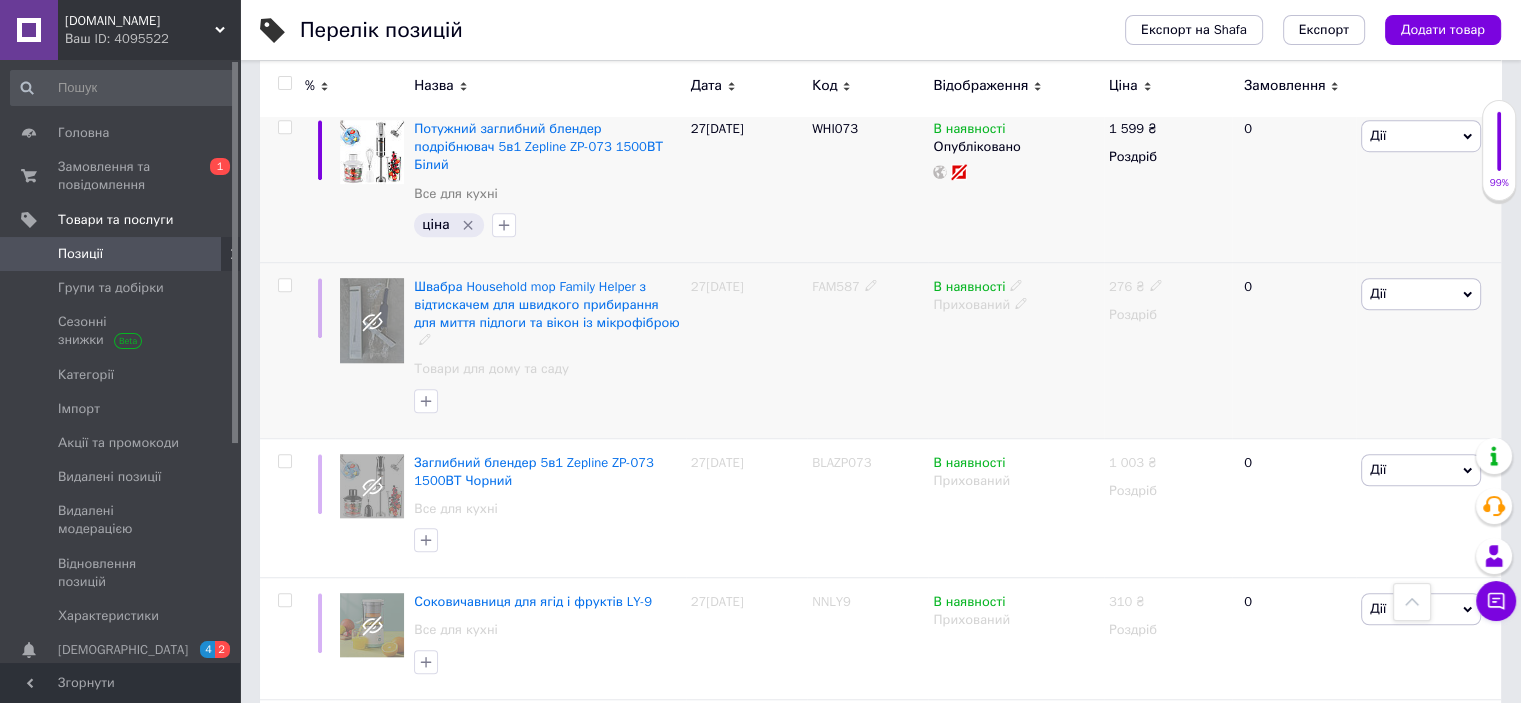 click 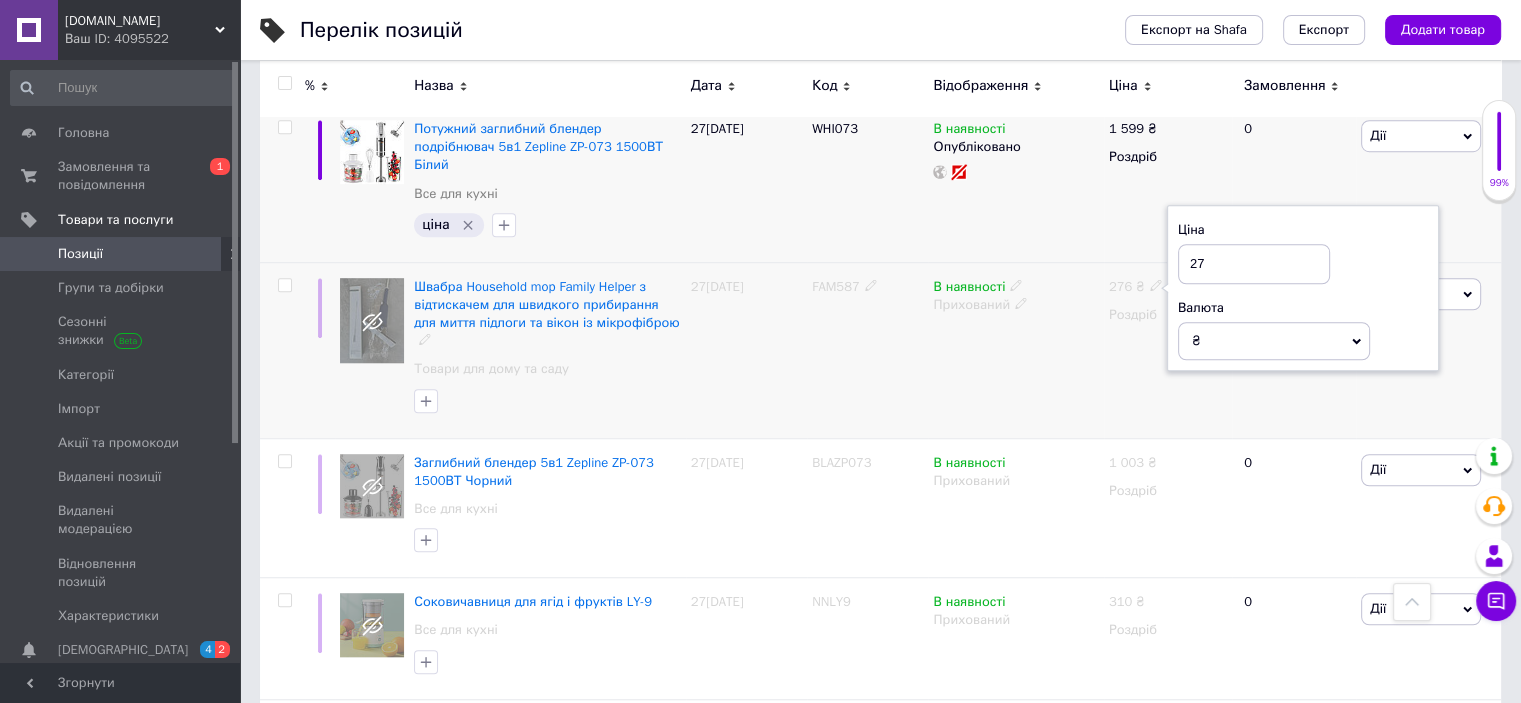 type on "2" 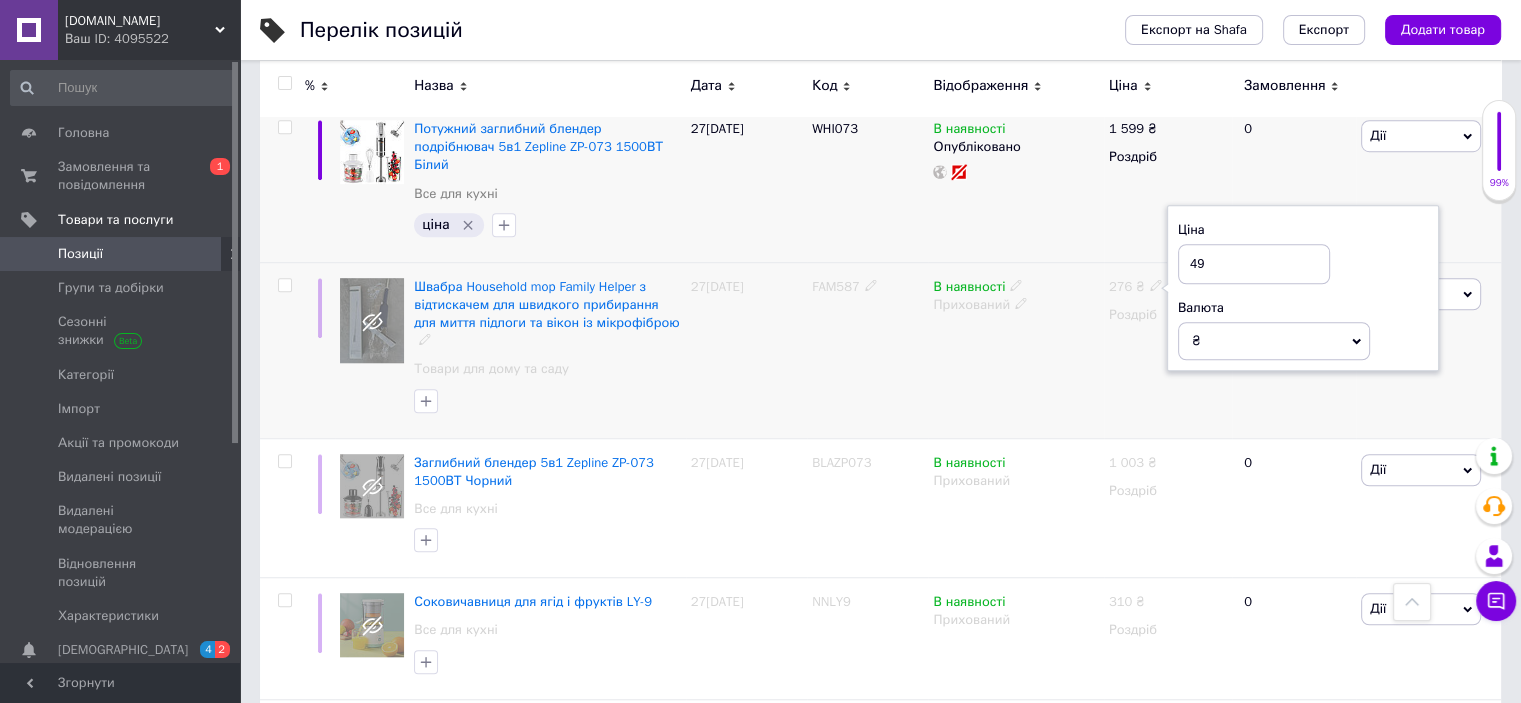 type on "499" 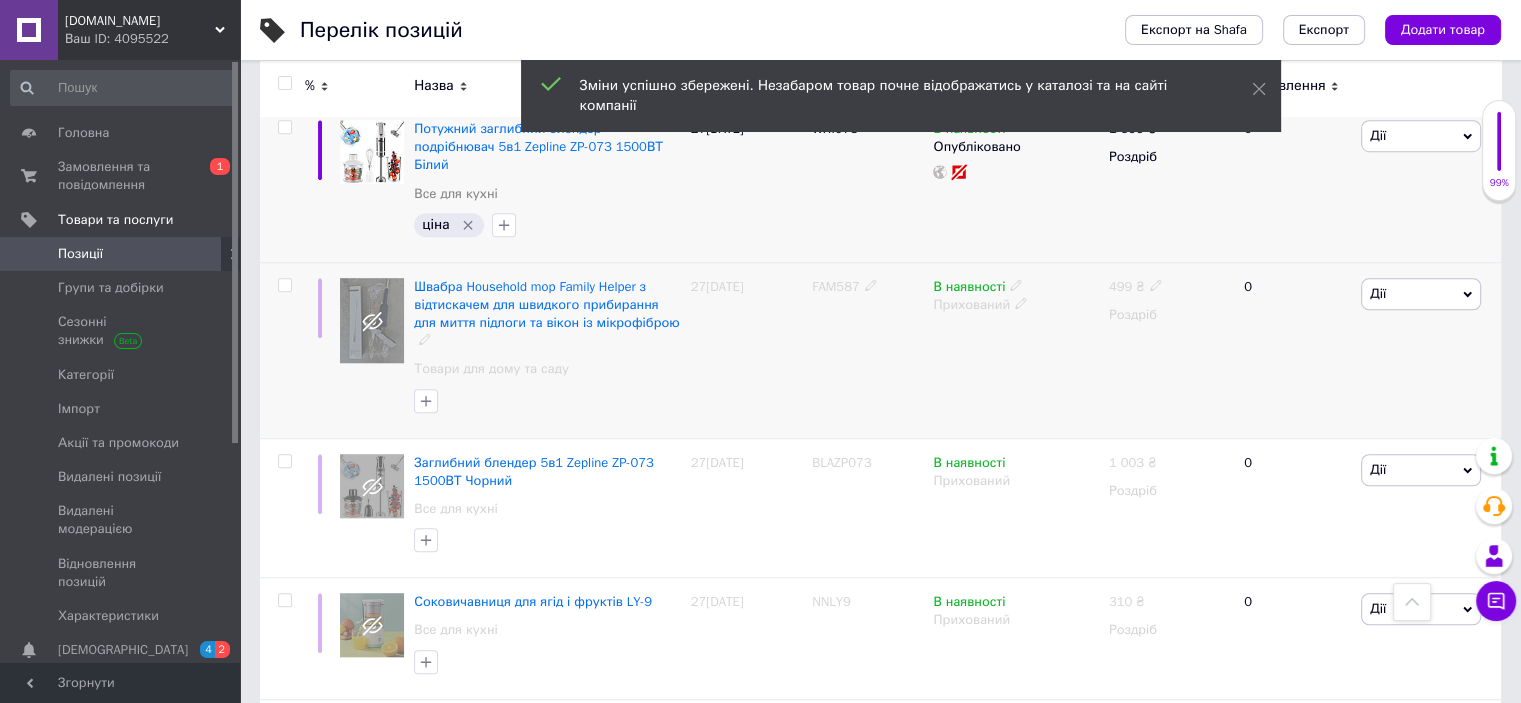 click 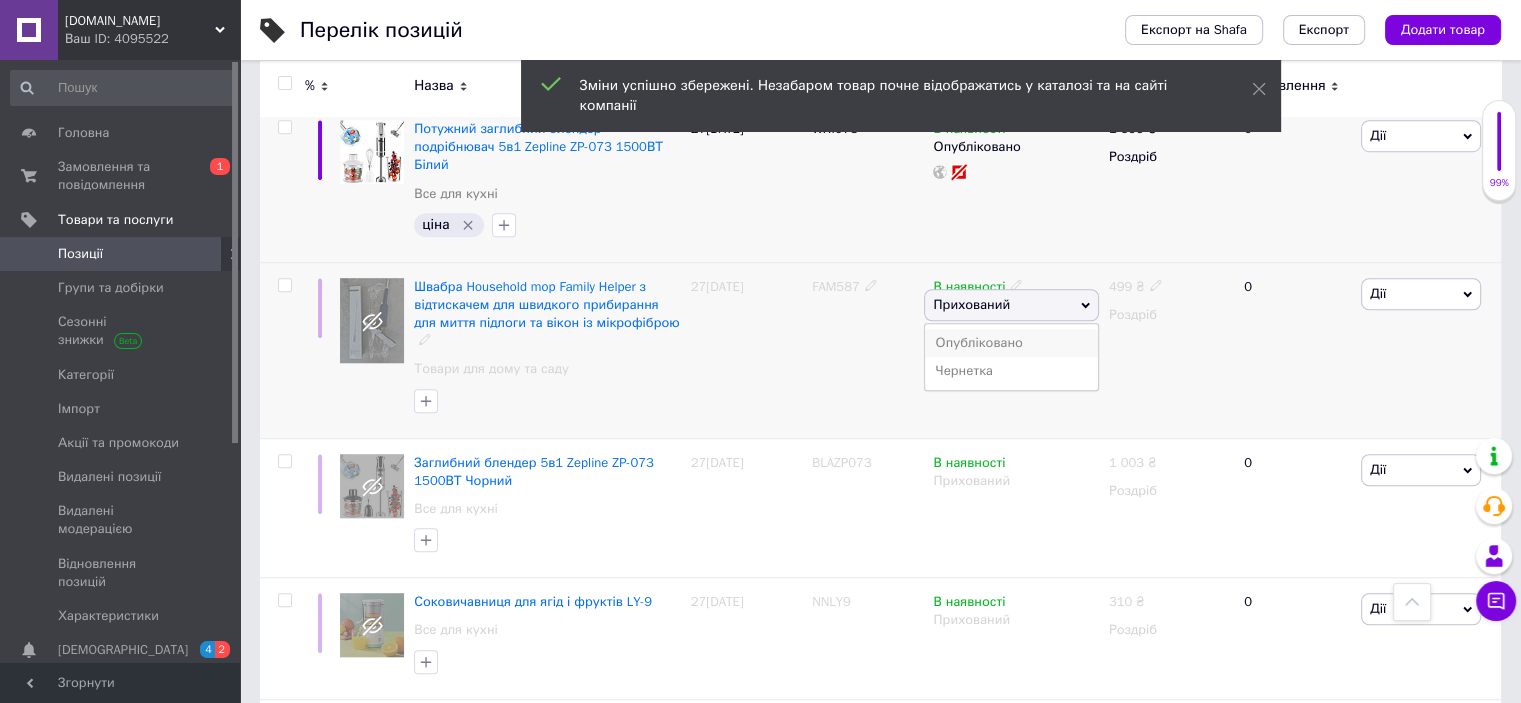 click on "Опубліковано" at bounding box center (1011, 343) 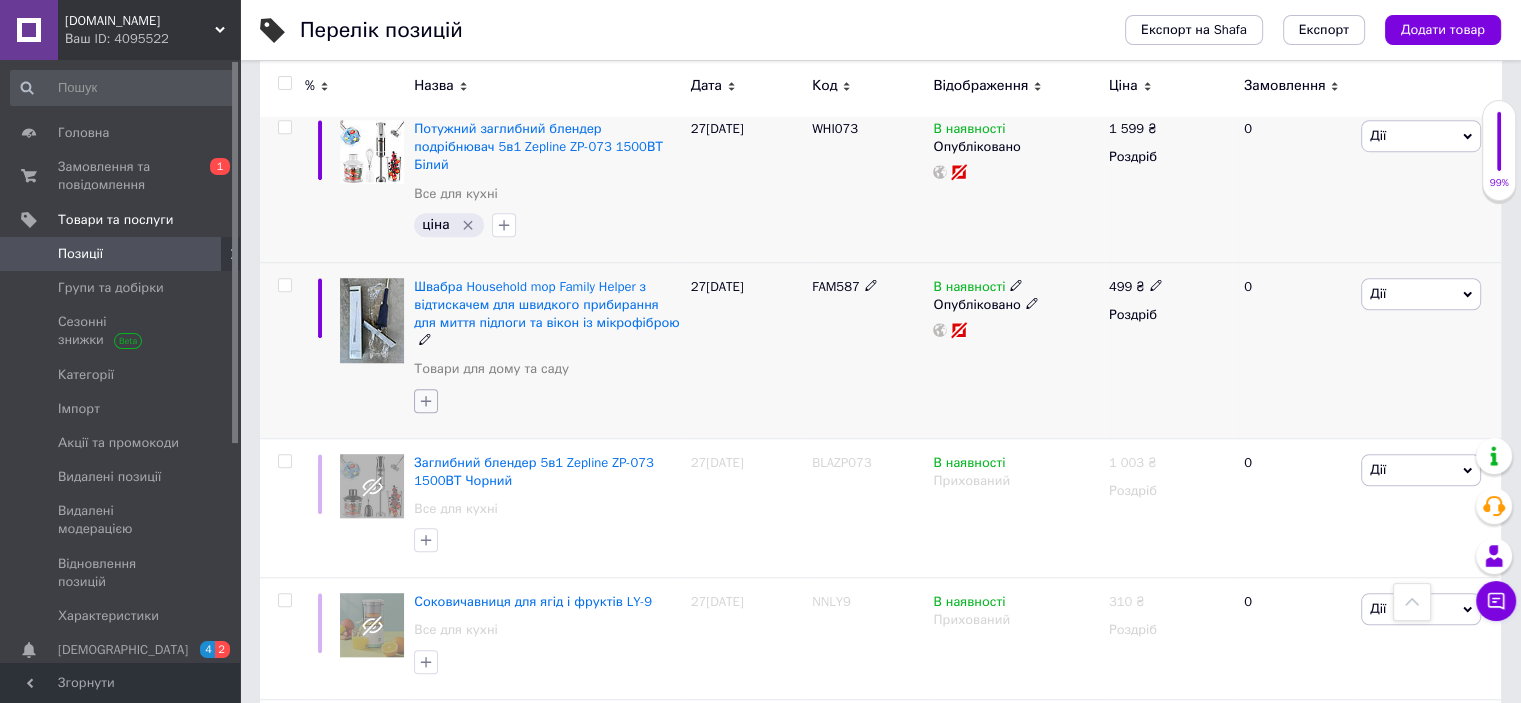 click 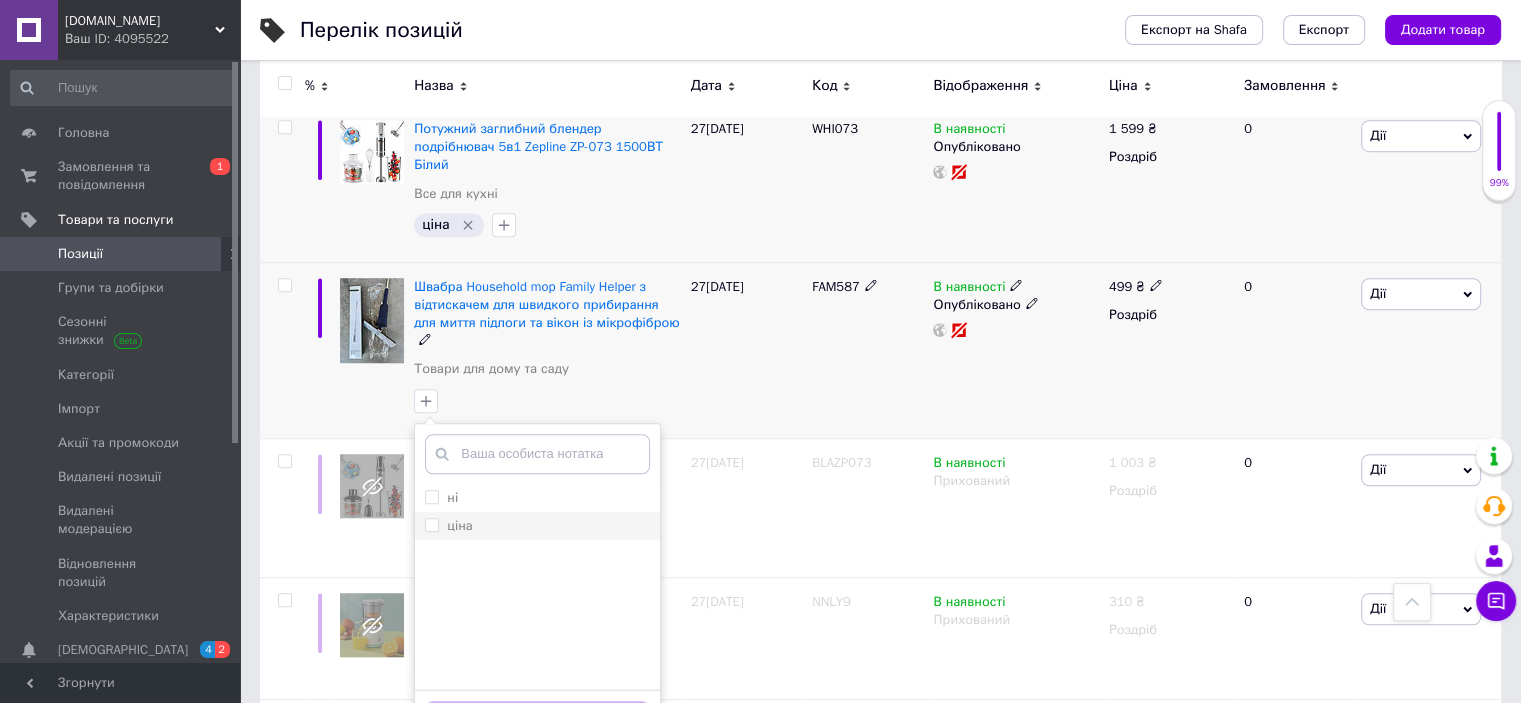 click on "ціна" at bounding box center (431, 524) 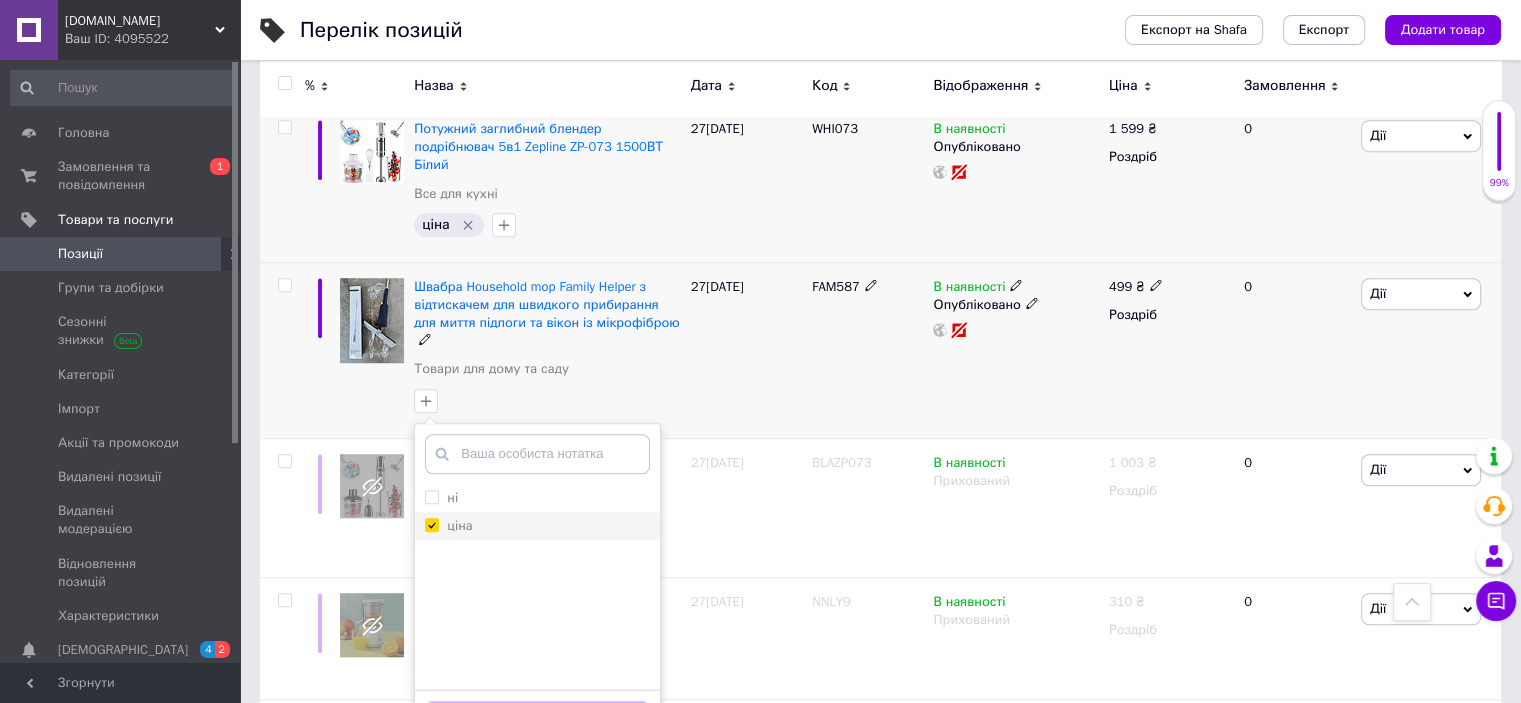 checkbox on "true" 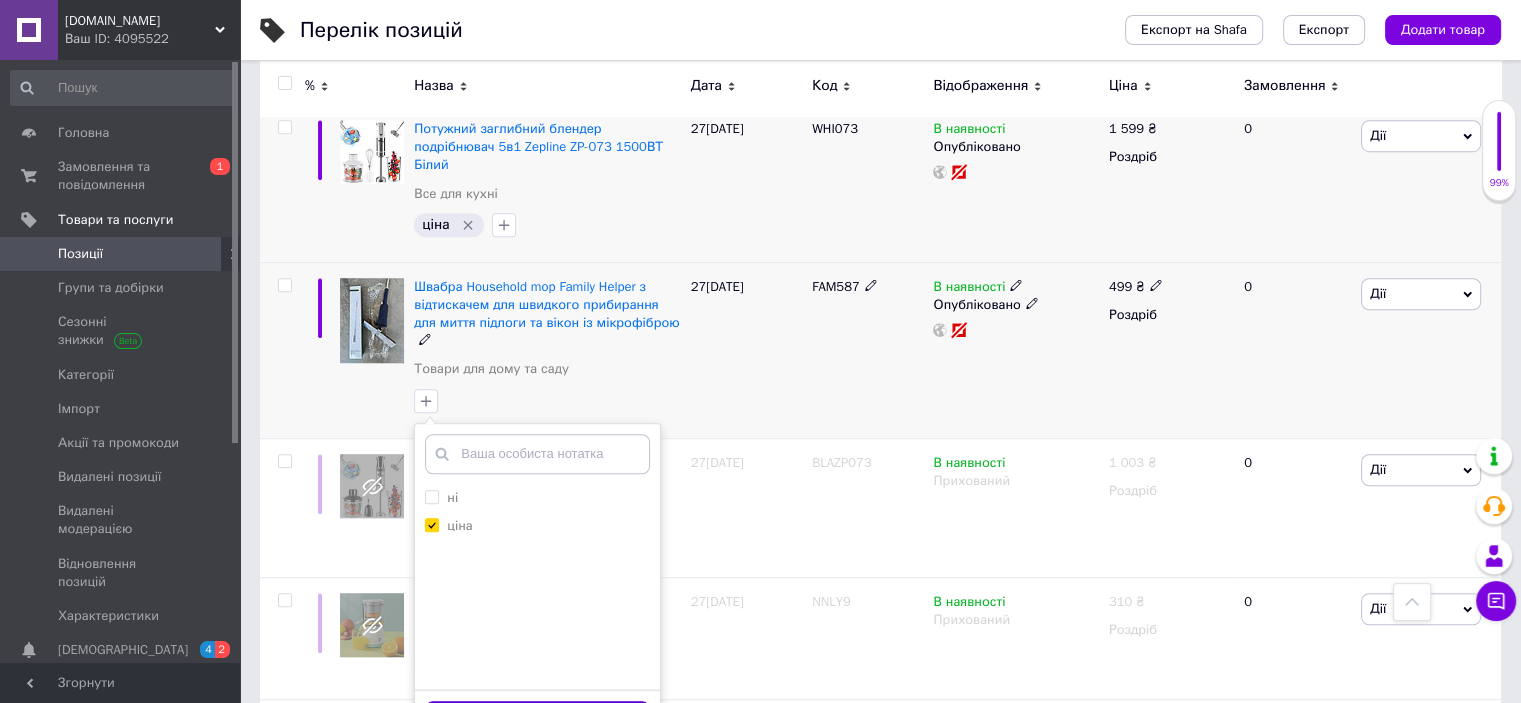 click on "Додати мітку" at bounding box center [537, 720] 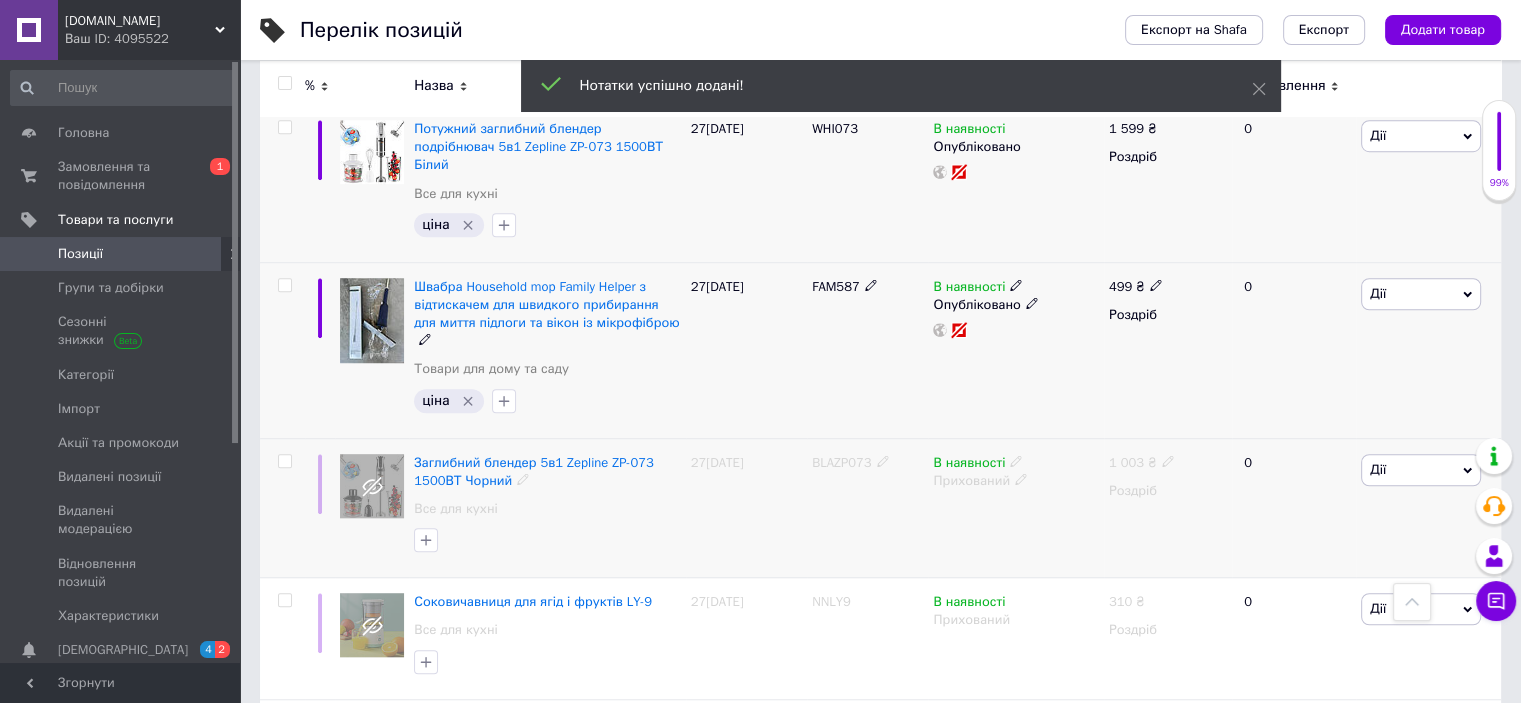 click on "BLAZP073" at bounding box center [842, 462] 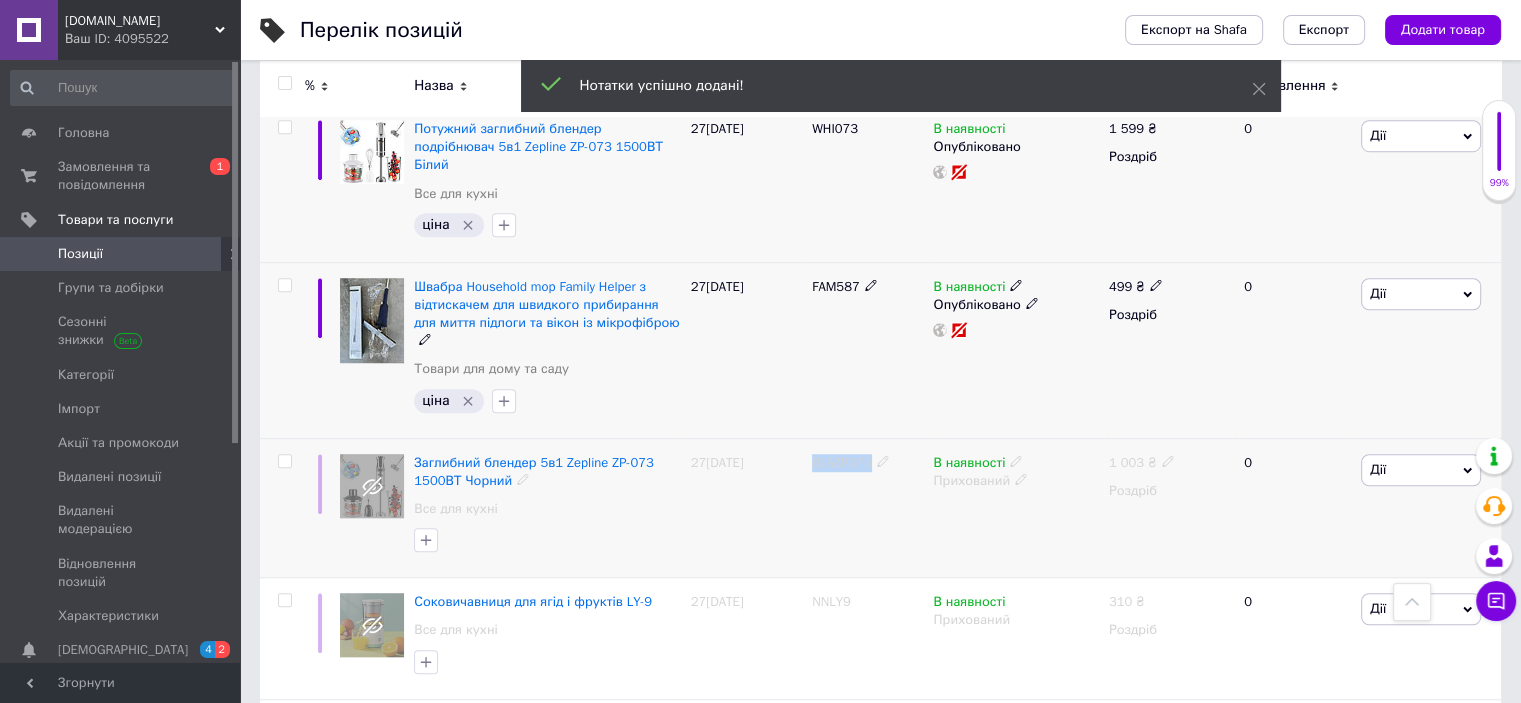 copy on "BLAZP073" 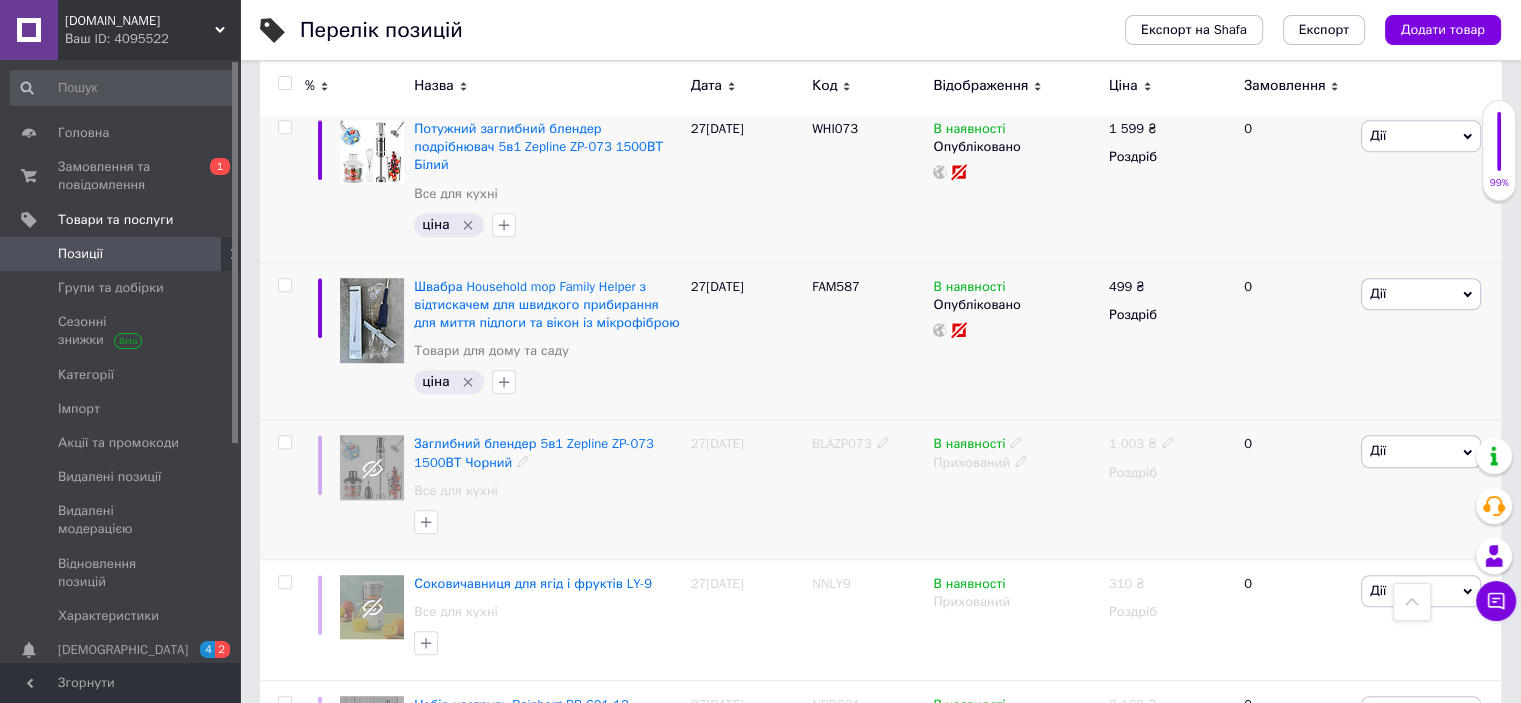 click 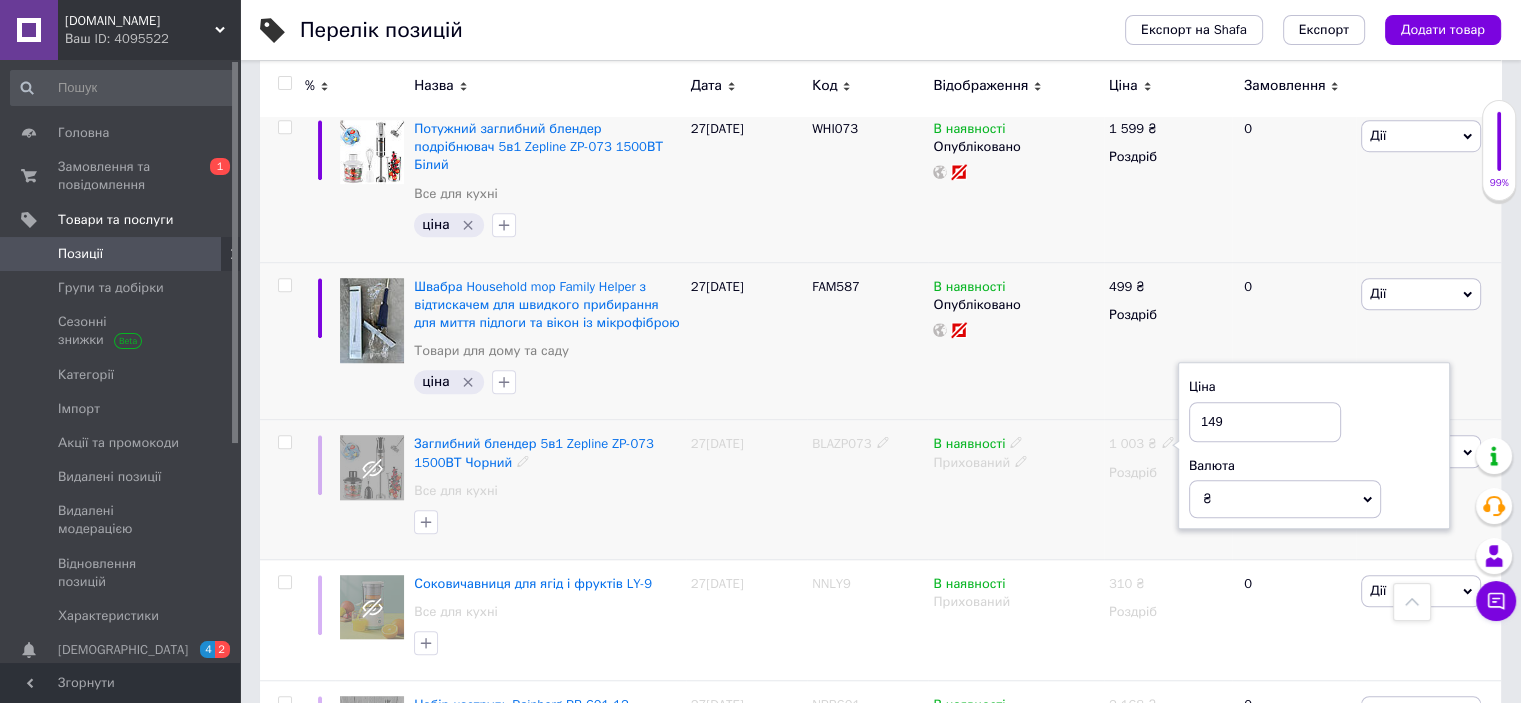 type on "1499" 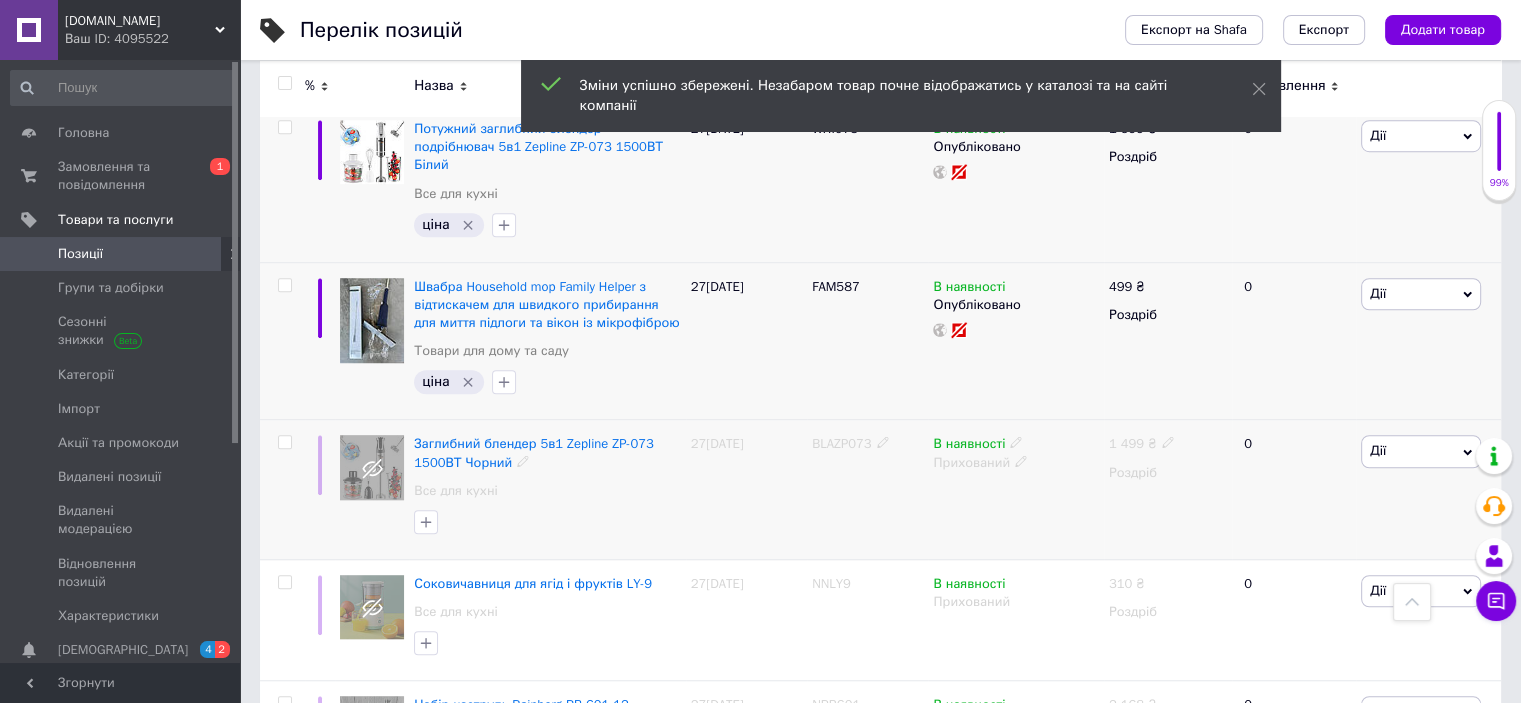 click 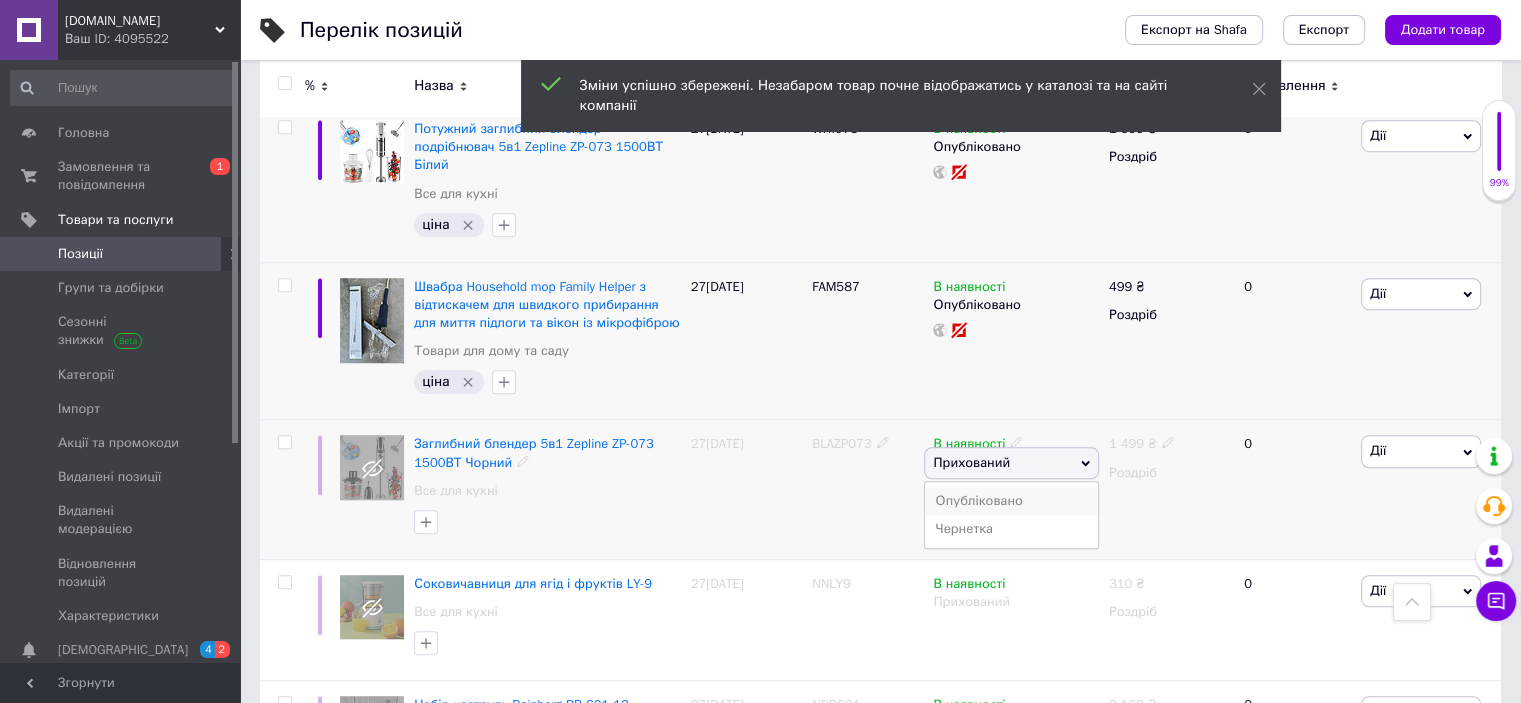click on "Опубліковано" at bounding box center (1011, 501) 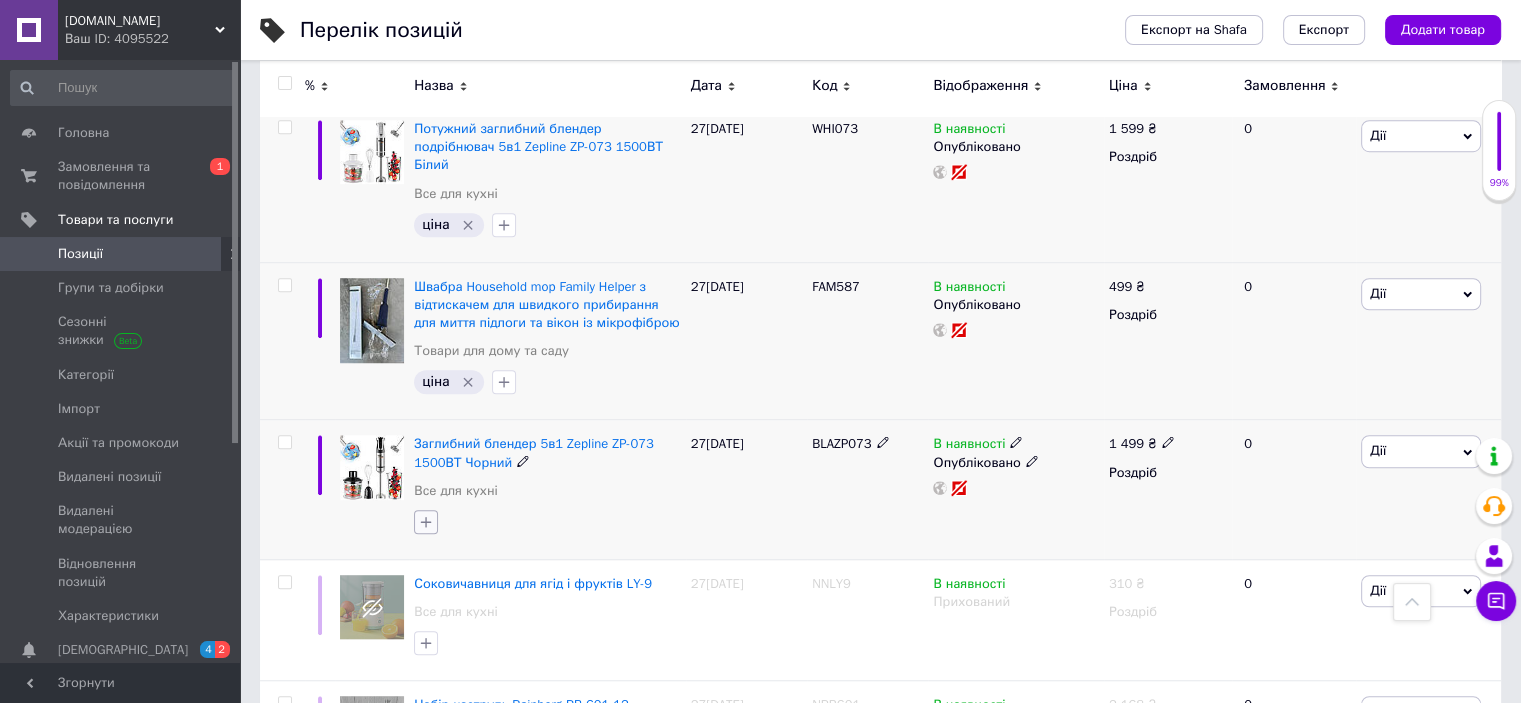 click 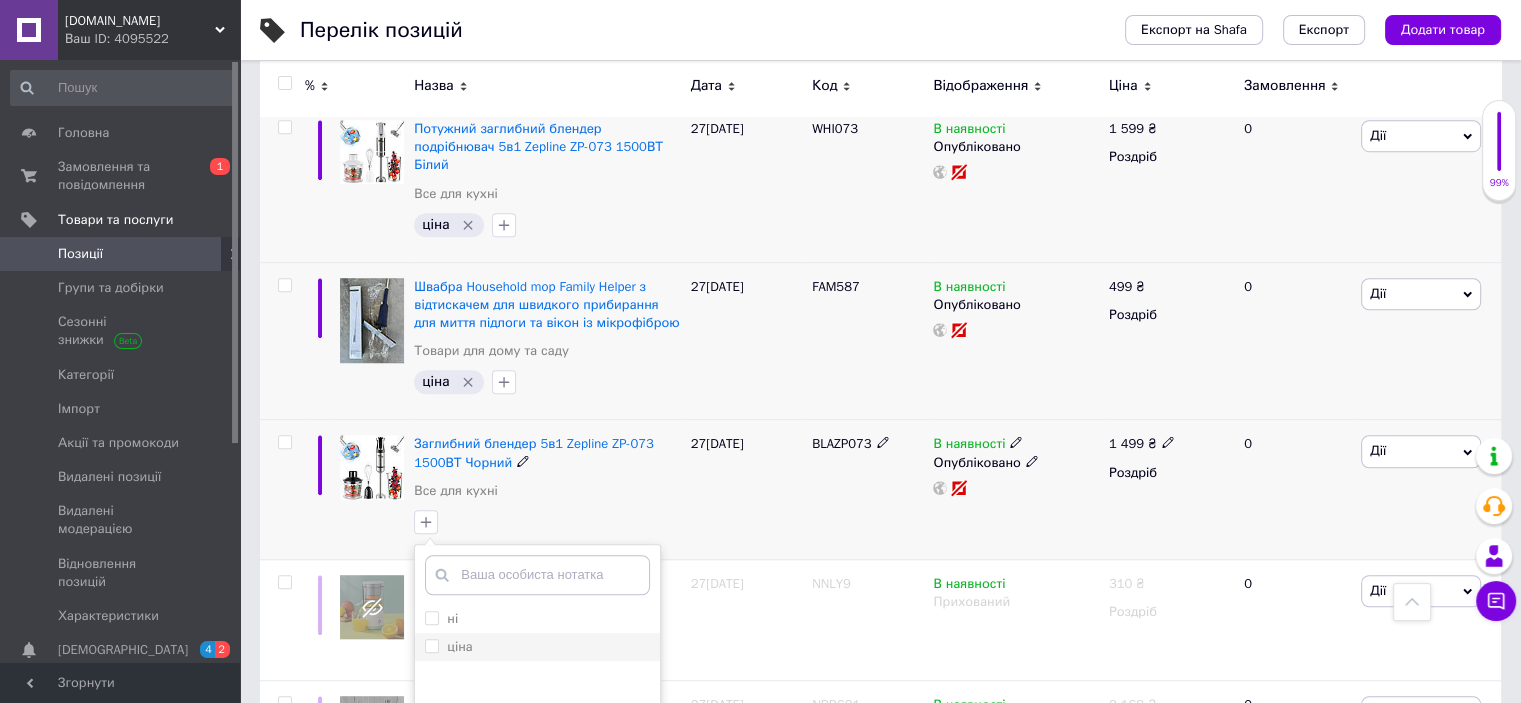 click on "ціна" at bounding box center (431, 645) 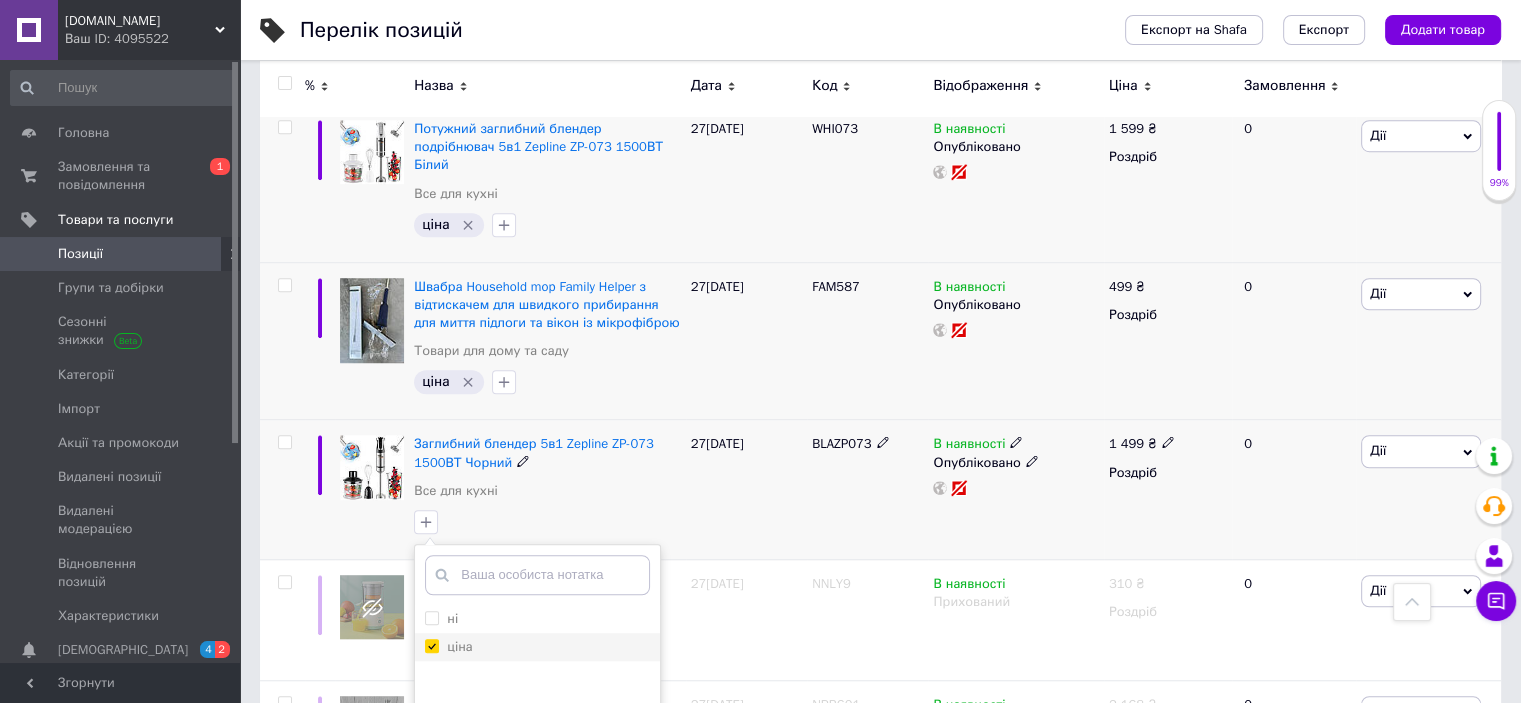 checkbox on "true" 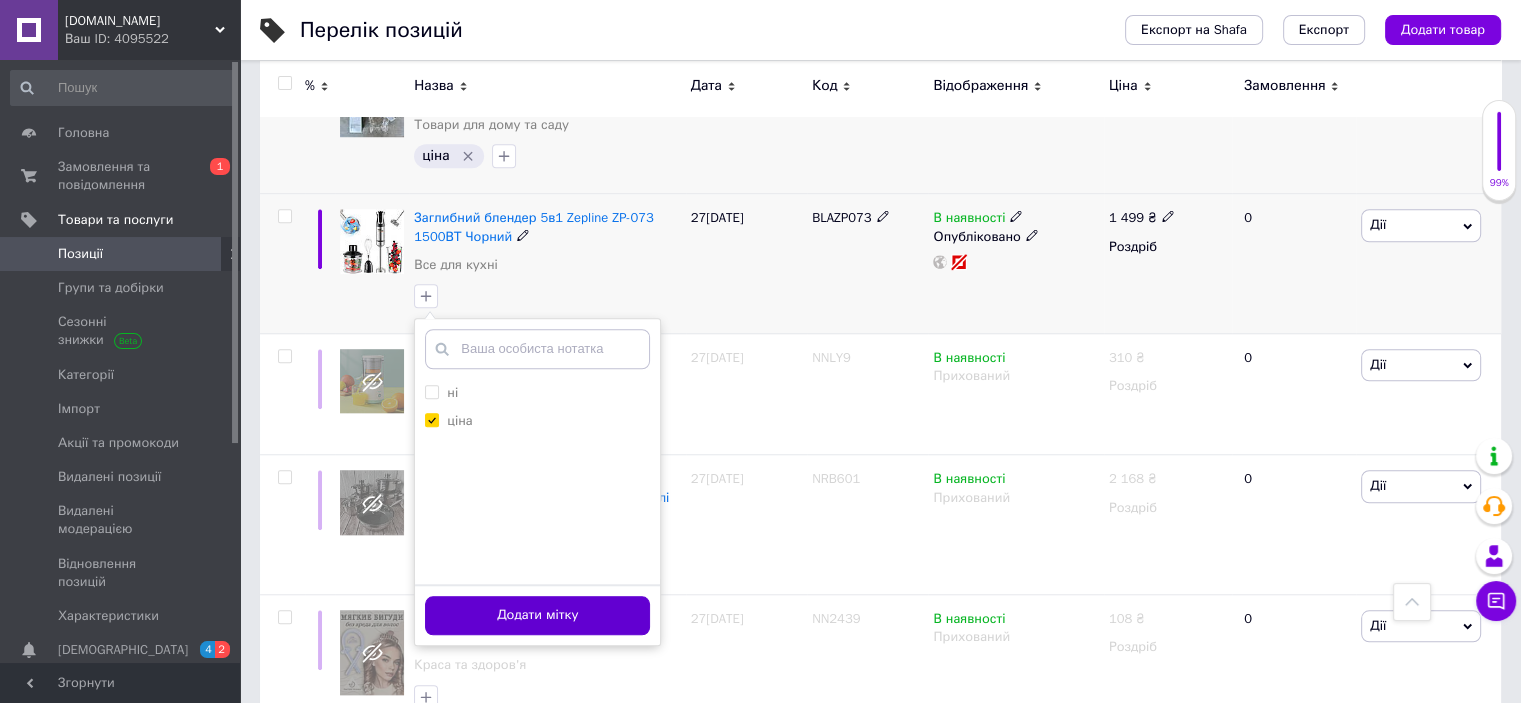 scroll, scrollTop: 1610, scrollLeft: 0, axis: vertical 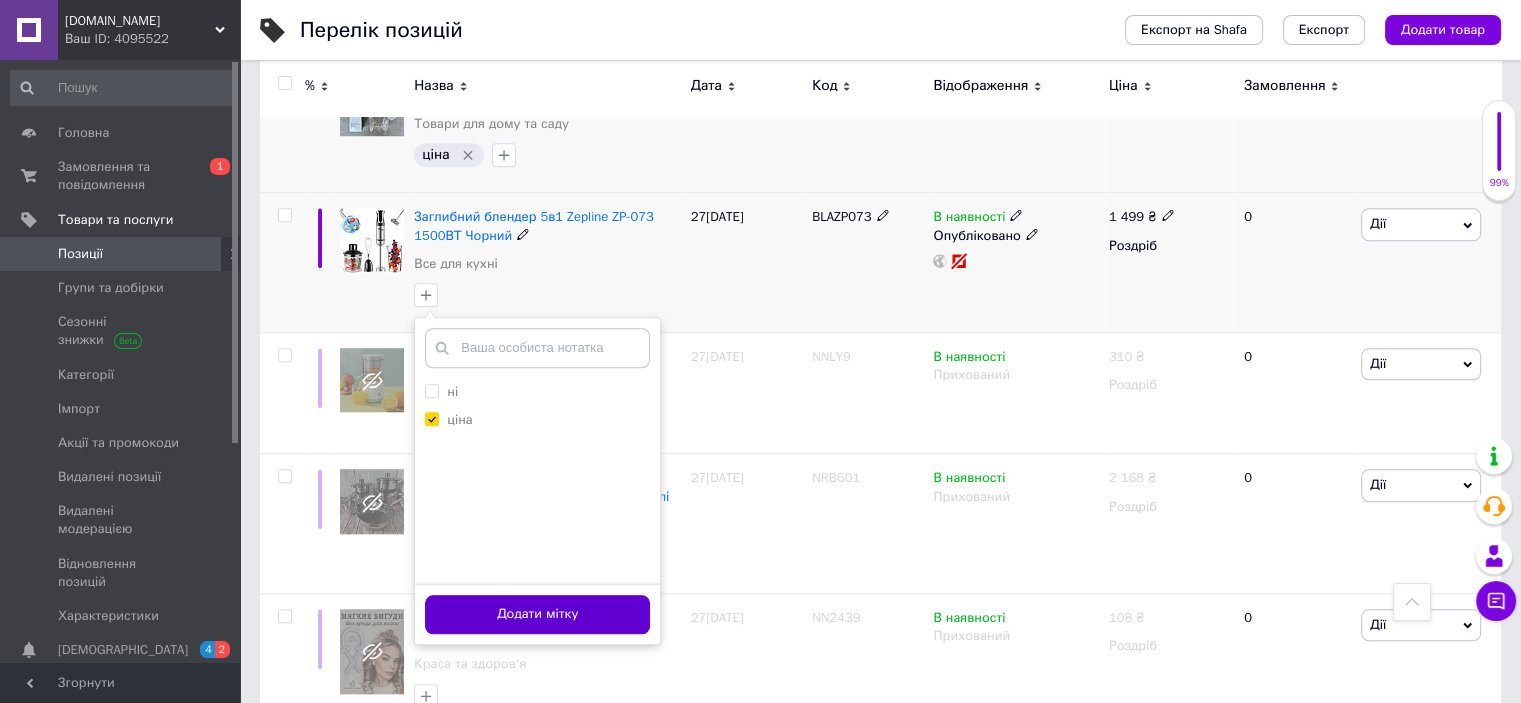click on "Додати мітку" at bounding box center [537, 614] 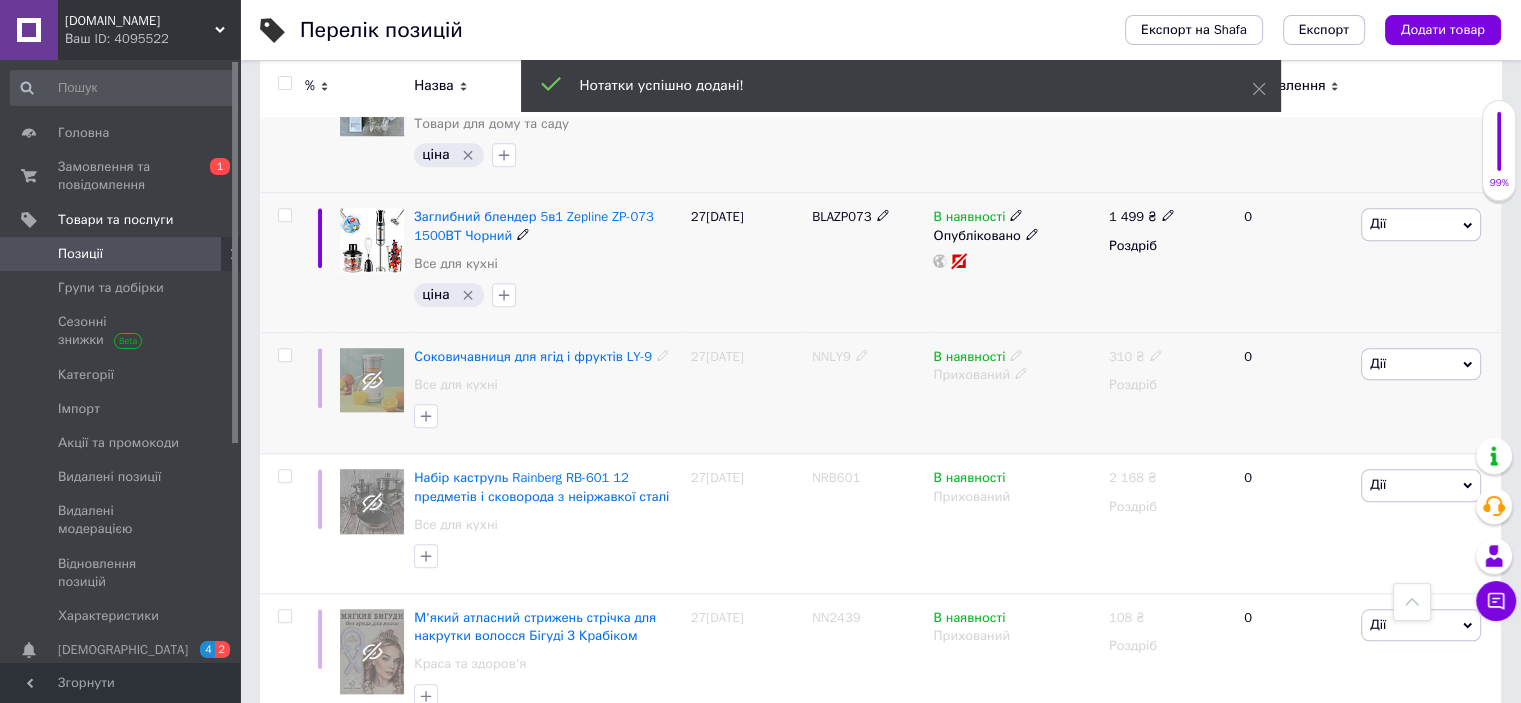click on "NNLY9" at bounding box center (831, 356) 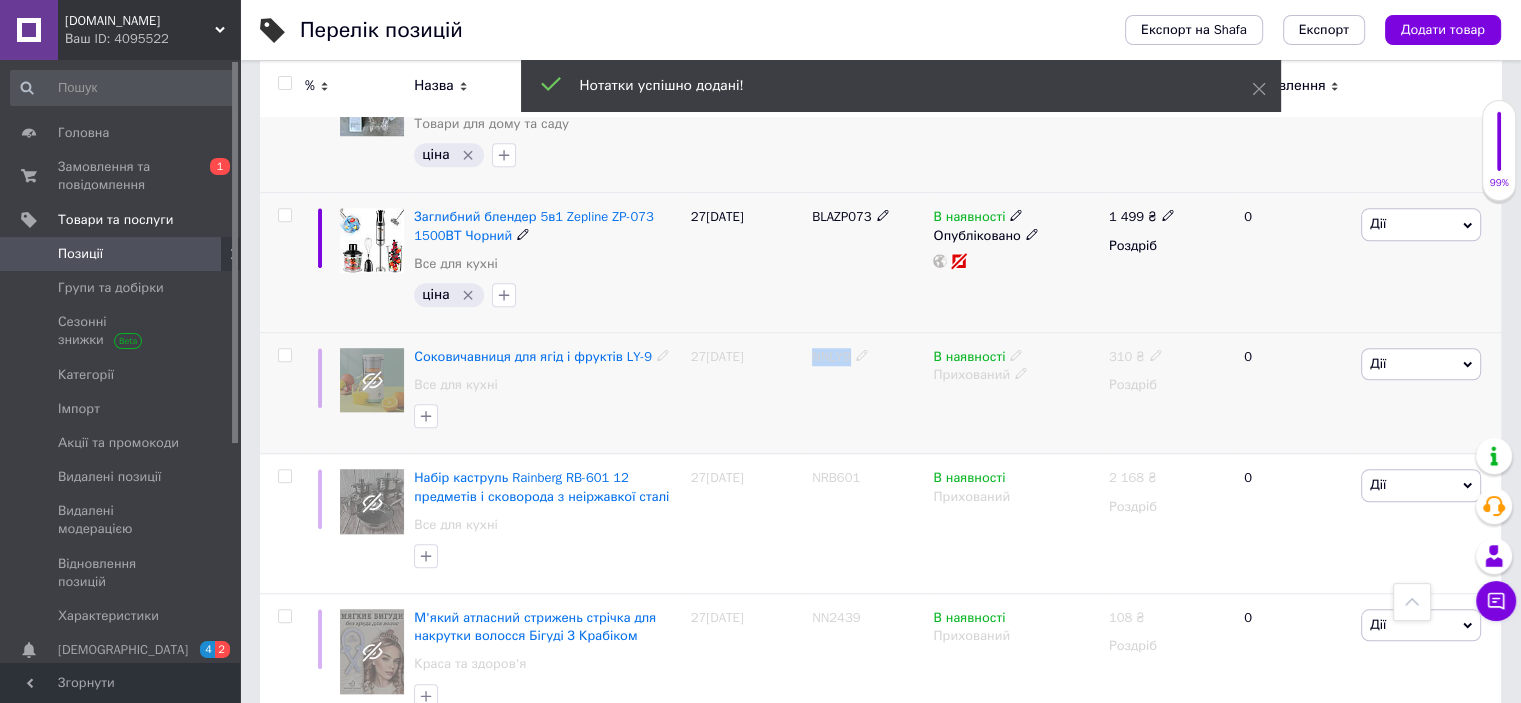 copy on "NNLY9" 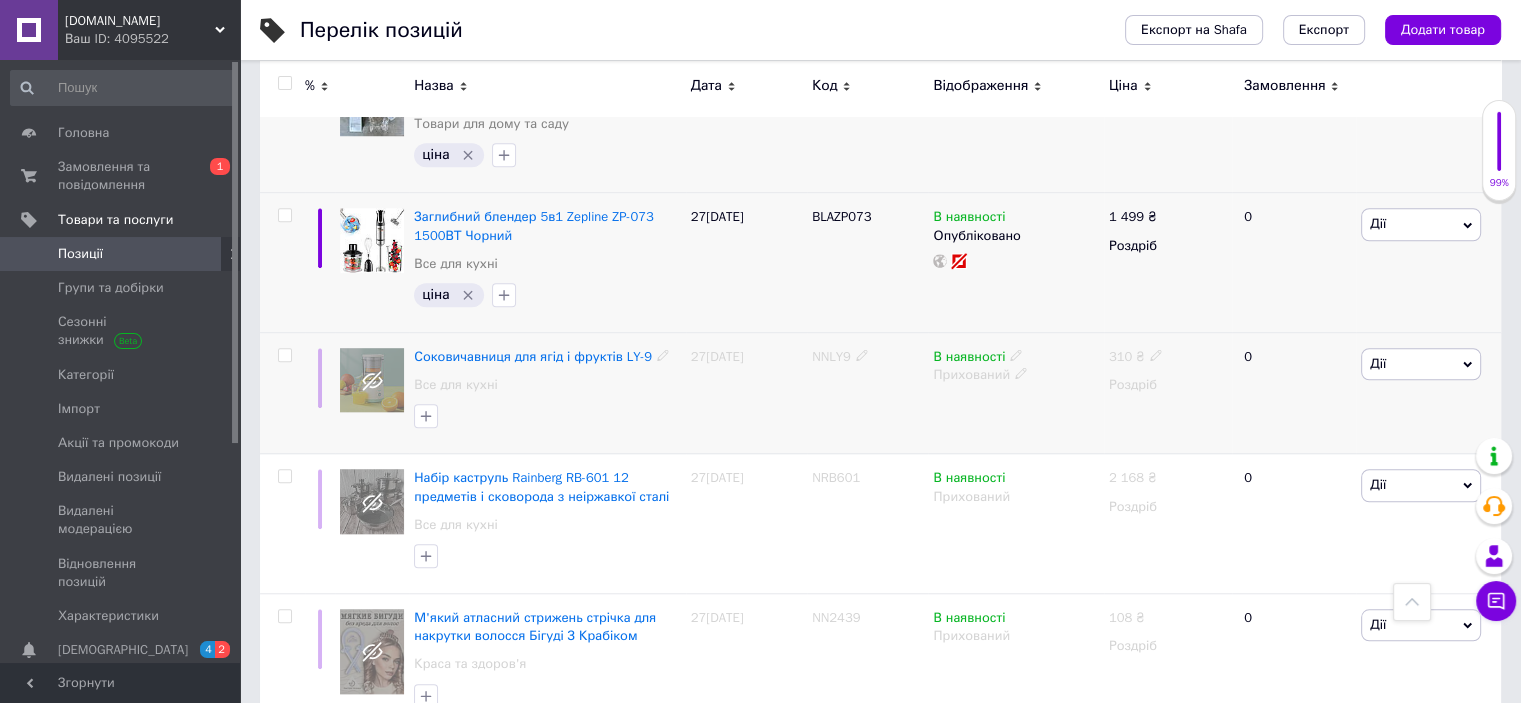 click 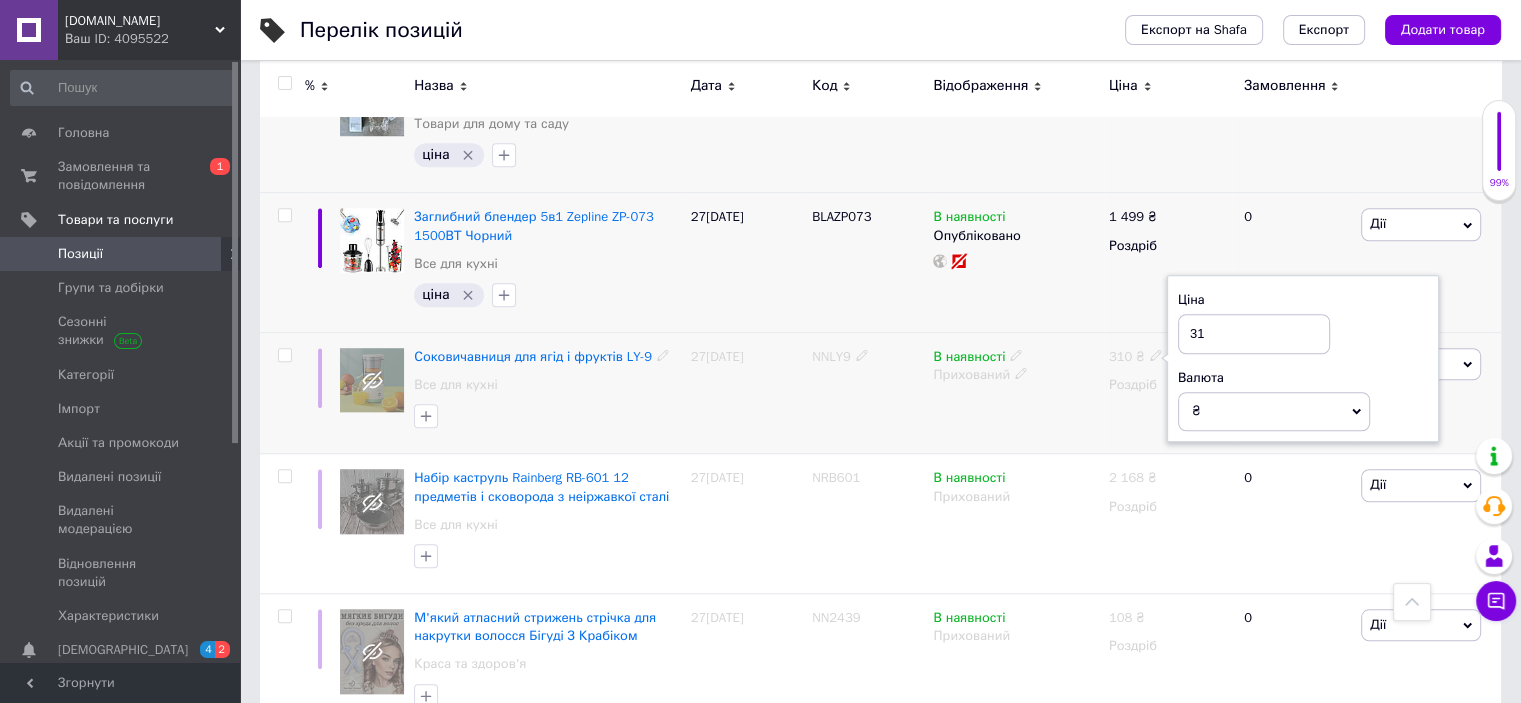 type on "3" 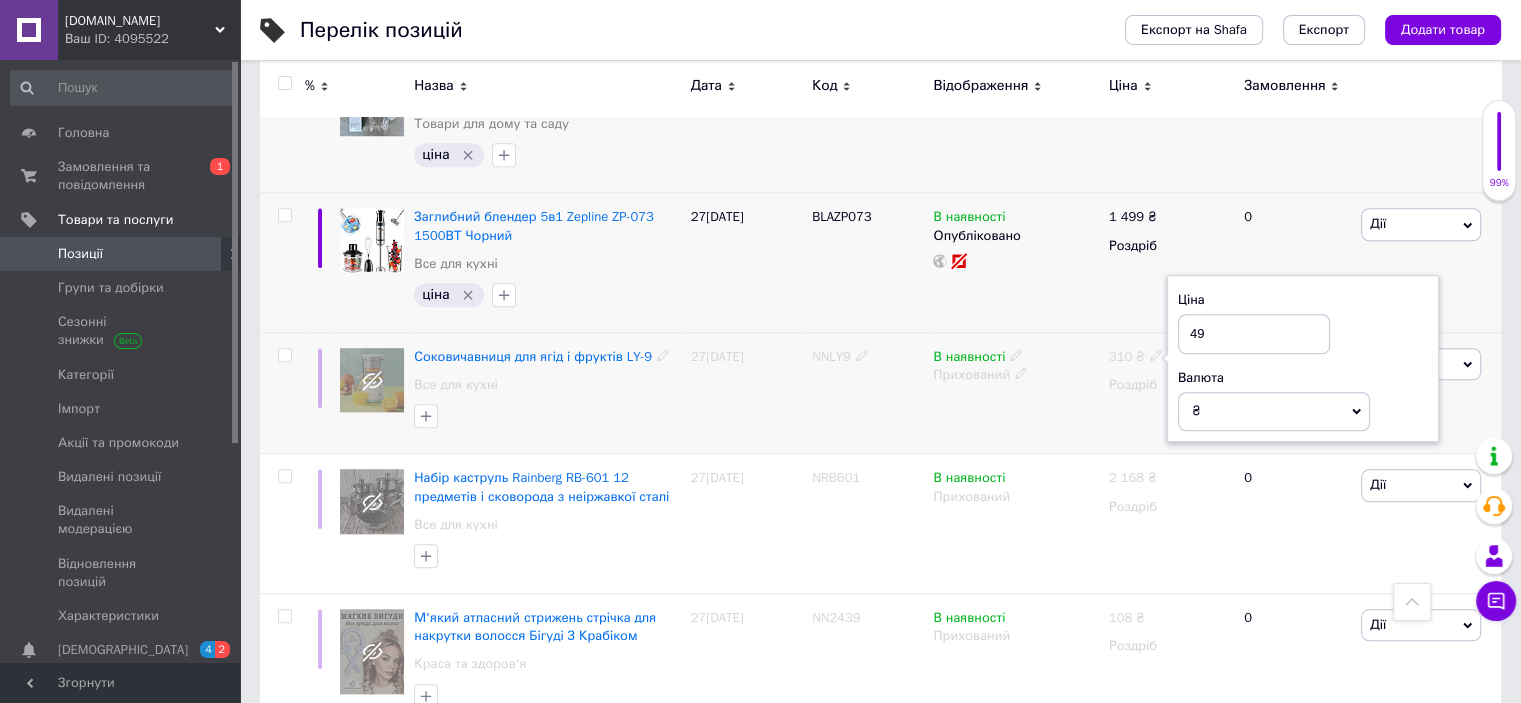 type on "499" 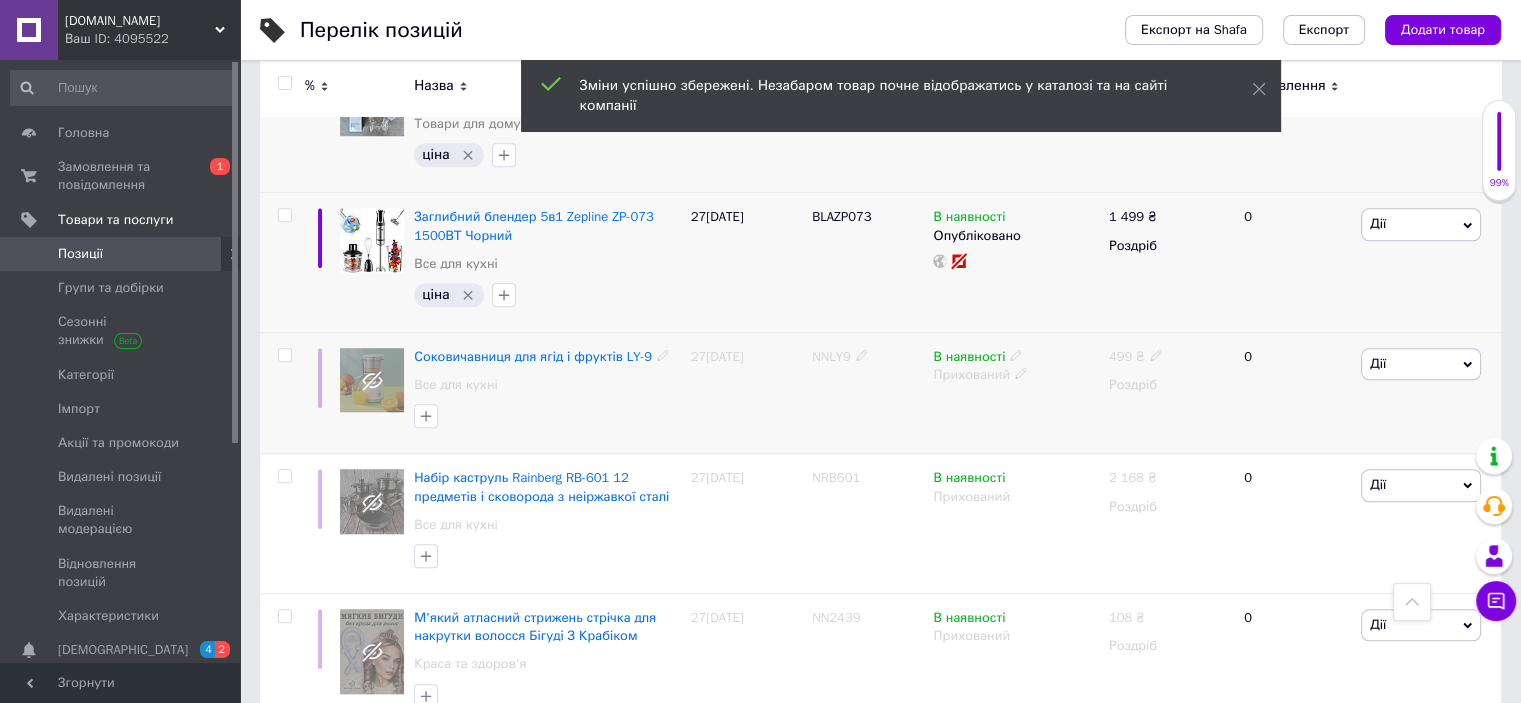 click 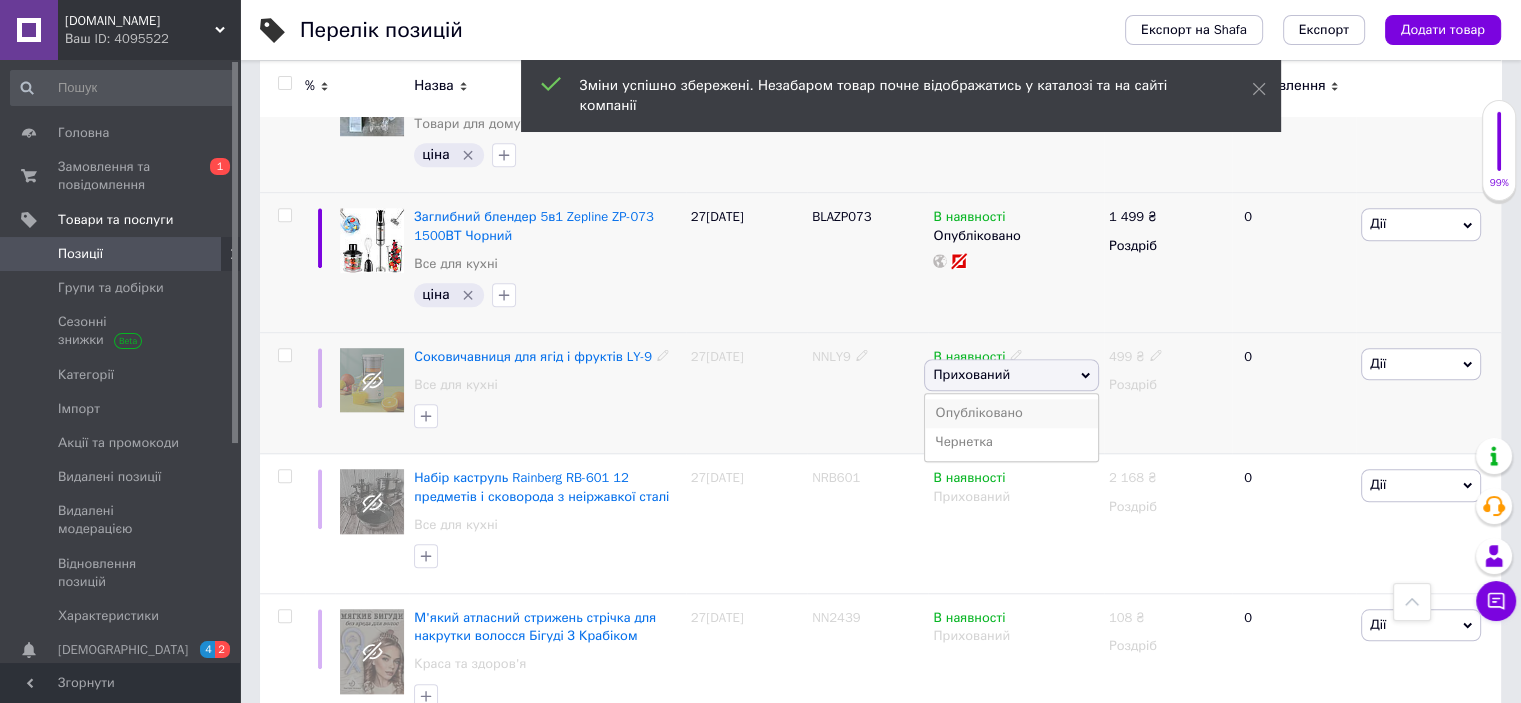 click on "Опубліковано" at bounding box center (1011, 413) 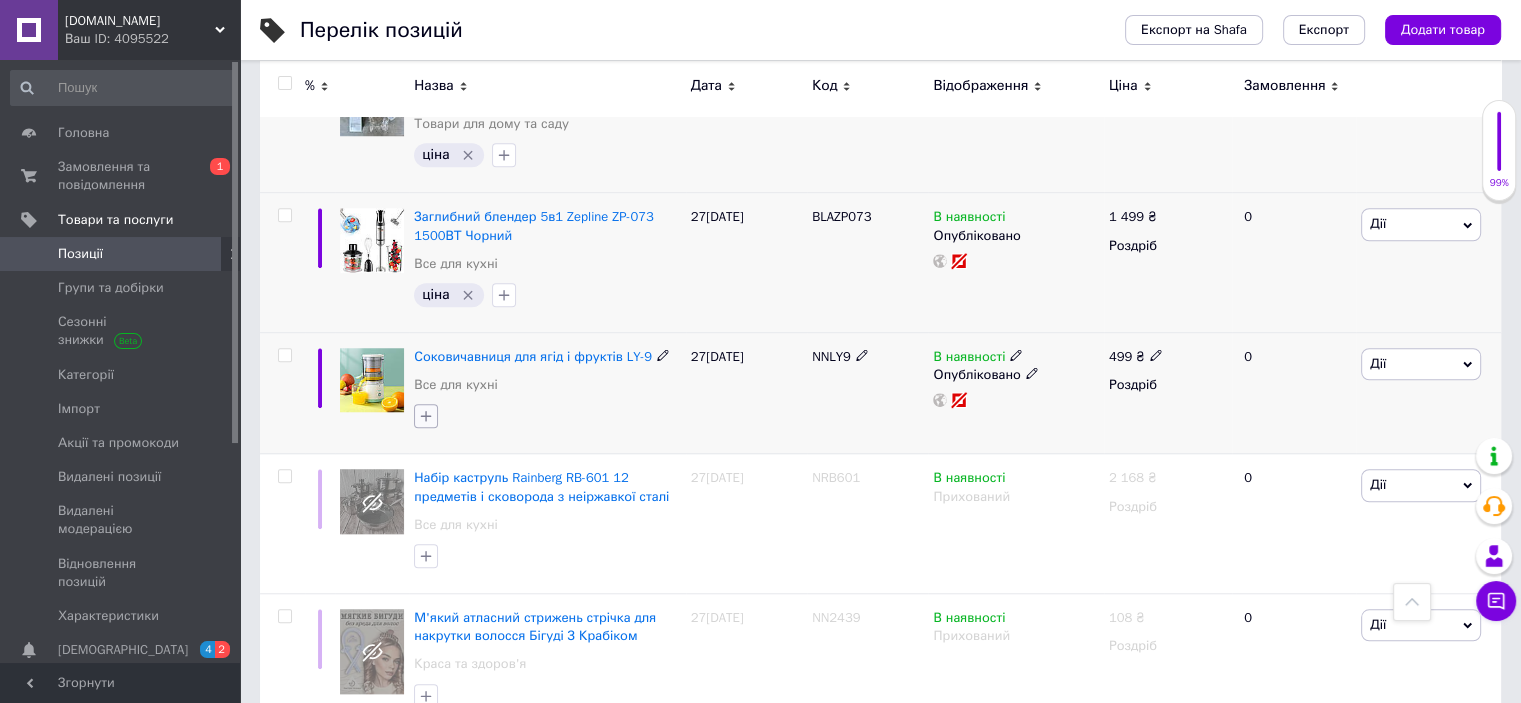 click 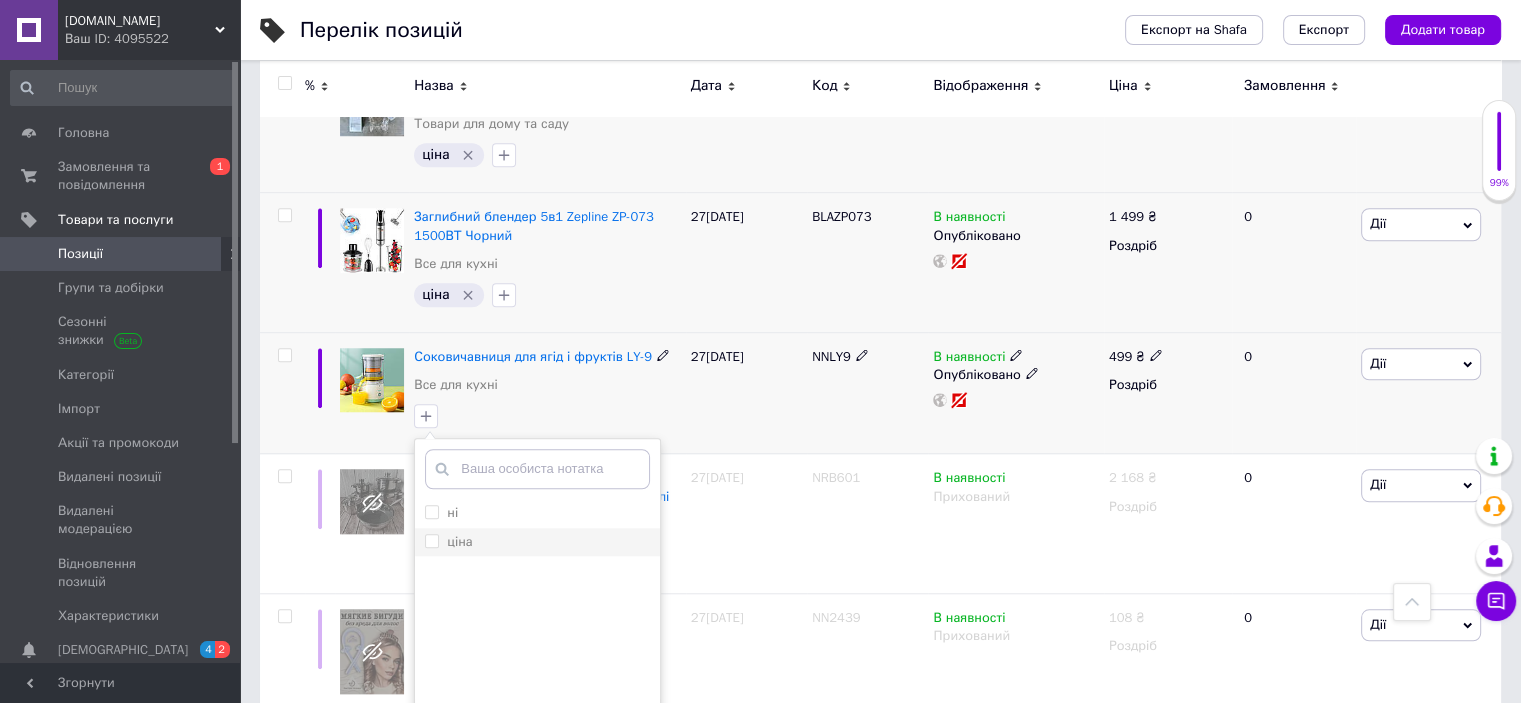 click on "ціна" at bounding box center [431, 540] 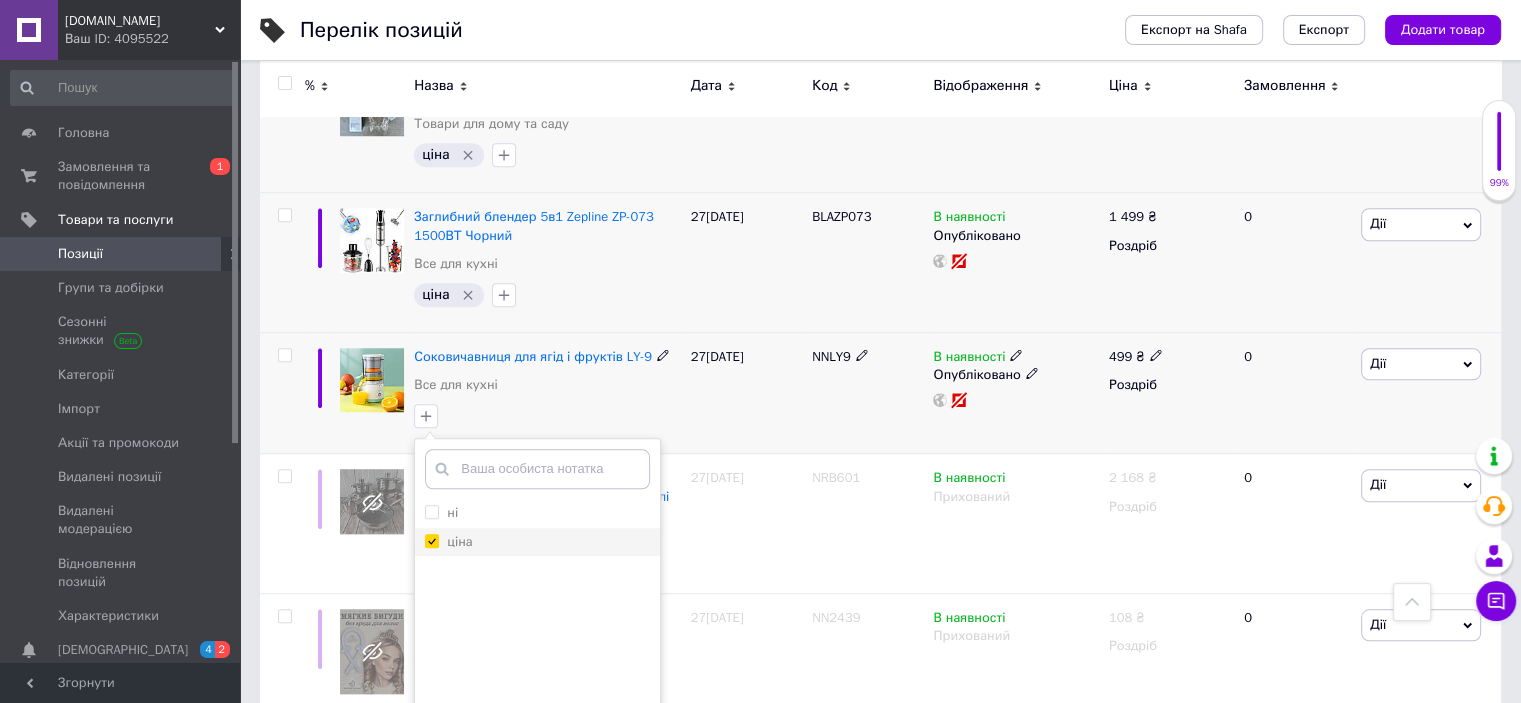 checkbox on "true" 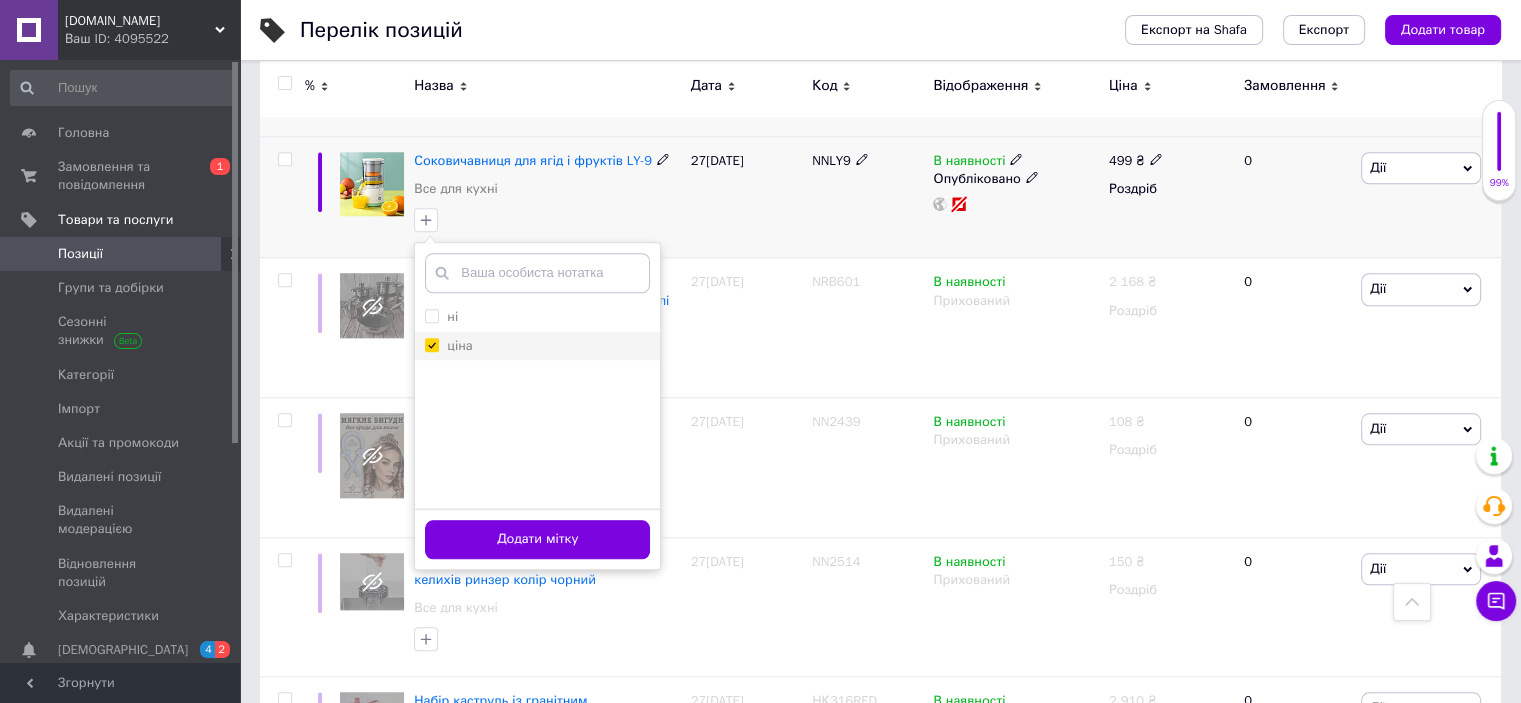 scroll, scrollTop: 1886, scrollLeft: 0, axis: vertical 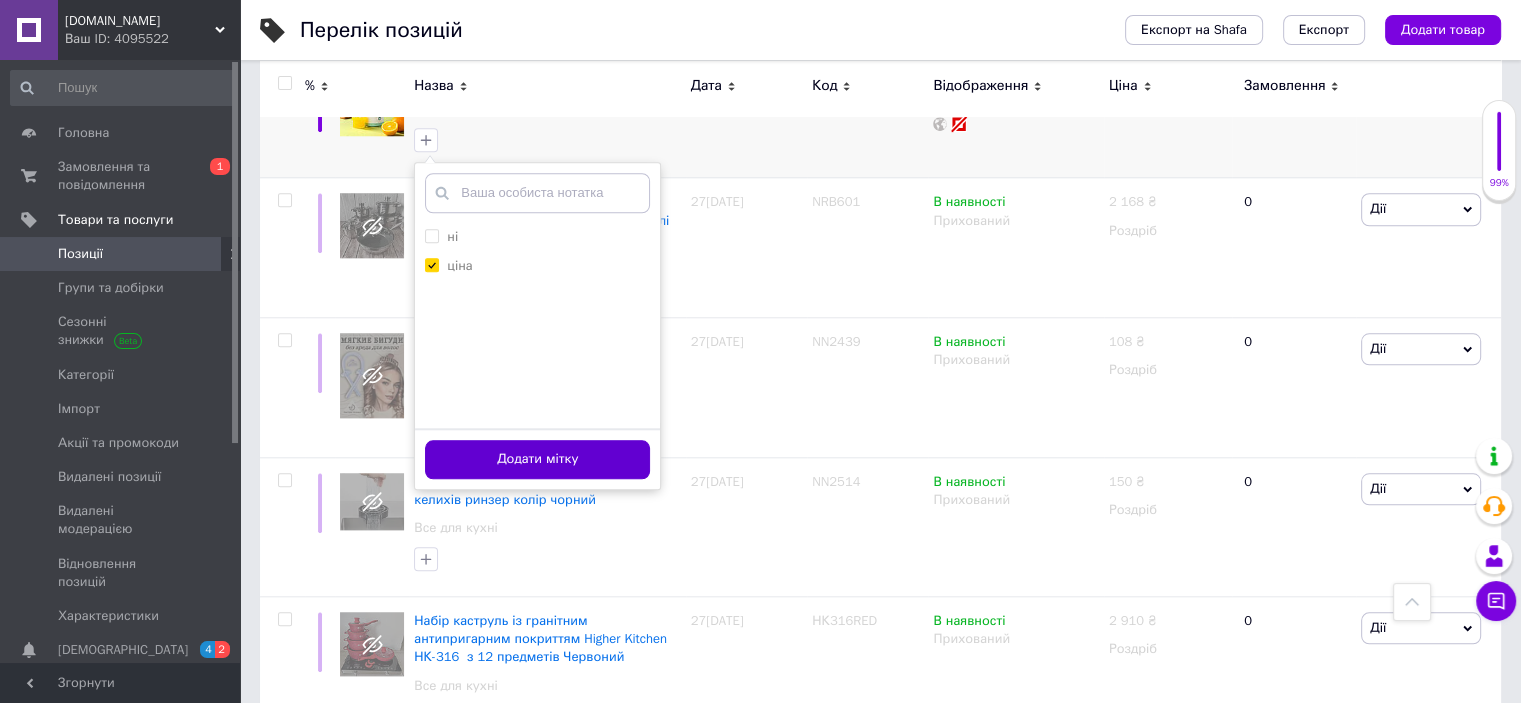 click on "Додати мітку" at bounding box center [537, 459] 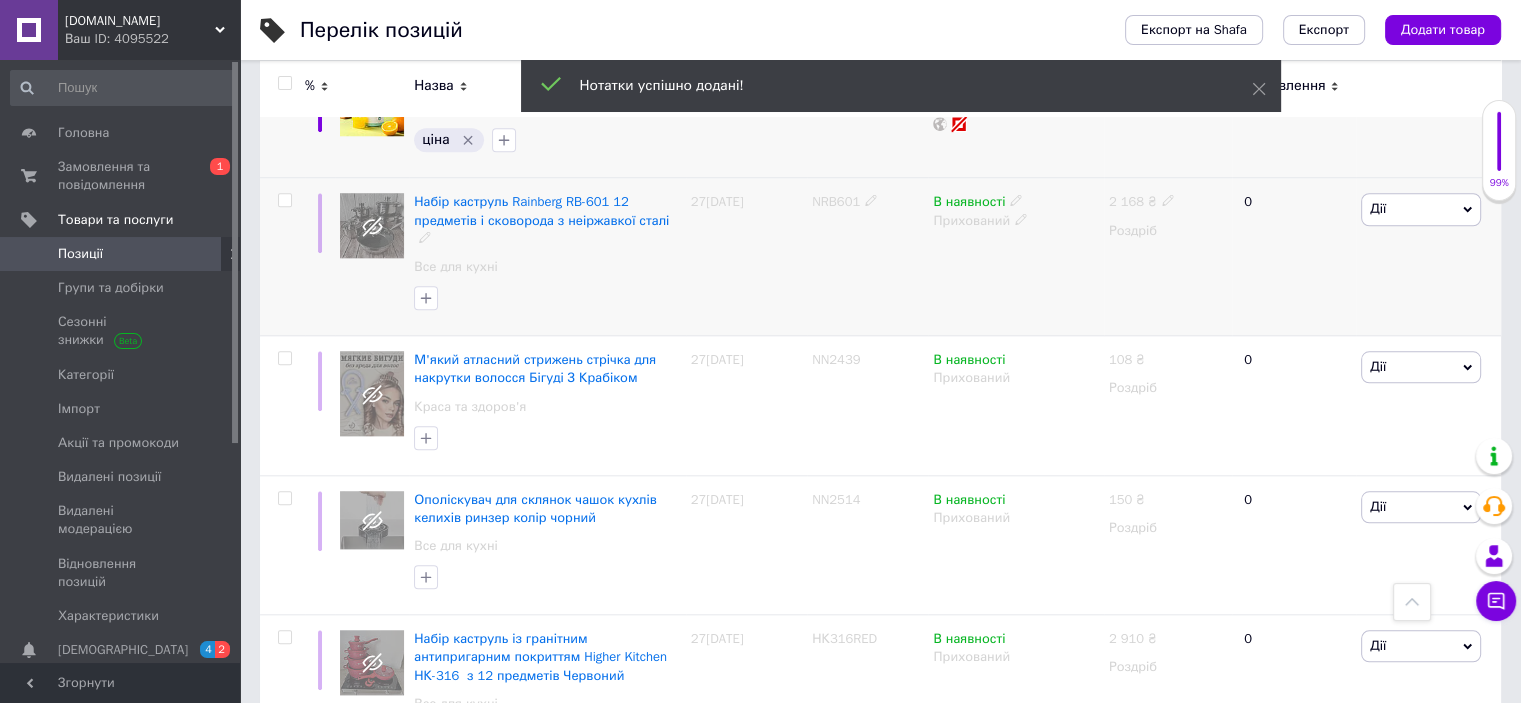 click on "NRB601" at bounding box center (836, 201) 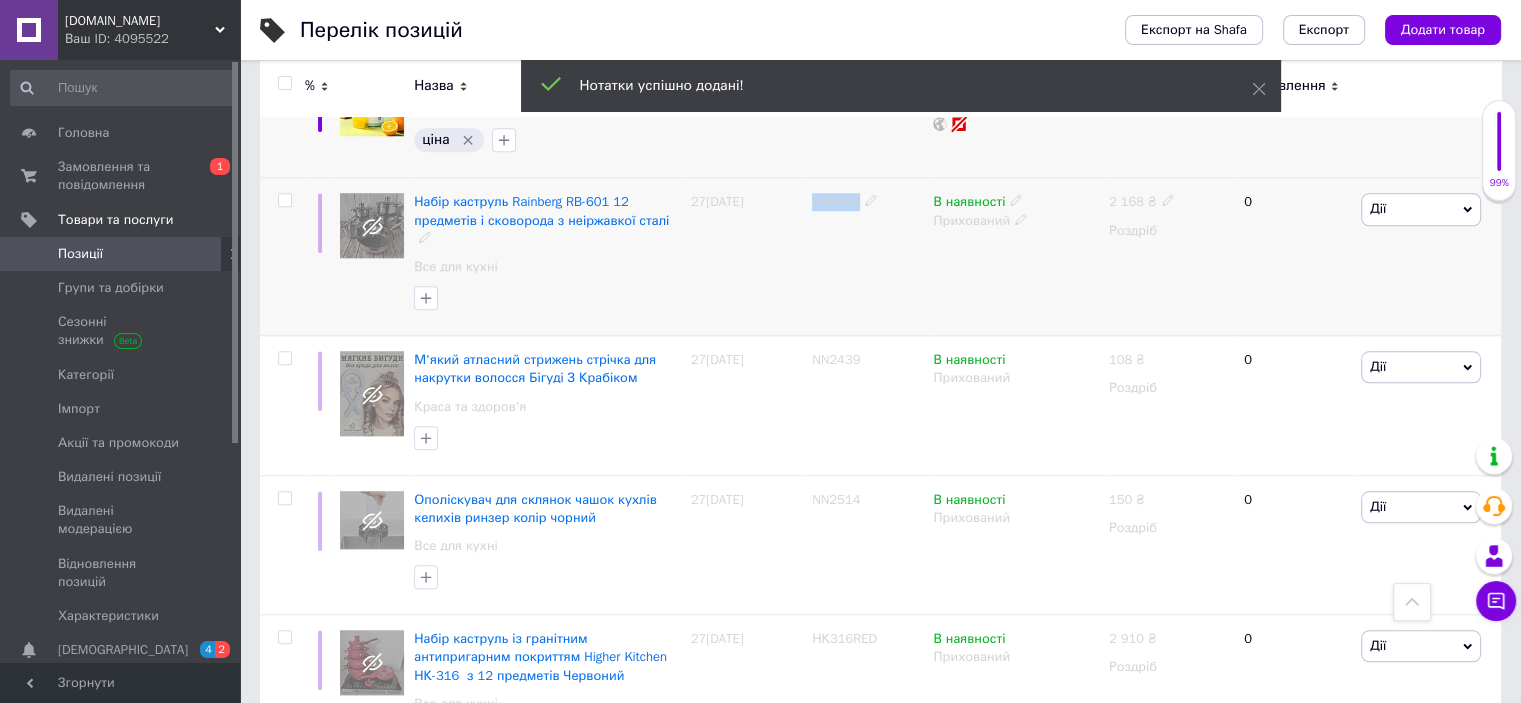 copy on "NRB601" 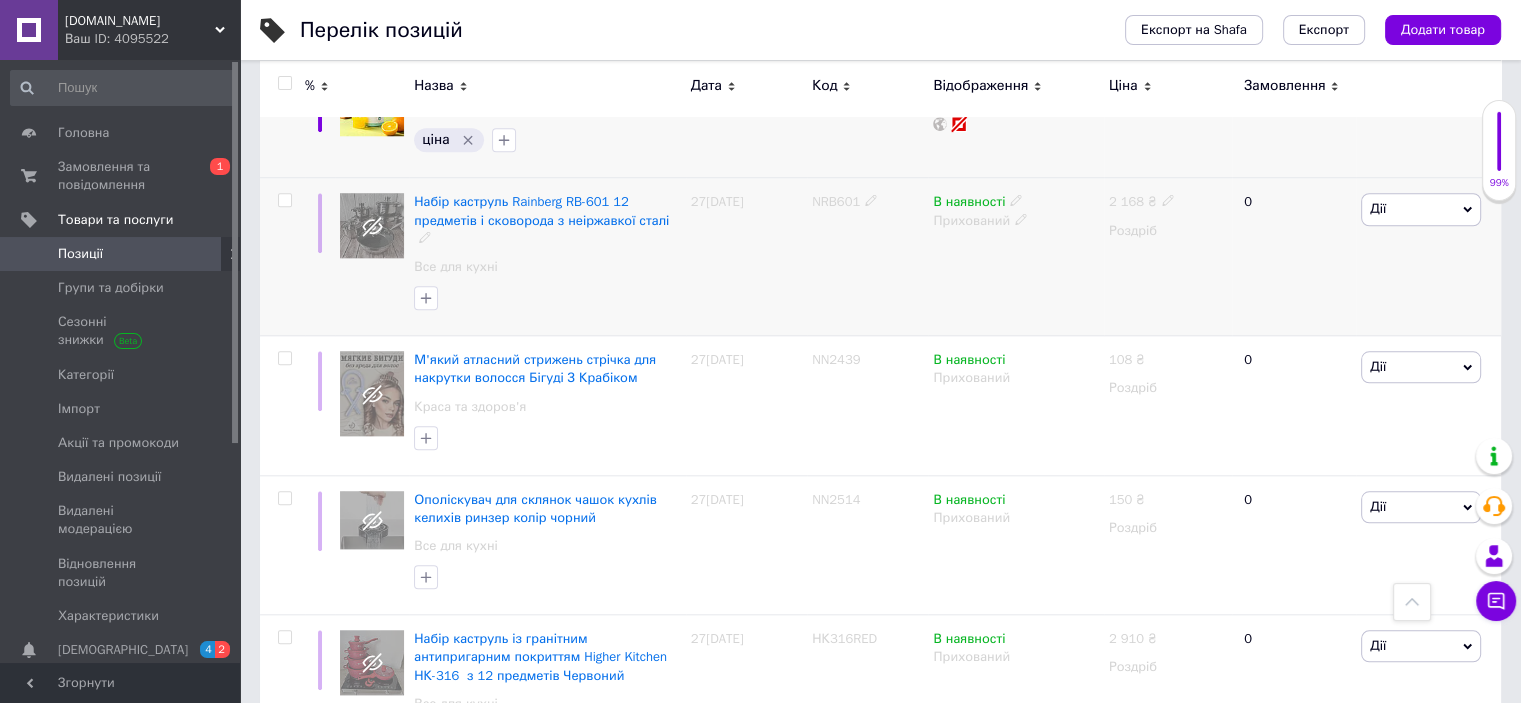 click 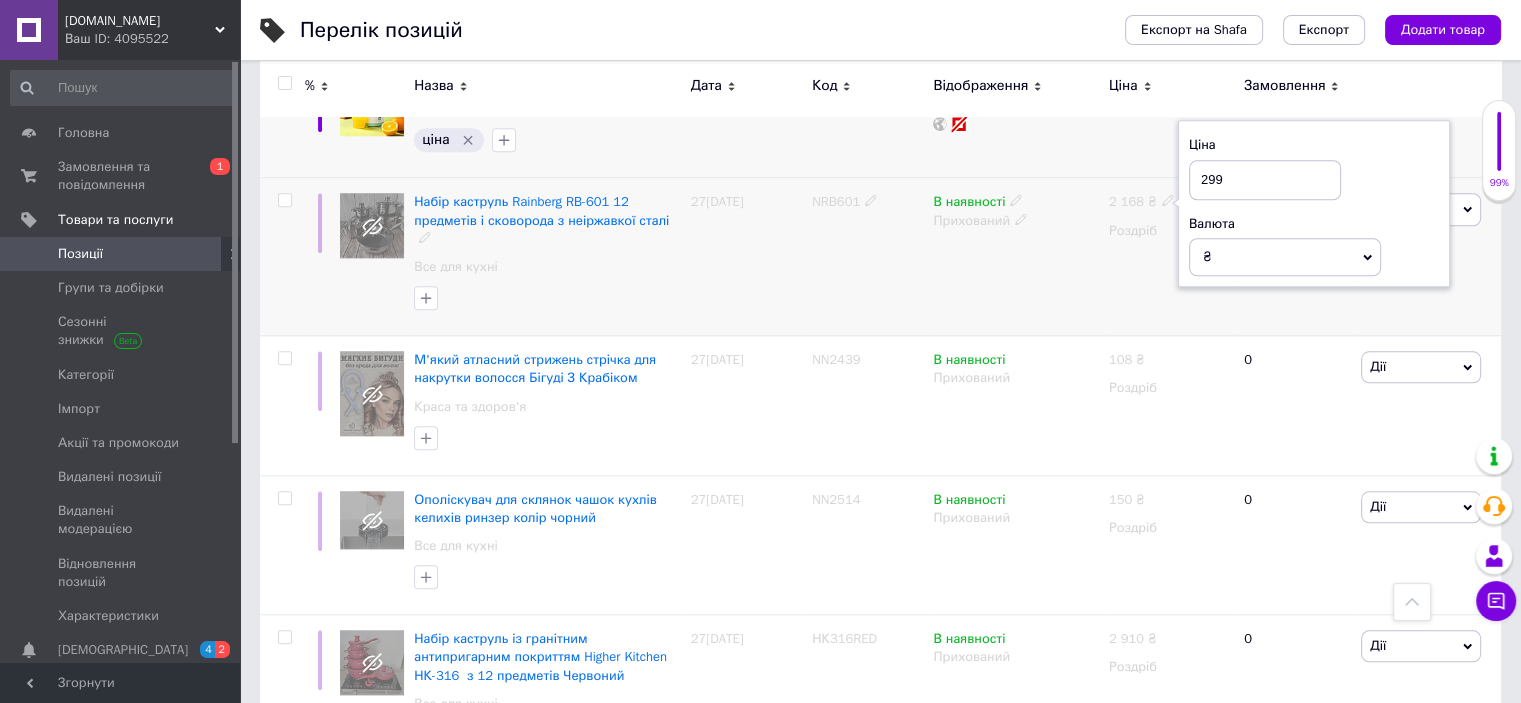 type on "2999" 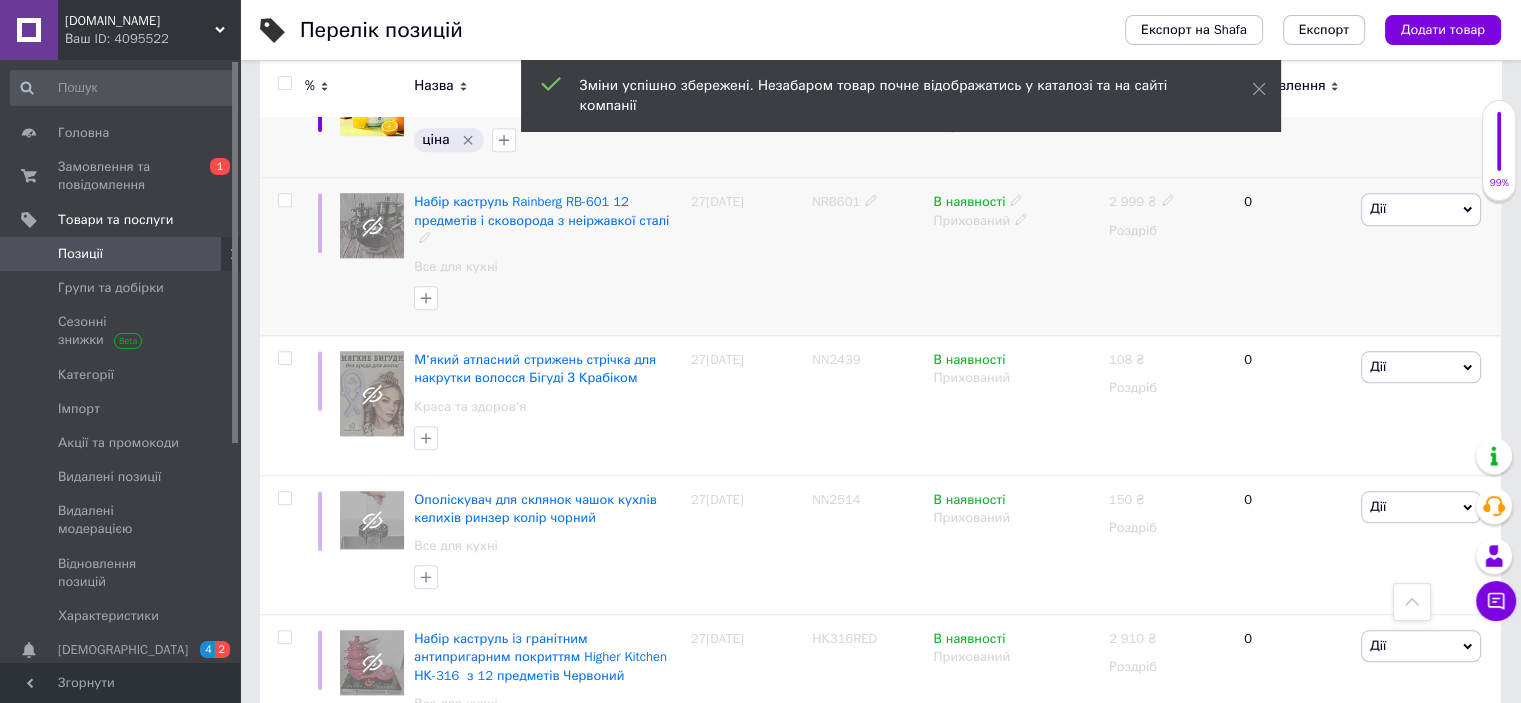 click 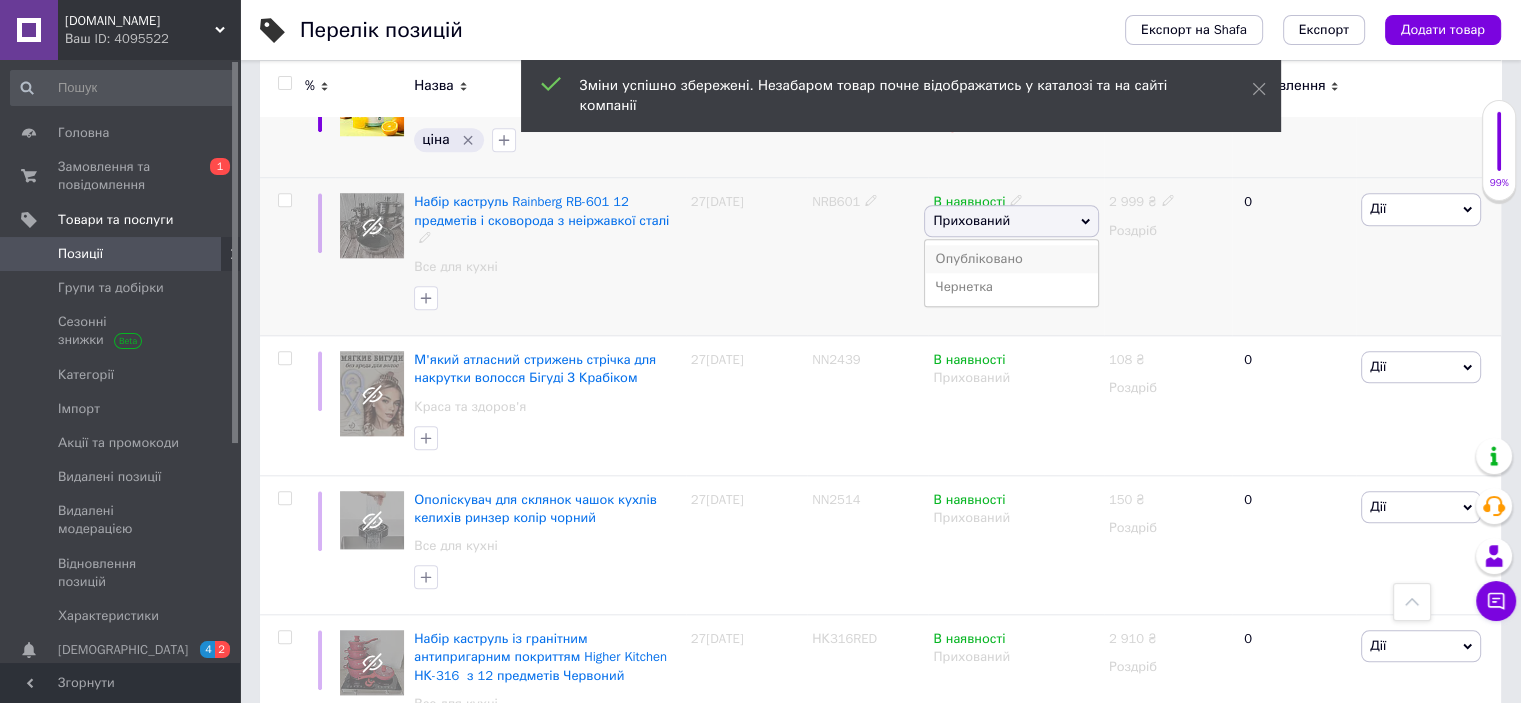 click on "Опубліковано" at bounding box center [1011, 259] 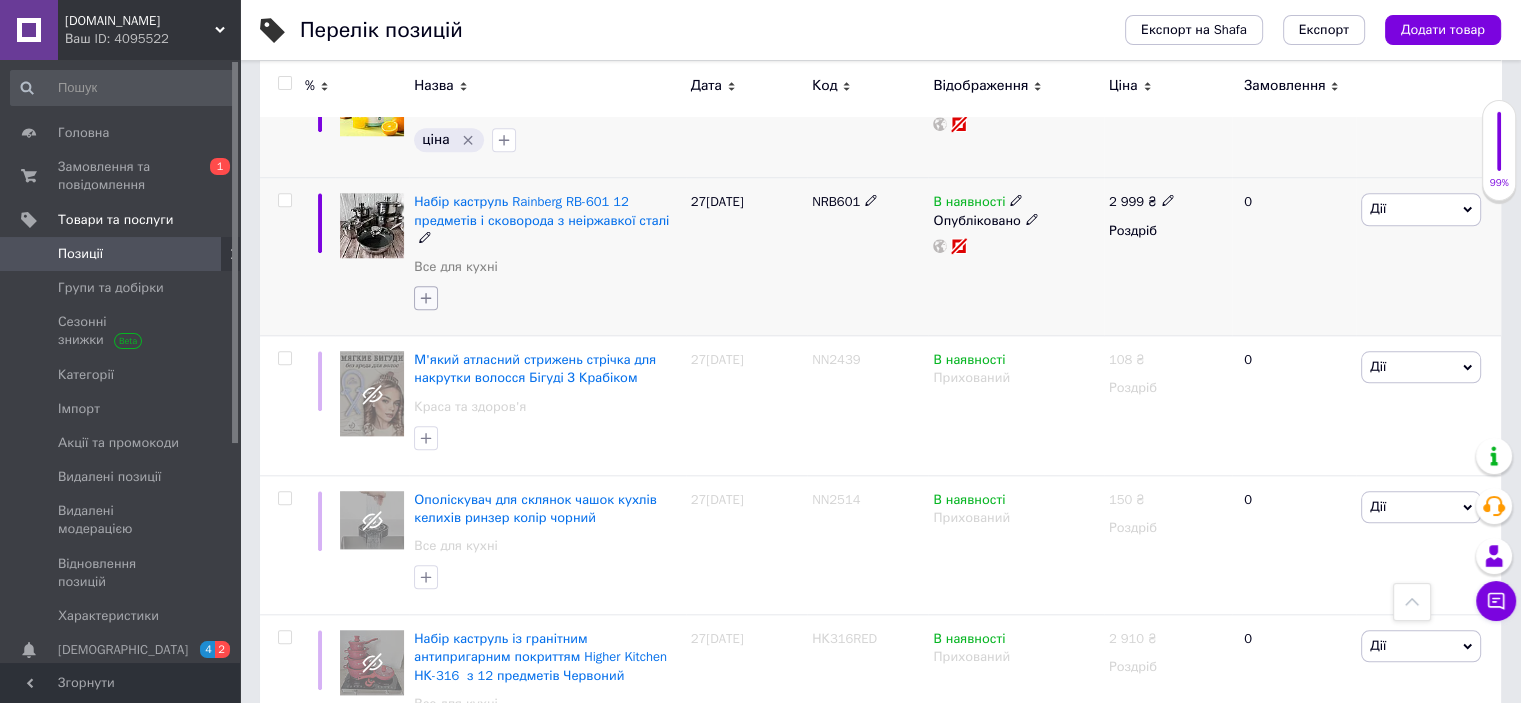 click 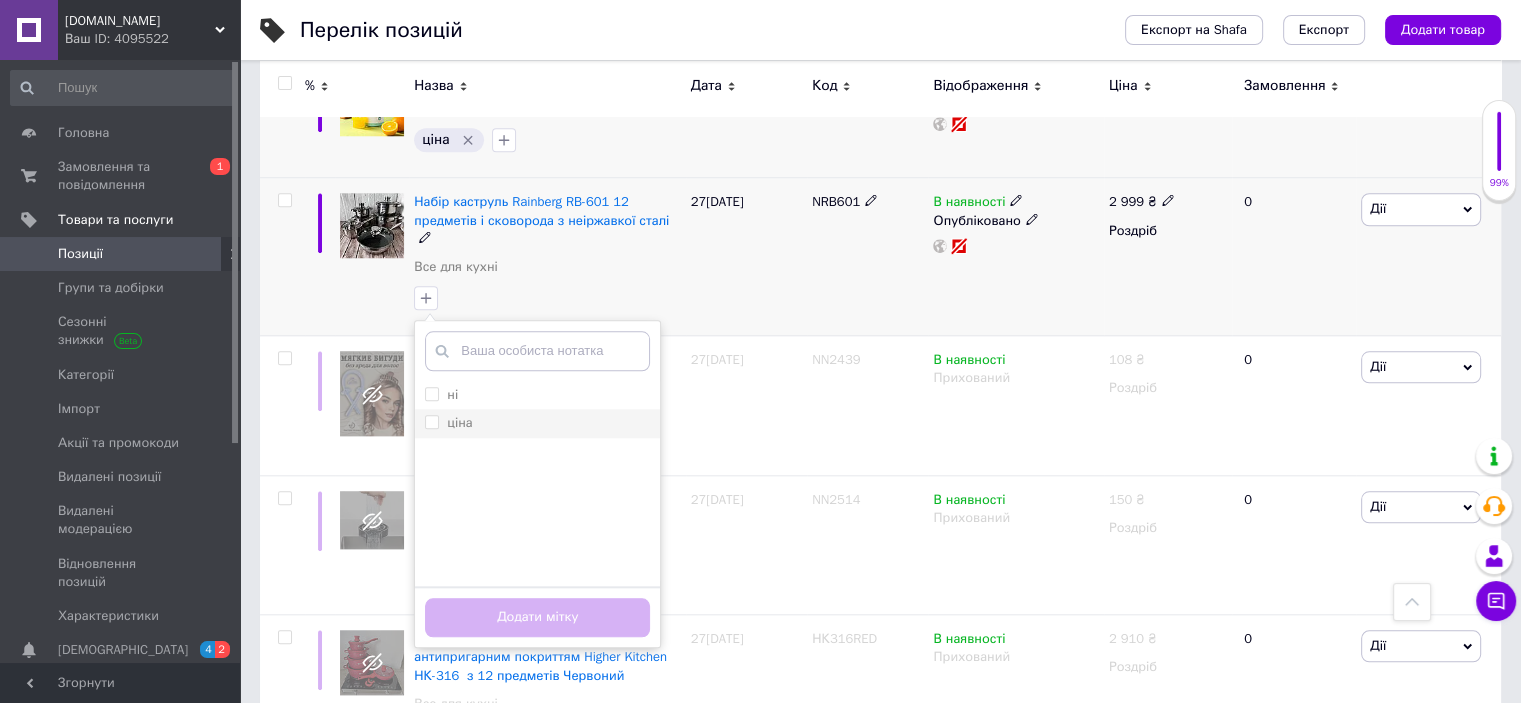 click on "ціна" at bounding box center [431, 421] 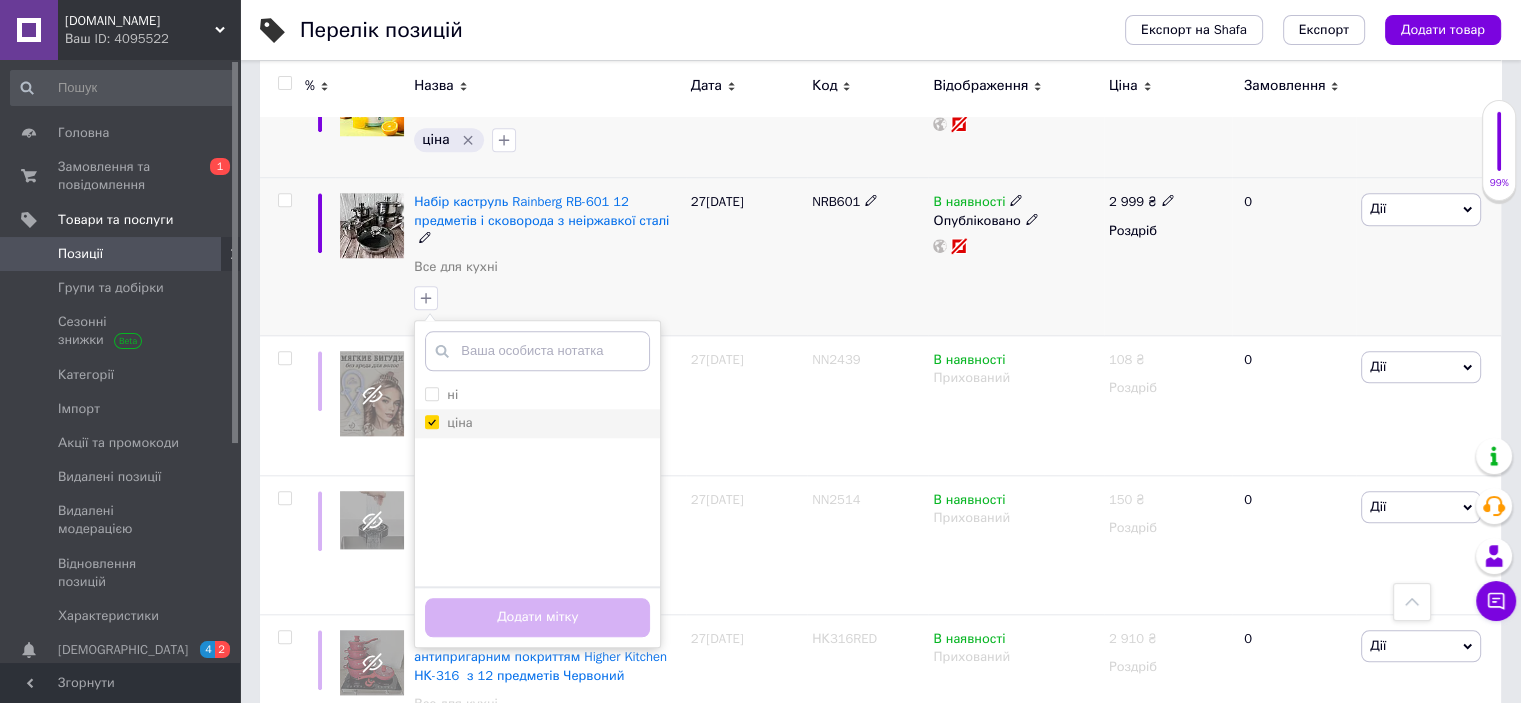checkbox on "true" 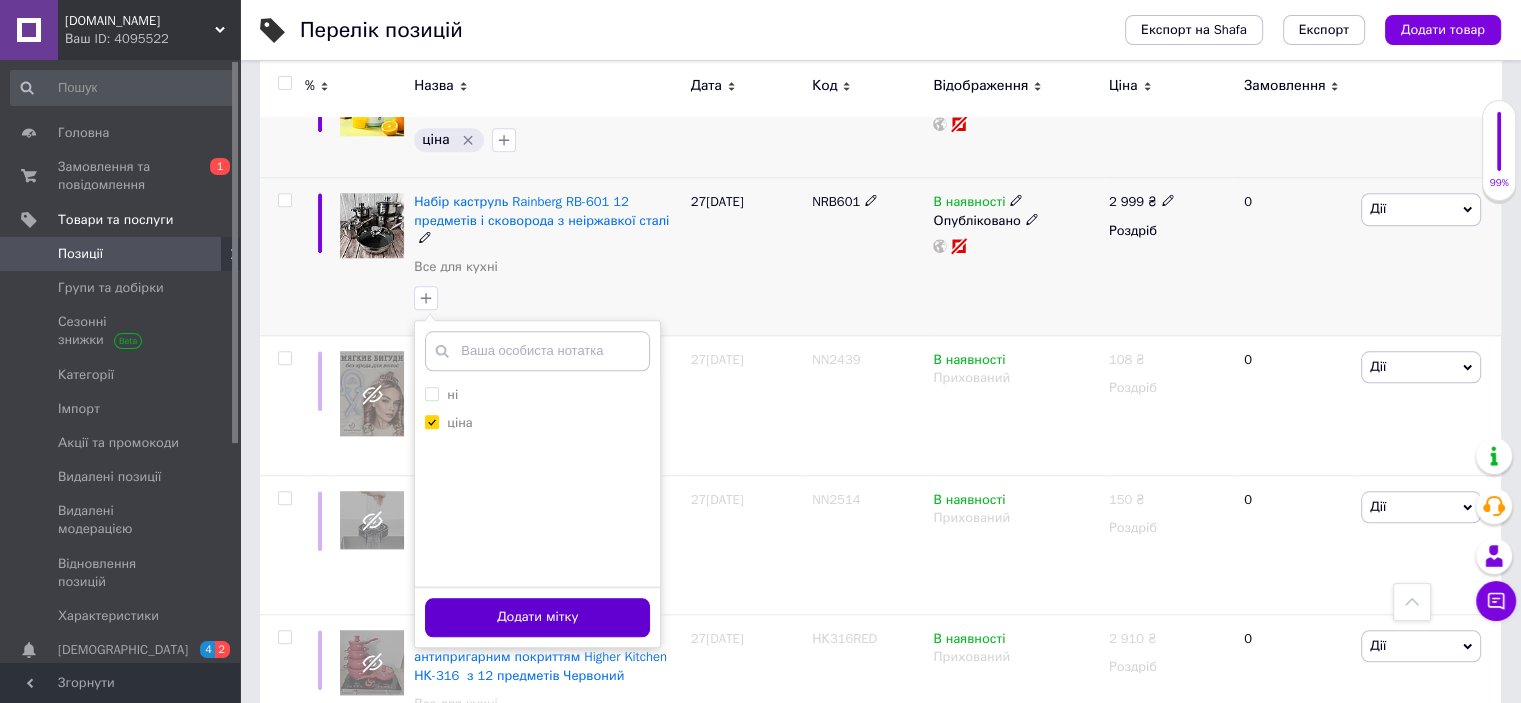 click on "Додати мітку" at bounding box center (537, 617) 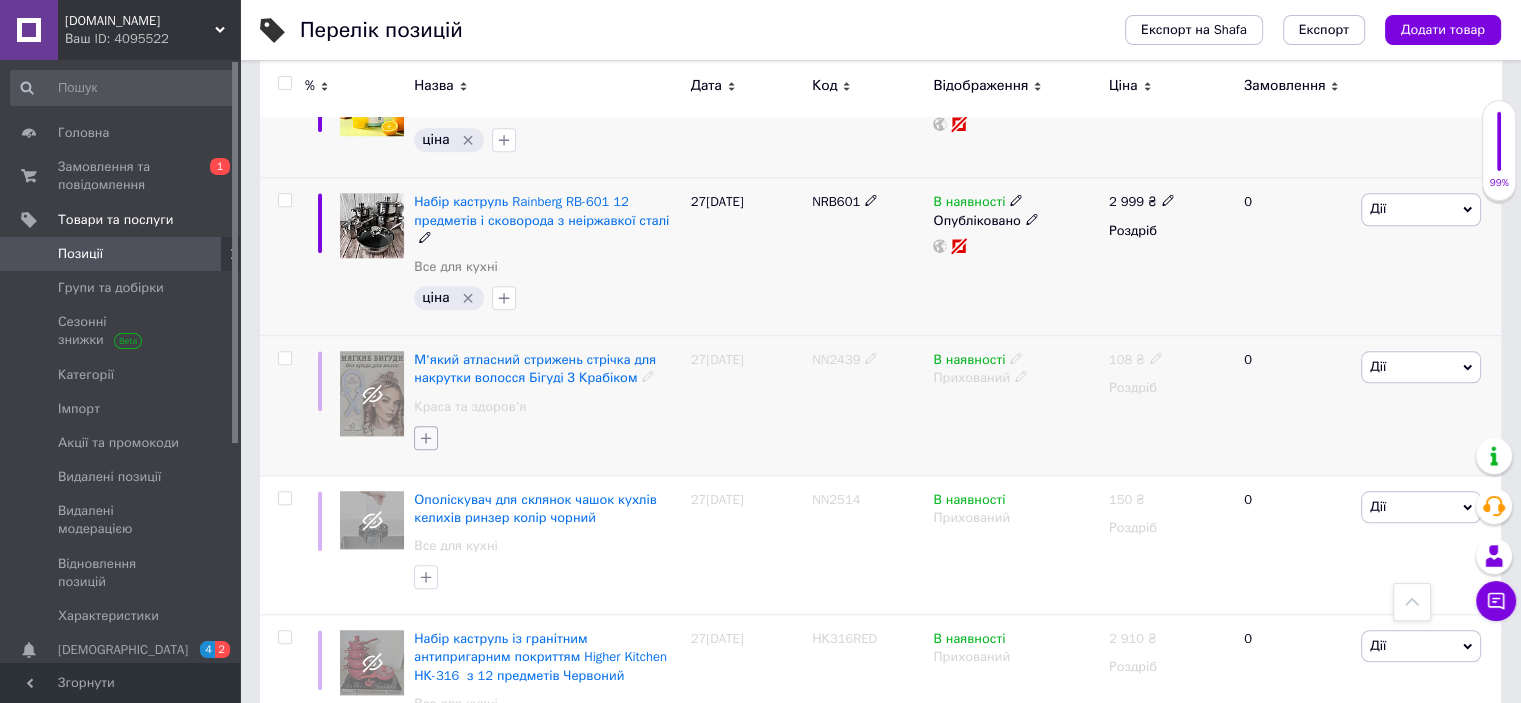 click 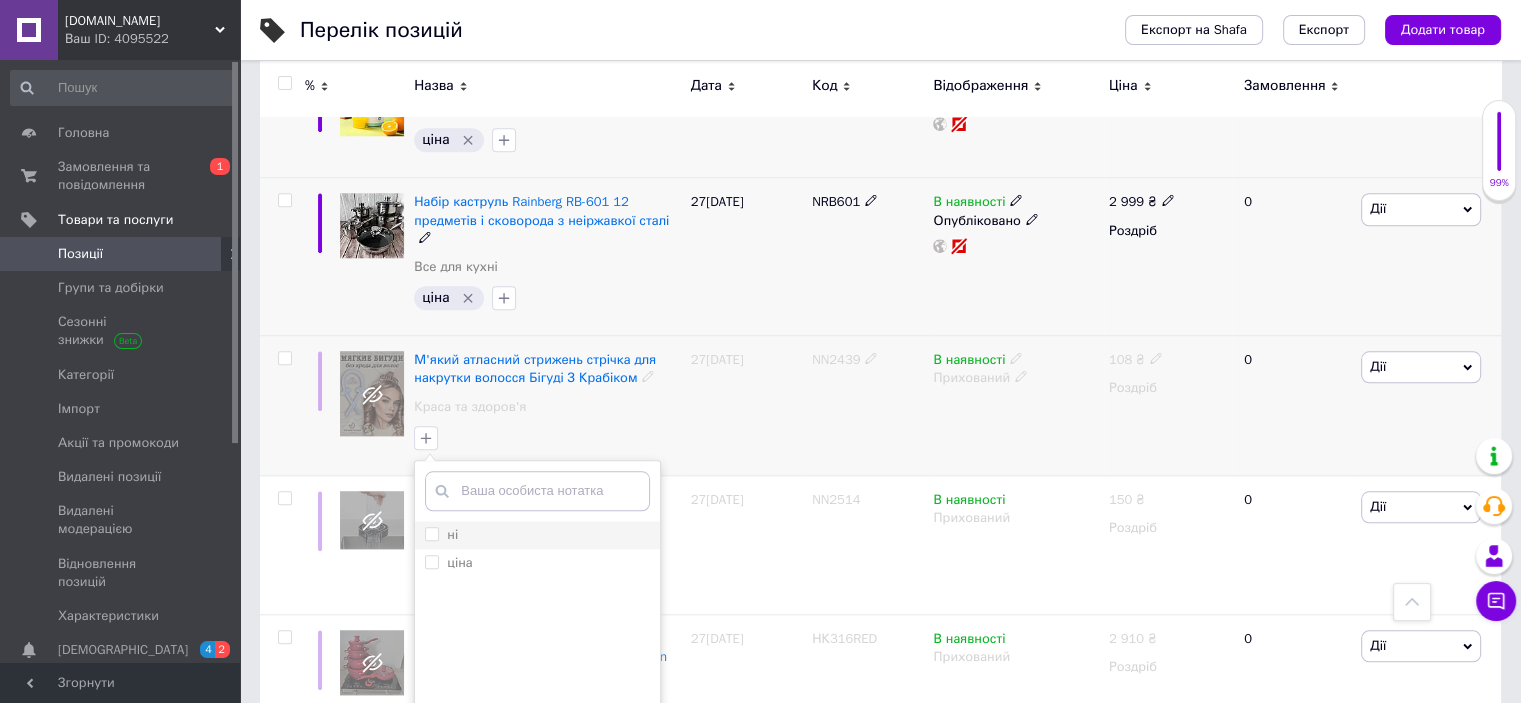 click on "ні" at bounding box center (431, 533) 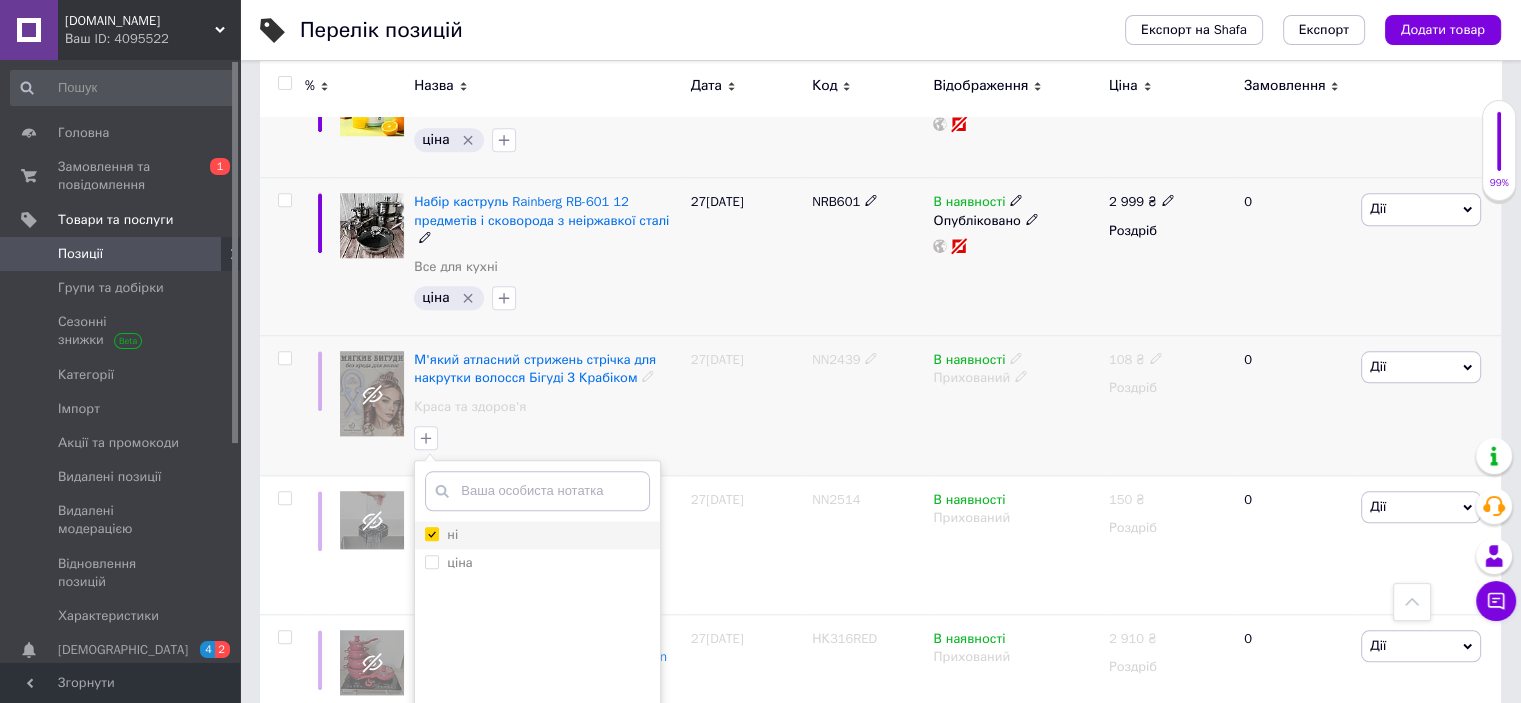 checkbox on "true" 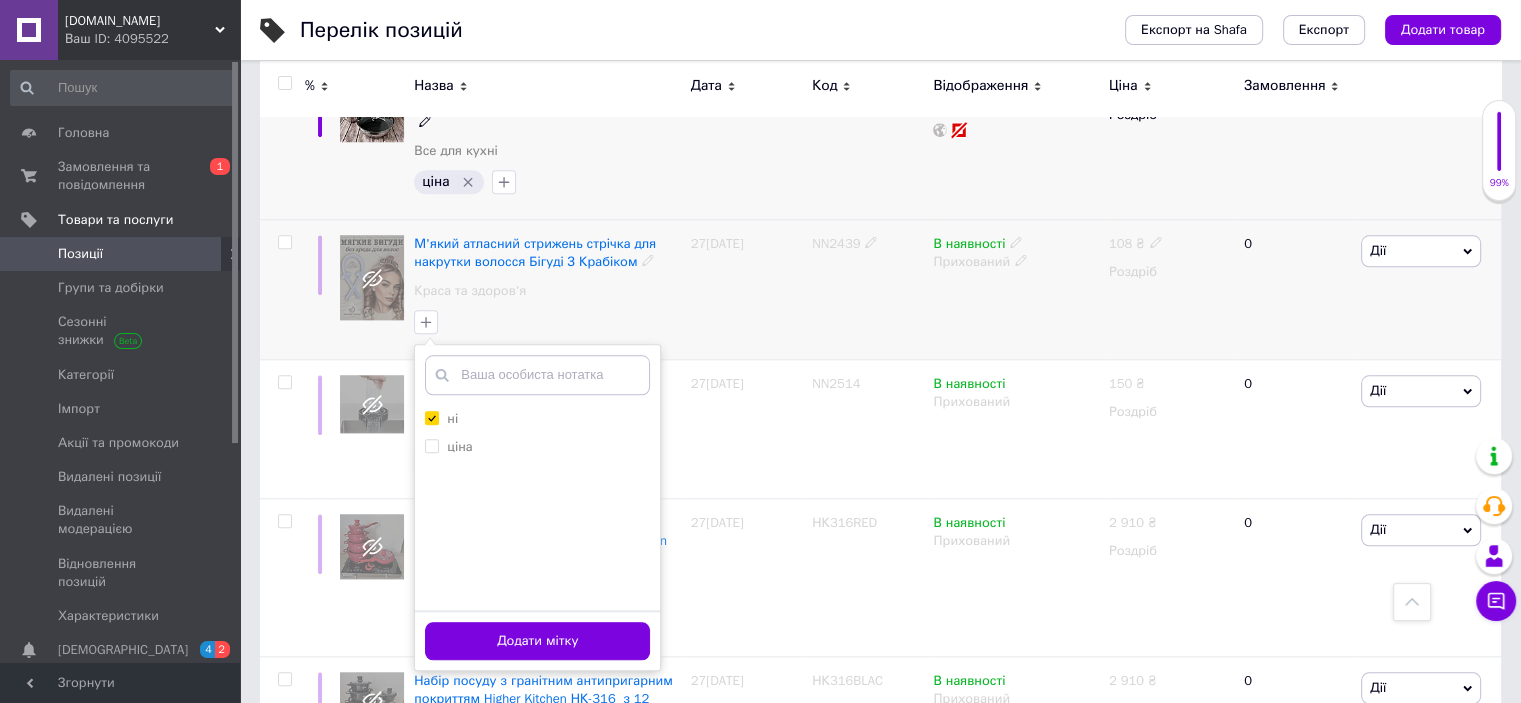 scroll, scrollTop: 2033, scrollLeft: 0, axis: vertical 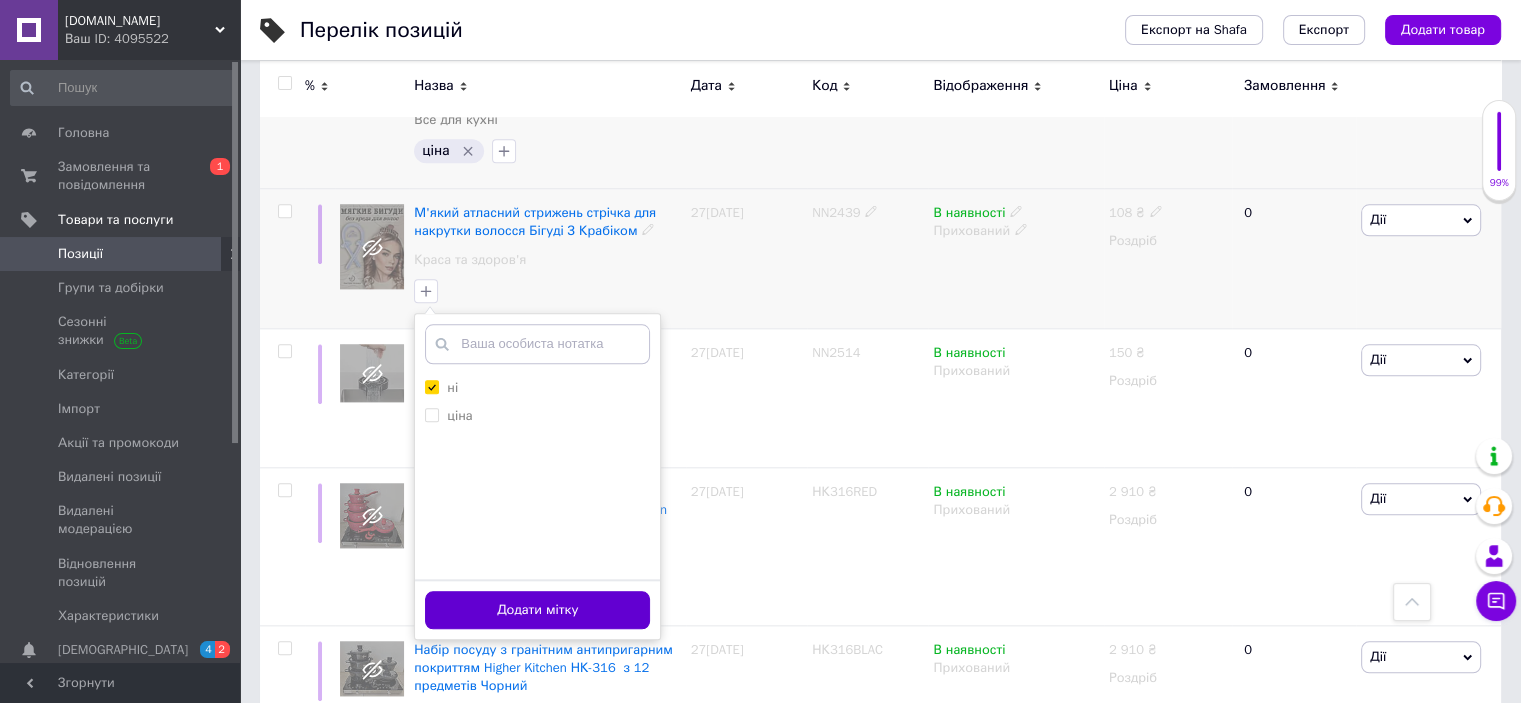 click on "Додати мітку" at bounding box center [537, 610] 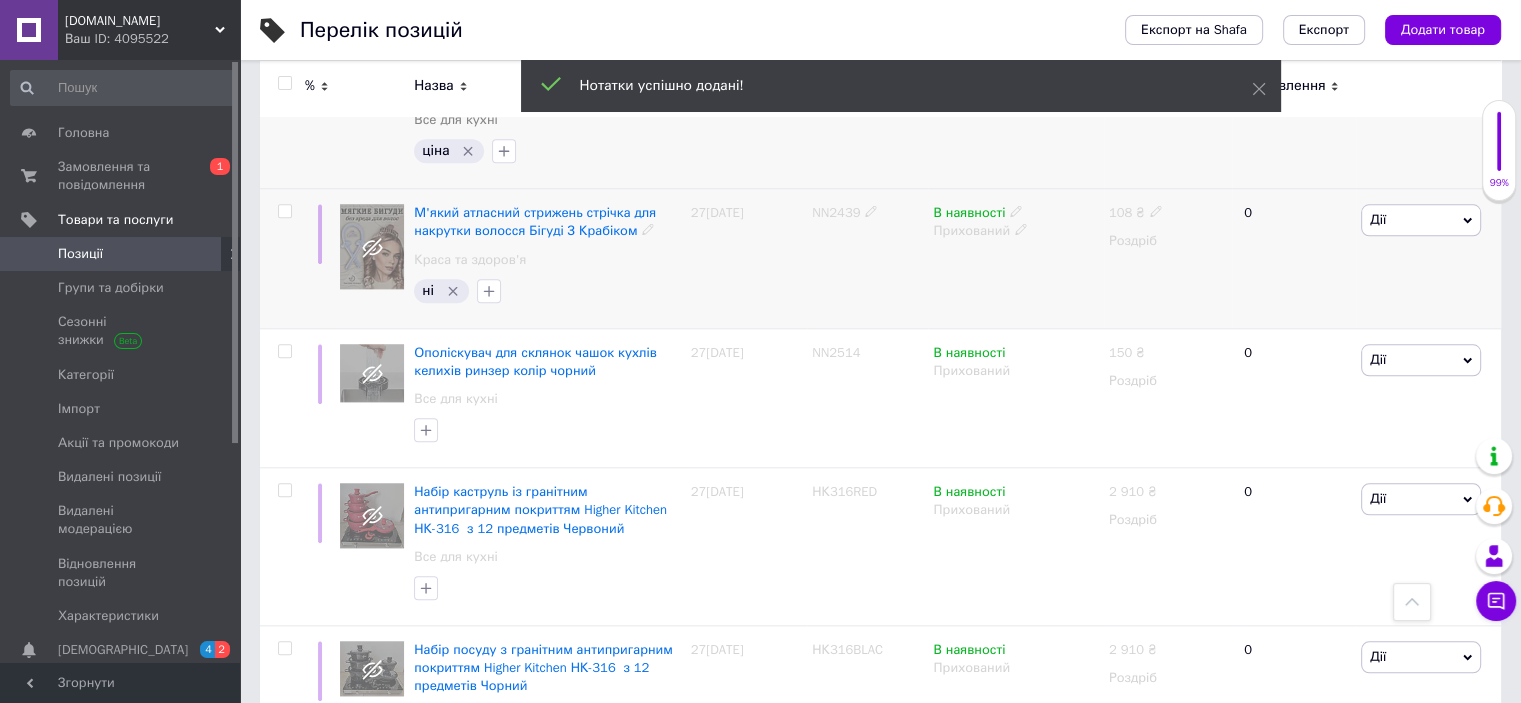 click 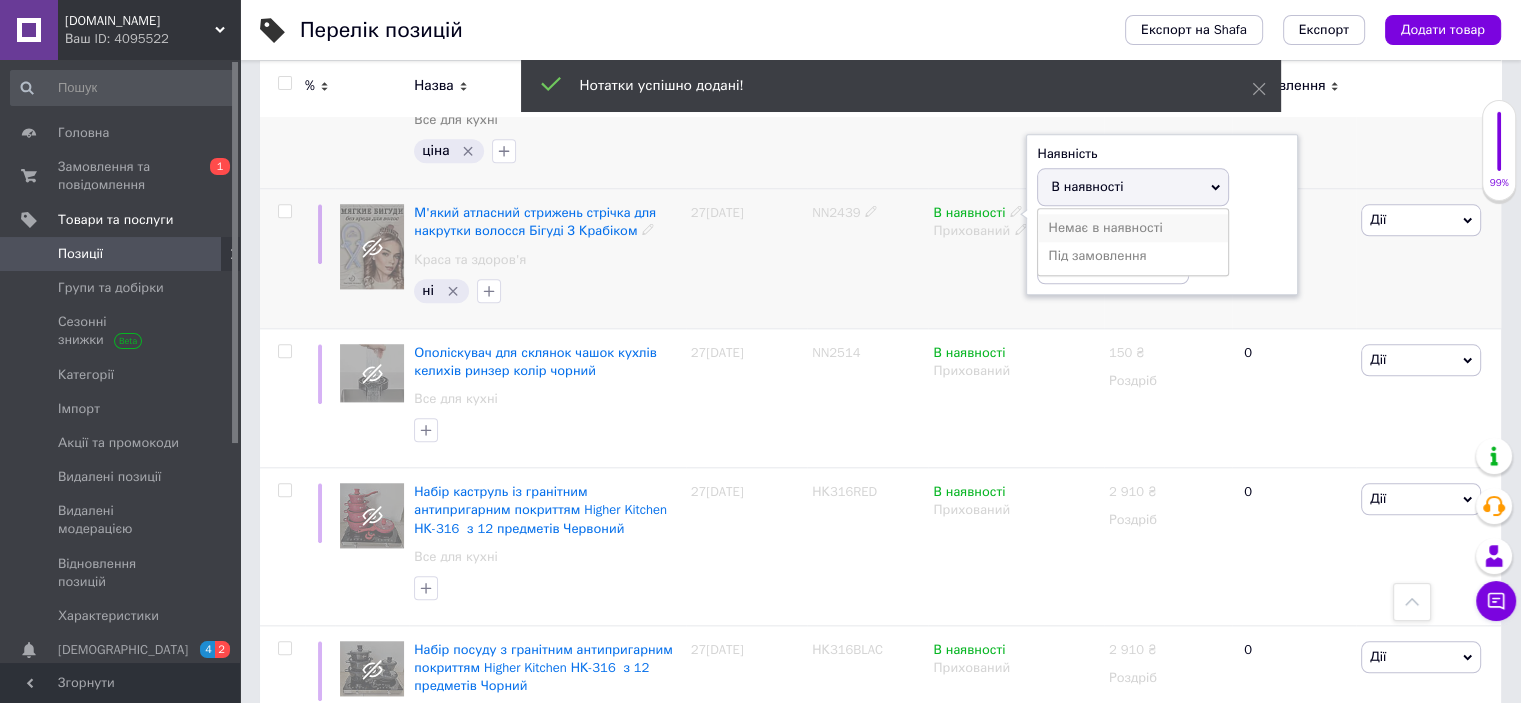 click on "Немає в наявності" at bounding box center (1133, 228) 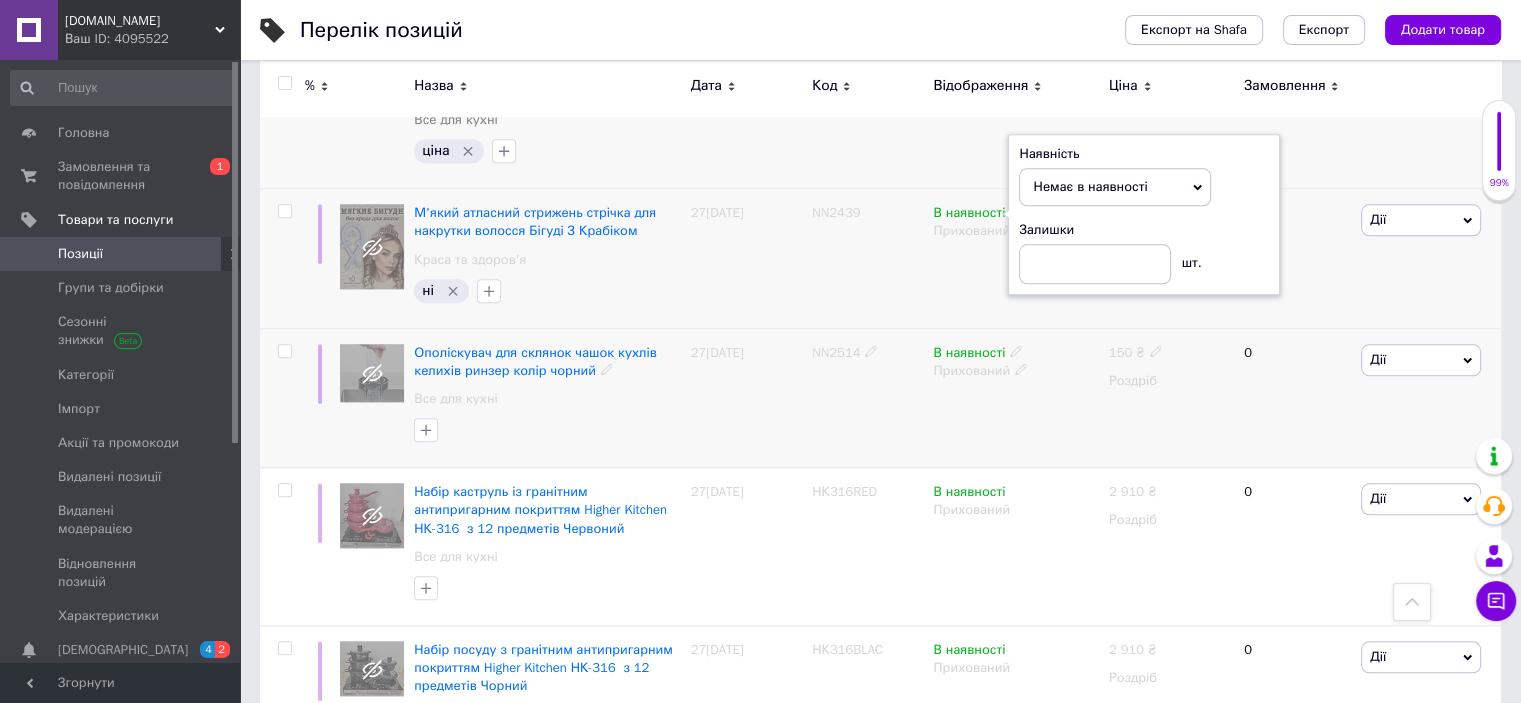 click on "27[DATE]" at bounding box center [746, 398] 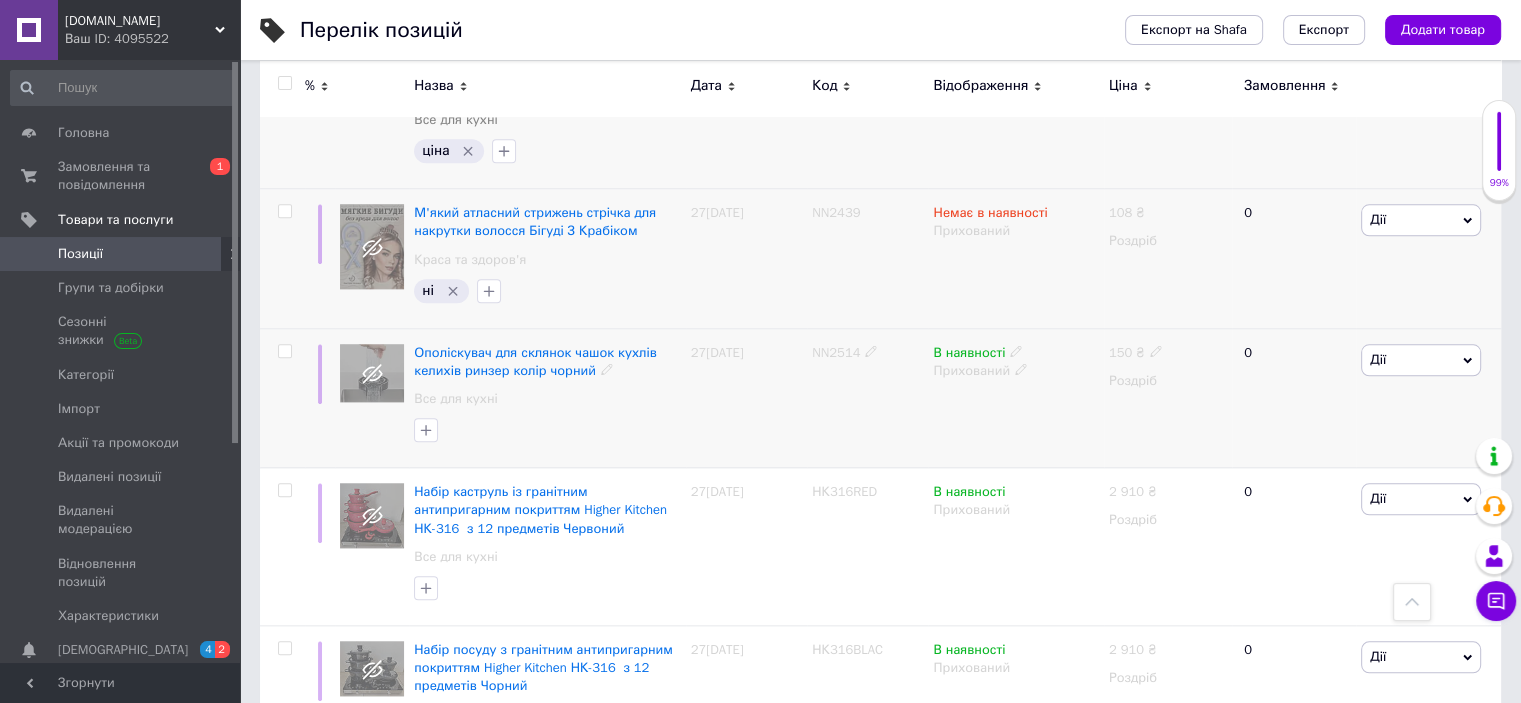 click on "NN2514" at bounding box center (836, 352) 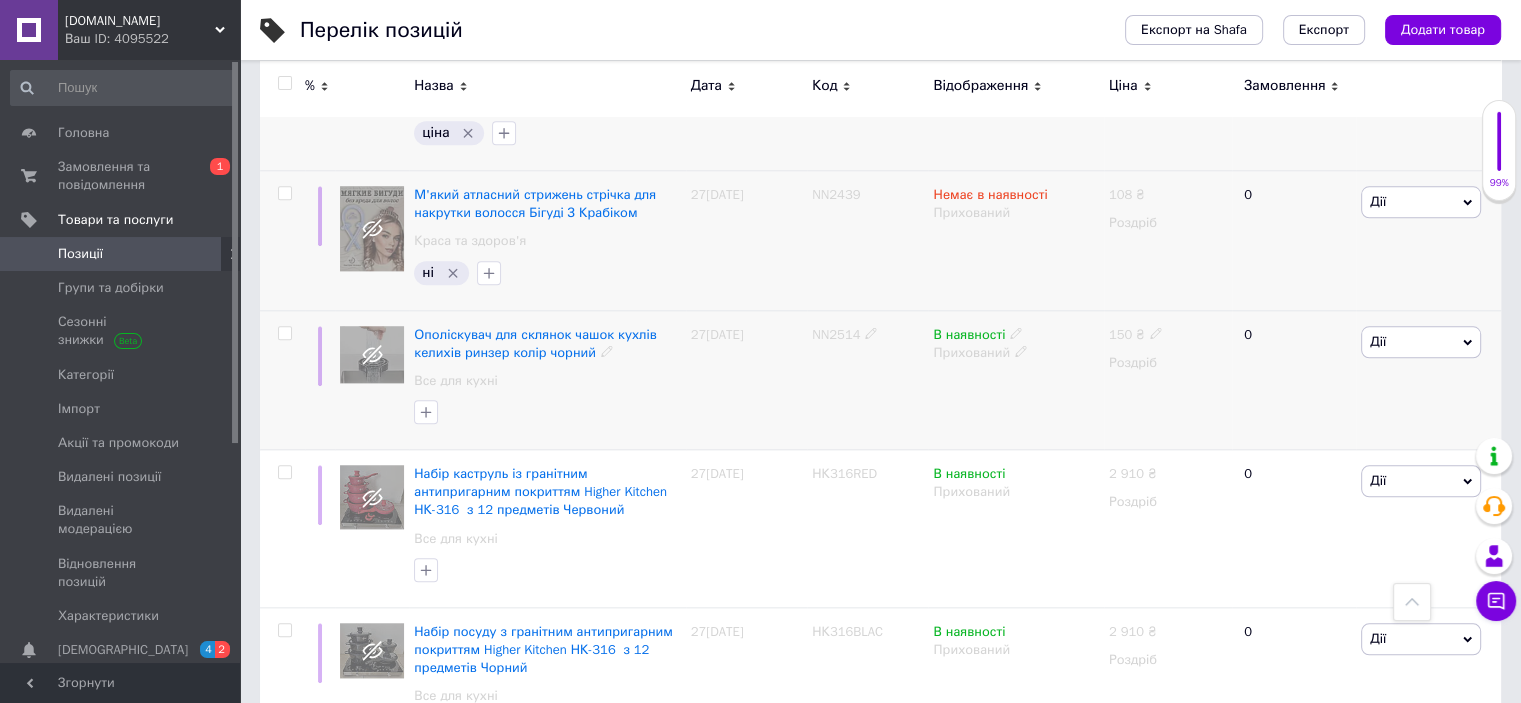 click 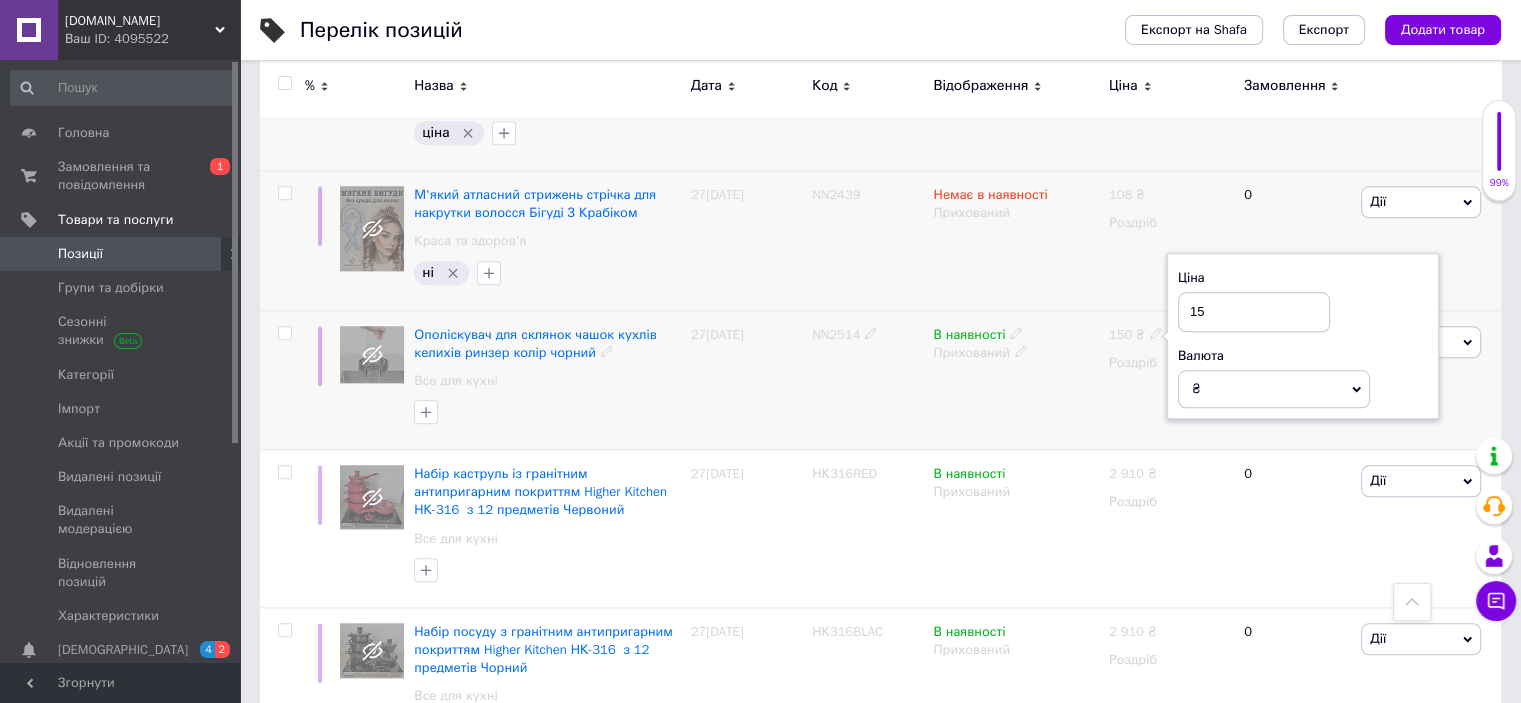 type on "1" 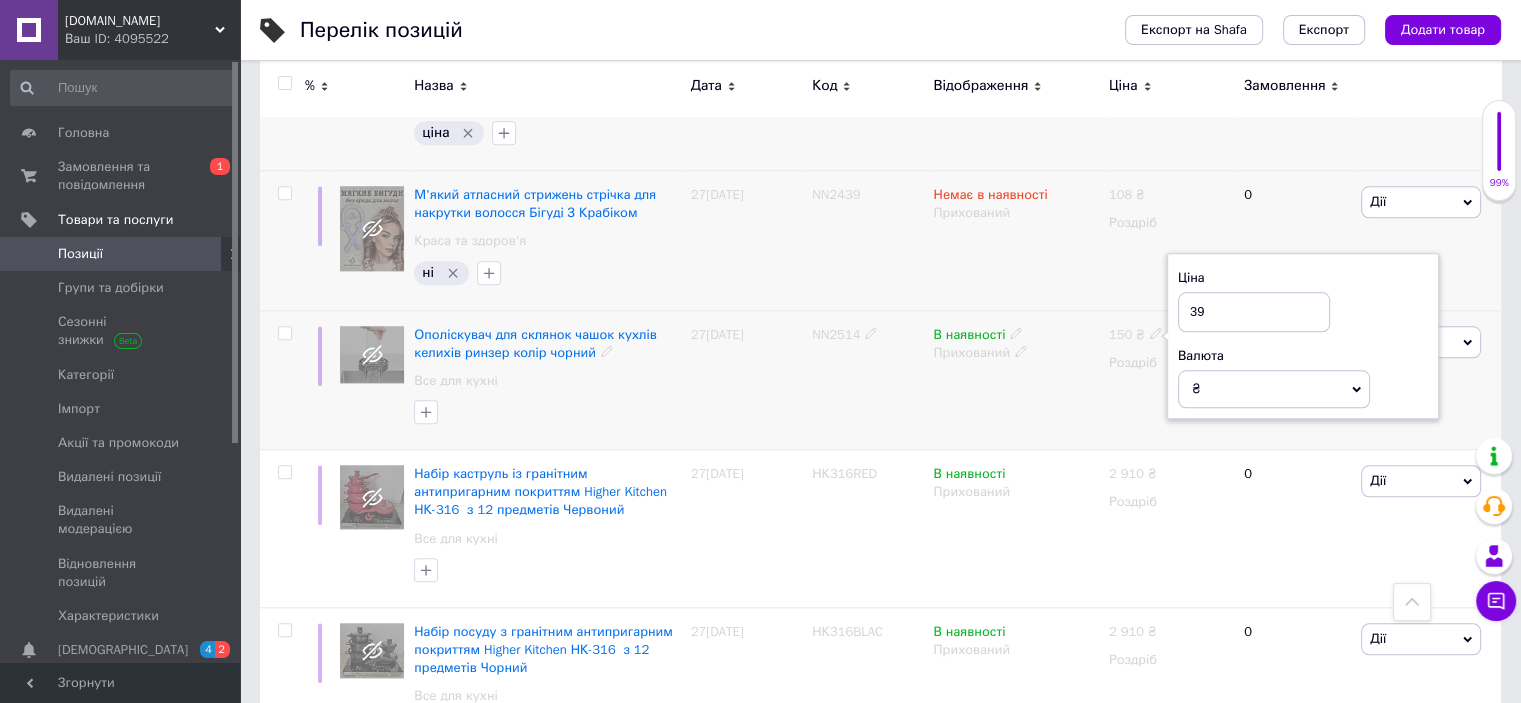 type on "399" 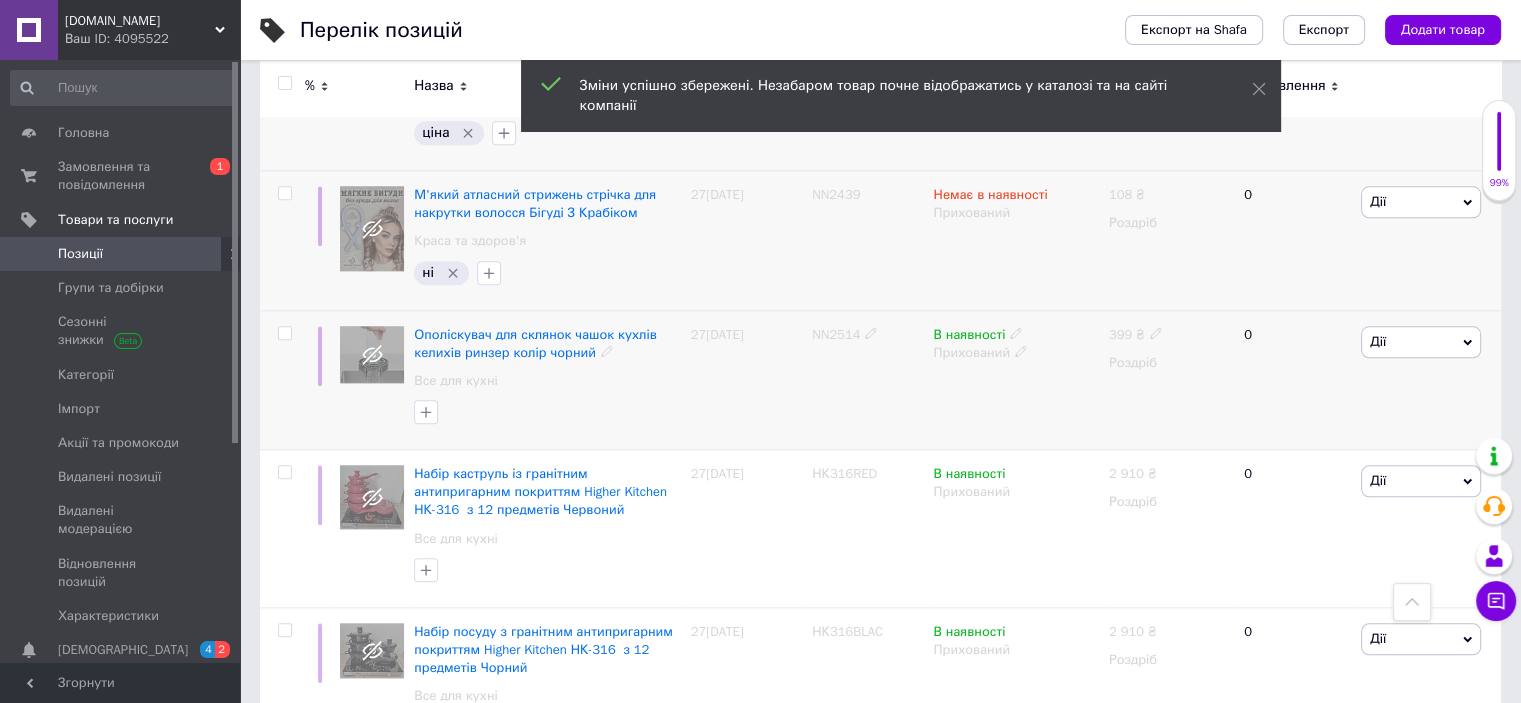 click at bounding box center [1021, 350] 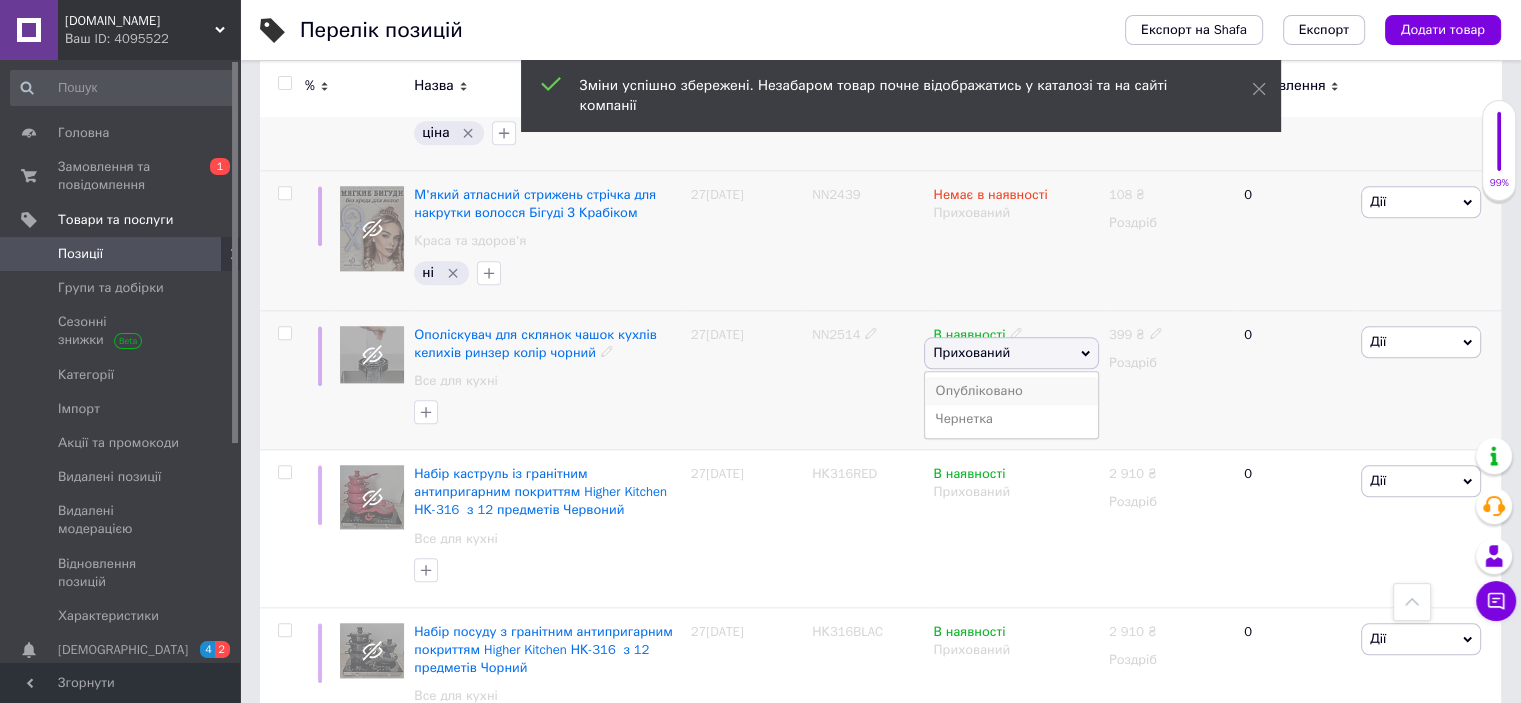 click on "Опубліковано" at bounding box center (1011, 391) 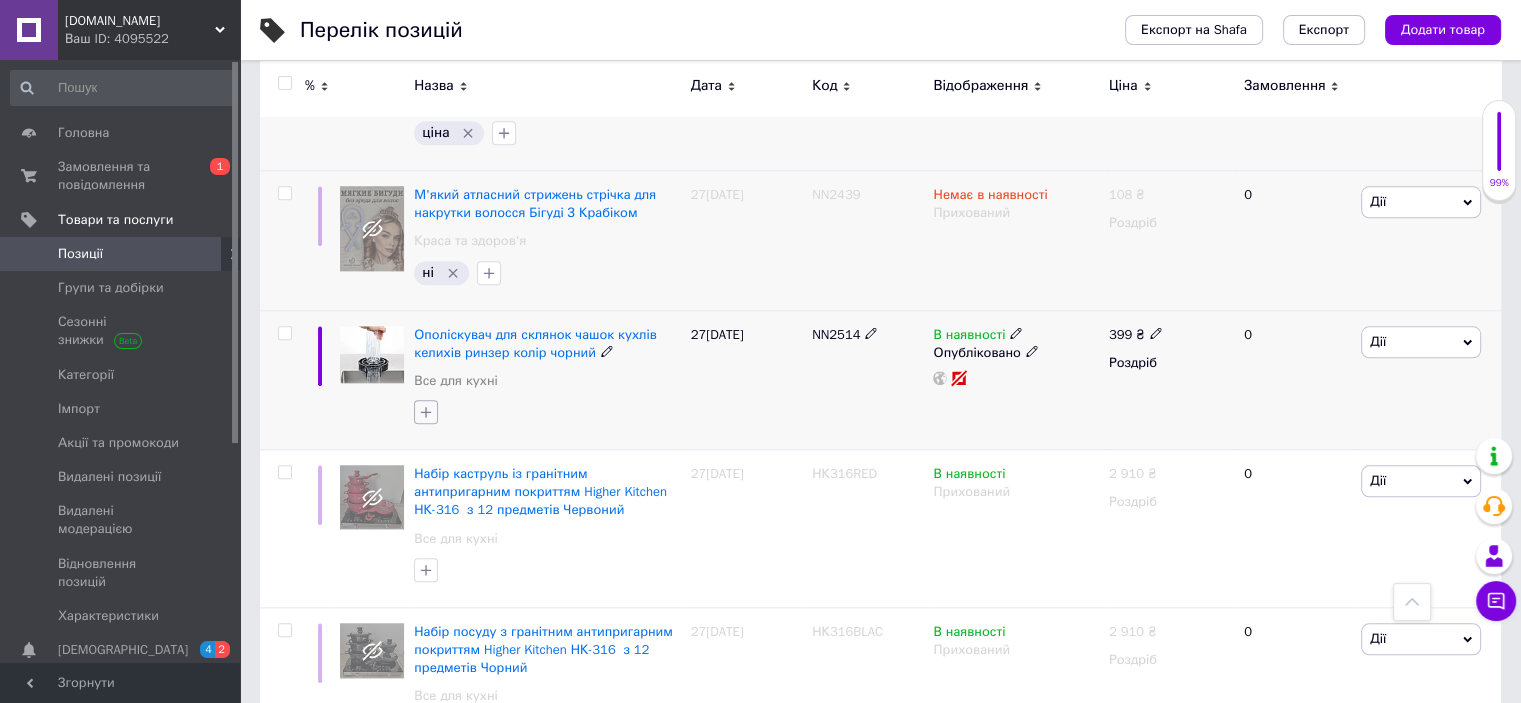 click 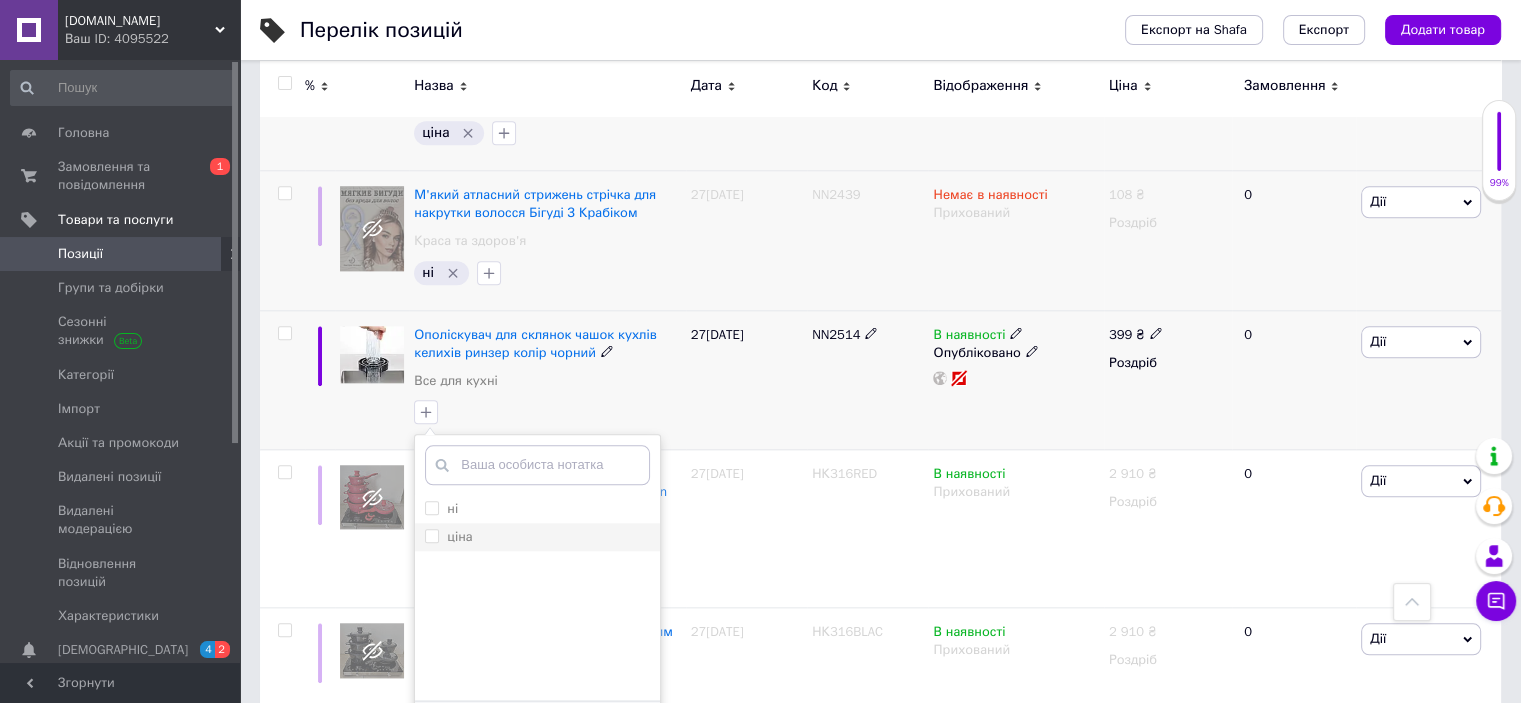 click on "ціна" at bounding box center (431, 535) 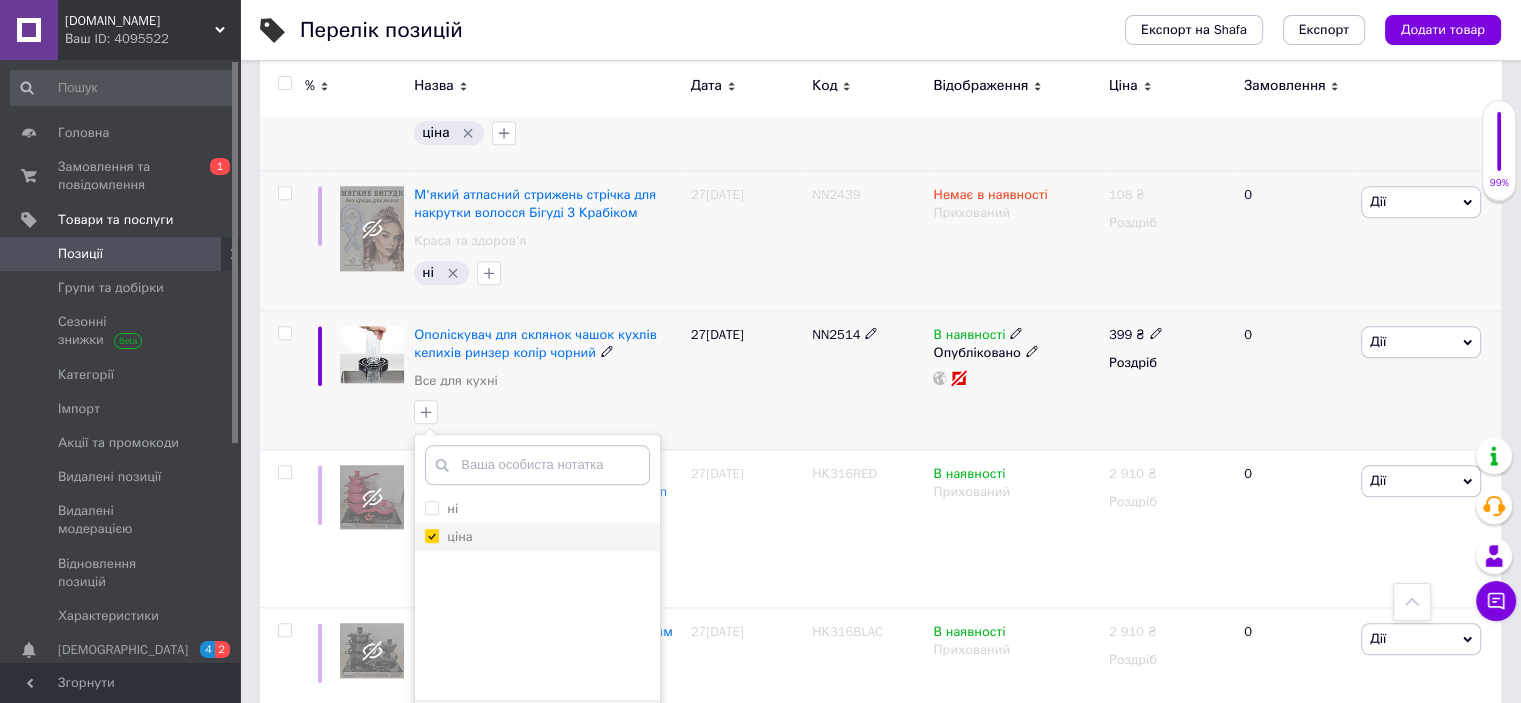 checkbox on "true" 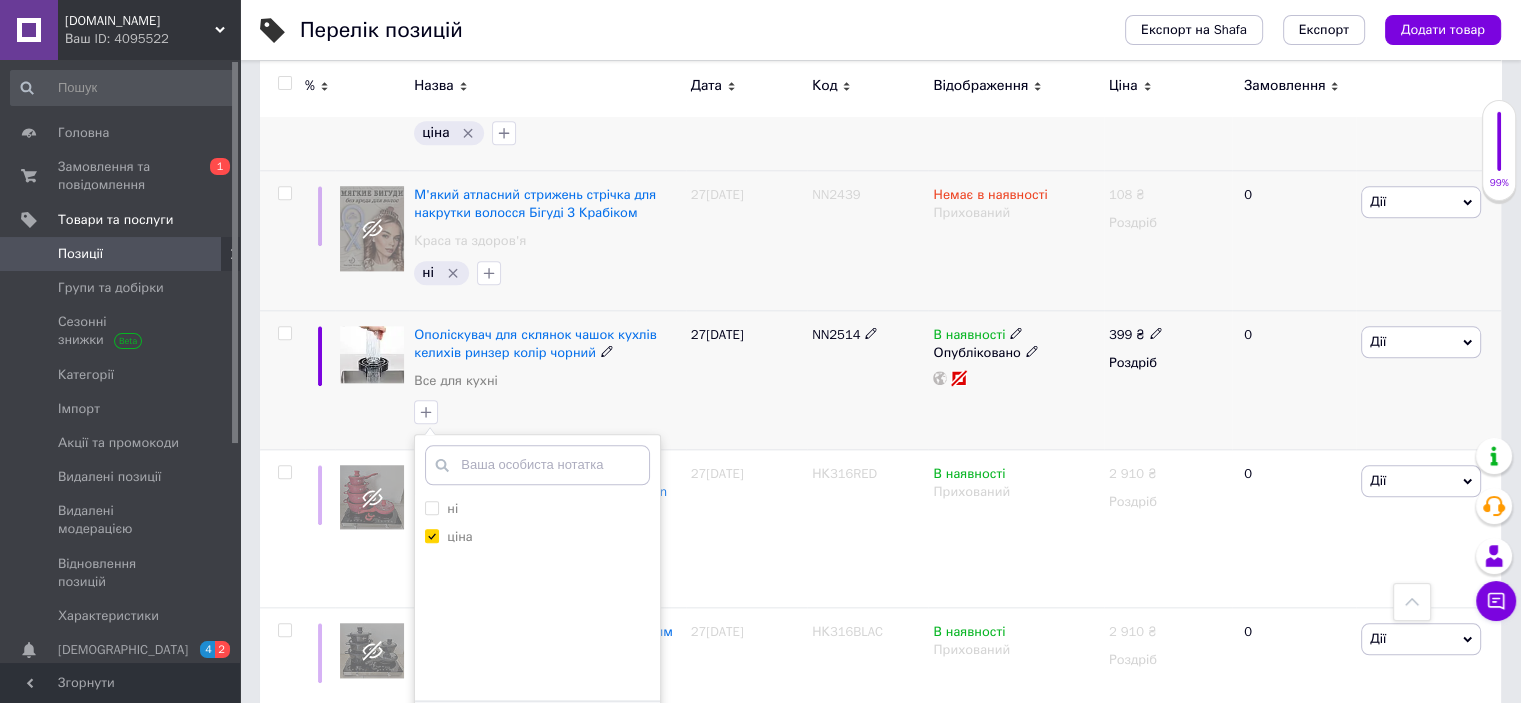 click on "Додати мітку" at bounding box center [537, 731] 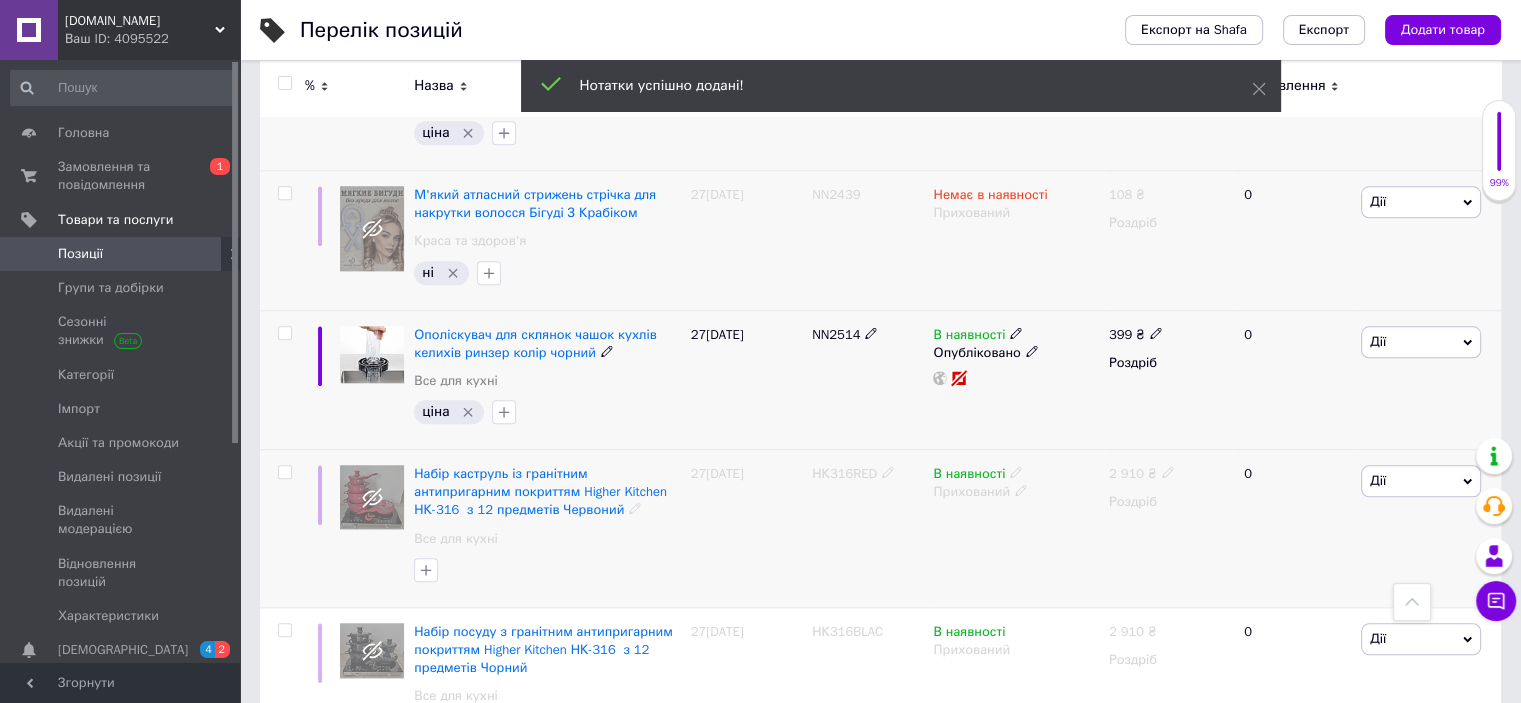 click on "НК316RED" at bounding box center [844, 473] 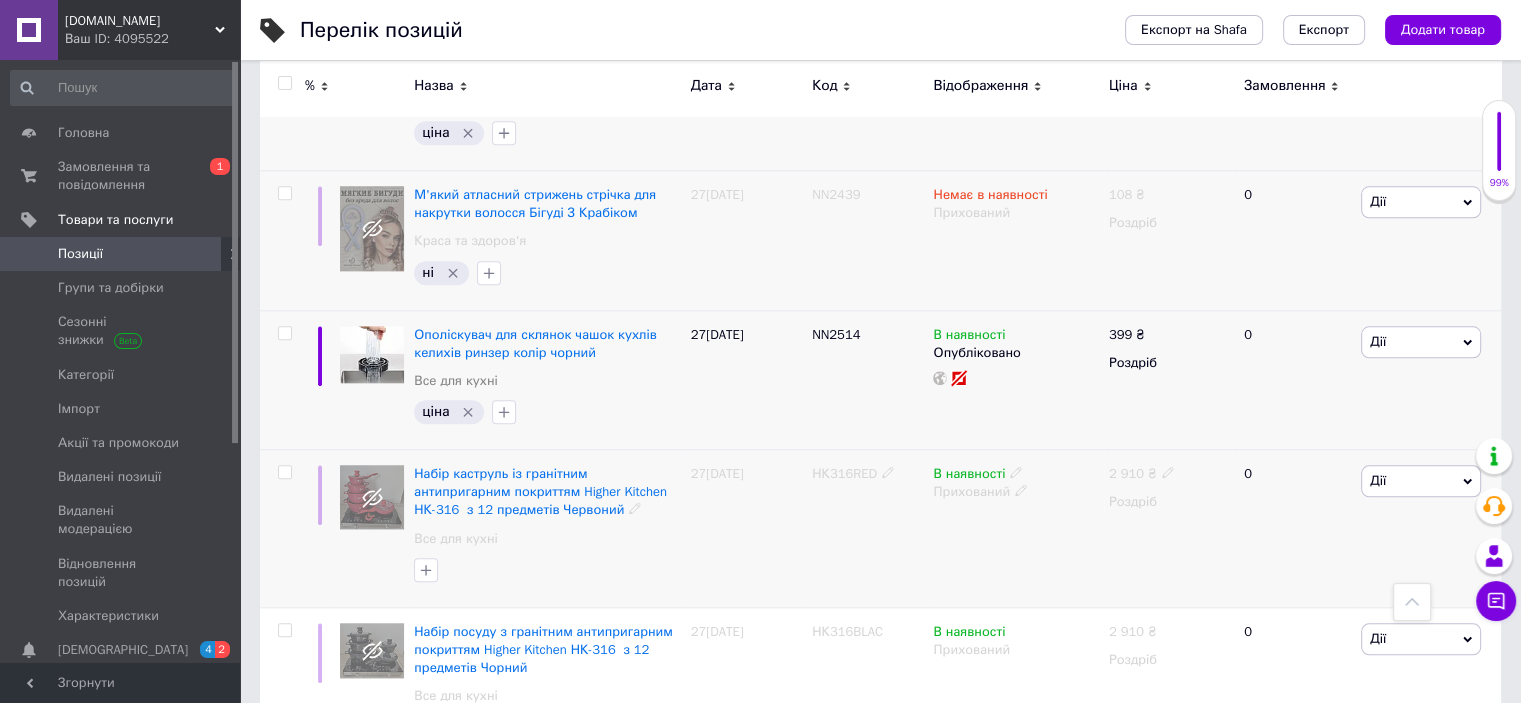 click 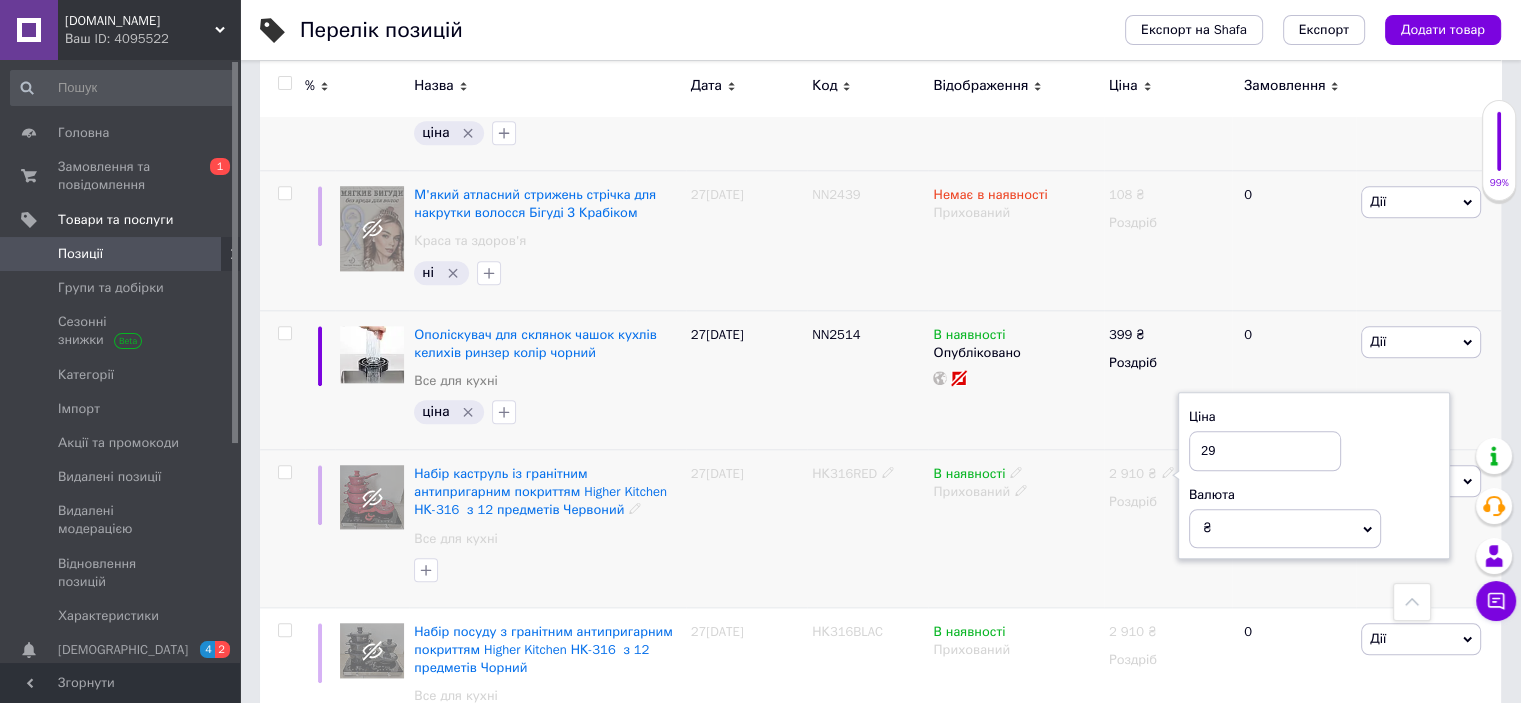 type on "2" 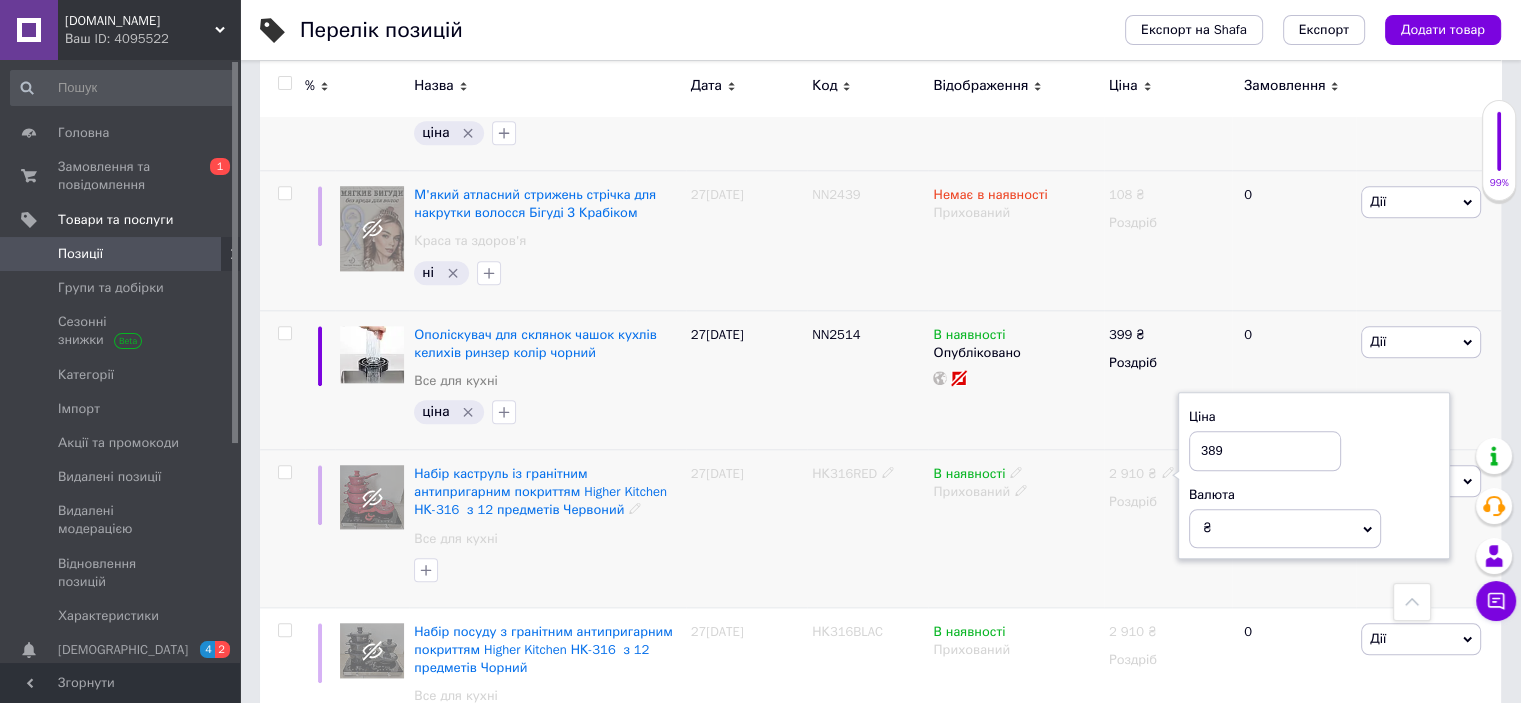 type on "3899" 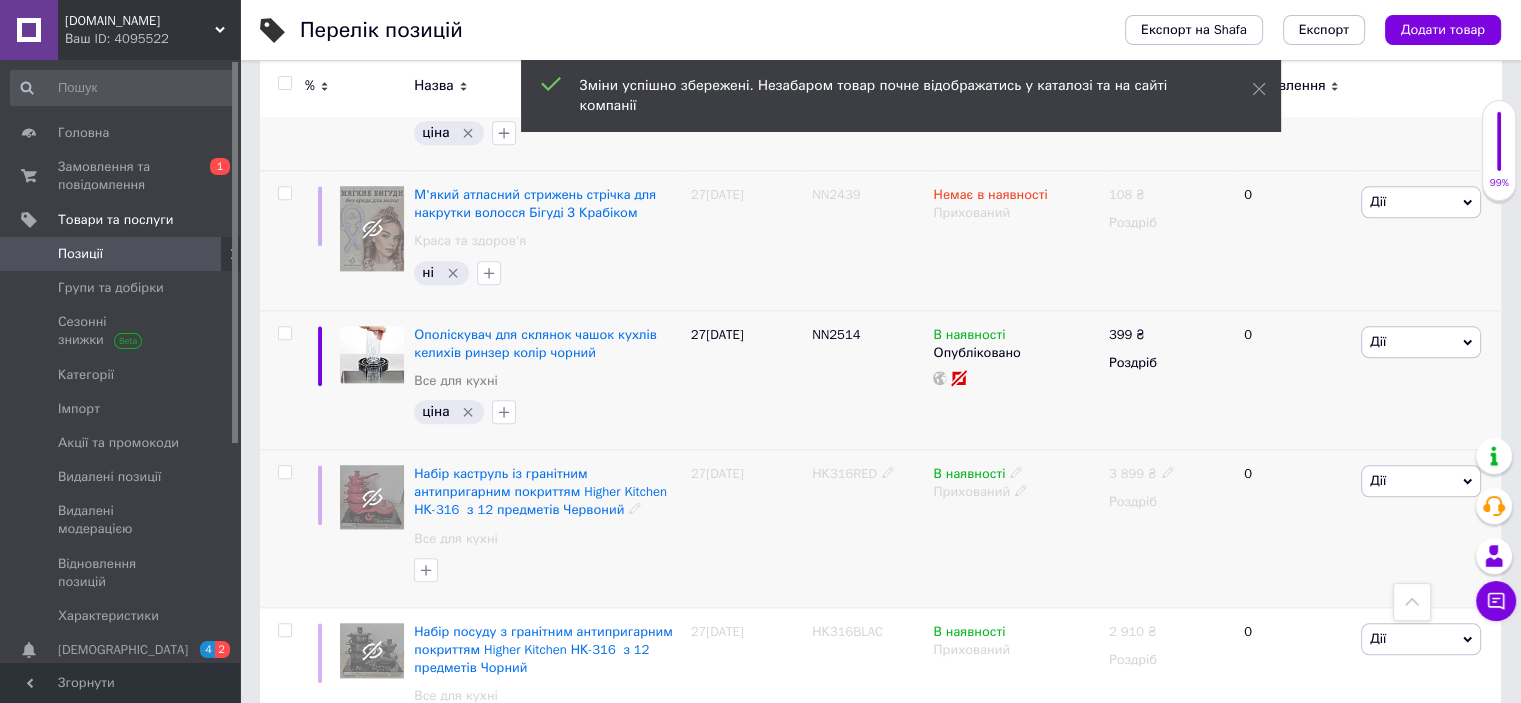 click 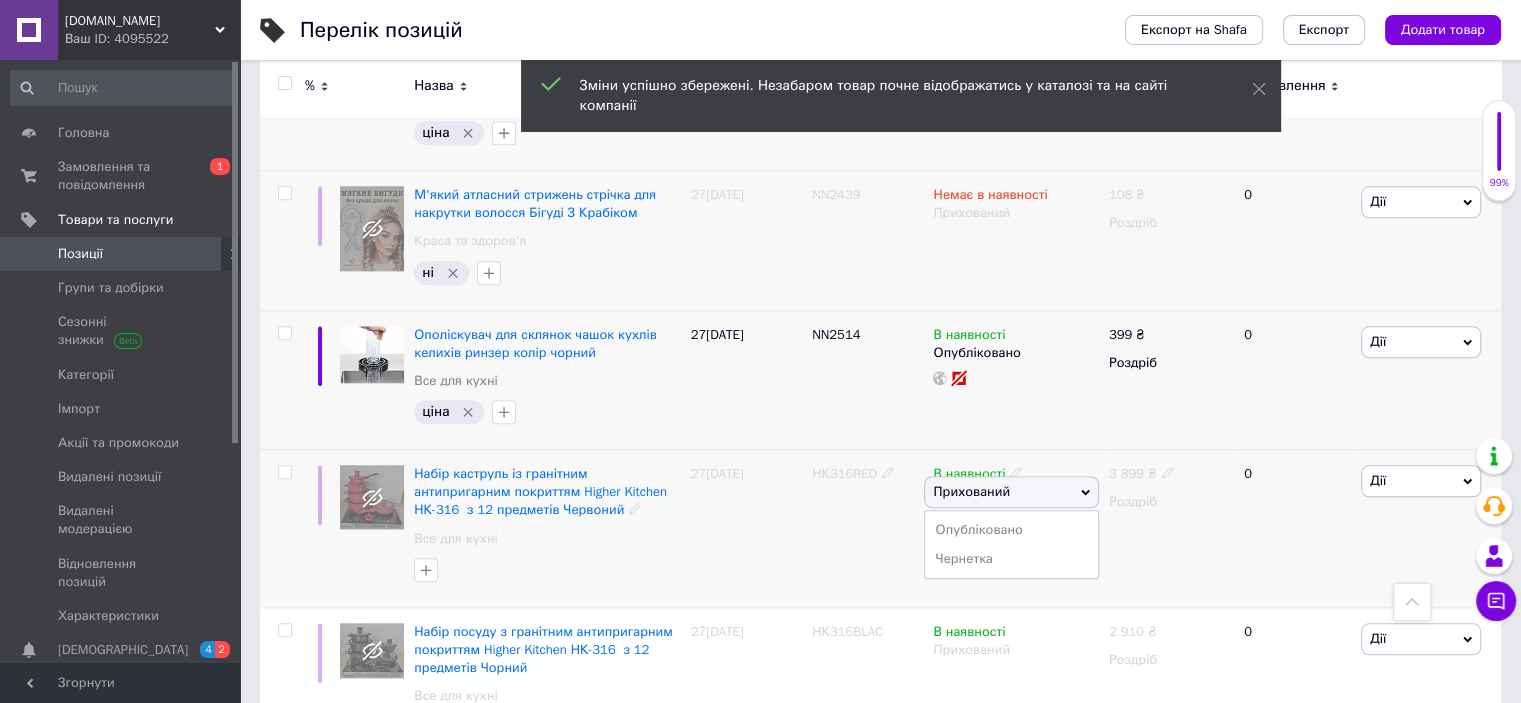 click on "Опубліковано" at bounding box center [1011, 530] 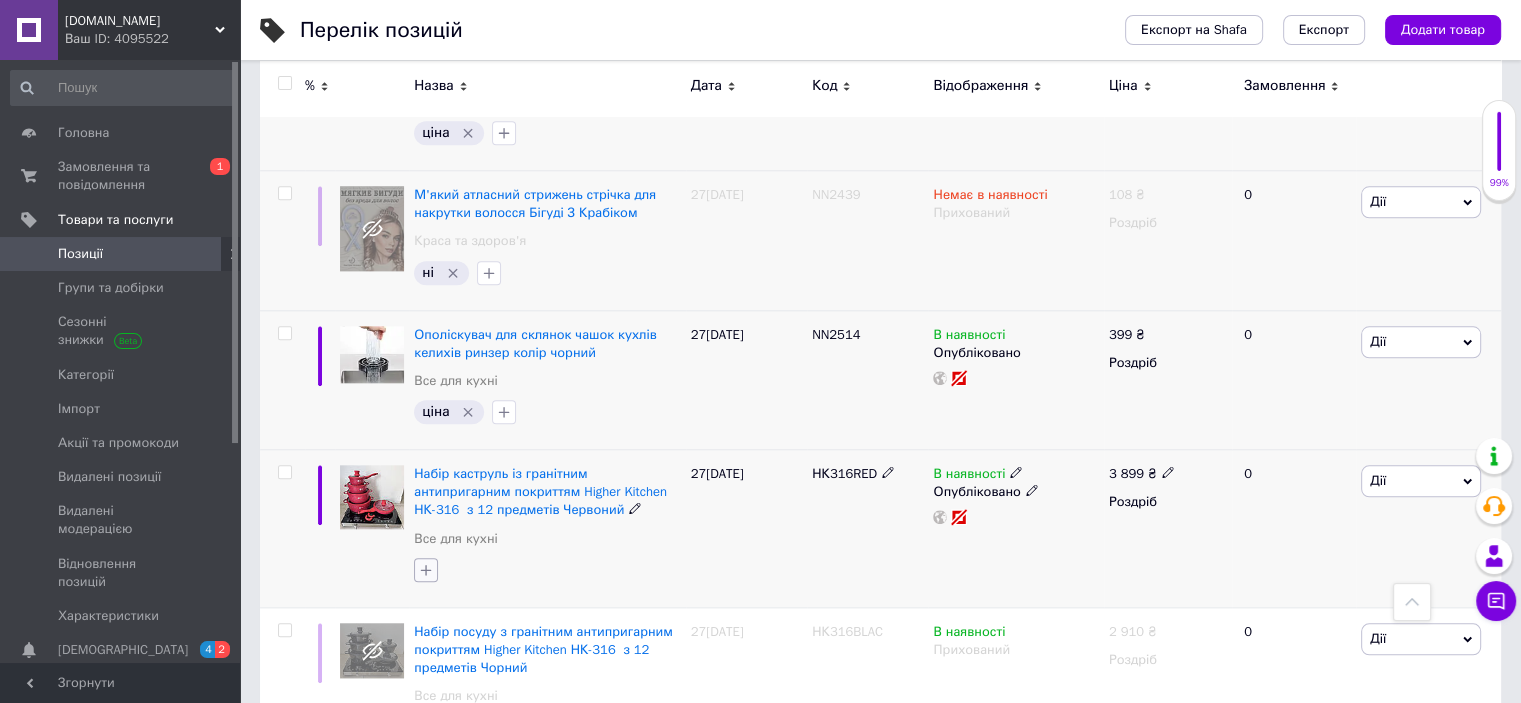 click 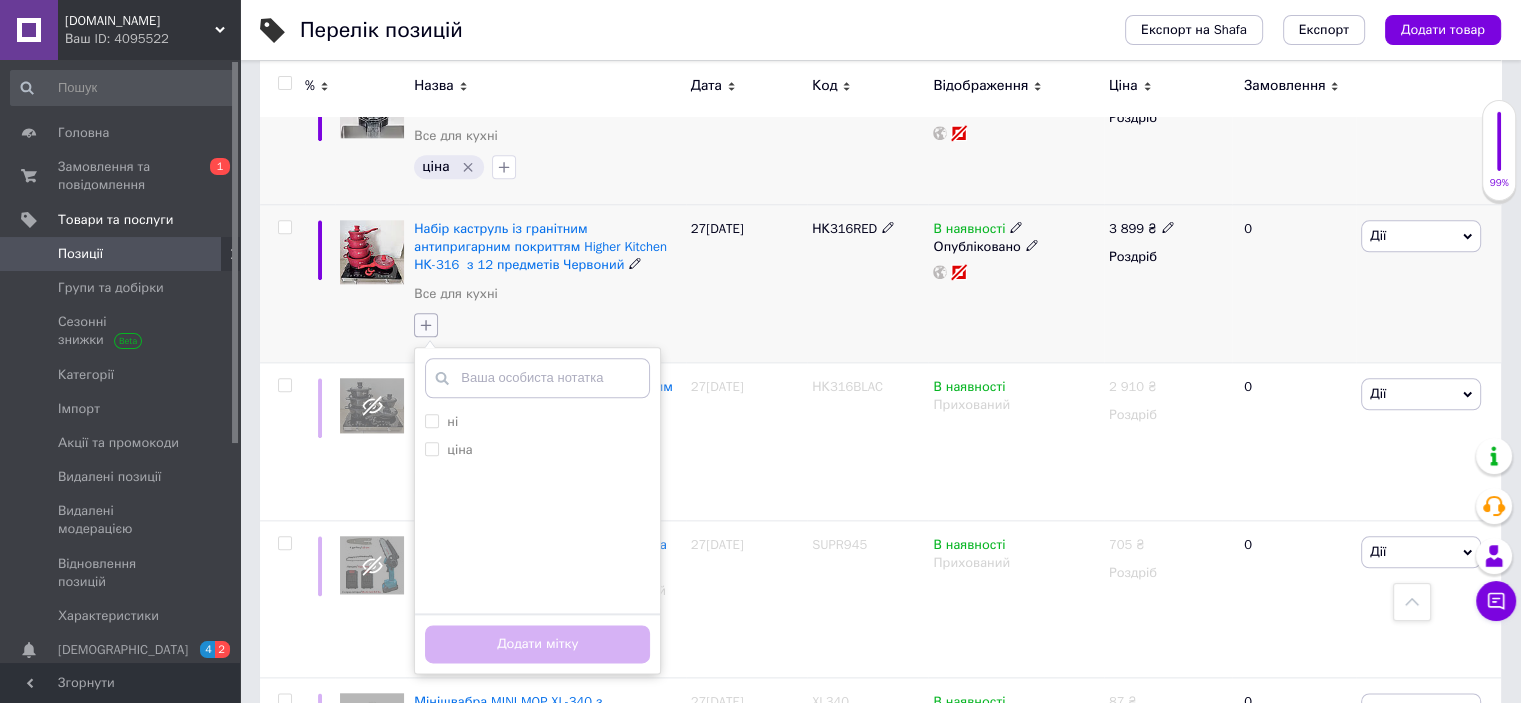 scroll, scrollTop: 2333, scrollLeft: 0, axis: vertical 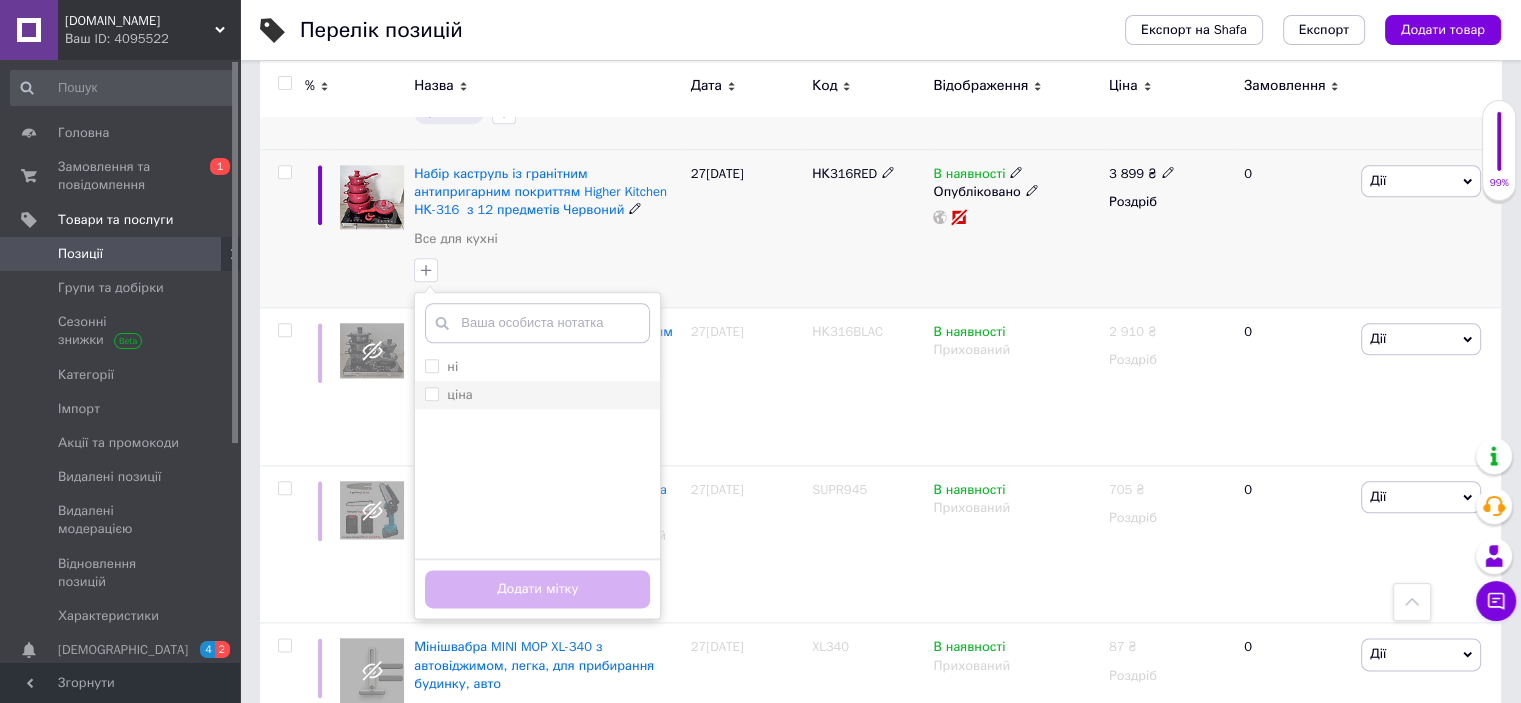 click on "ціна" at bounding box center [431, 393] 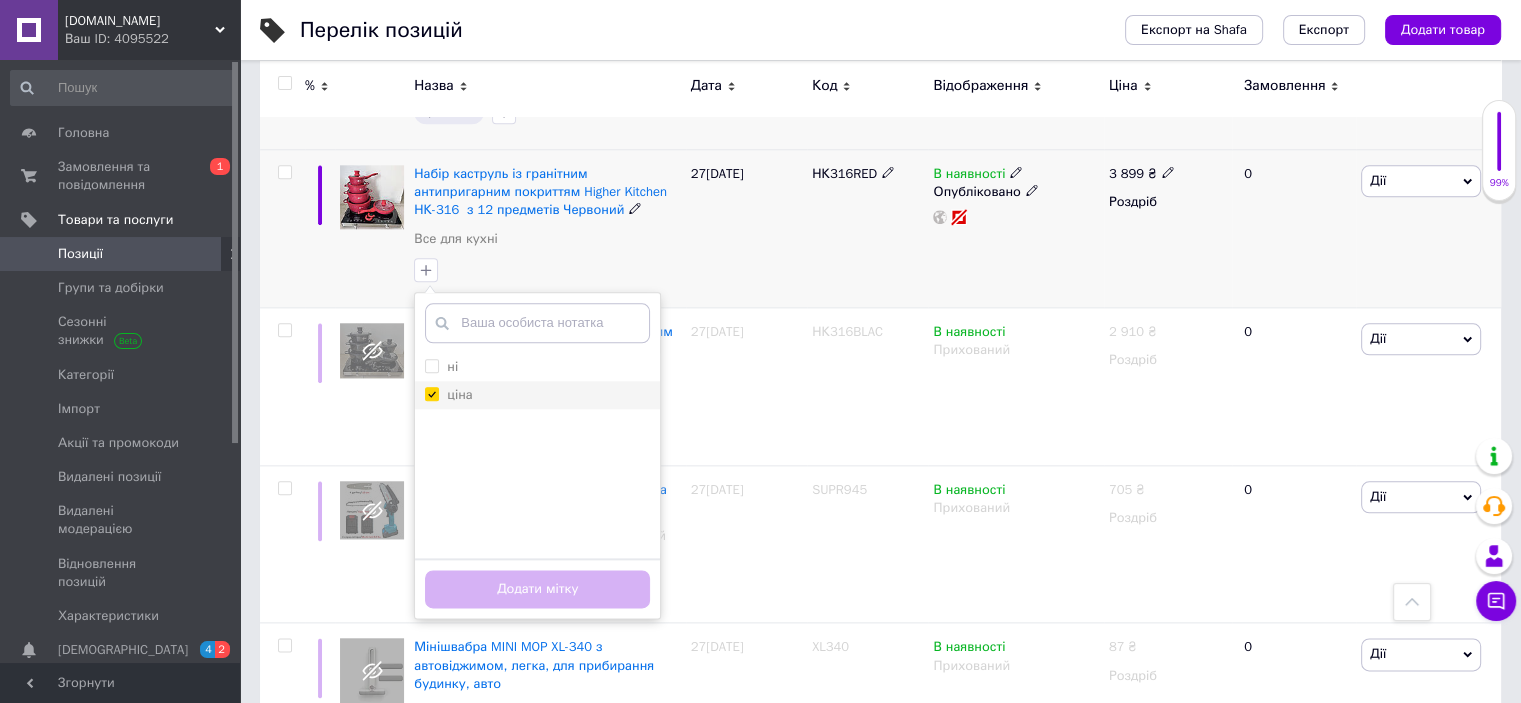 checkbox on "true" 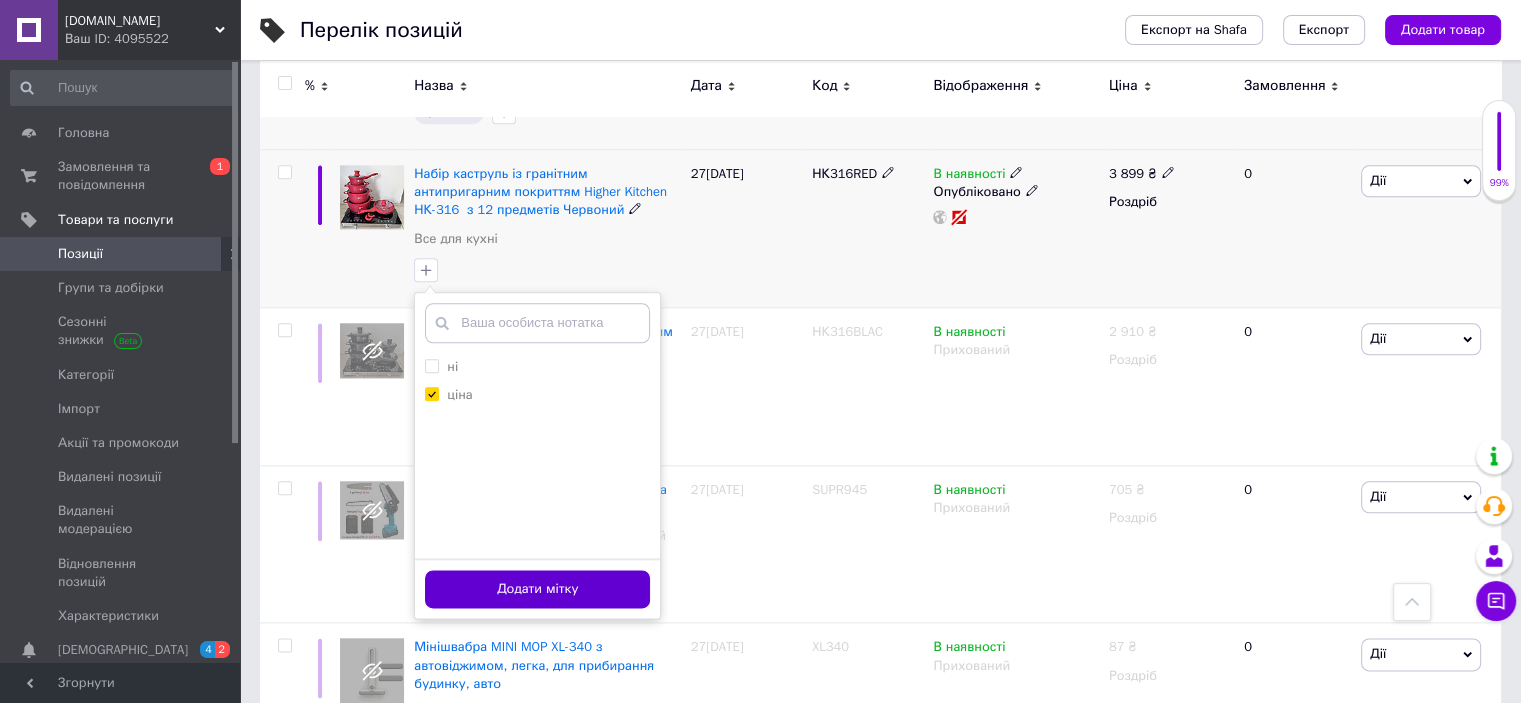 click on "Додати мітку" at bounding box center (537, 589) 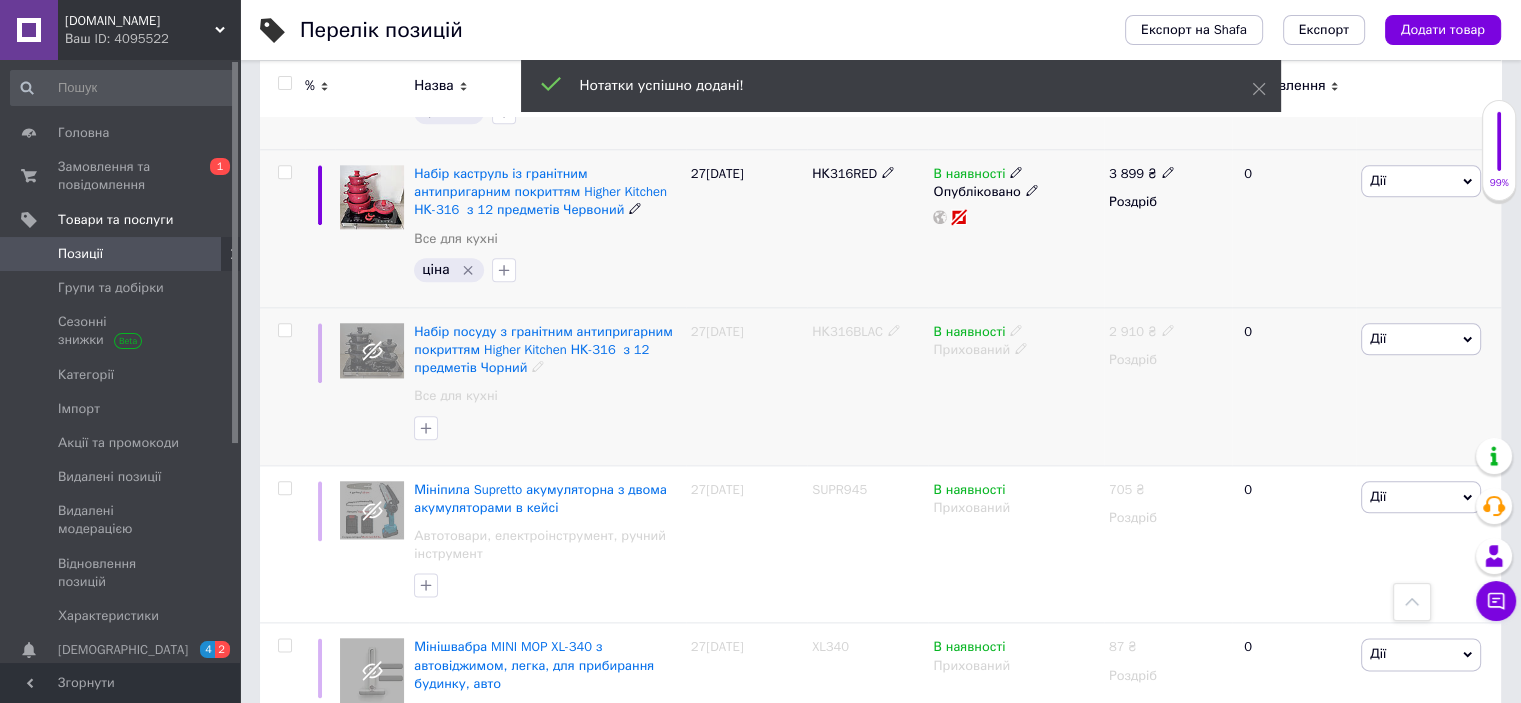 click on "НК316BLAC" at bounding box center [847, 331] 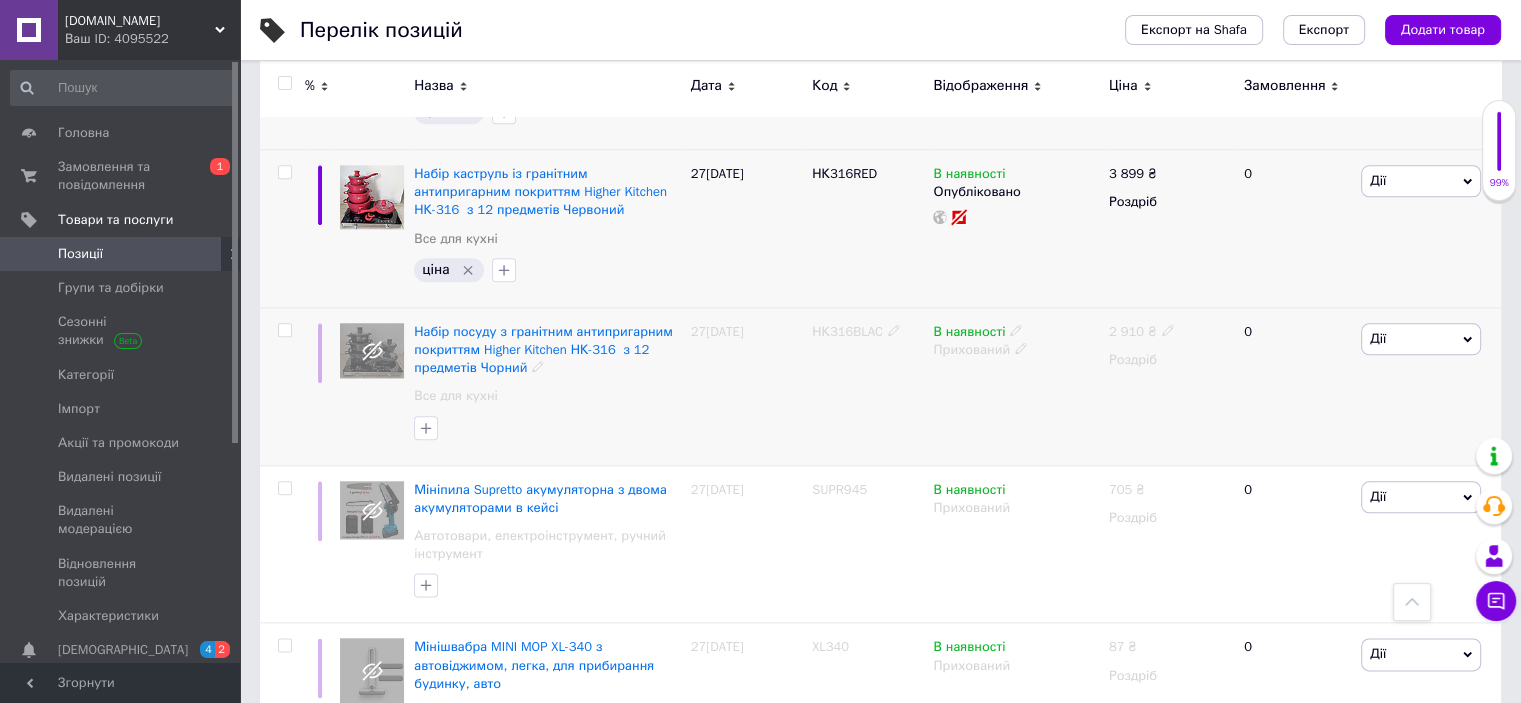 click at bounding box center [1168, 329] 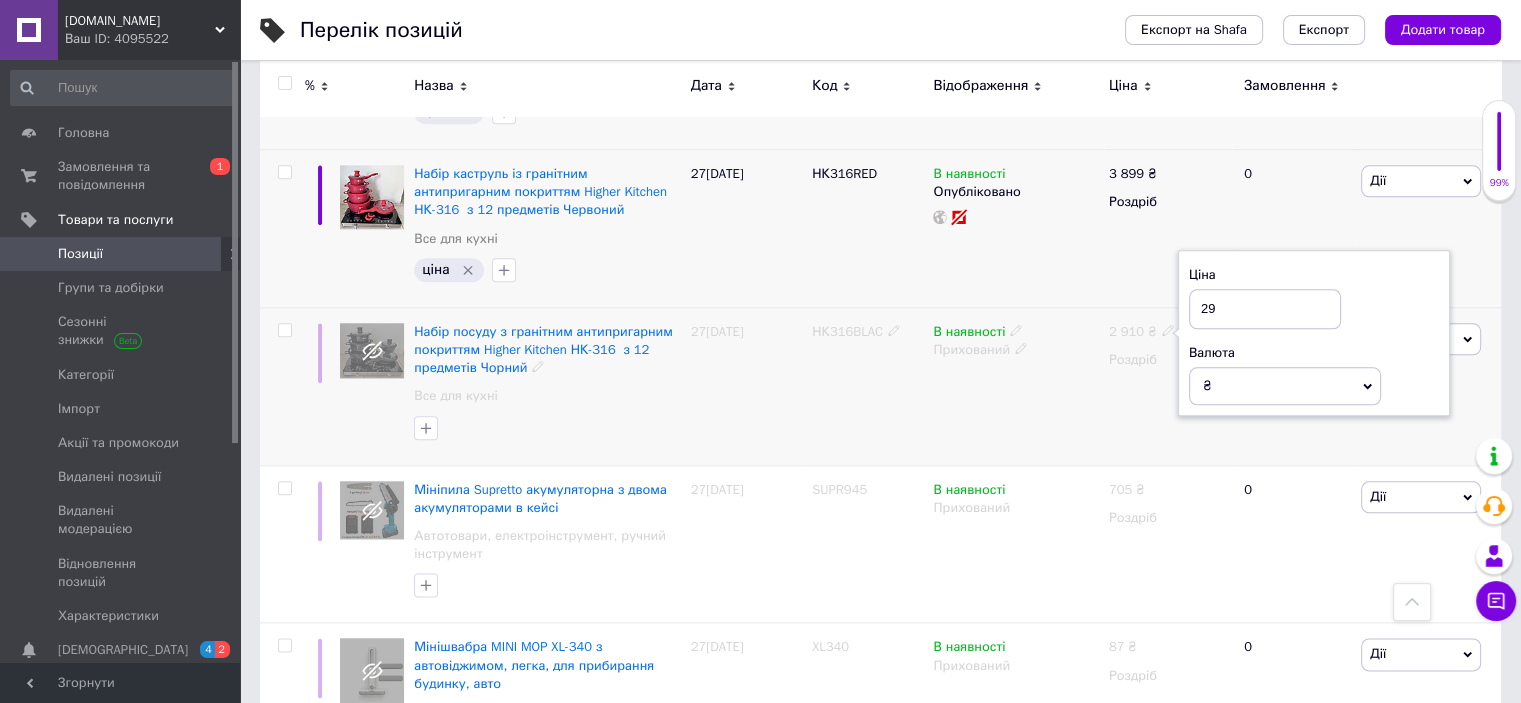 type on "2" 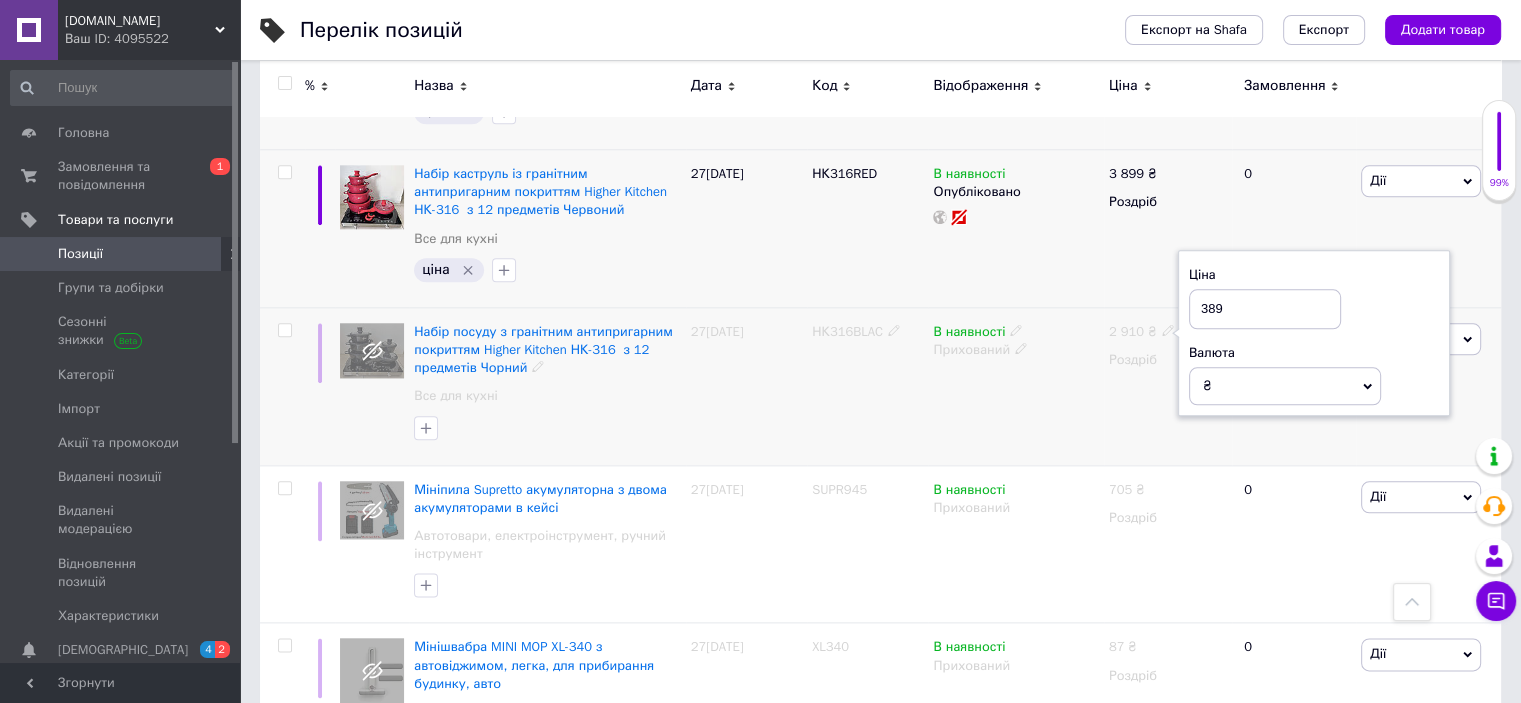 type on "3899" 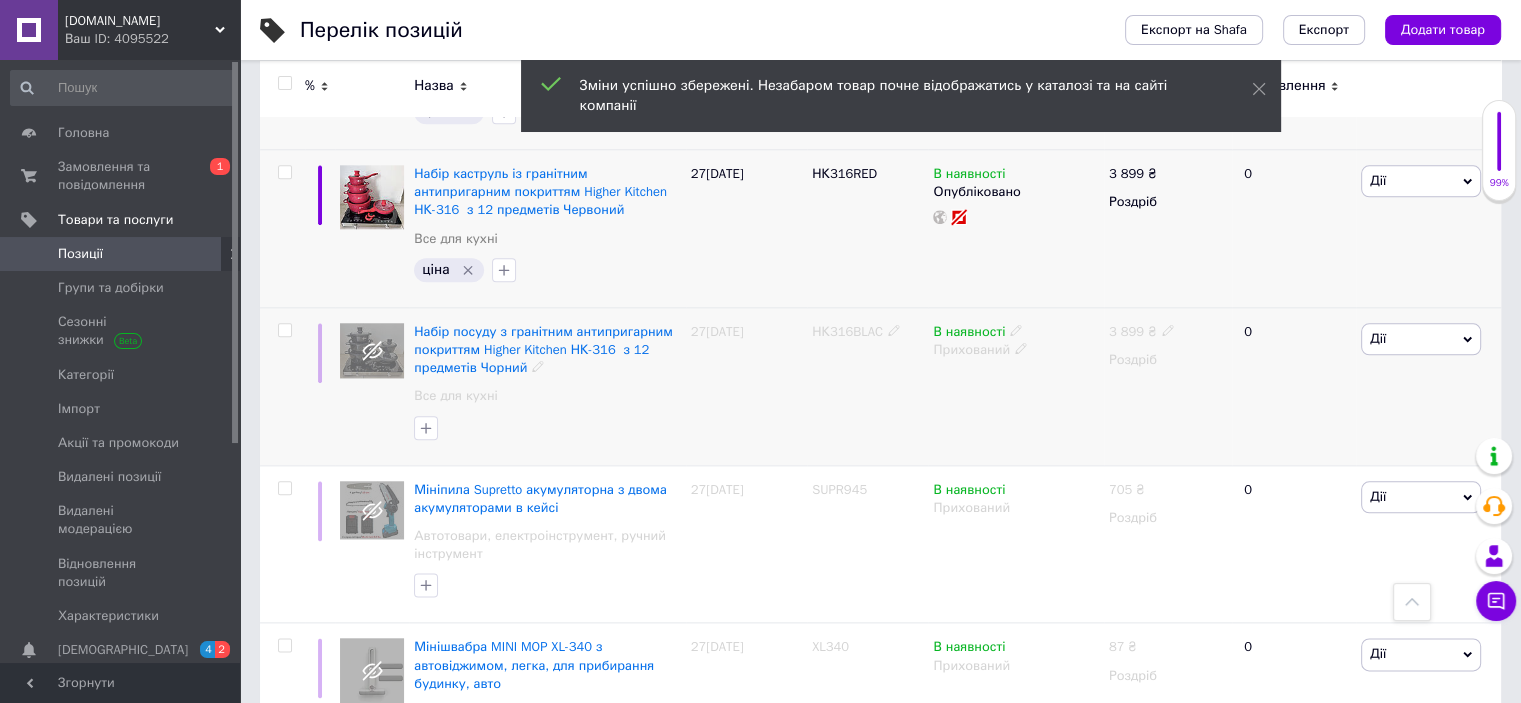 click 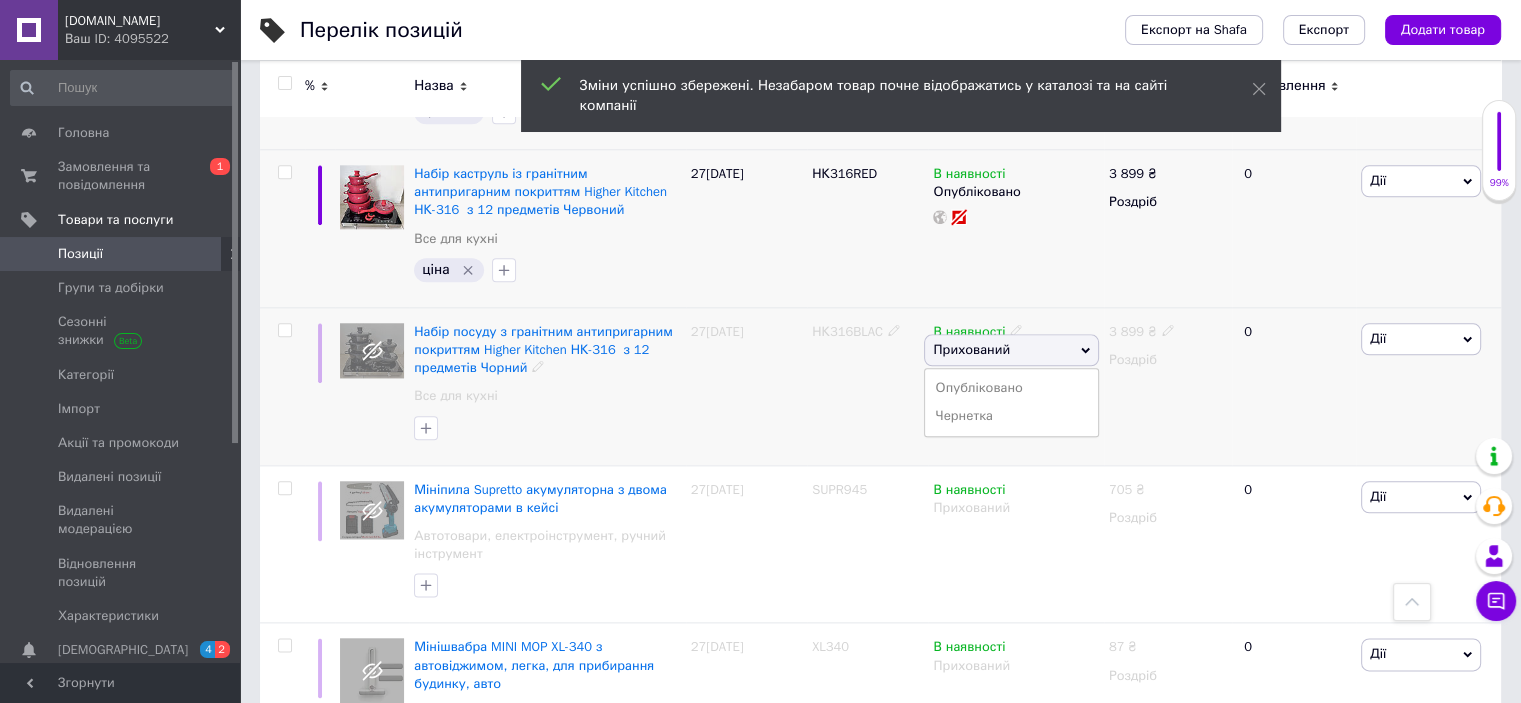 click on "Опубліковано" at bounding box center (1011, 388) 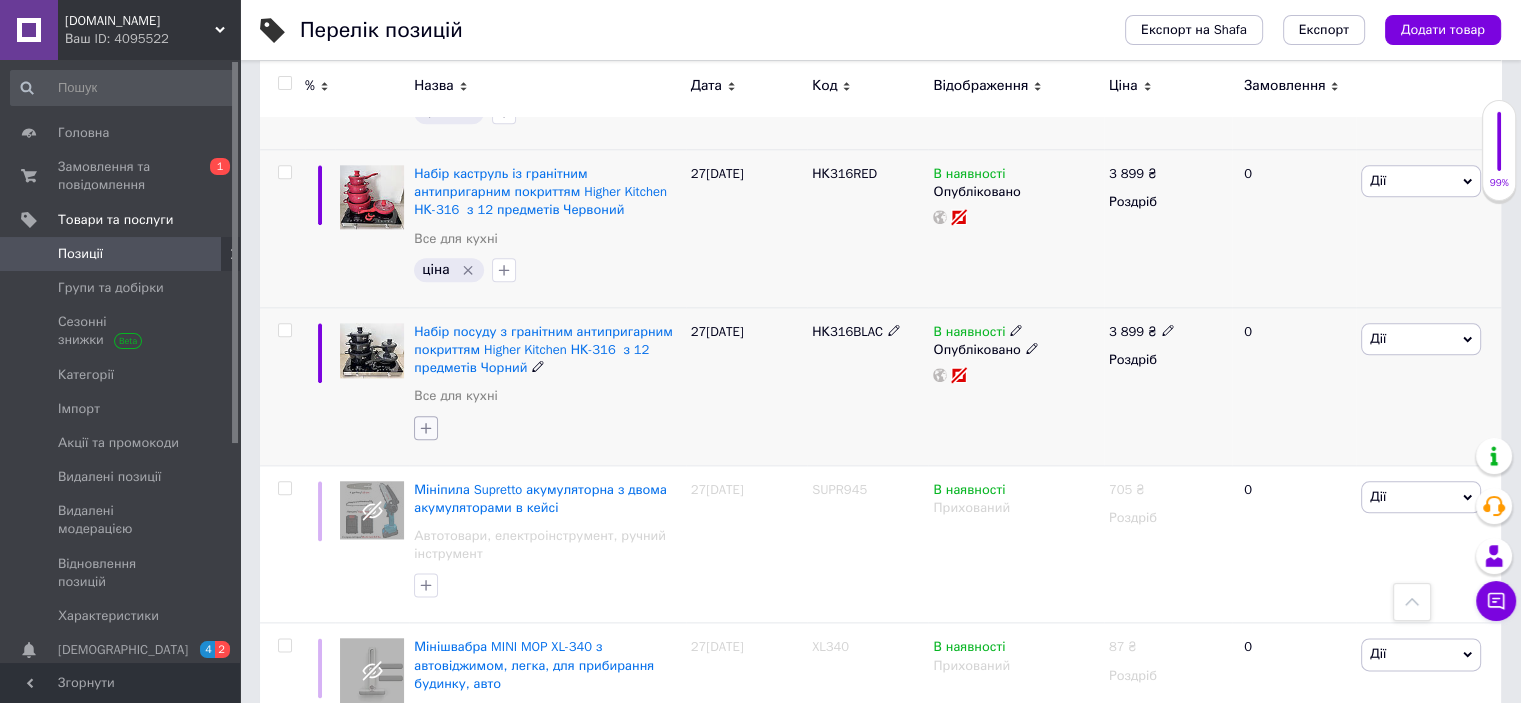 click 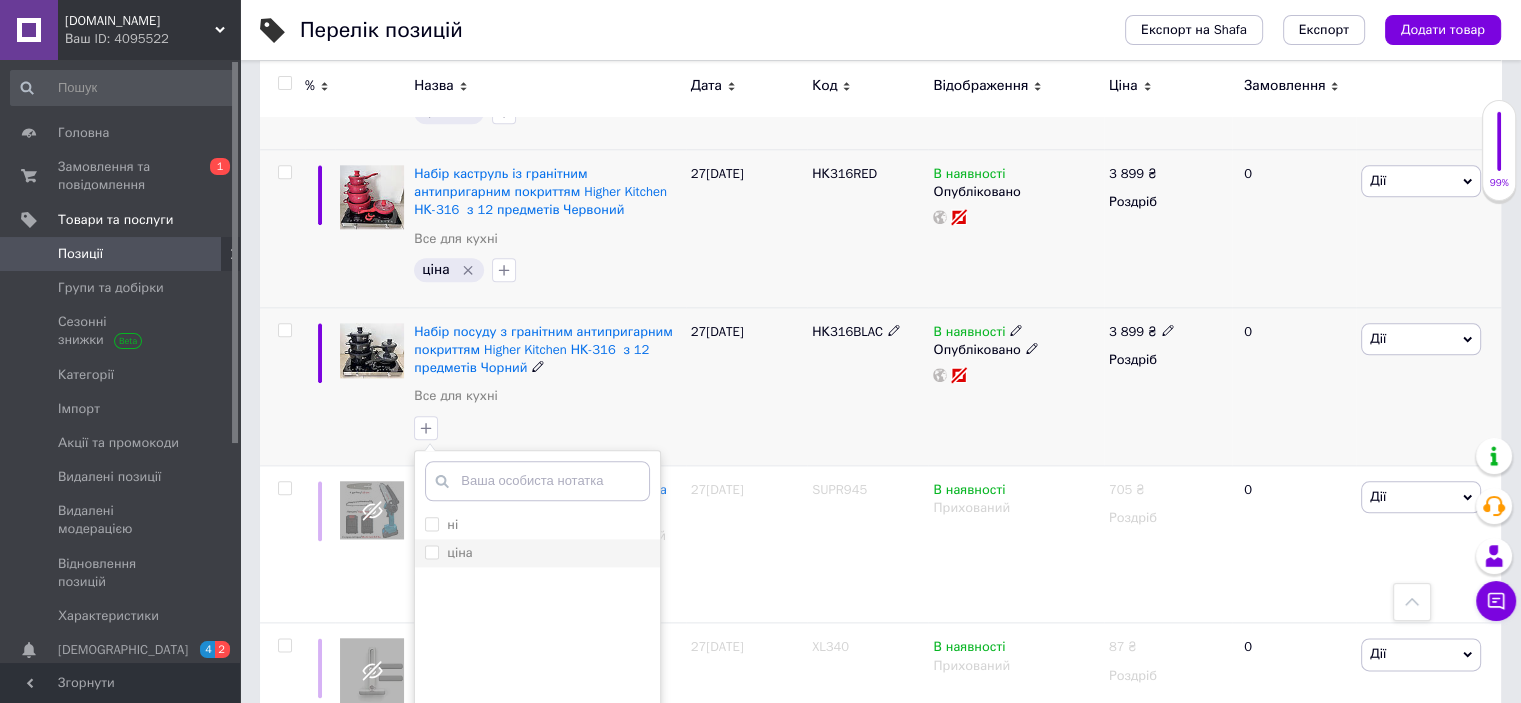 click on "ціна" at bounding box center (431, 551) 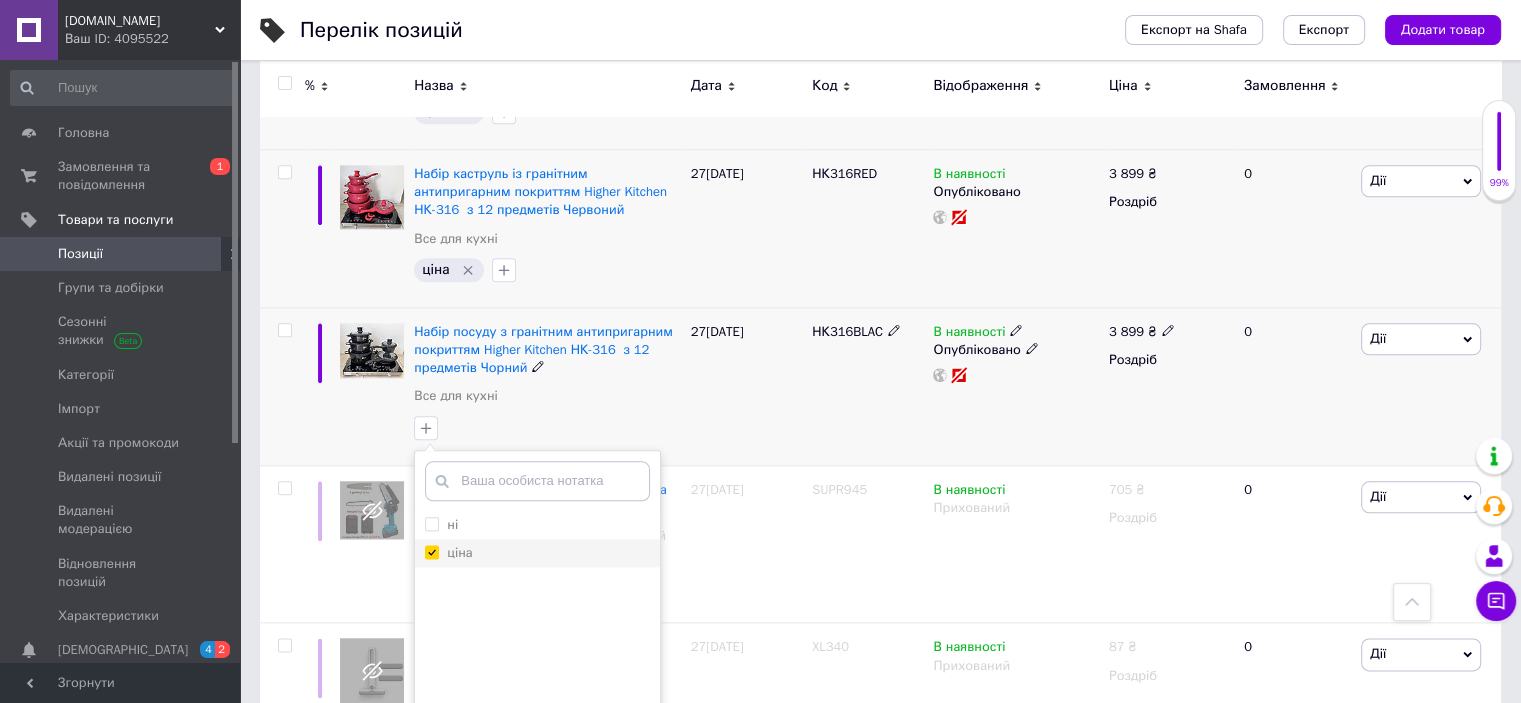 checkbox on "true" 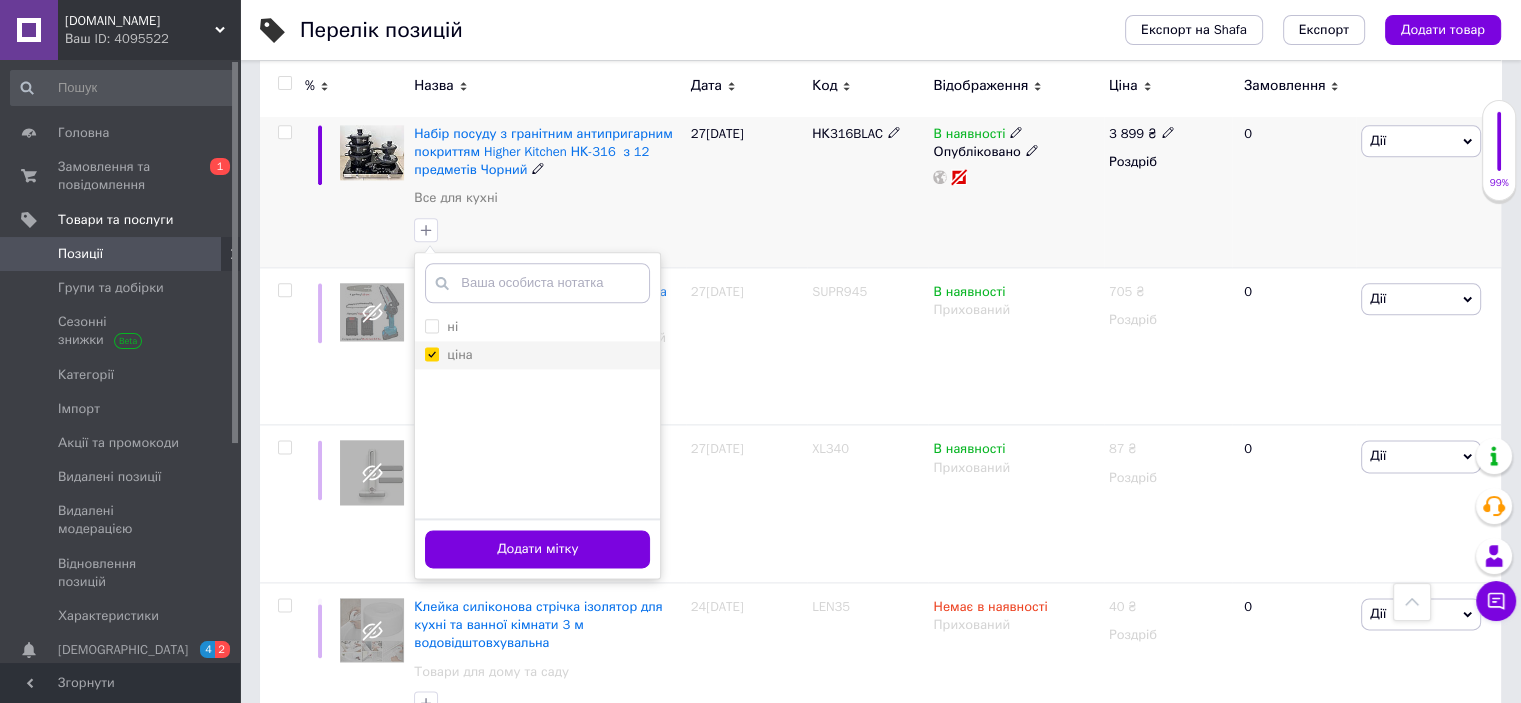 scroll, scrollTop: 2543, scrollLeft: 0, axis: vertical 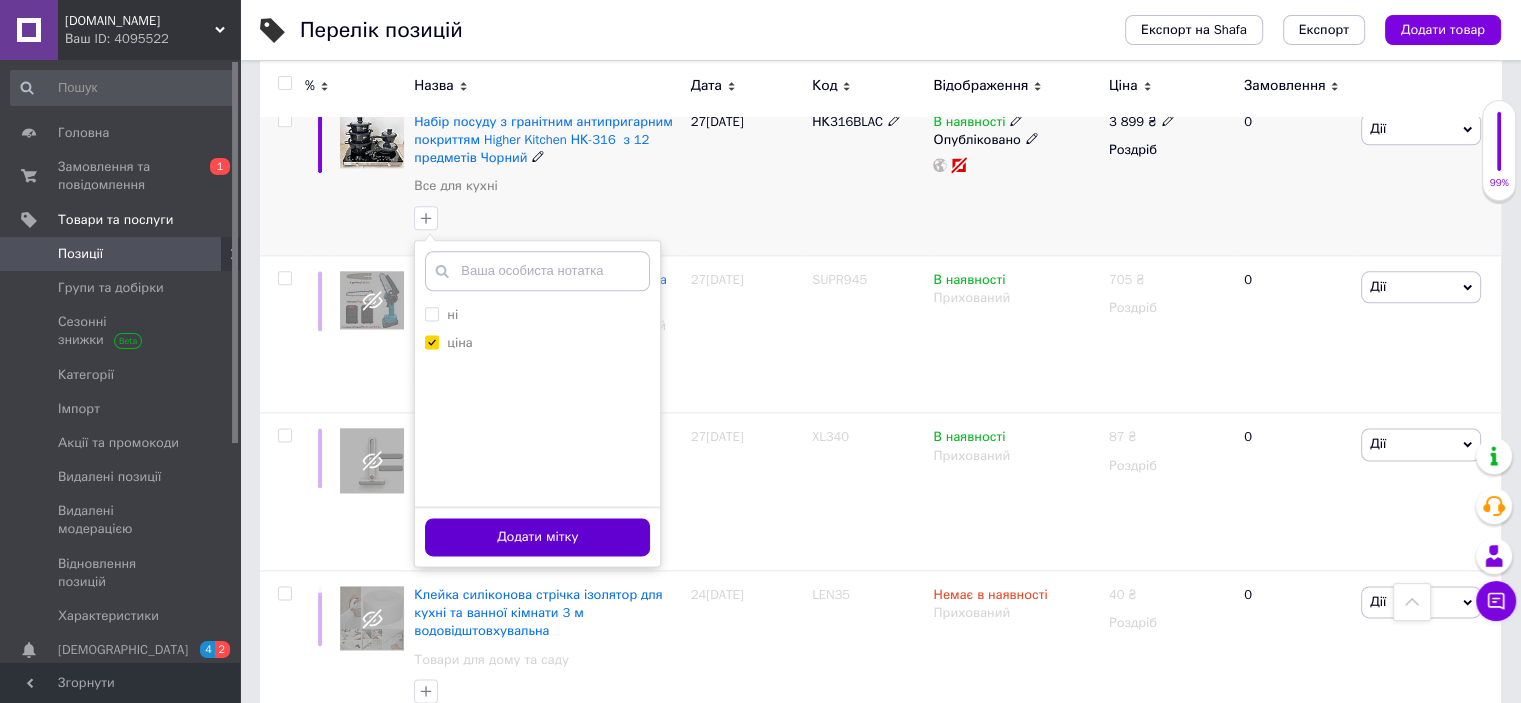 click on "Додати мітку" at bounding box center [537, 537] 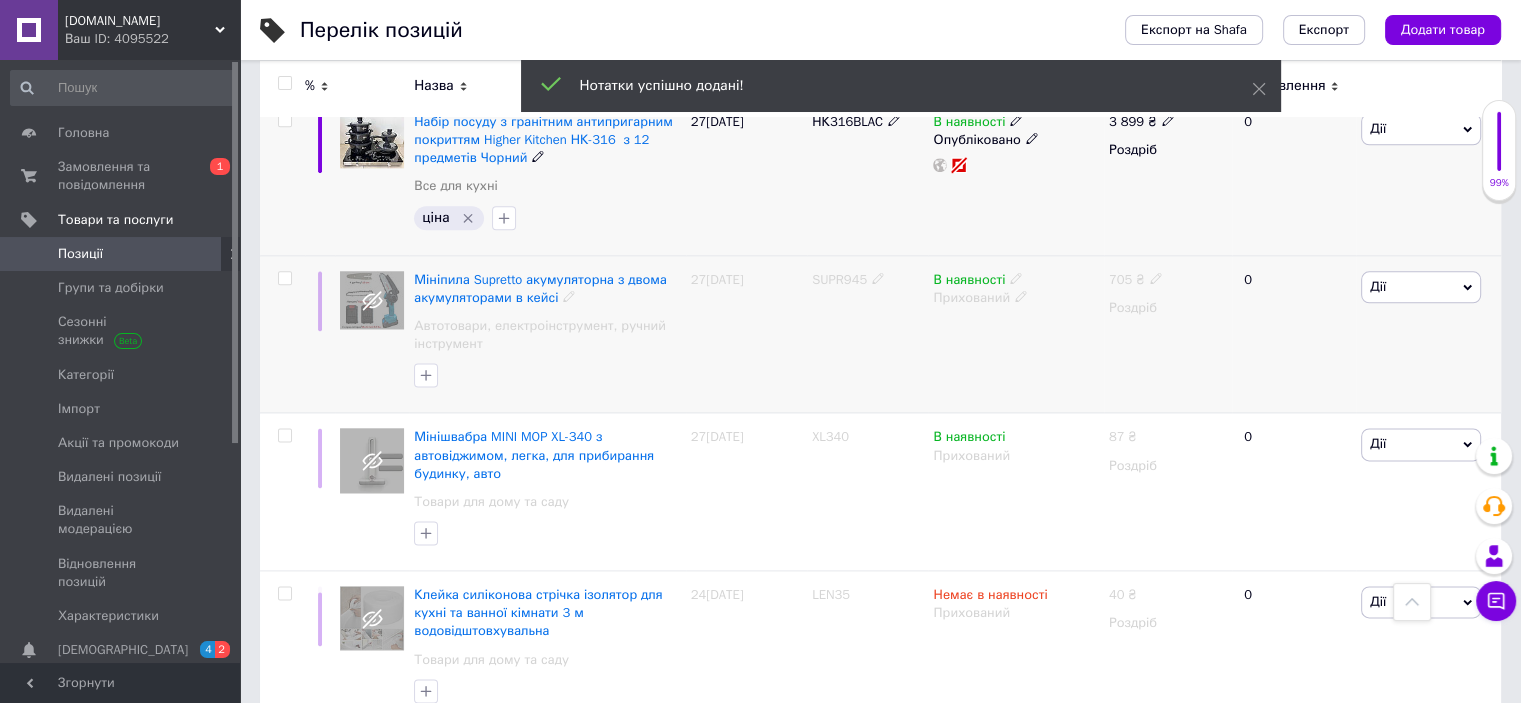 click on "SUPR945" at bounding box center (839, 279) 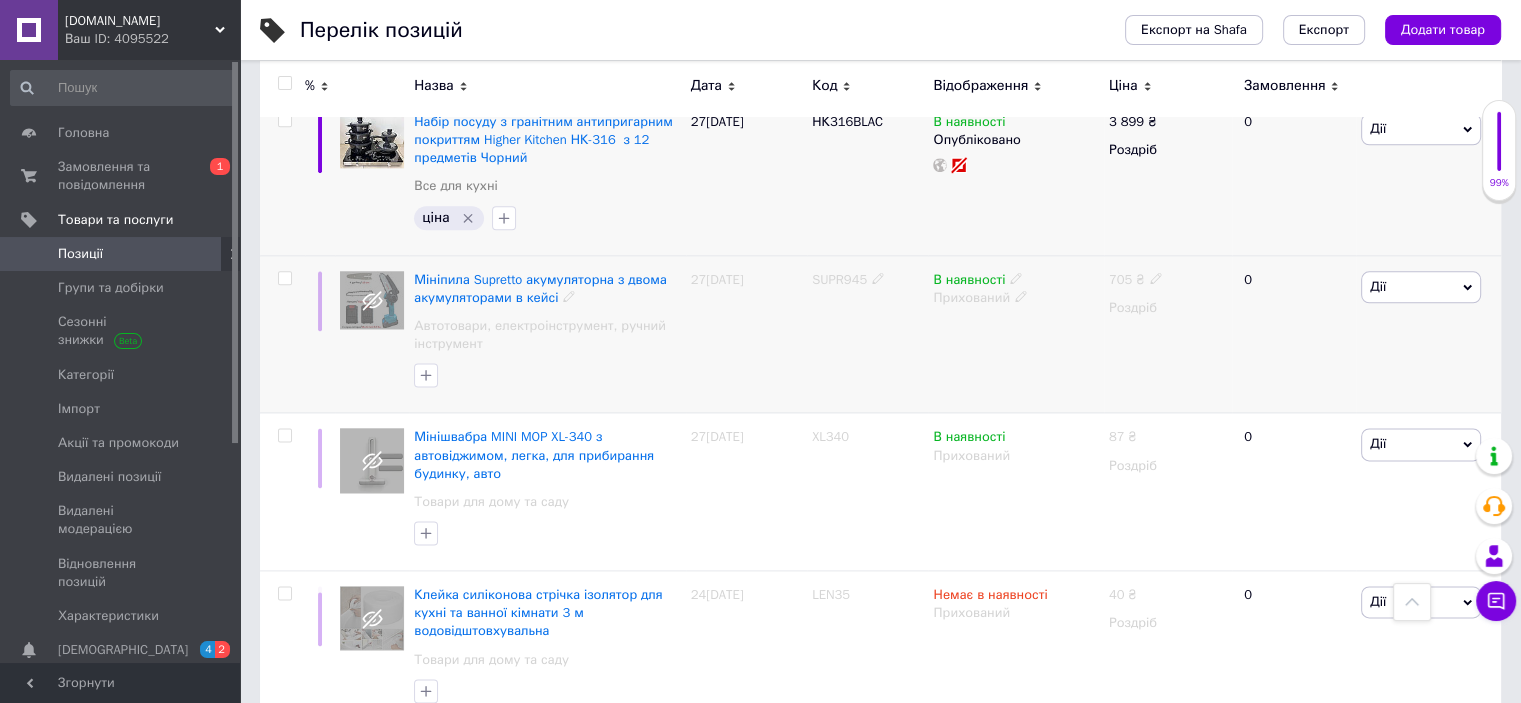 click 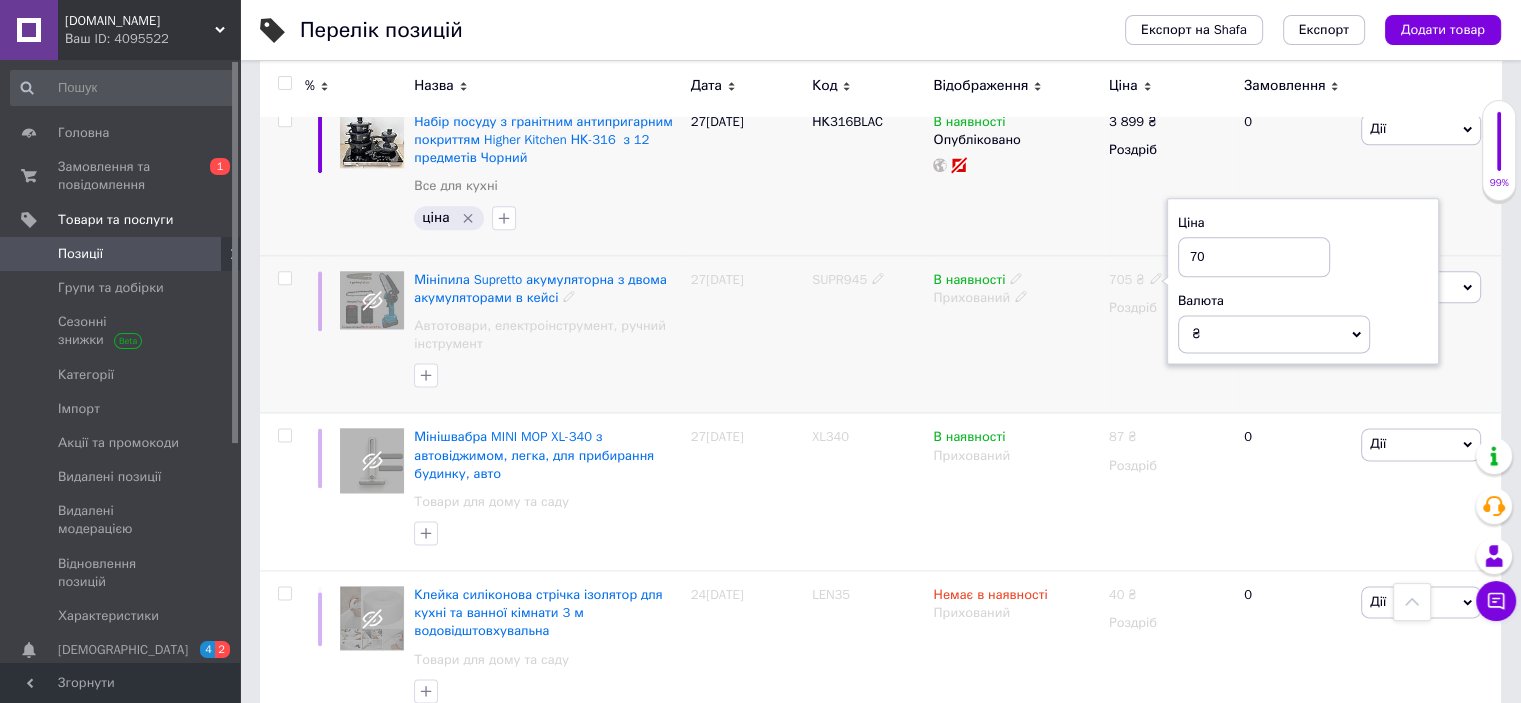 type on "7" 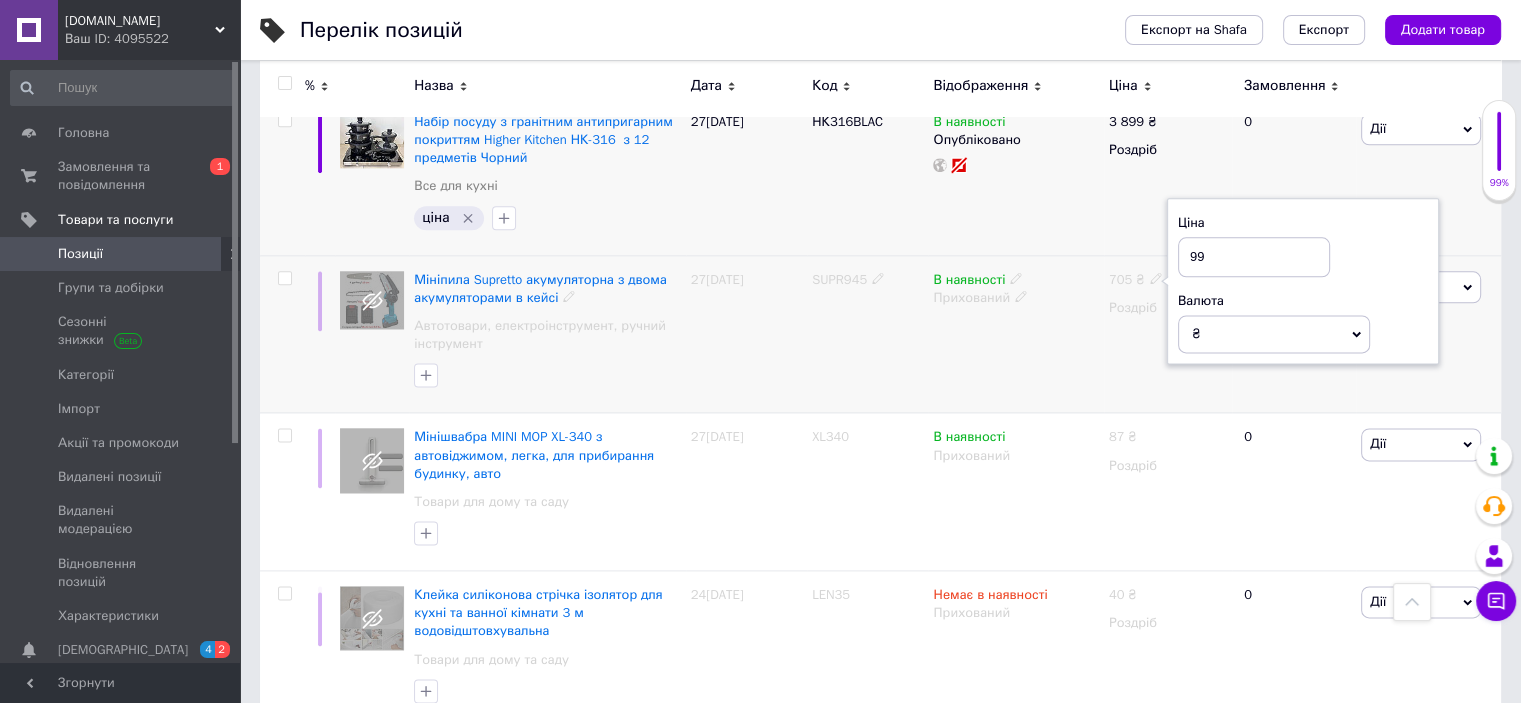 type on "999" 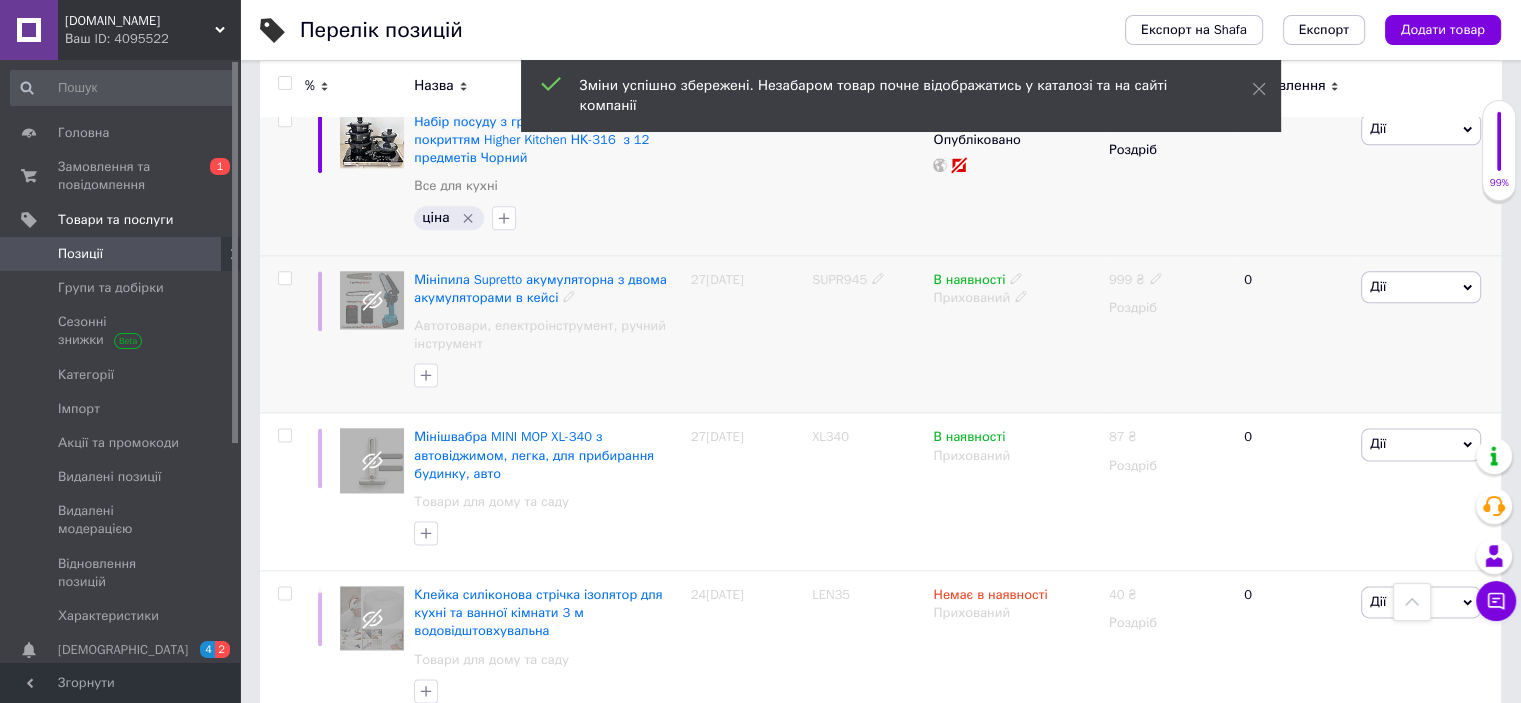 click 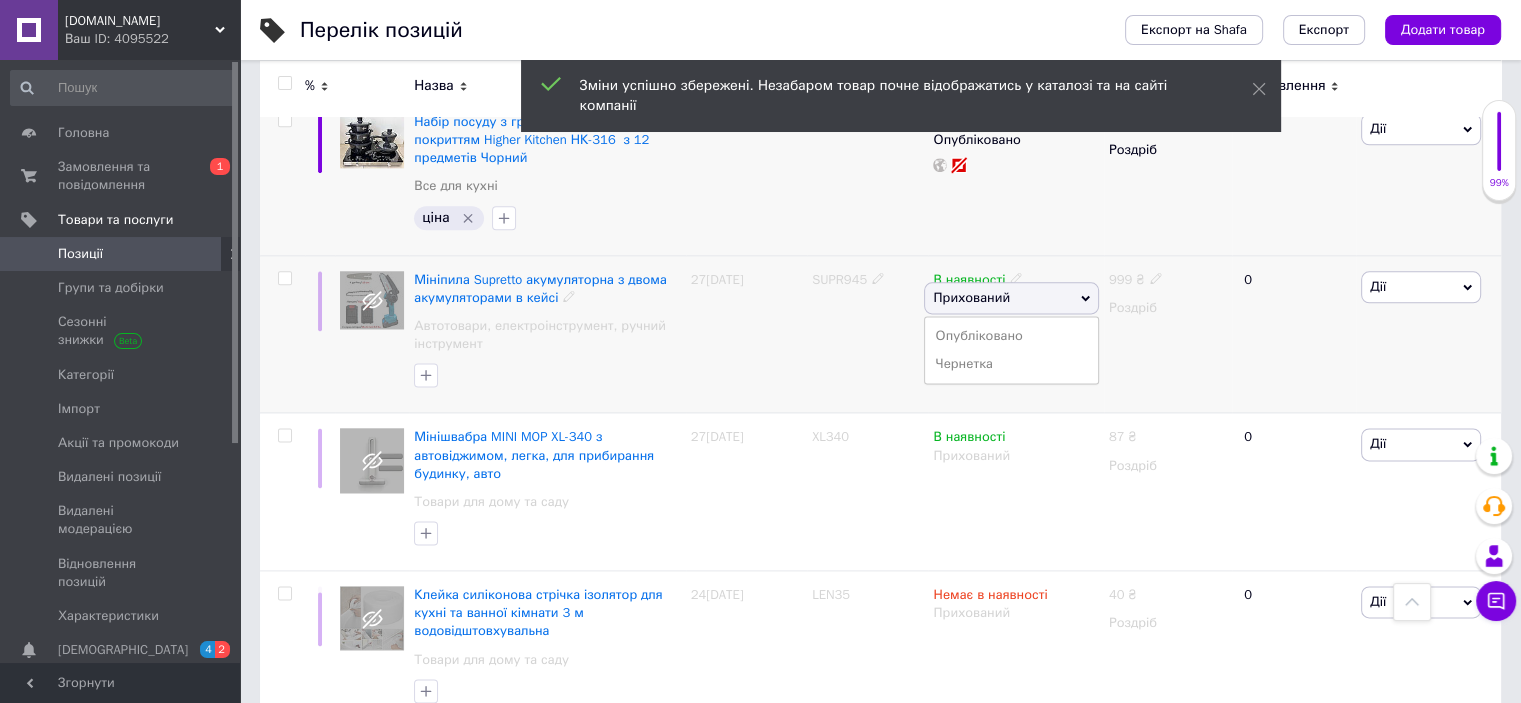 click on "Опубліковано" at bounding box center [1011, 336] 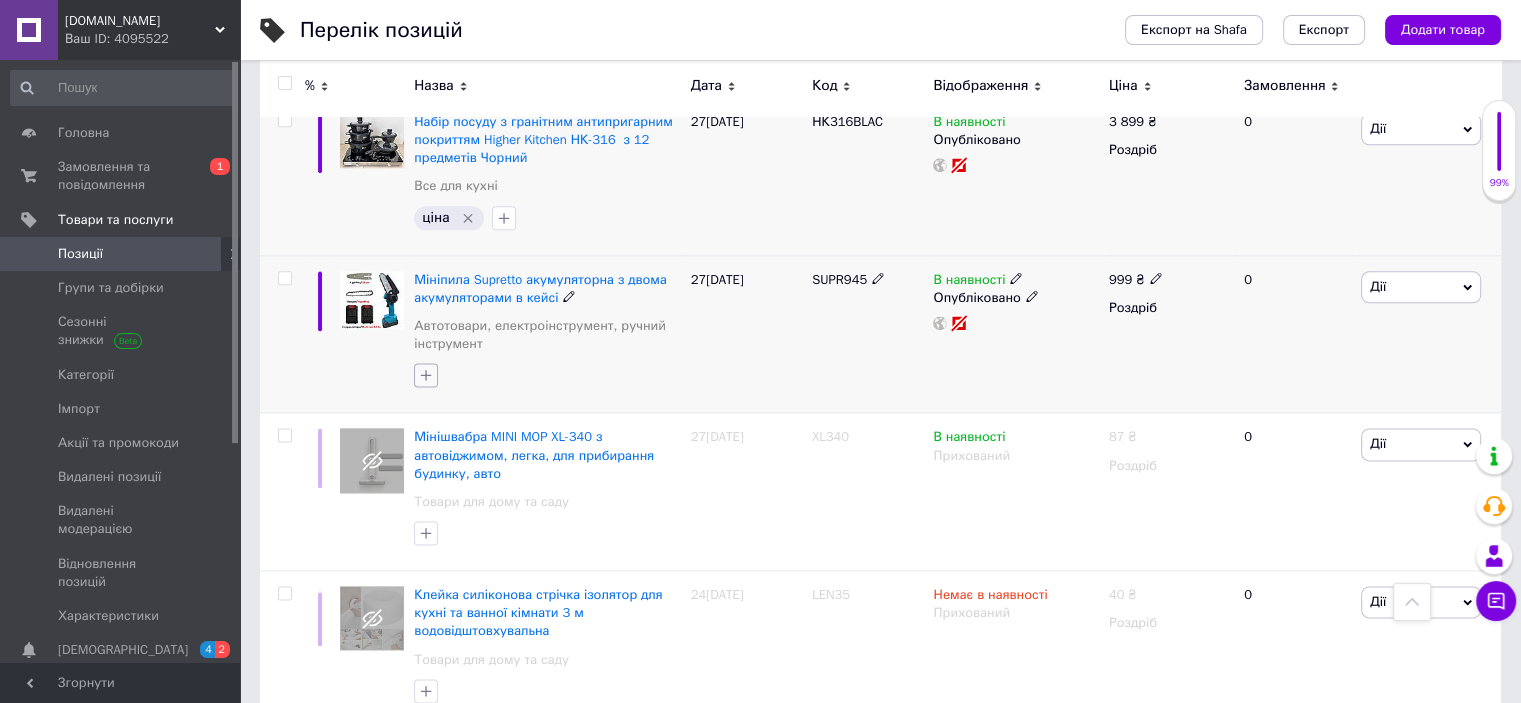 click 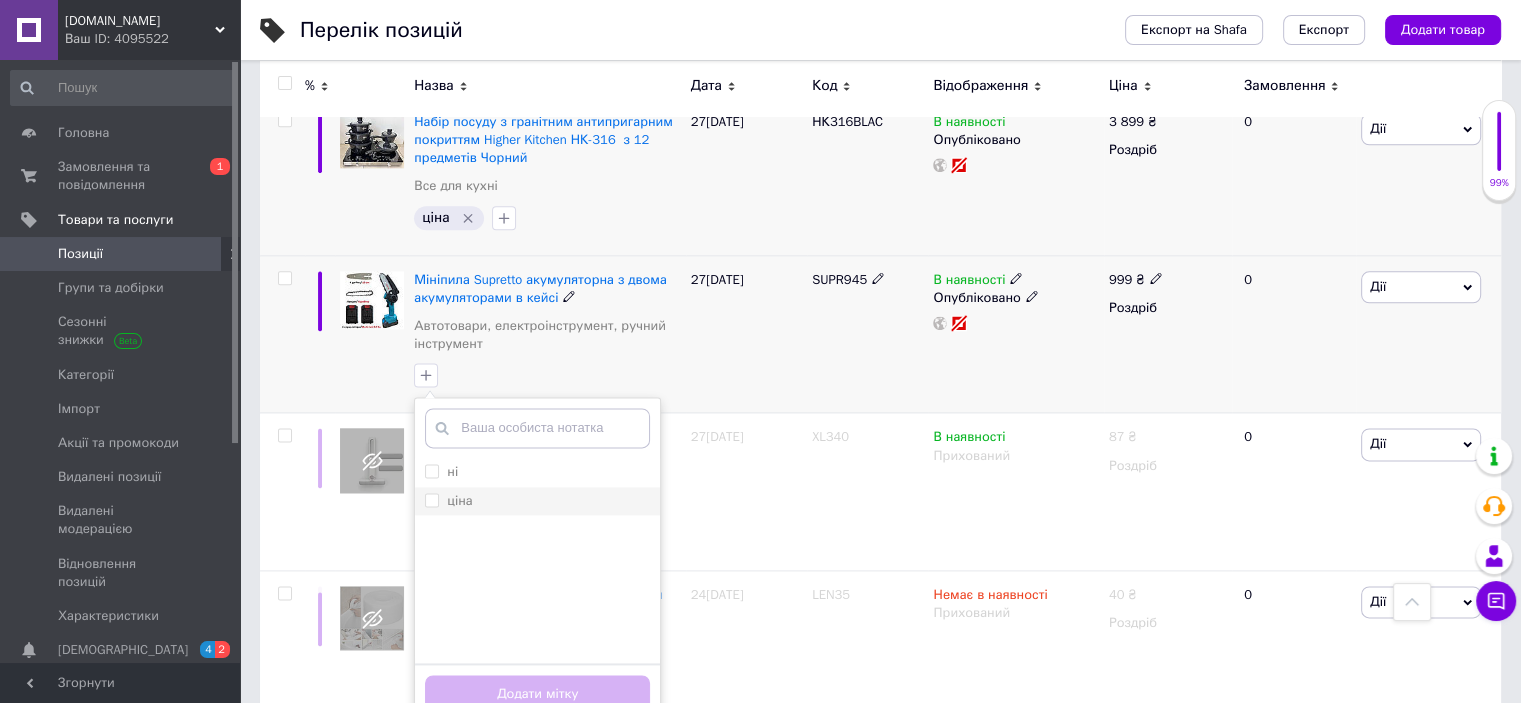 click on "ціна" at bounding box center (431, 499) 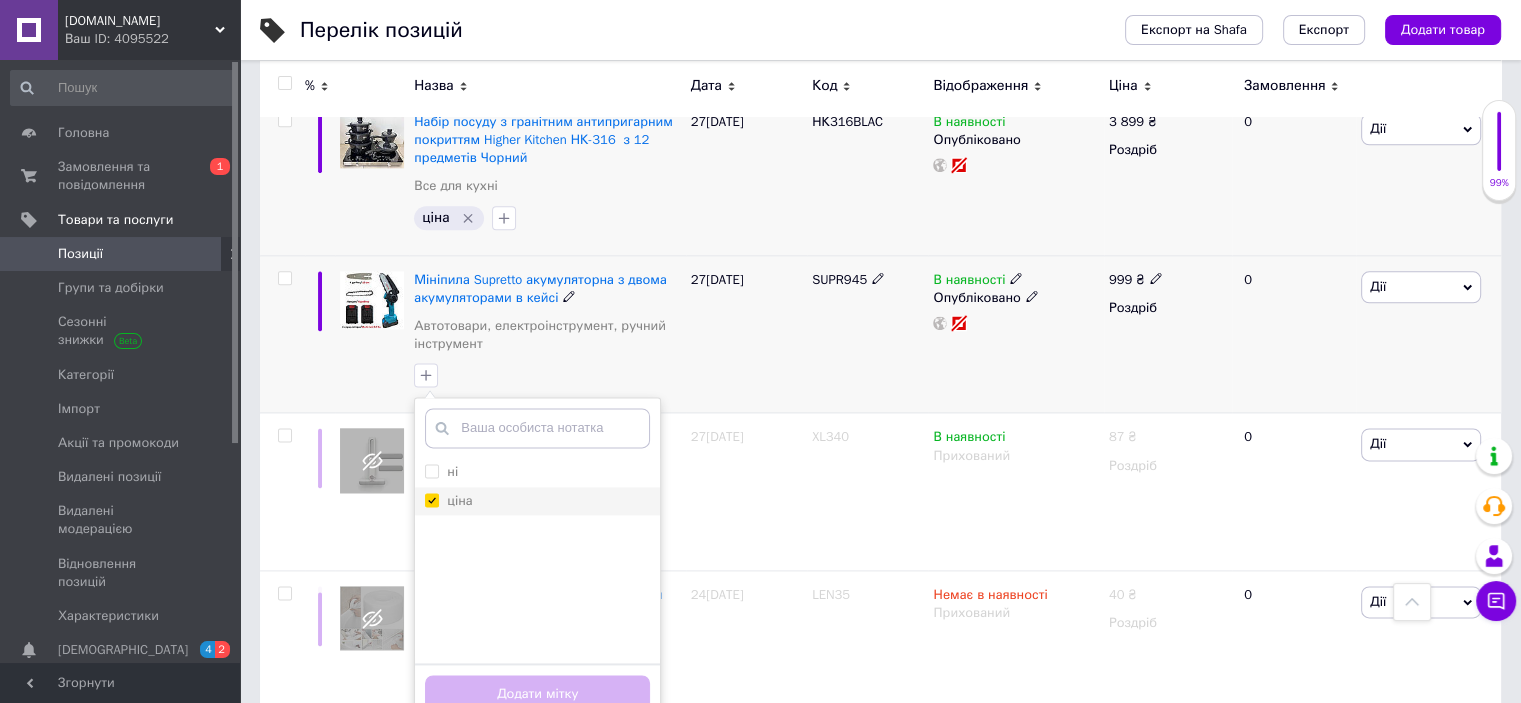 checkbox on "true" 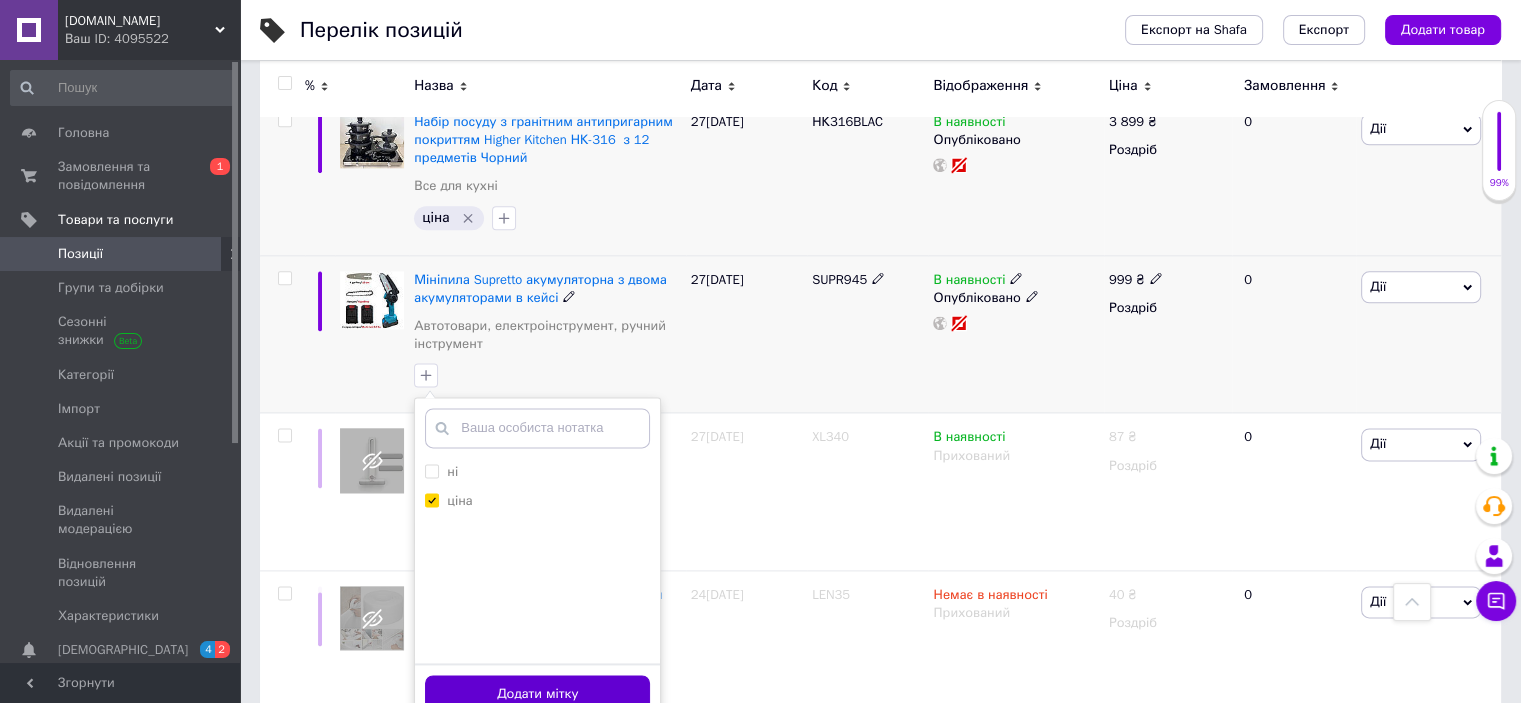 click on "Додати мітку" at bounding box center [537, 694] 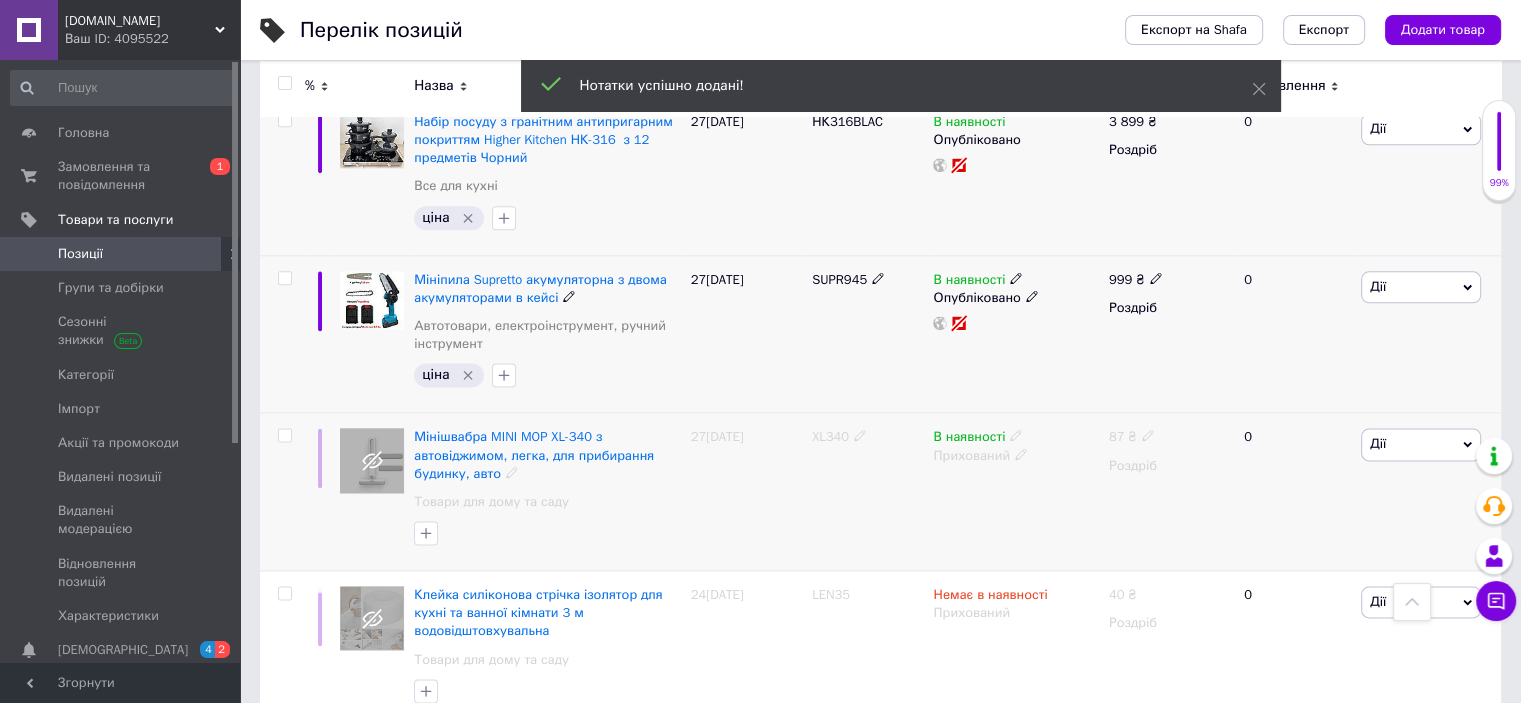 click on "XL340" at bounding box center (830, 436) 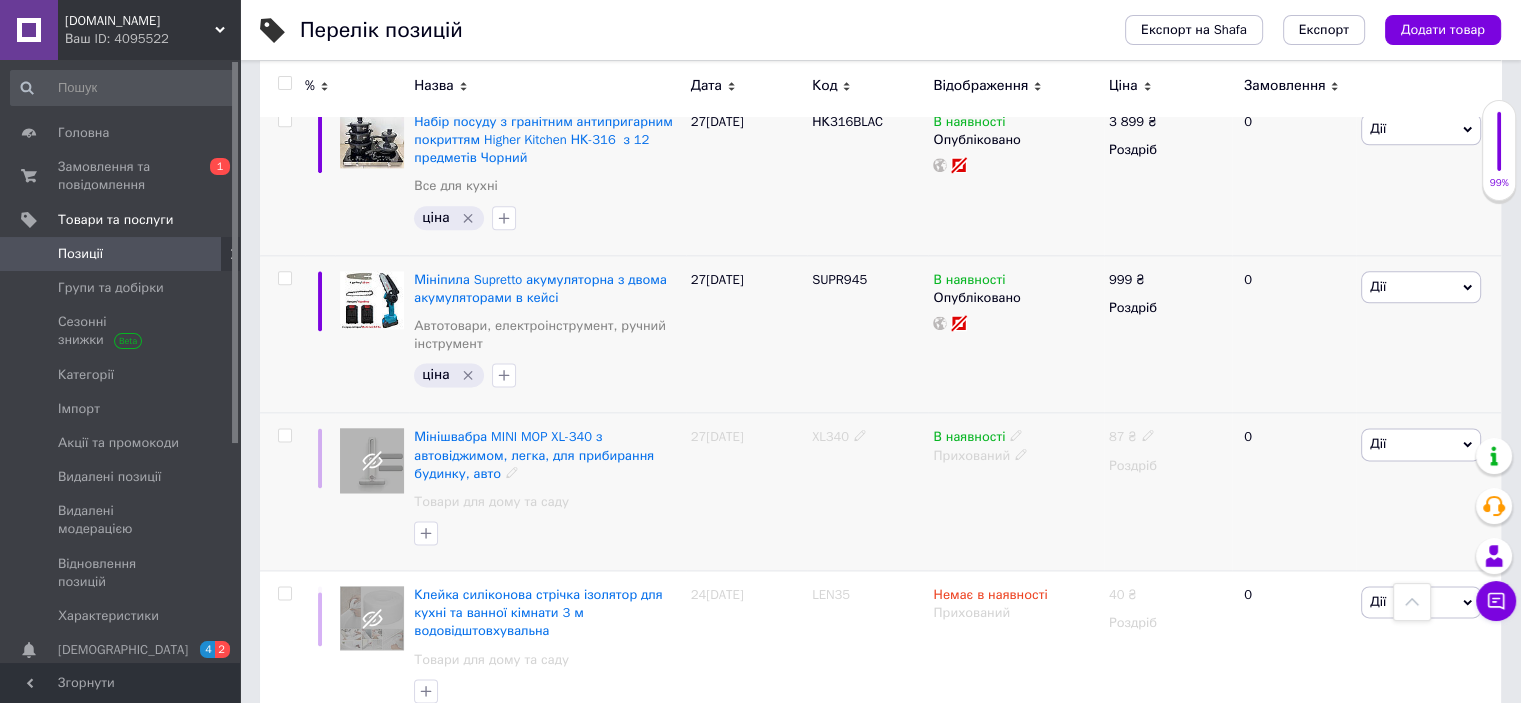click 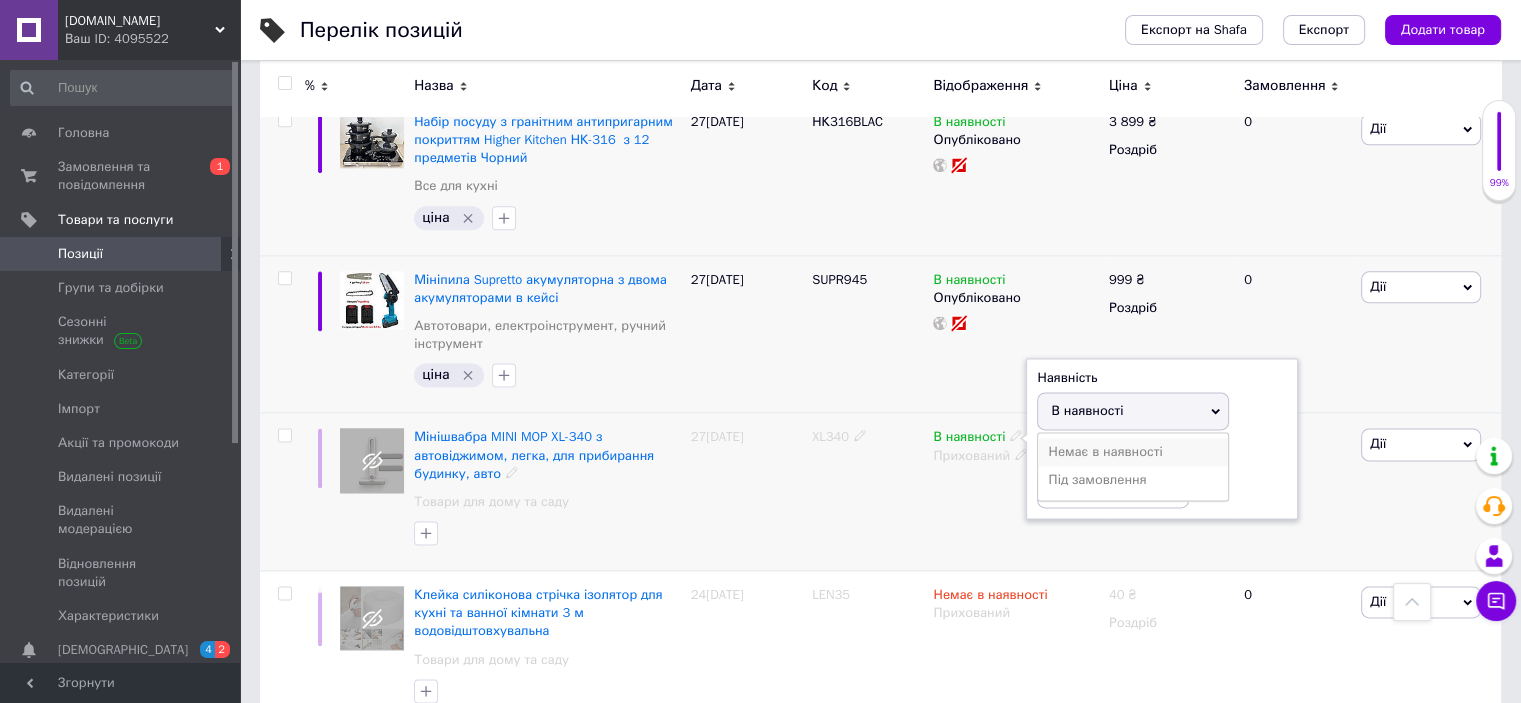 click on "Немає в наявності" at bounding box center [1133, 452] 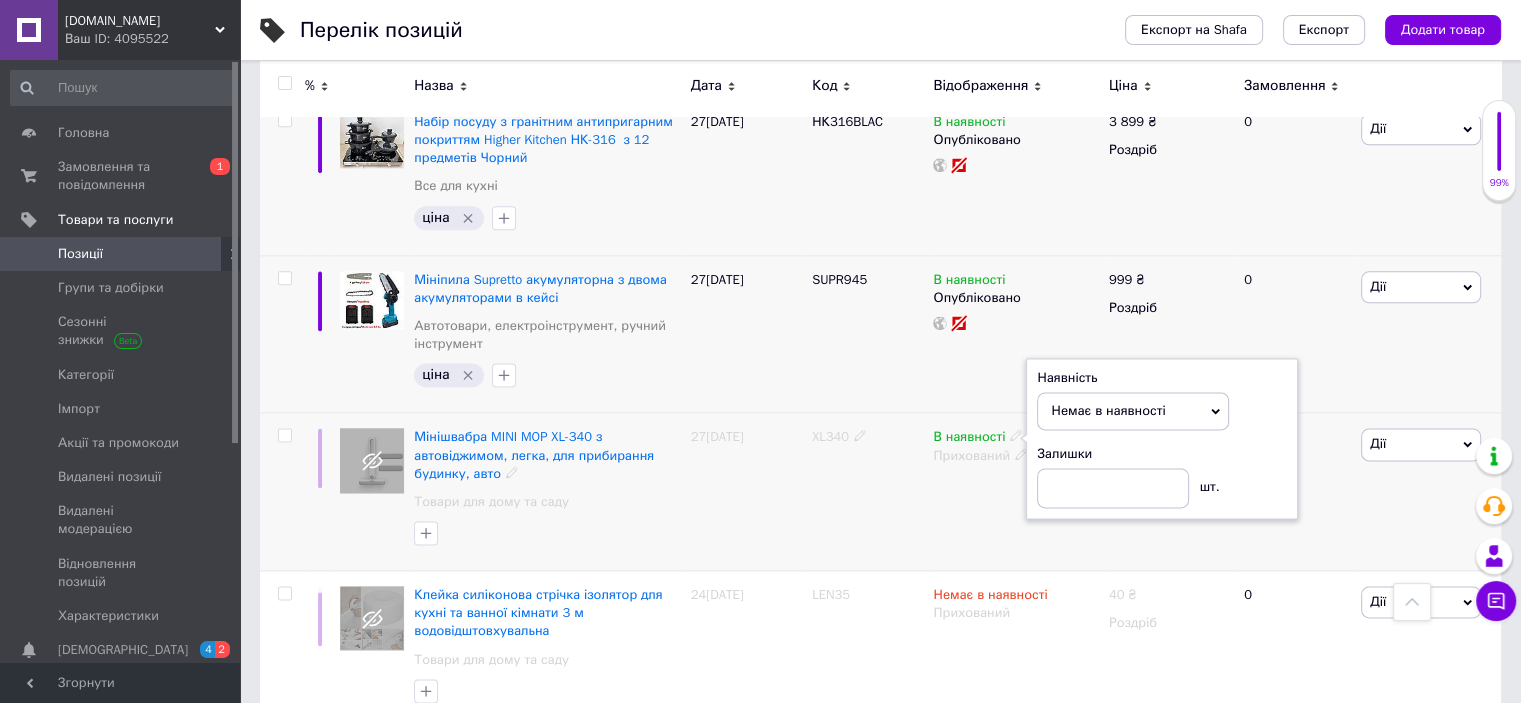 click on "В наявності Наявність Немає в наявності В наявності Під замовлення Залишки шт. Прихований" at bounding box center (1015, 492) 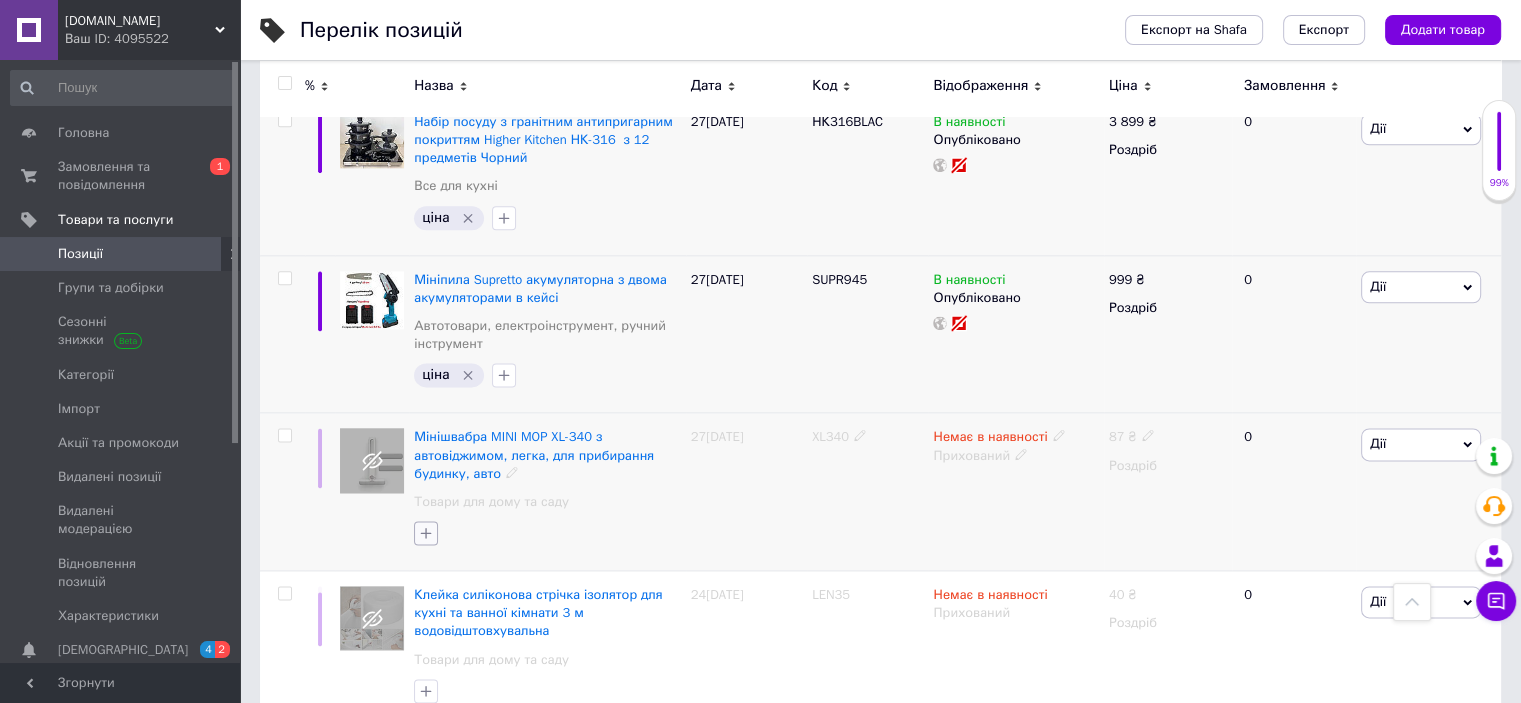 click 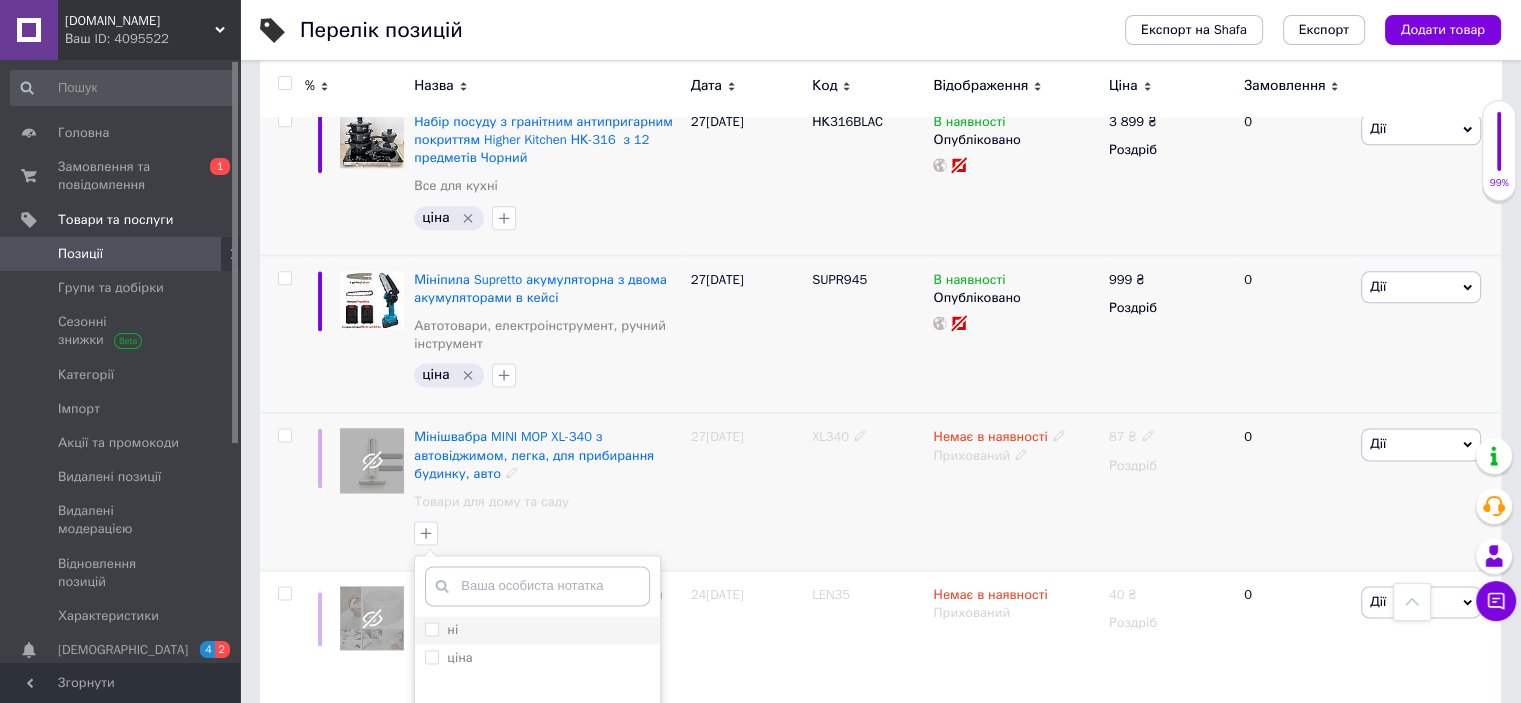 click on "ні" at bounding box center (431, 628) 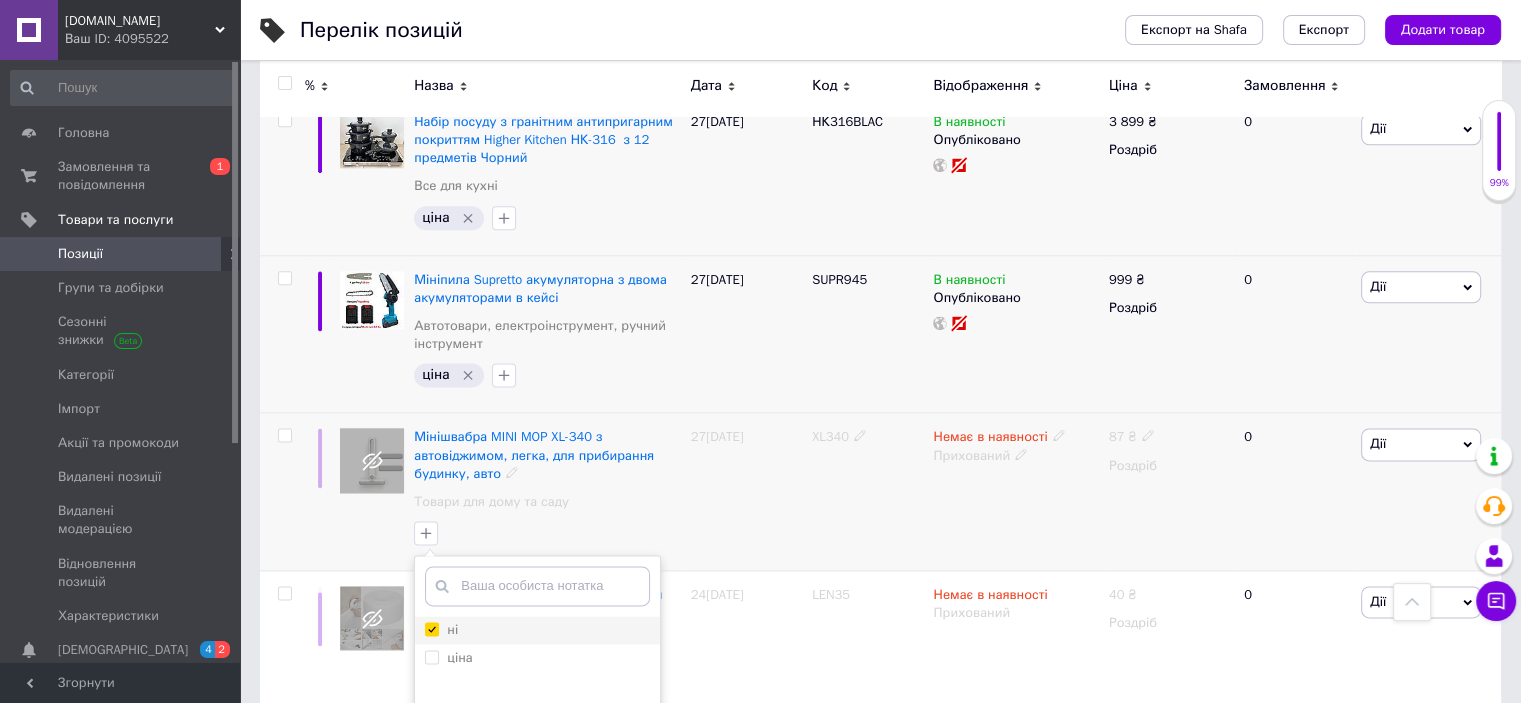 checkbox on "true" 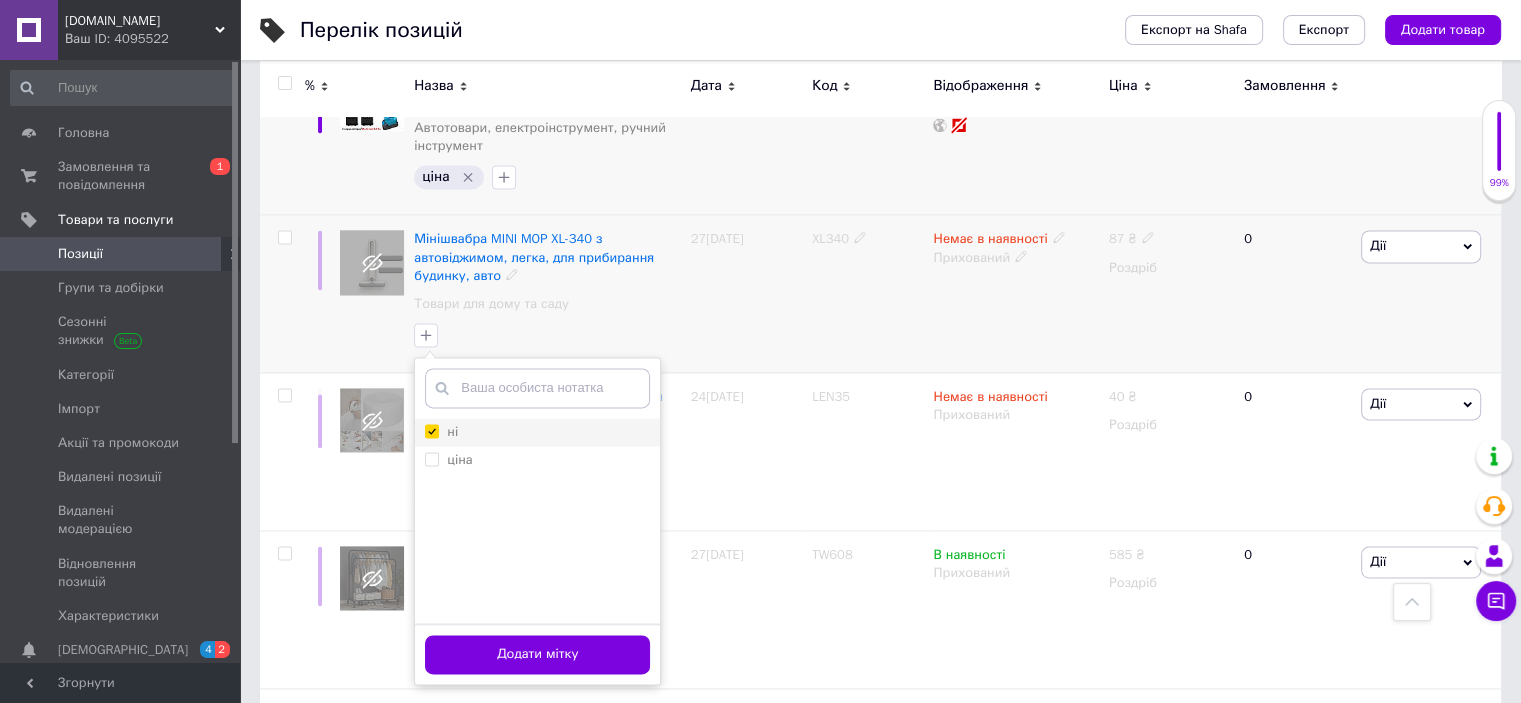 scroll, scrollTop: 2820, scrollLeft: 0, axis: vertical 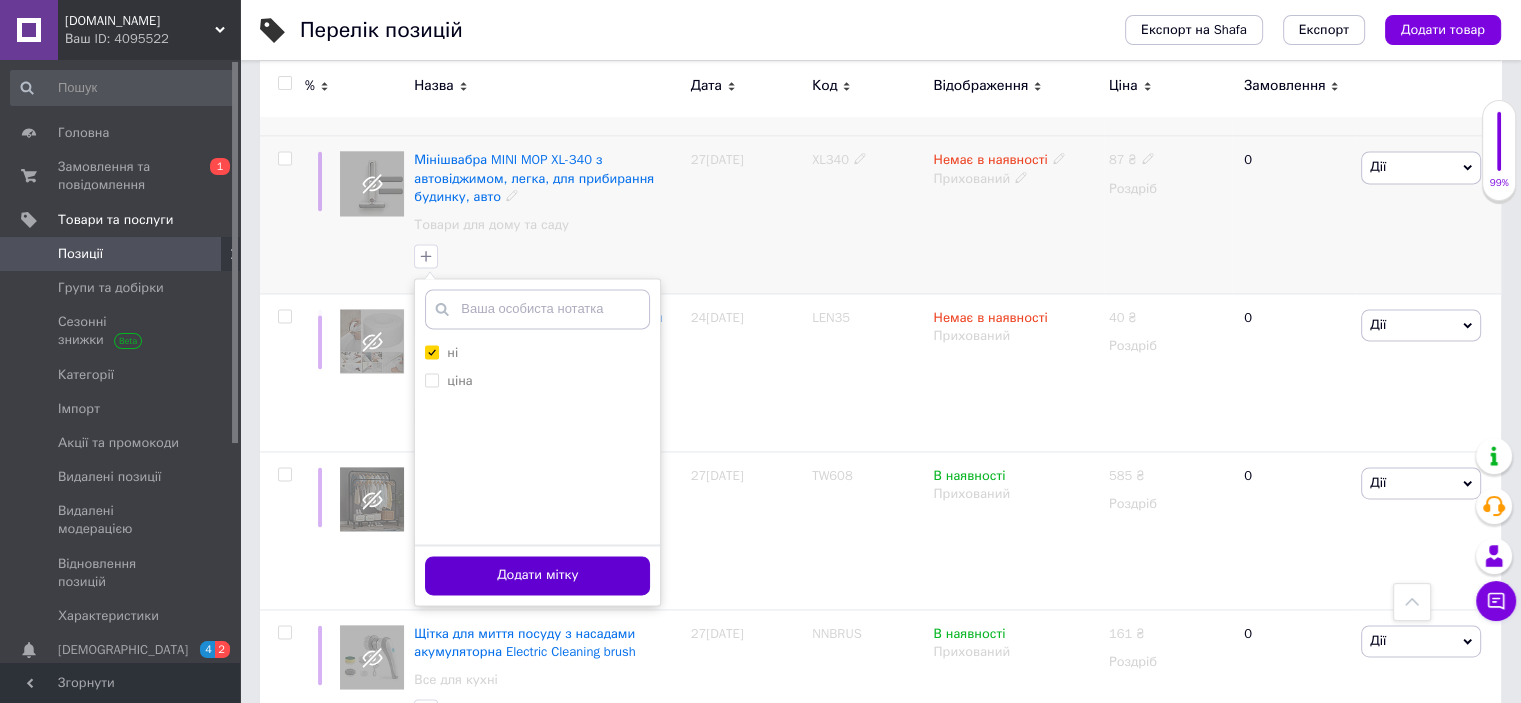 click on "Додати мітку" at bounding box center [537, 575] 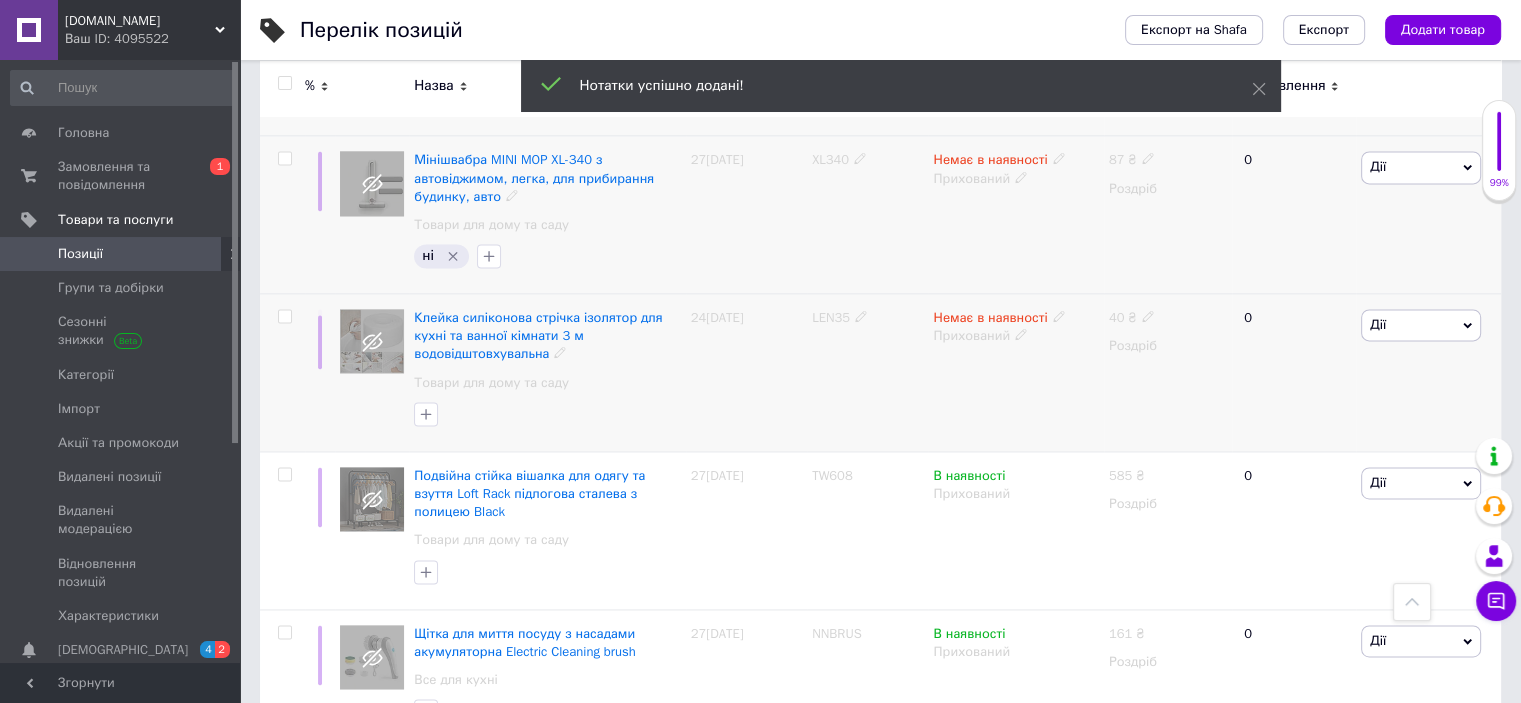 click on "LEN35" at bounding box center (831, 317) 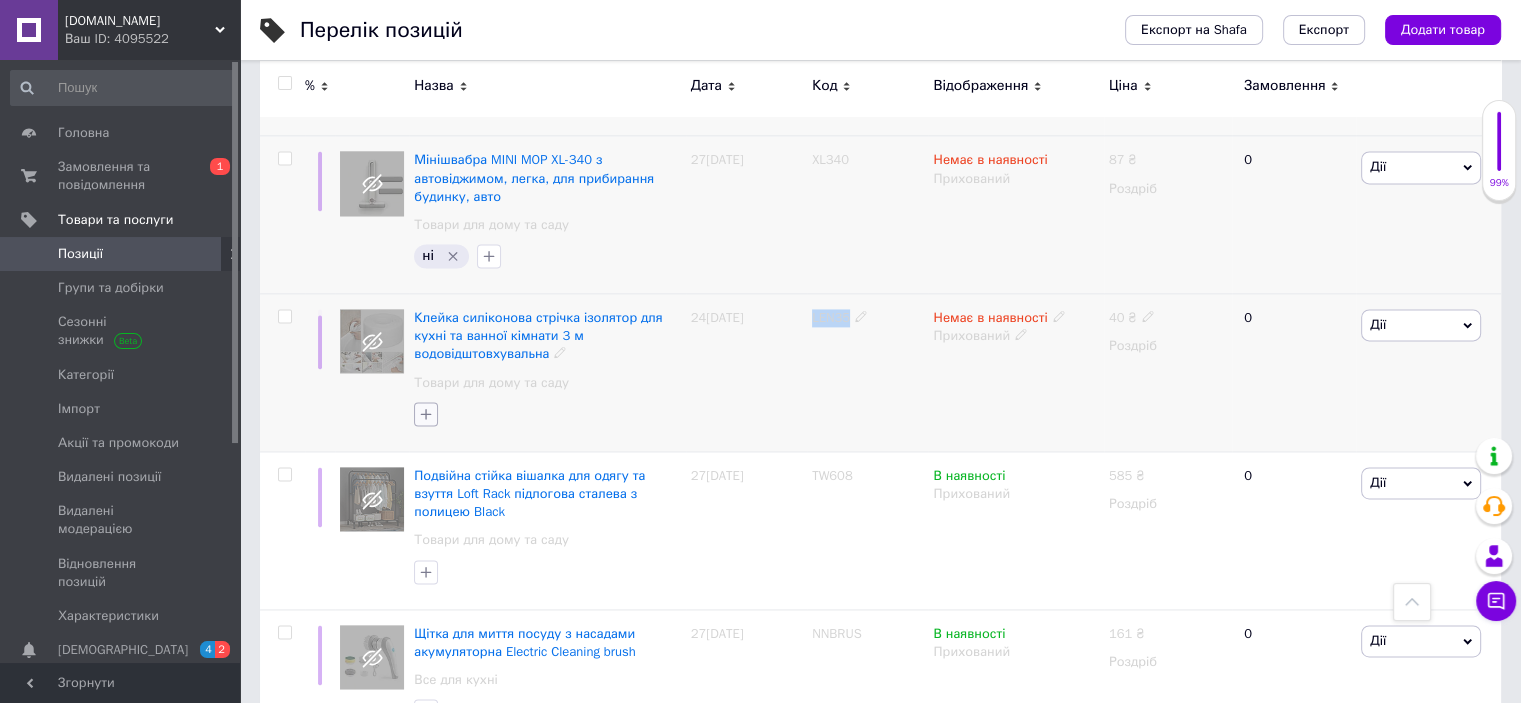 click 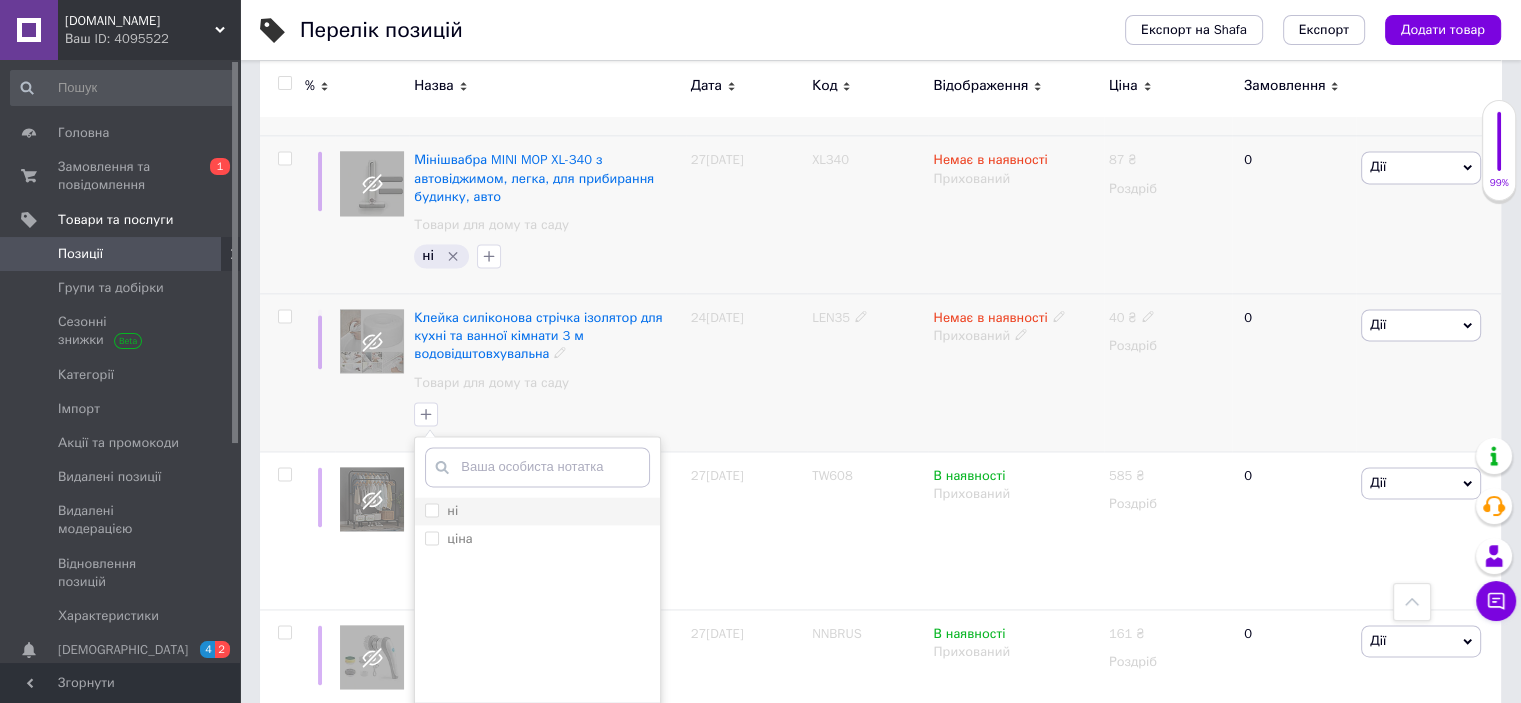 click on "ні" at bounding box center (431, 509) 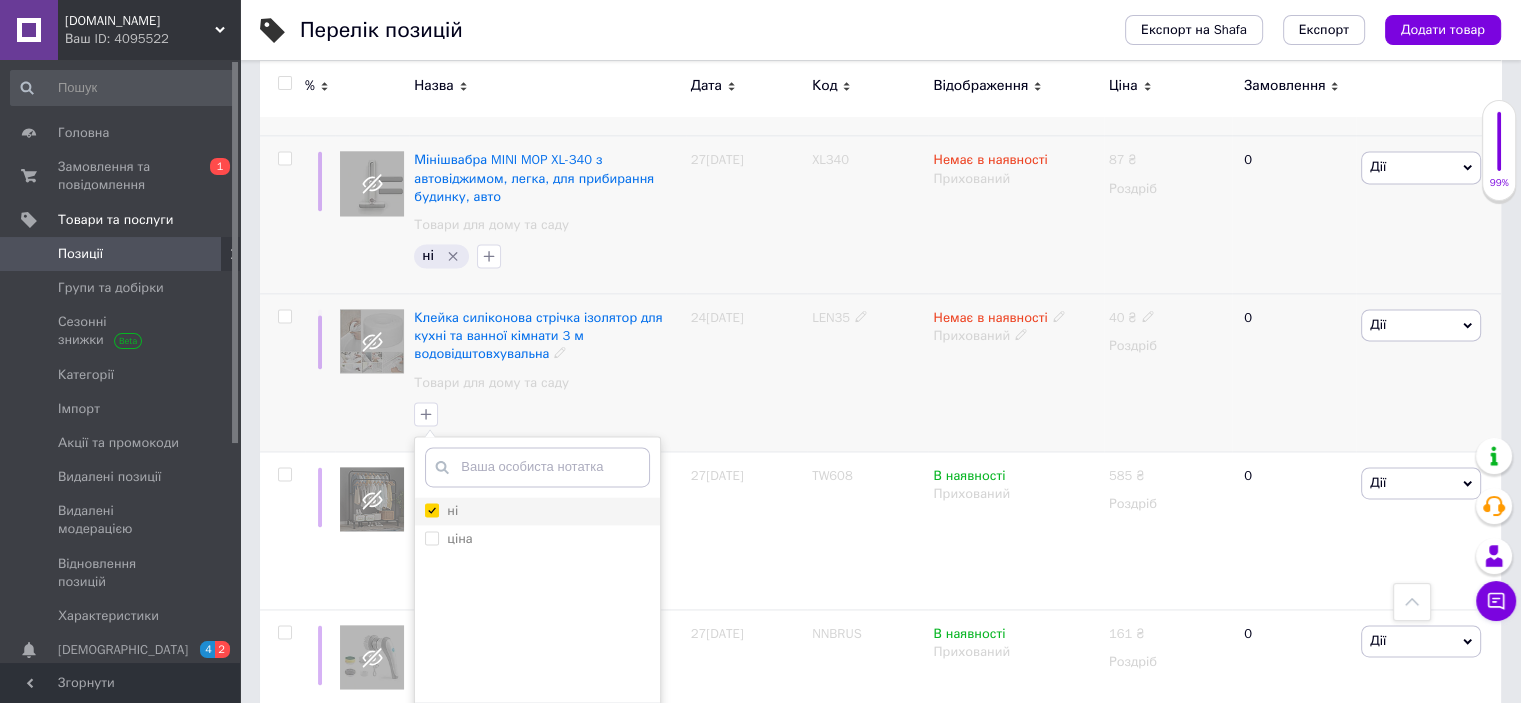 checkbox on "true" 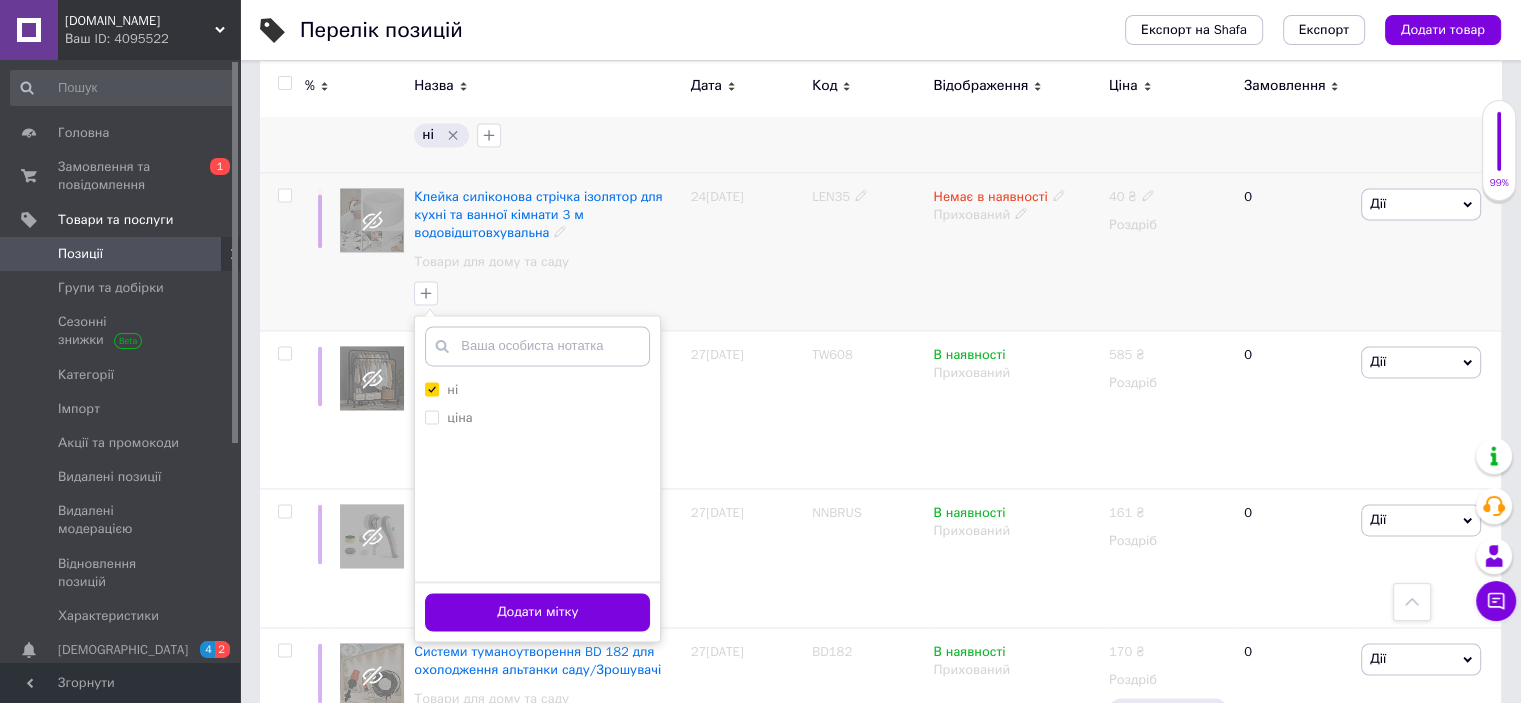 scroll, scrollTop: 2949, scrollLeft: 0, axis: vertical 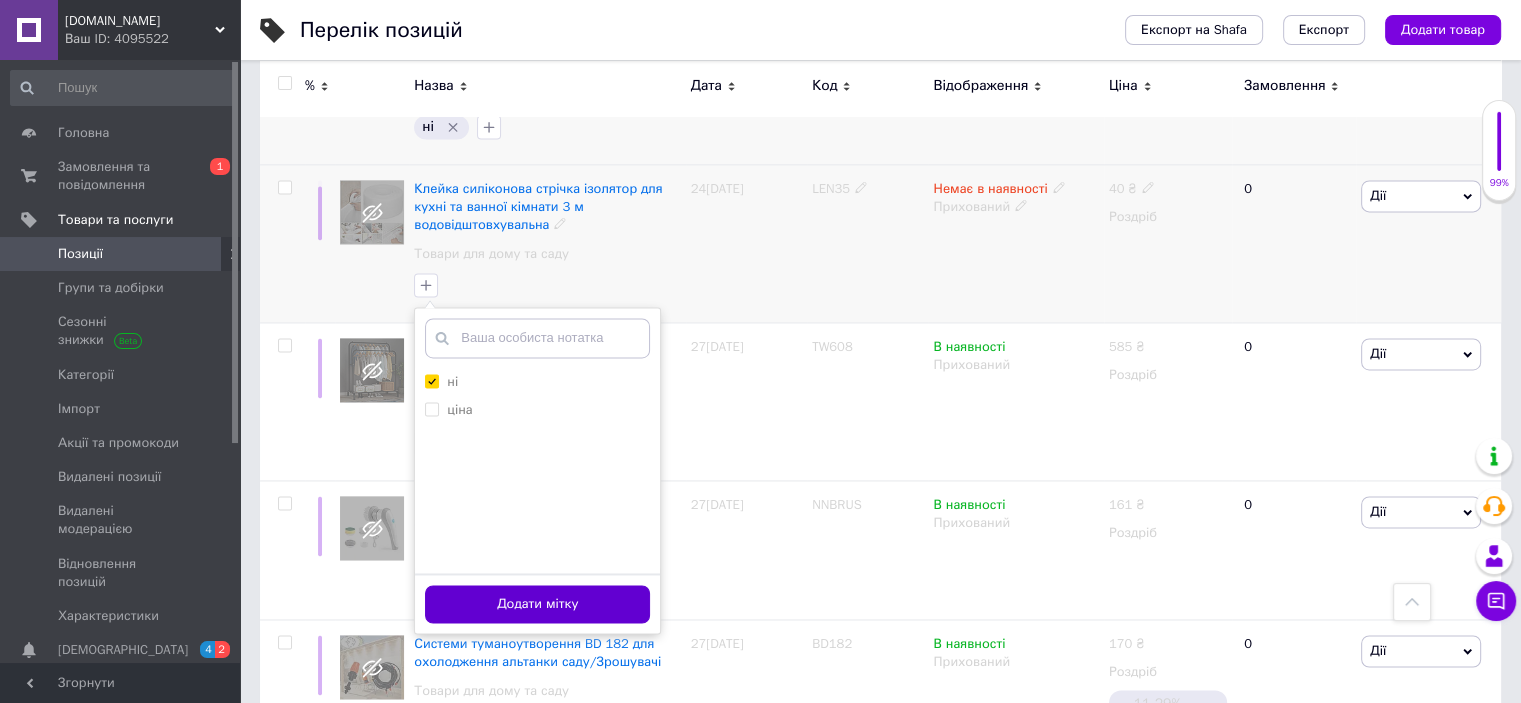 click on "Додати мітку" at bounding box center [537, 604] 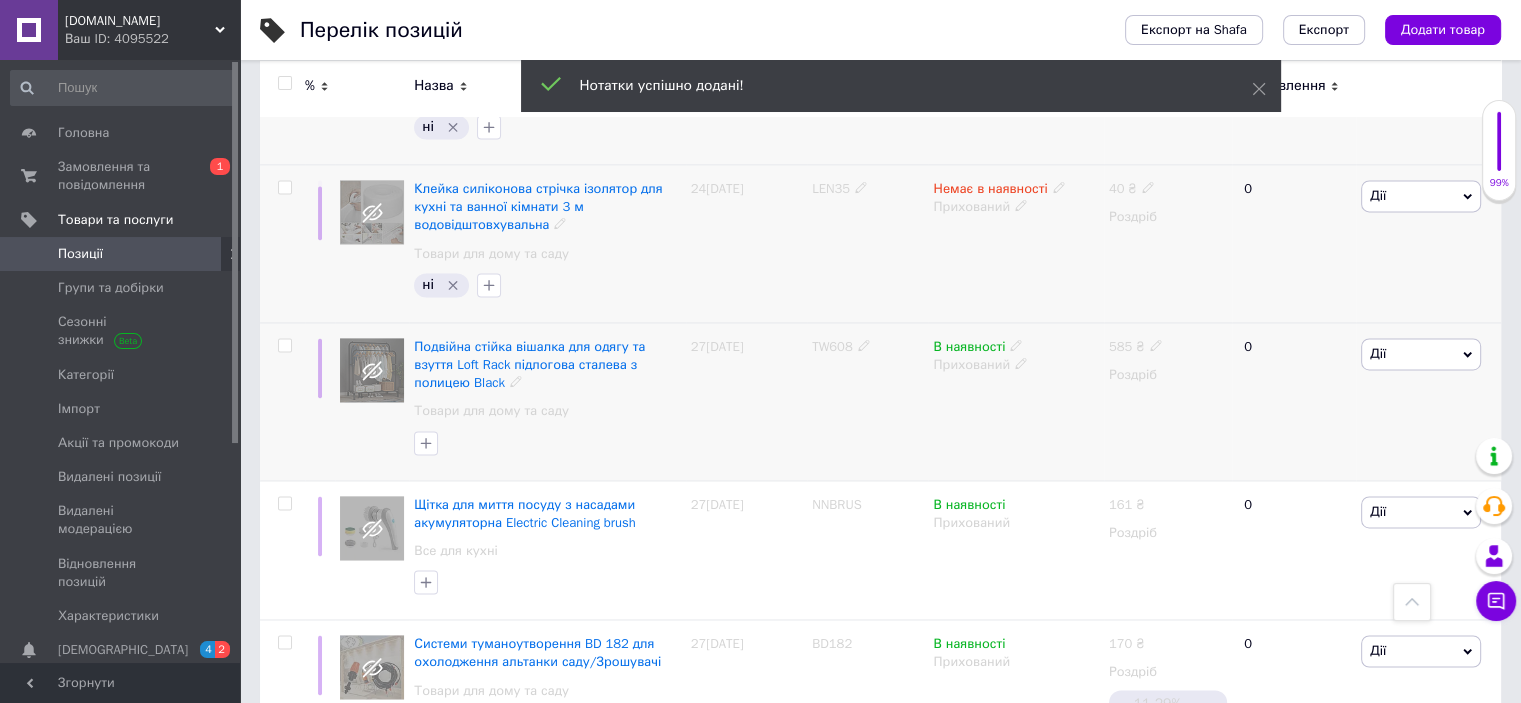 click on "TW608" at bounding box center (832, 346) 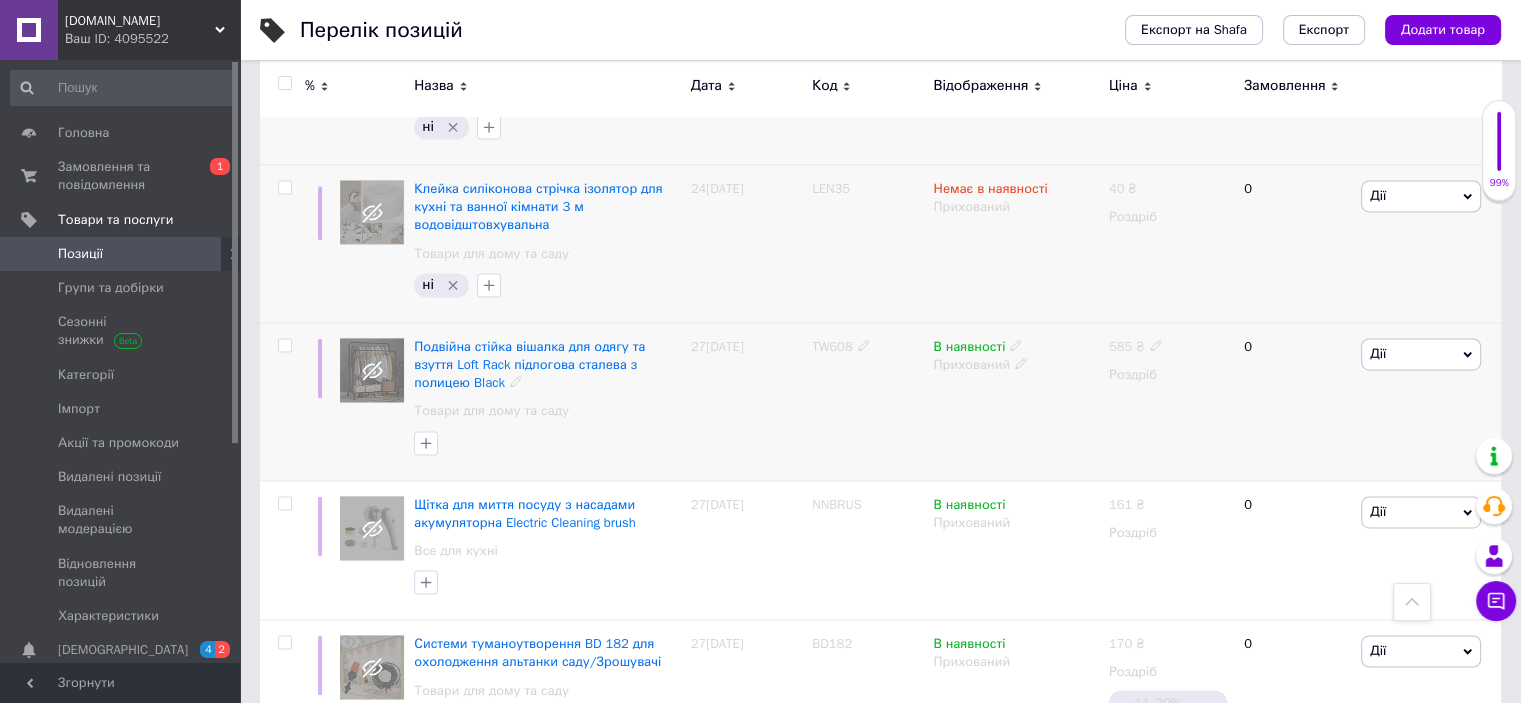 click at bounding box center [1156, 344] 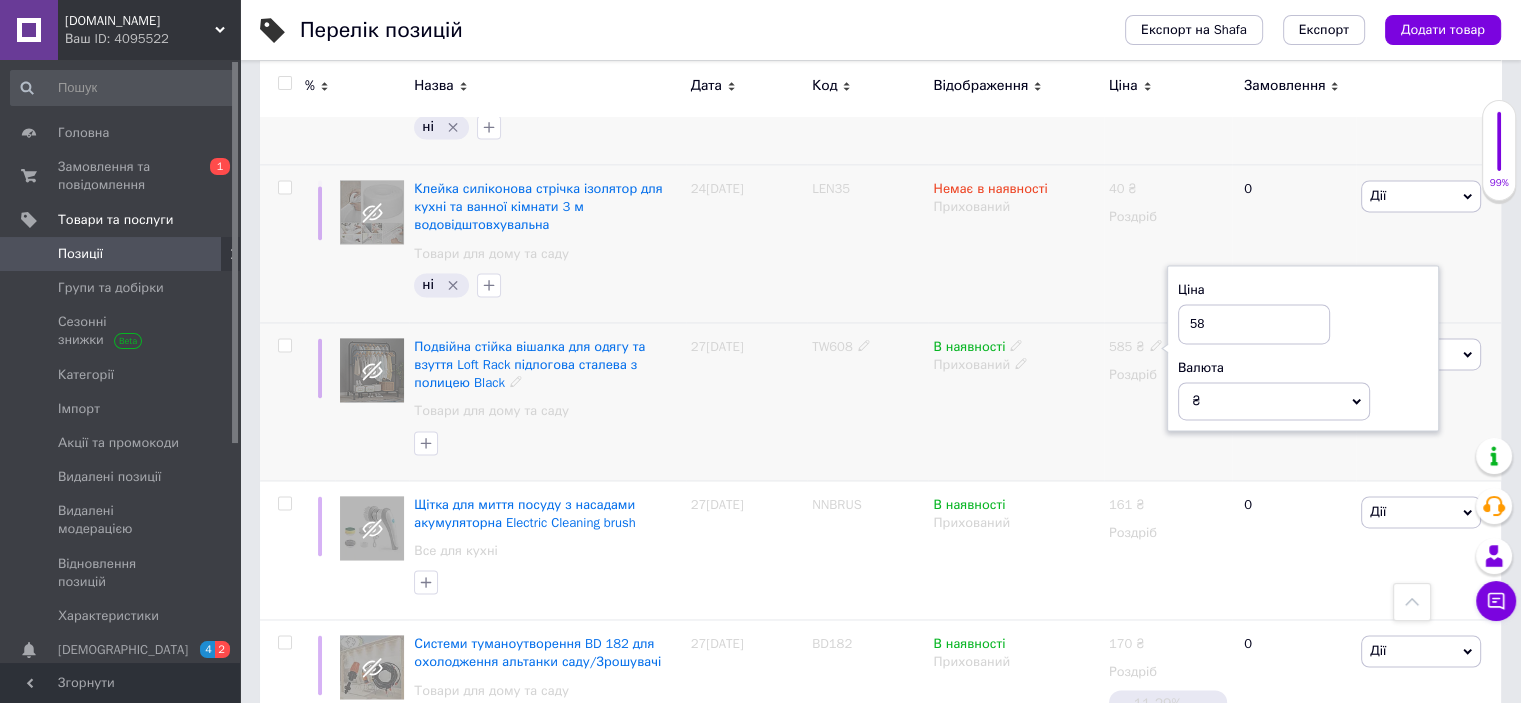 type on "5" 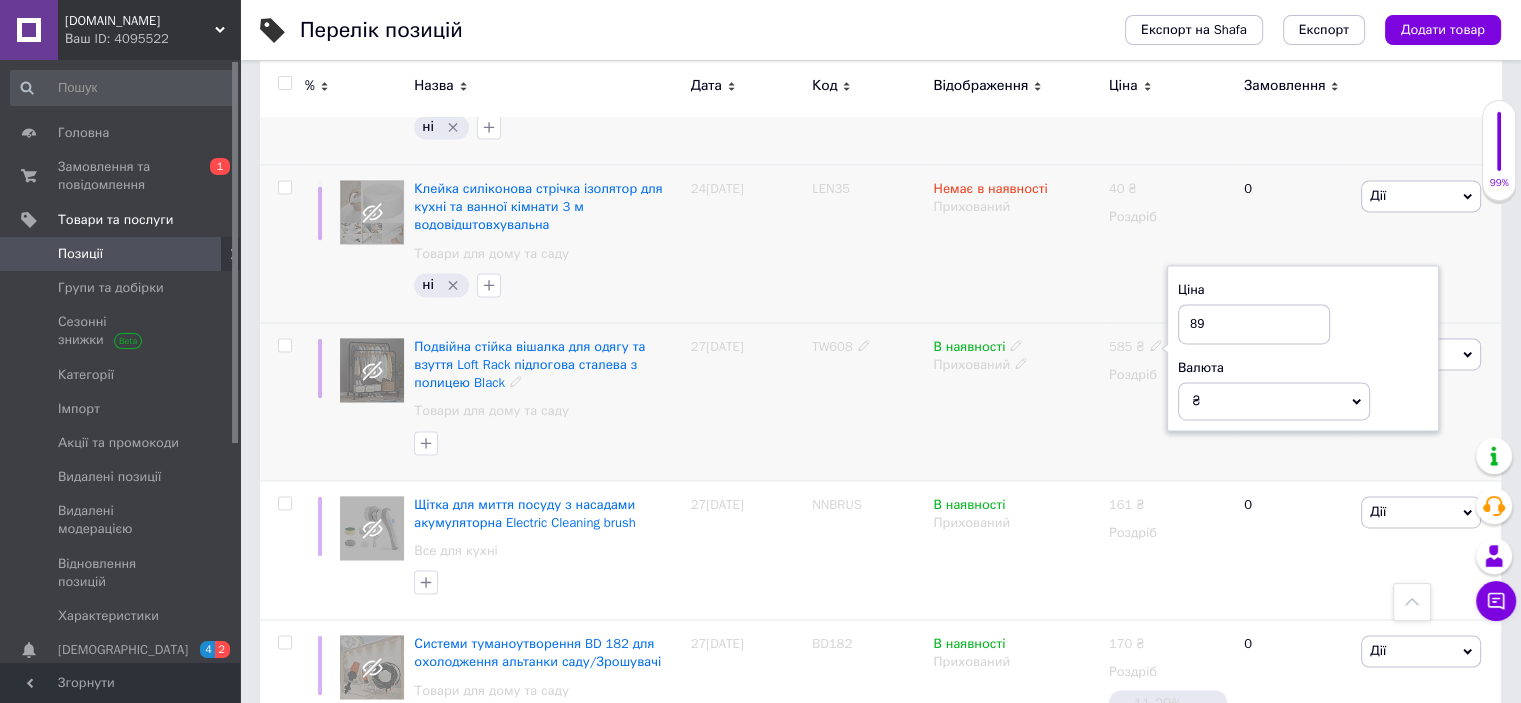 type on "899" 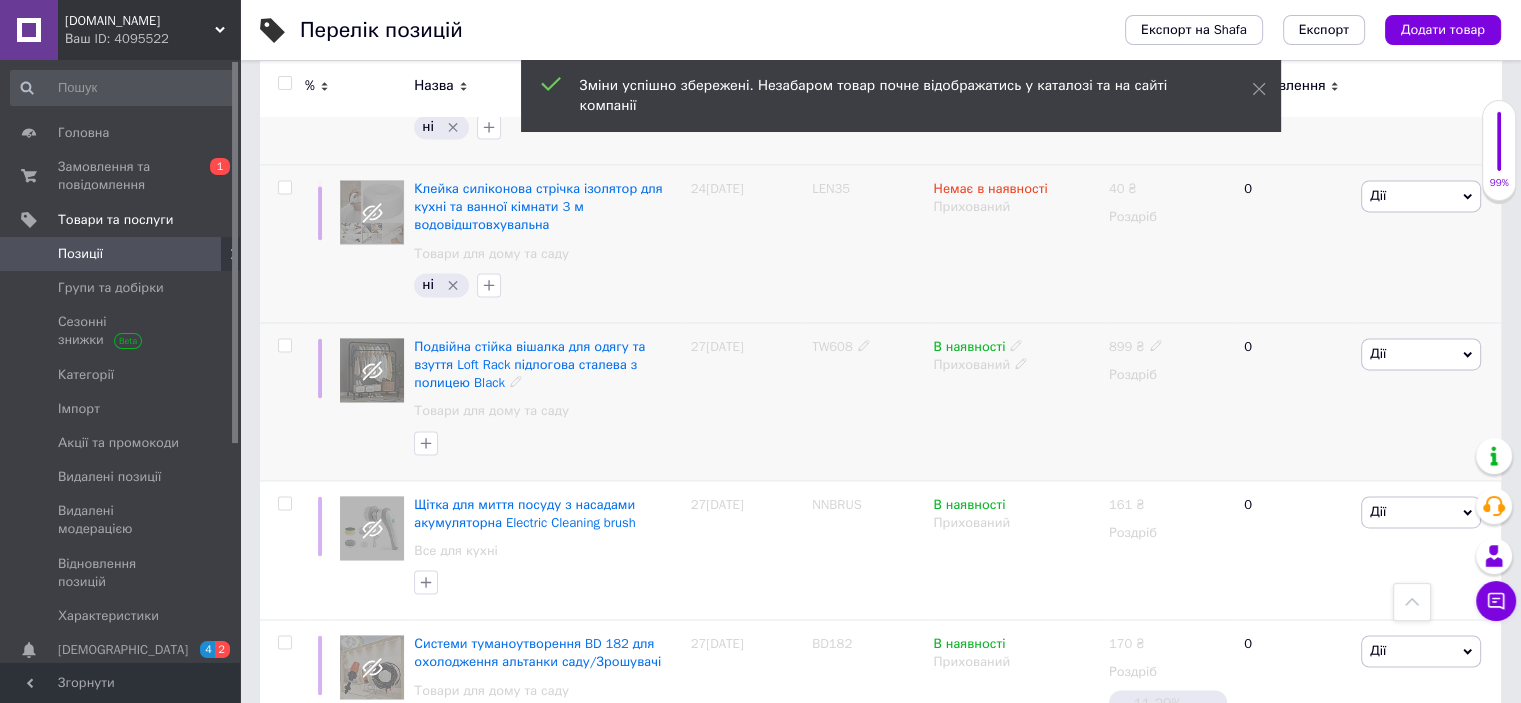 click 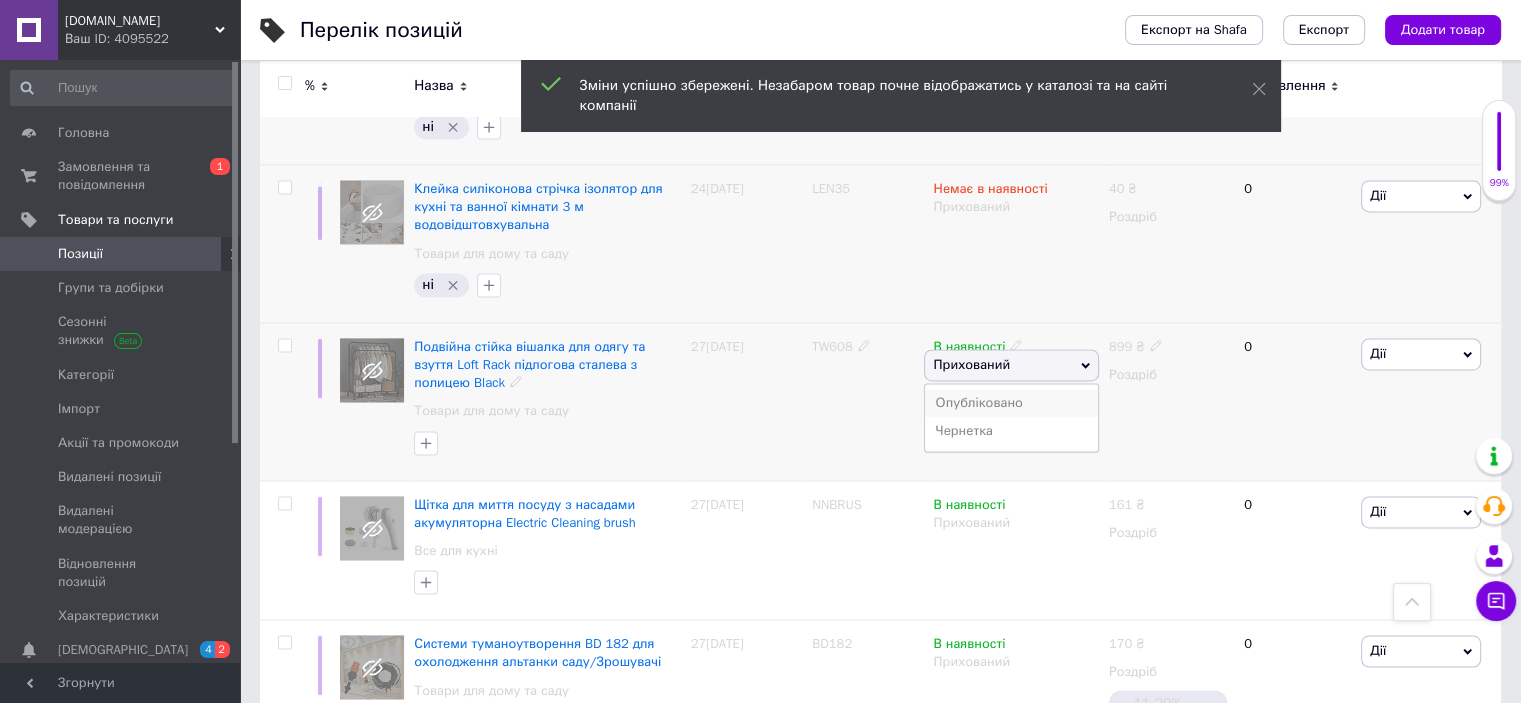 click on "Опубліковано" at bounding box center [1011, 403] 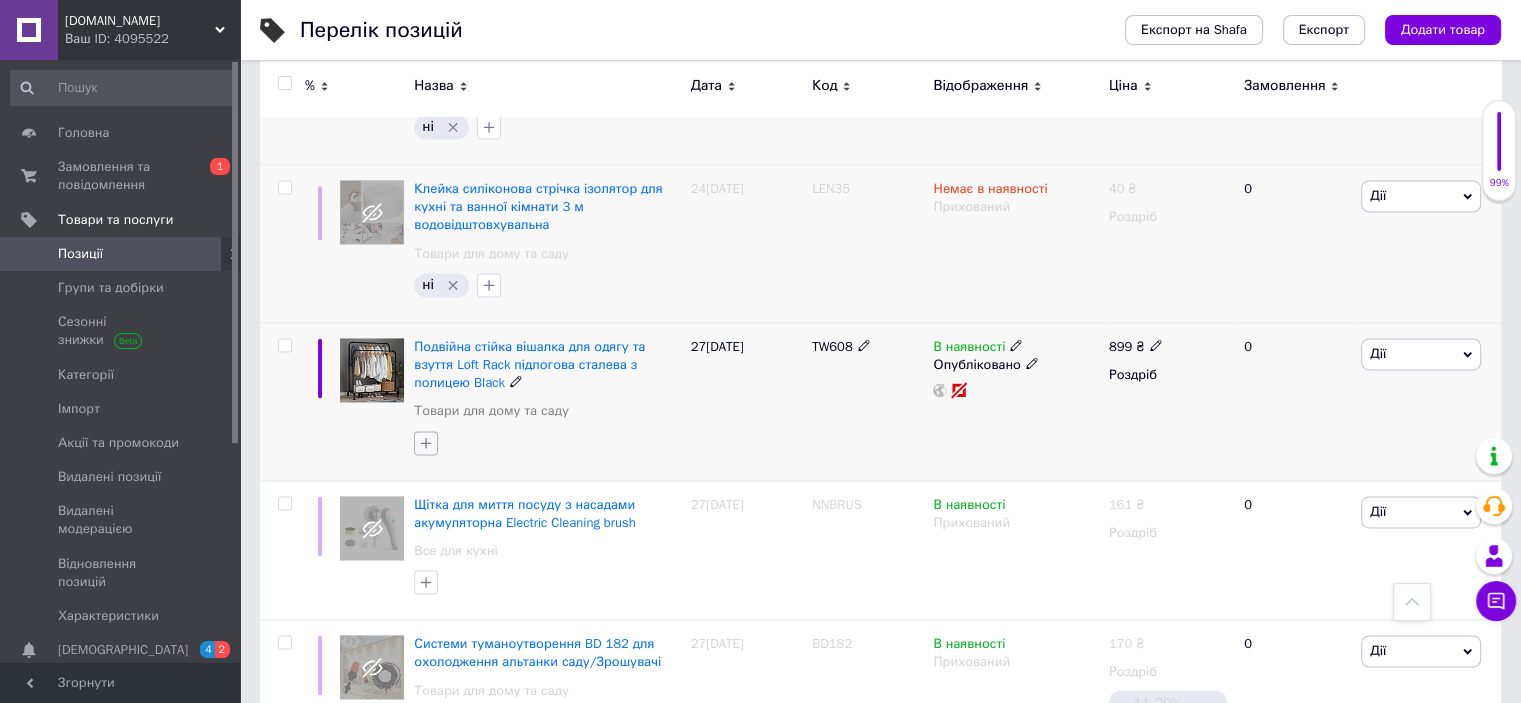 click 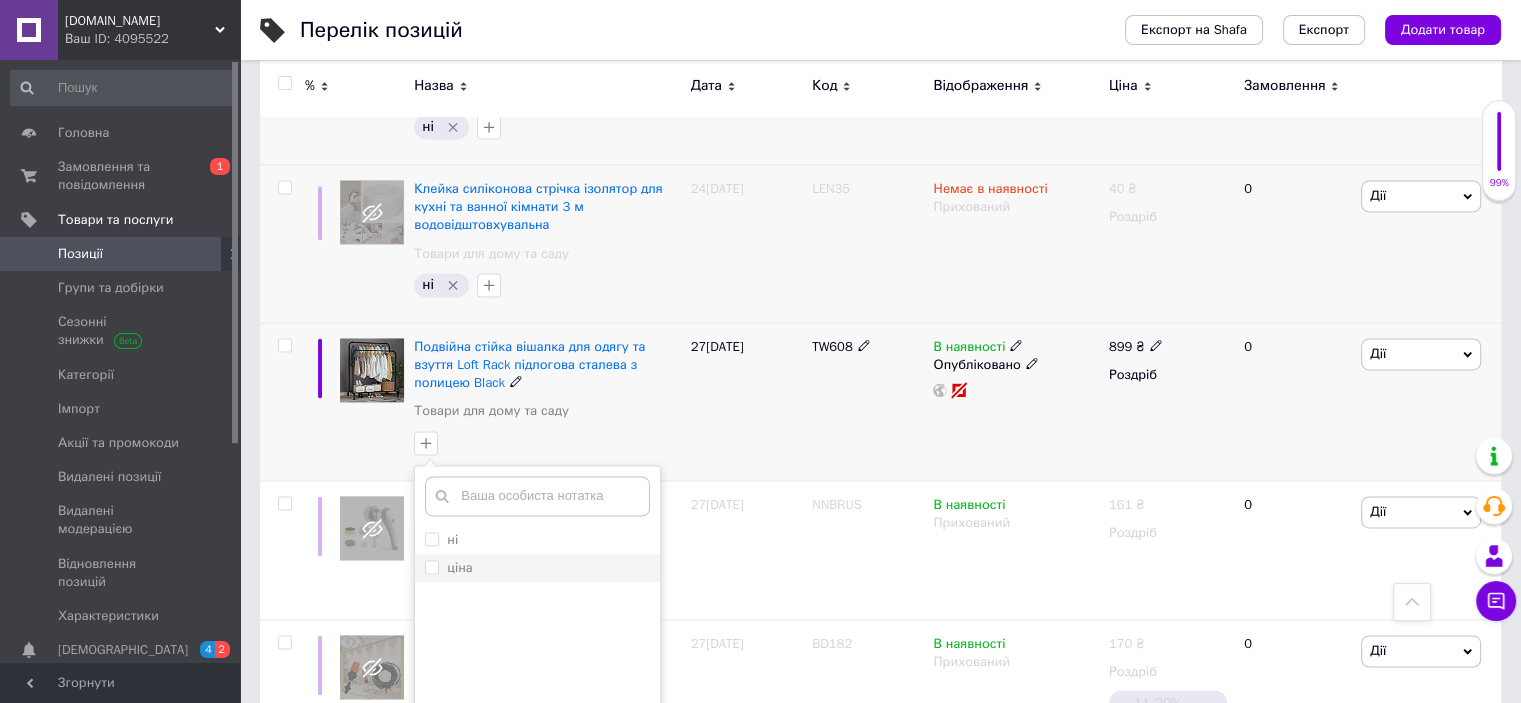 click on "ціна" at bounding box center [431, 566] 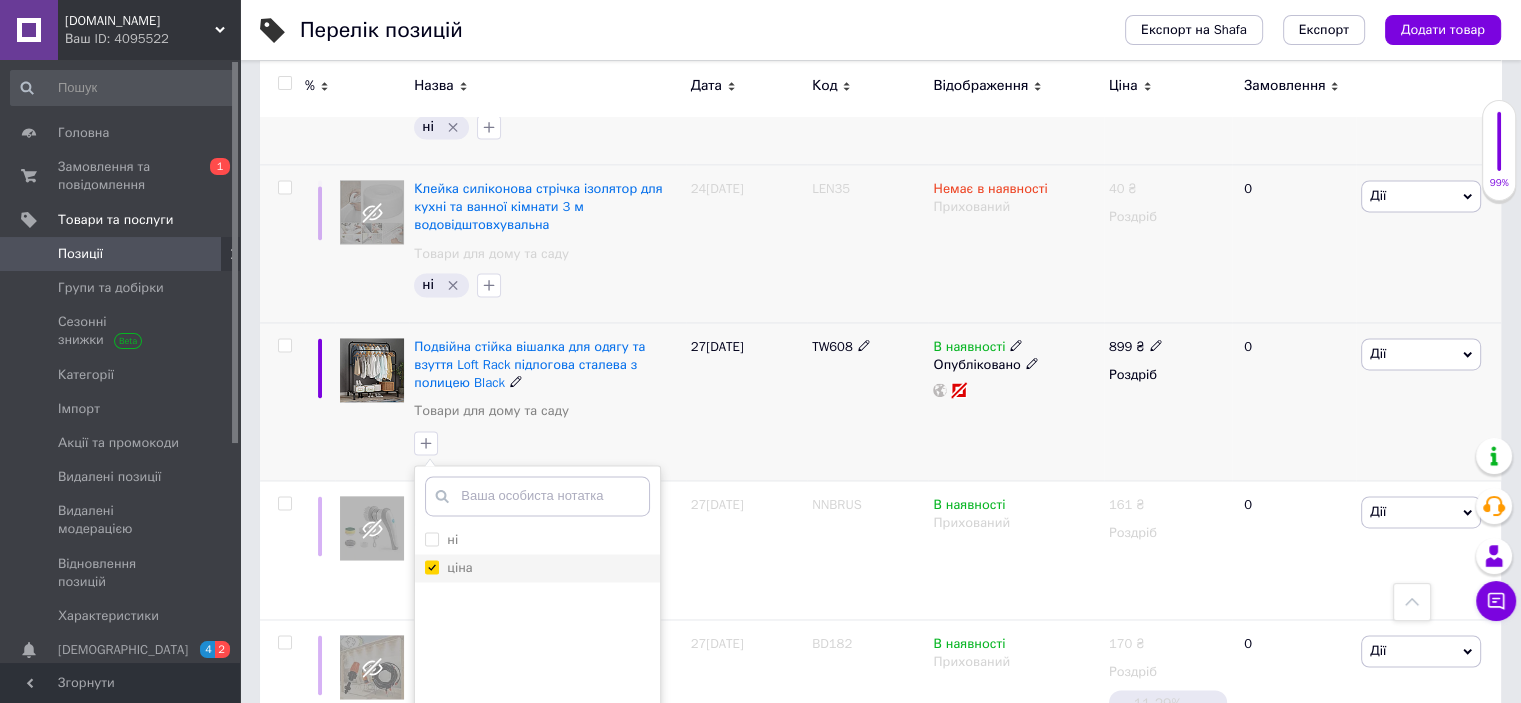 checkbox on "true" 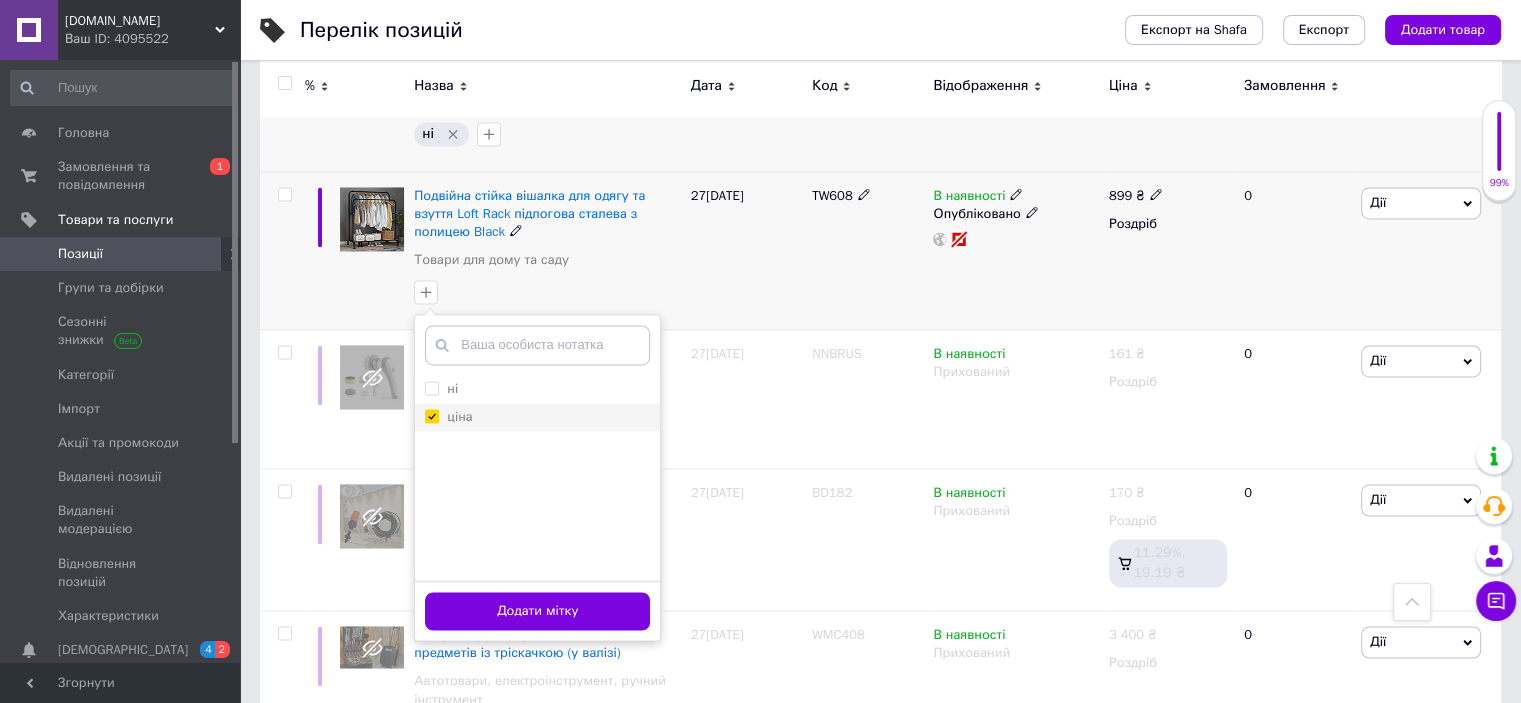 scroll, scrollTop: 3116, scrollLeft: 0, axis: vertical 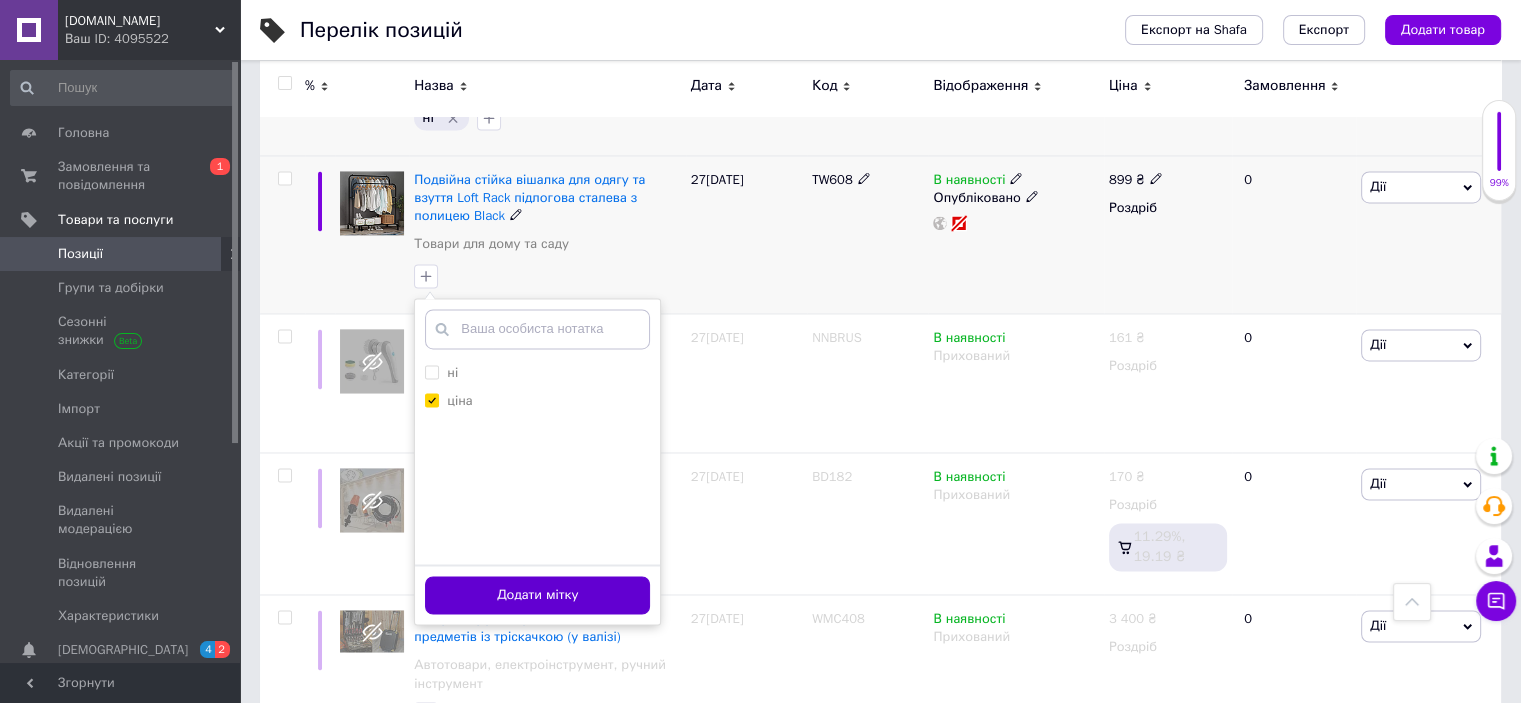 click on "Додати мітку" at bounding box center [537, 595] 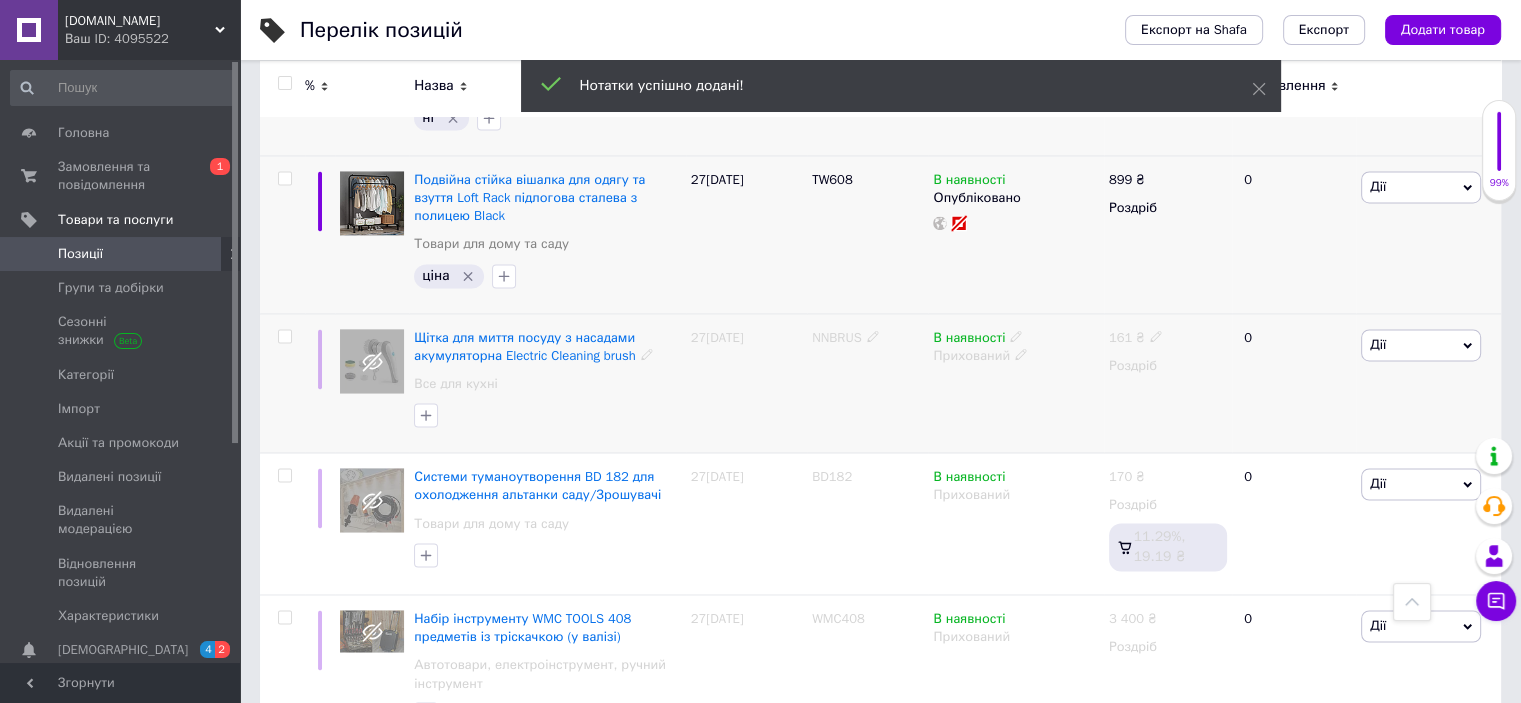 click on "NNBRUS" at bounding box center (867, 383) 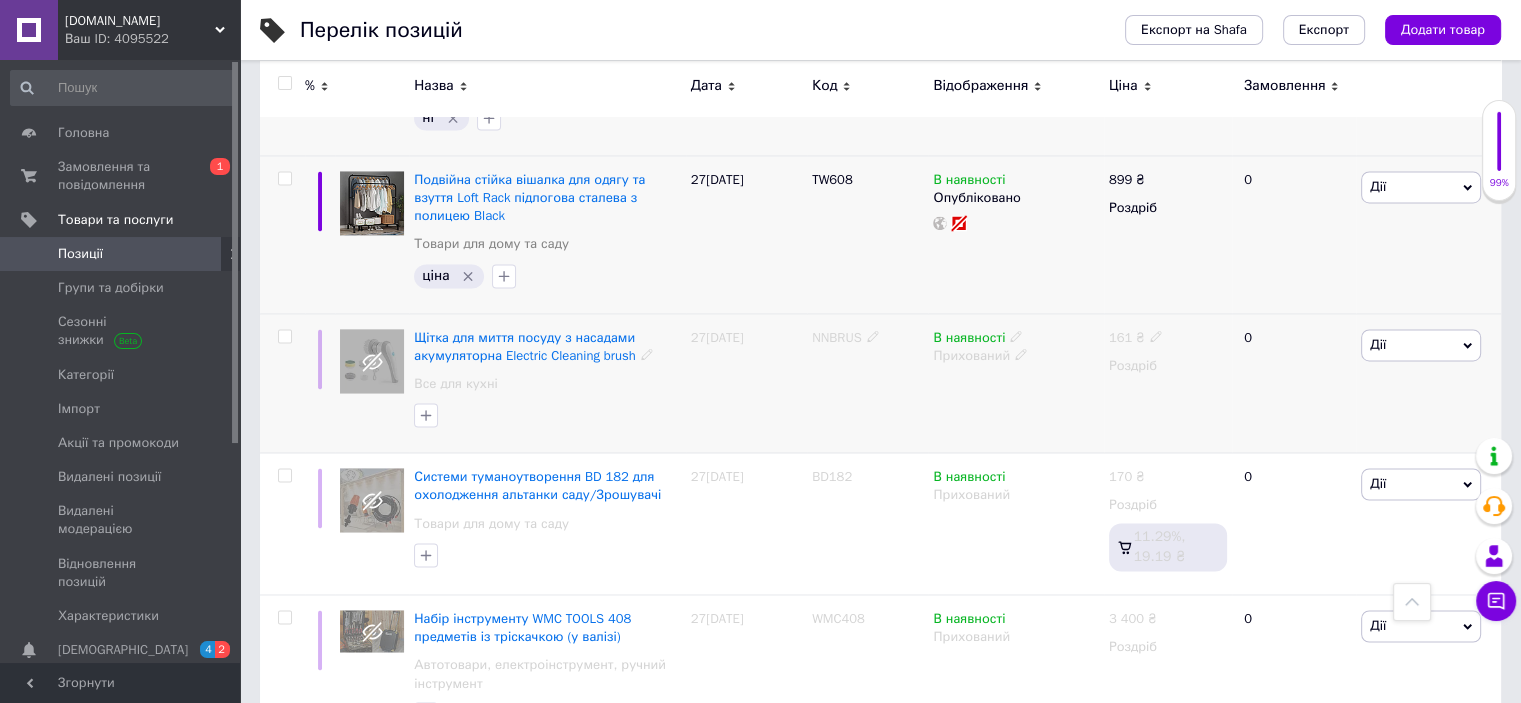 click 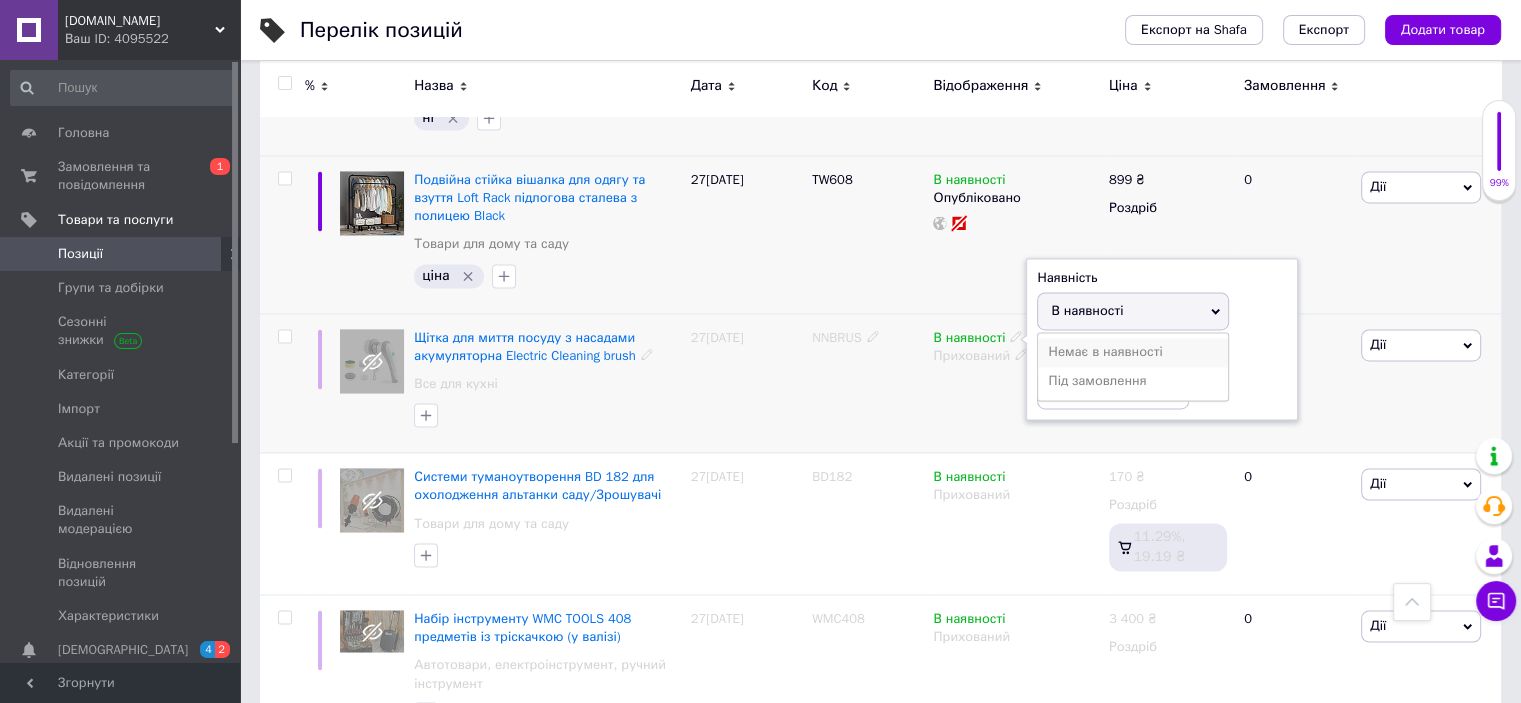 click on "Немає в наявності" at bounding box center [1133, 352] 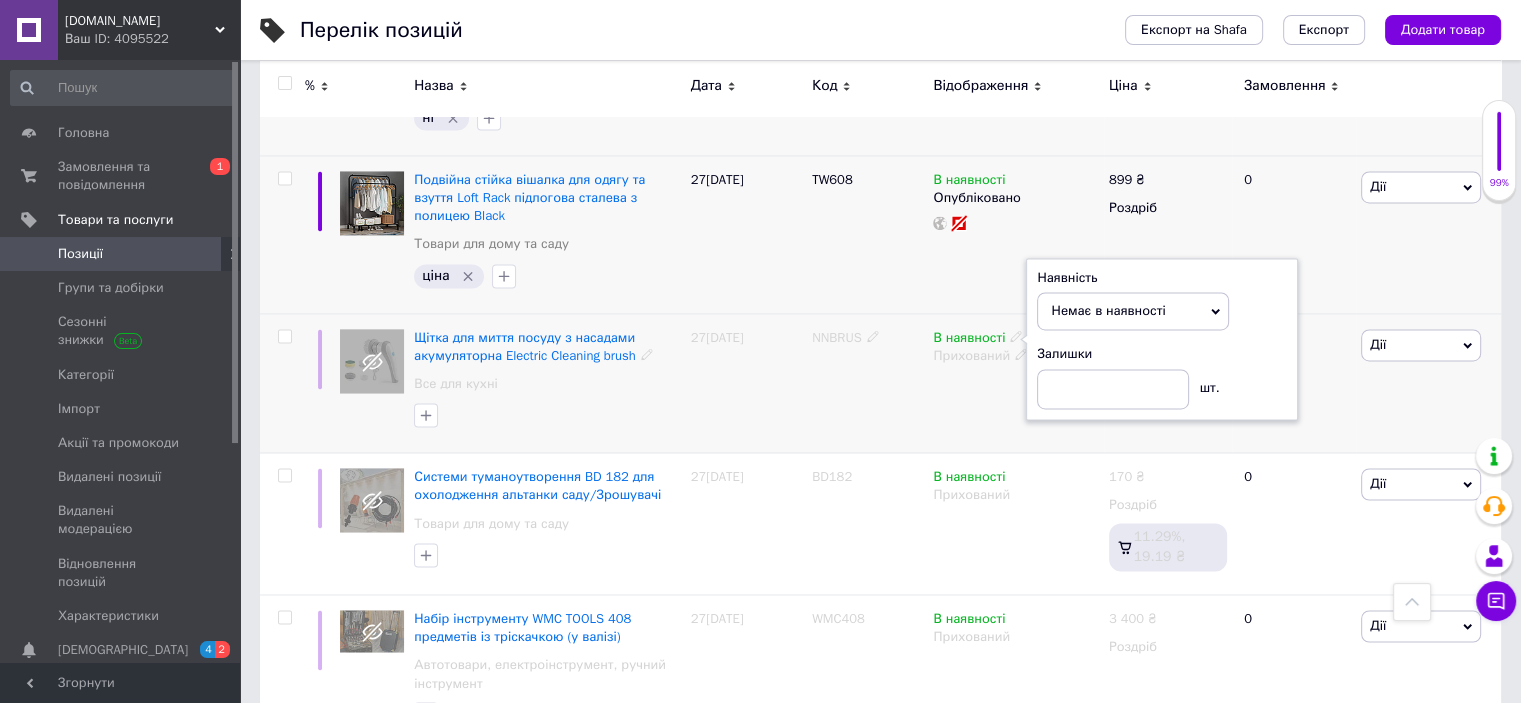 click on "В наявності Наявність Немає в наявності В наявності Під замовлення Залишки шт. Прихований" at bounding box center [1015, 383] 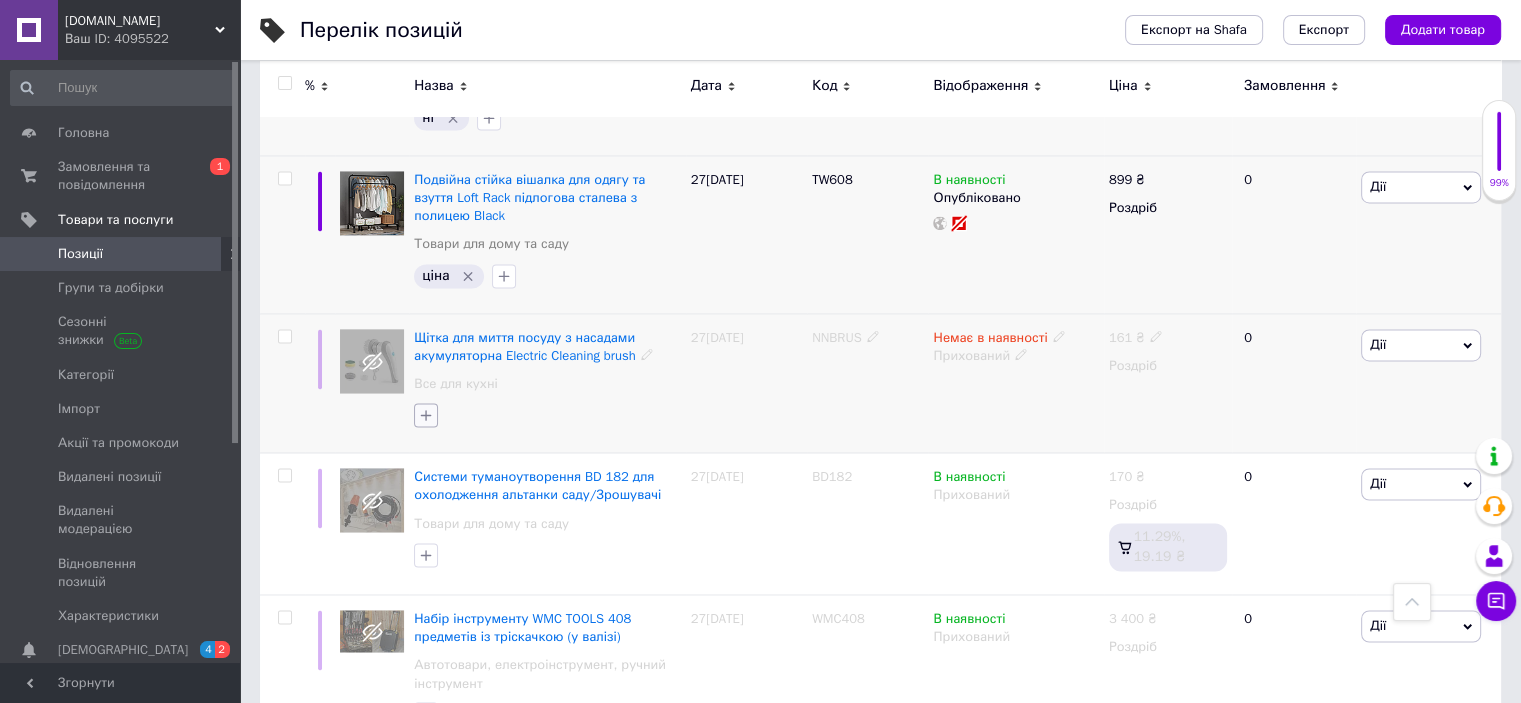click 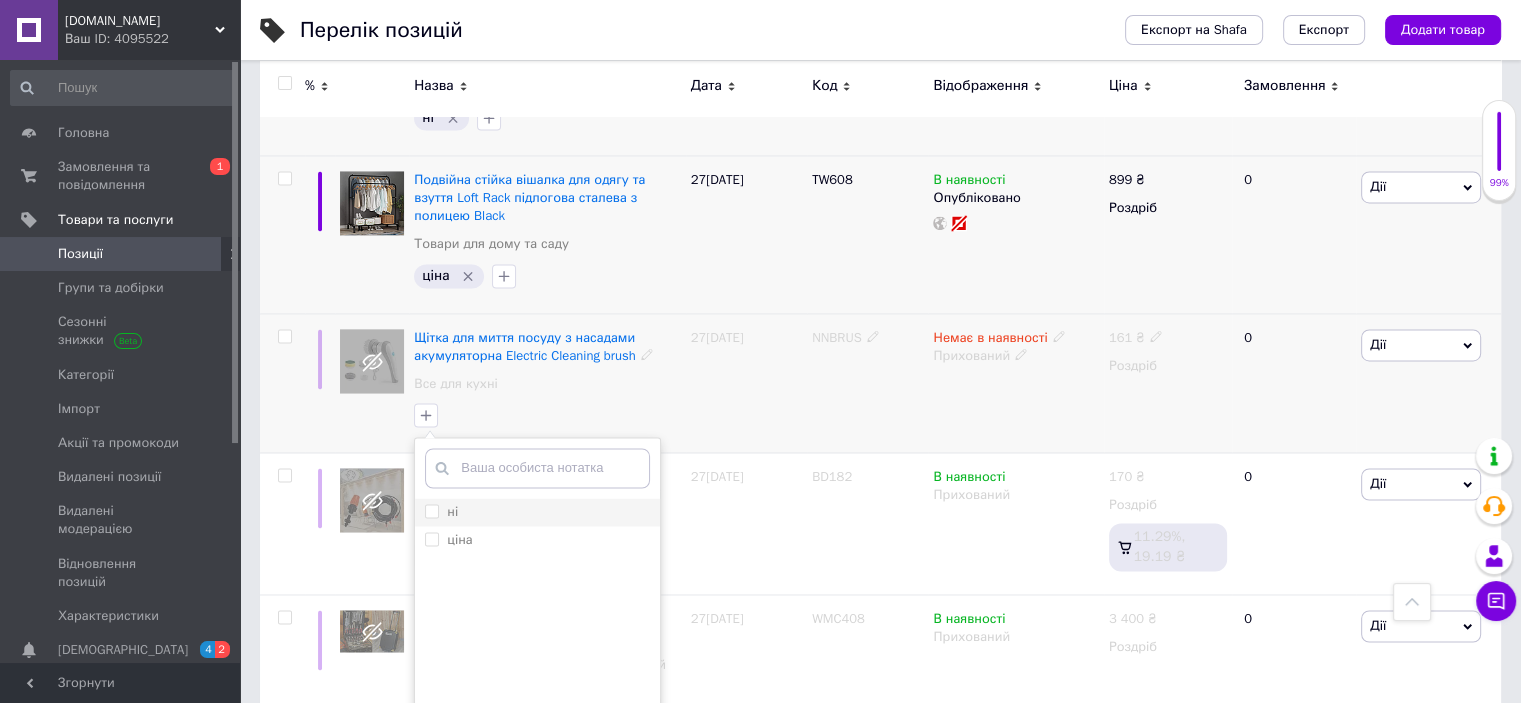 click on "ні" at bounding box center [431, 510] 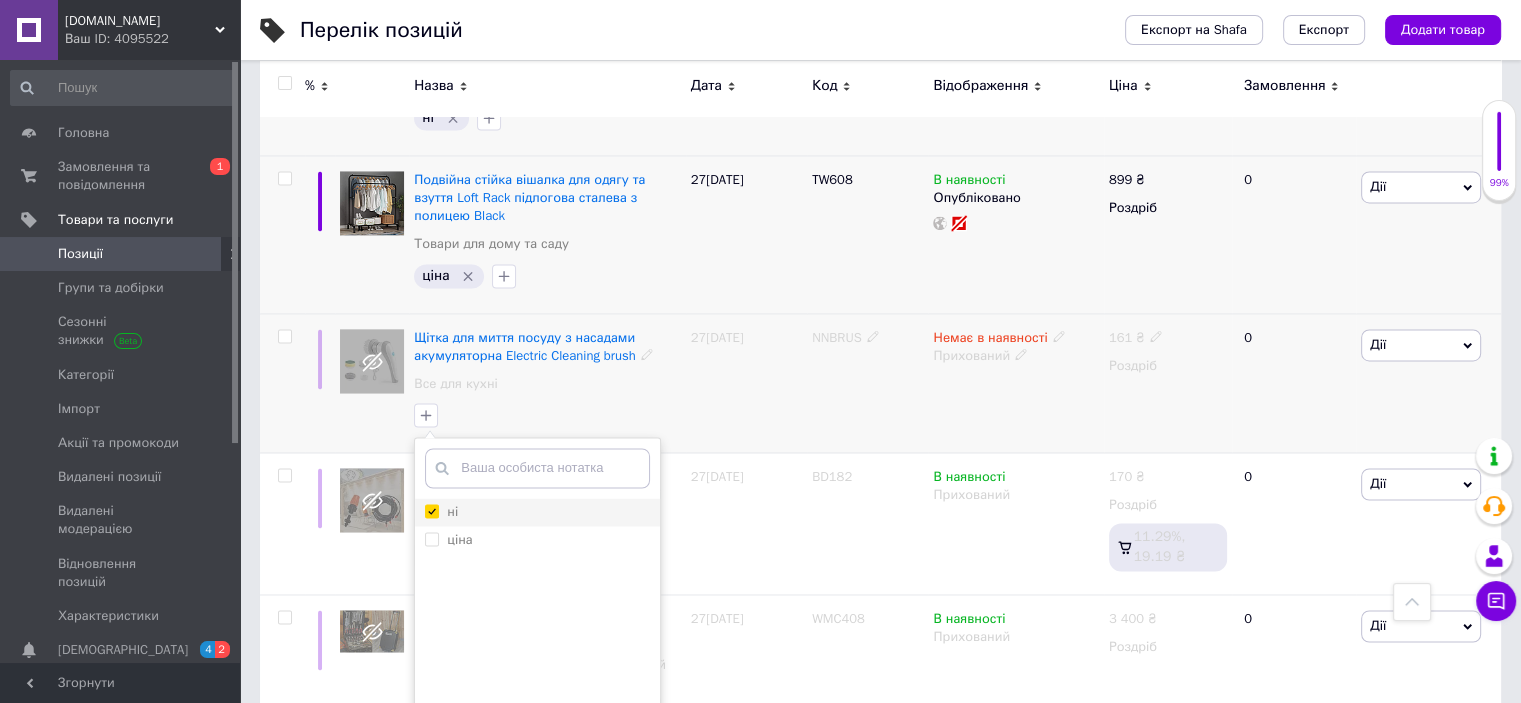 checkbox on "true" 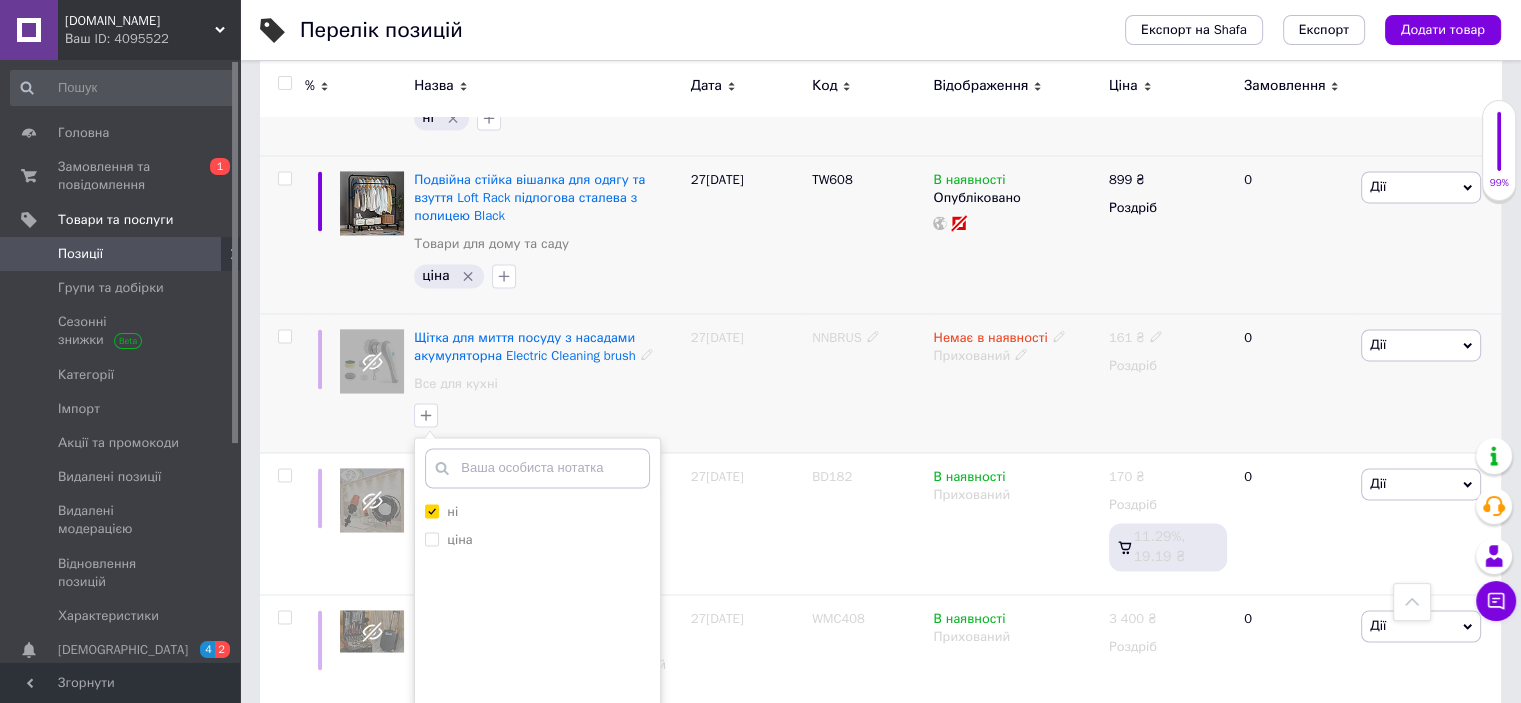 click on "Додати мітку" at bounding box center (537, 734) 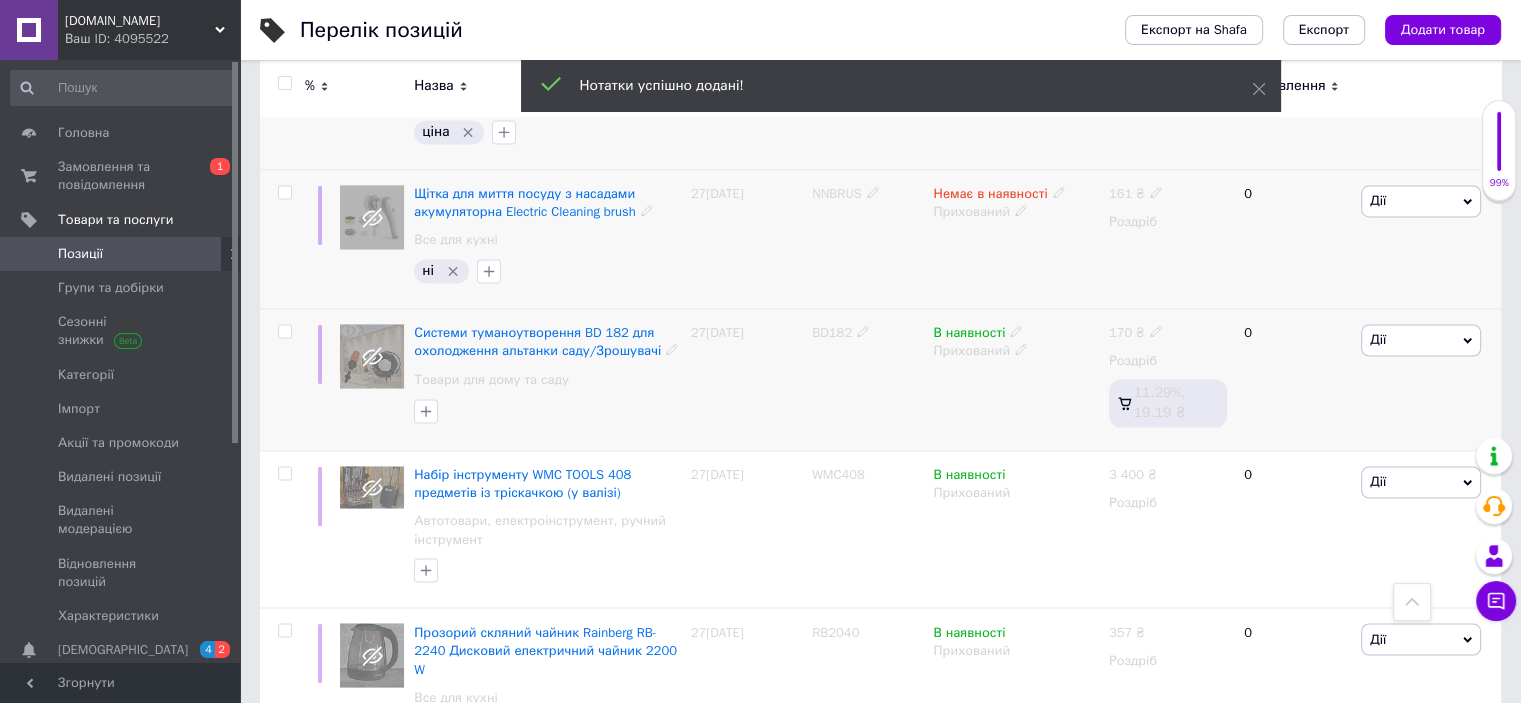 scroll, scrollTop: 3263, scrollLeft: 0, axis: vertical 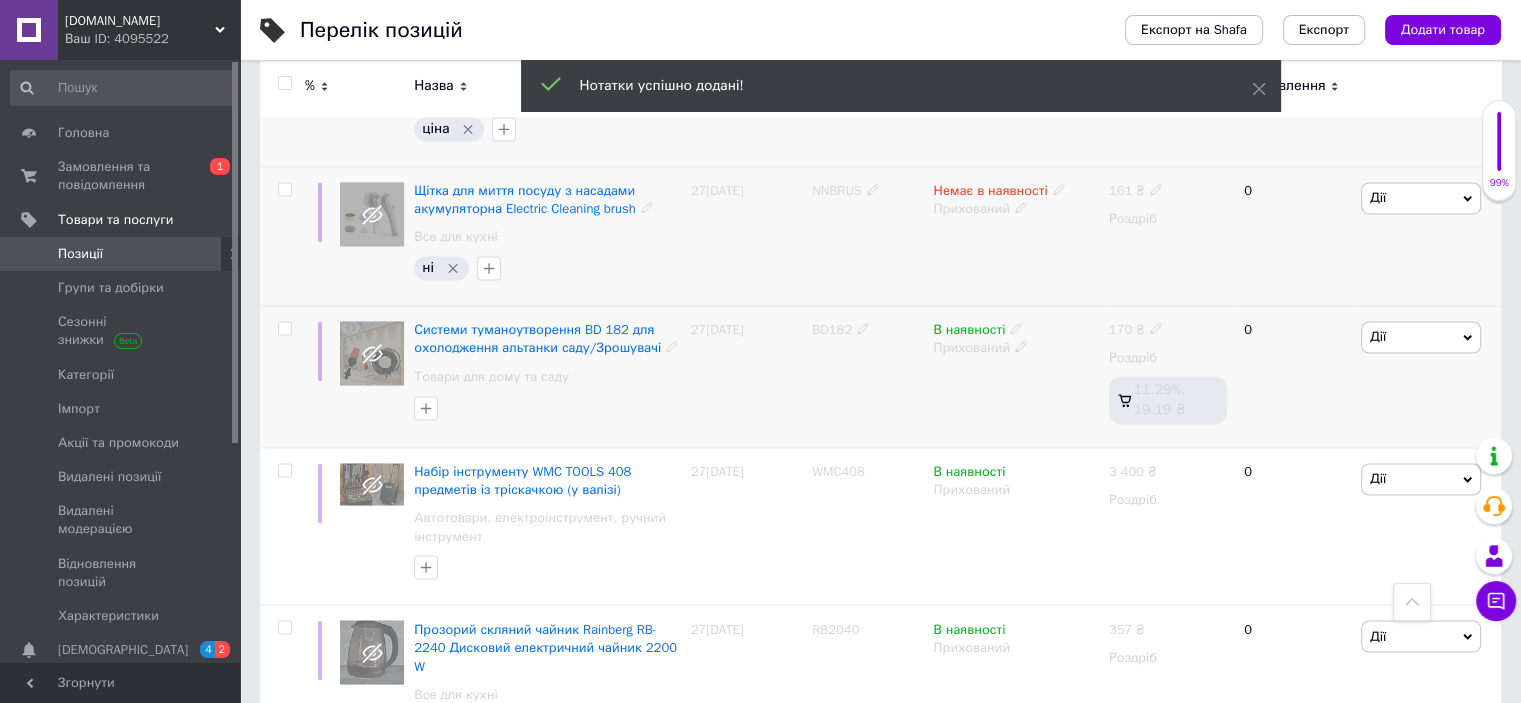 click on "BD182" at bounding box center [832, 329] 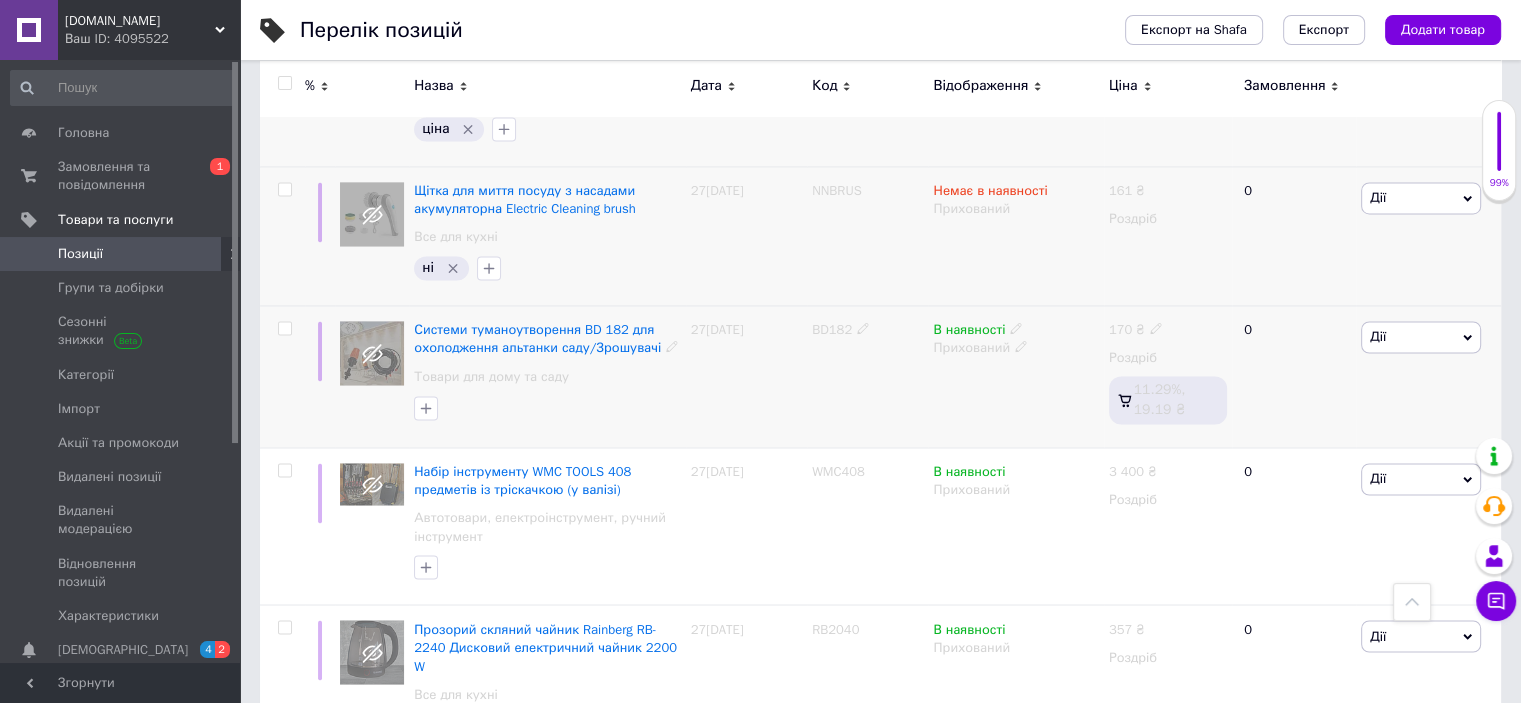 click 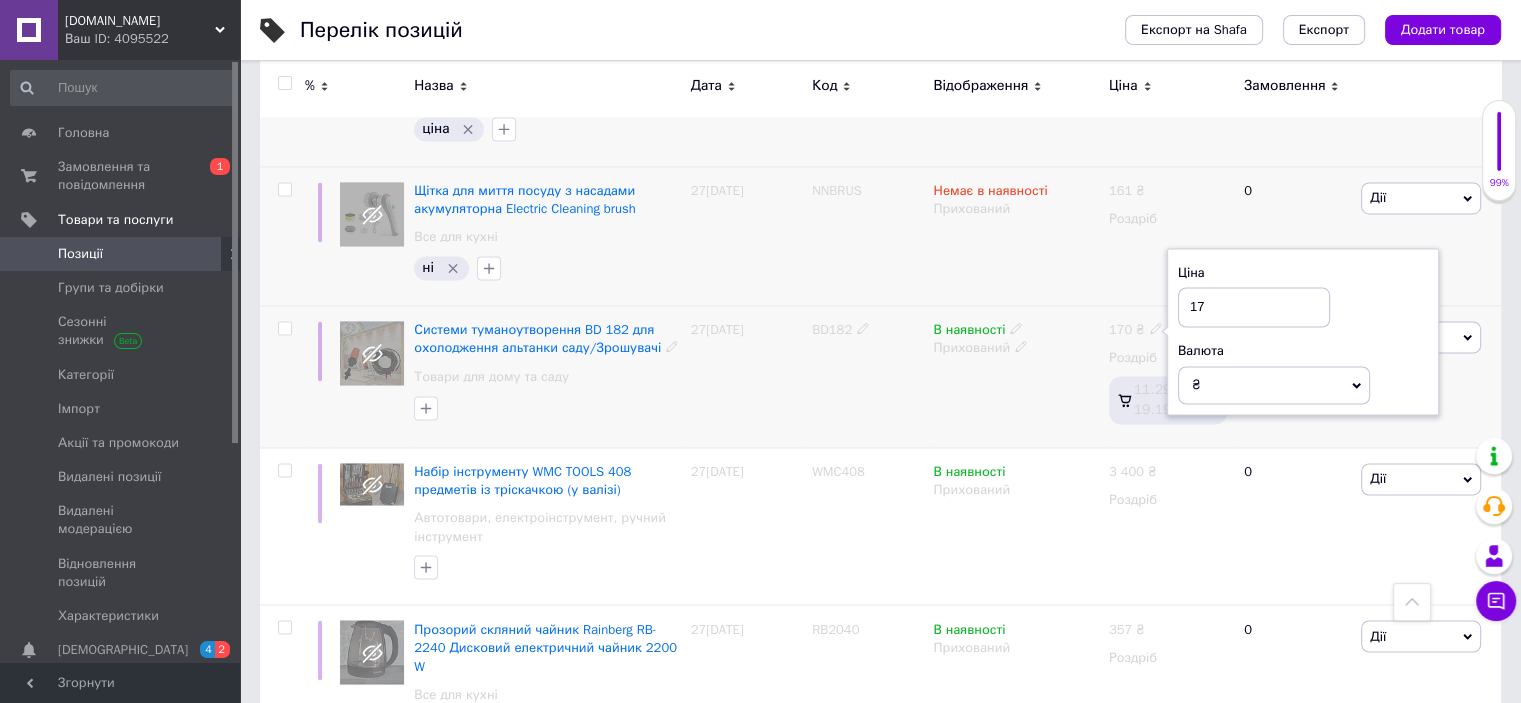 type on "1" 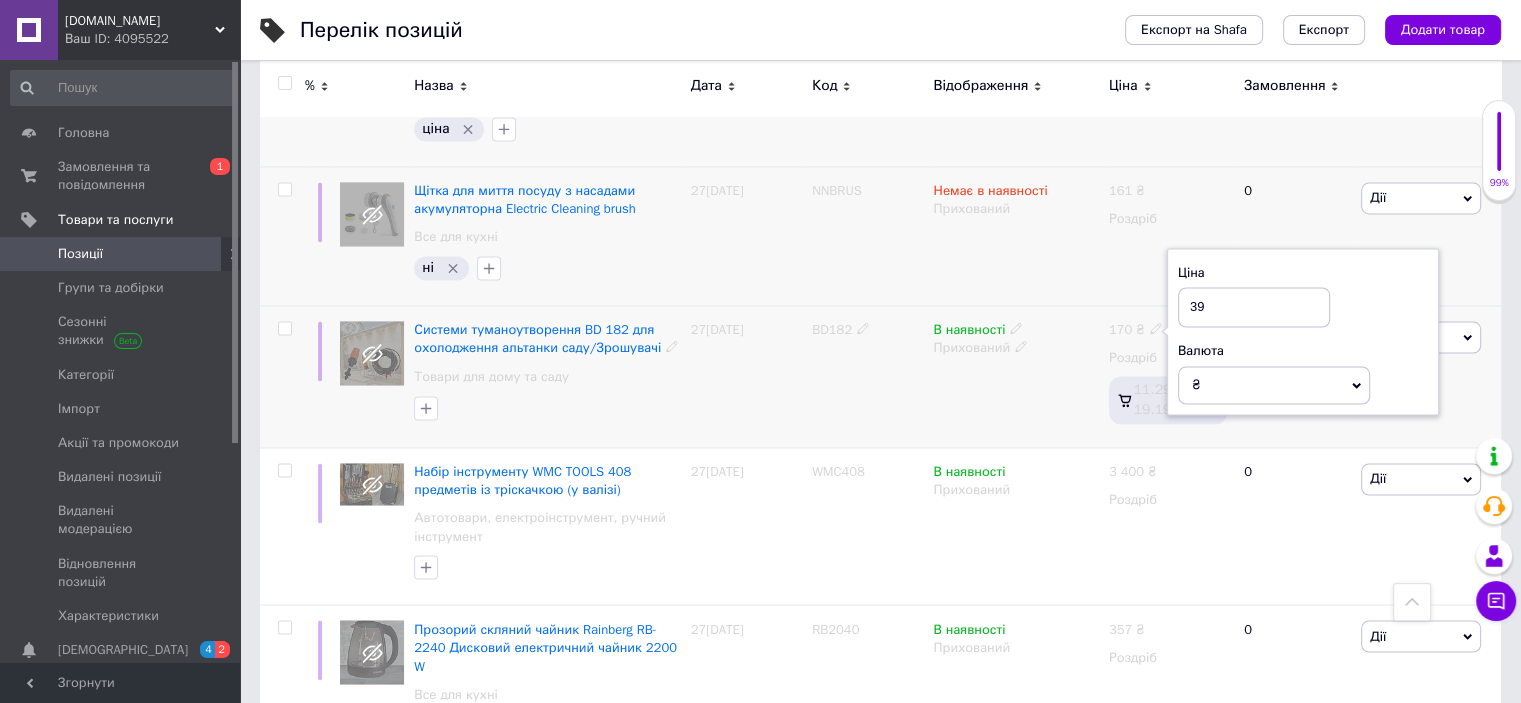 type on "399" 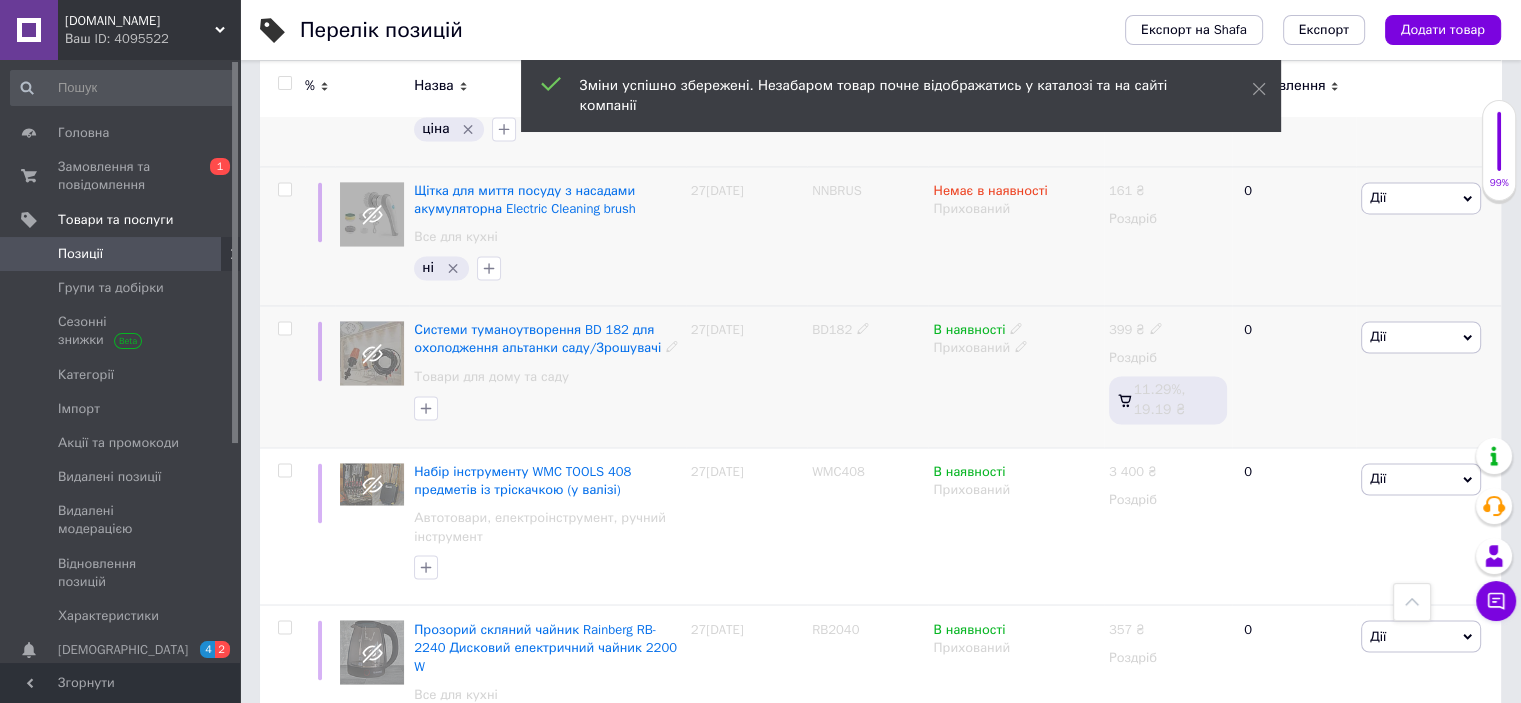 click 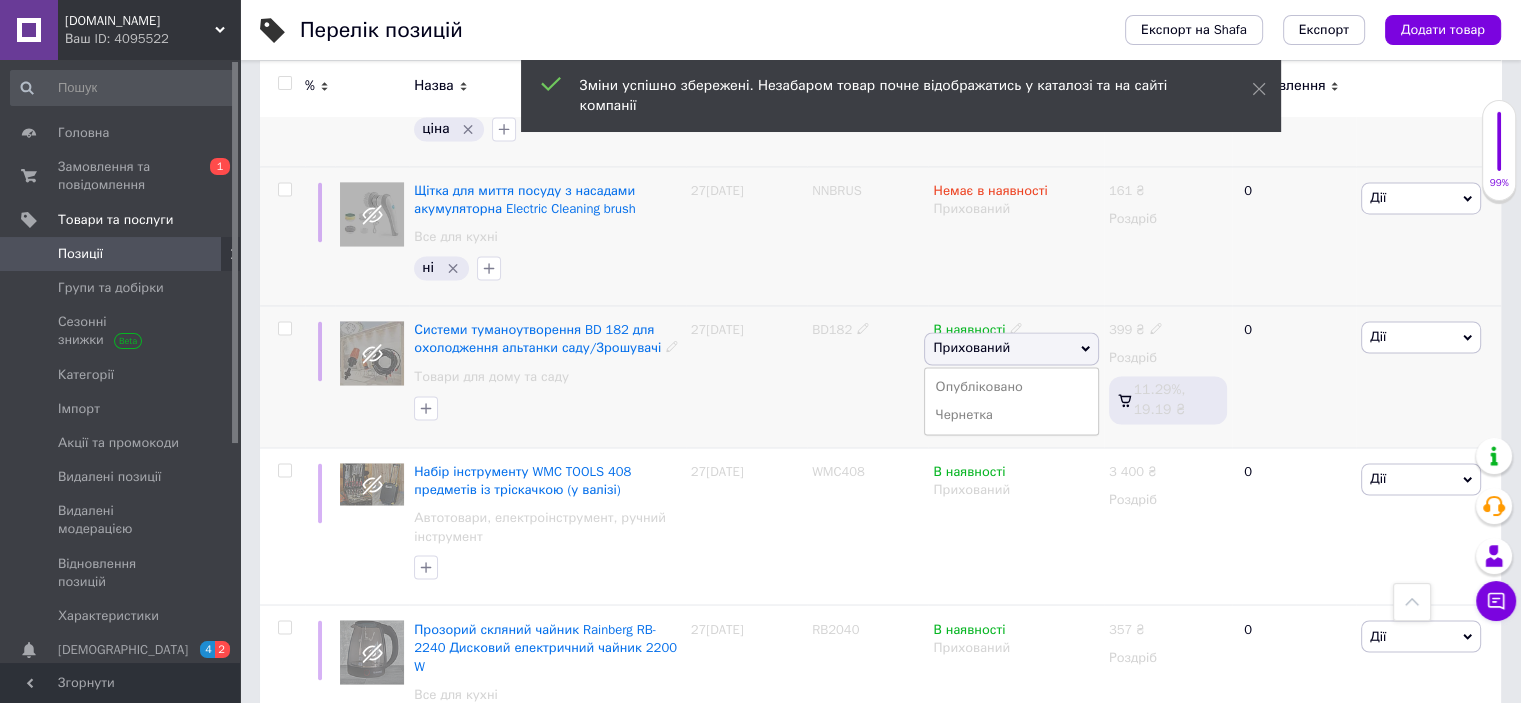 click on "Опубліковано" at bounding box center [1011, 387] 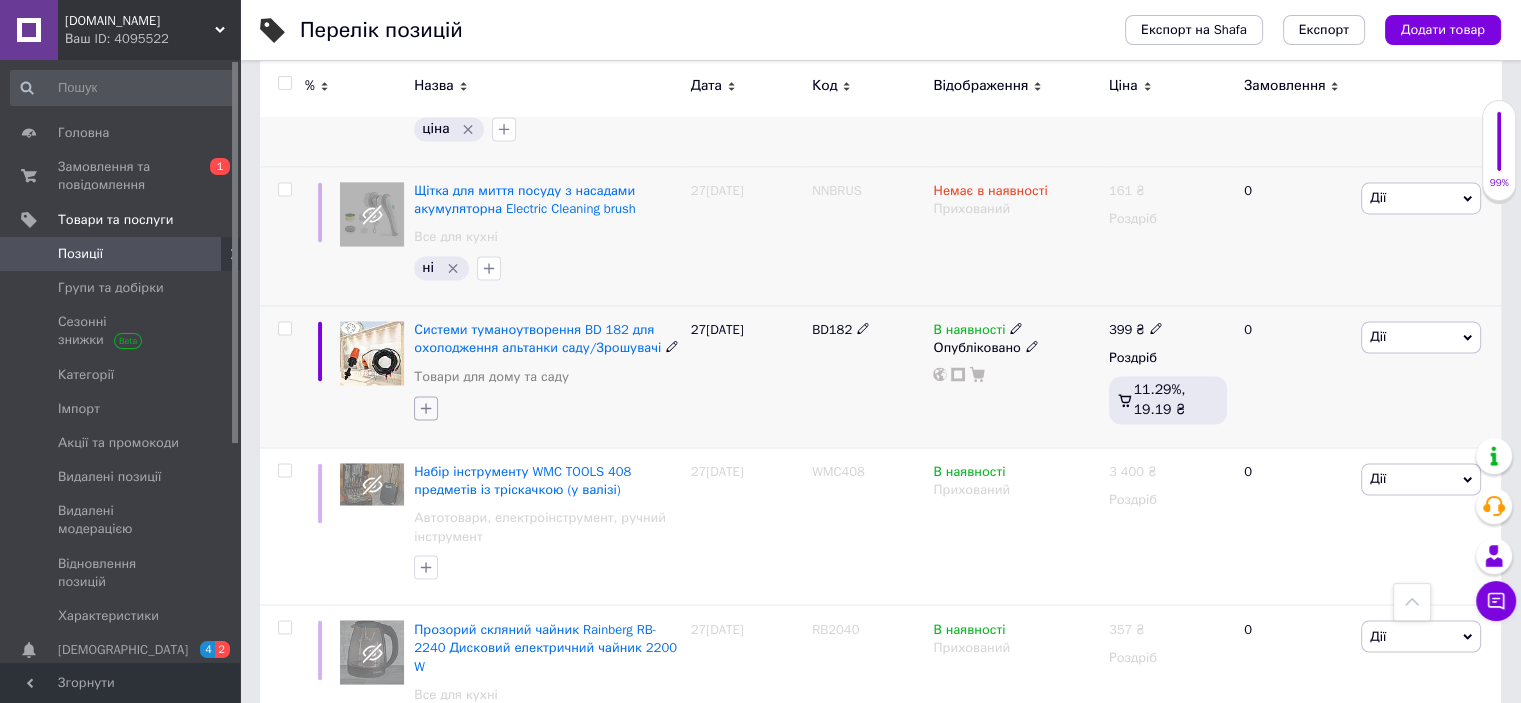 click 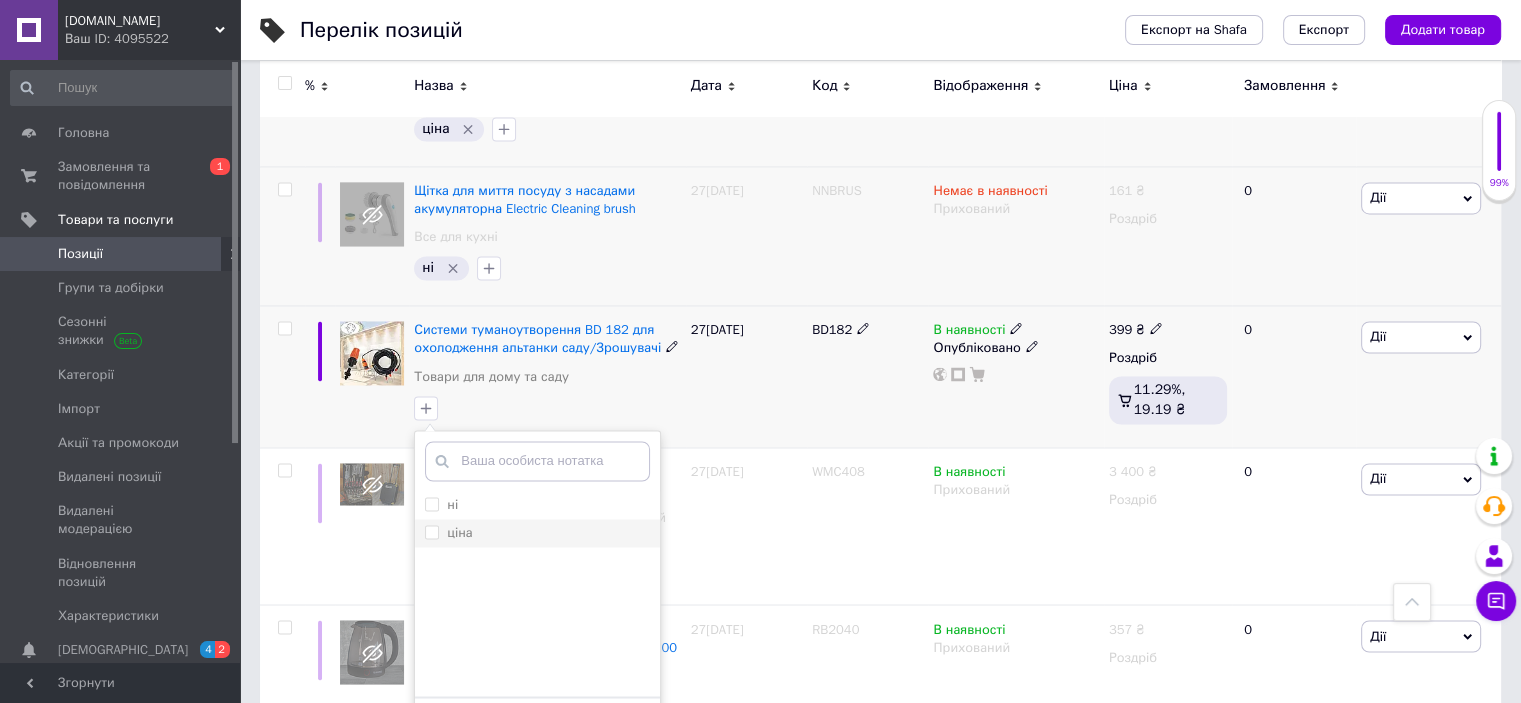 click on "ціна" at bounding box center [431, 531] 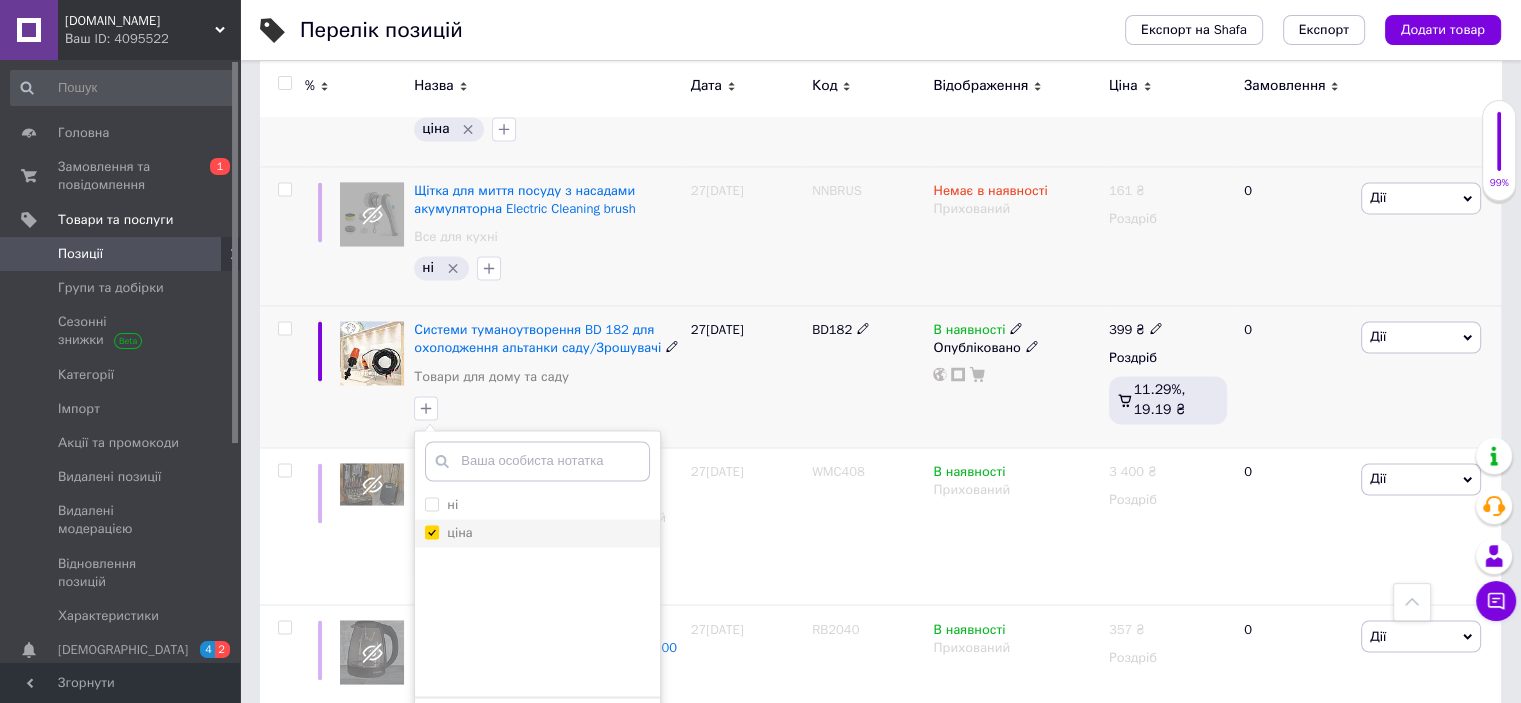 checkbox on "true" 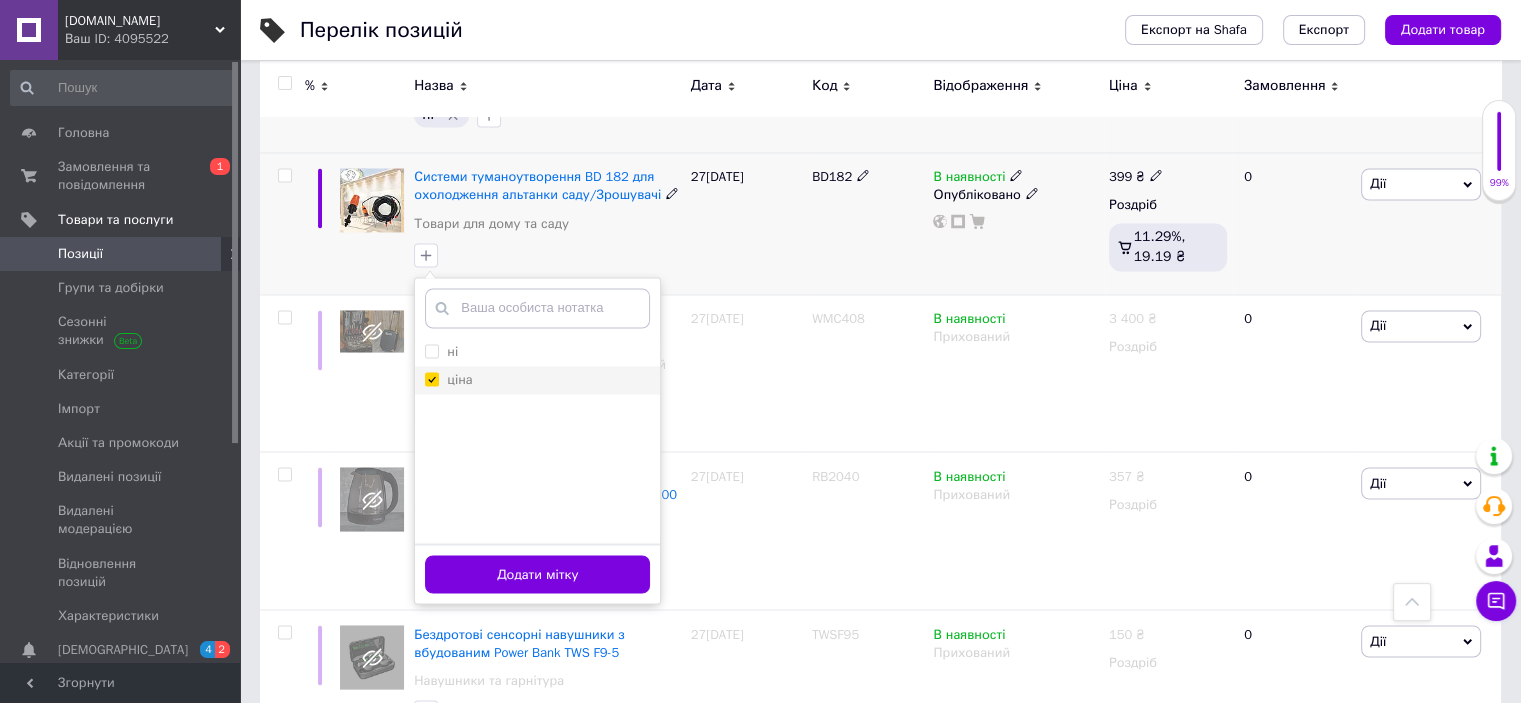 scroll, scrollTop: 3443, scrollLeft: 0, axis: vertical 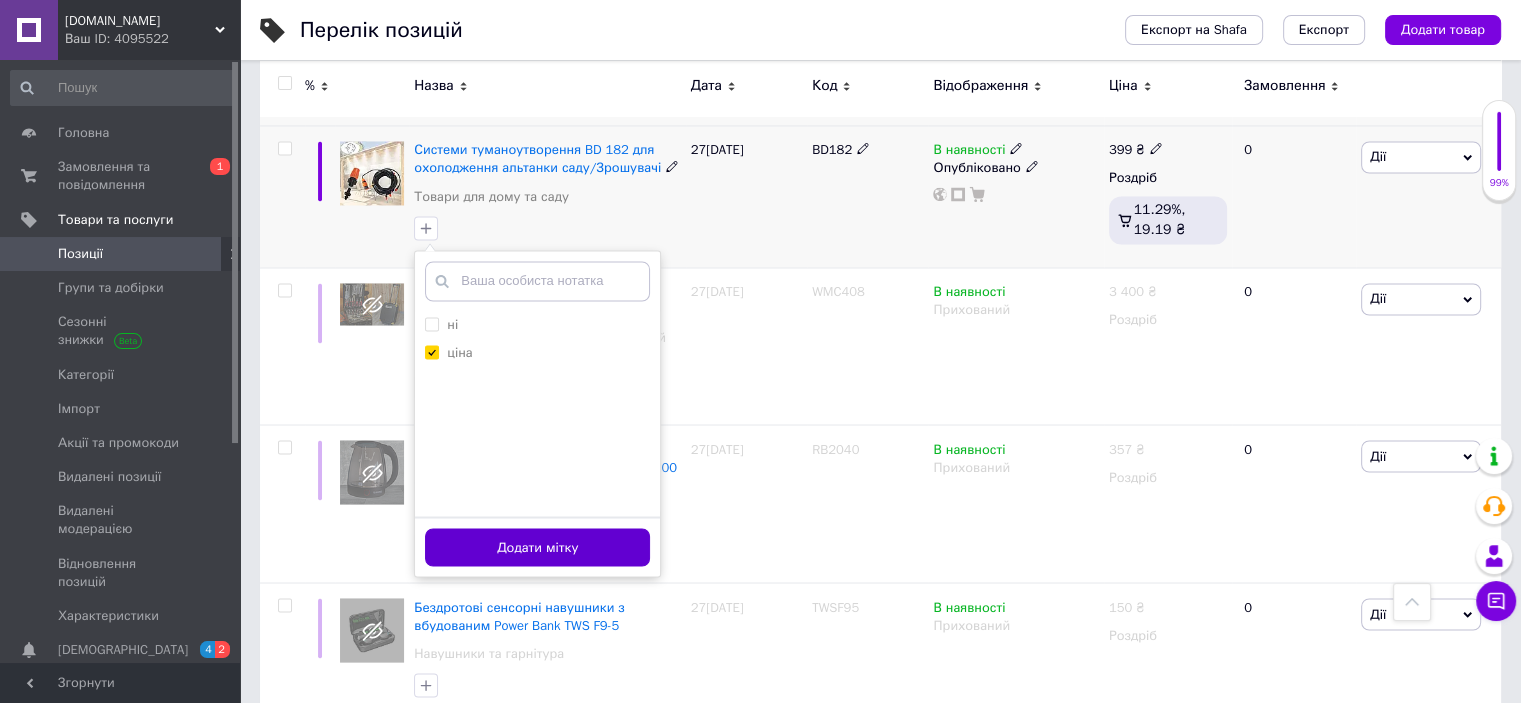 click on "Додати мітку" at bounding box center [537, 547] 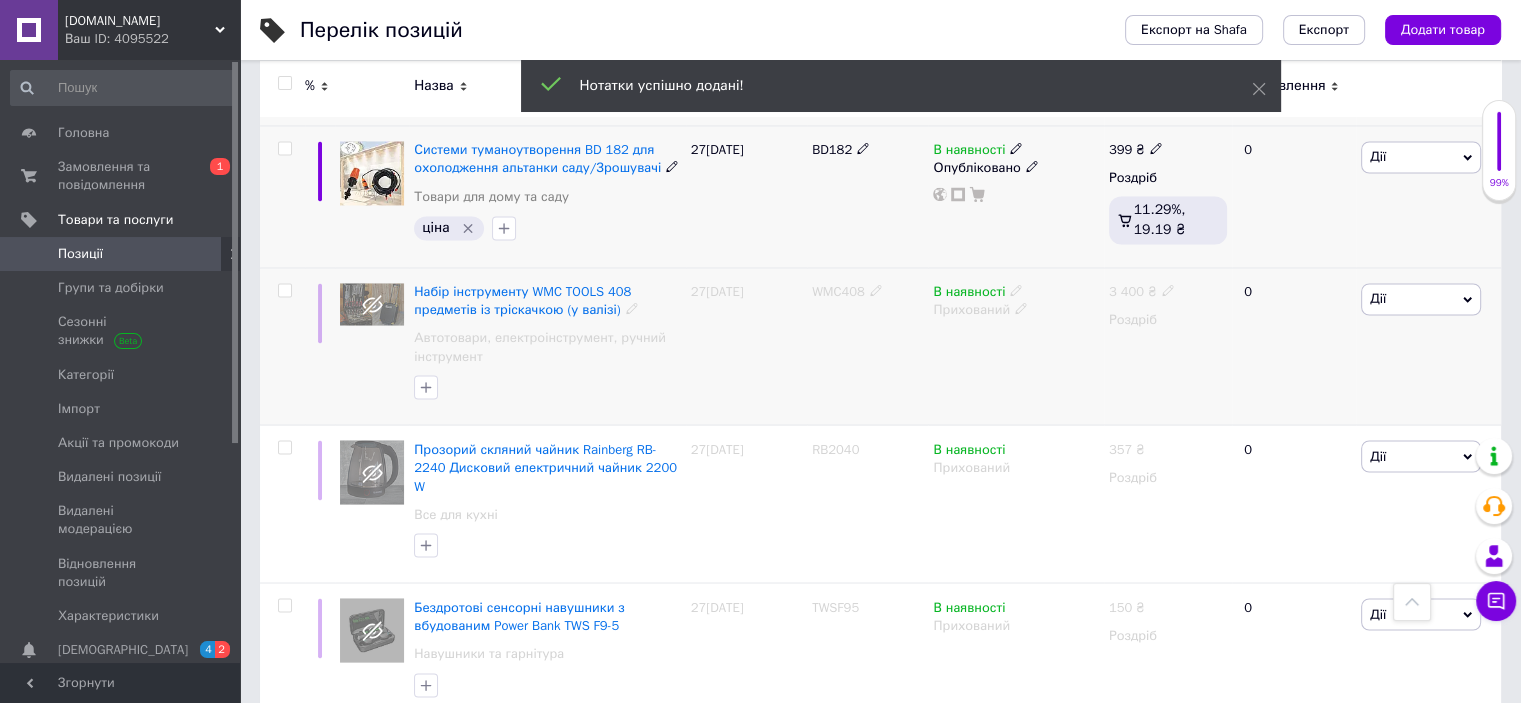click on "WMC408" at bounding box center [838, 291] 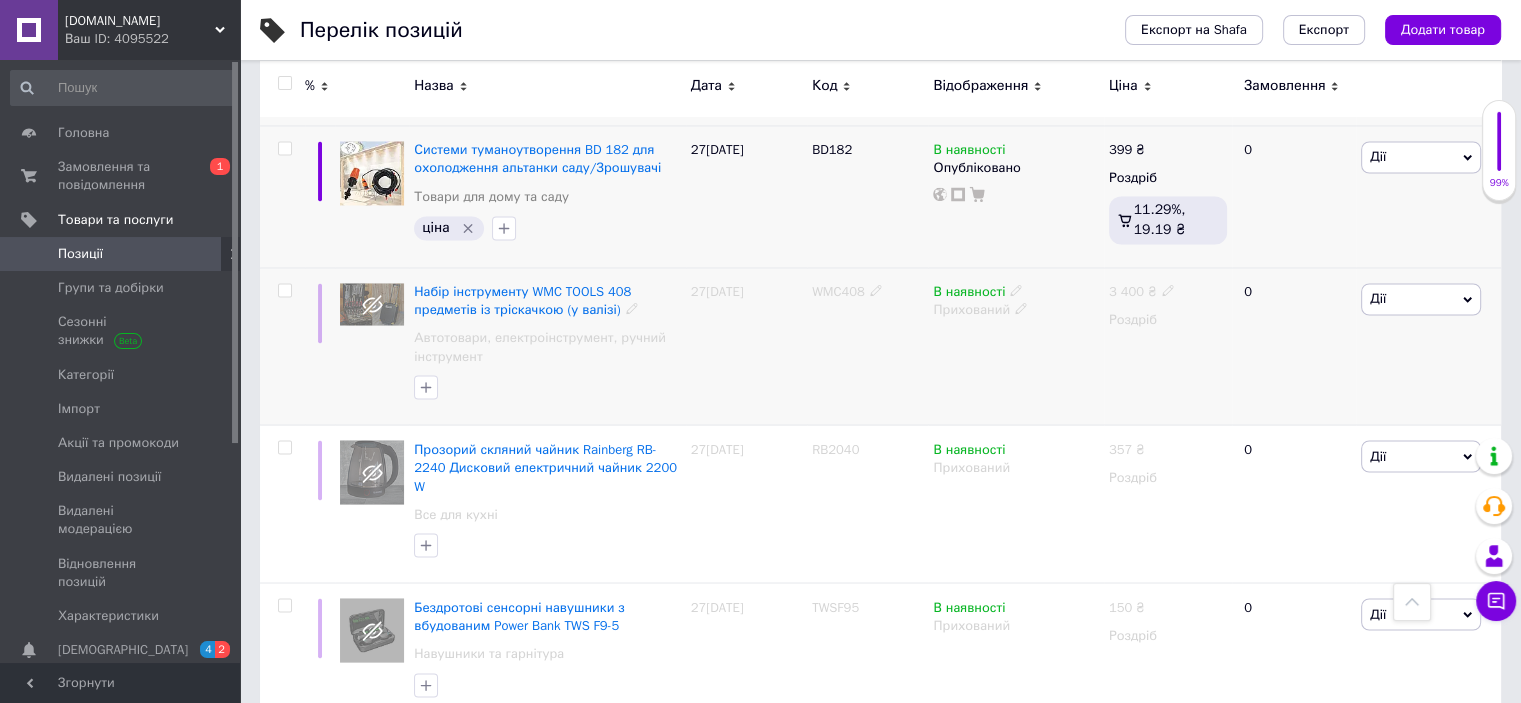 click 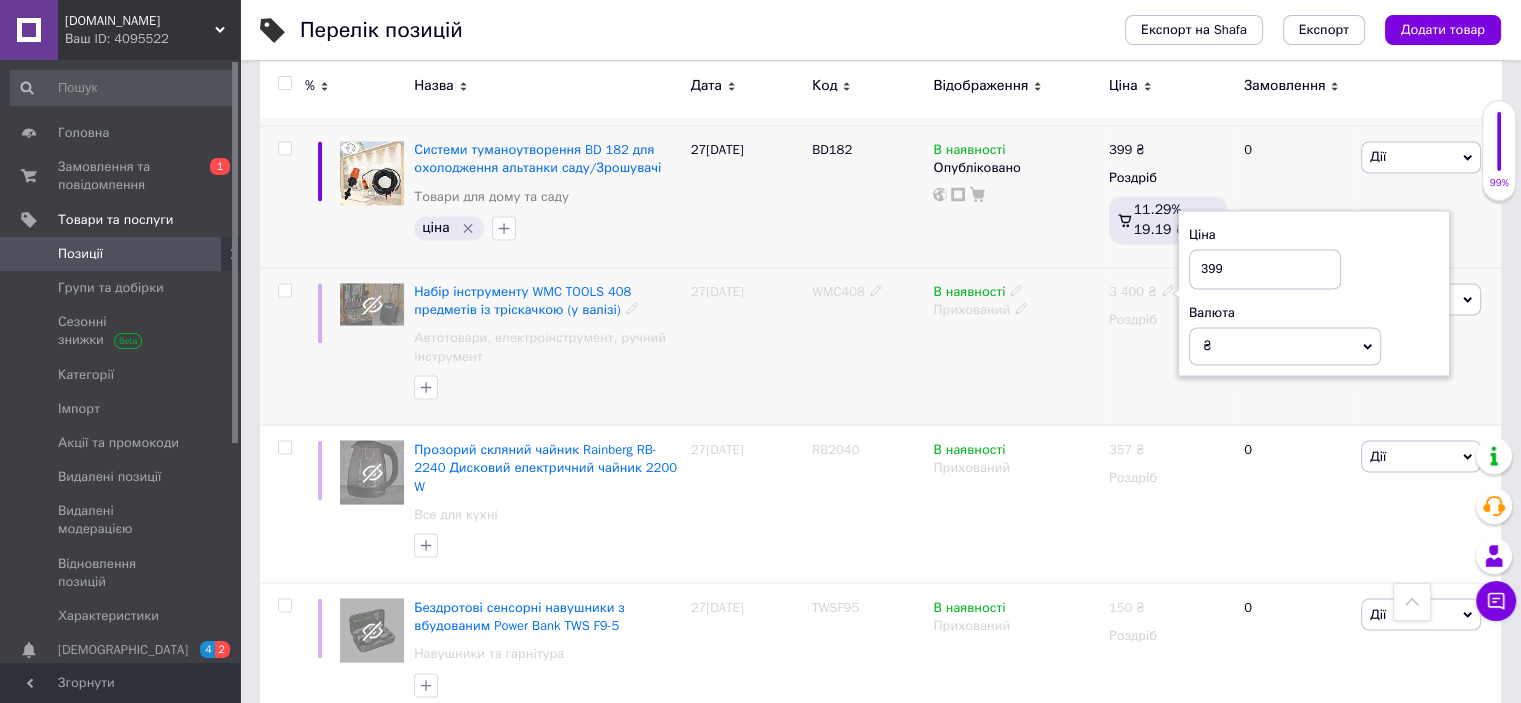type on "3999" 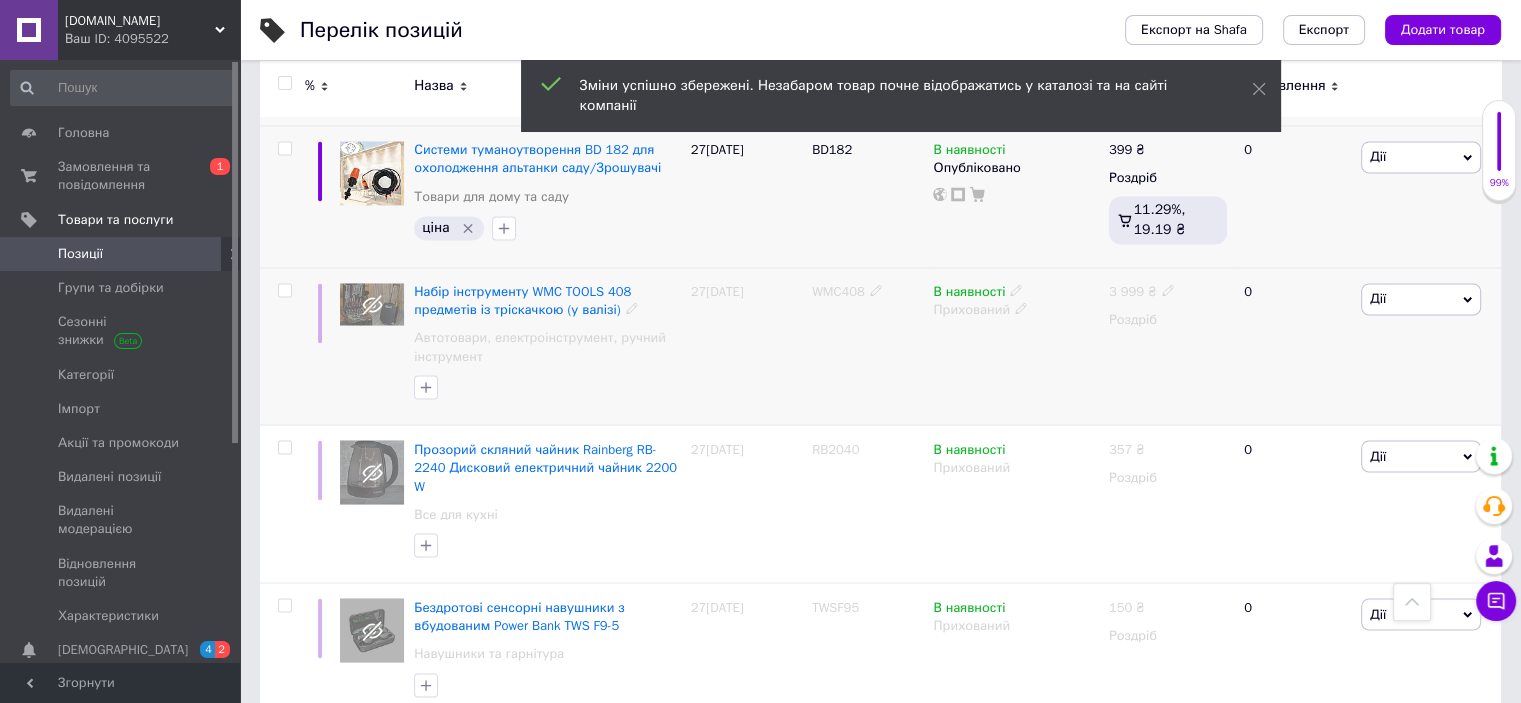 click 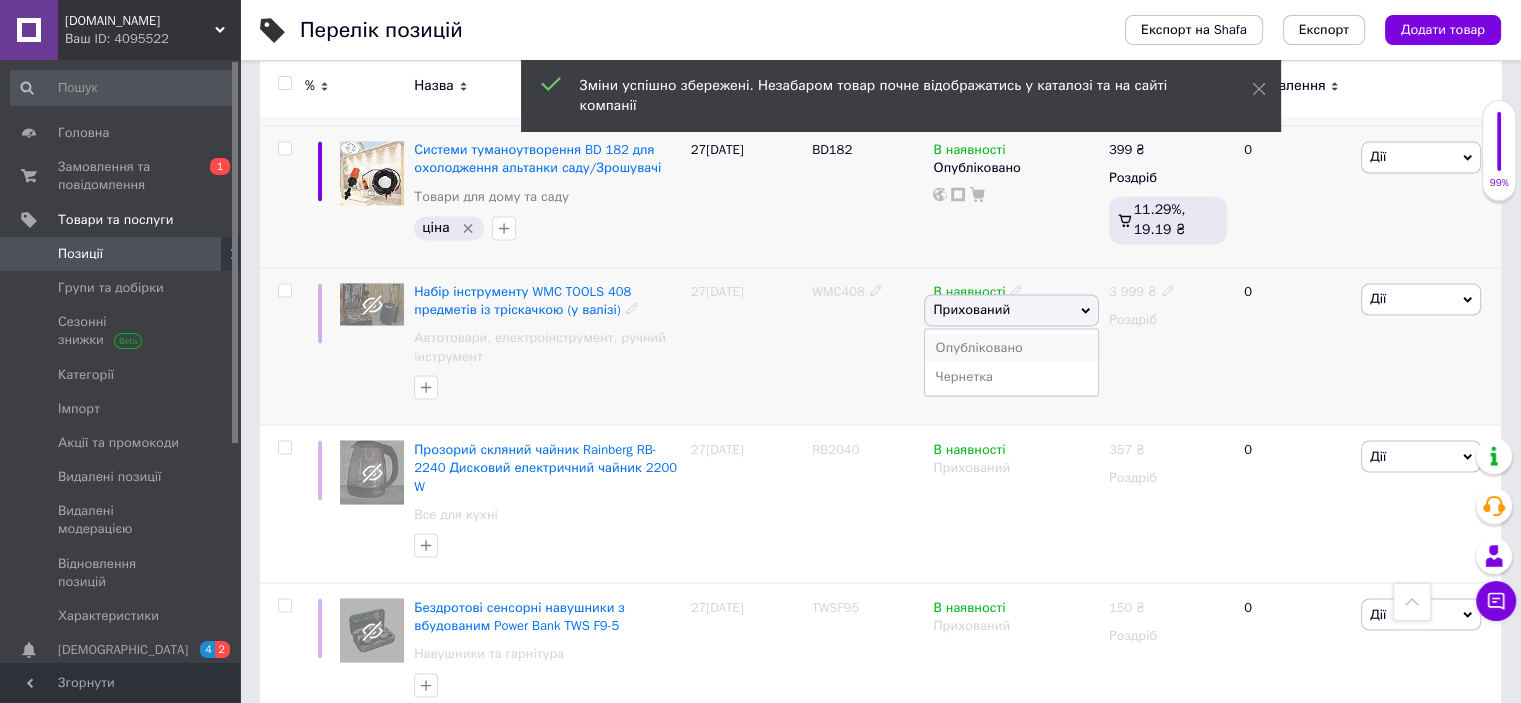 click on "Опубліковано" at bounding box center [1011, 348] 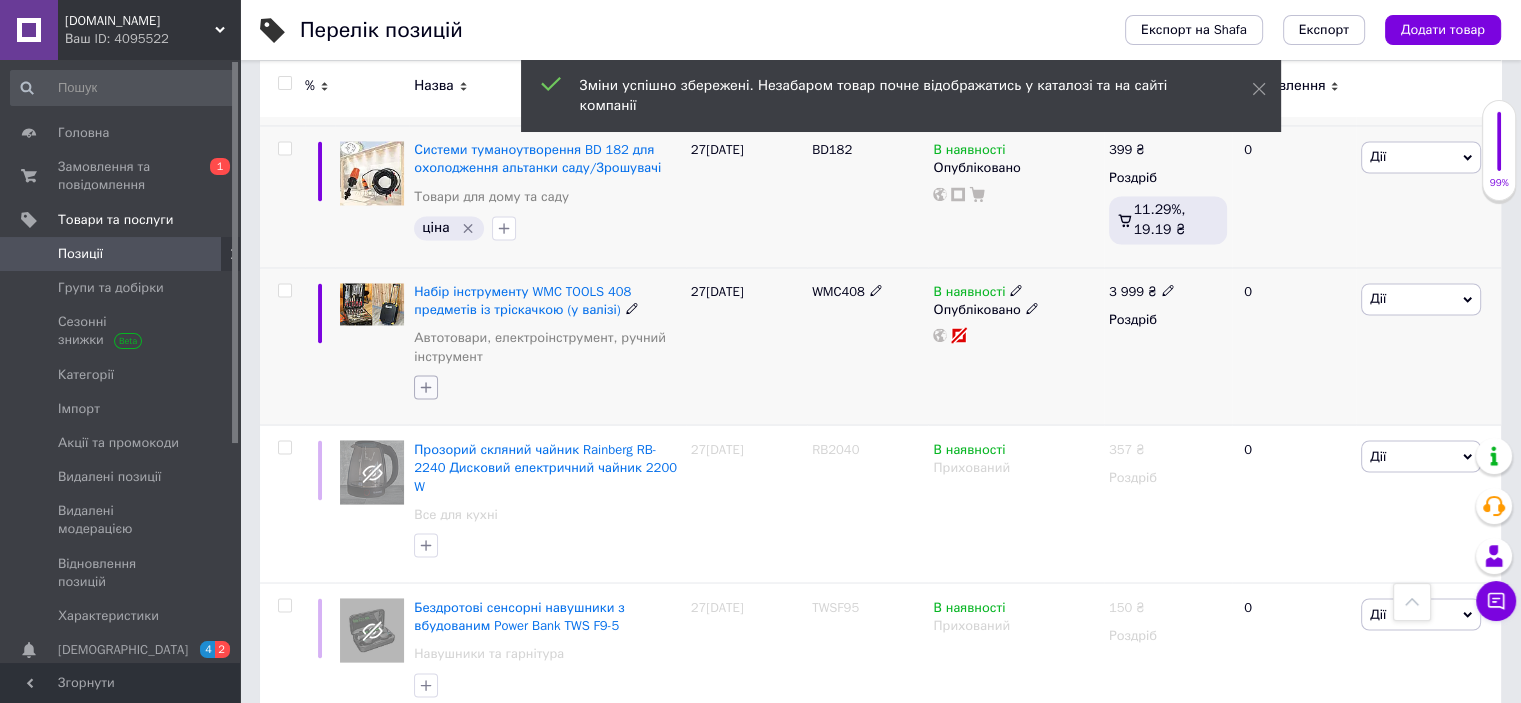 click 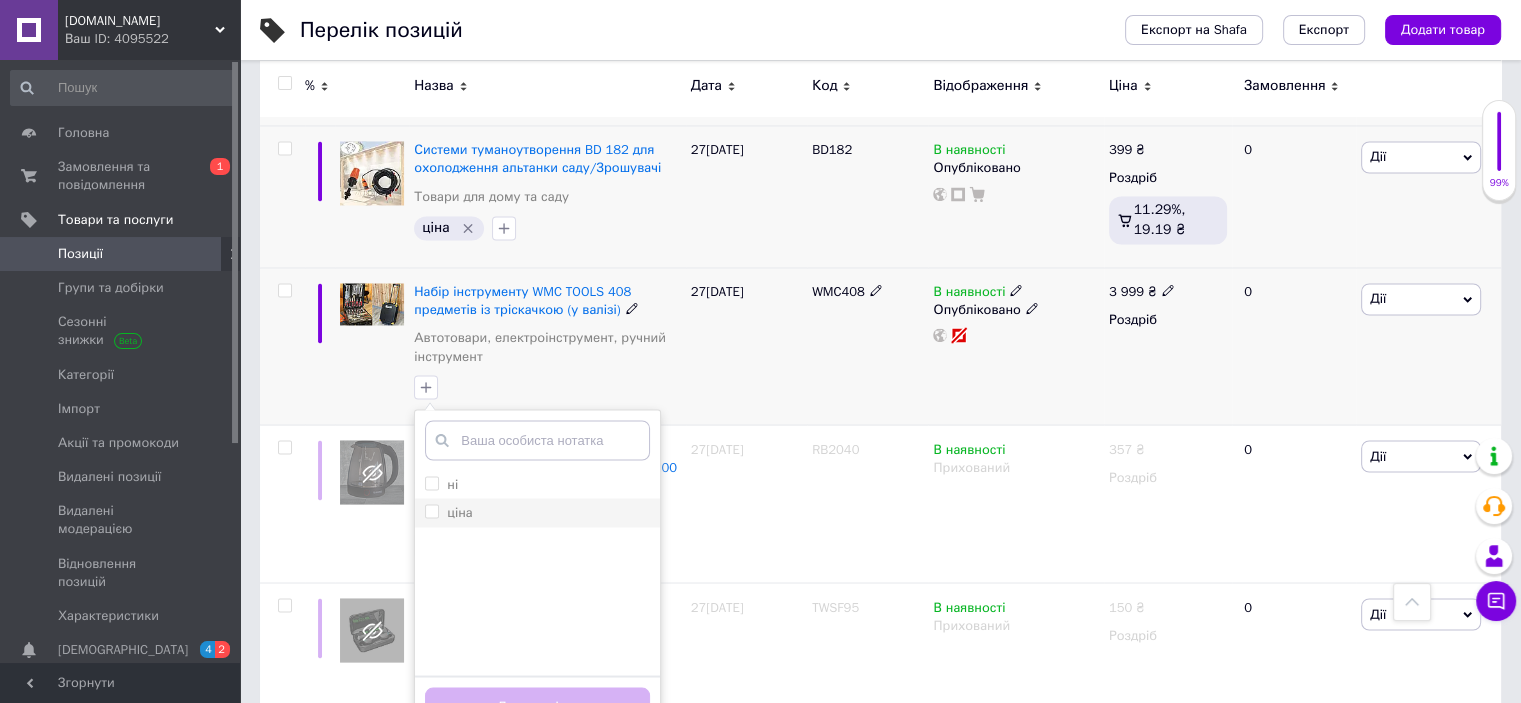 click on "ціна" at bounding box center (431, 510) 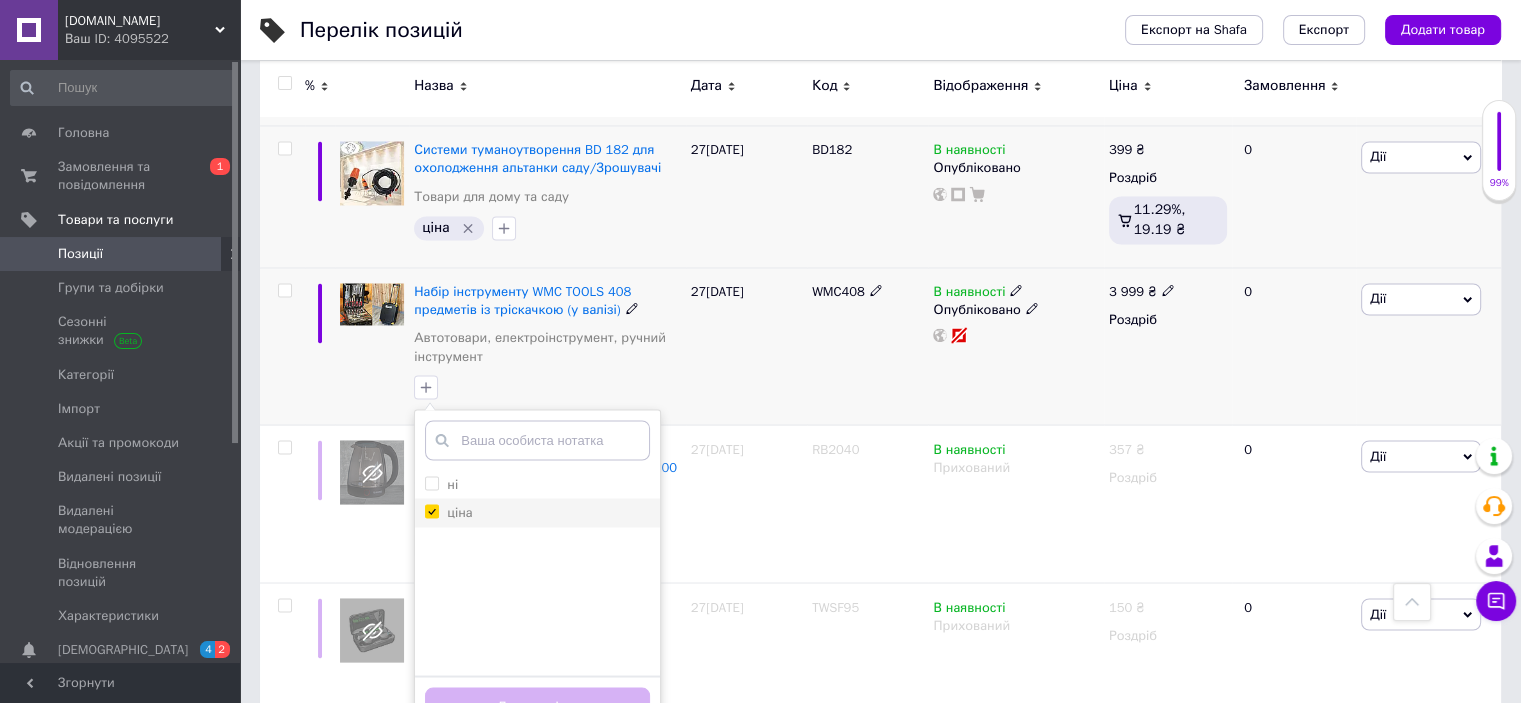 checkbox on "true" 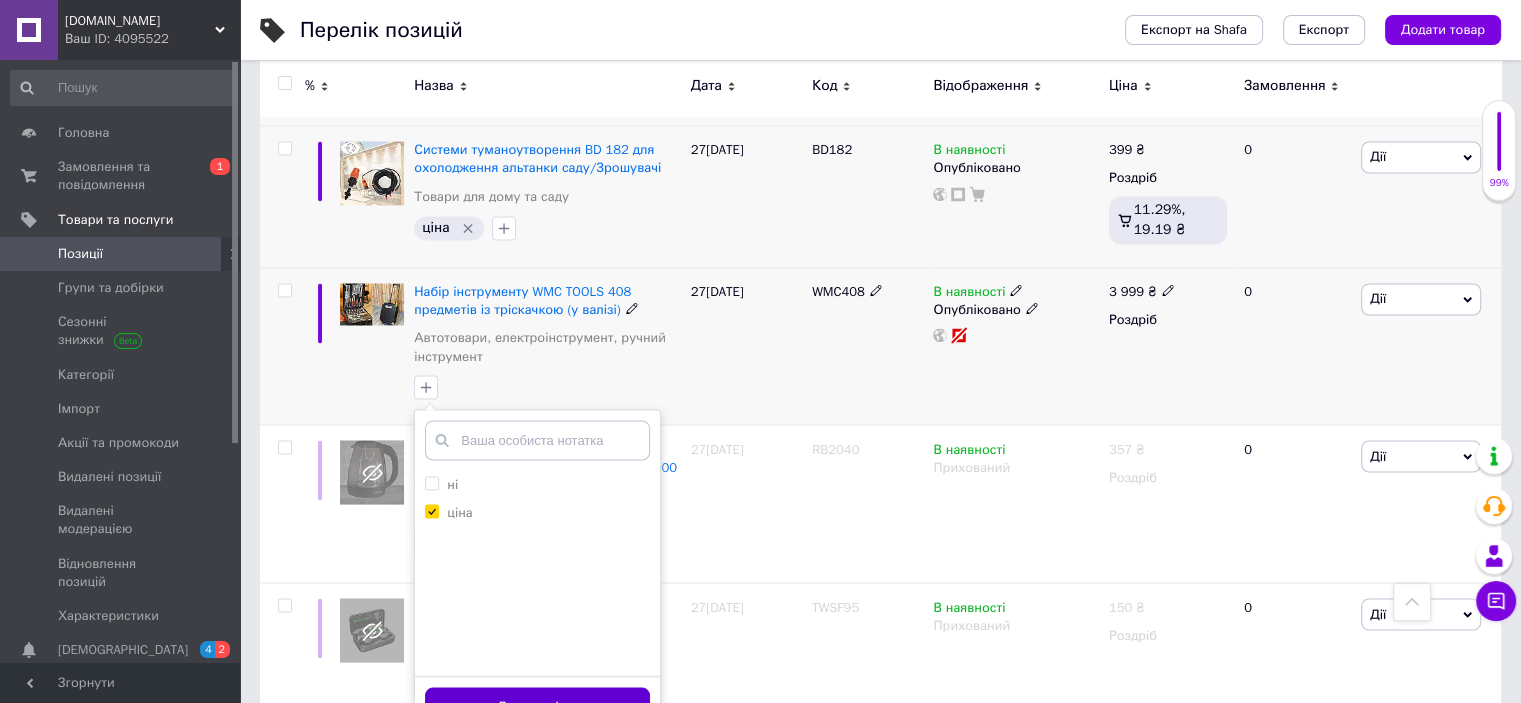 click on "Додати мітку" at bounding box center [537, 706] 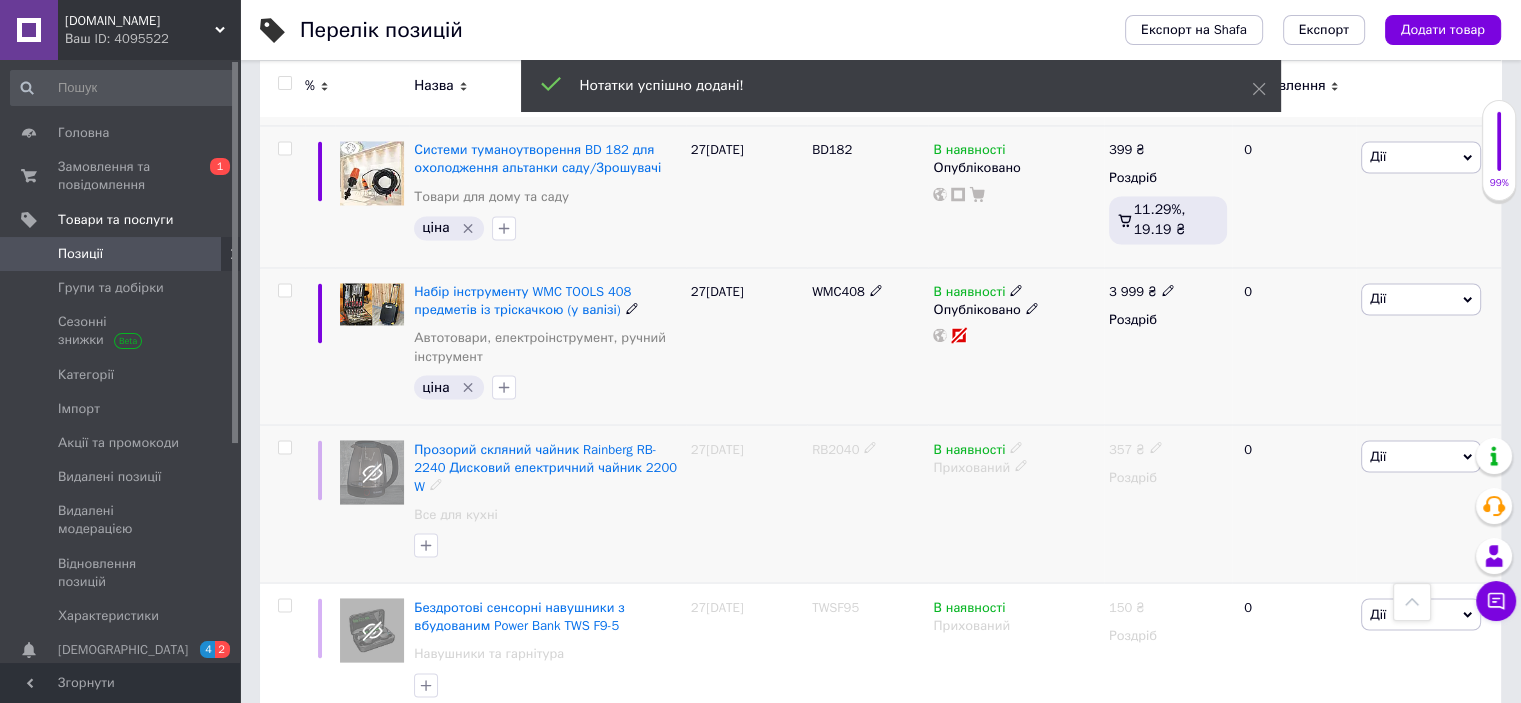 click on "RB2040" at bounding box center (835, 448) 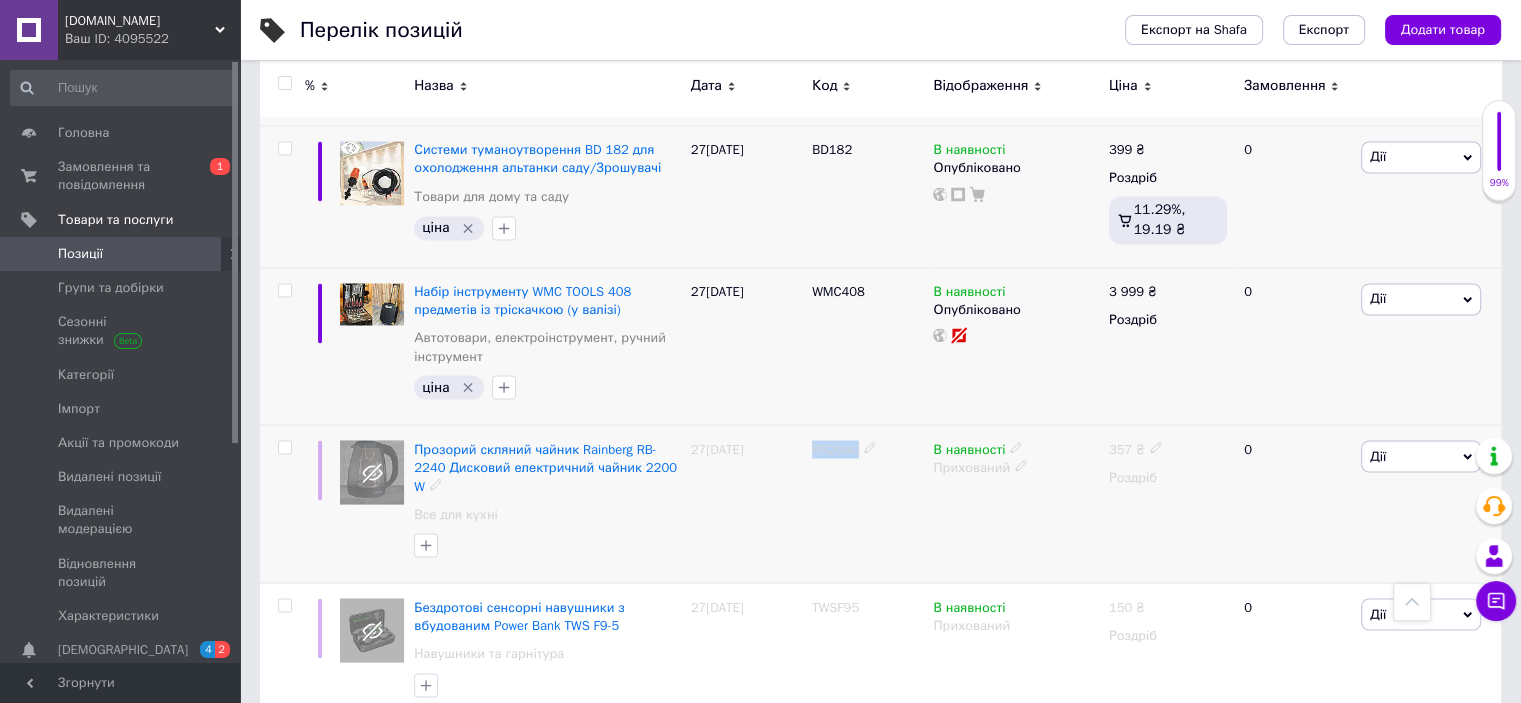 click 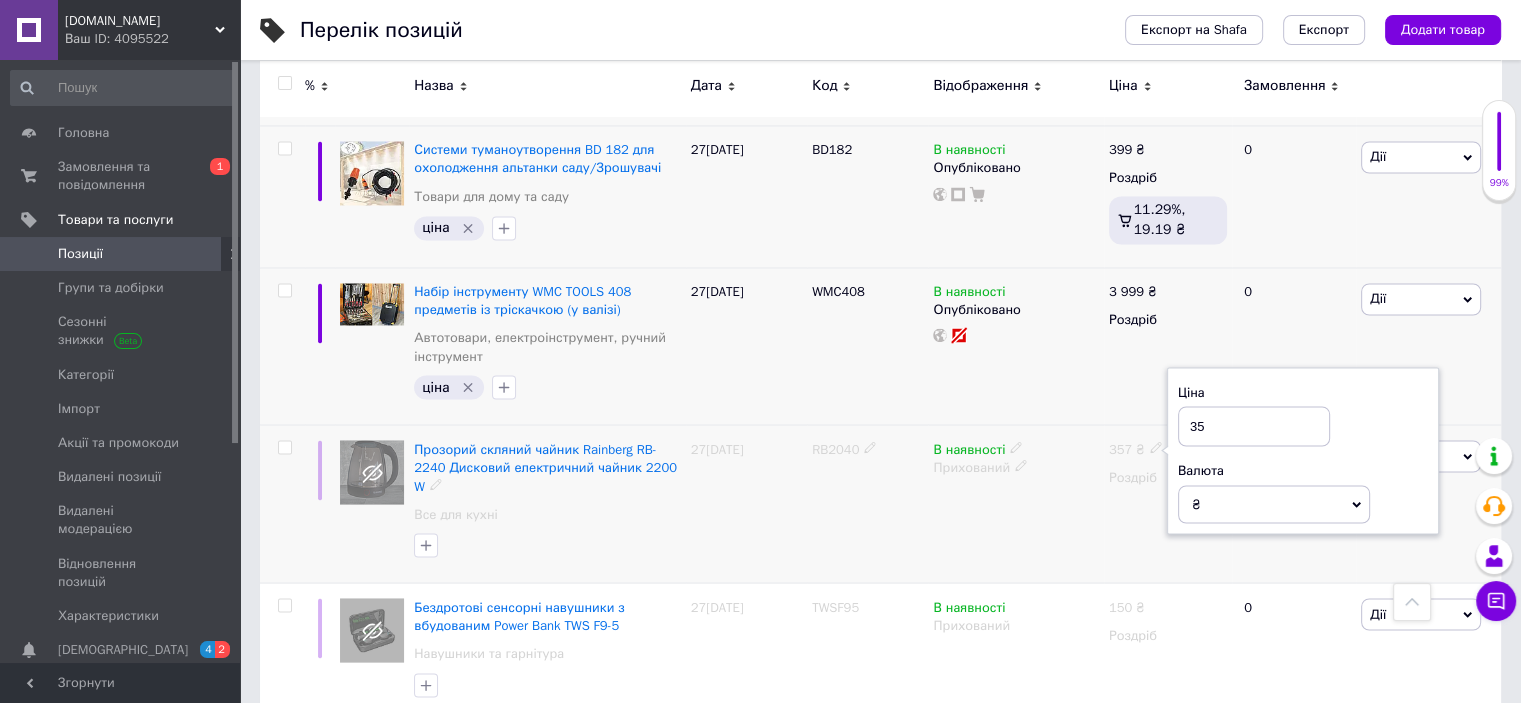 type on "3" 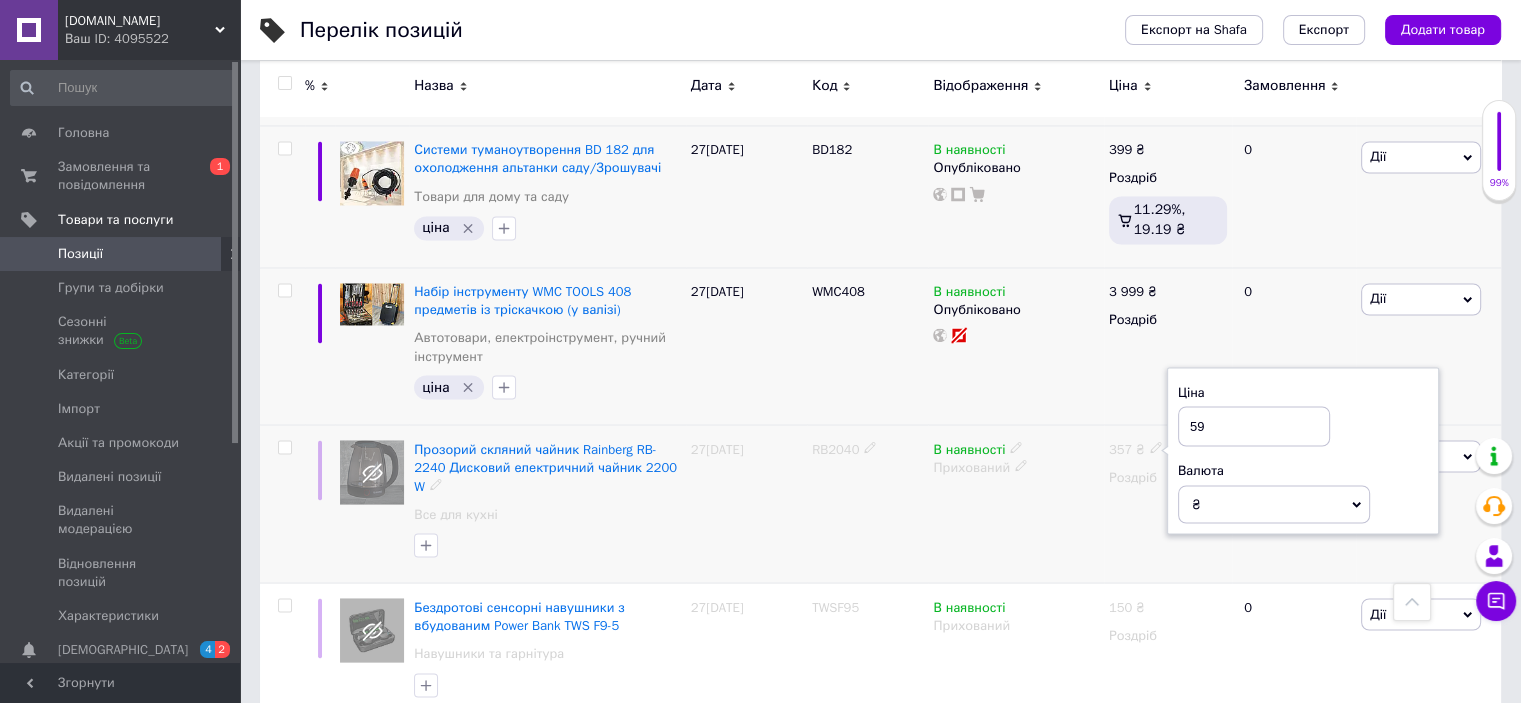 type on "599" 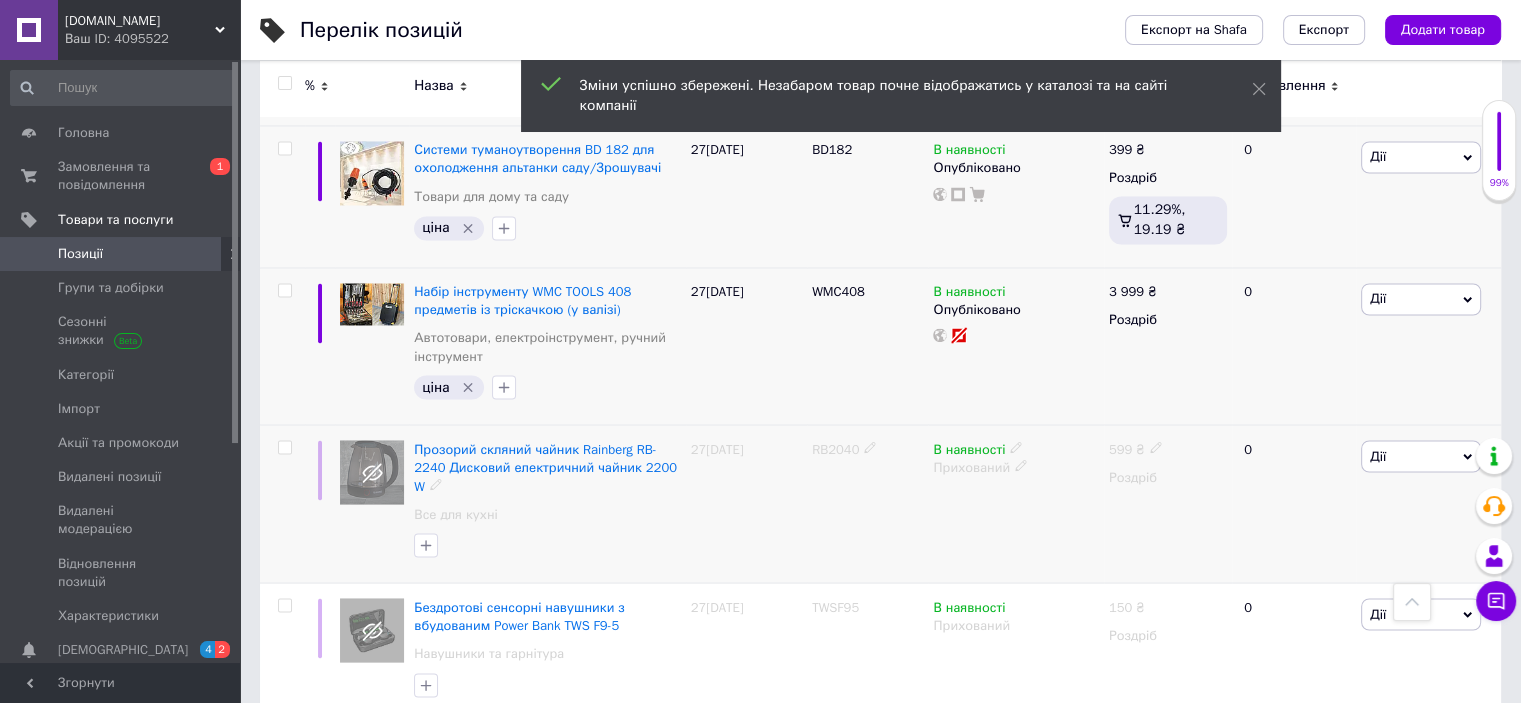 click 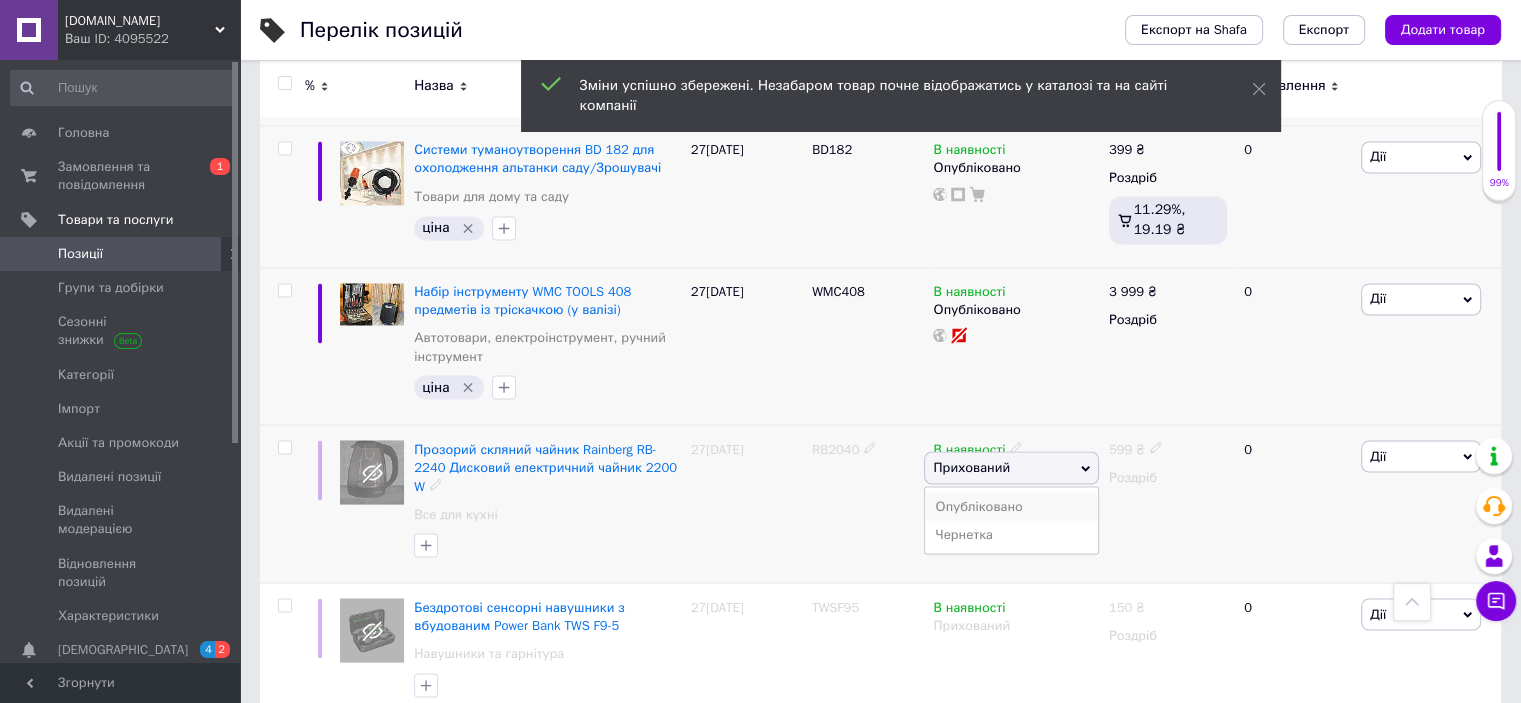 click on "Опубліковано" at bounding box center [1011, 506] 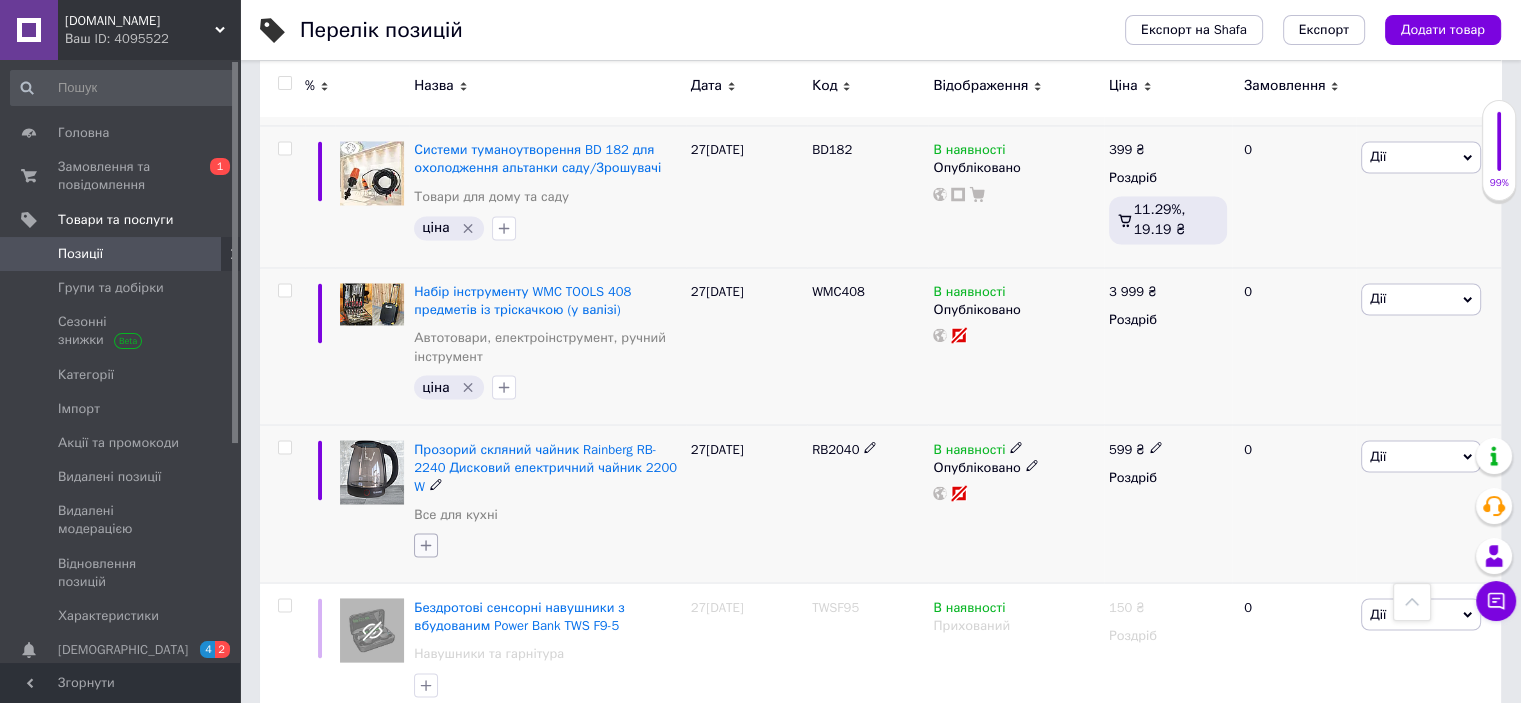 click 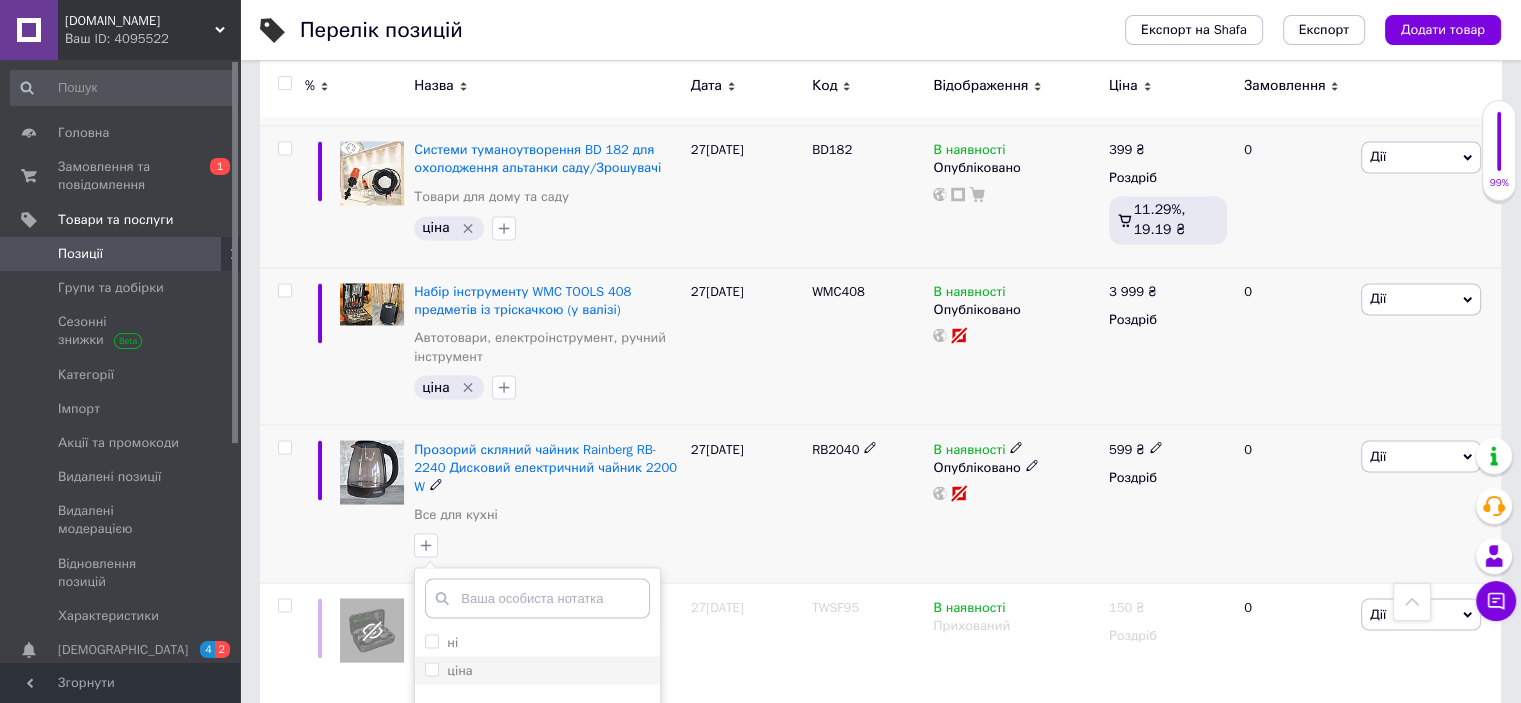 click on "ціна" at bounding box center [431, 668] 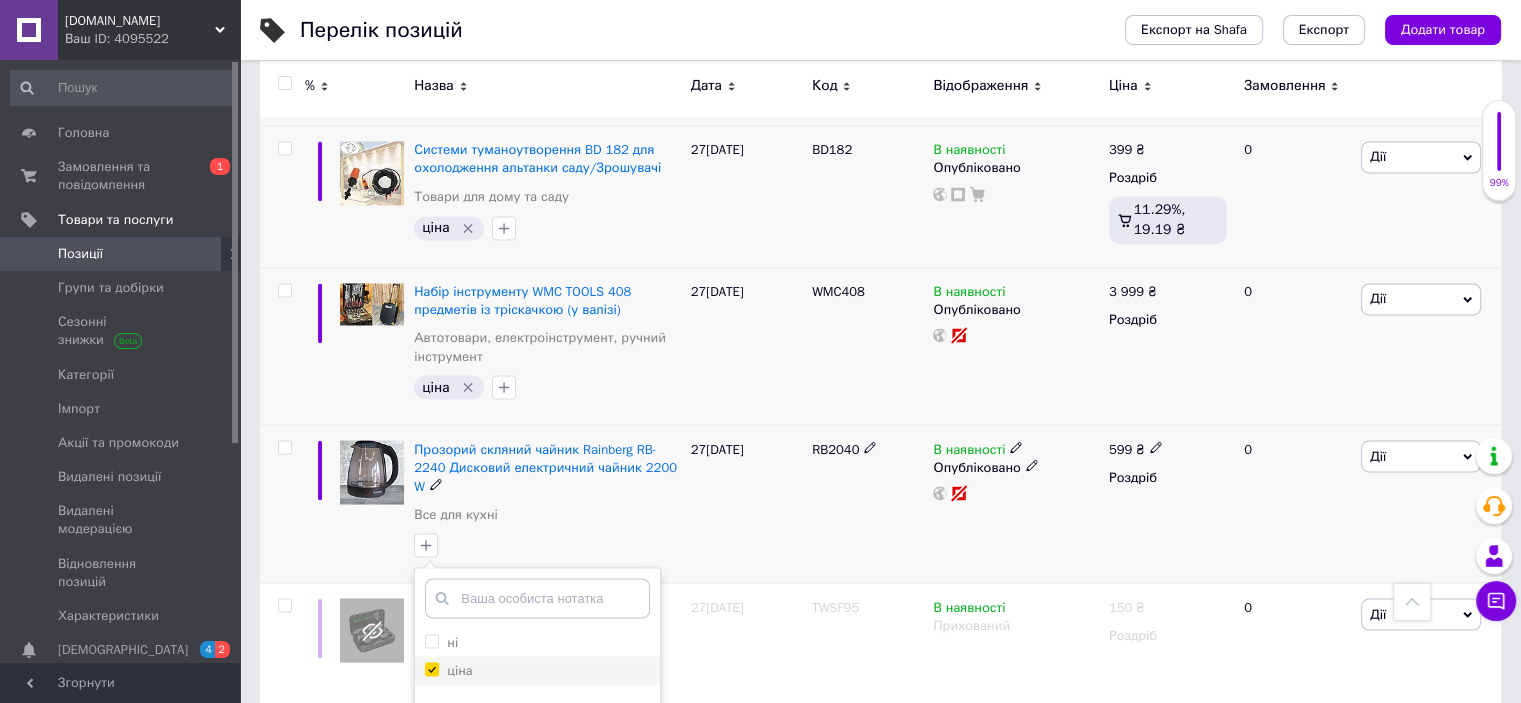 checkbox on "true" 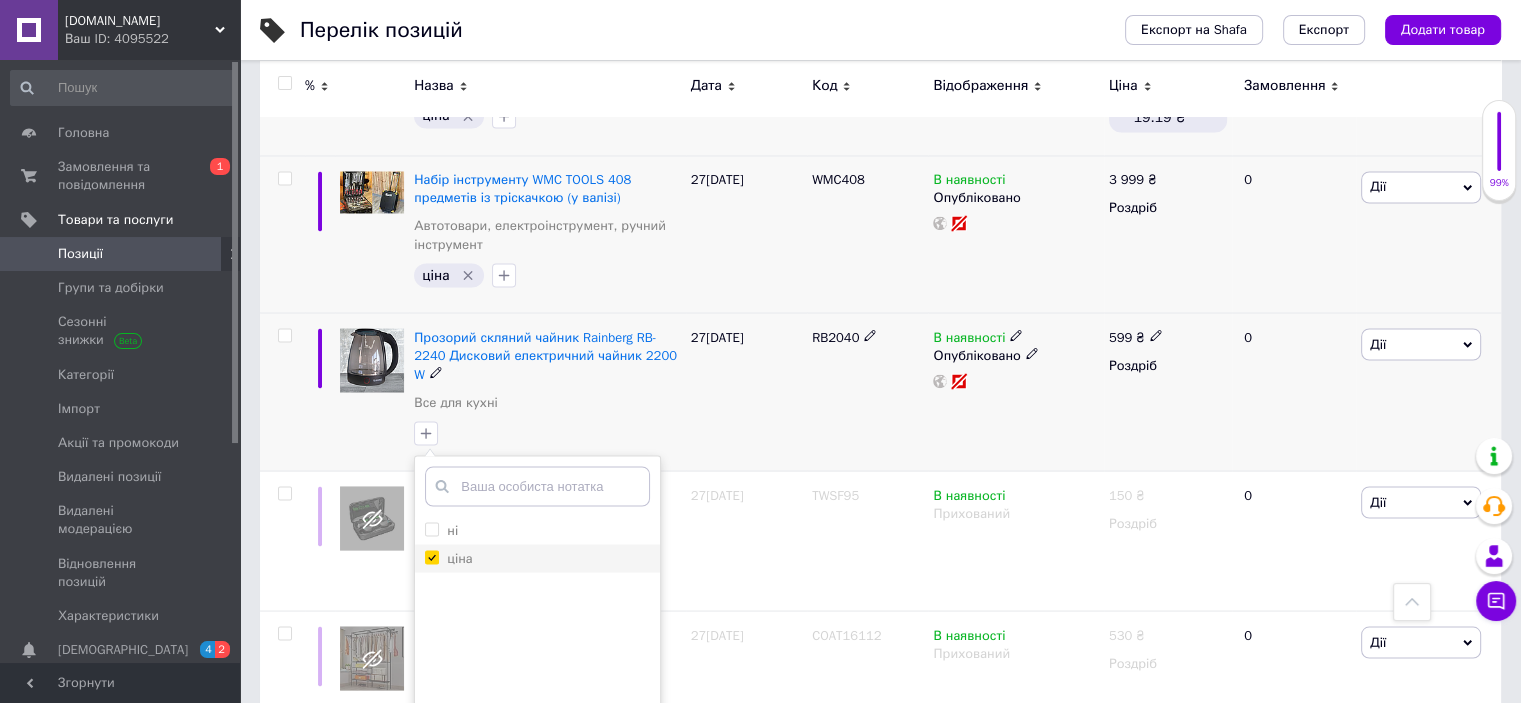 scroll, scrollTop: 3669, scrollLeft: 0, axis: vertical 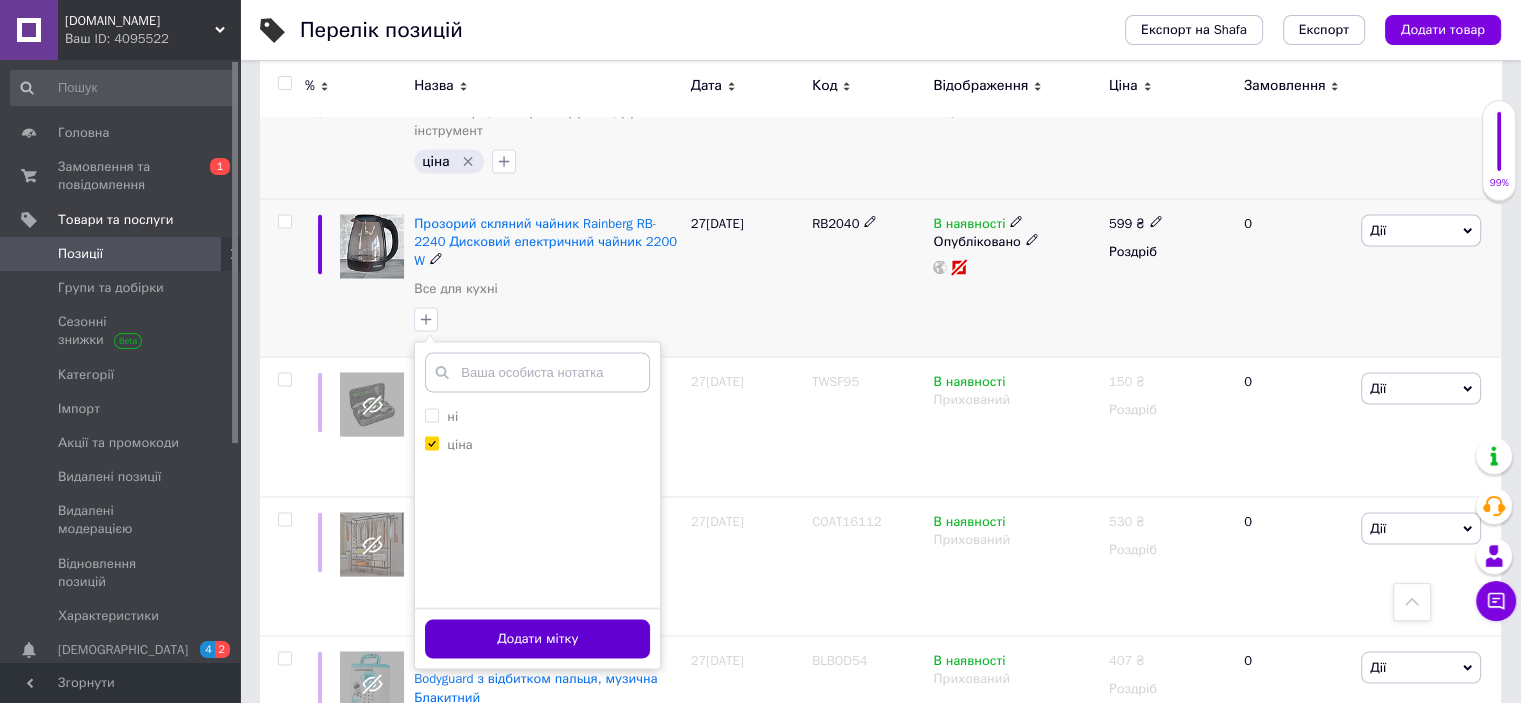 click on "Додати мітку" at bounding box center (537, 638) 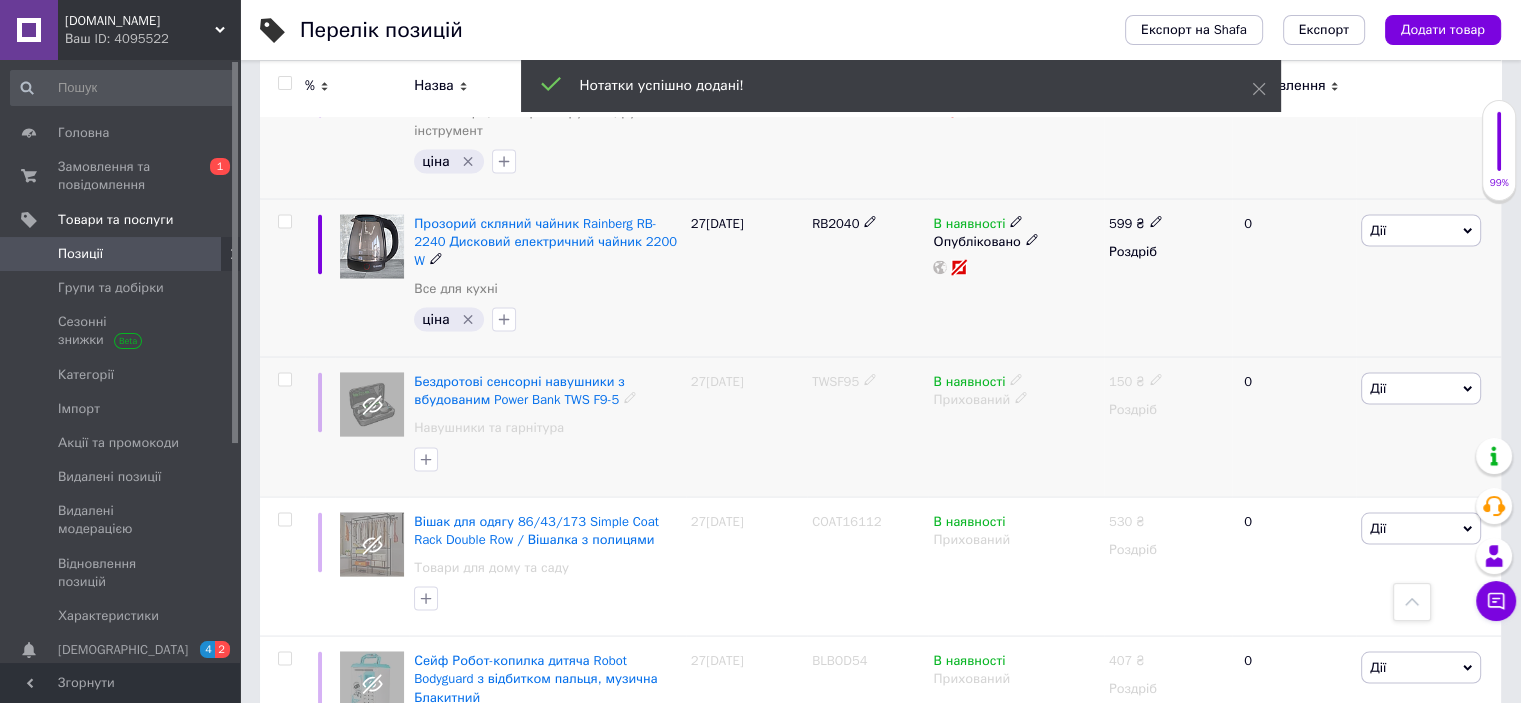 click on "TWSF95" at bounding box center (835, 380) 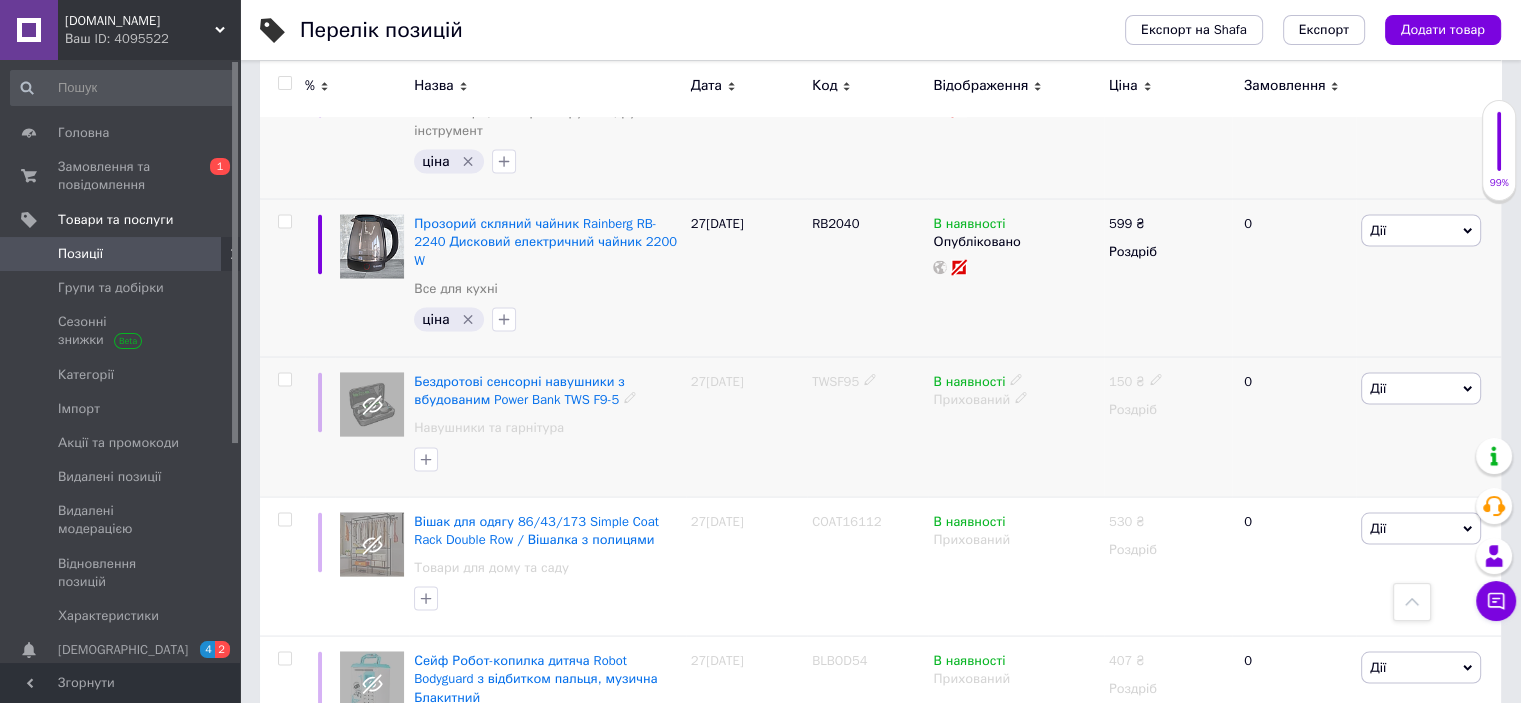 click 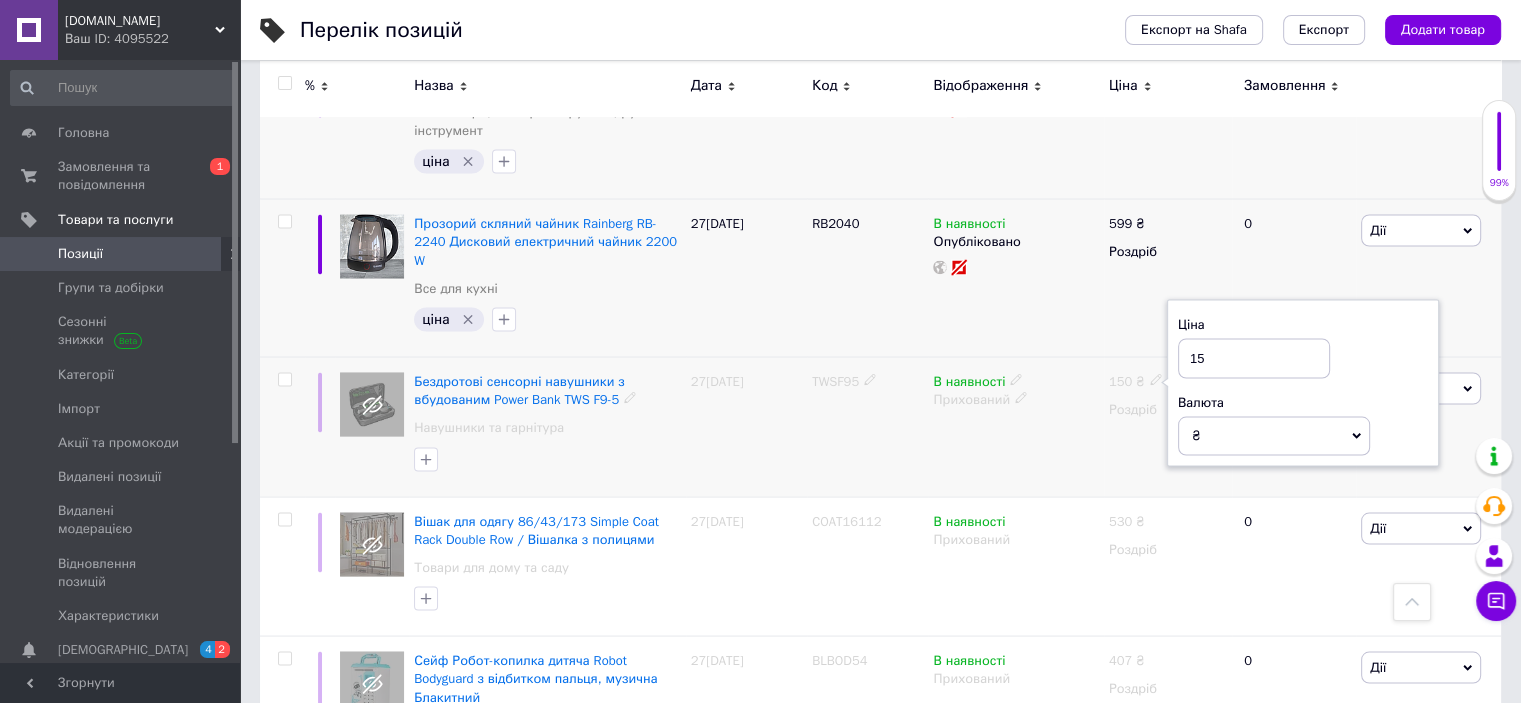 type on "1" 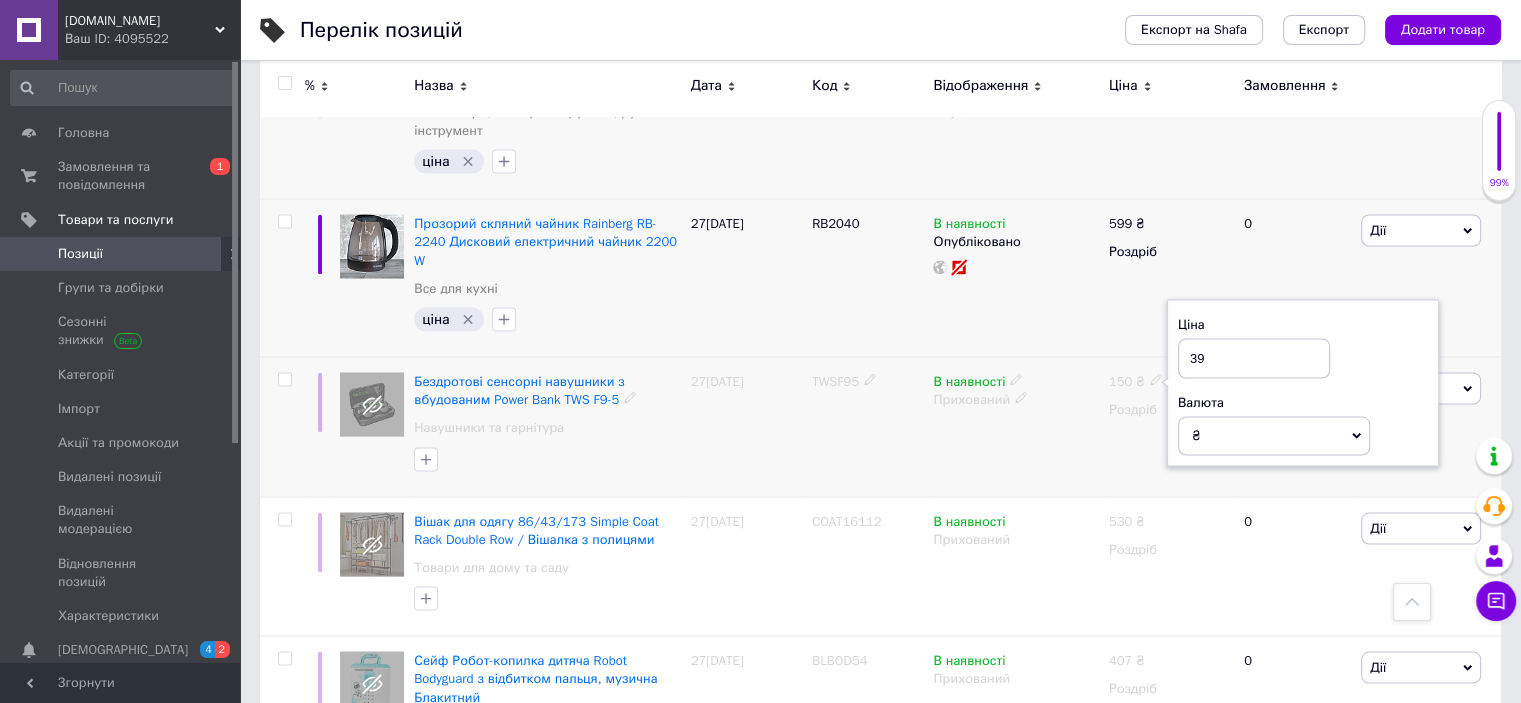 type on "399" 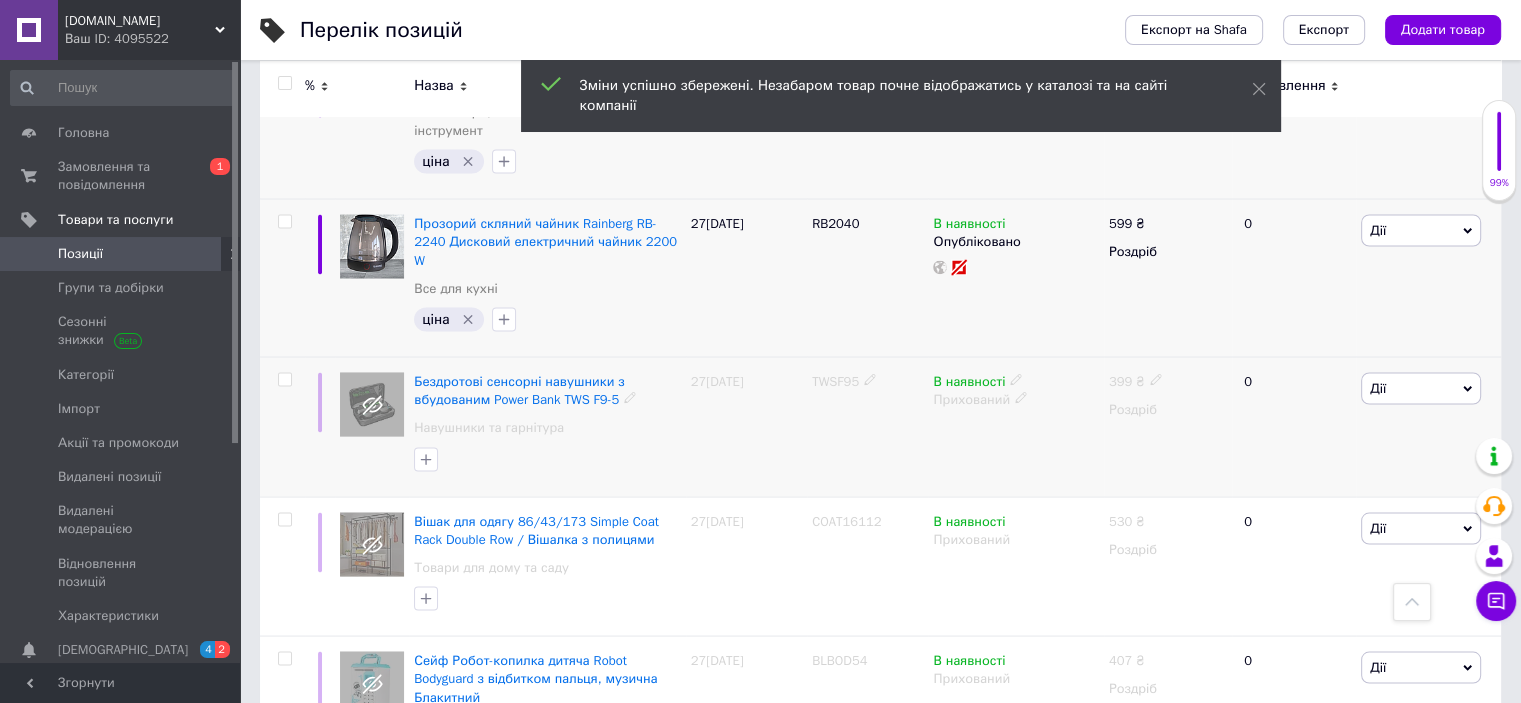 click 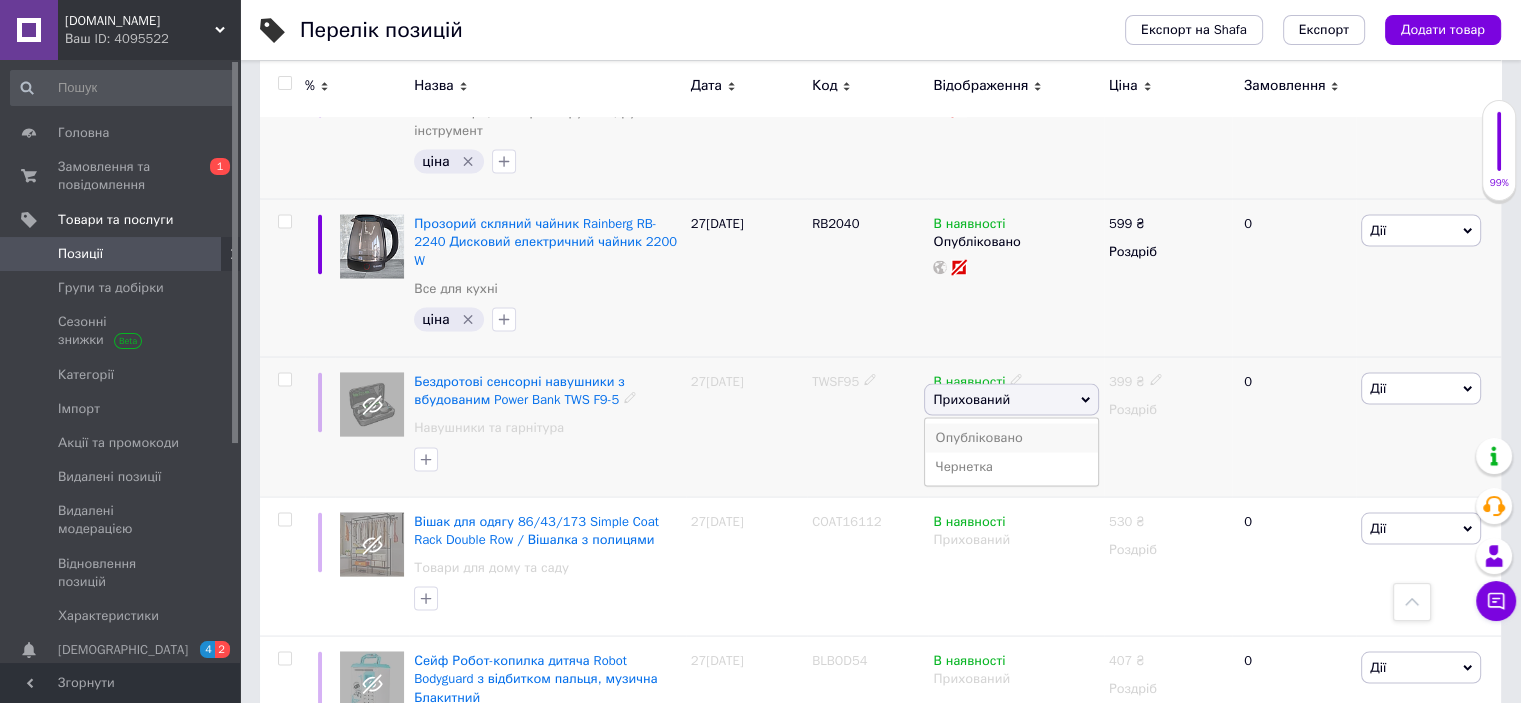 click on "Опубліковано" at bounding box center (1011, 437) 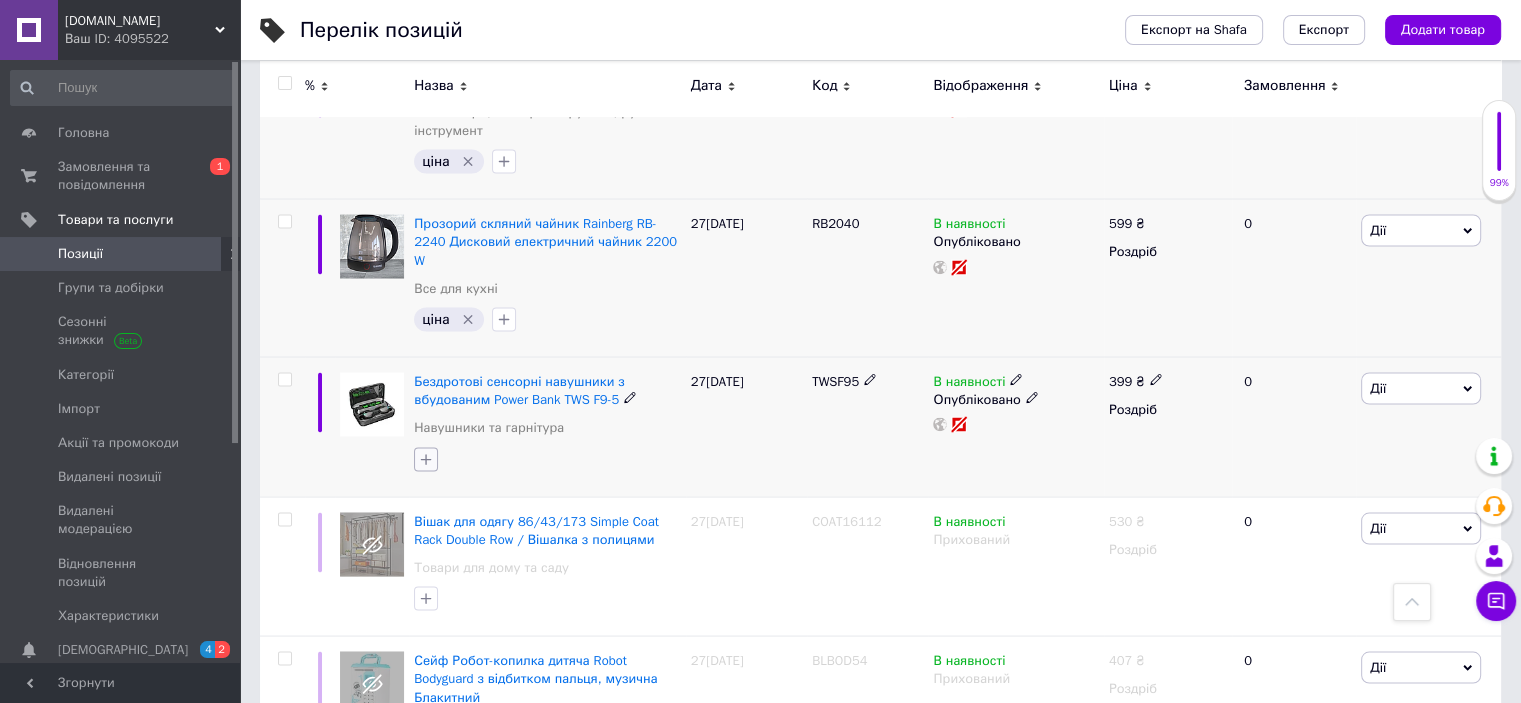 click 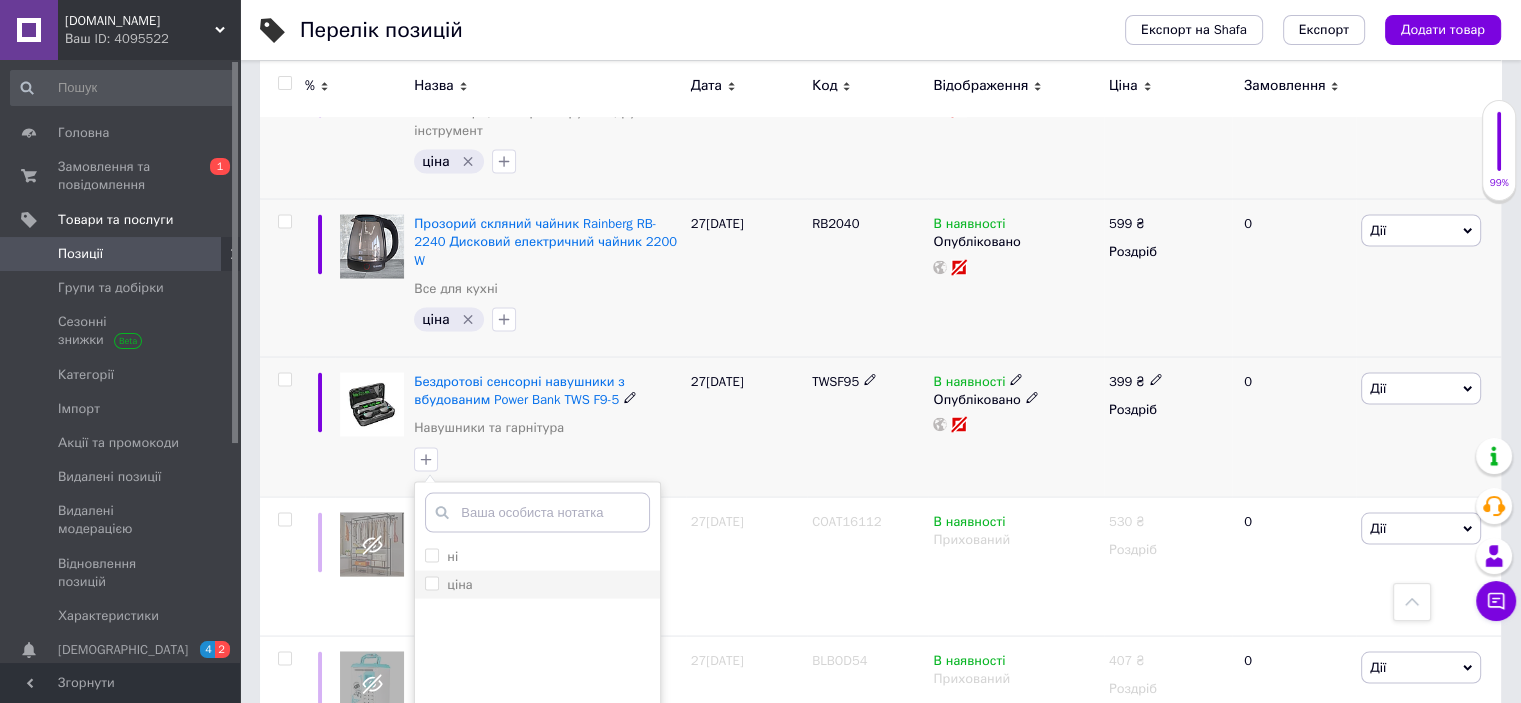 click on "ціна" at bounding box center (431, 582) 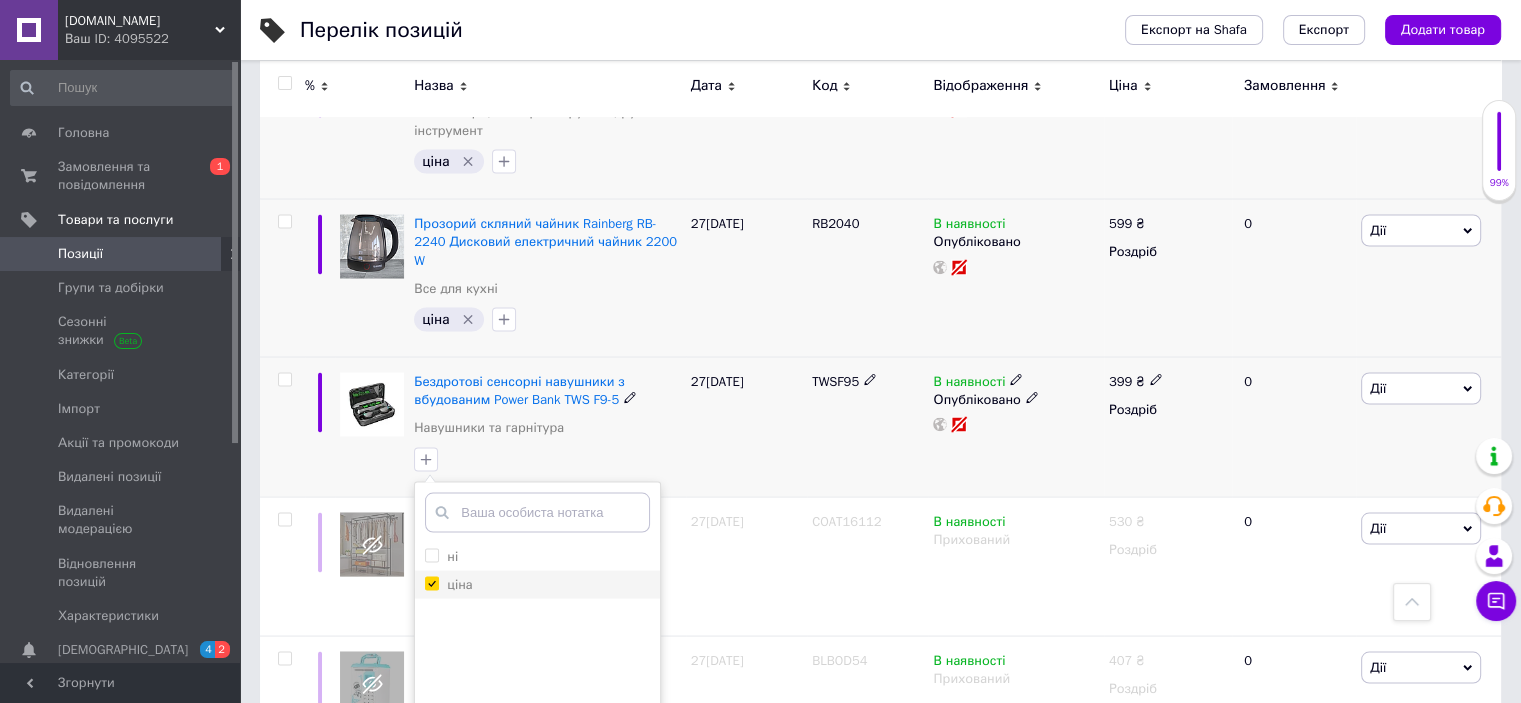 checkbox on "true" 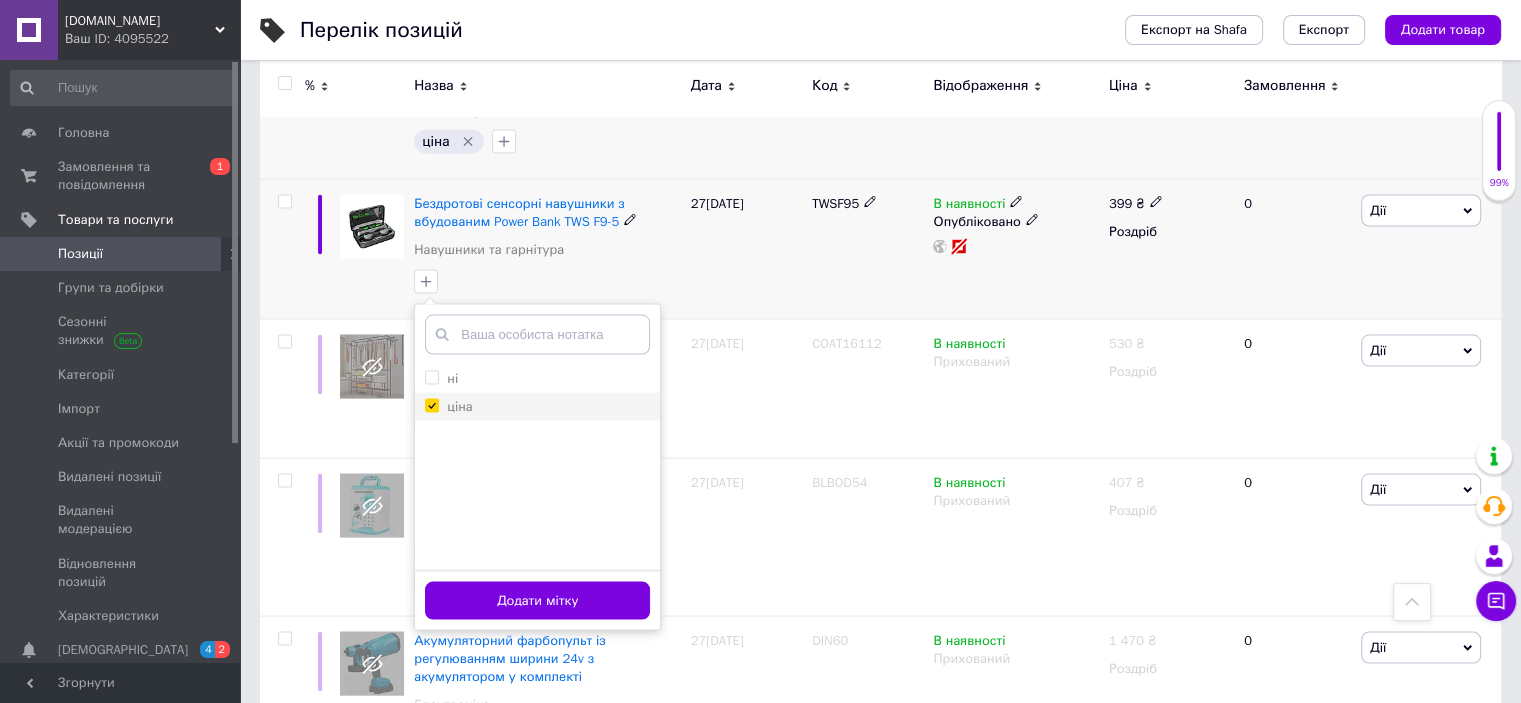 scroll, scrollTop: 3849, scrollLeft: 0, axis: vertical 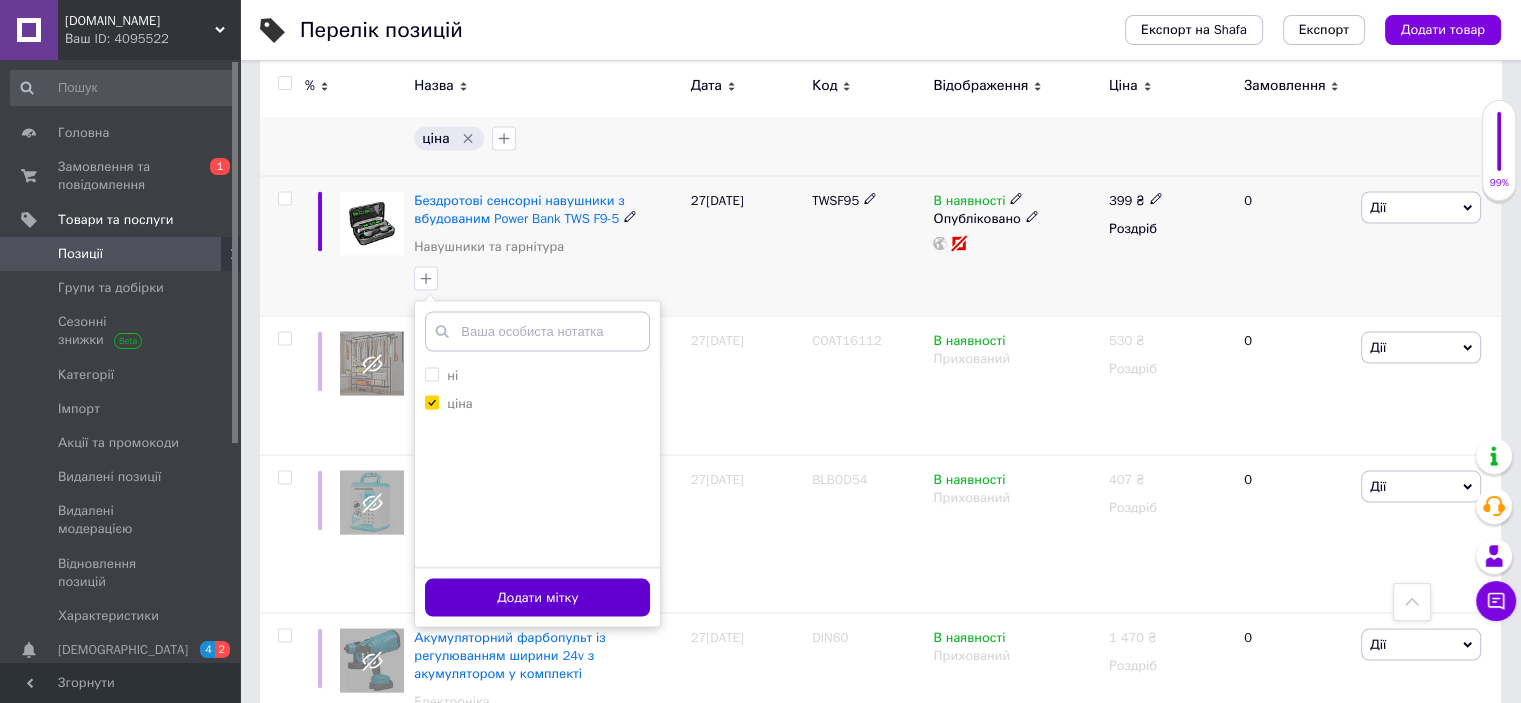 click on "Додати мітку" at bounding box center (537, 598) 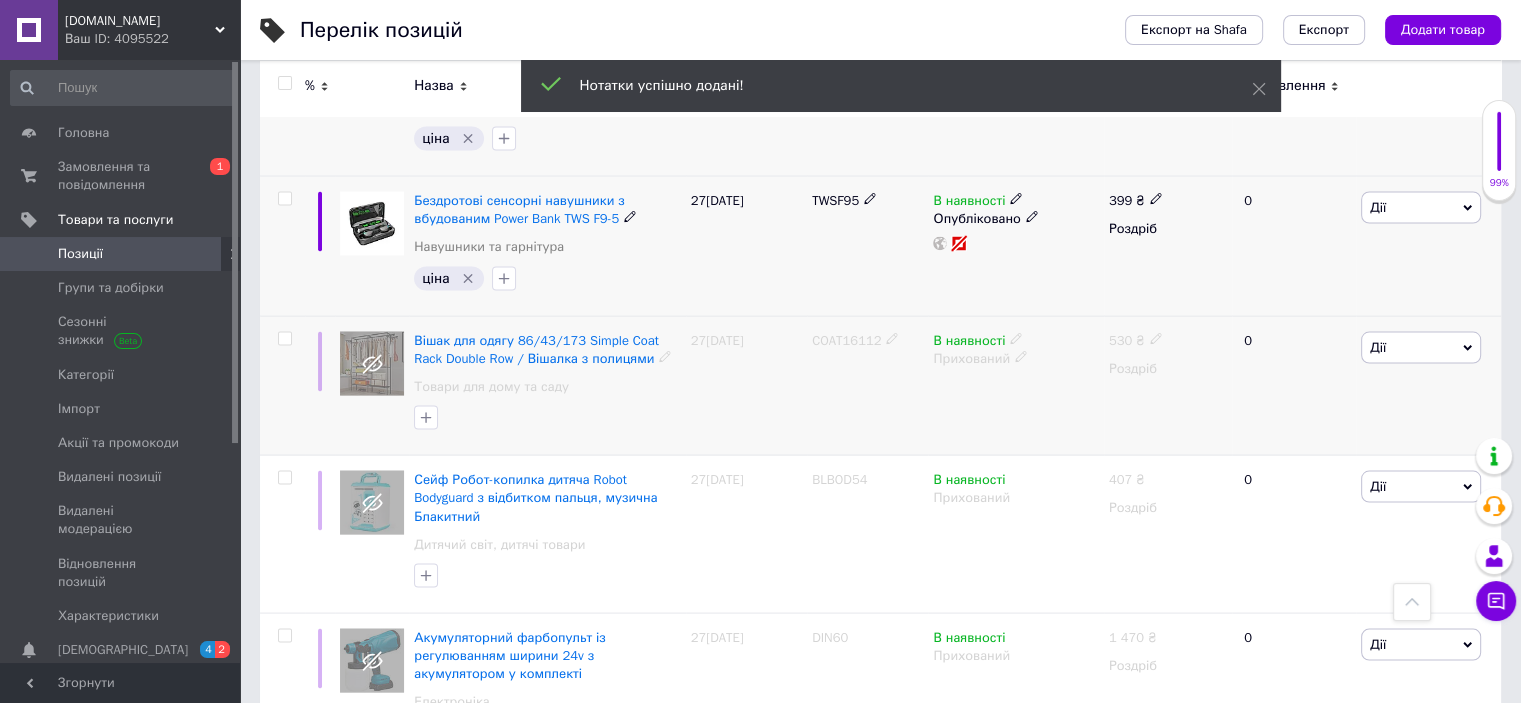 click on "COAT16112" at bounding box center [846, 340] 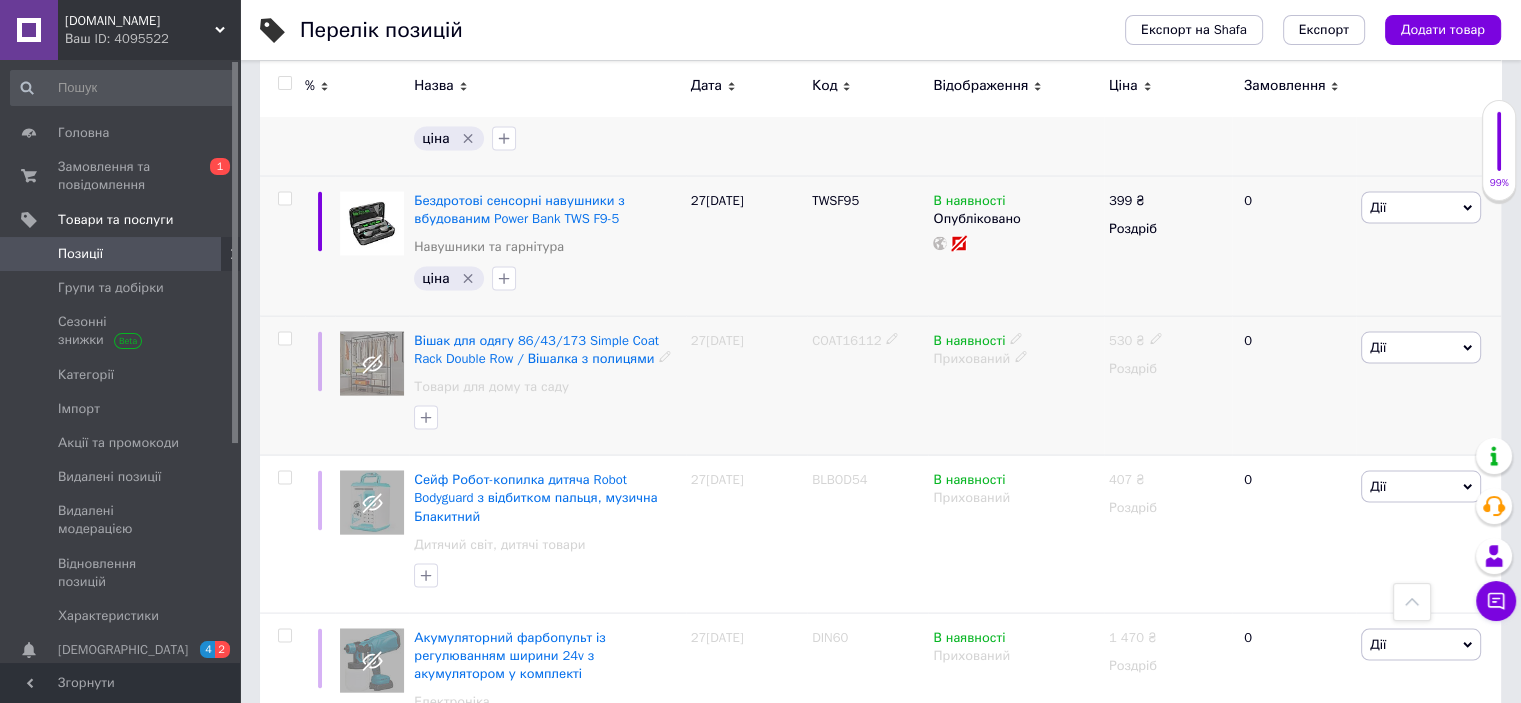 click 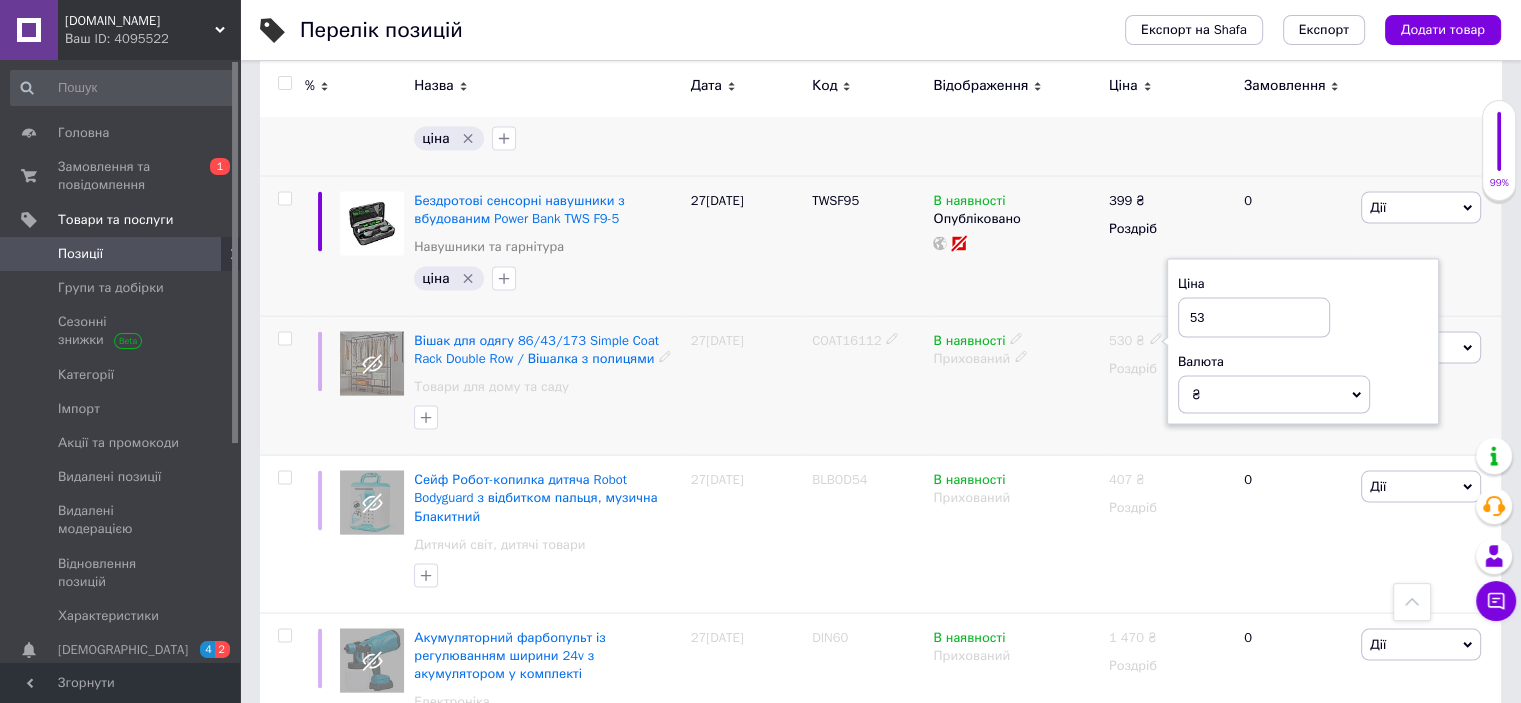 type on "5" 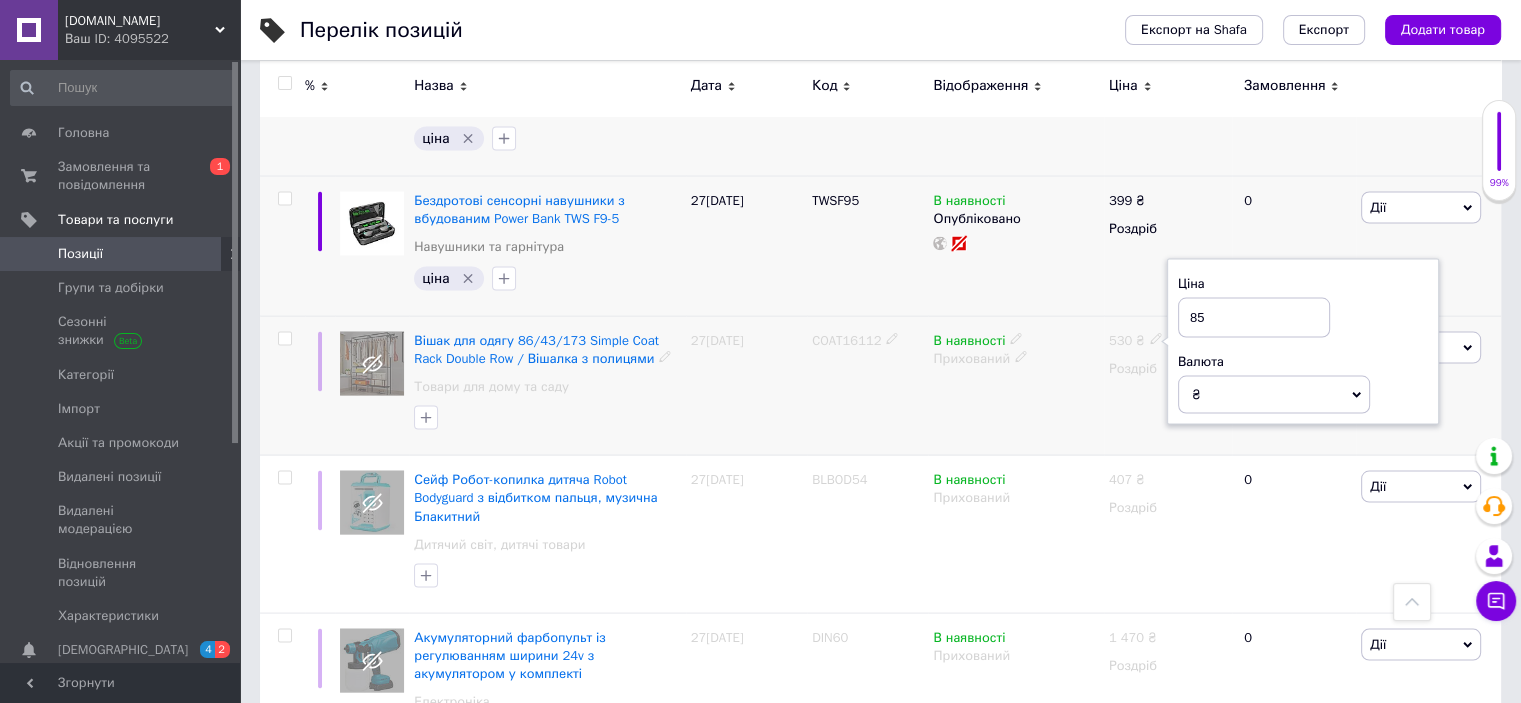 type on "859" 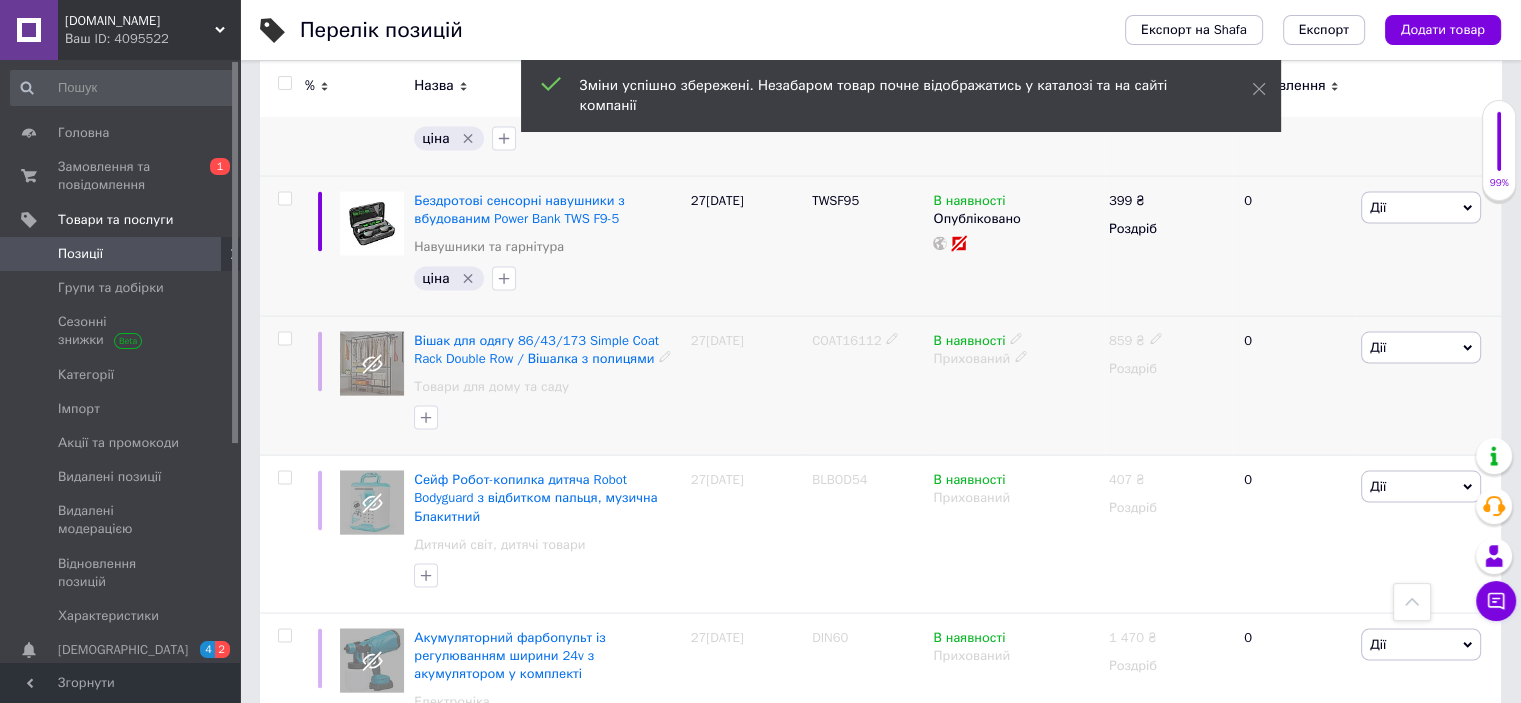click 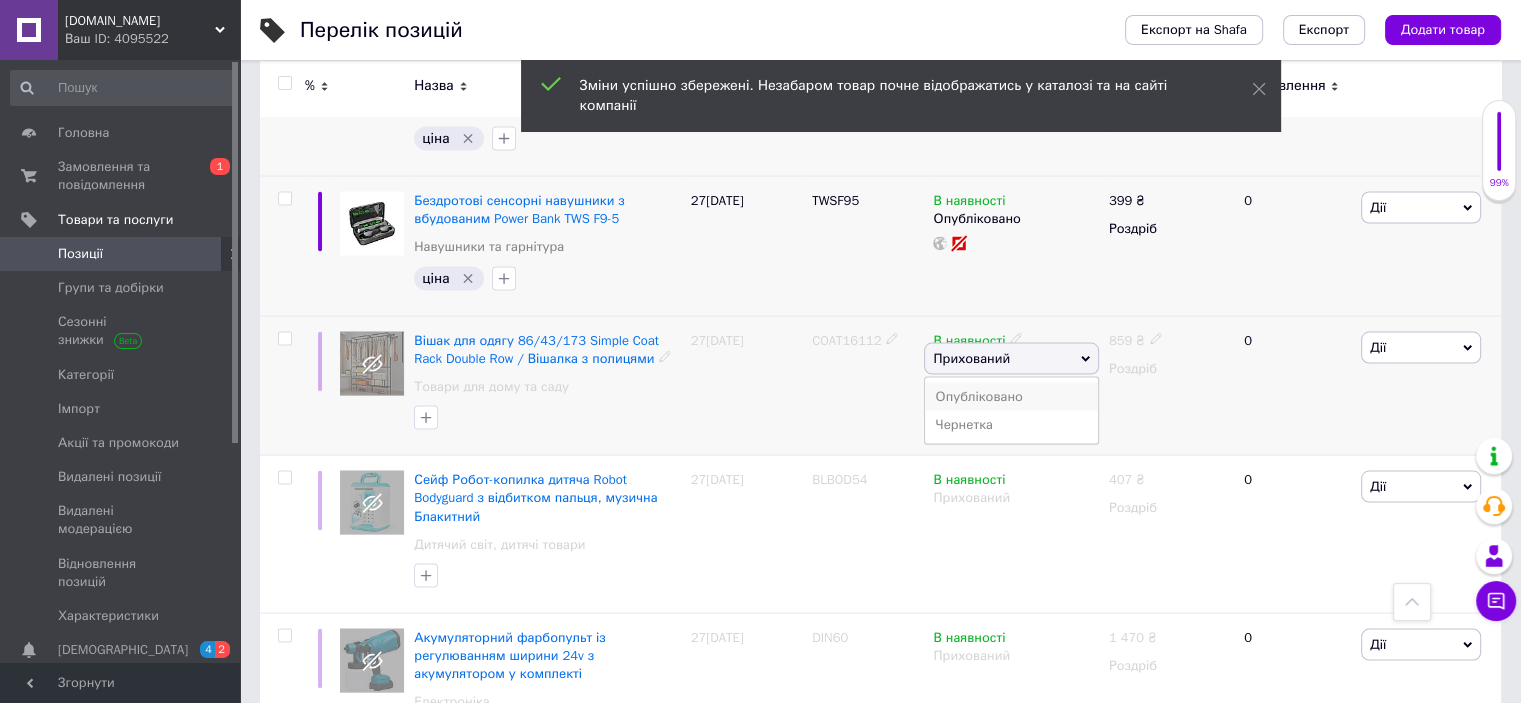 click on "Опубліковано" at bounding box center [1011, 397] 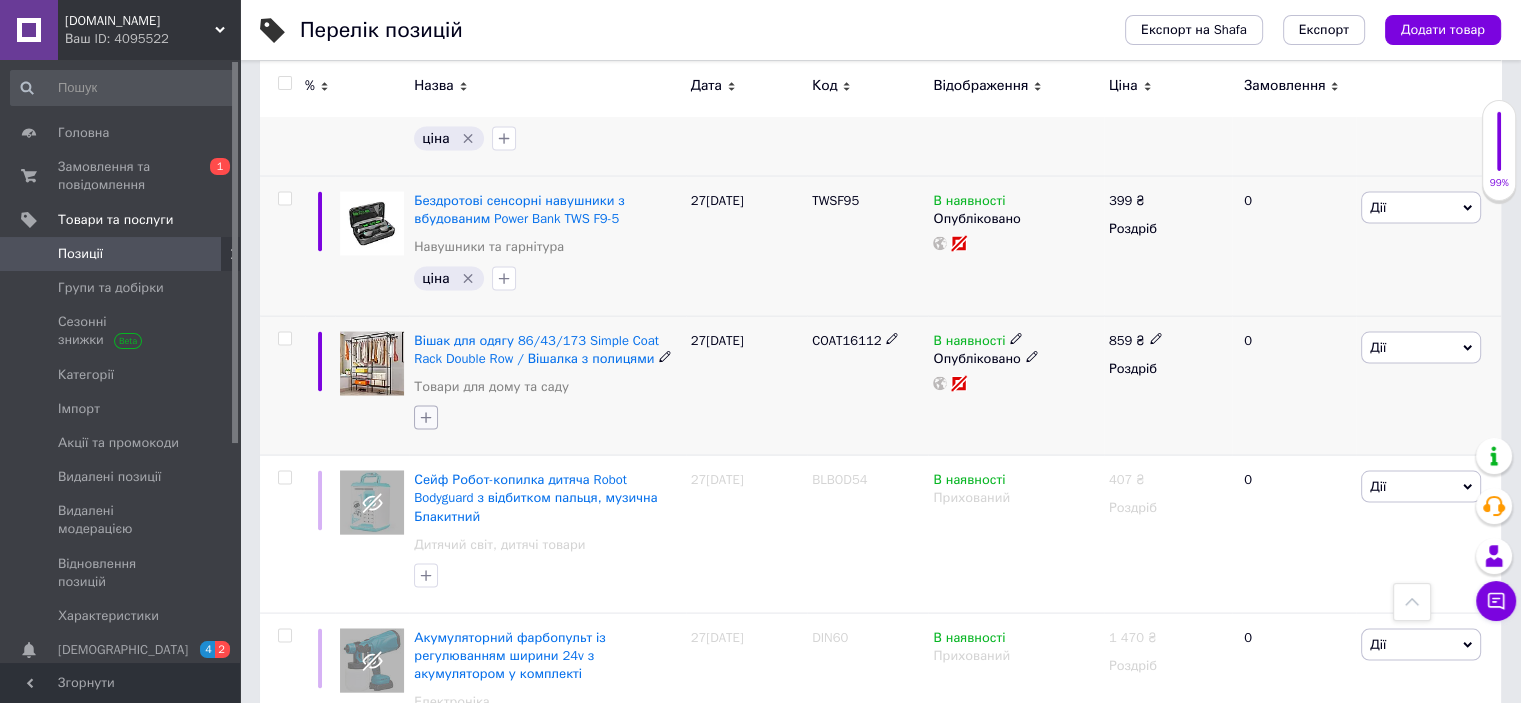 click 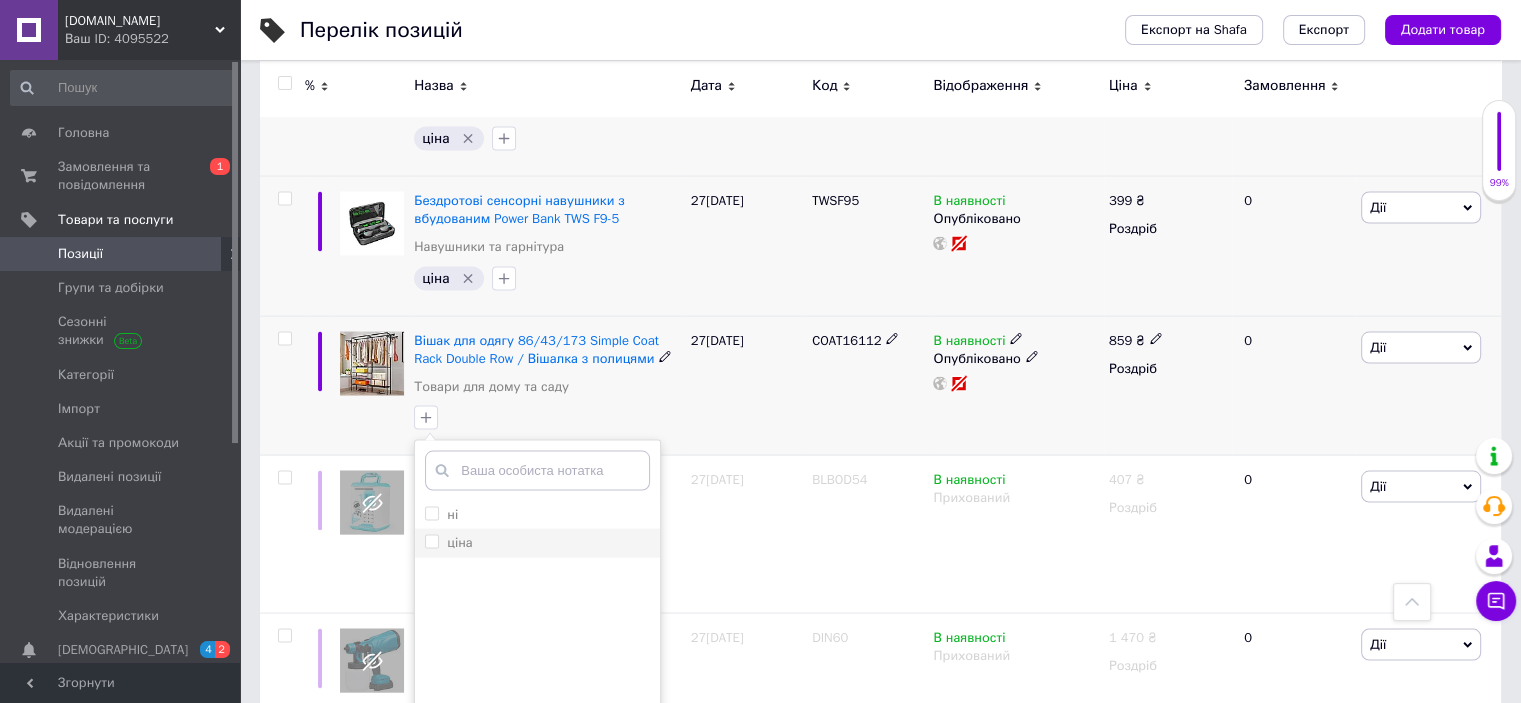 click on "ціна" at bounding box center [431, 541] 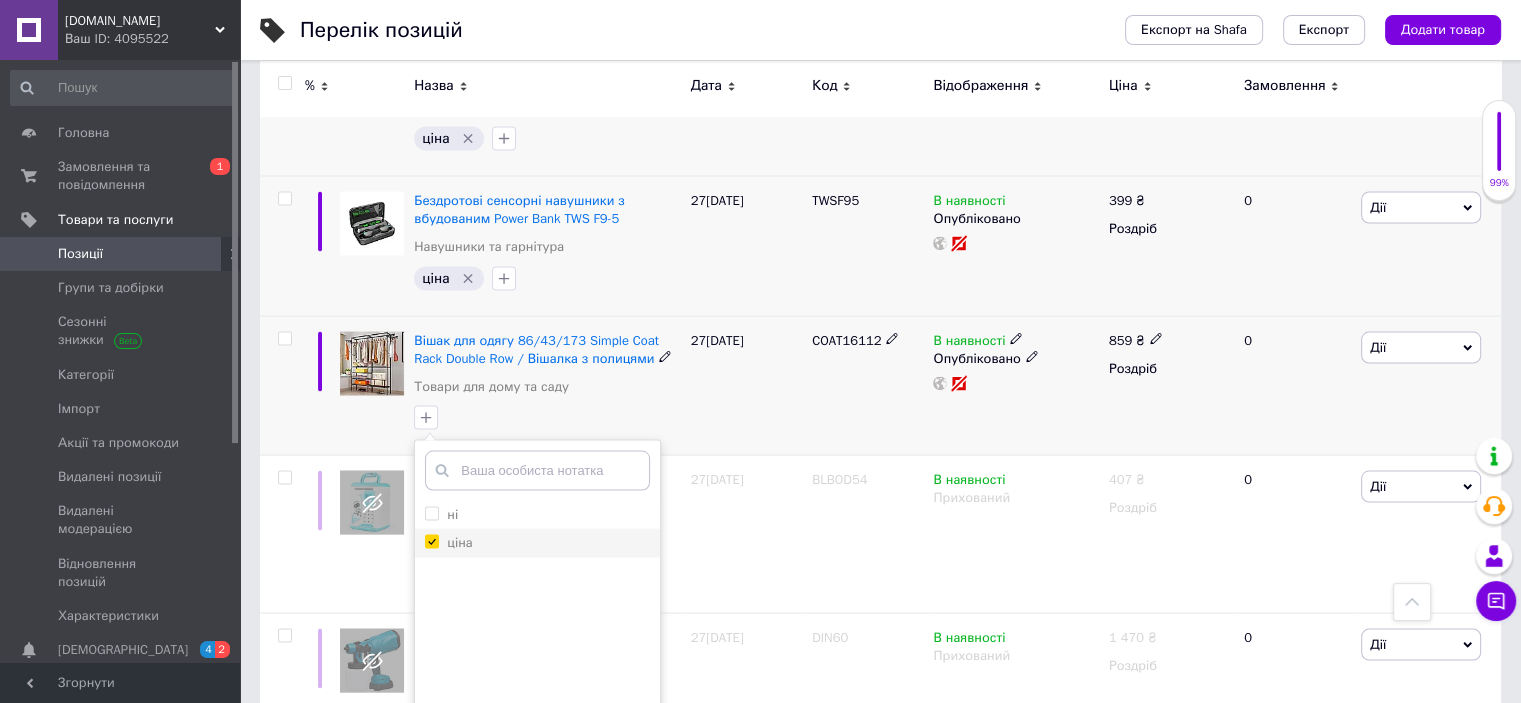 checkbox on "true" 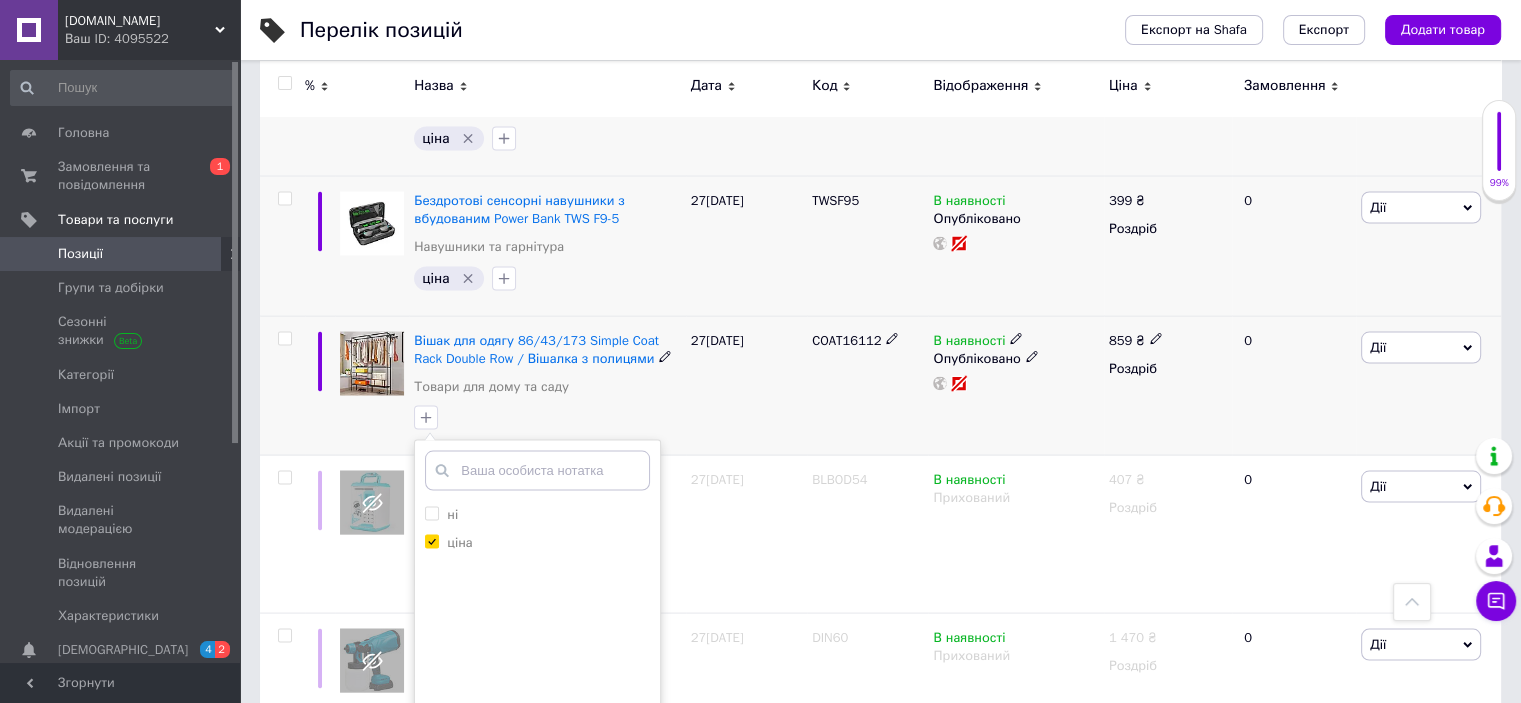 click on "Додати мітку" at bounding box center [537, 737] 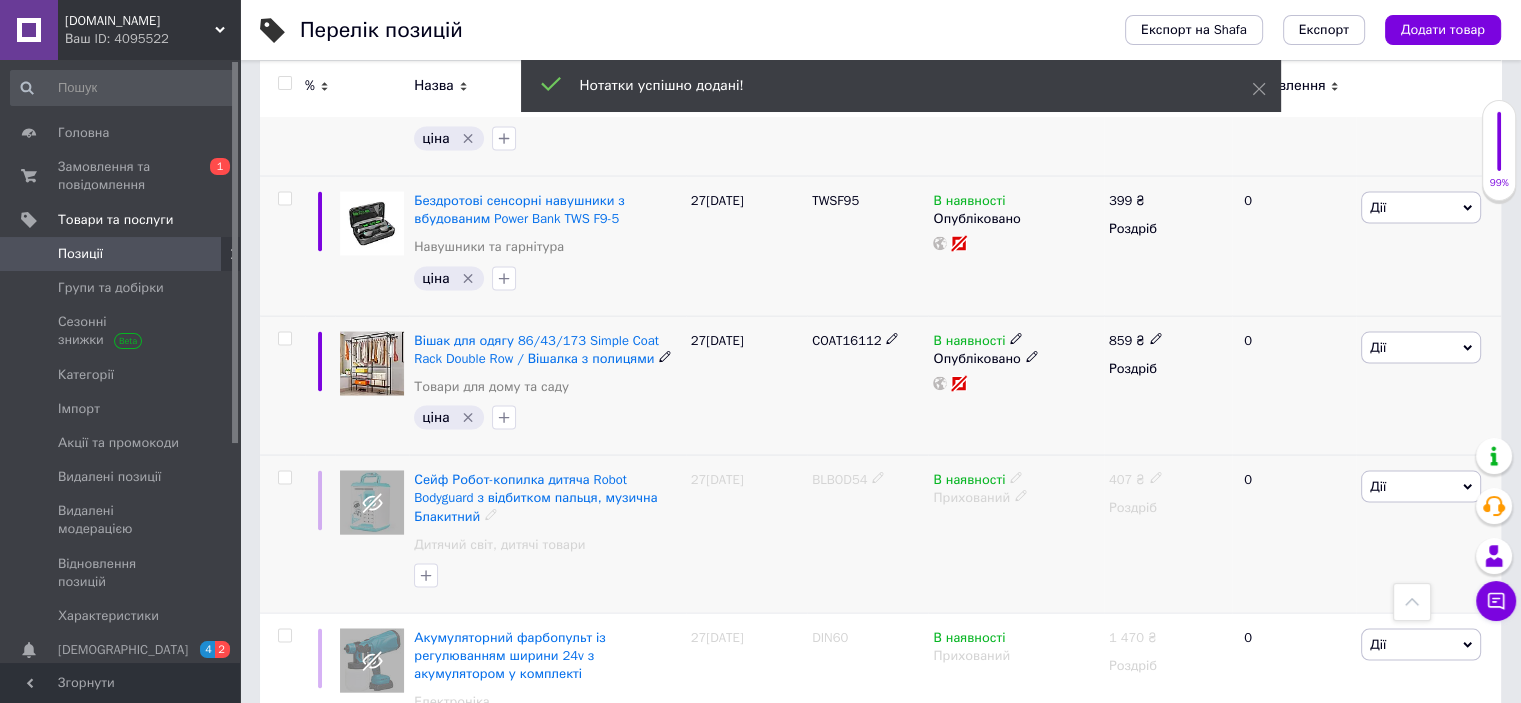 click on "BLBOD54" at bounding box center [839, 479] 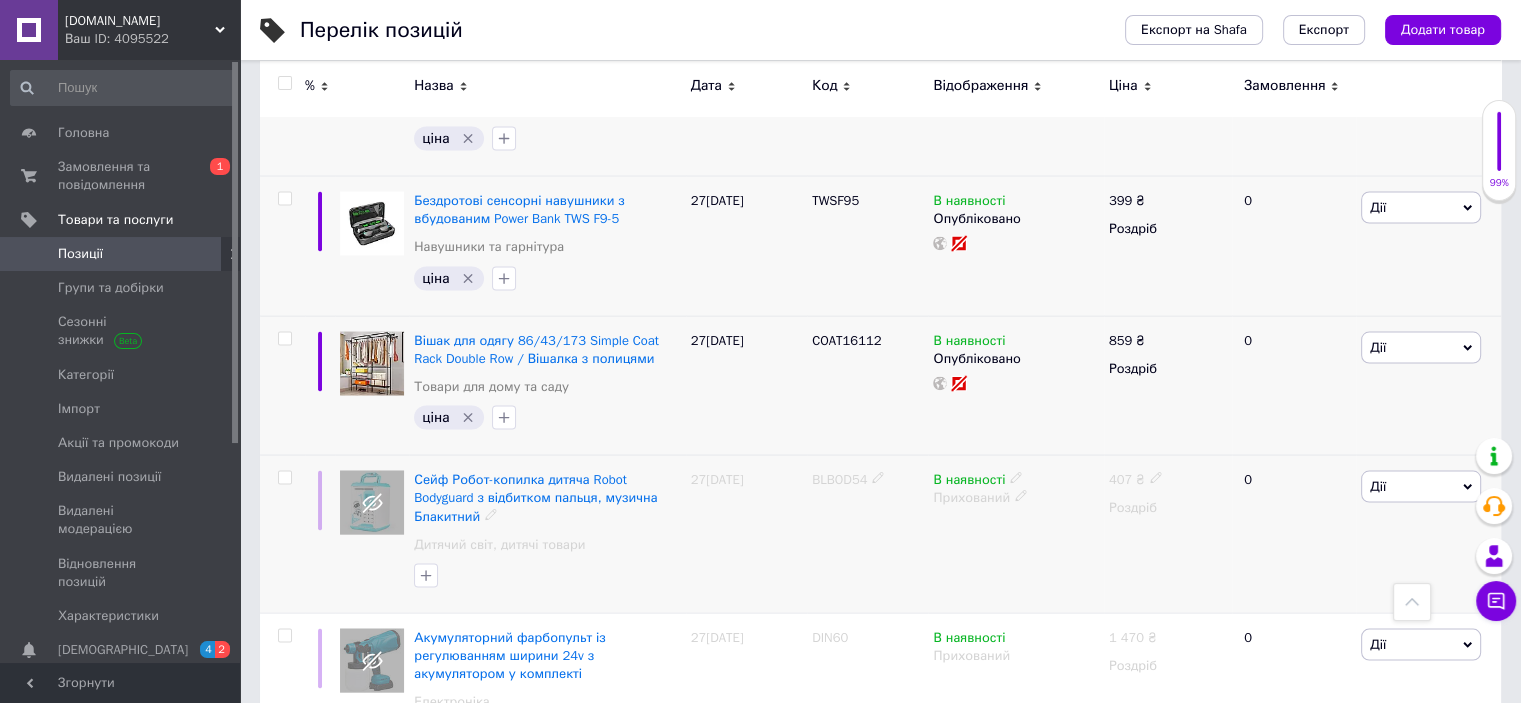 click 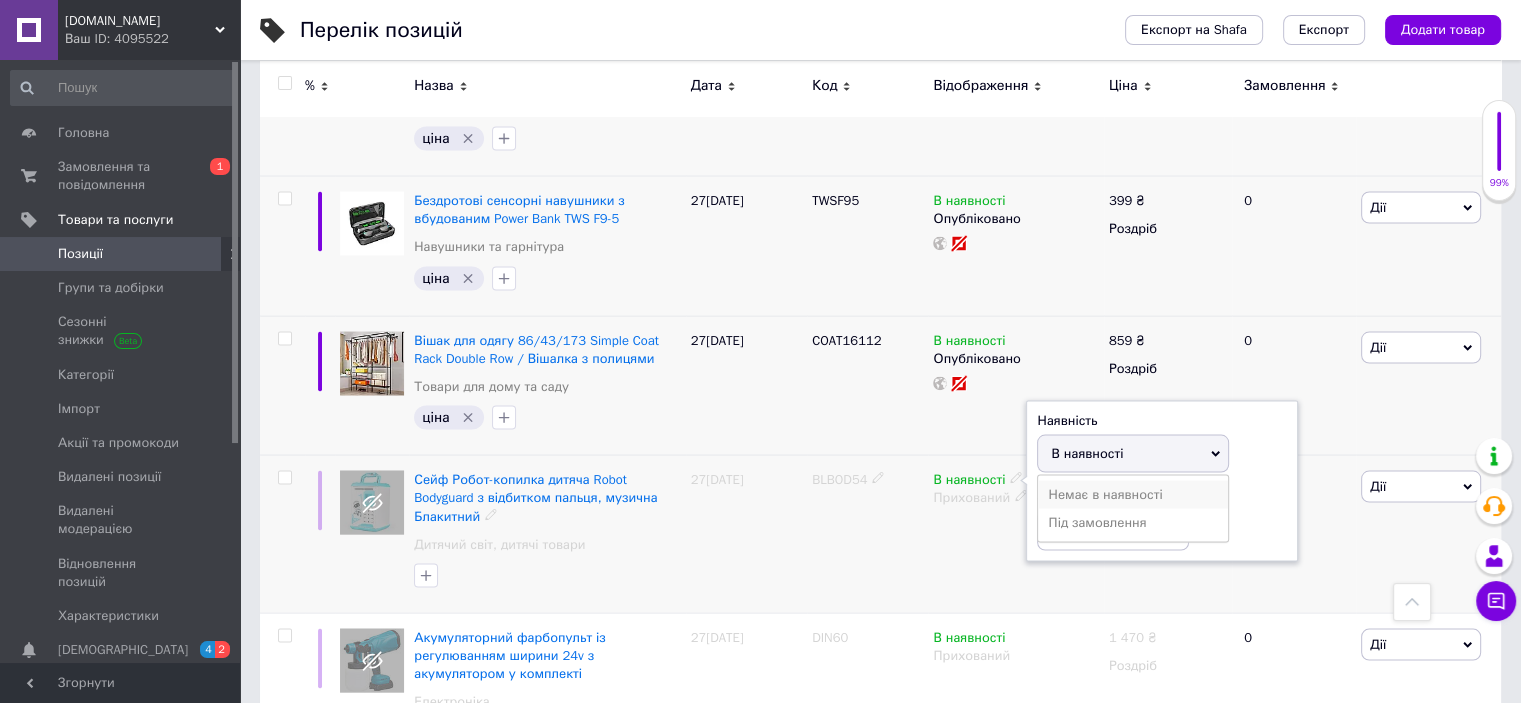 click on "Немає в наявності" at bounding box center [1133, 495] 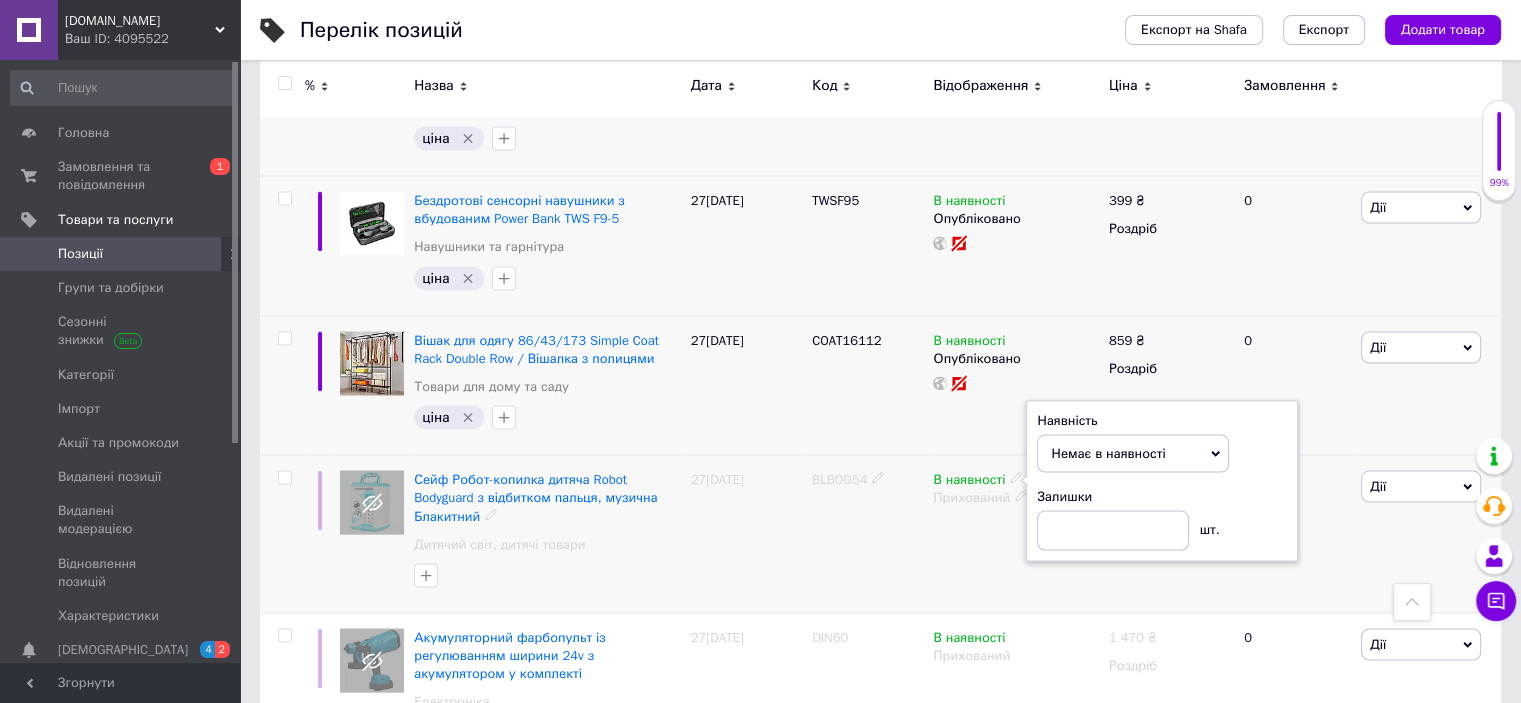 click on "В наявності Наявність Немає в наявності В наявності Під замовлення Залишки шт. Прихований" at bounding box center (1015, 535) 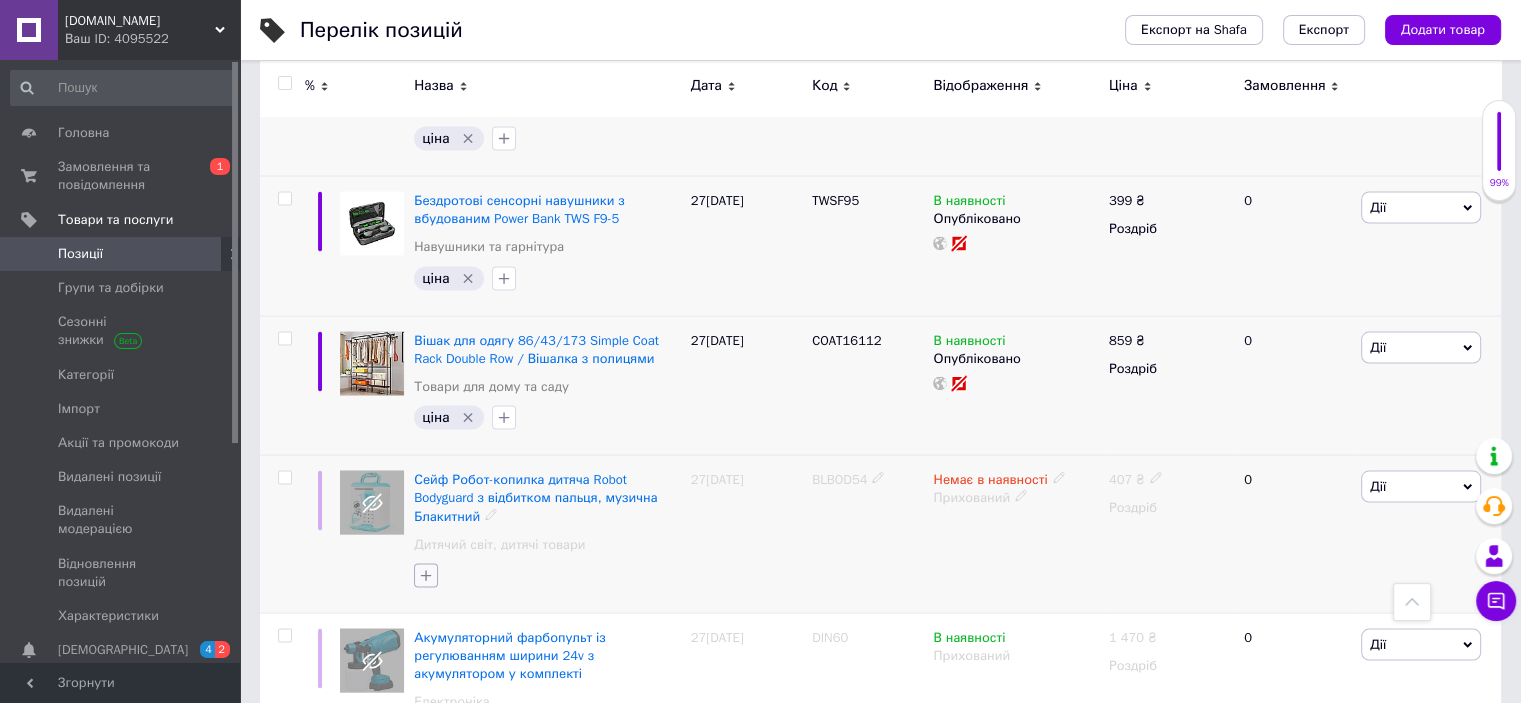 click 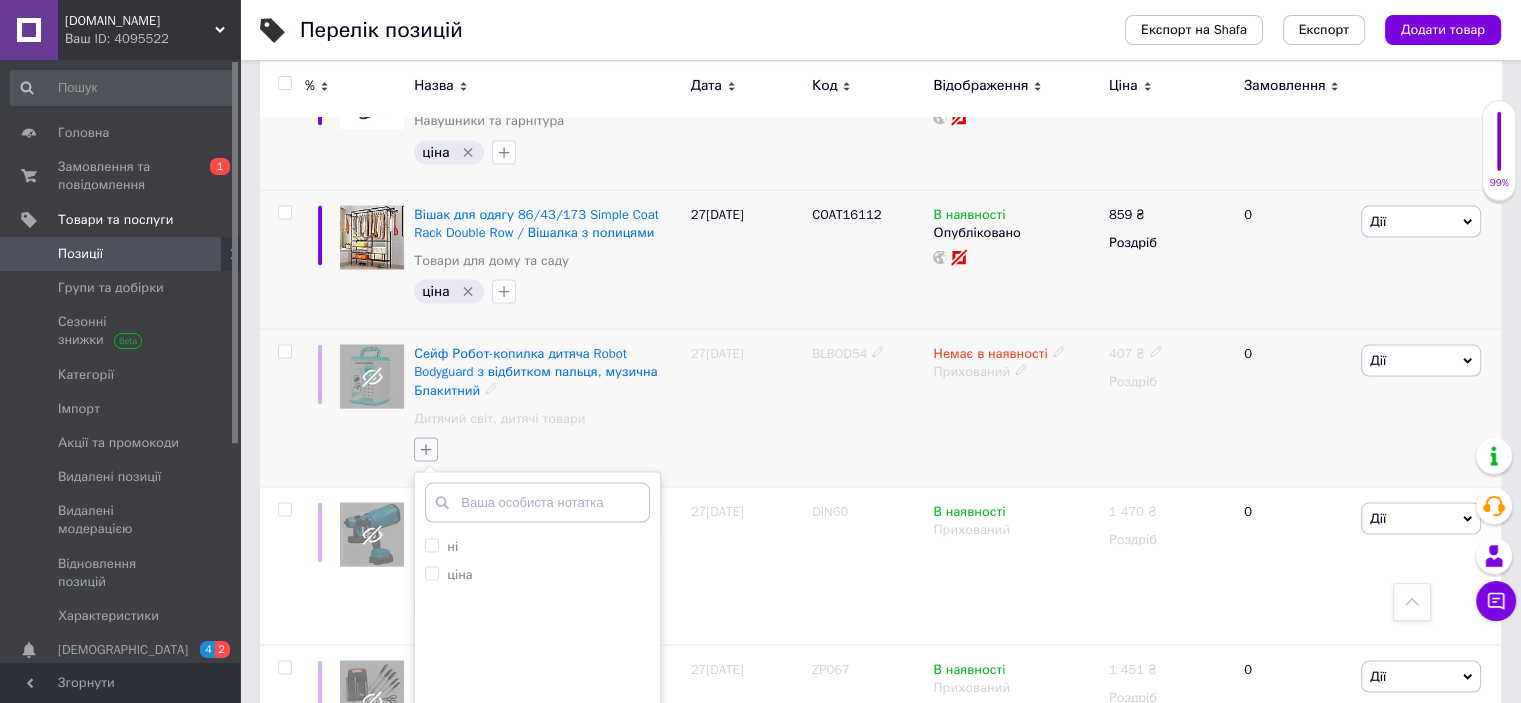 scroll, scrollTop: 4056, scrollLeft: 0, axis: vertical 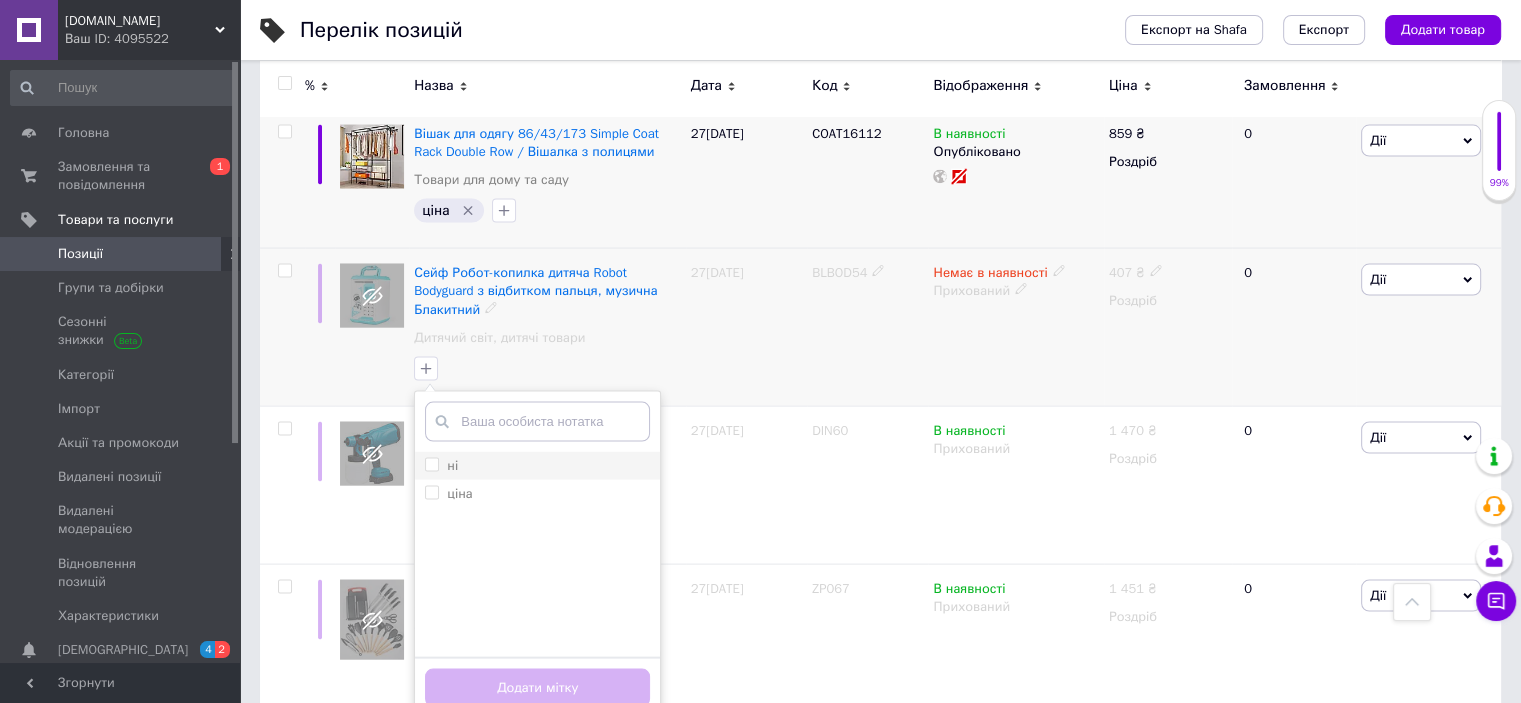 click on "ні" at bounding box center [431, 464] 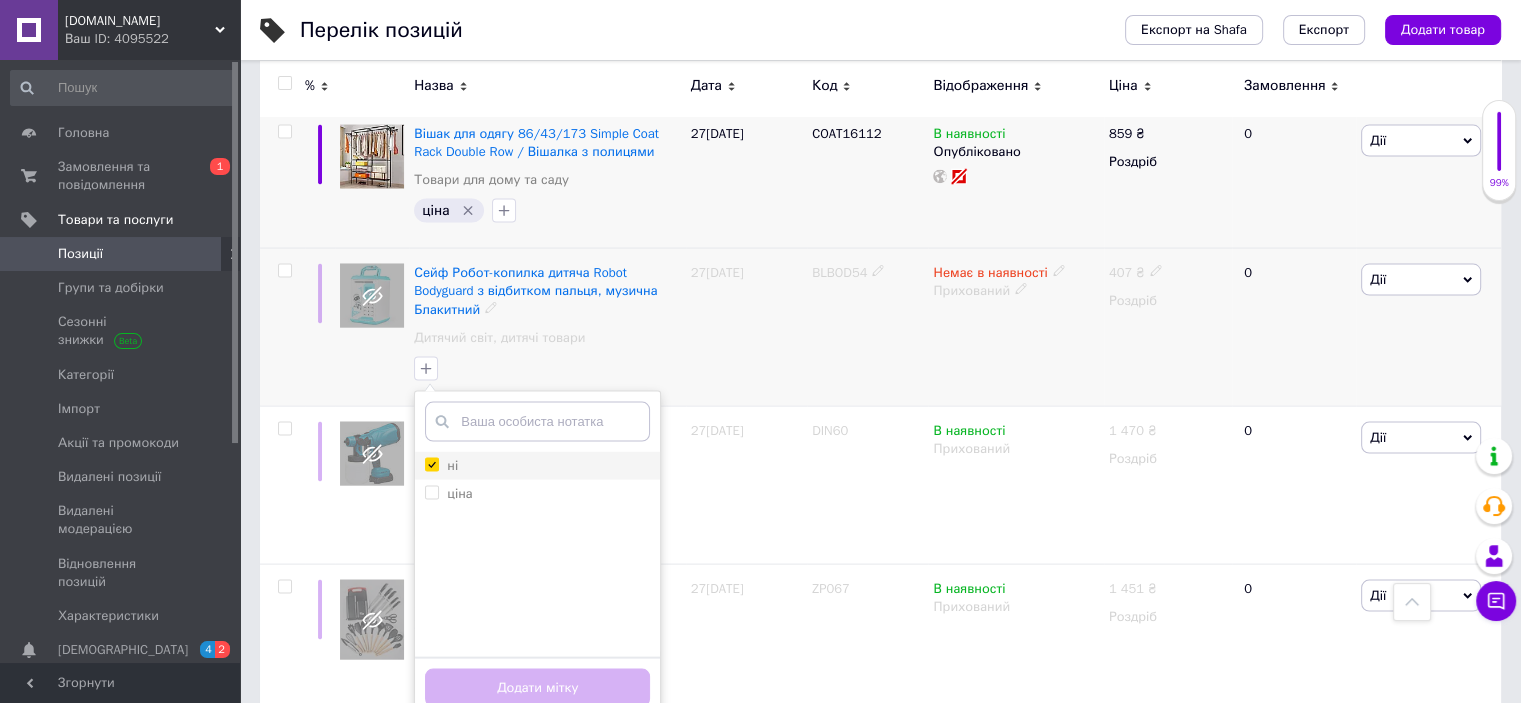 checkbox on "true" 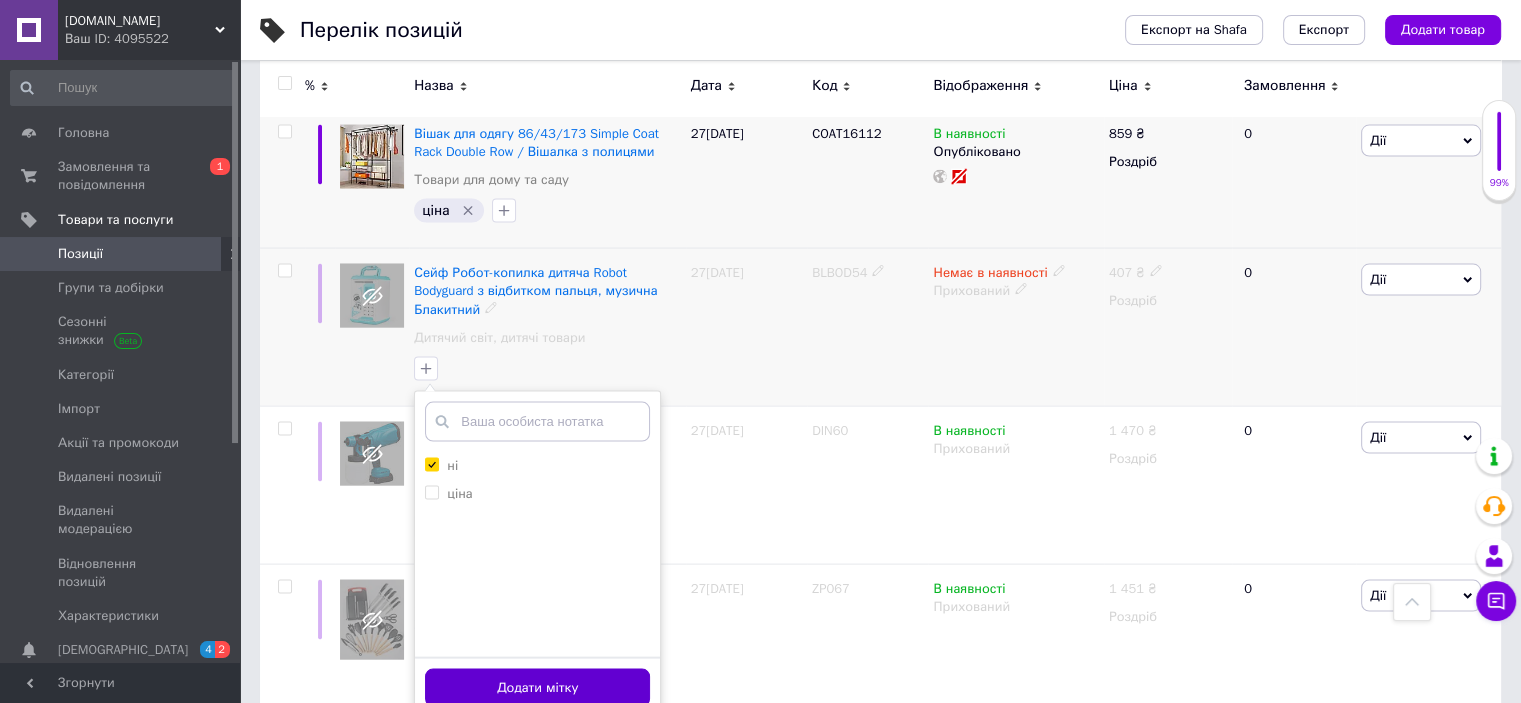 click on "Додати мітку" at bounding box center (537, 688) 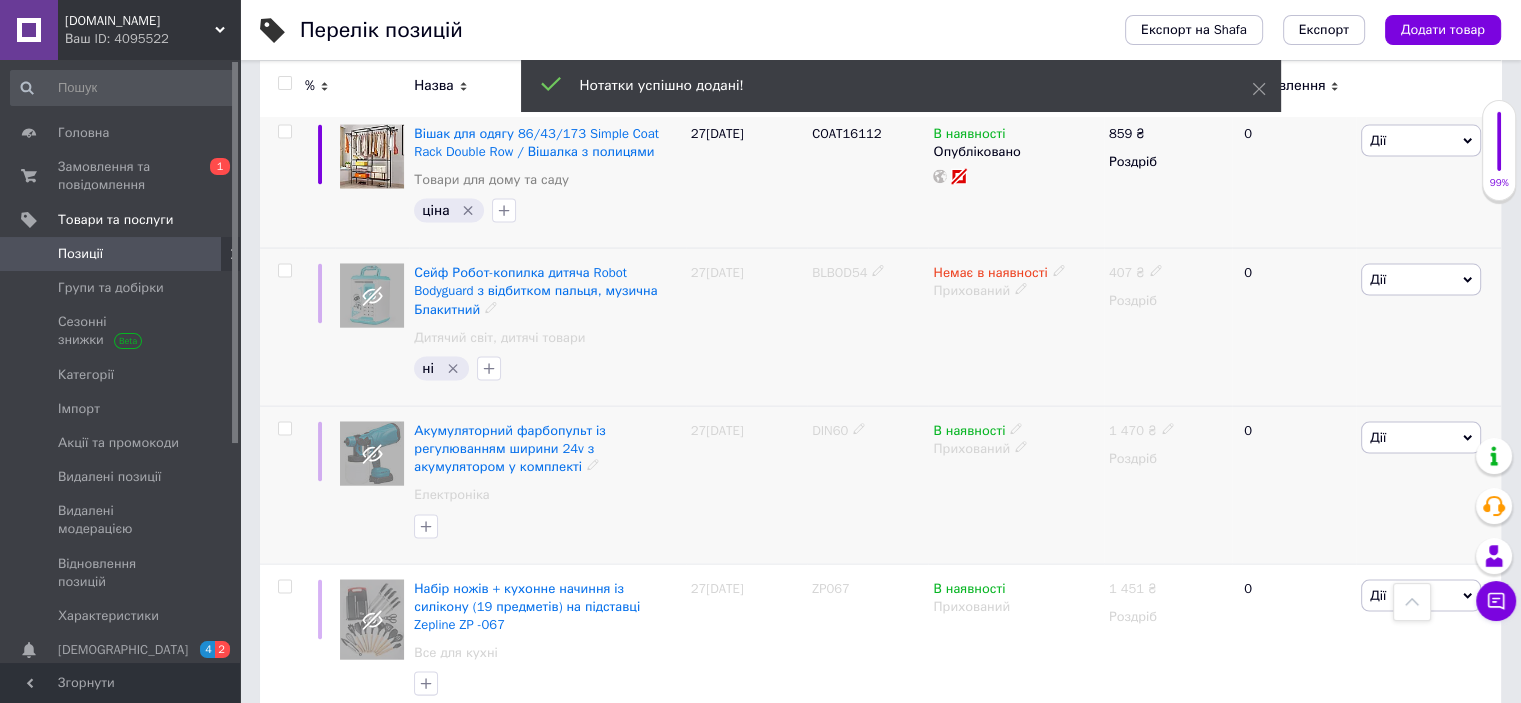 click on "DIN60" at bounding box center [830, 430] 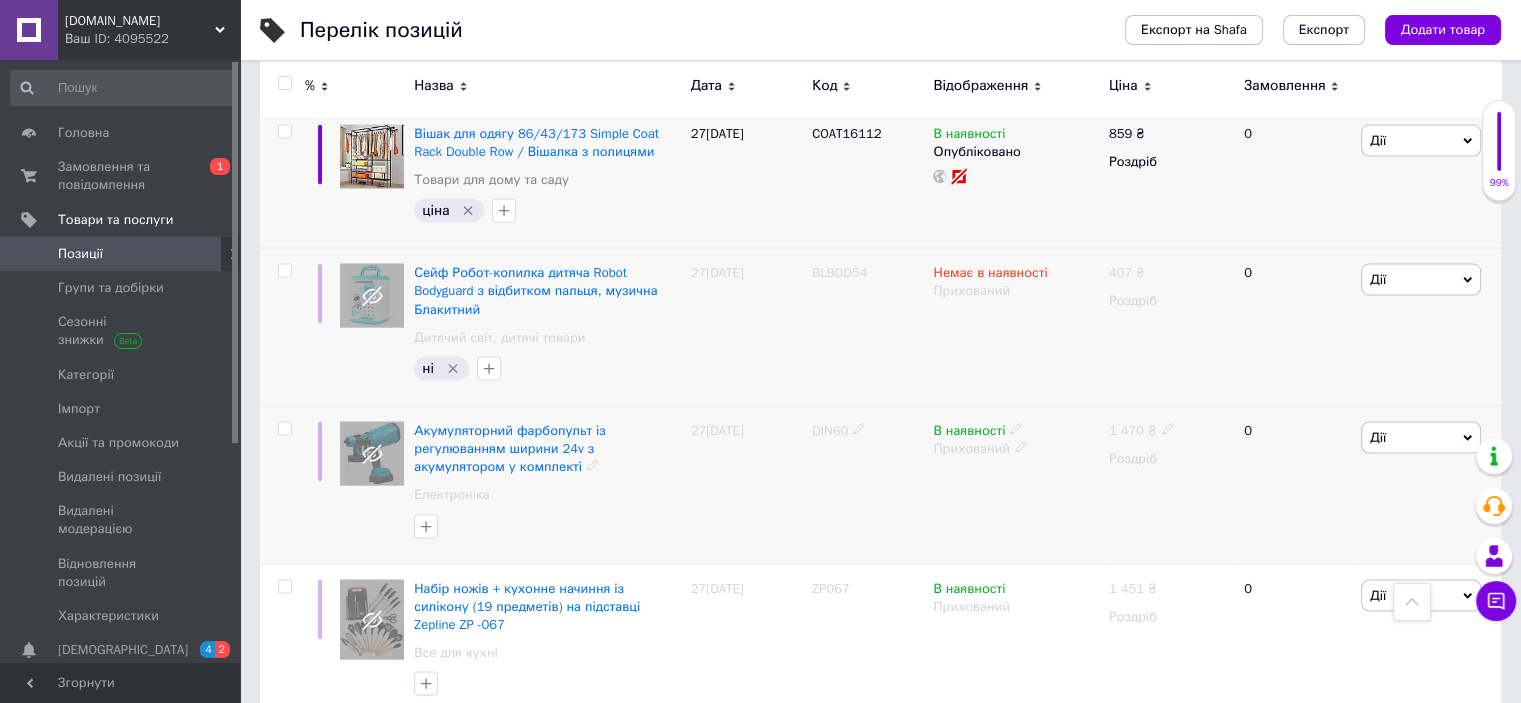 click 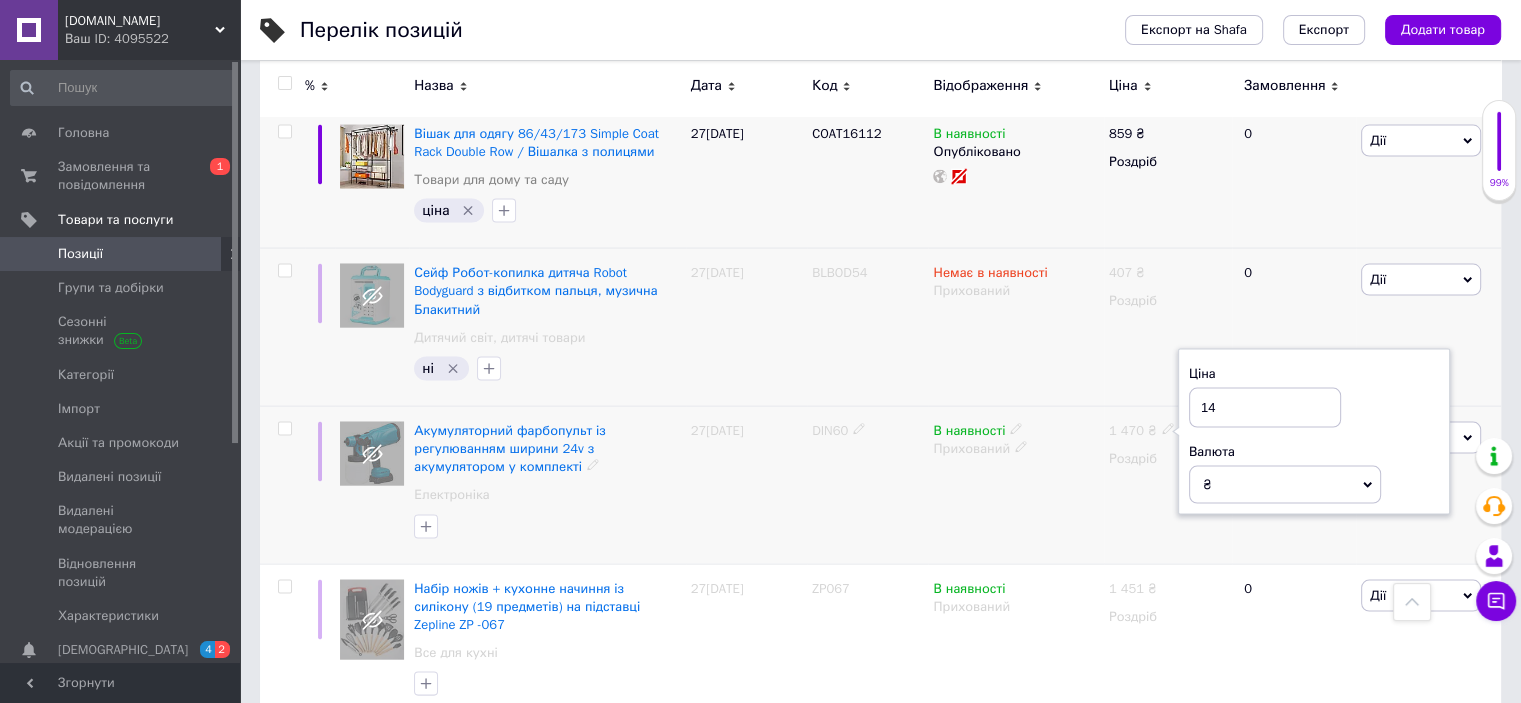 type on "1" 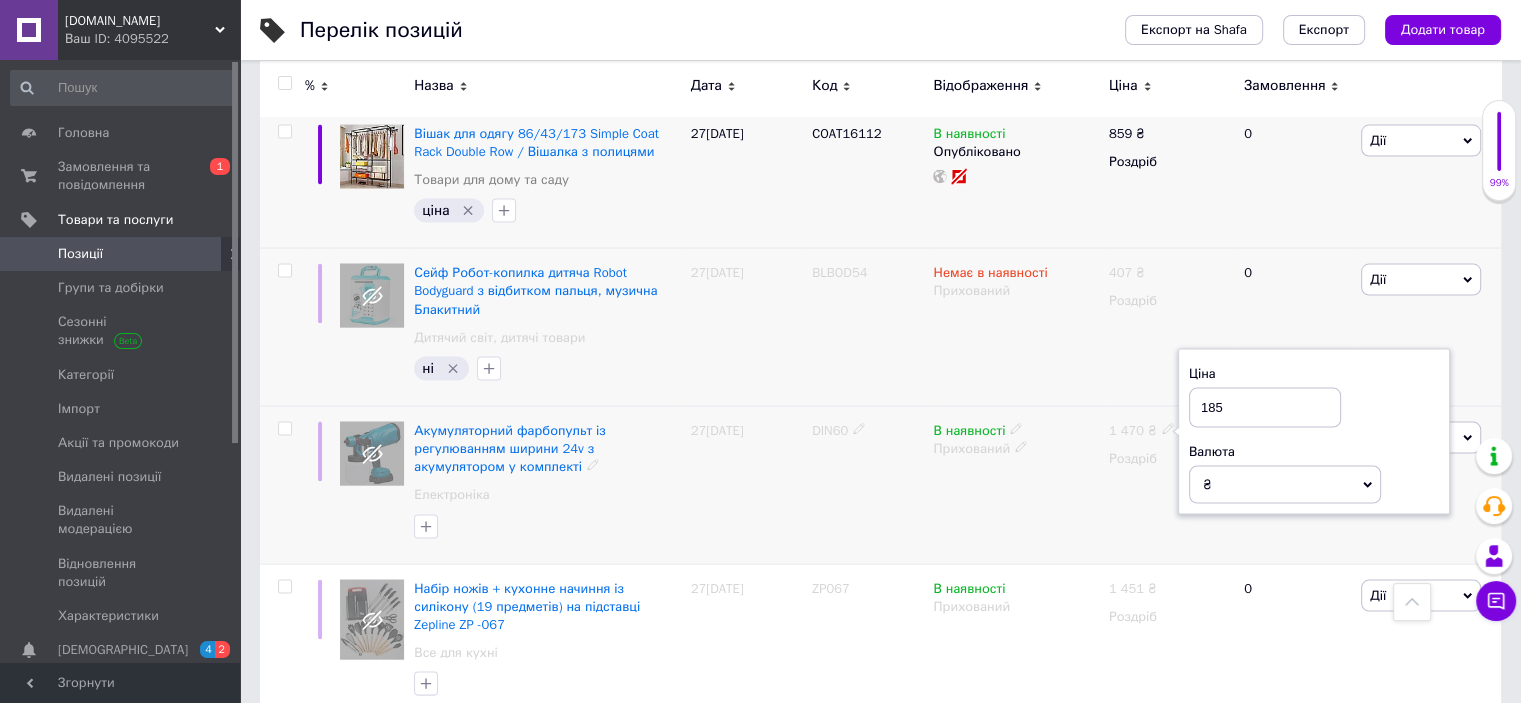 type on "1859" 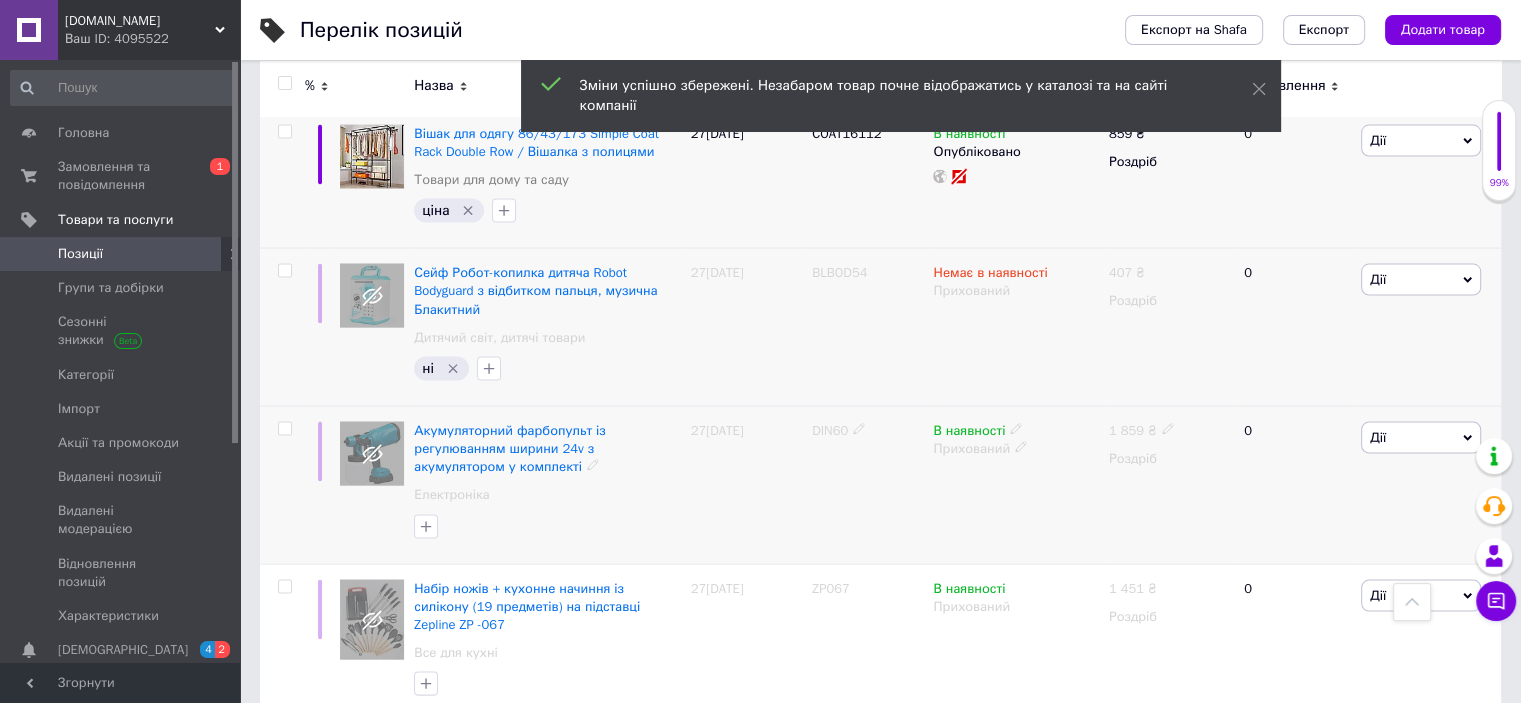 click 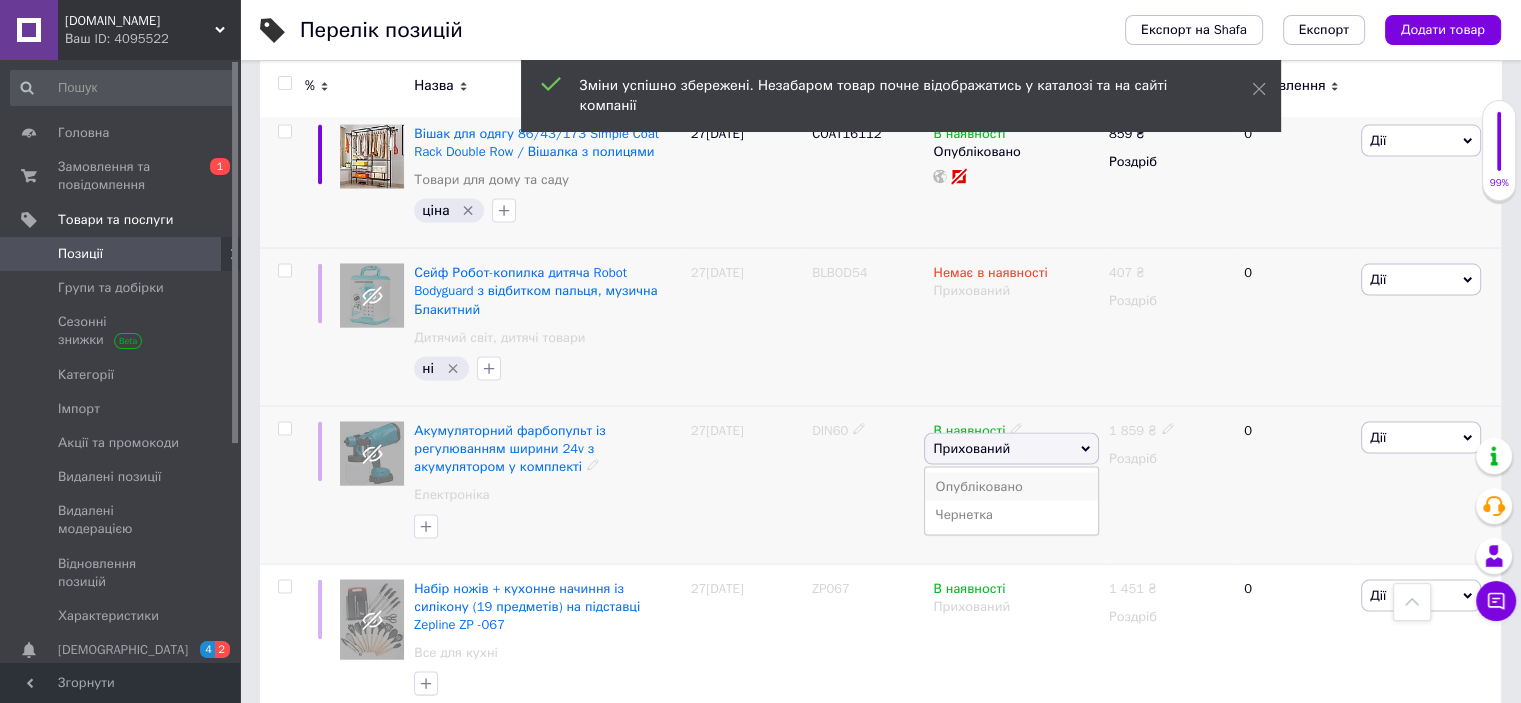 click on "Опубліковано" at bounding box center [1011, 487] 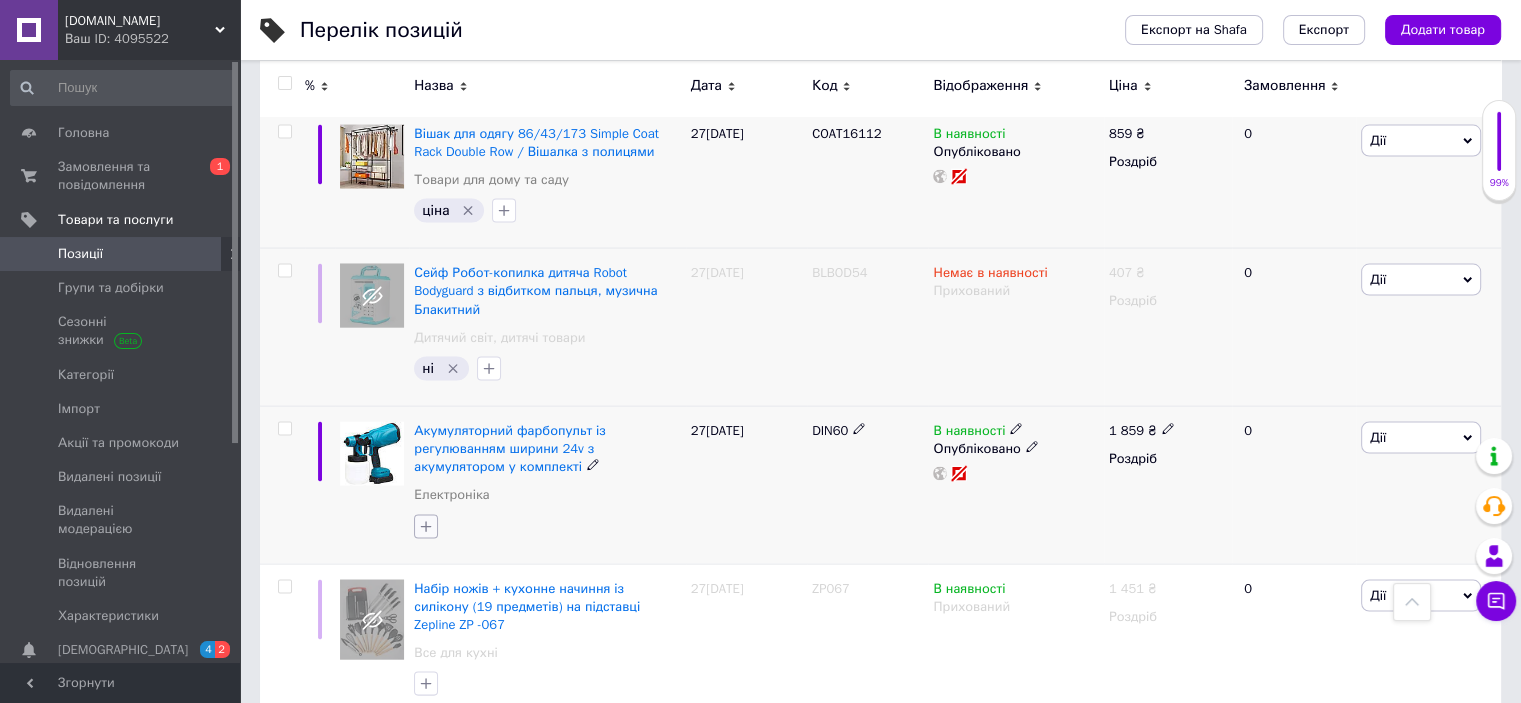 click 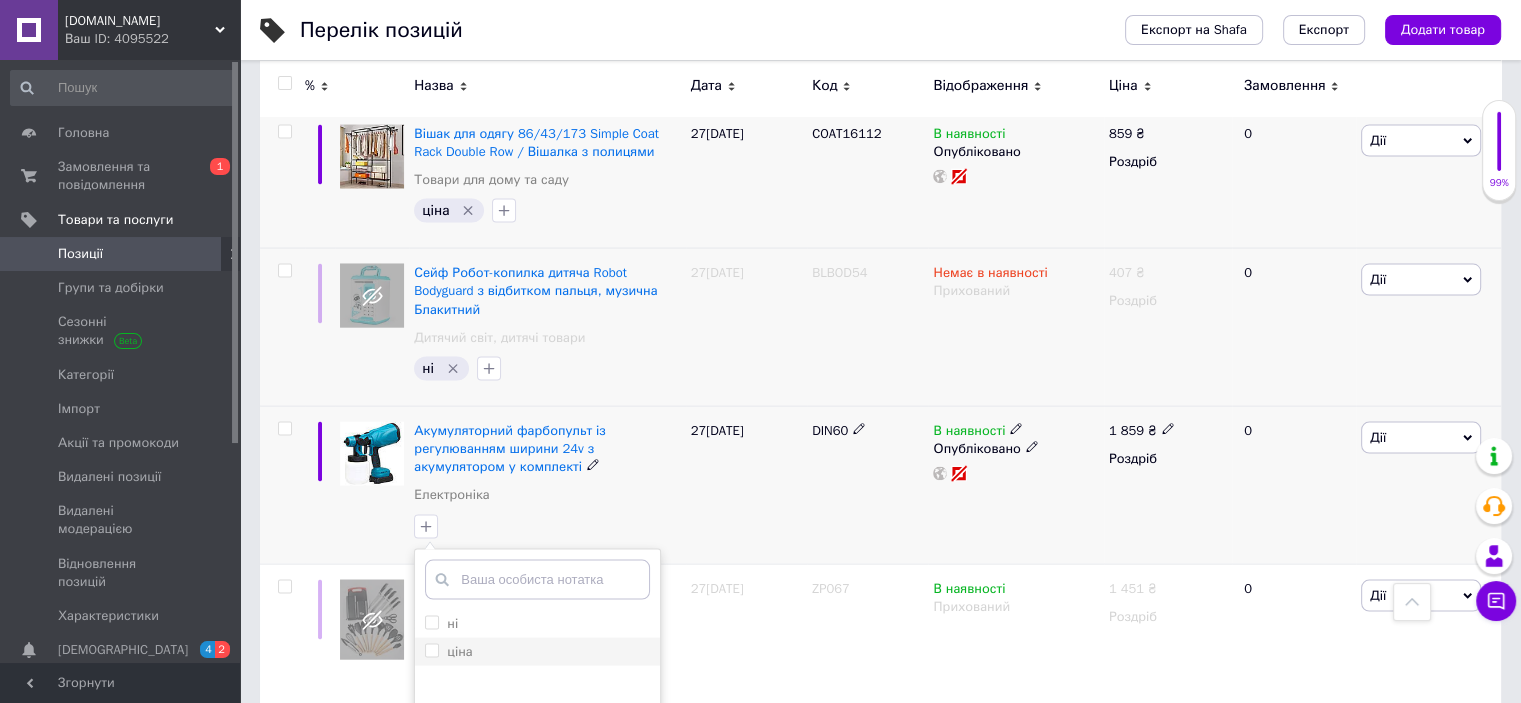 click on "ціна" at bounding box center (431, 650) 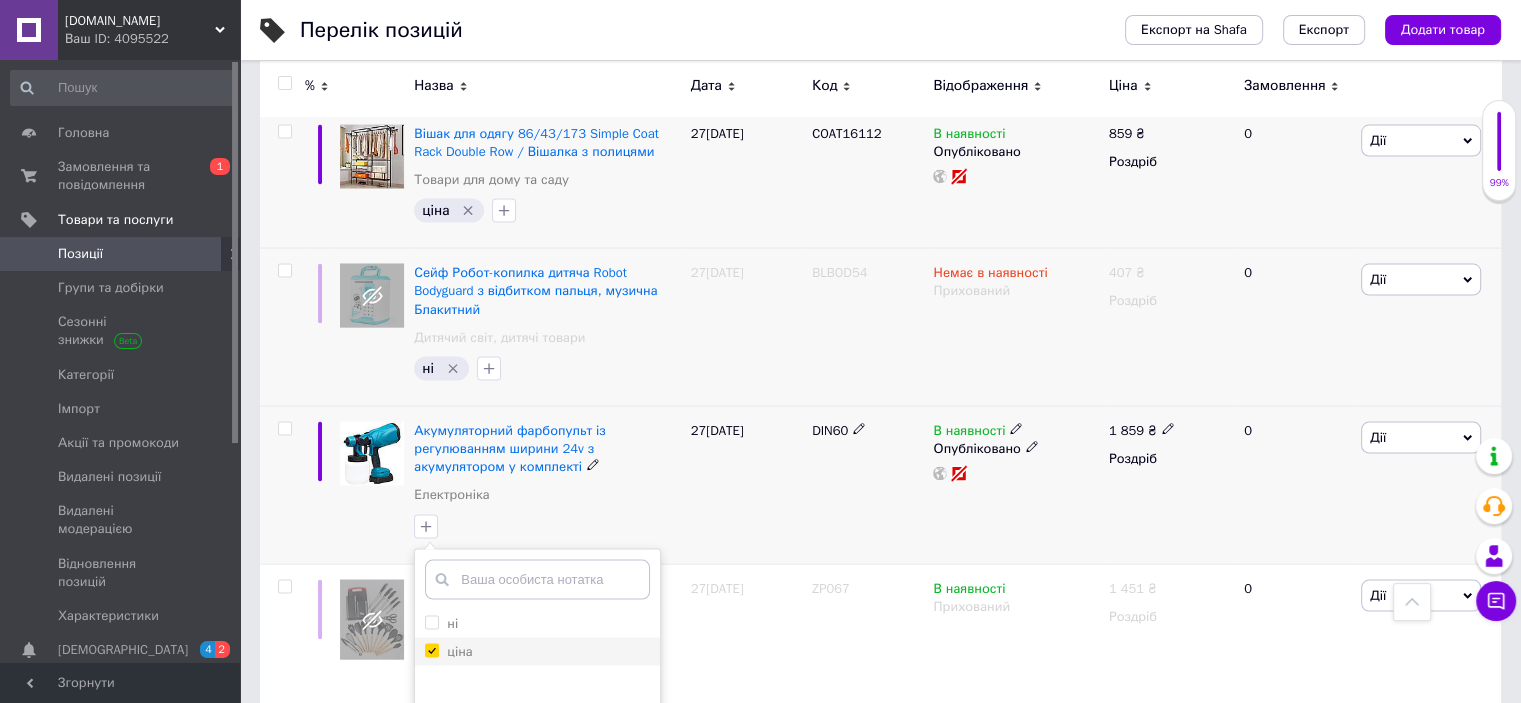 checkbox on "true" 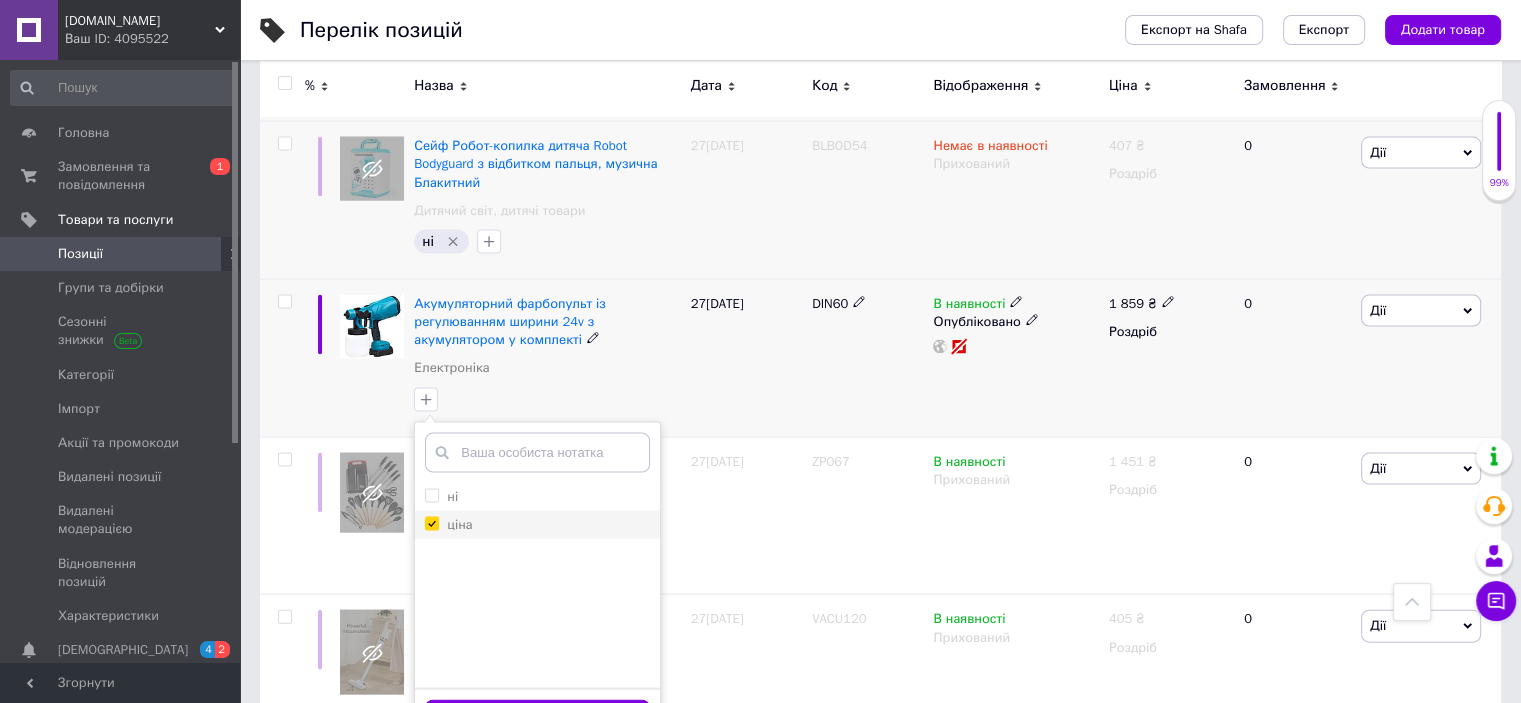 scroll, scrollTop: 4230, scrollLeft: 0, axis: vertical 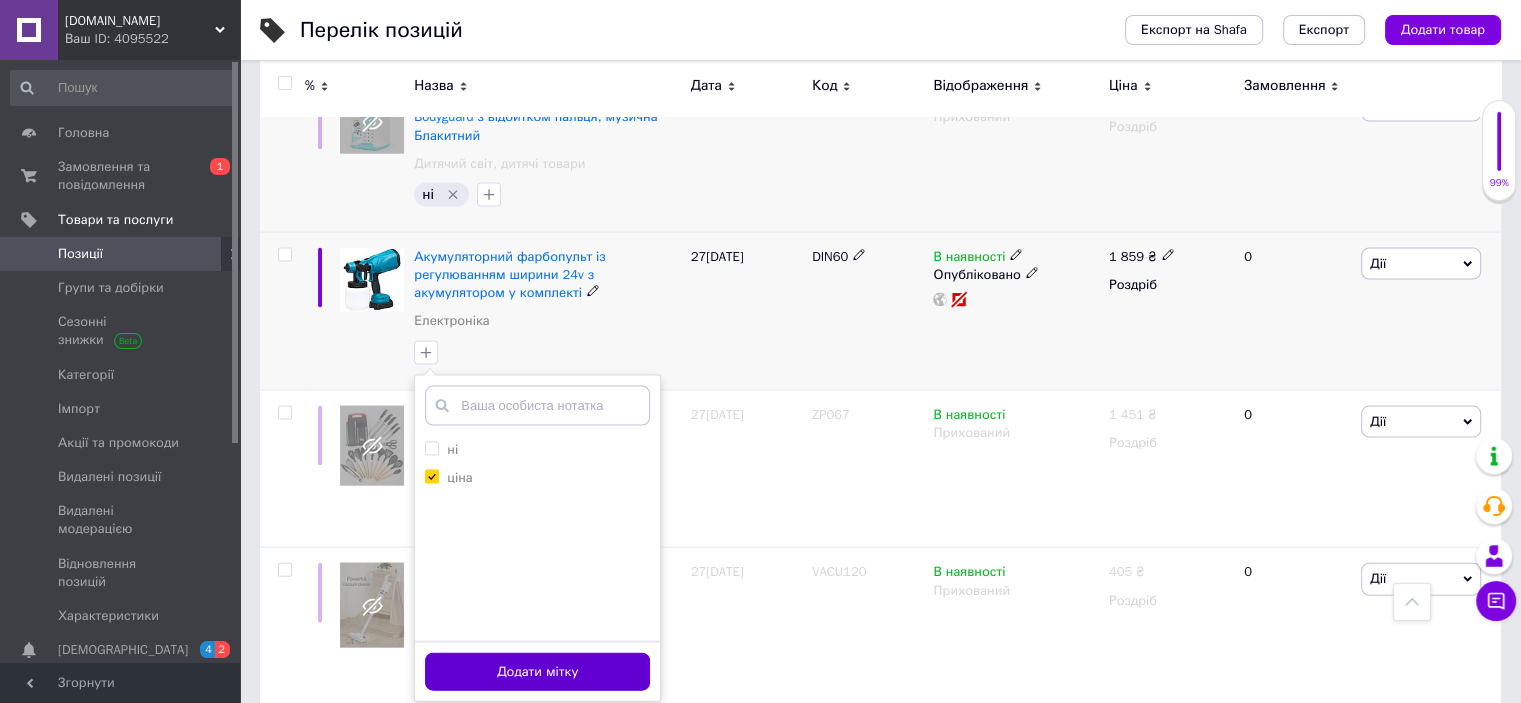 click on "Додати мітку" at bounding box center (537, 672) 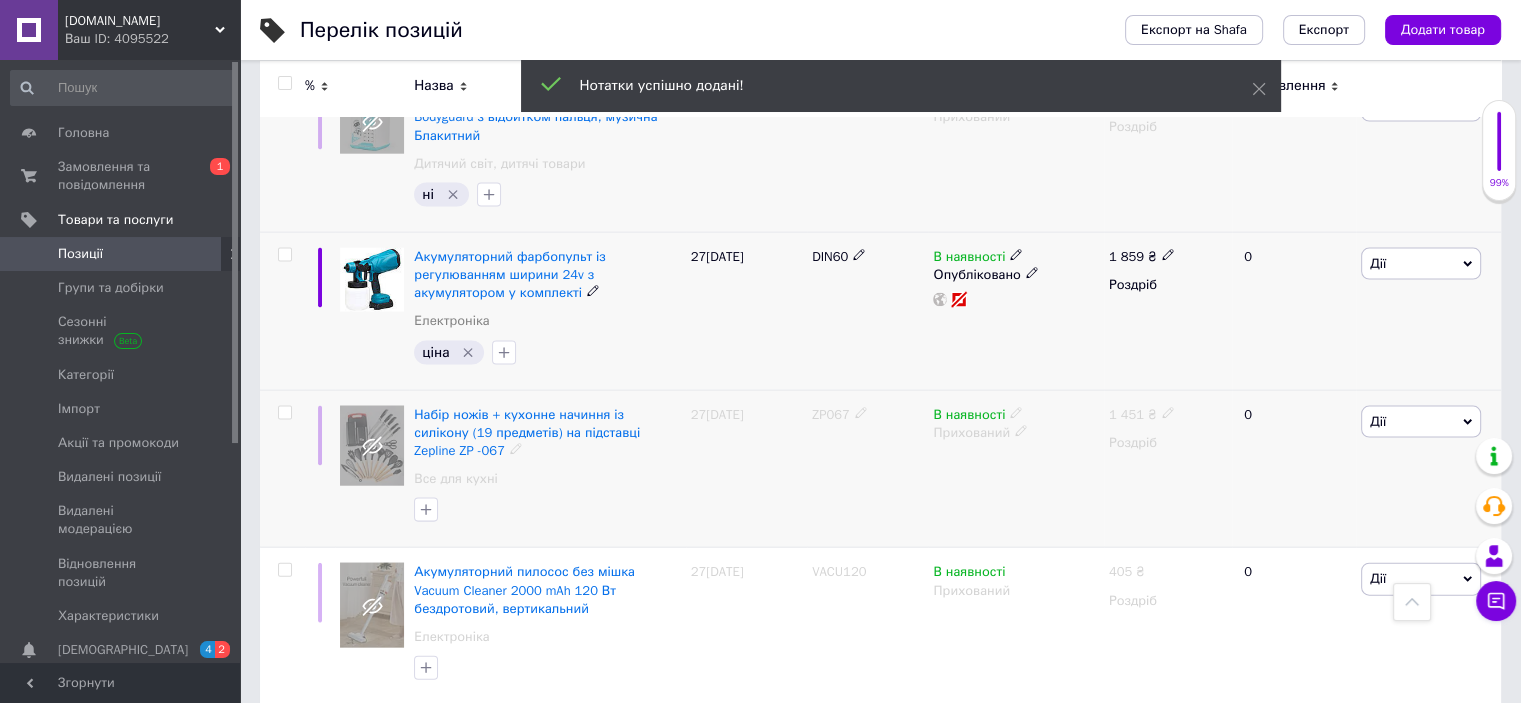 click on "ZP067" at bounding box center [831, 414] 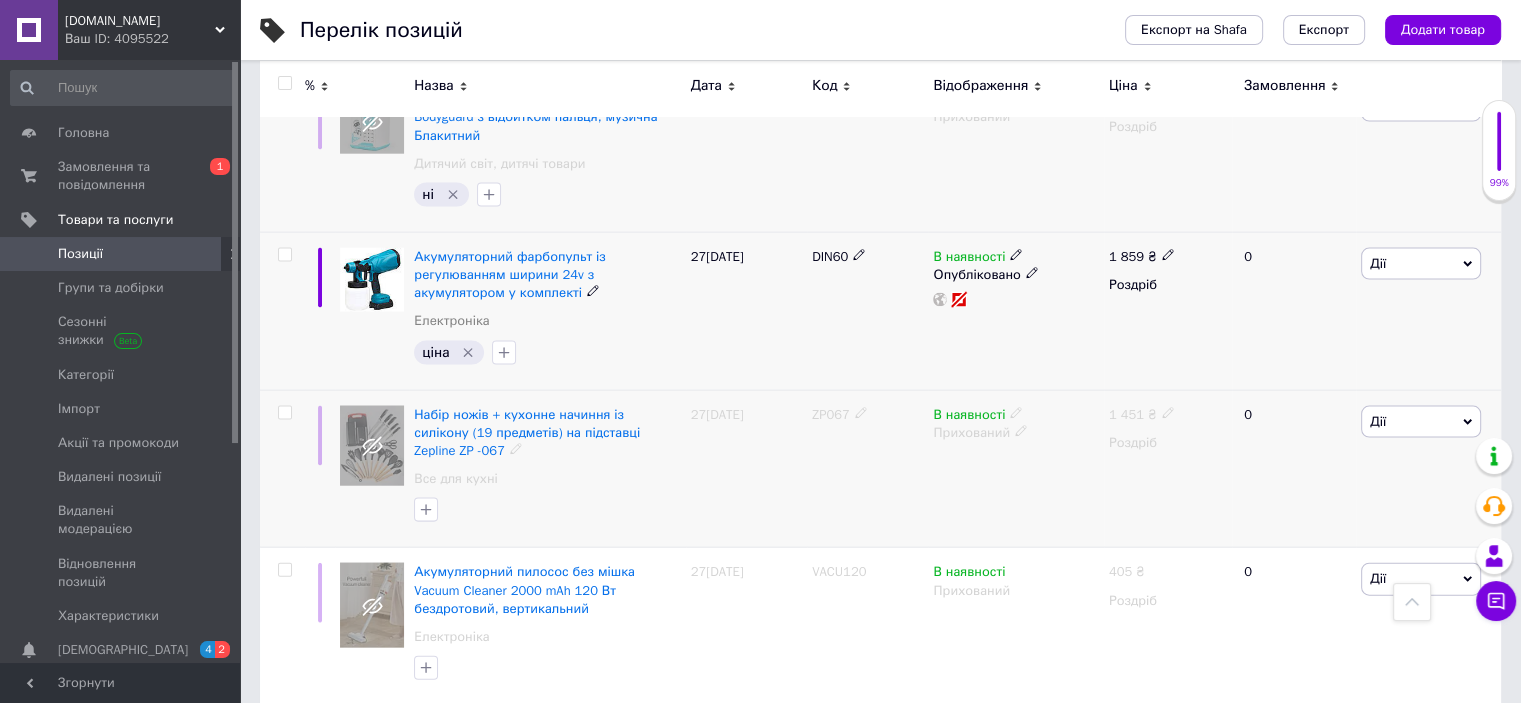 click on "ZP067" at bounding box center (831, 414) 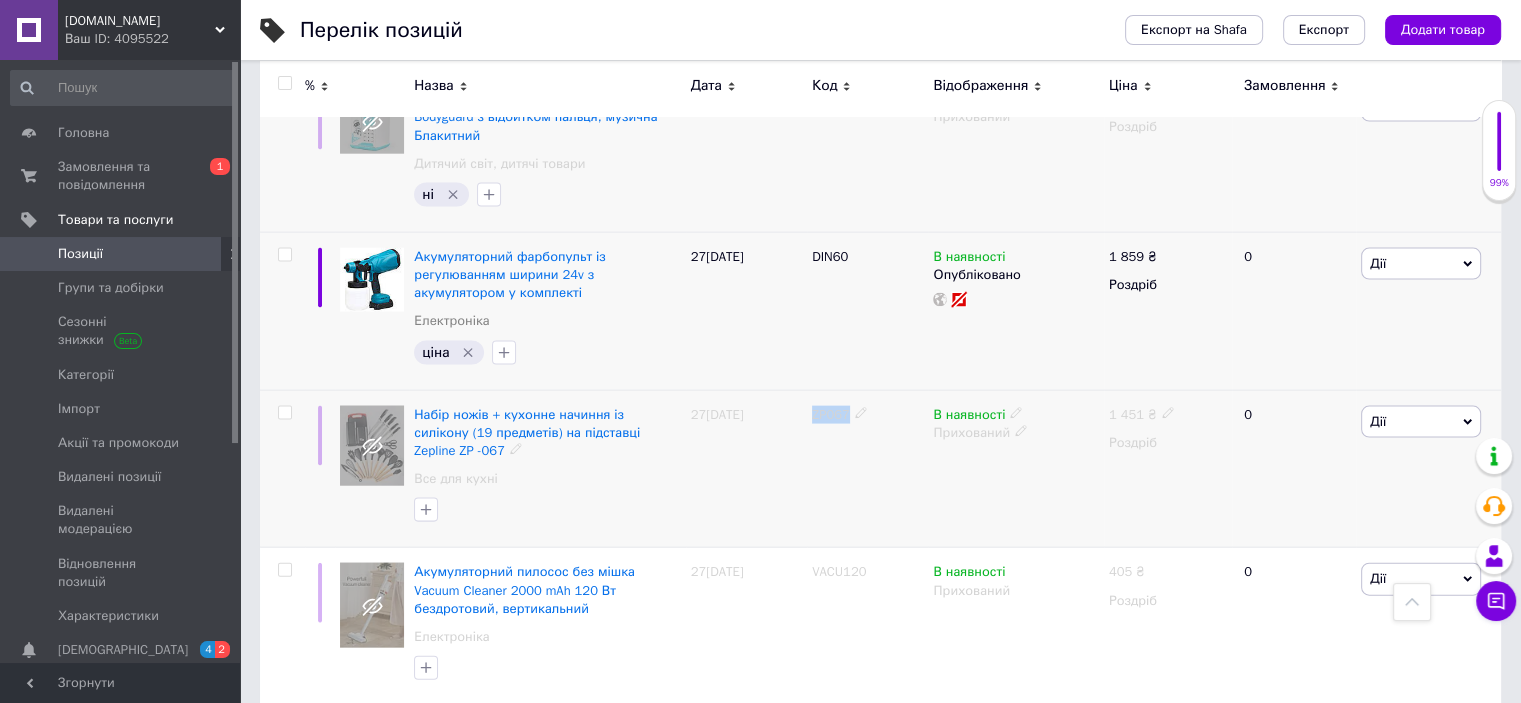 click 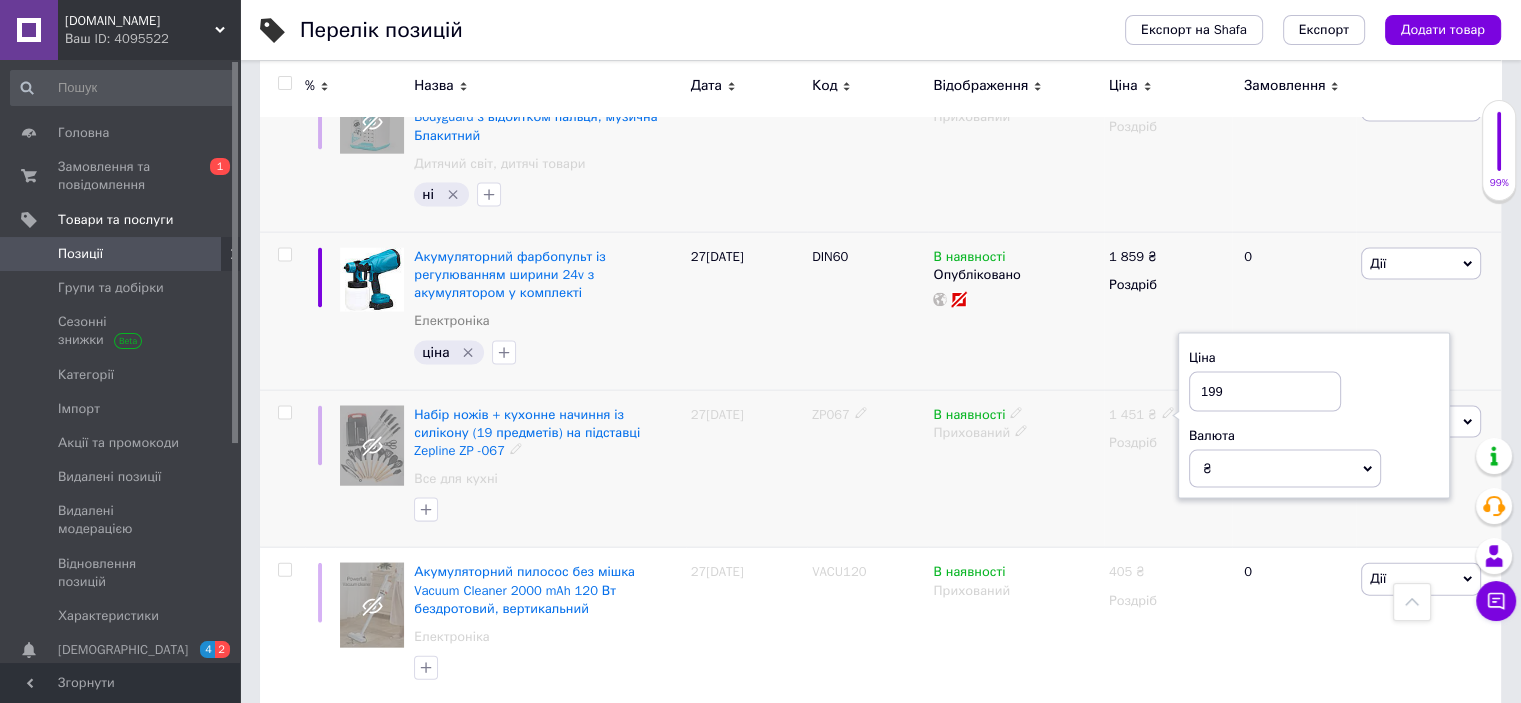 type on "1999" 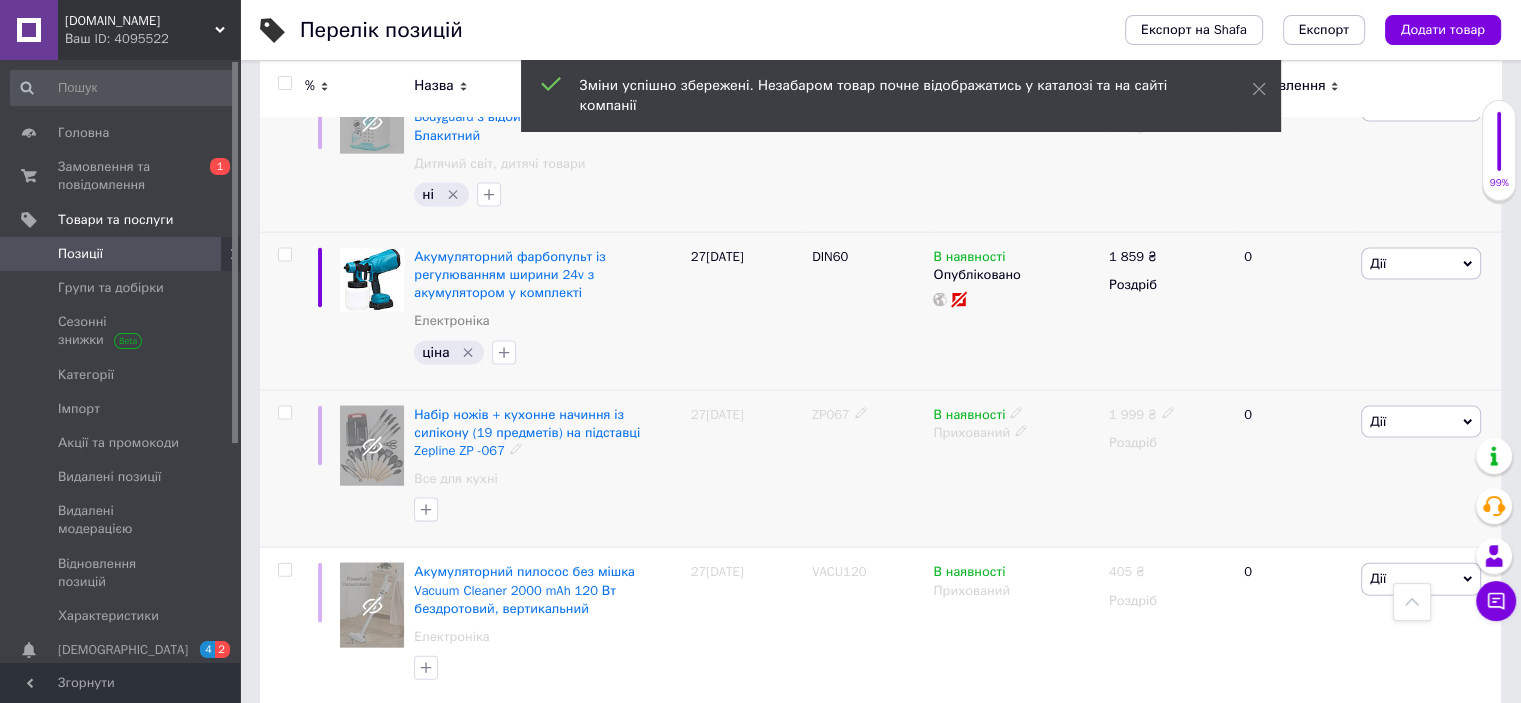 click 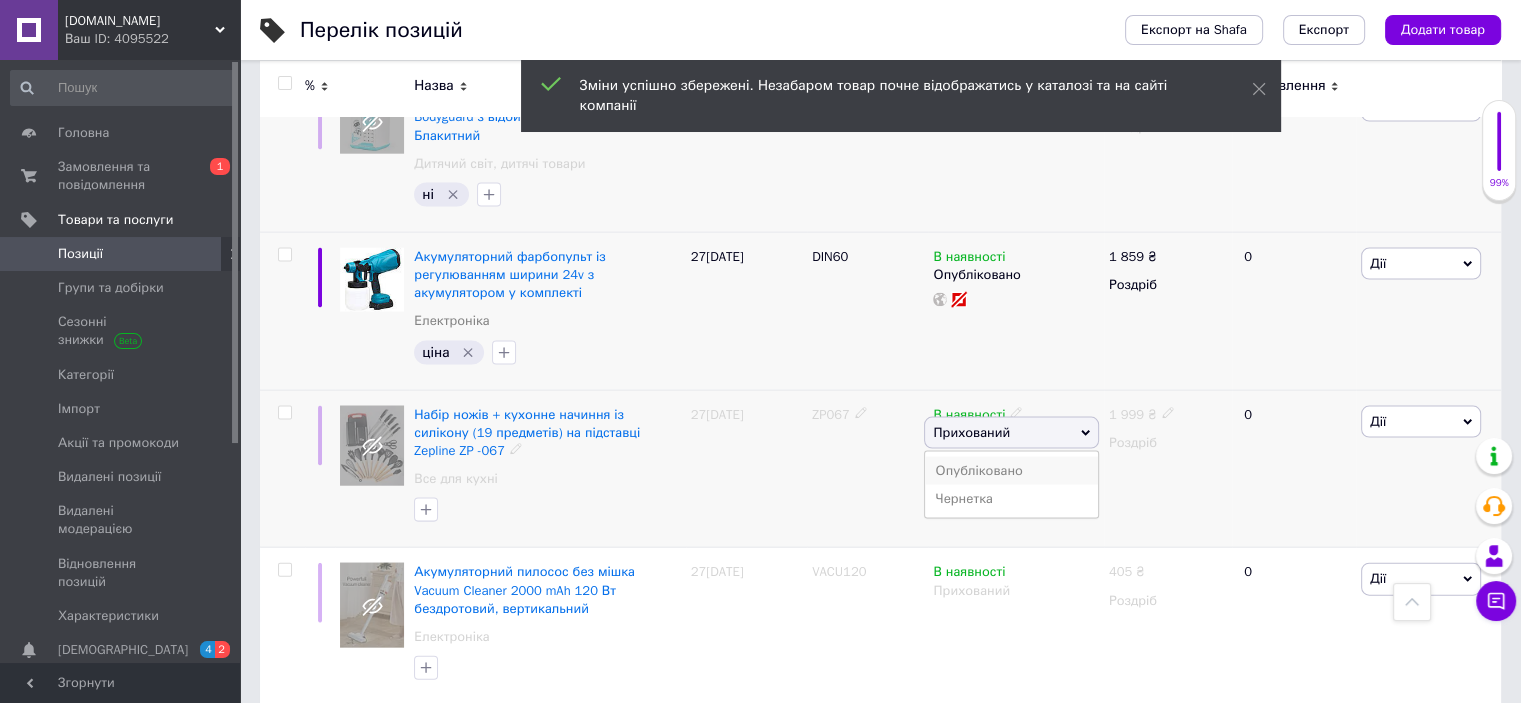 click on "Опубліковано" at bounding box center (1011, 471) 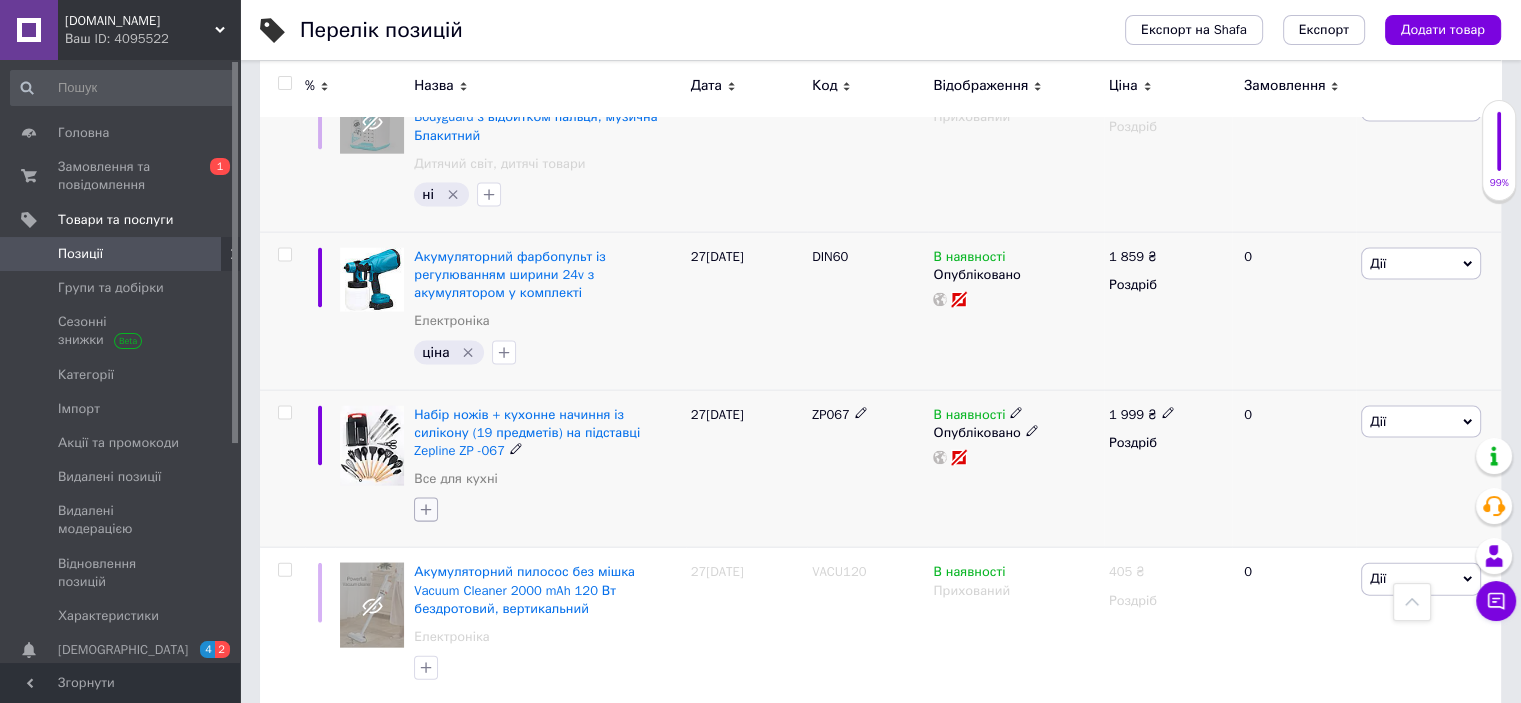 click 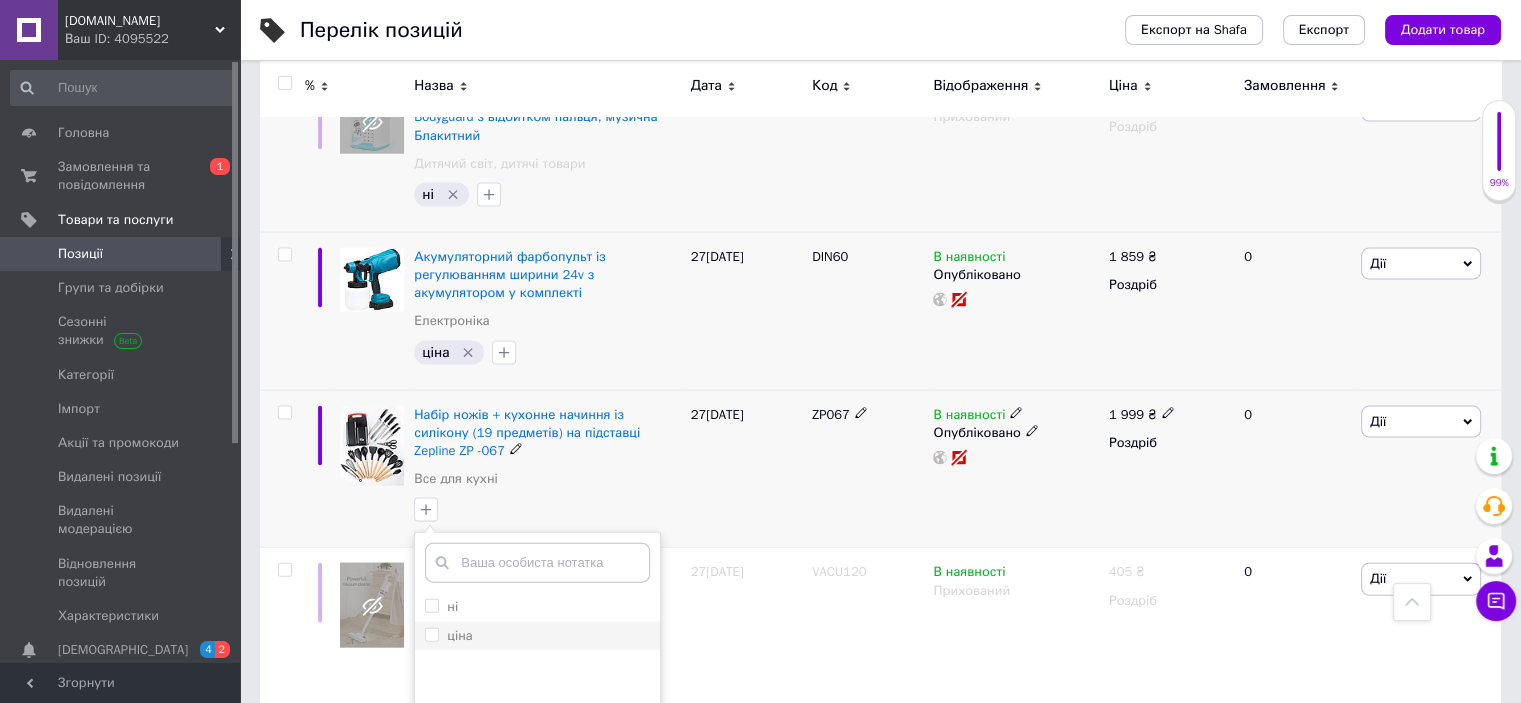 click on "ціна" at bounding box center (431, 634) 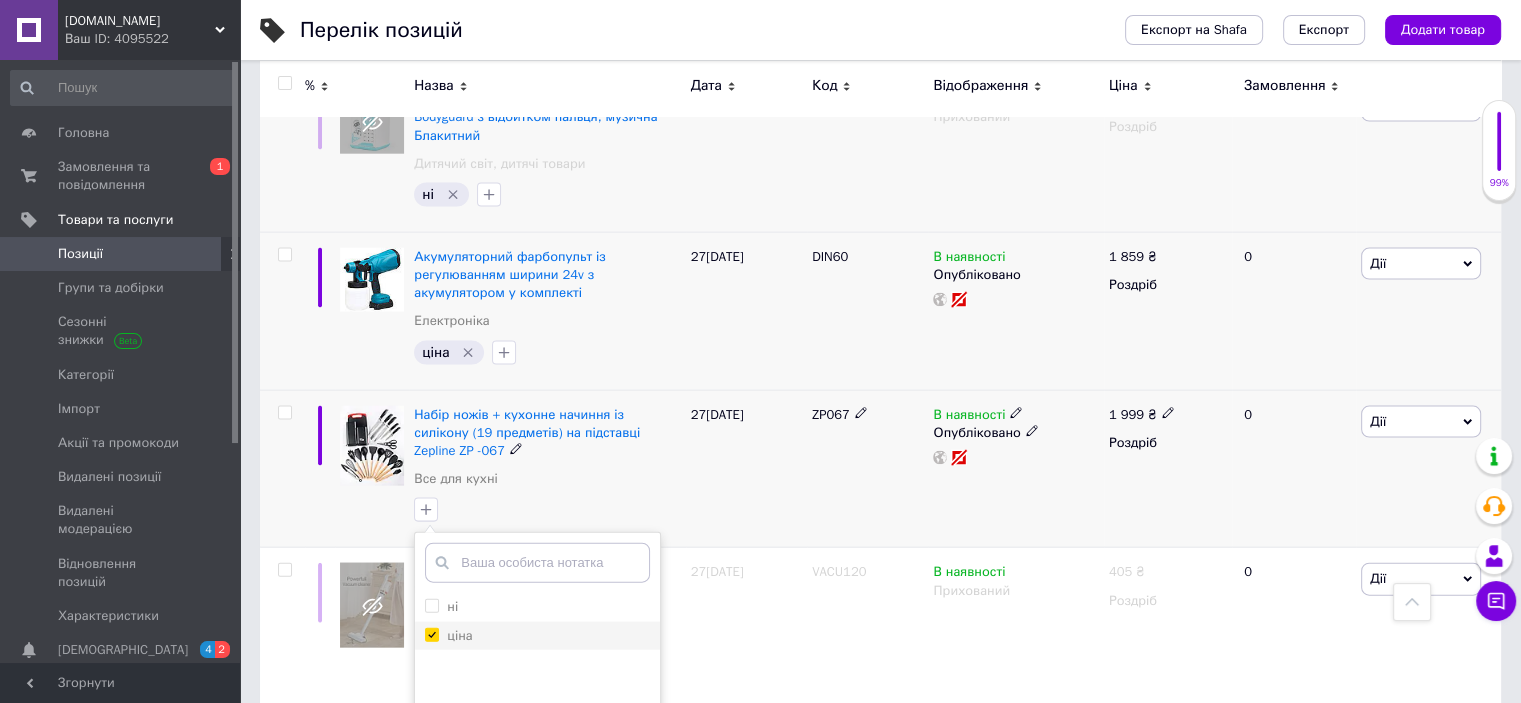 checkbox on "true" 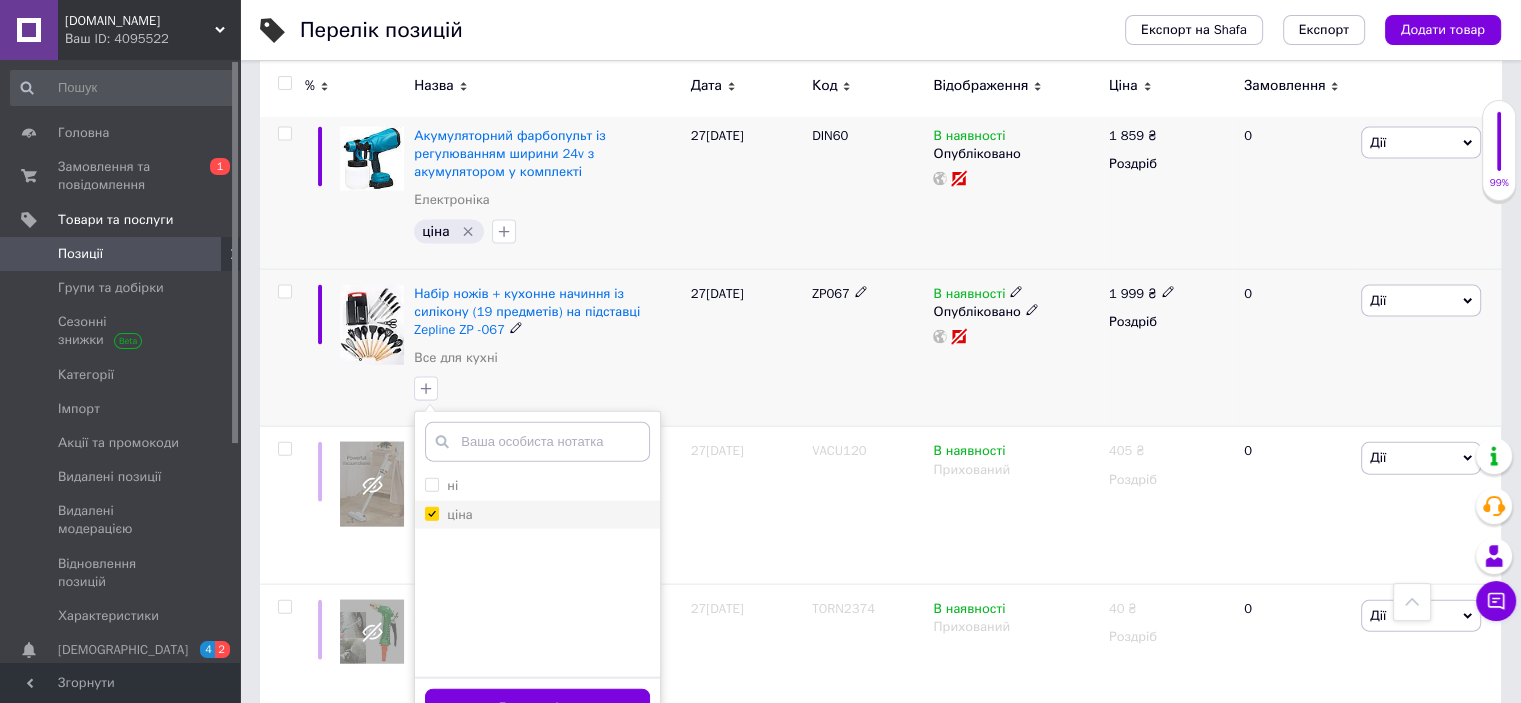 scroll, scrollTop: 4353, scrollLeft: 0, axis: vertical 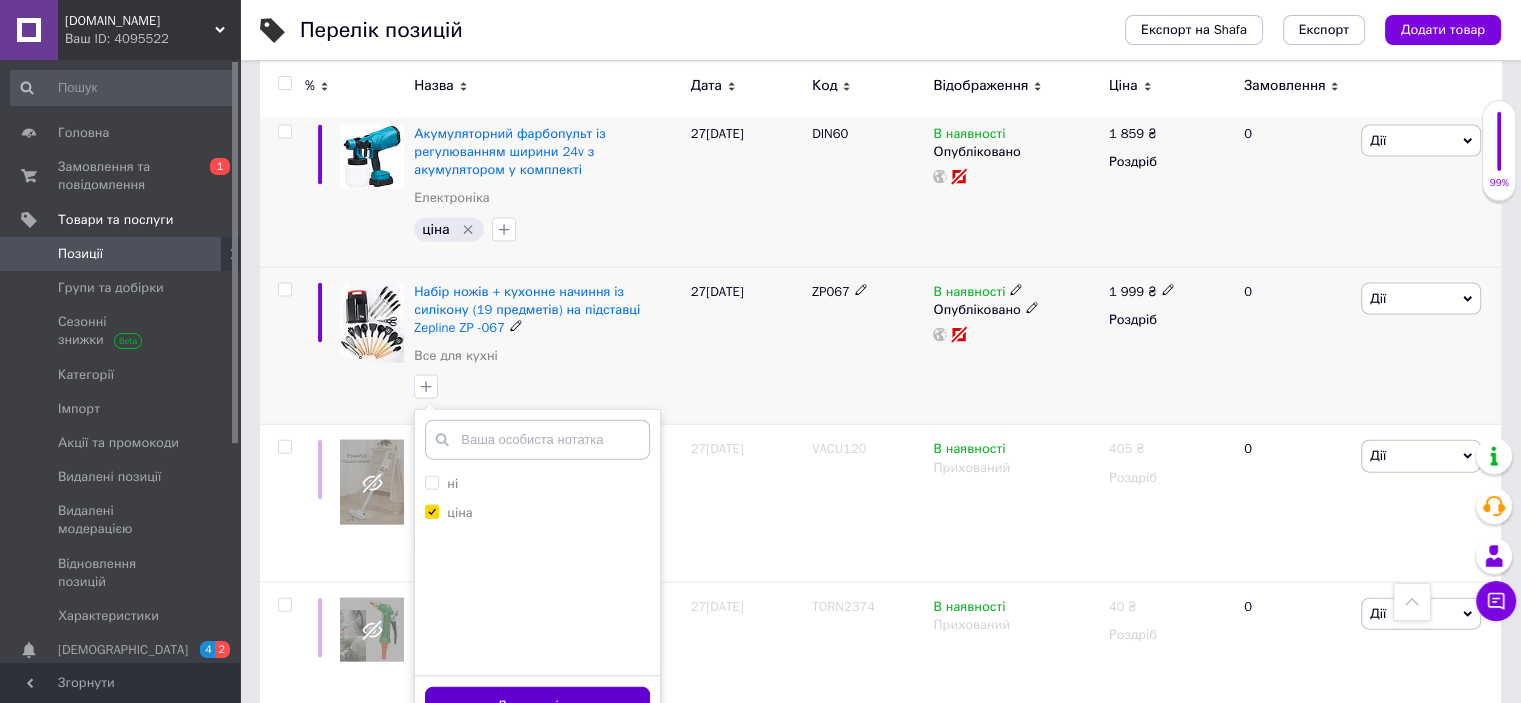 click on "Додати мітку" at bounding box center (537, 706) 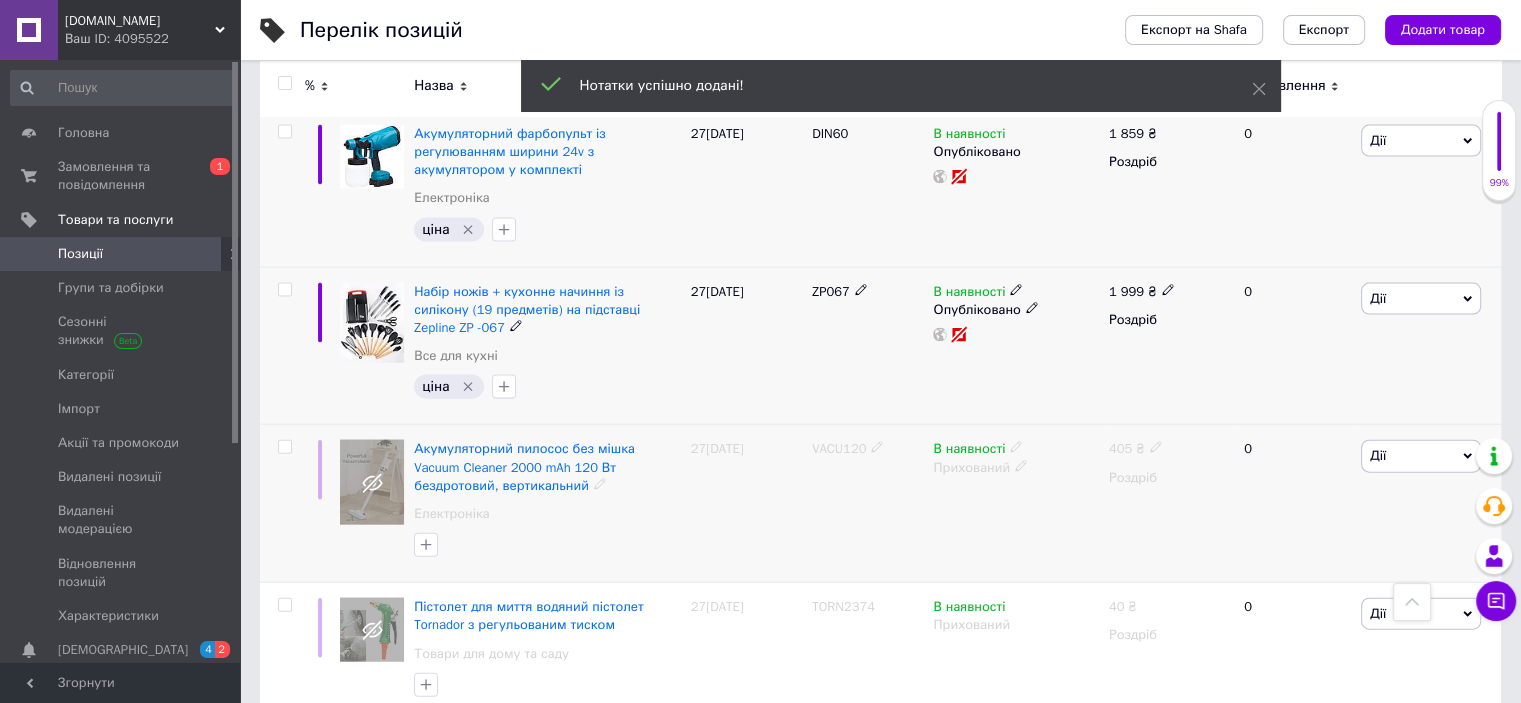 click on "VACU120" at bounding box center (839, 448) 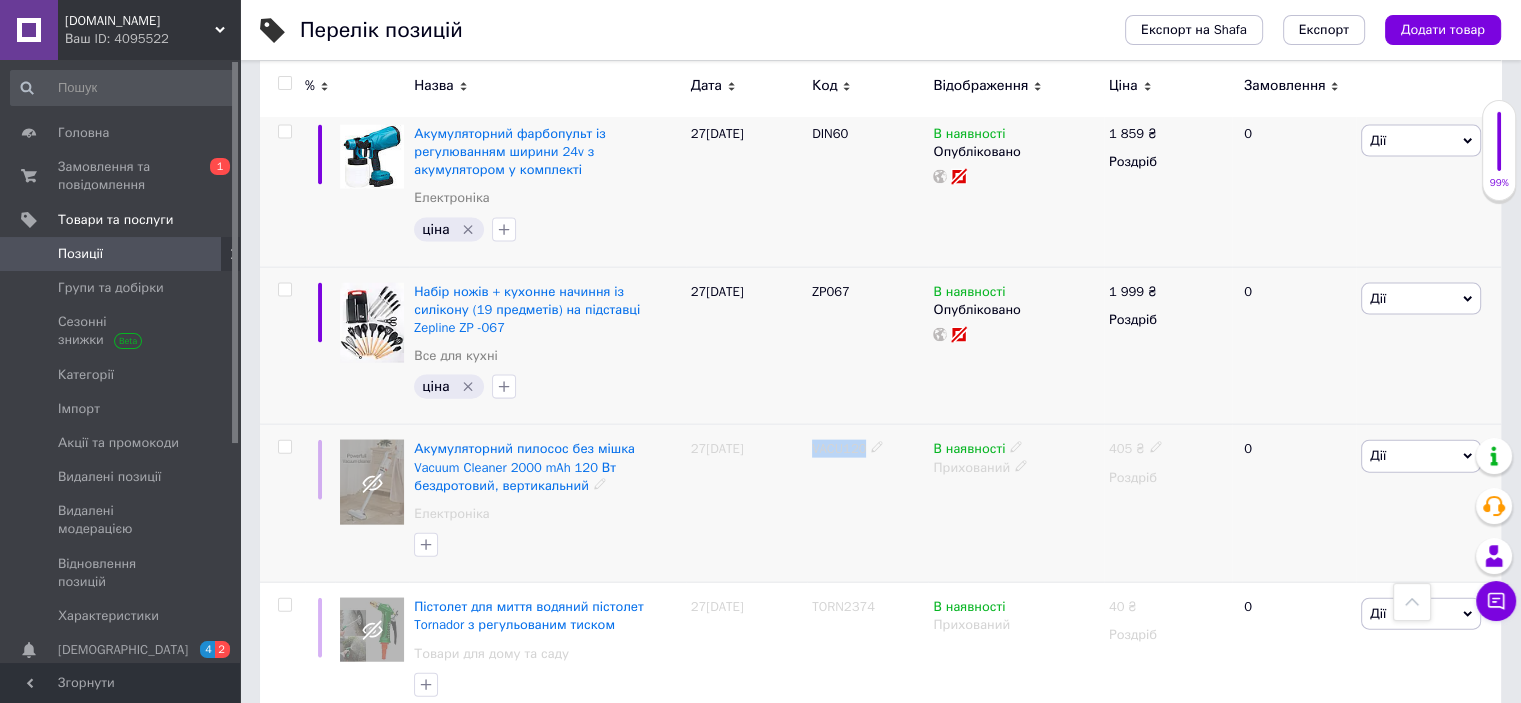 click 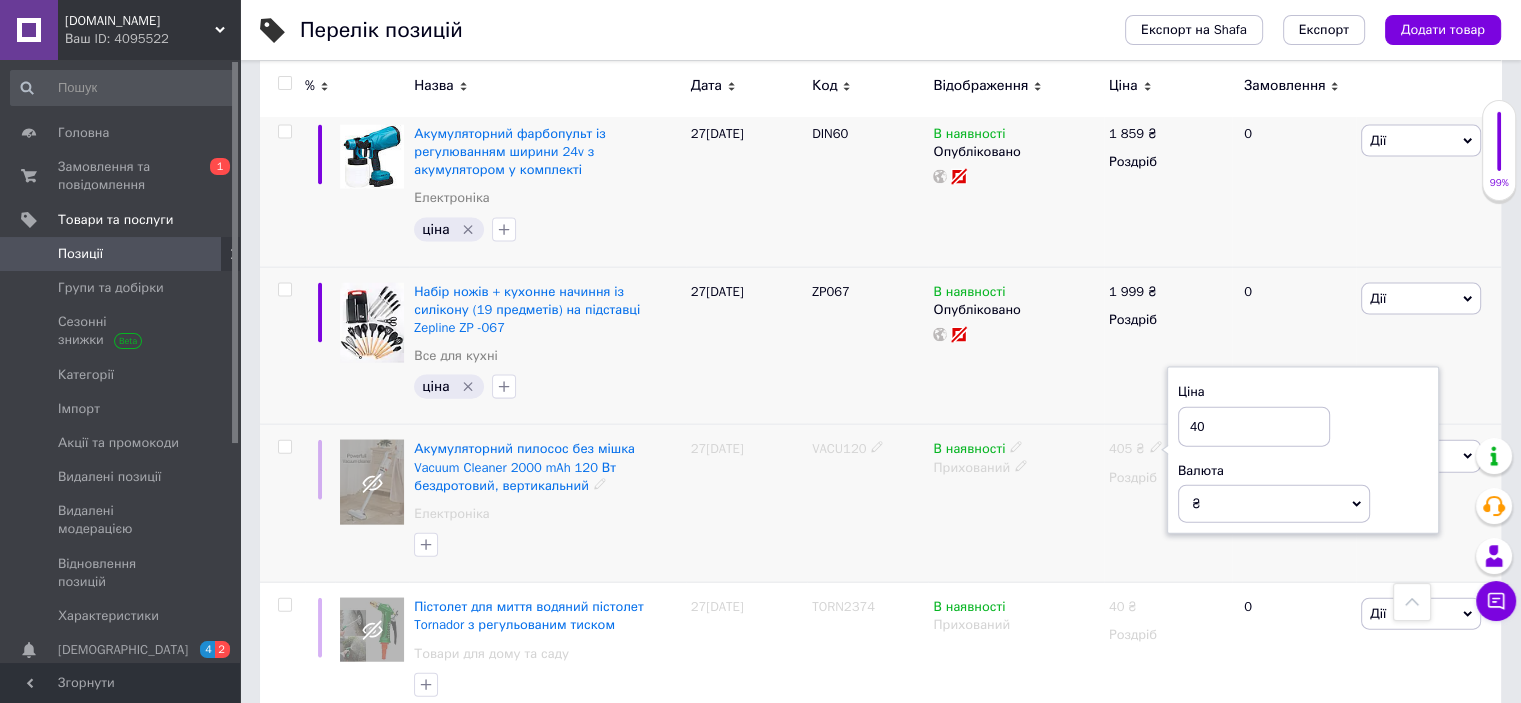 type on "4" 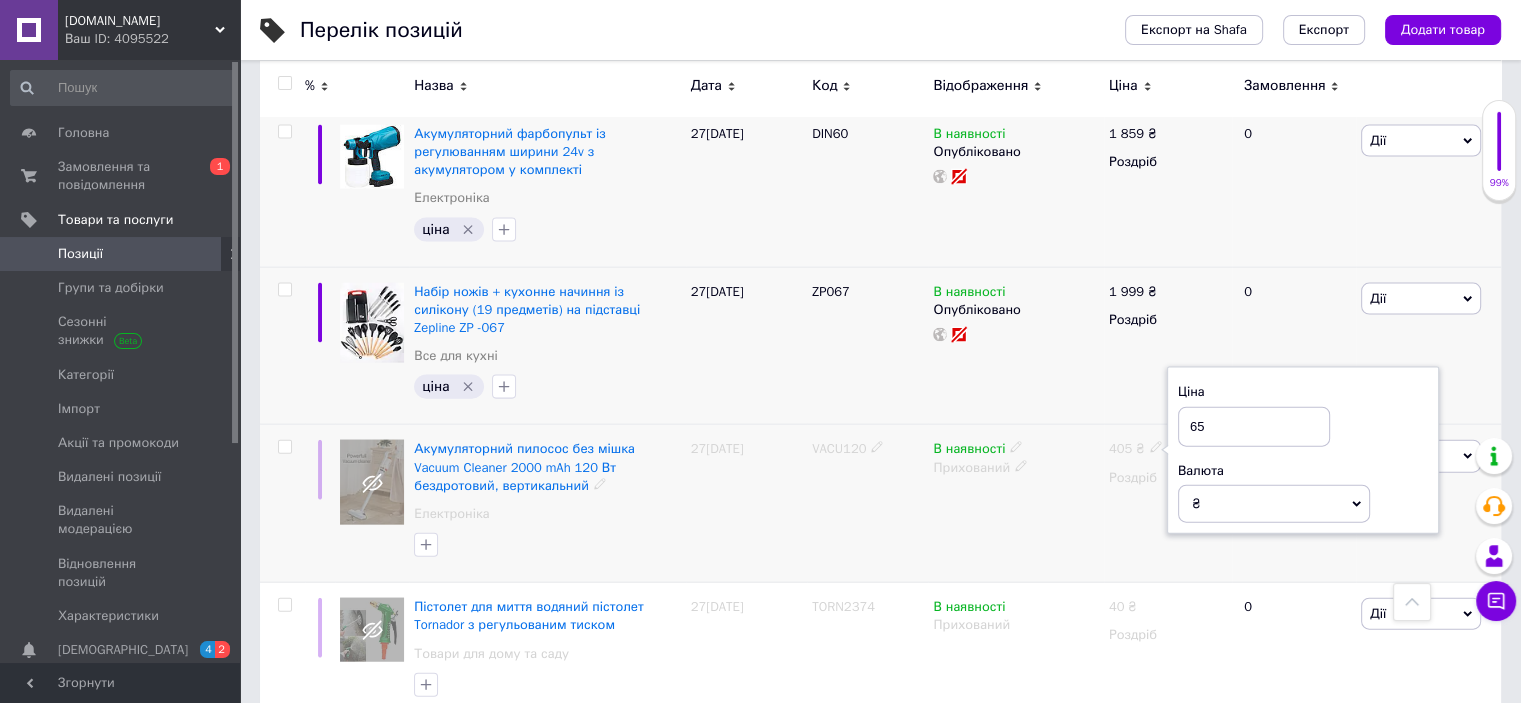 type on "659" 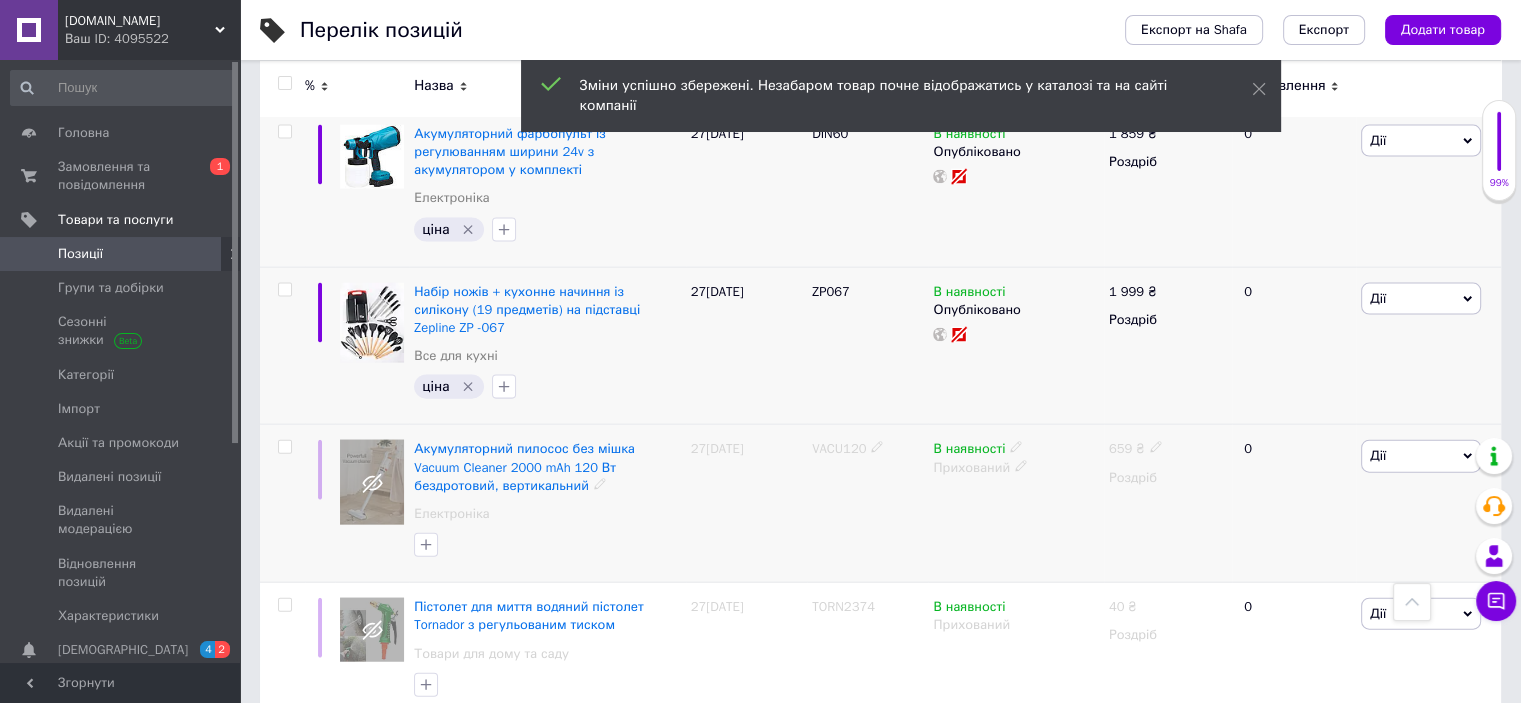 click 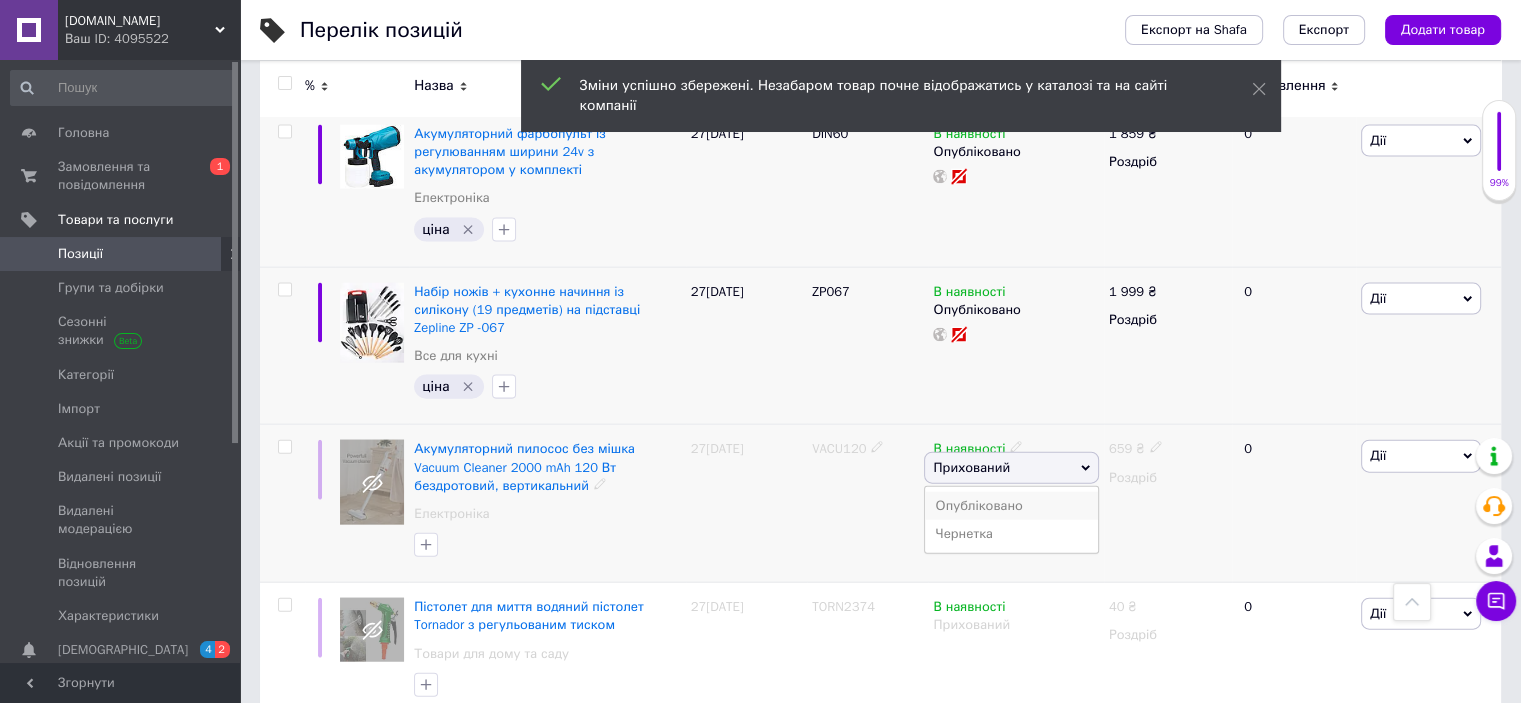 click on "Опубліковано" at bounding box center [1011, 506] 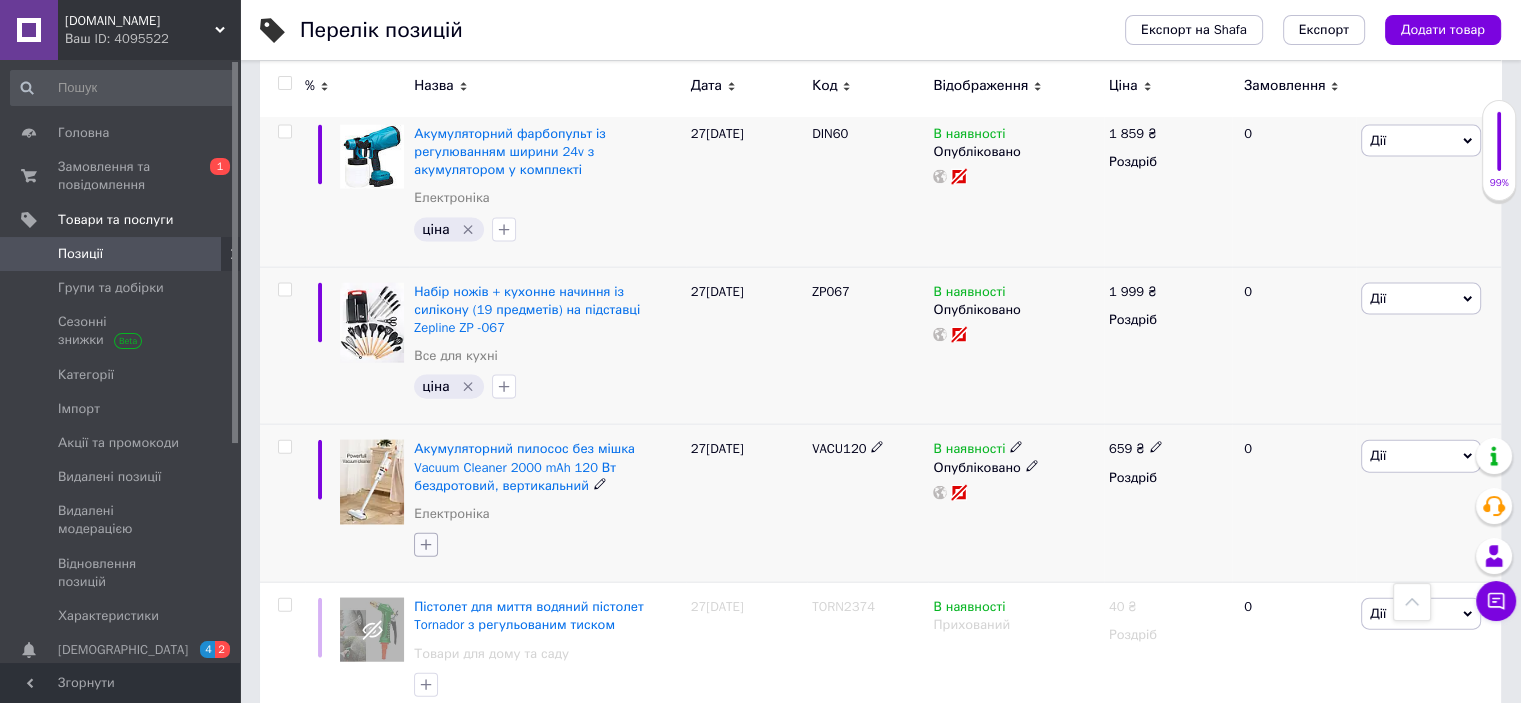 click 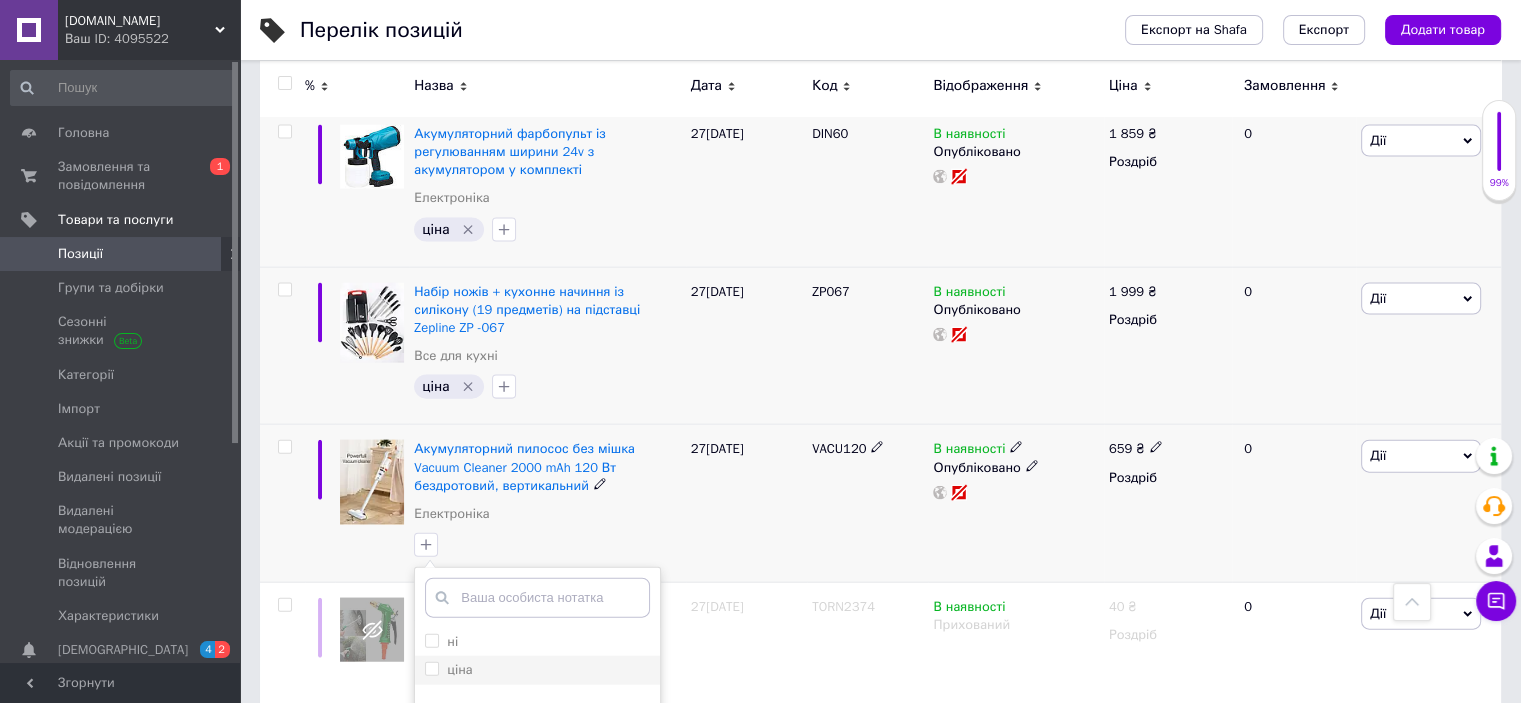click on "ціна" at bounding box center [431, 668] 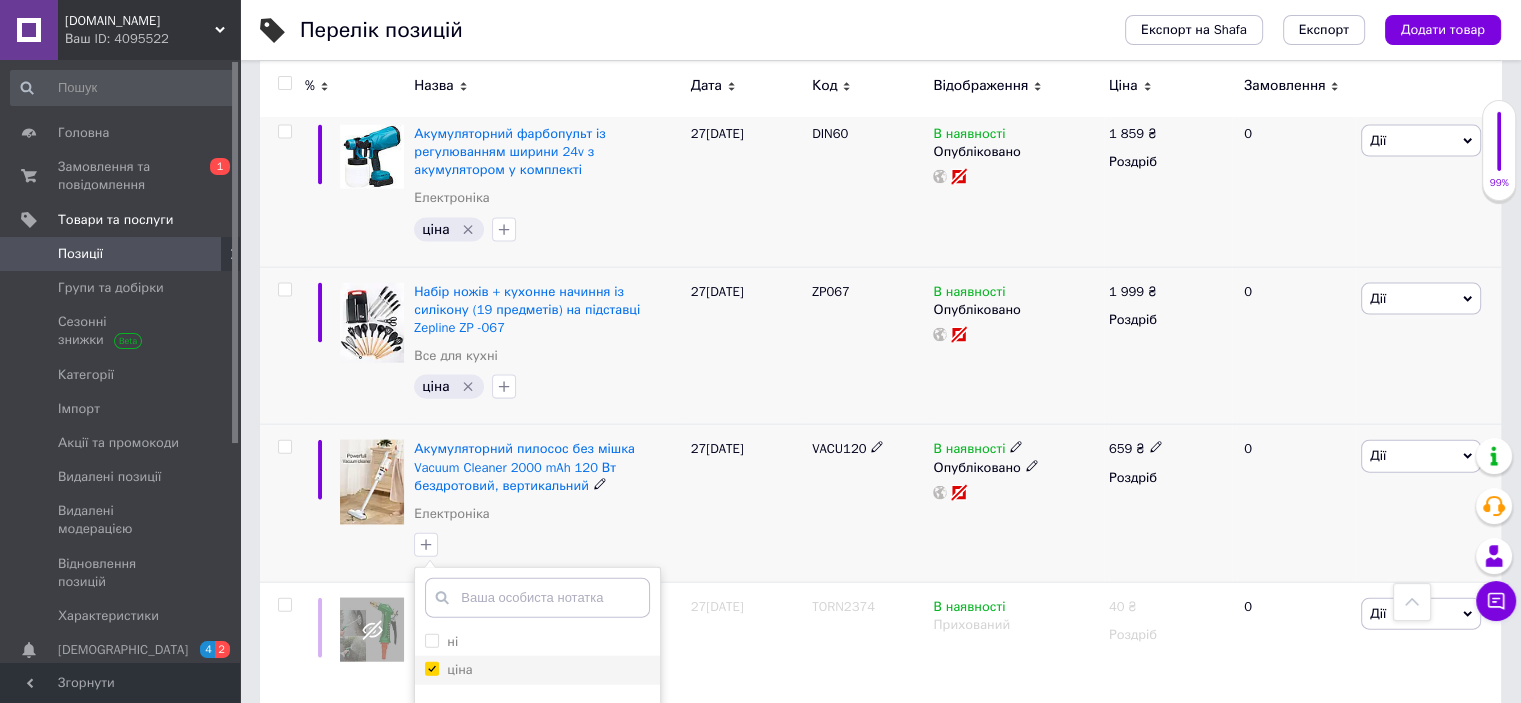 checkbox on "true" 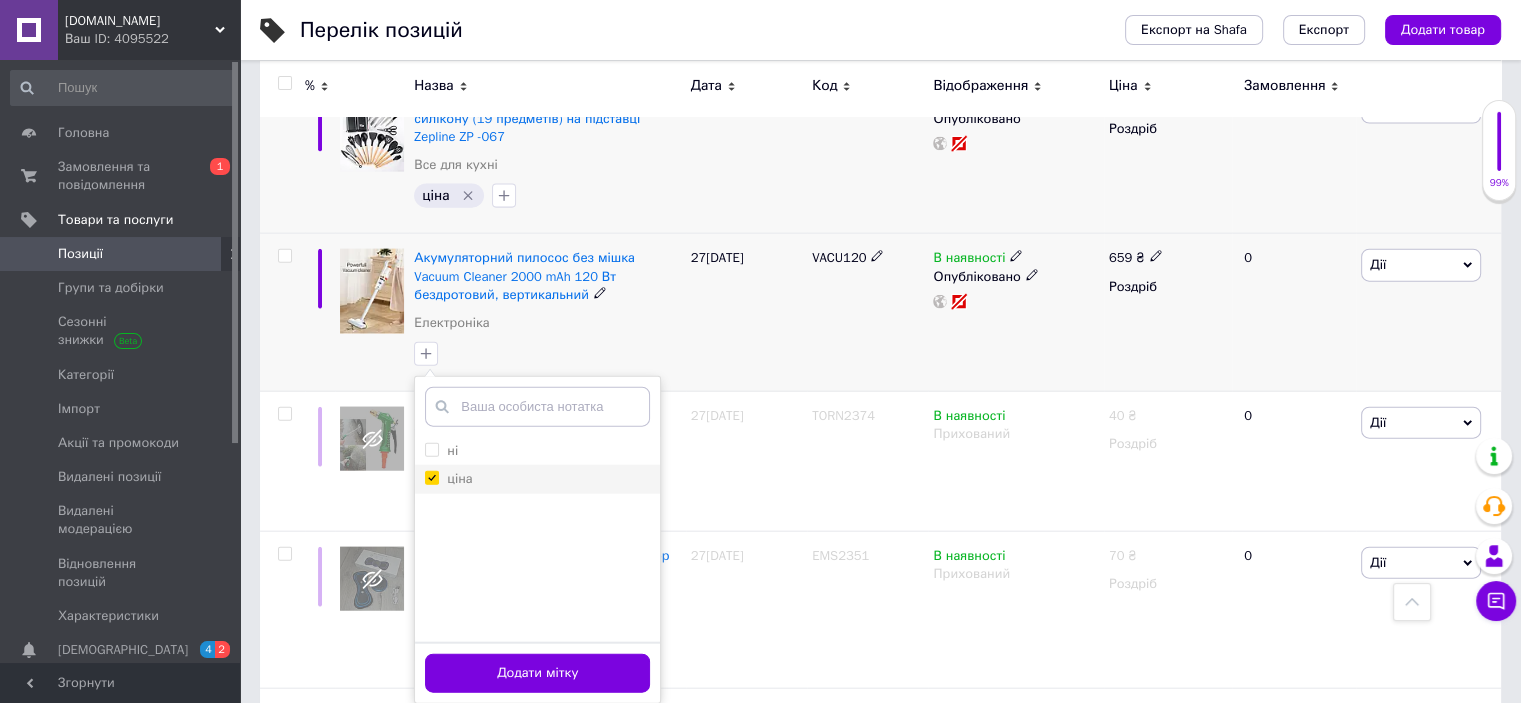 scroll, scrollTop: 4610, scrollLeft: 0, axis: vertical 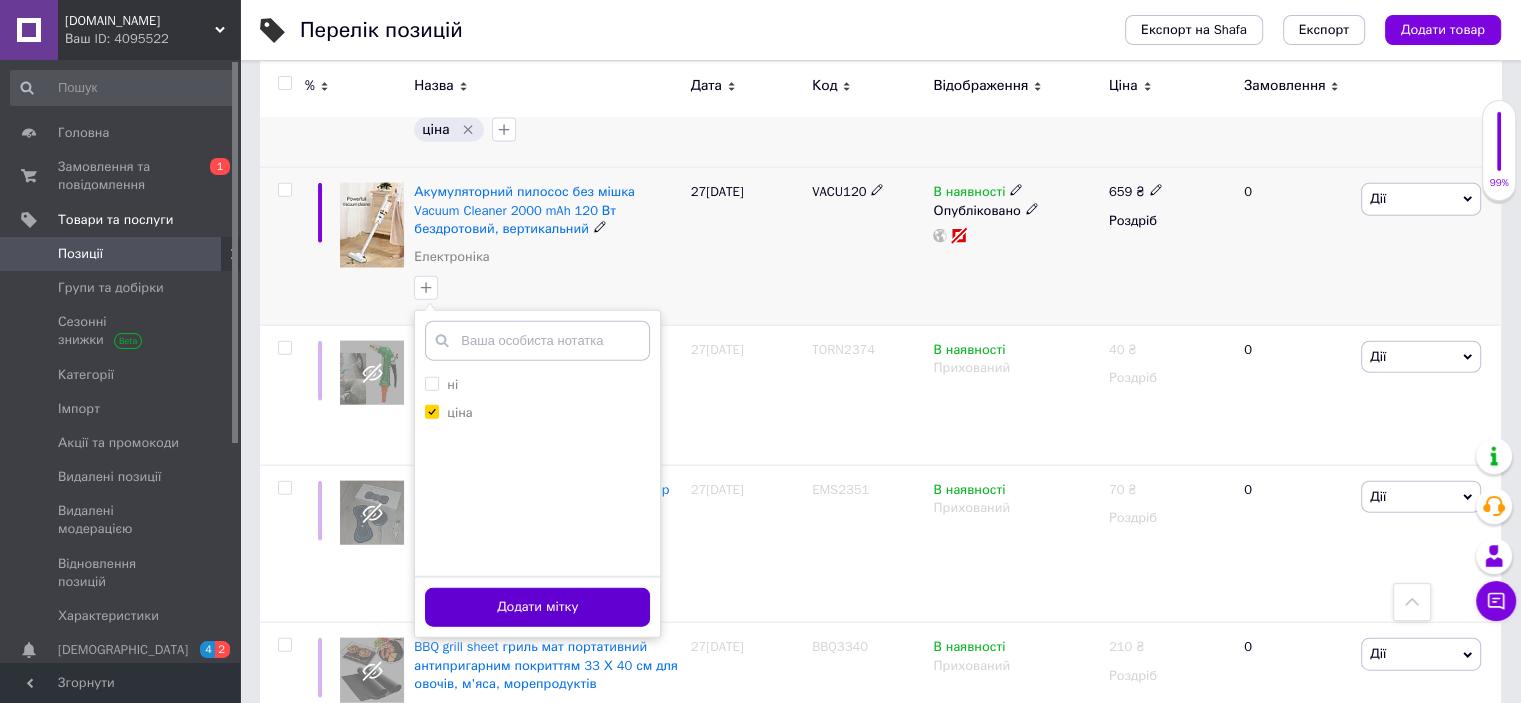 click on "Додати мітку" at bounding box center (537, 607) 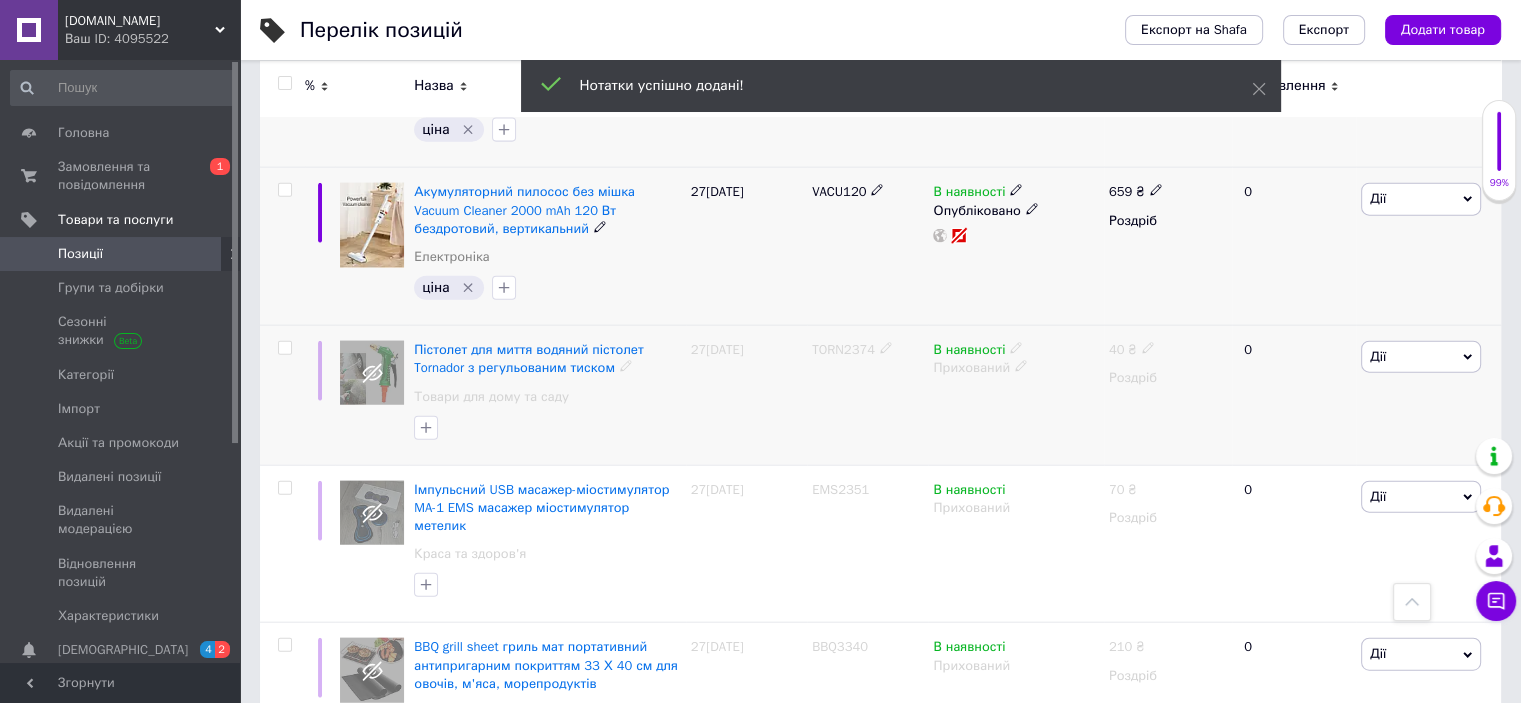 click 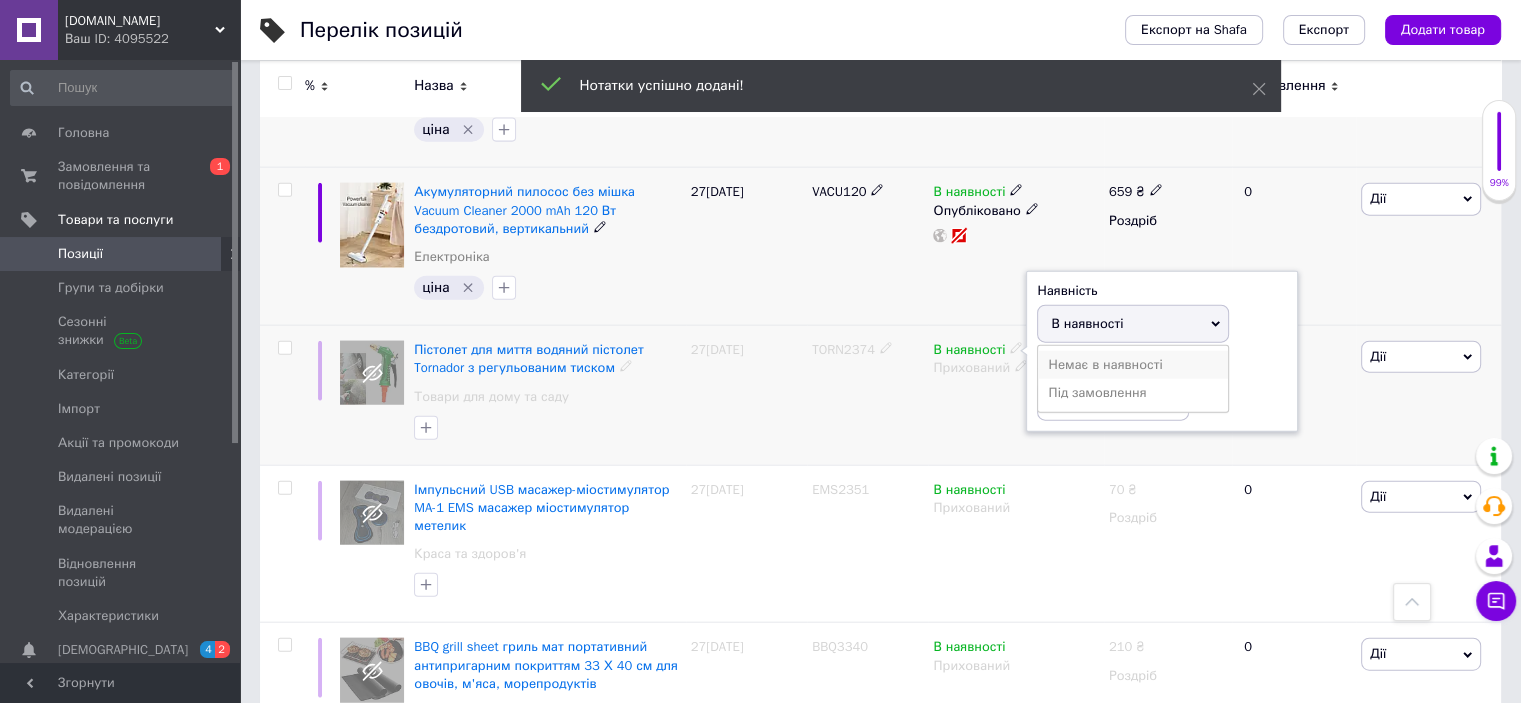 click on "Немає в наявності" at bounding box center (1133, 365) 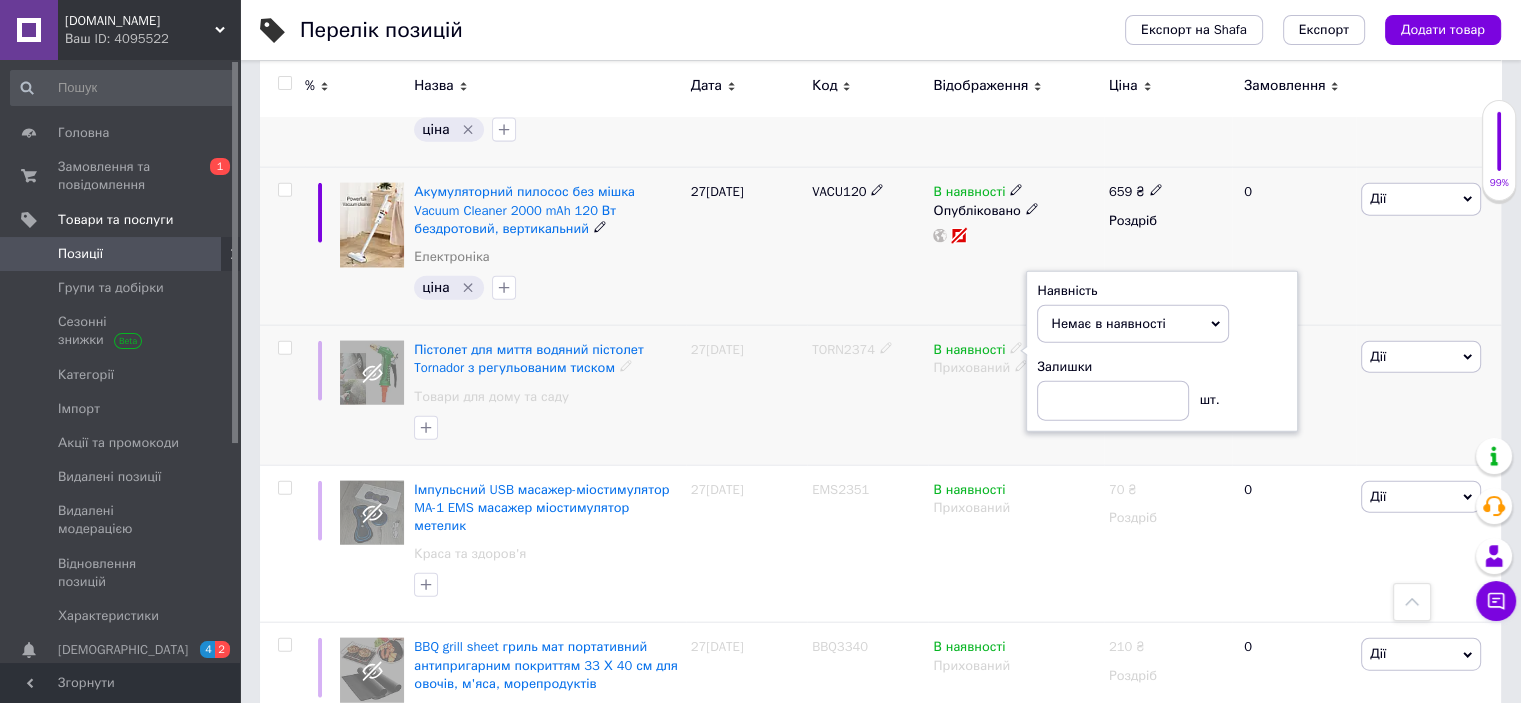click on "27[DATE]" at bounding box center [746, 396] 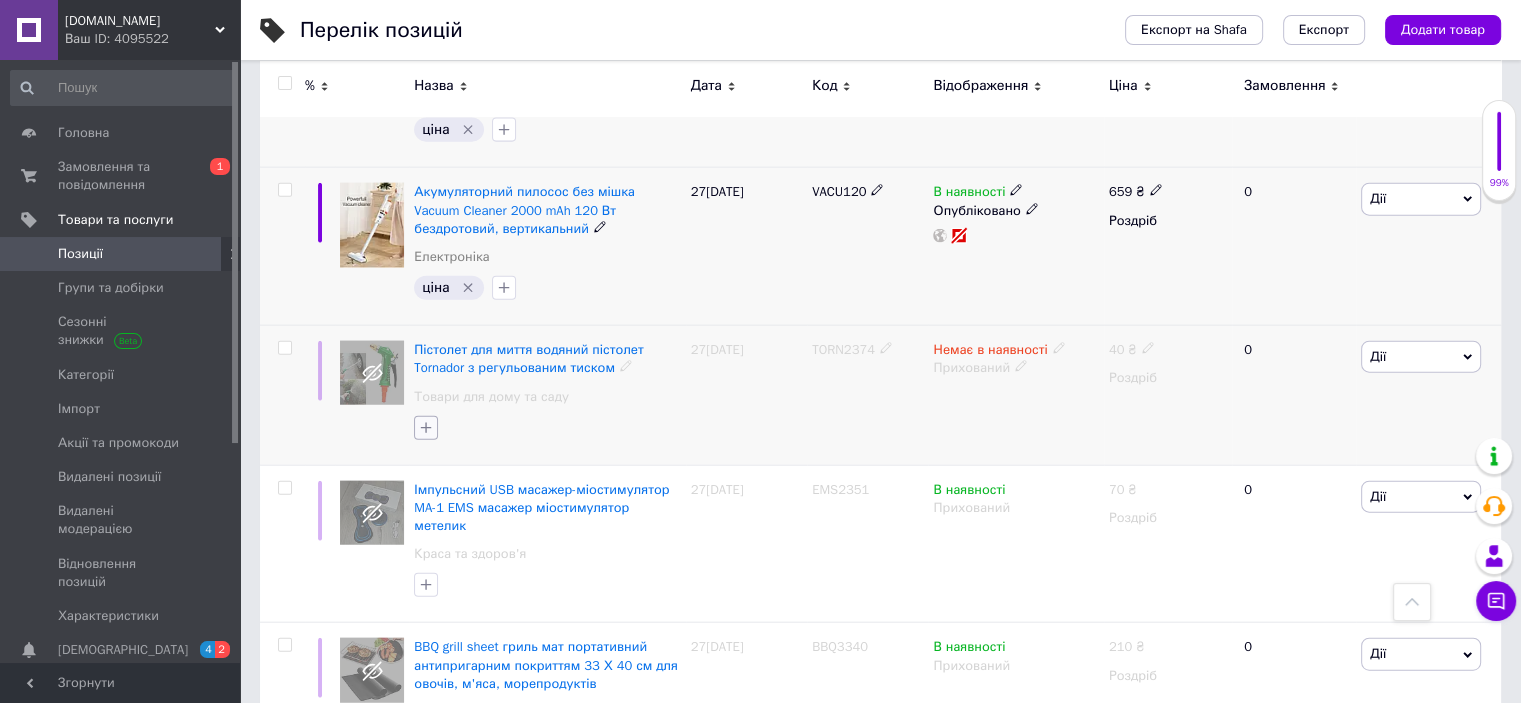 click 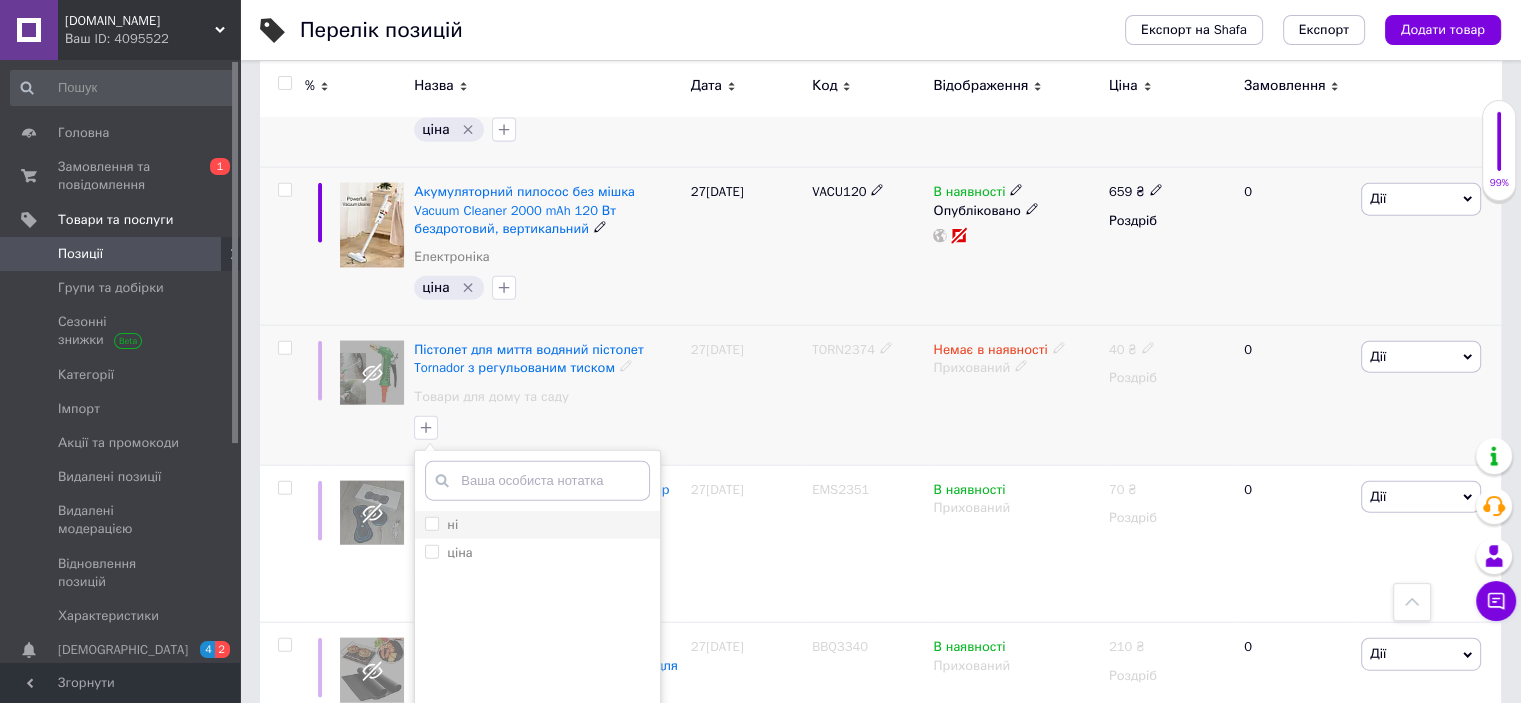 click on "ні" at bounding box center (431, 523) 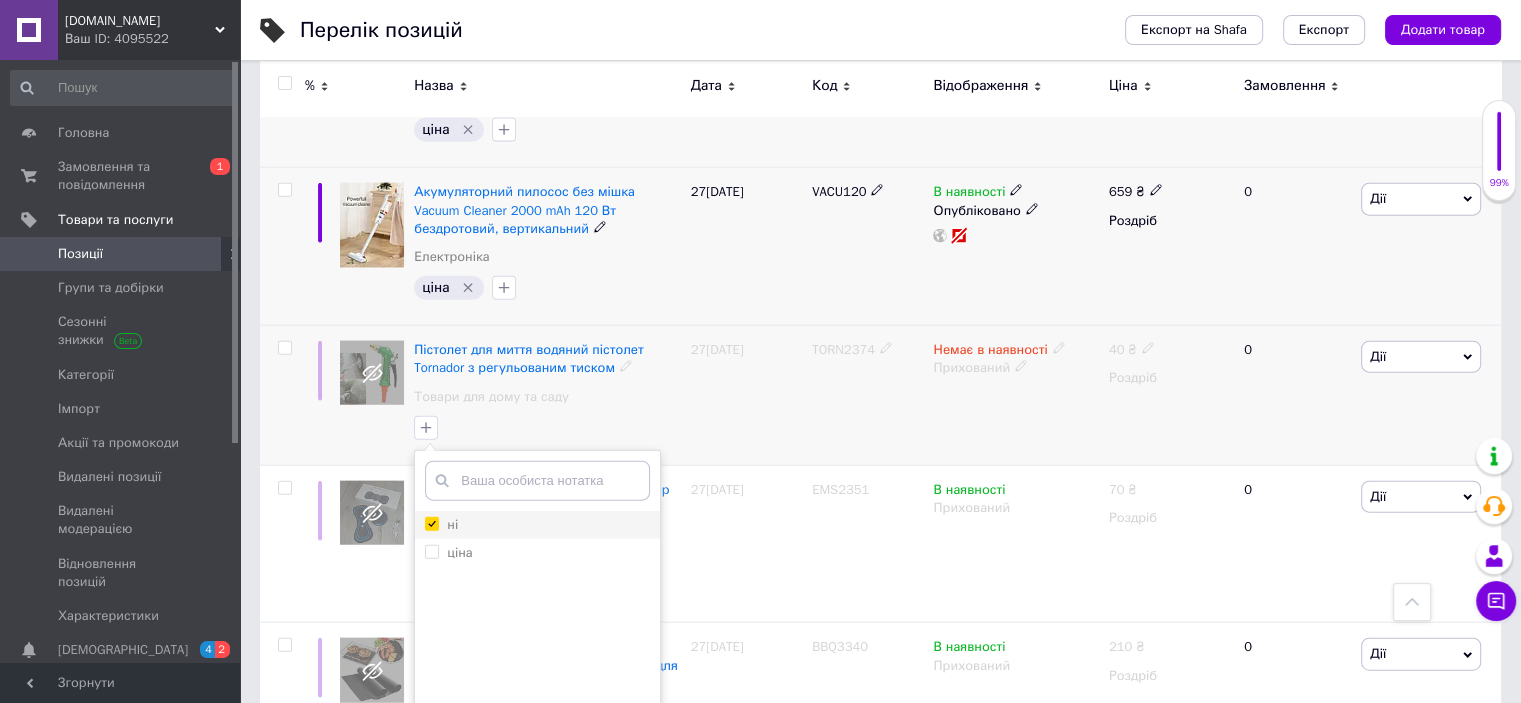 checkbox on "true" 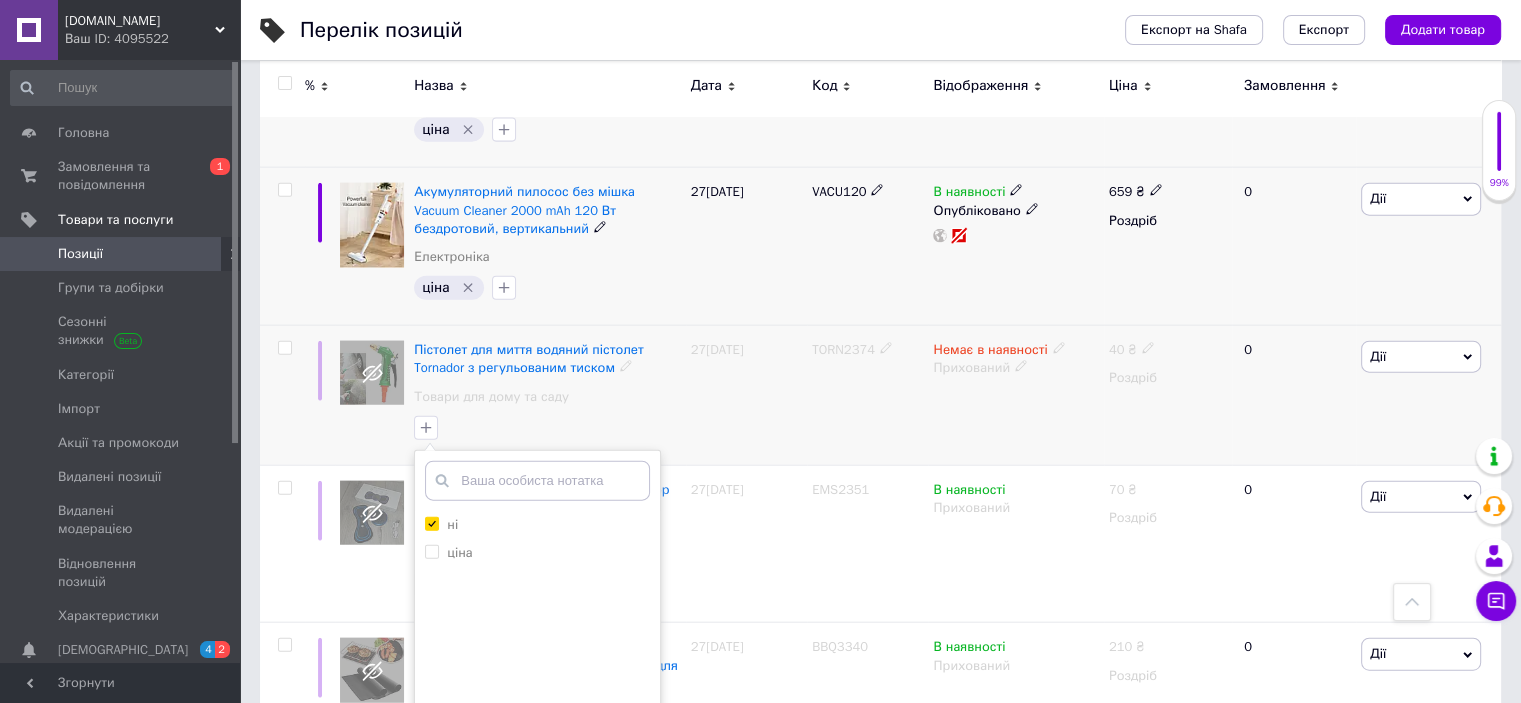 click on "Додати мітку" at bounding box center [537, 747] 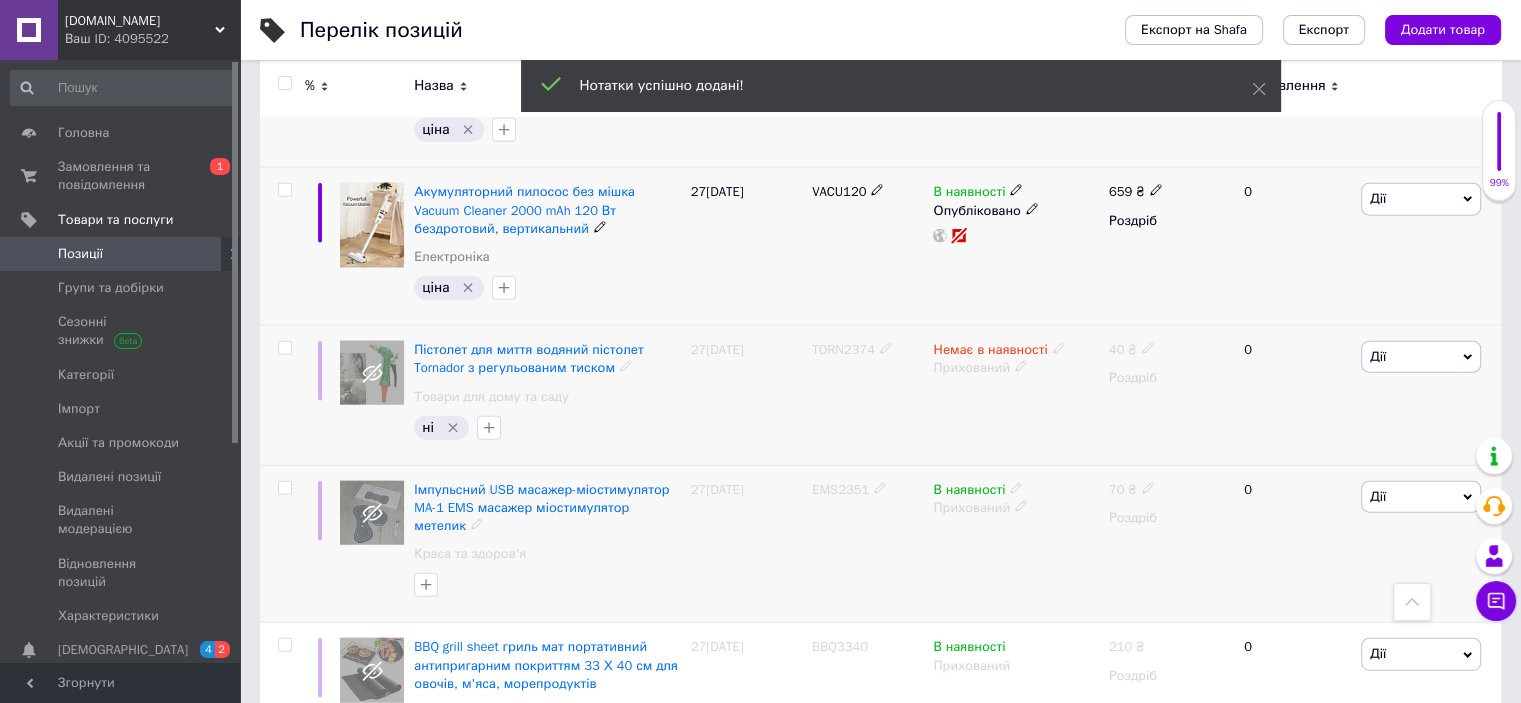 click 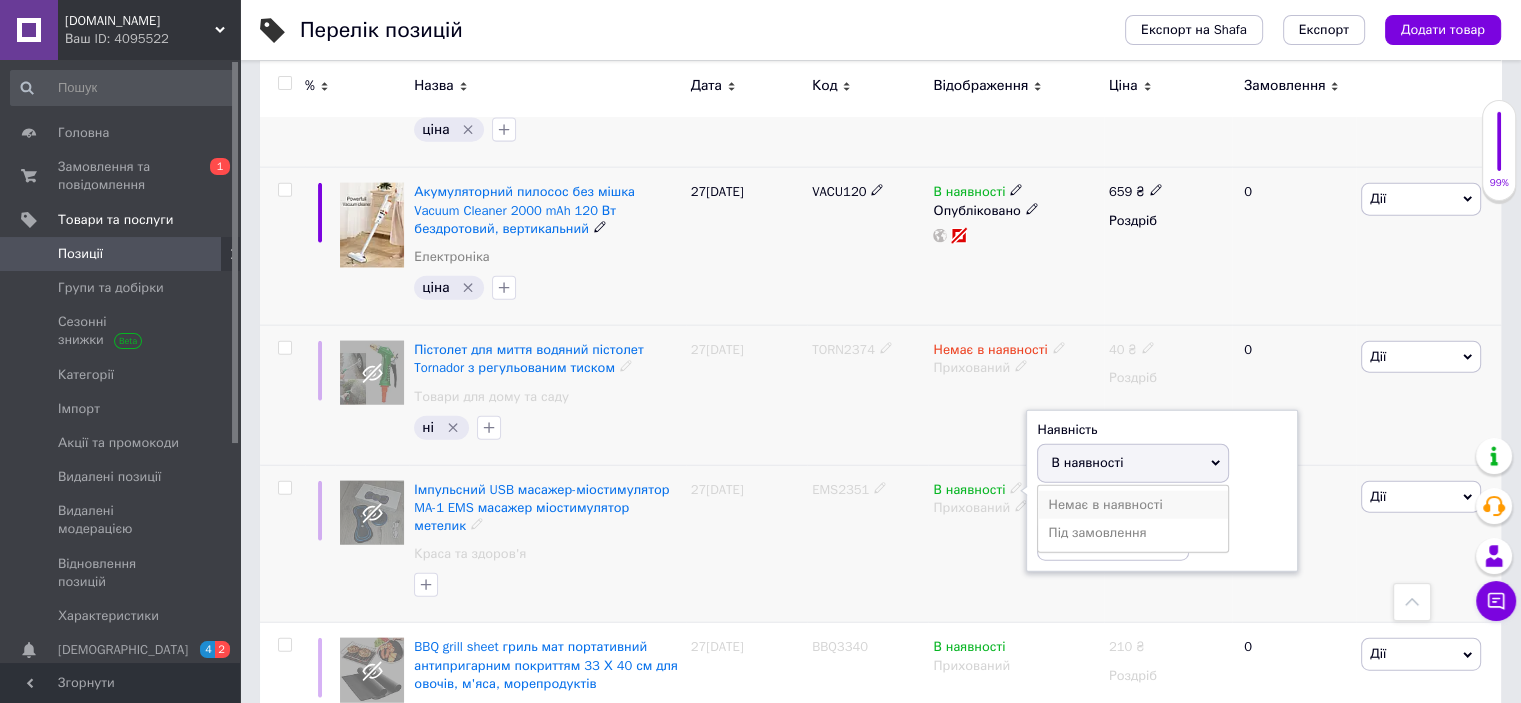 click on "Немає в наявності" at bounding box center [1133, 505] 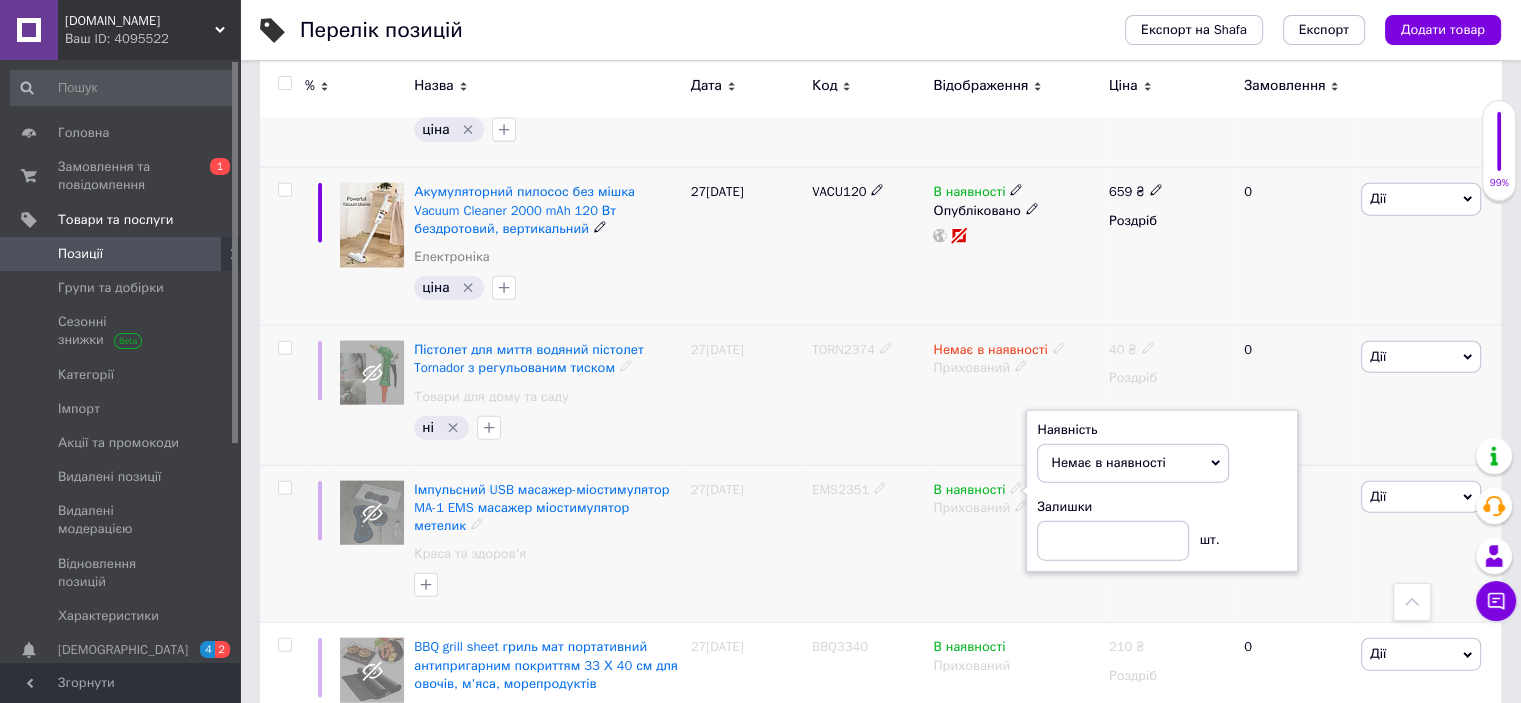 click on "27[DATE]" at bounding box center (746, 544) 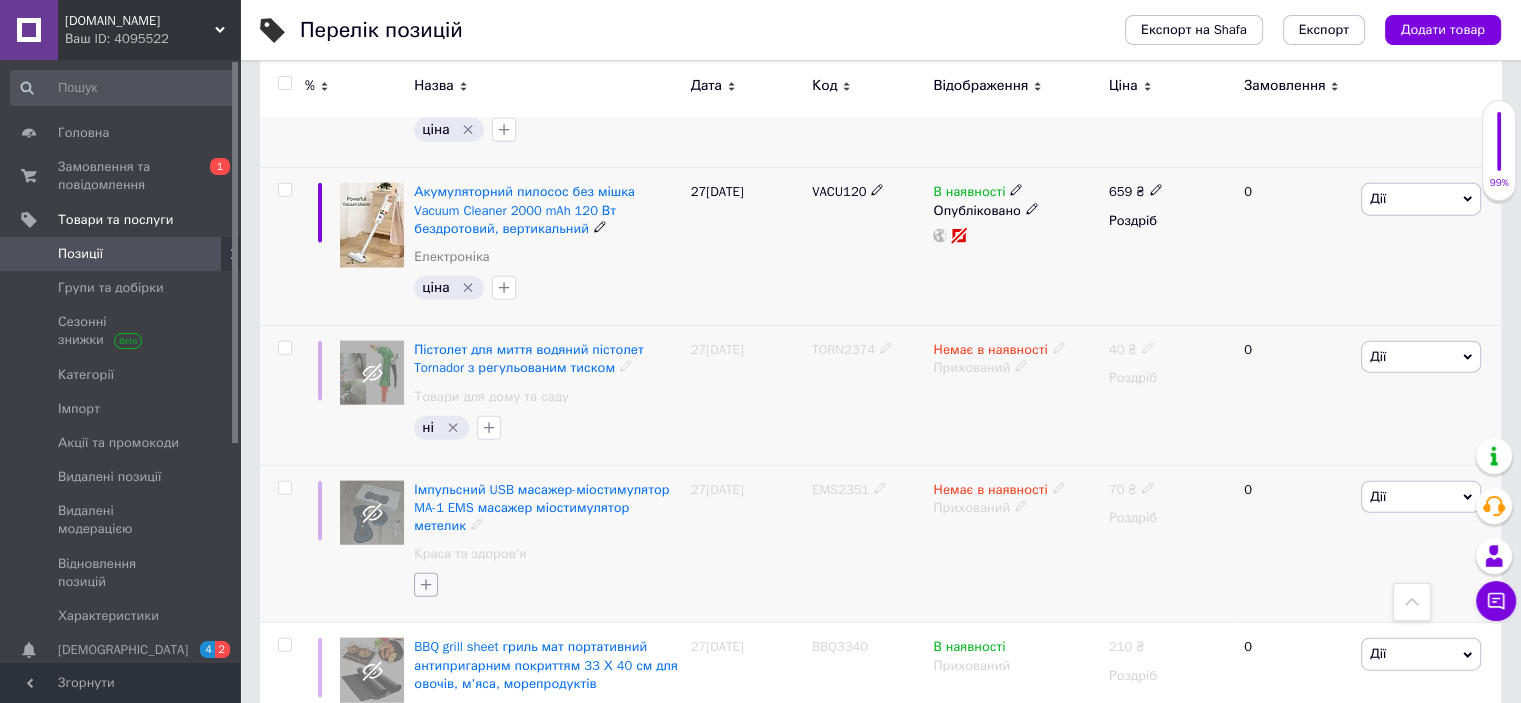 click 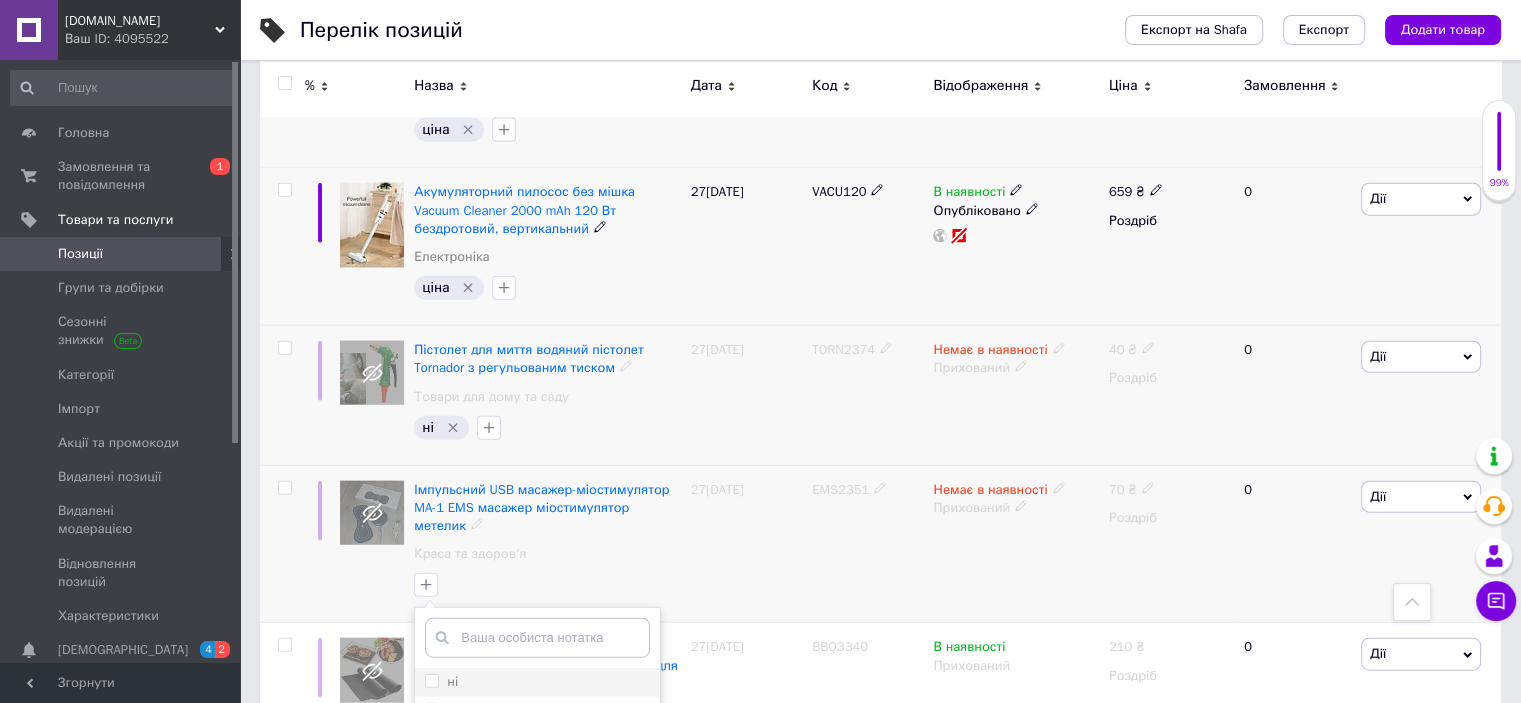 click on "ні" at bounding box center [431, 680] 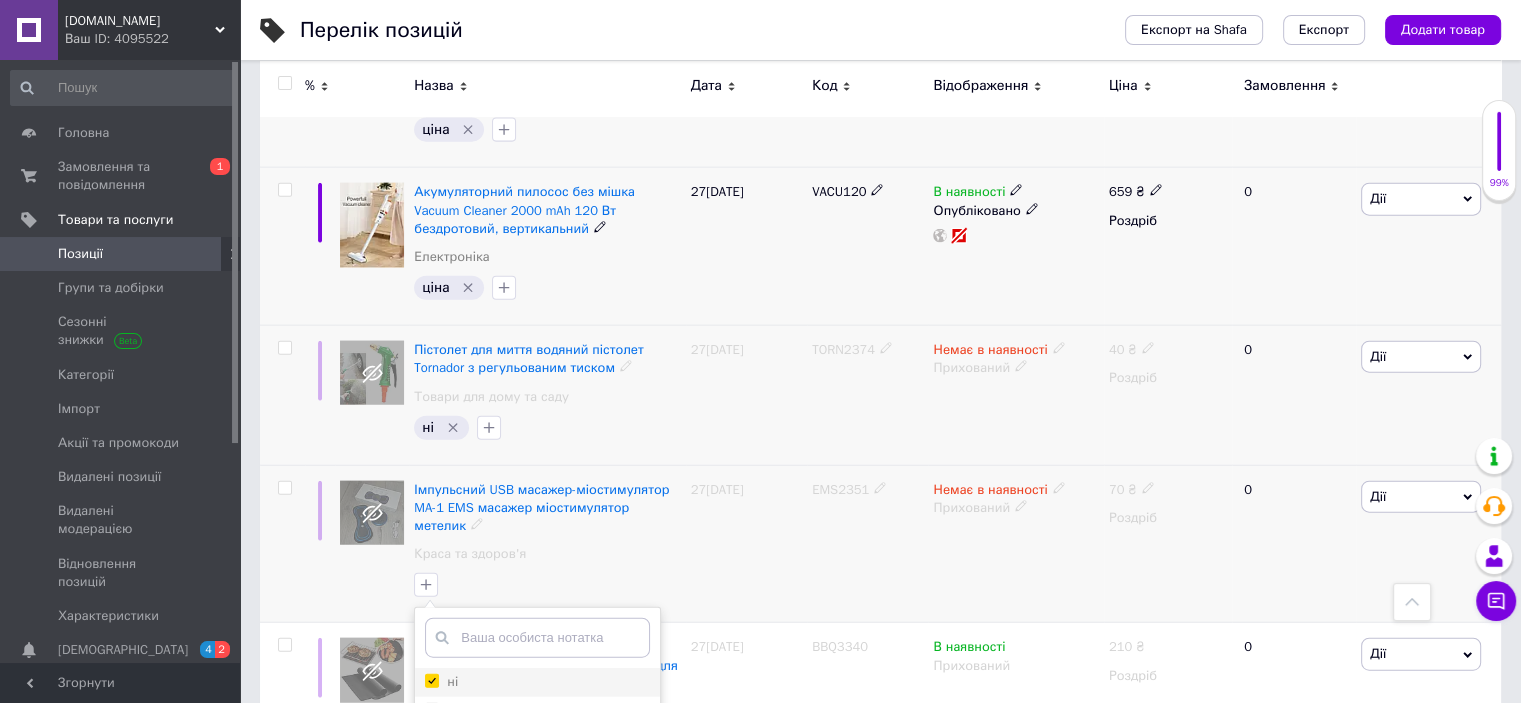 checkbox on "true" 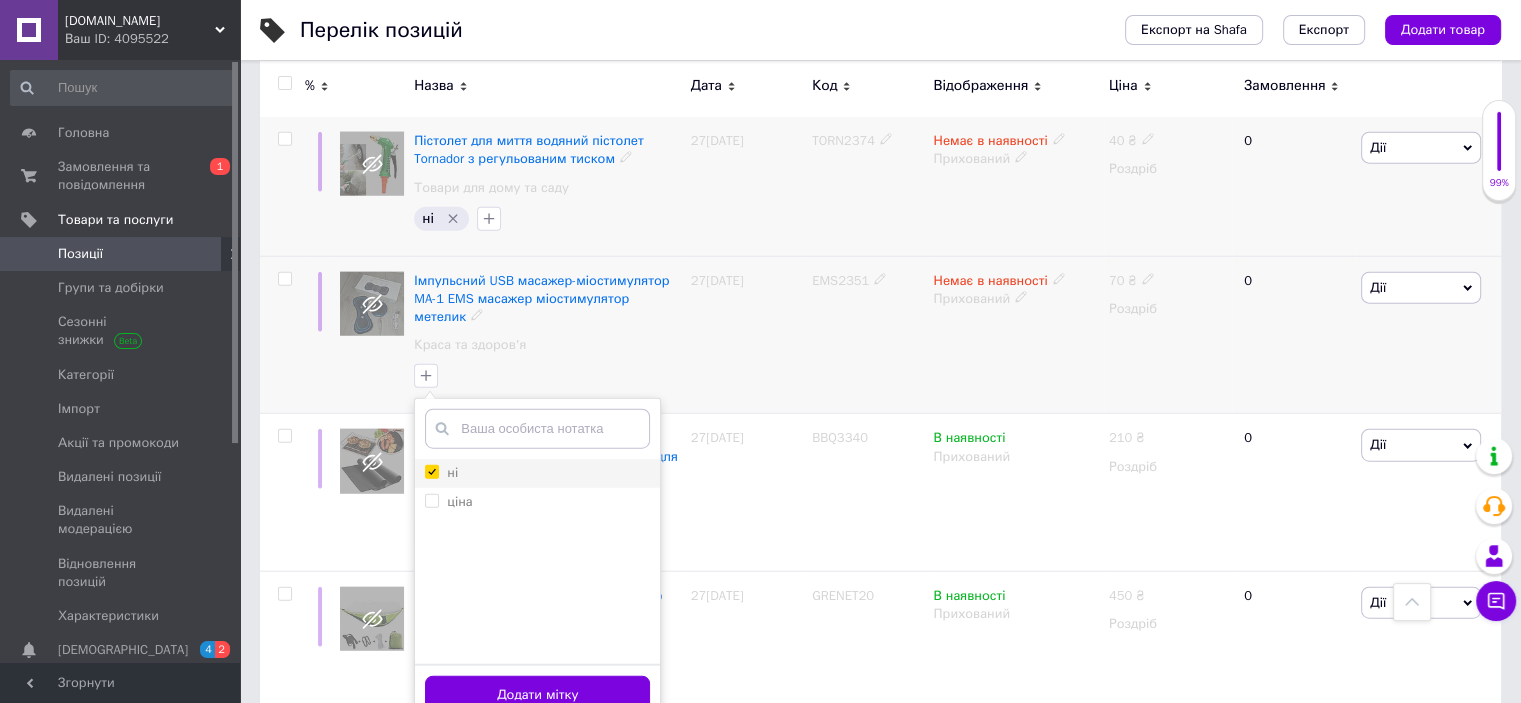 scroll, scrollTop: 4843, scrollLeft: 0, axis: vertical 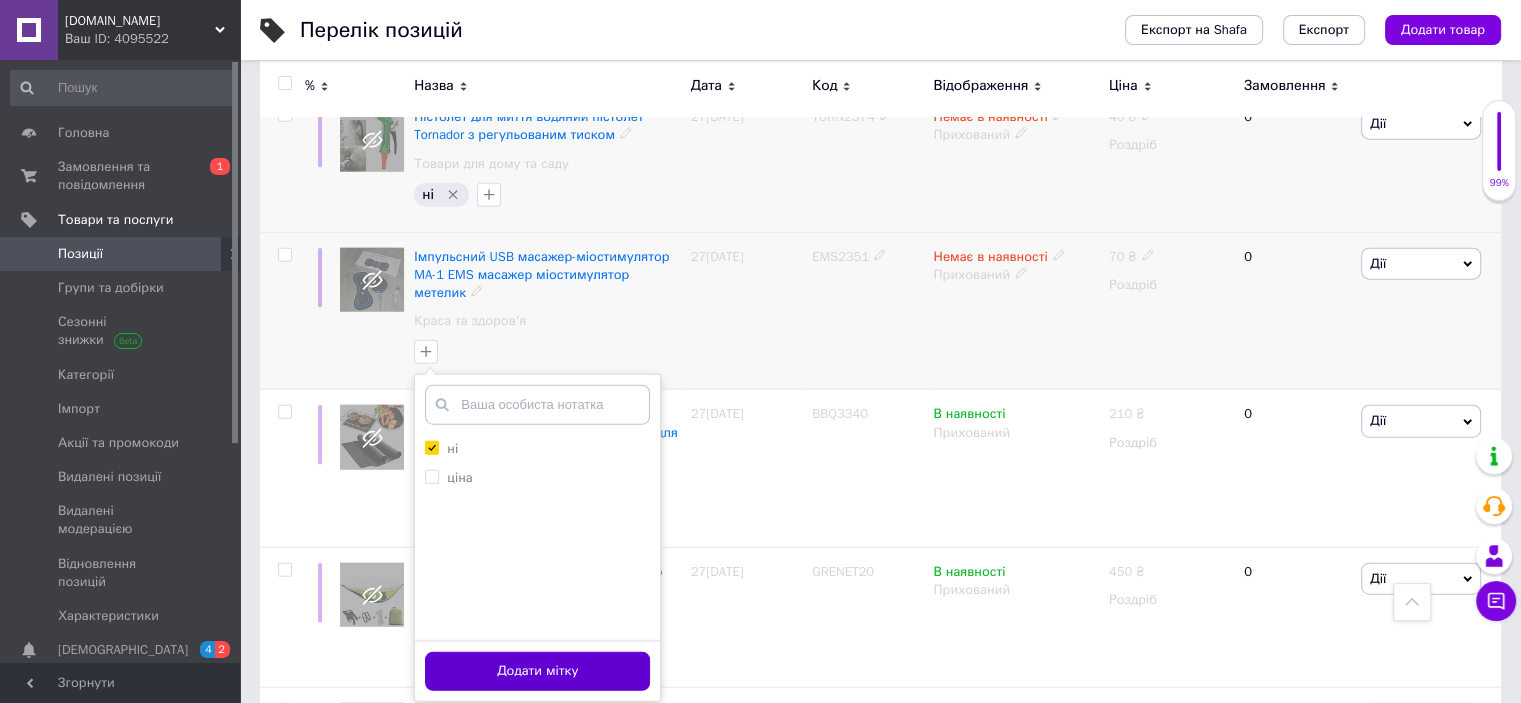 click on "Додати мітку" at bounding box center [537, 671] 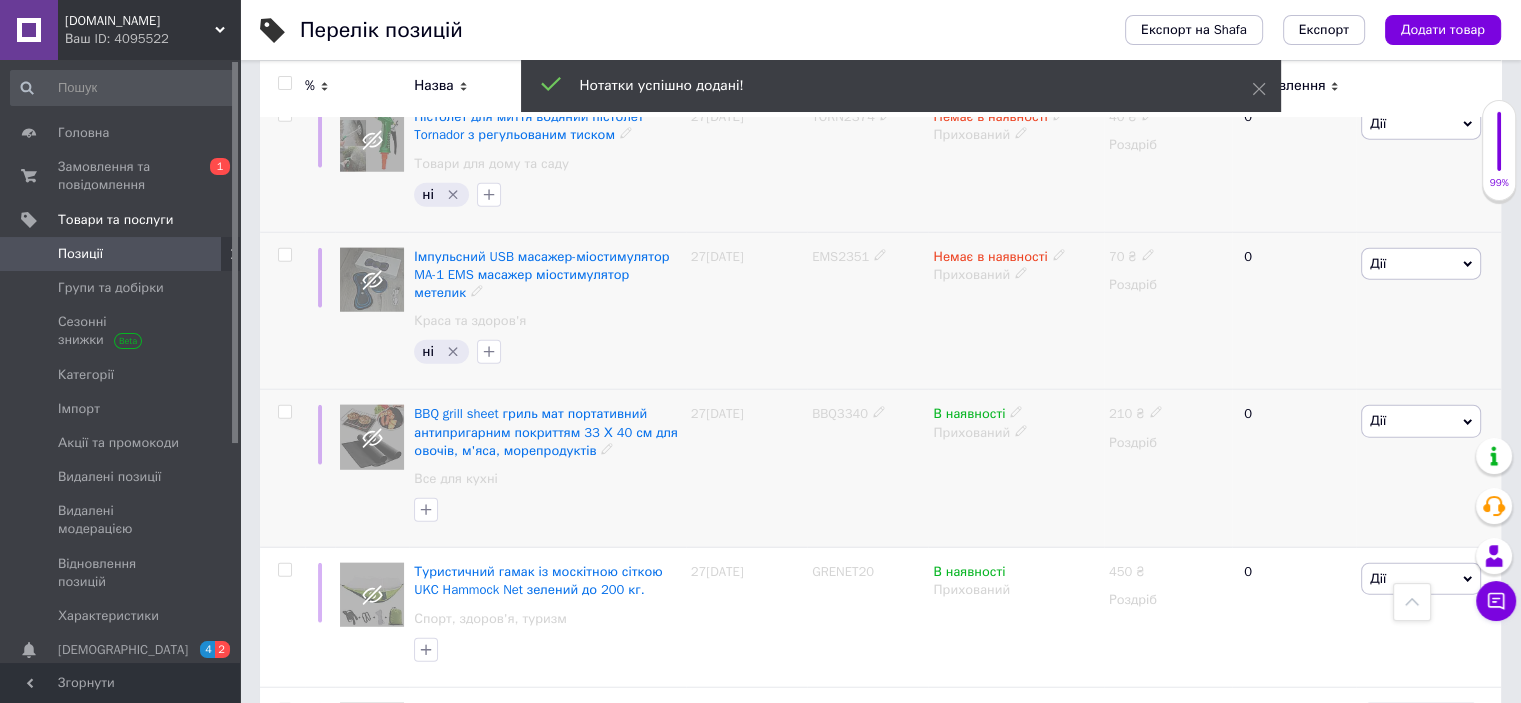 click on "BBQ3340" at bounding box center [840, 413] 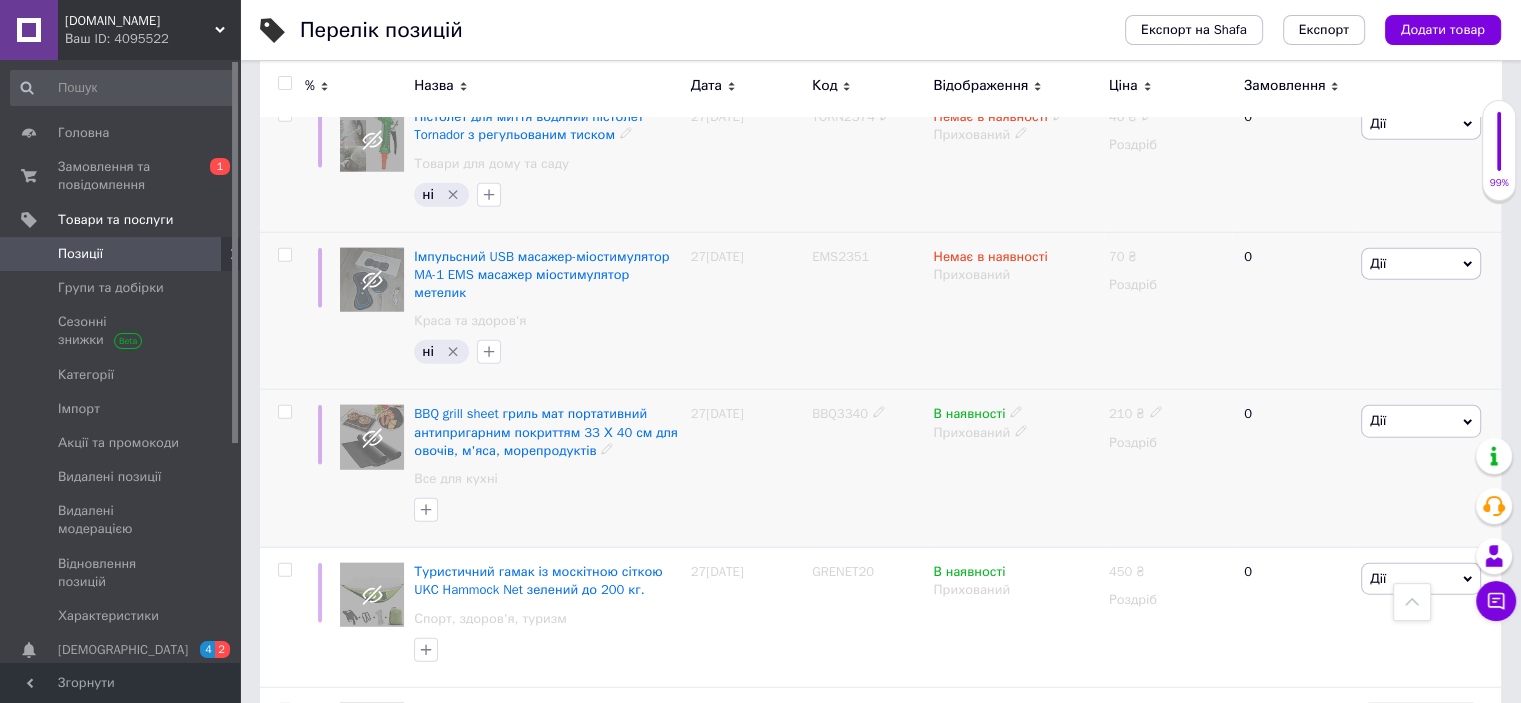 click 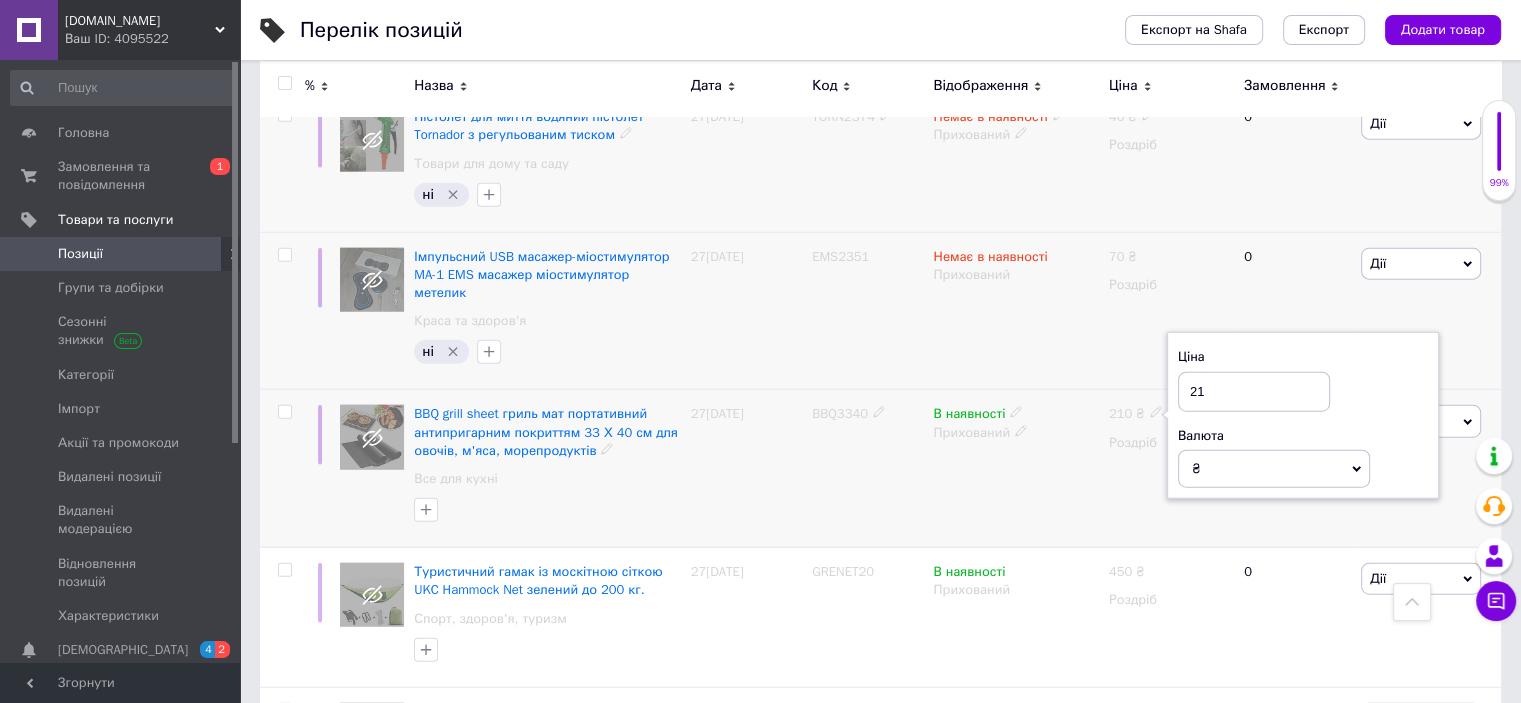 type on "2" 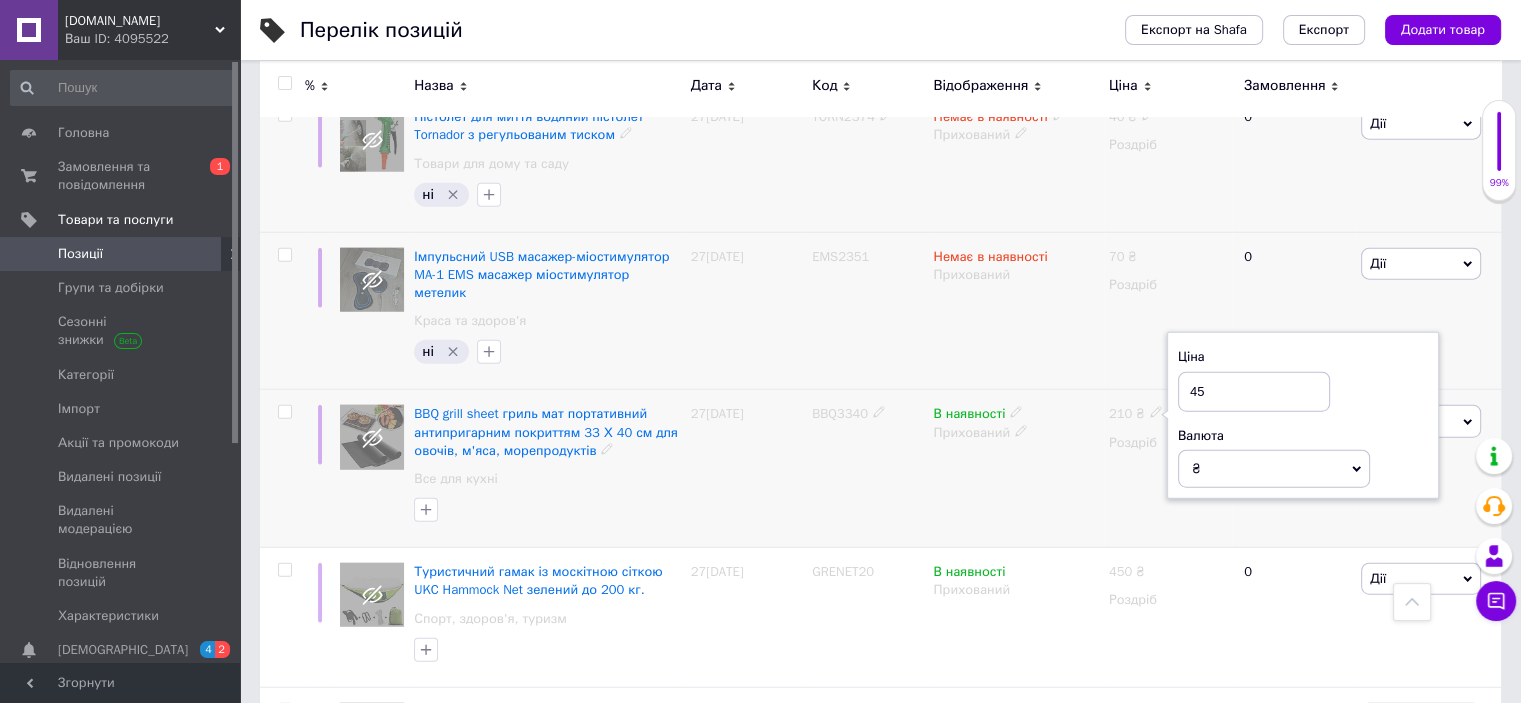 type on "459" 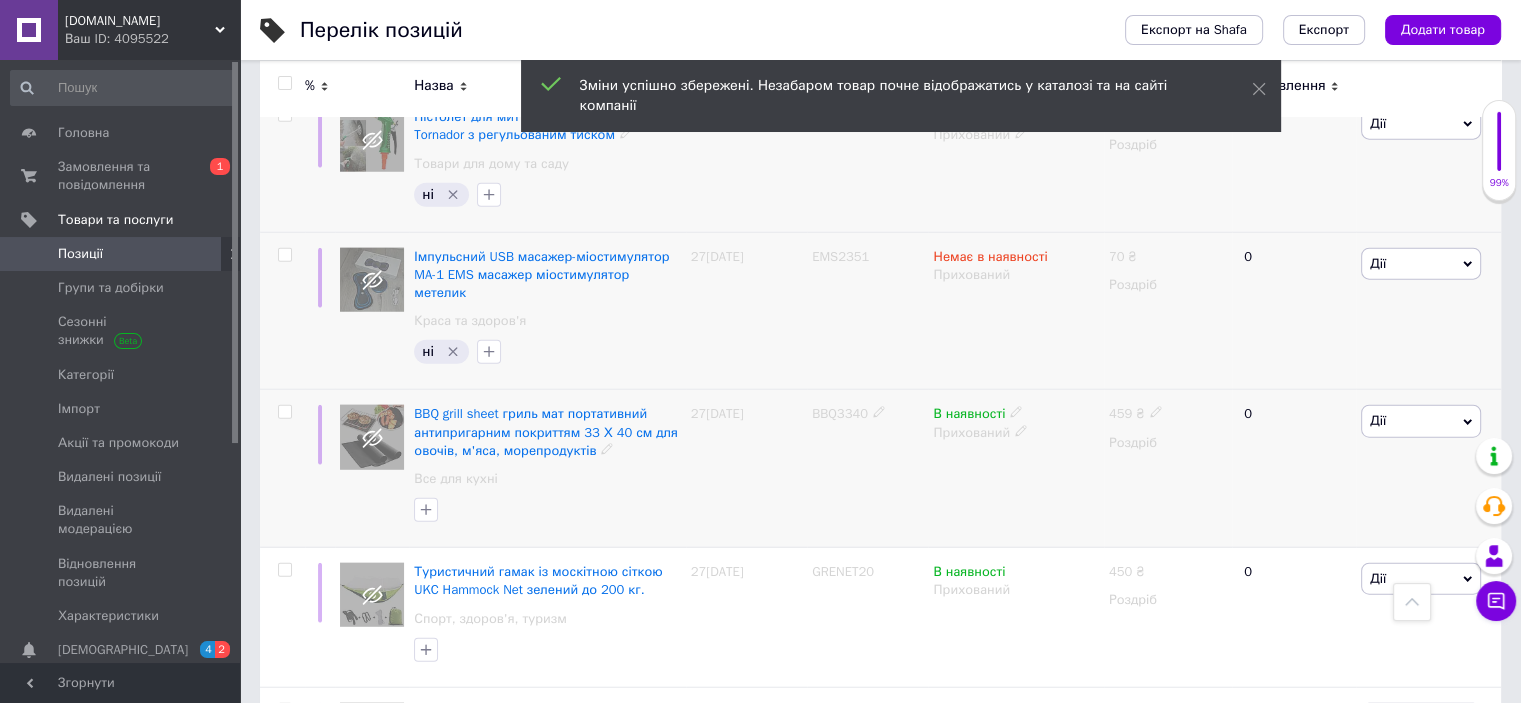 click on "В наявності" at bounding box center [978, 414] 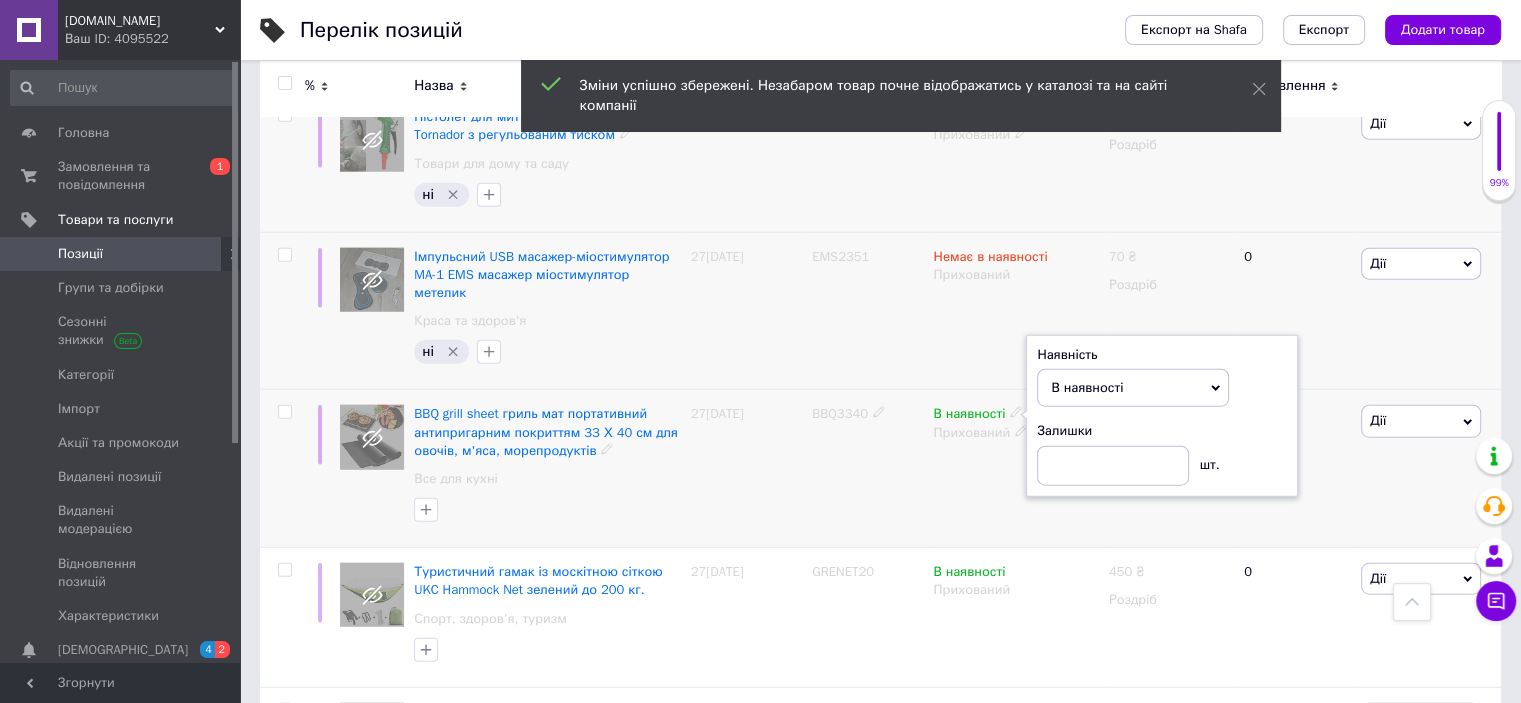 click 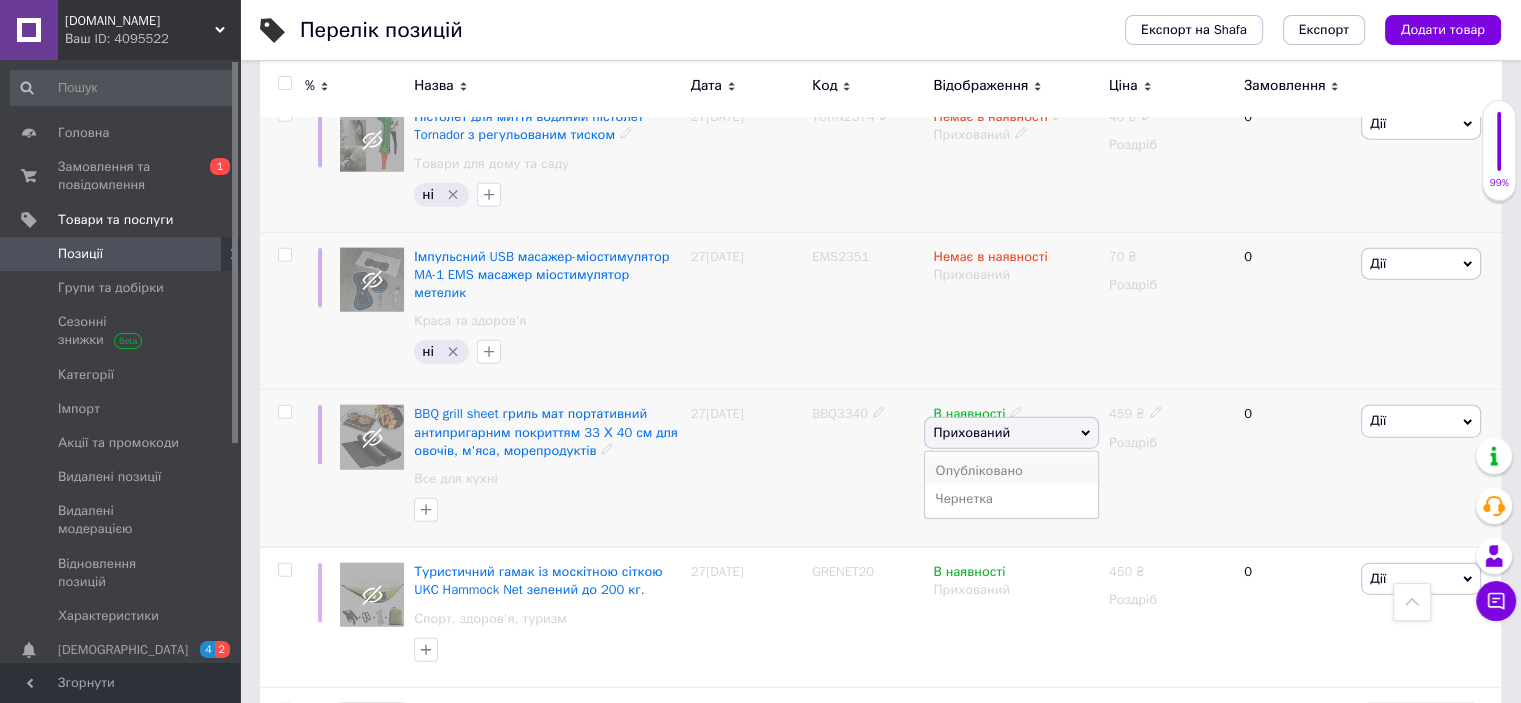 click on "Опубліковано" at bounding box center (1011, 471) 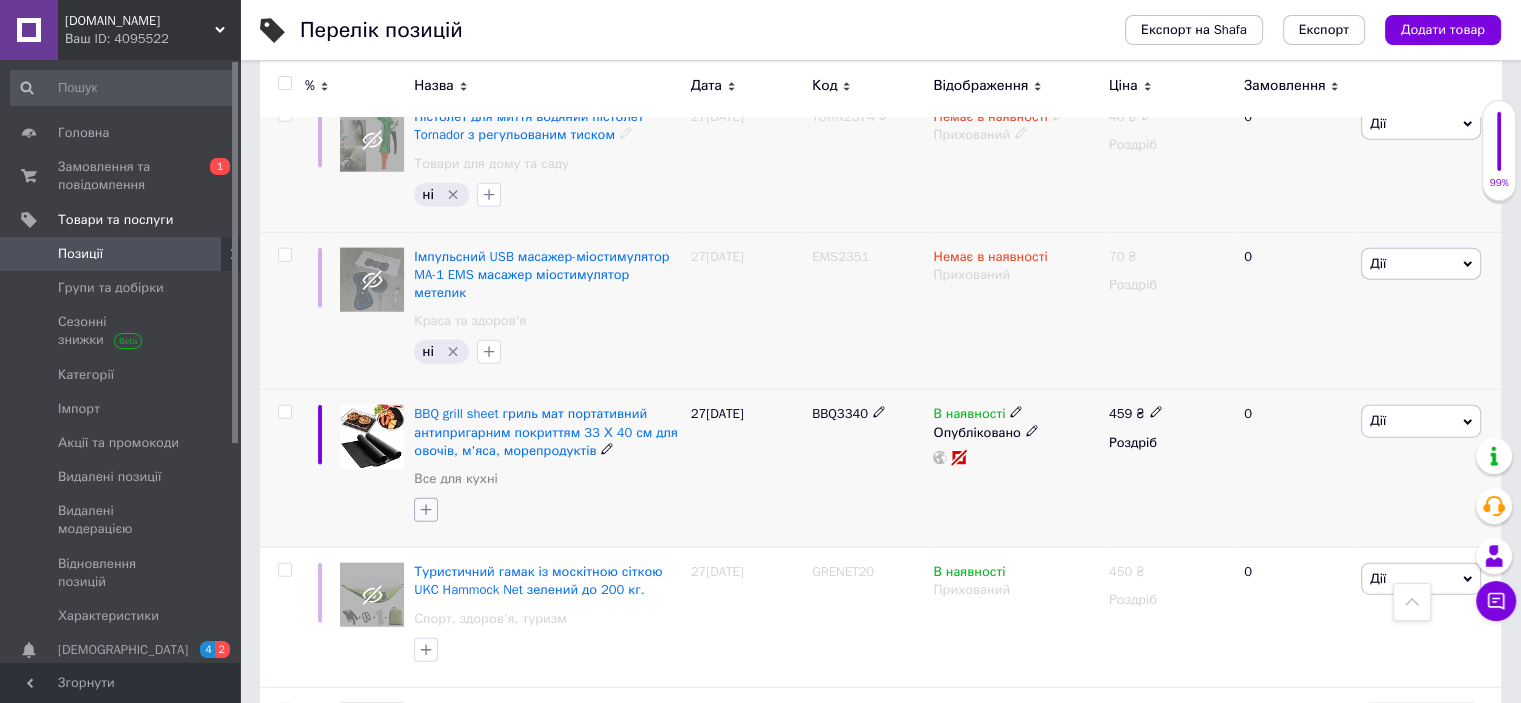 click 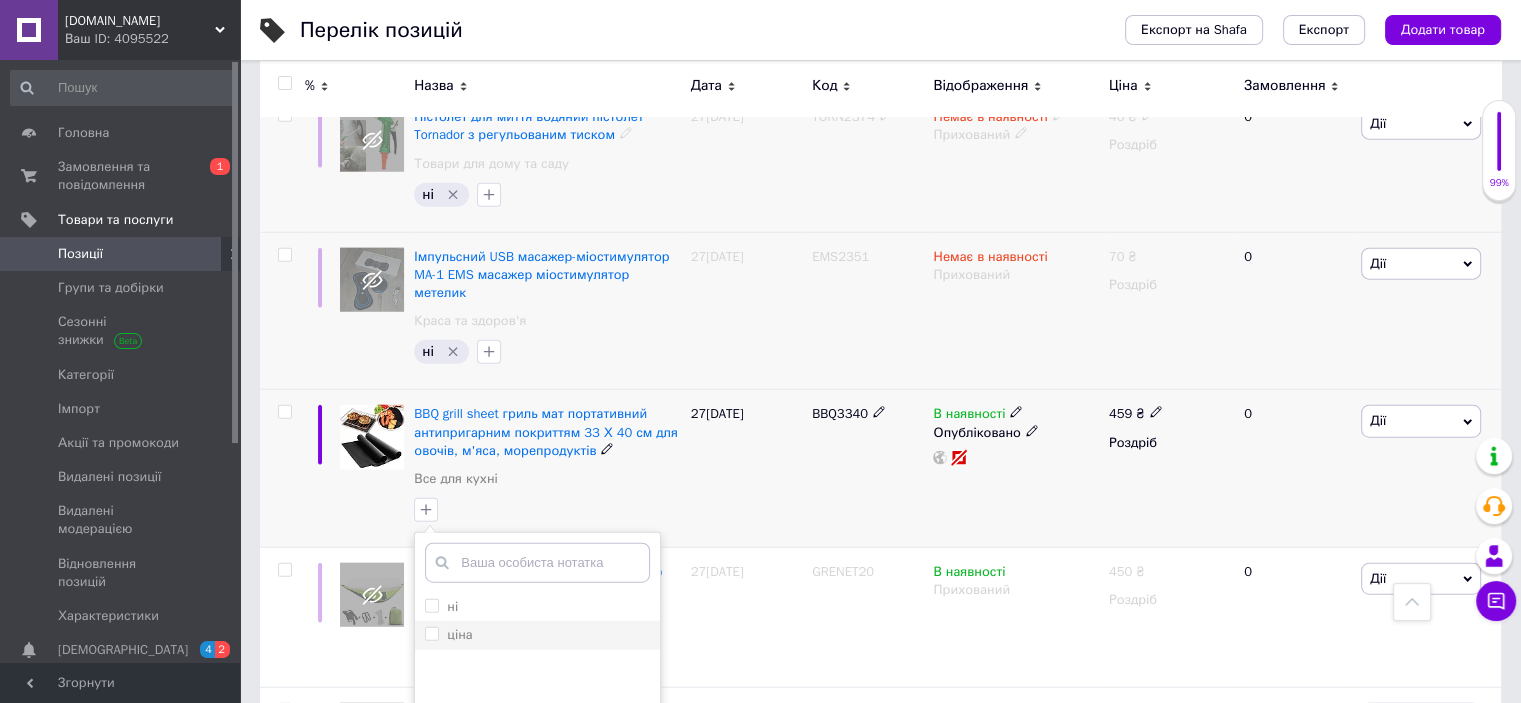 click on "ціна" at bounding box center (431, 633) 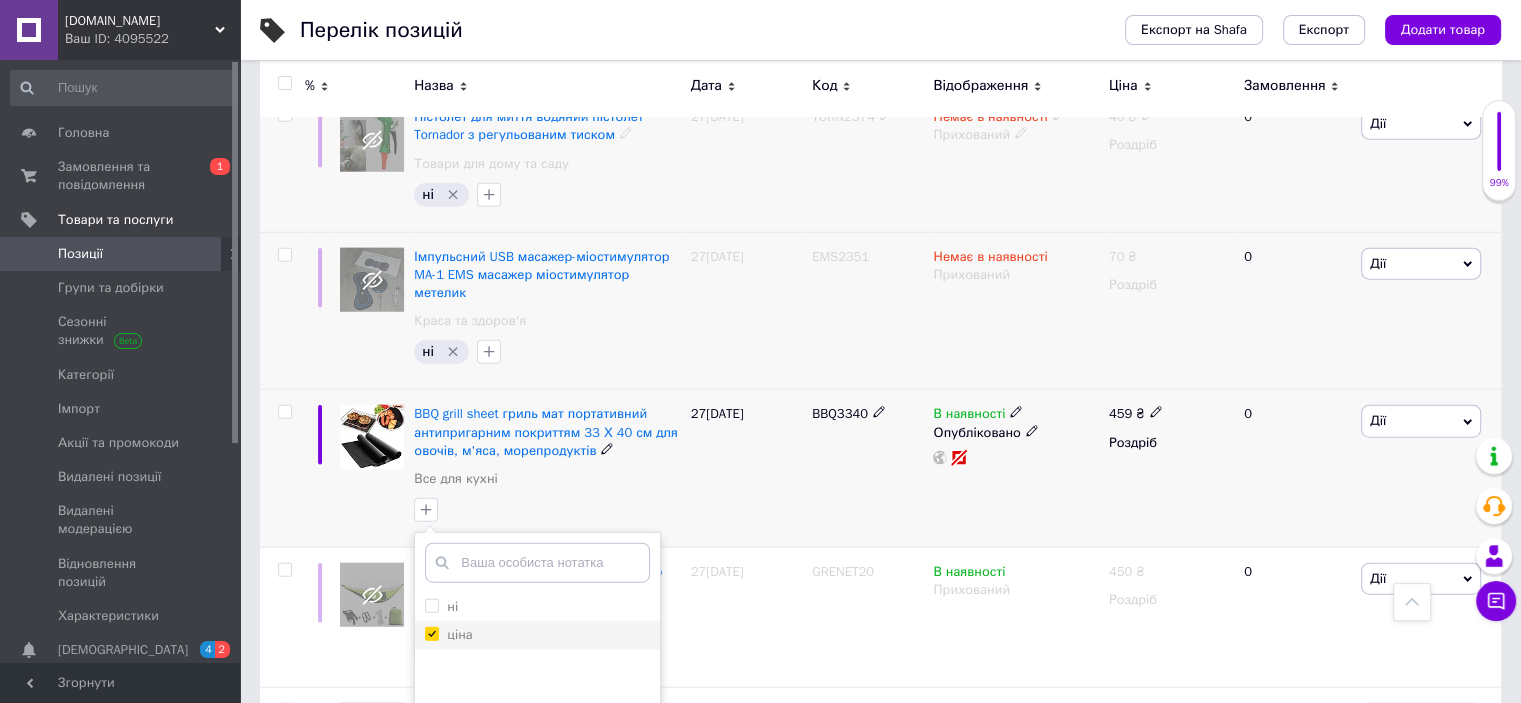 checkbox on "true" 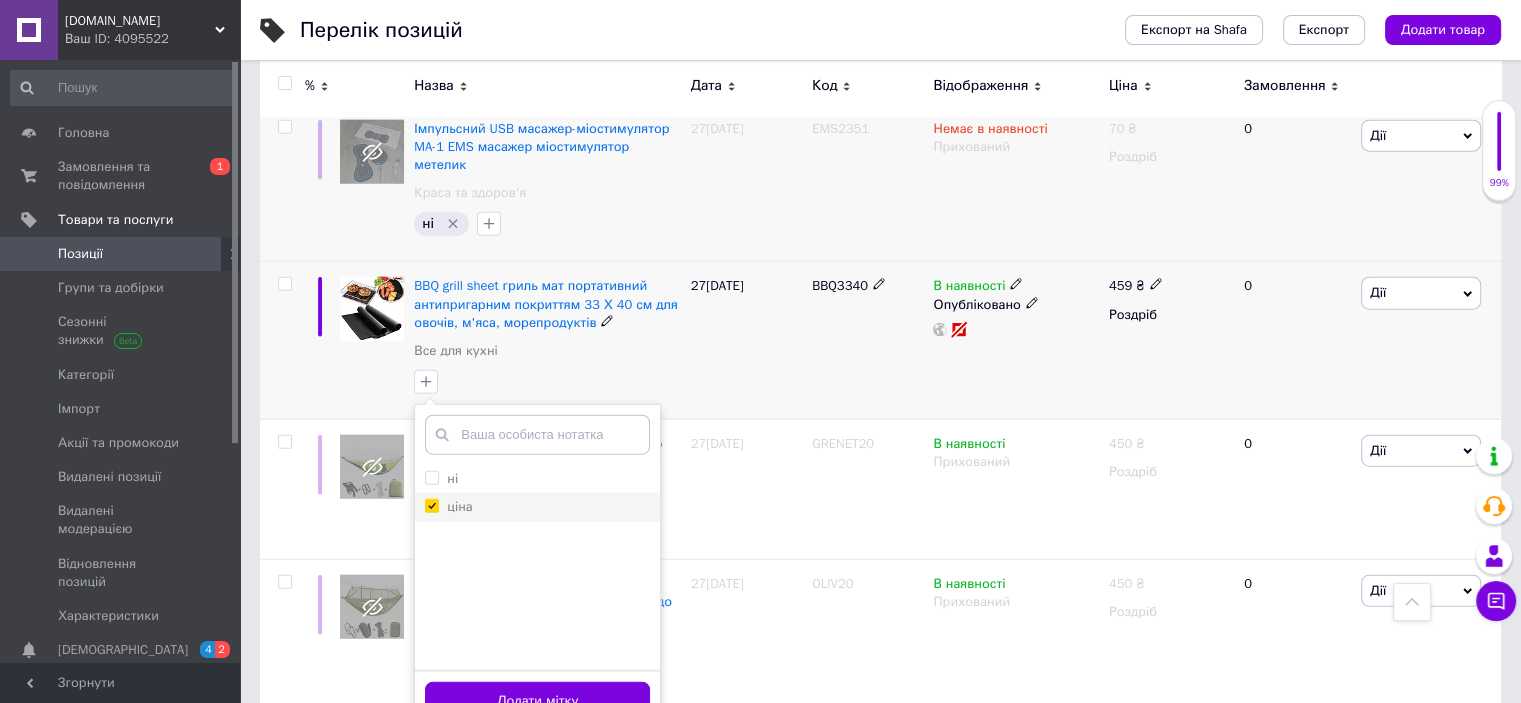 scroll, scrollTop: 5040, scrollLeft: 0, axis: vertical 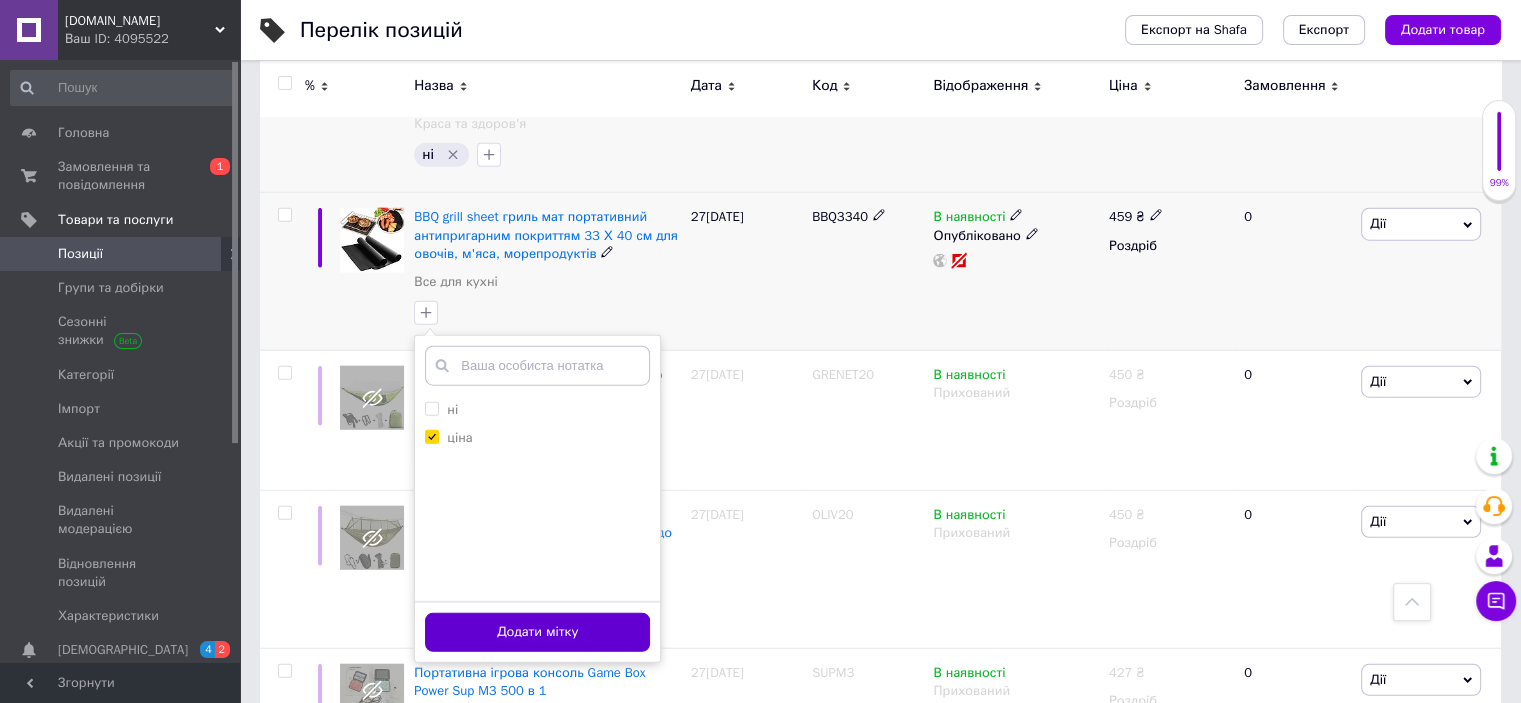click on "Додати мітку" at bounding box center [537, 632] 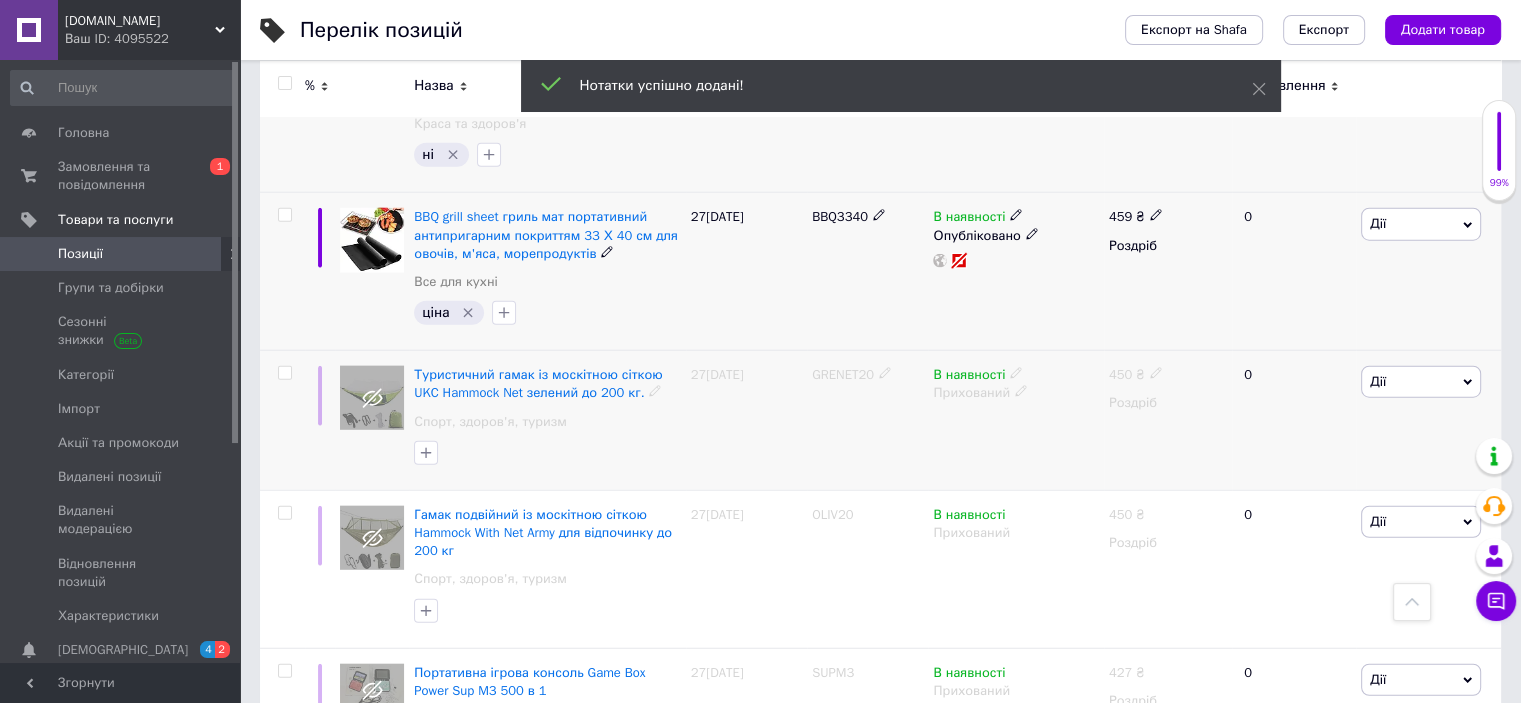 click on "GRENET20" at bounding box center (843, 374) 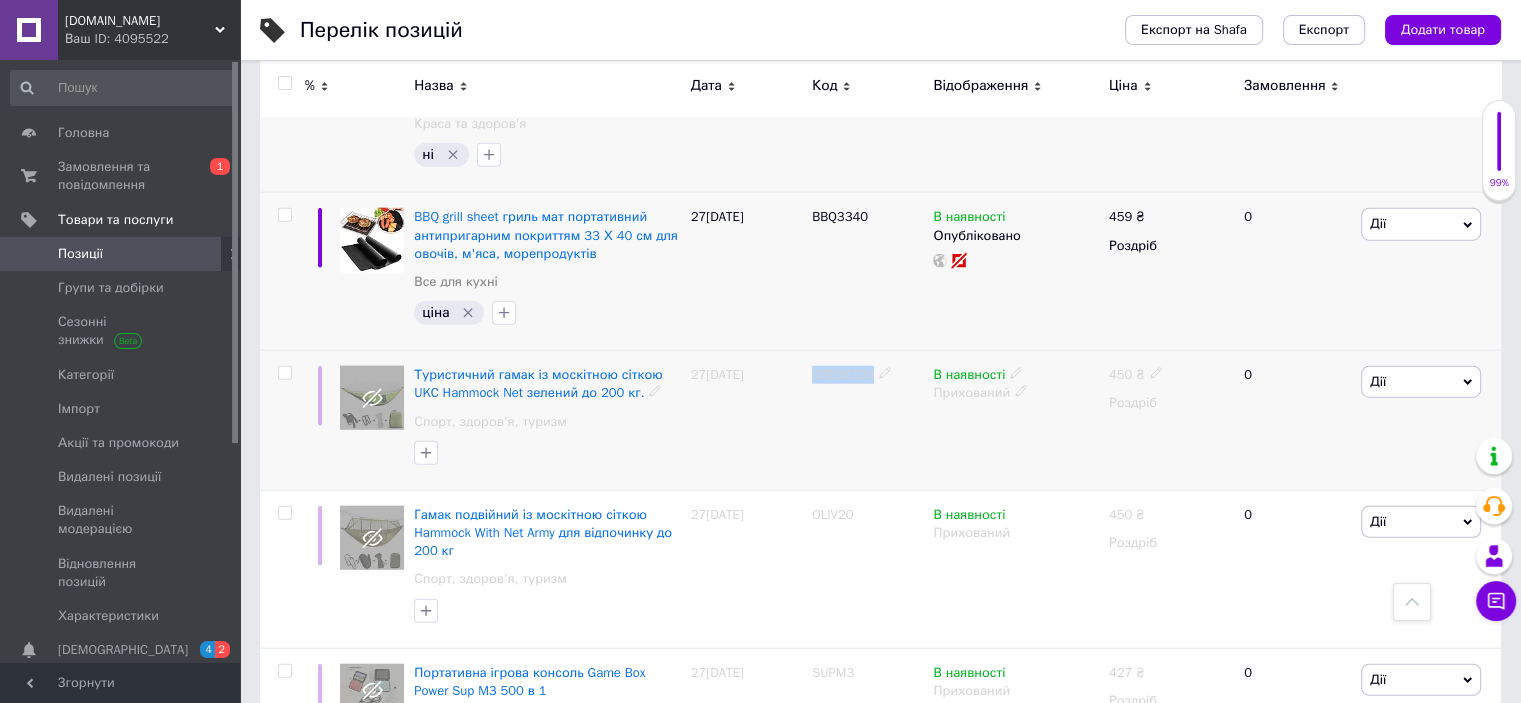 click 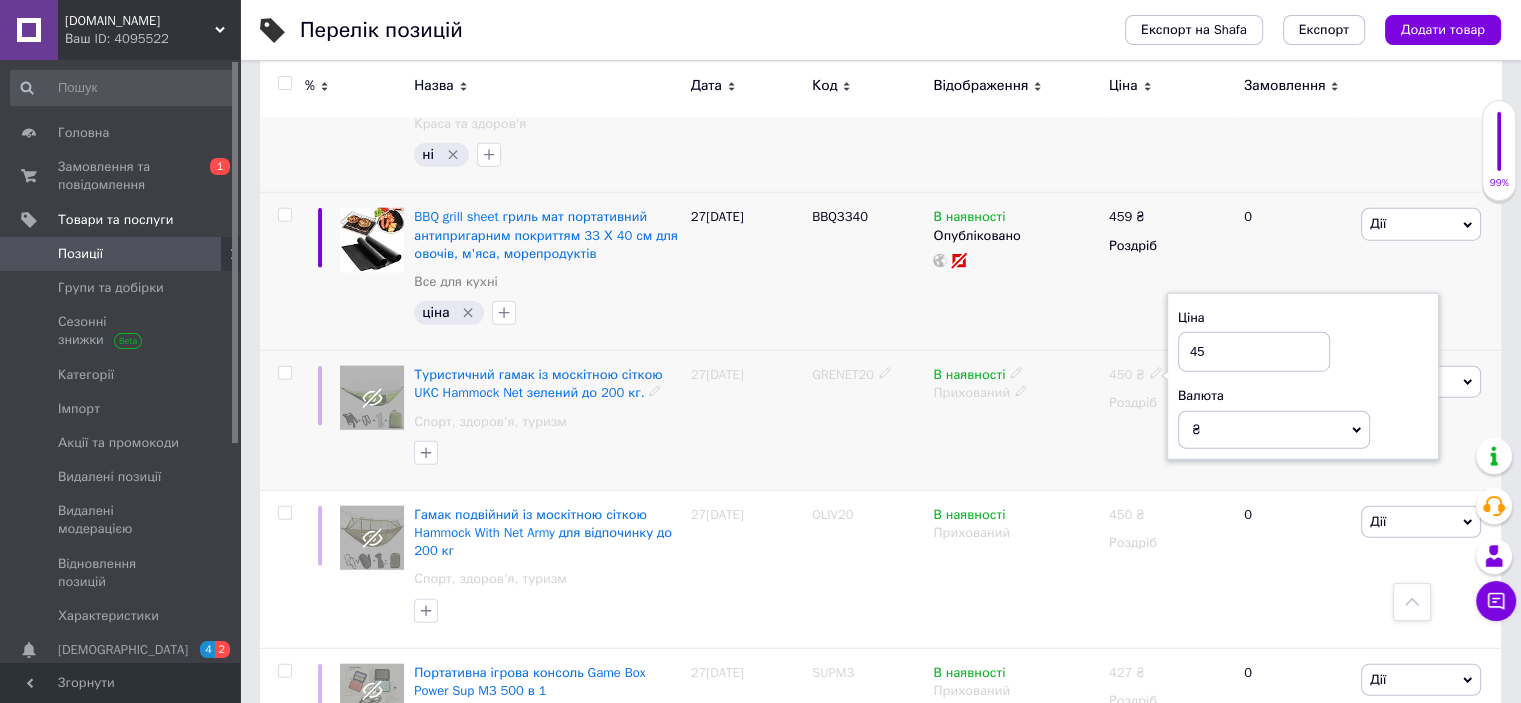 type on "4" 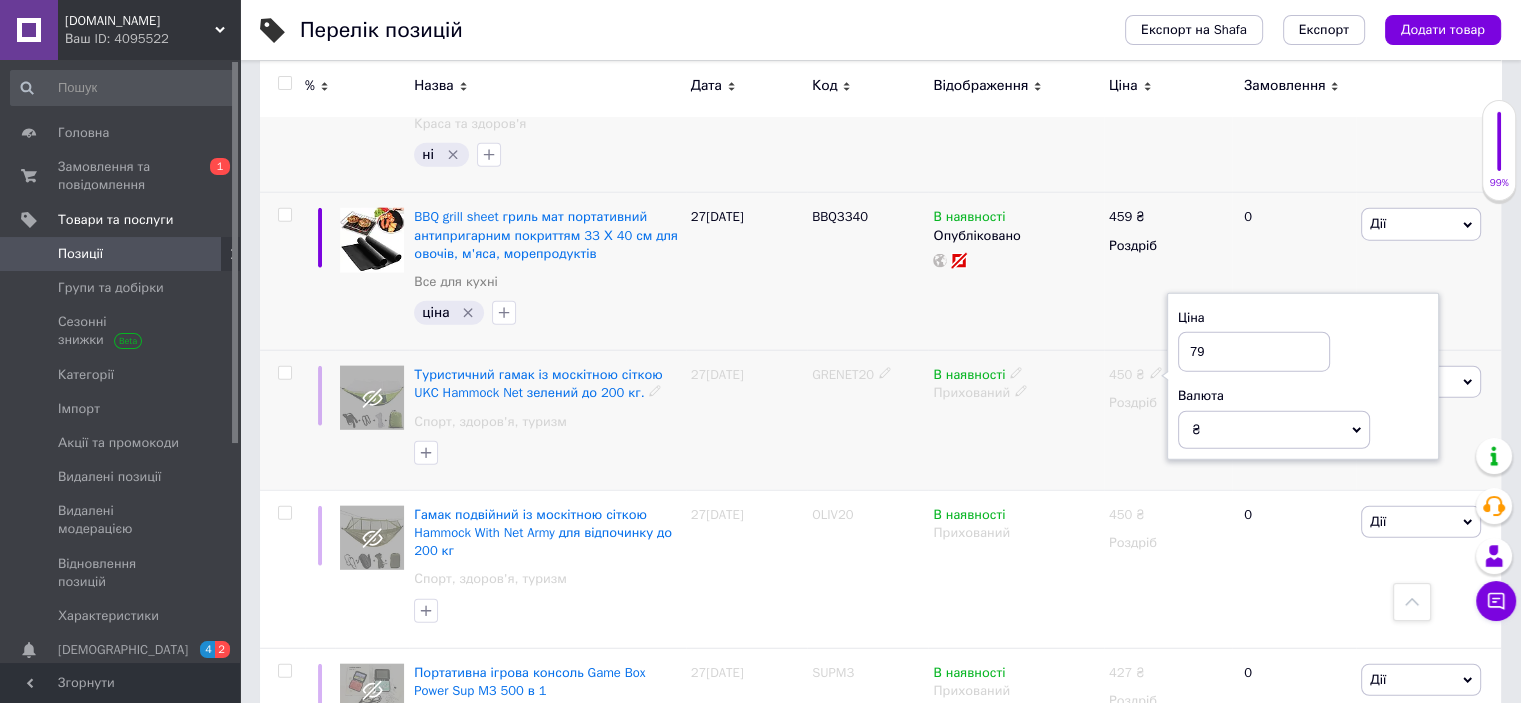 type on "799" 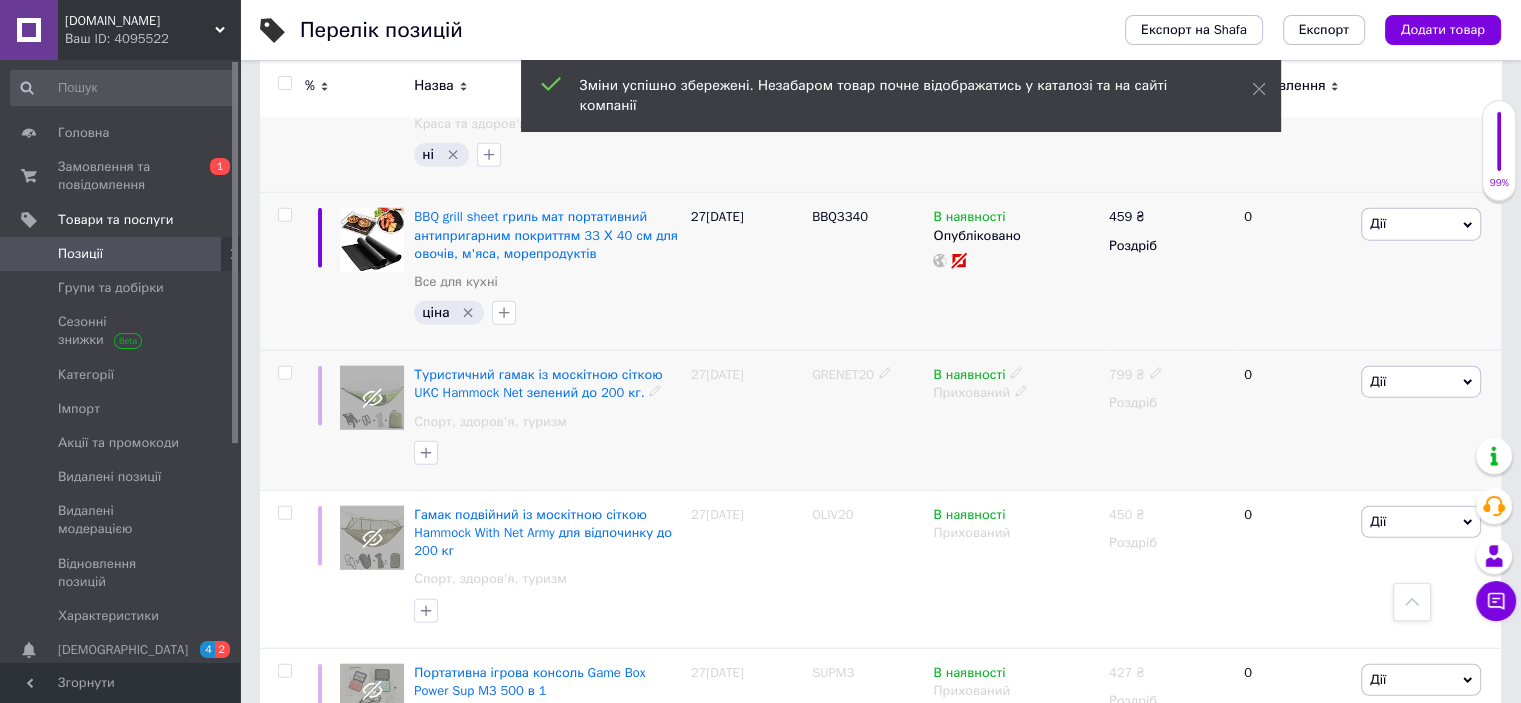 click 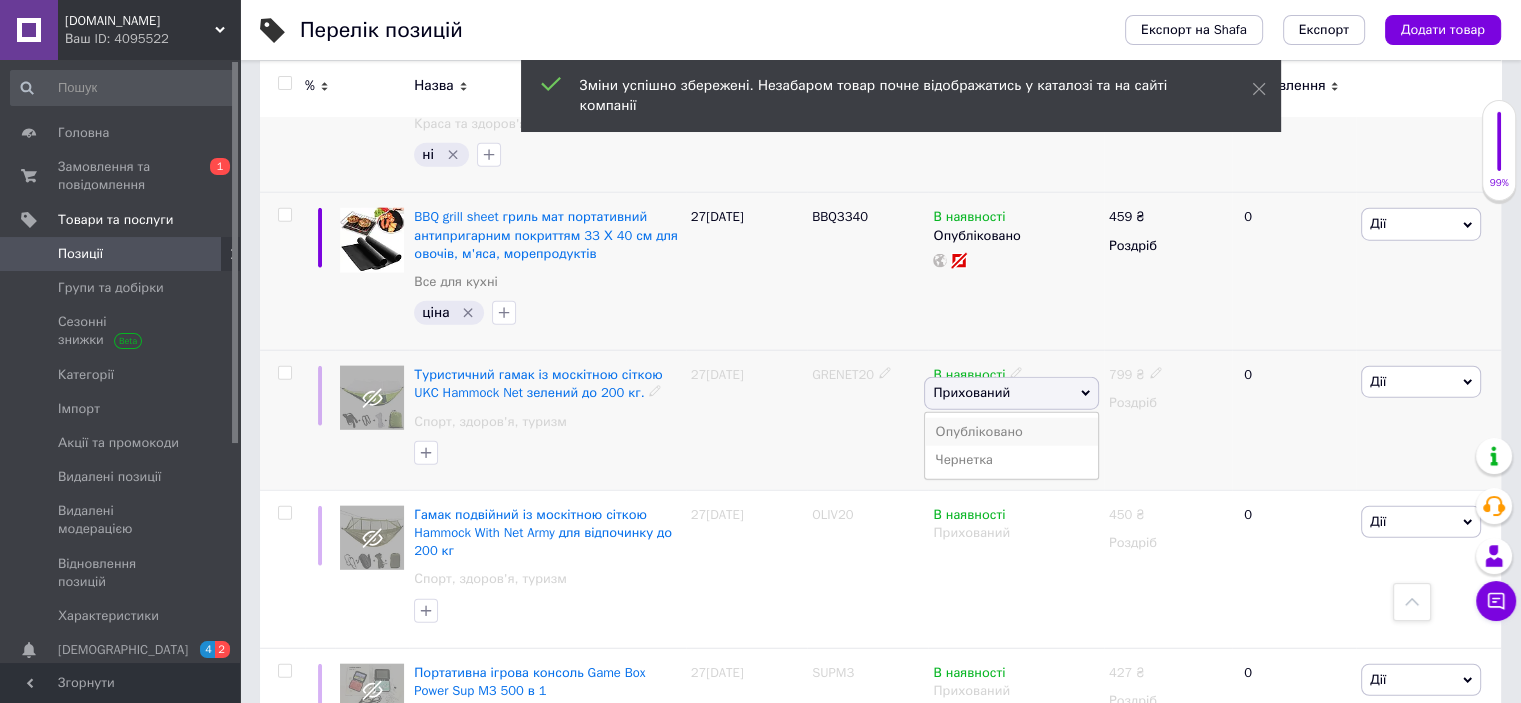 click on "Опубліковано" at bounding box center (1011, 432) 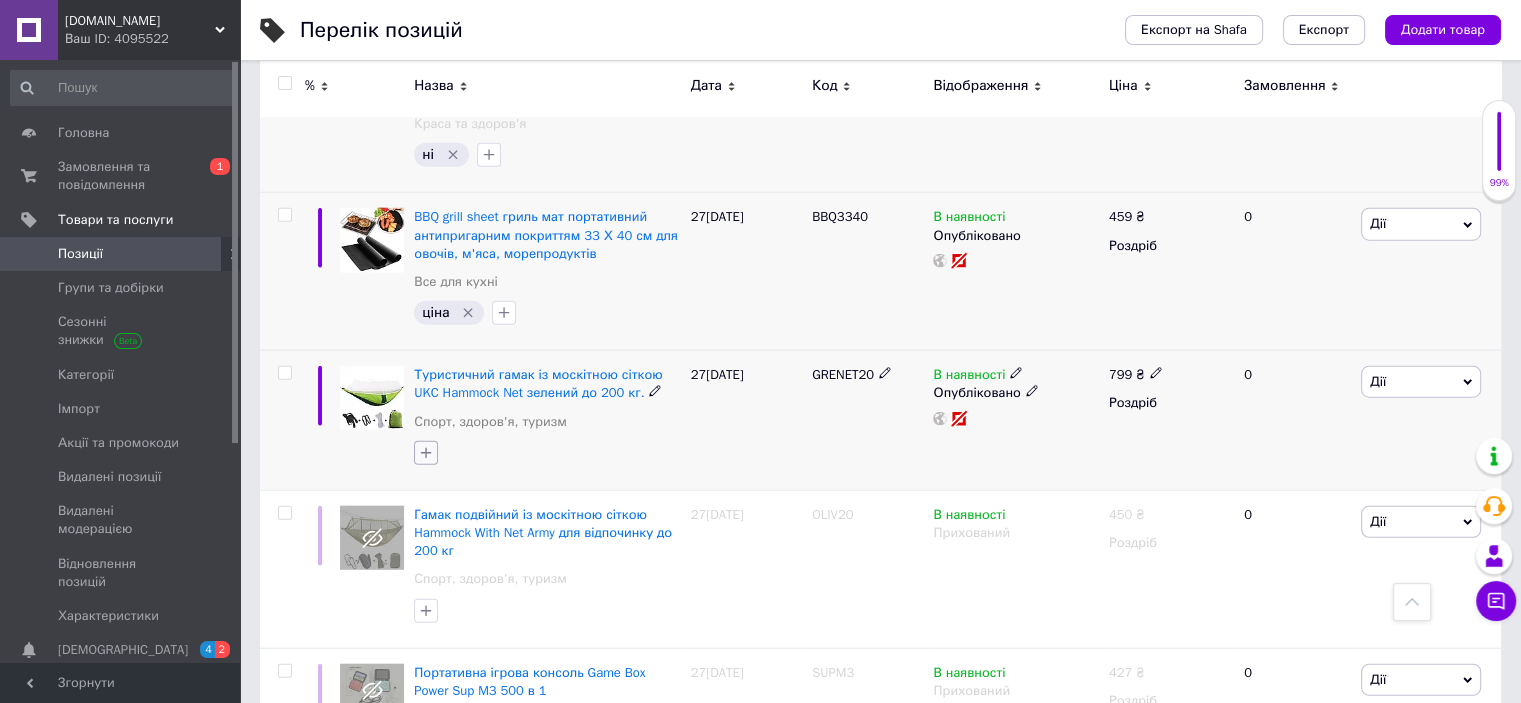 click 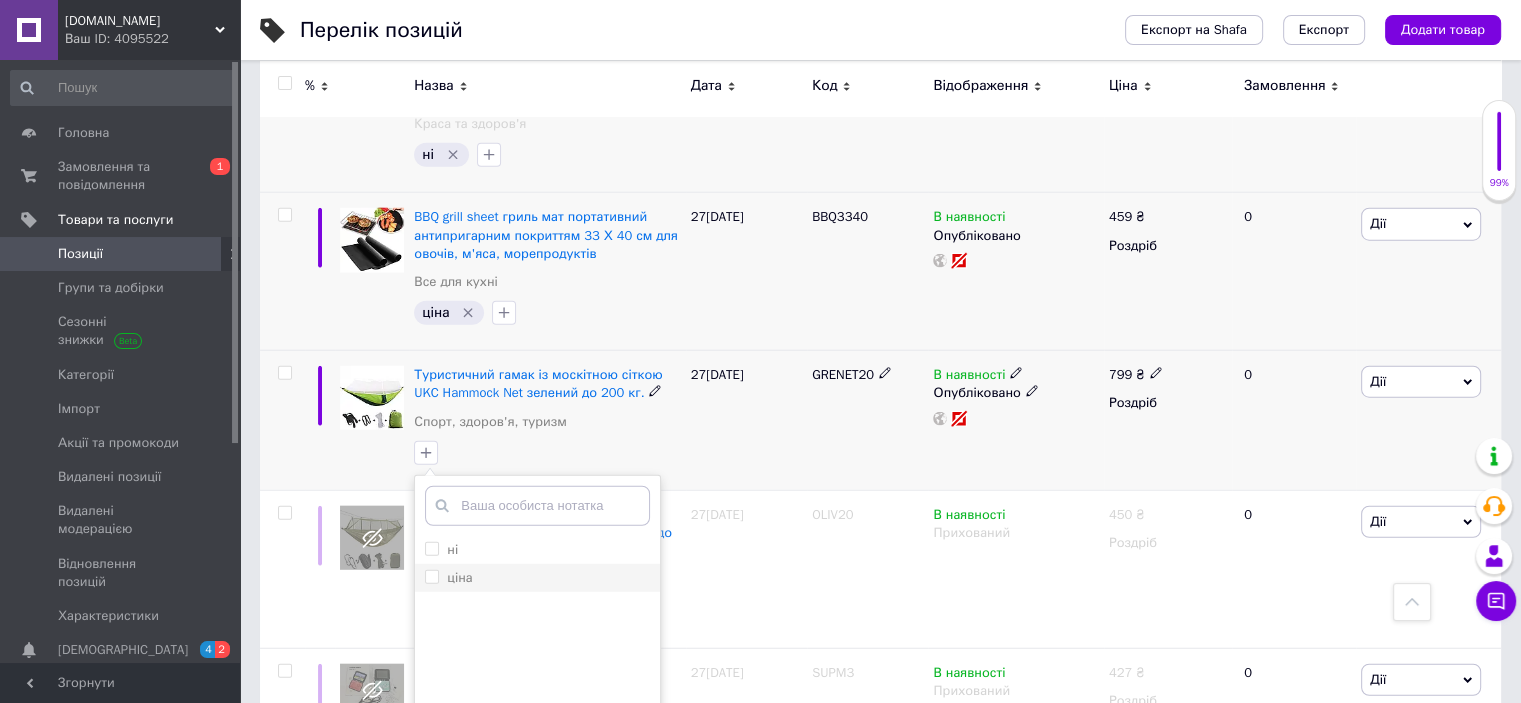 click on "ціна" at bounding box center [431, 576] 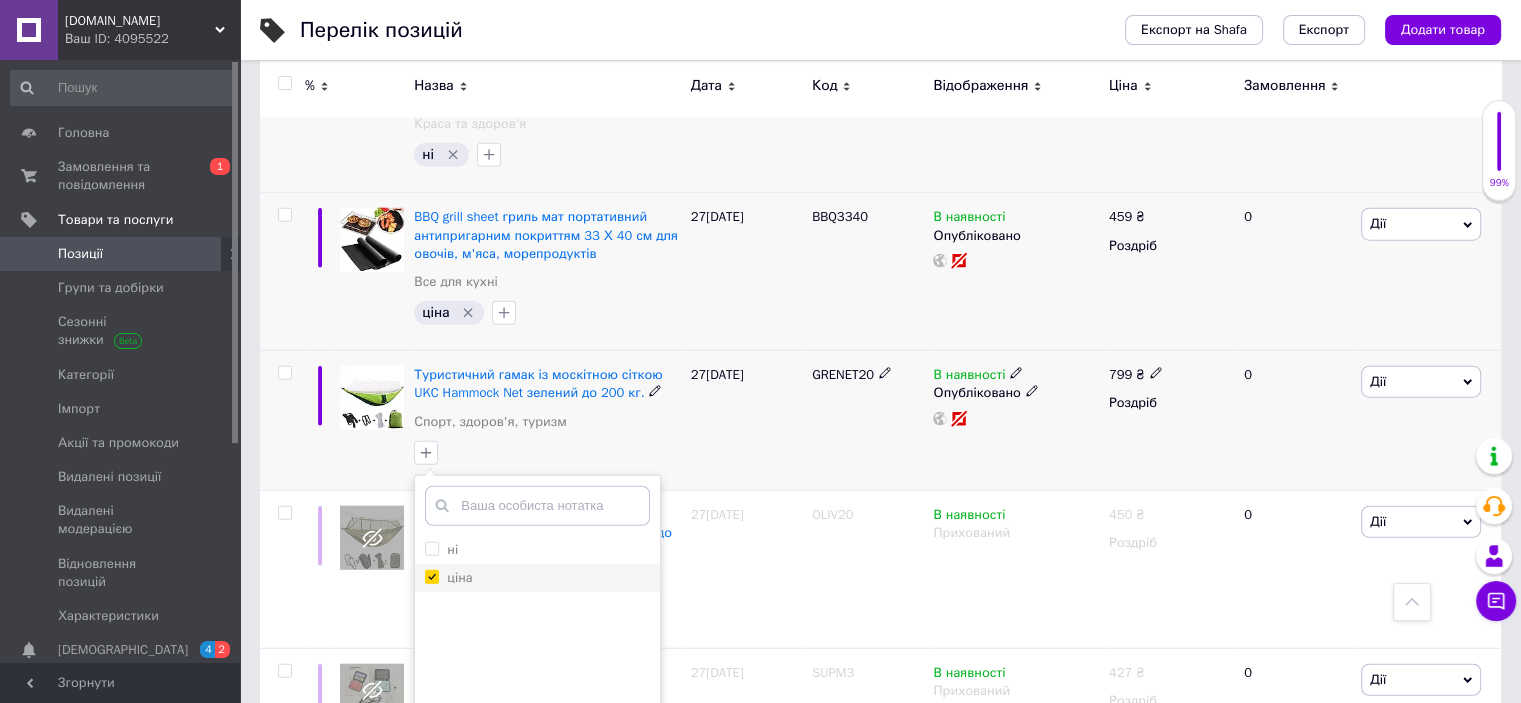checkbox on "true" 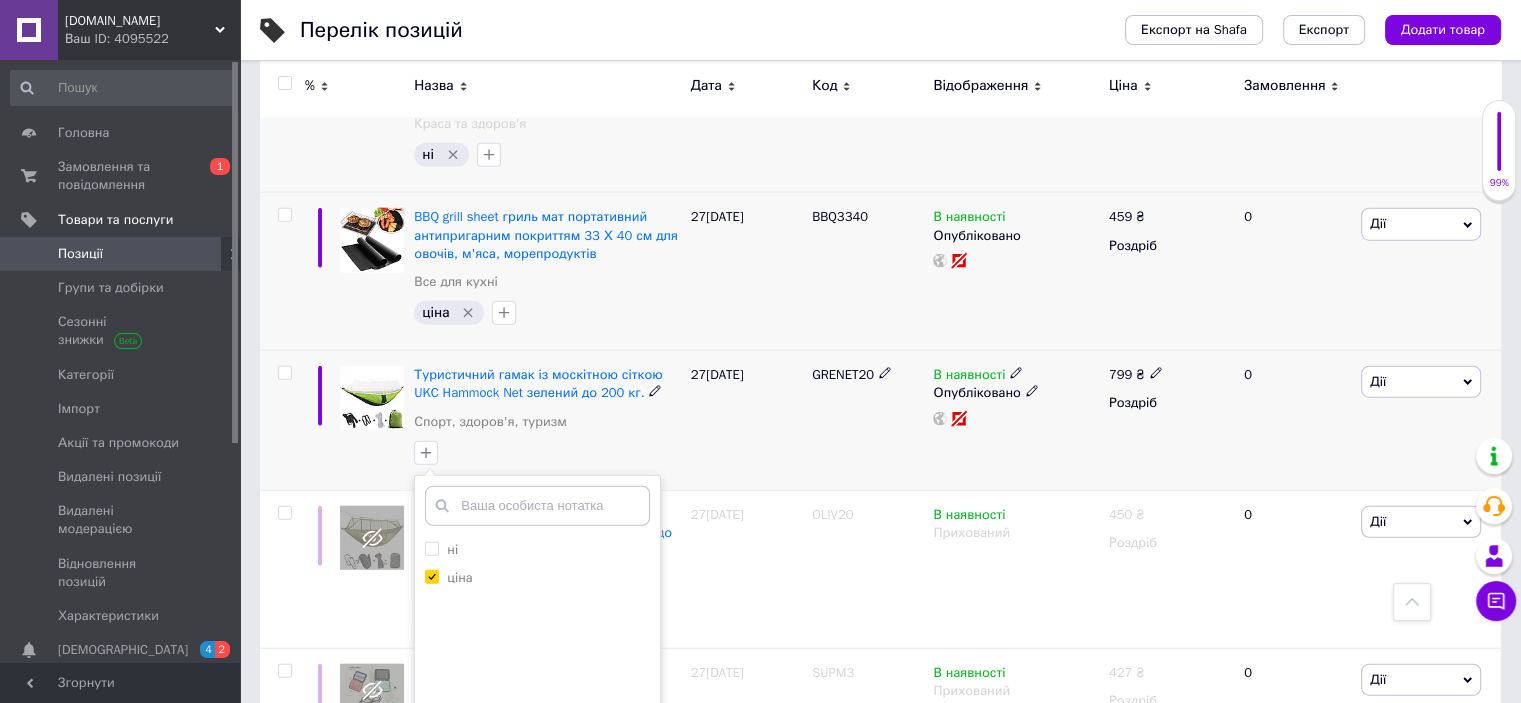 click on "Додати мітку" at bounding box center [537, 772] 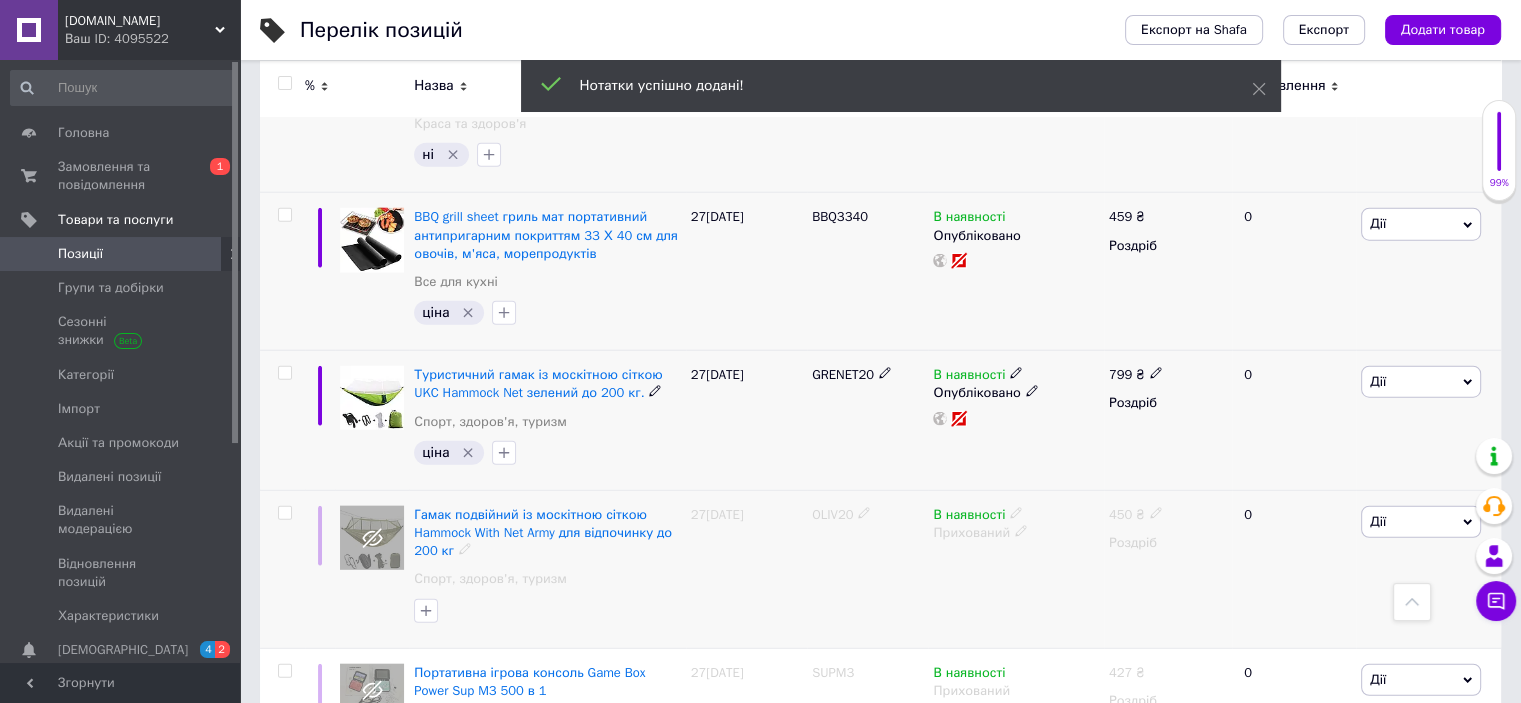 click on "OLIV20" at bounding box center (832, 514) 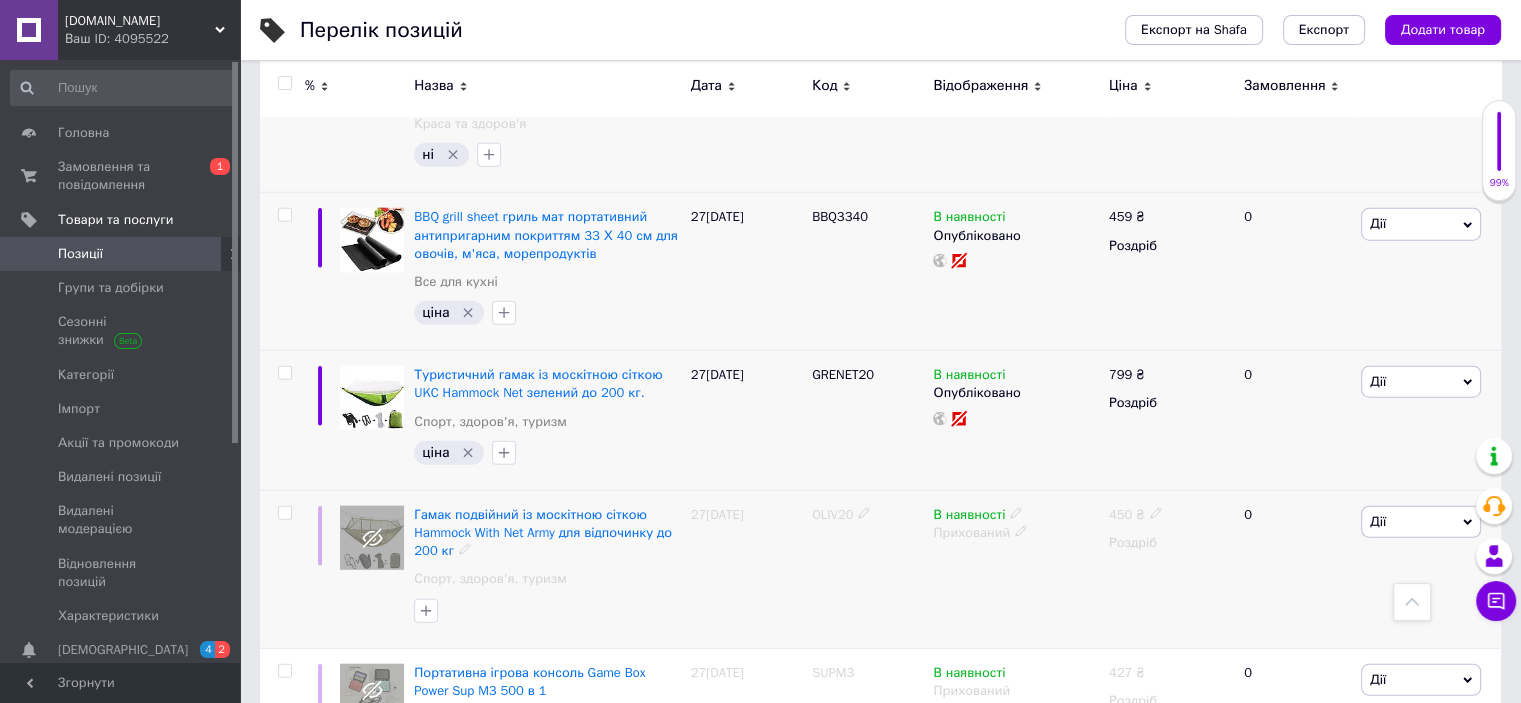 click 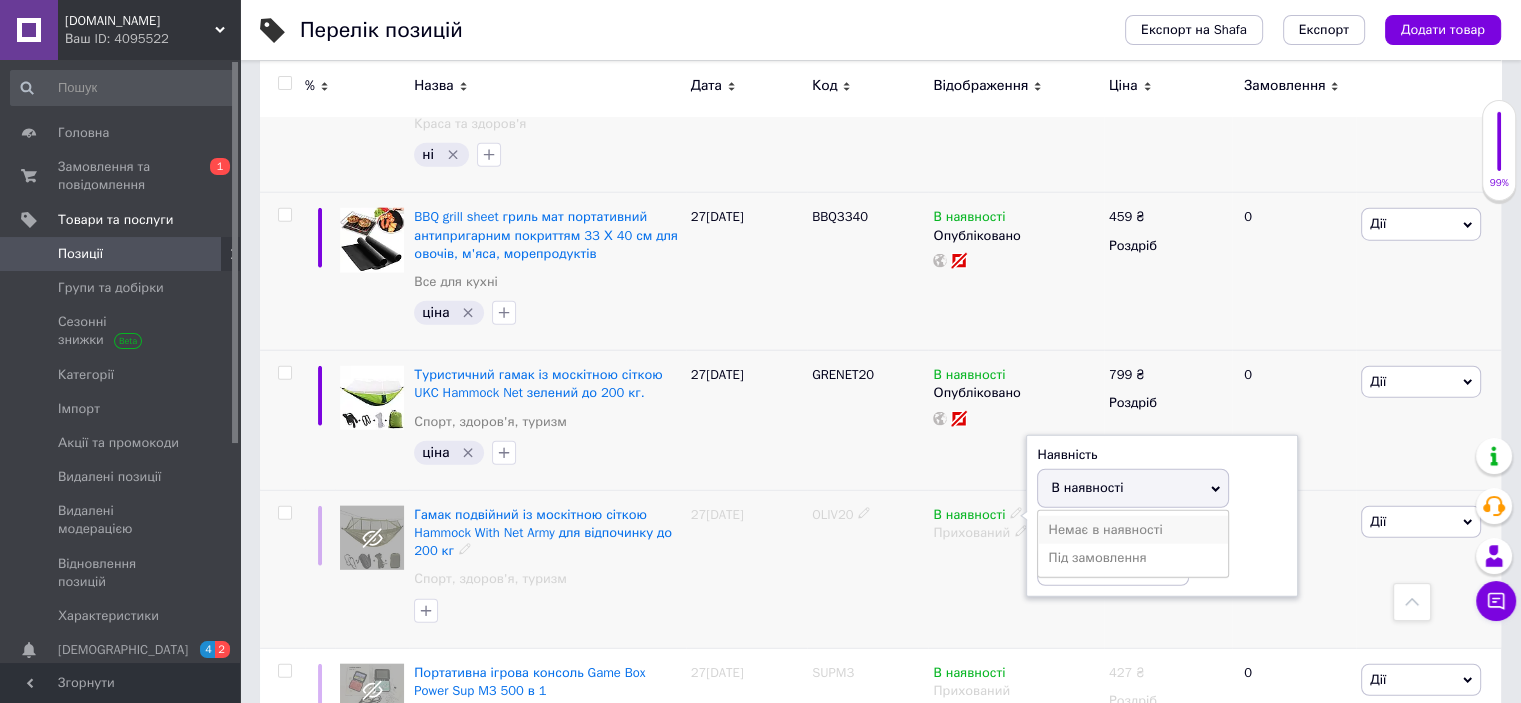click on "Немає в наявності" at bounding box center (1133, 530) 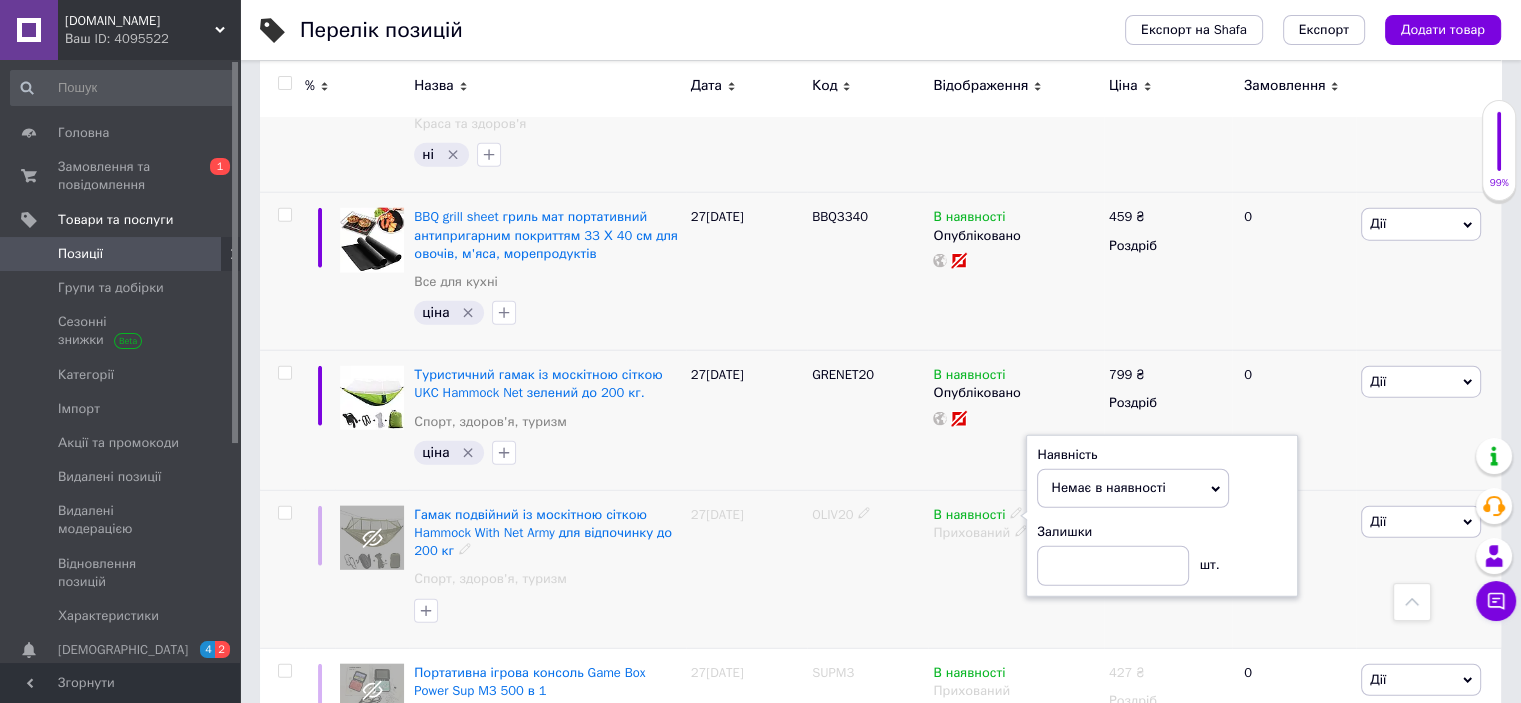 click on "В наявності Наявність Немає в наявності В наявності Під замовлення Залишки шт. Прихований" at bounding box center [1015, 569] 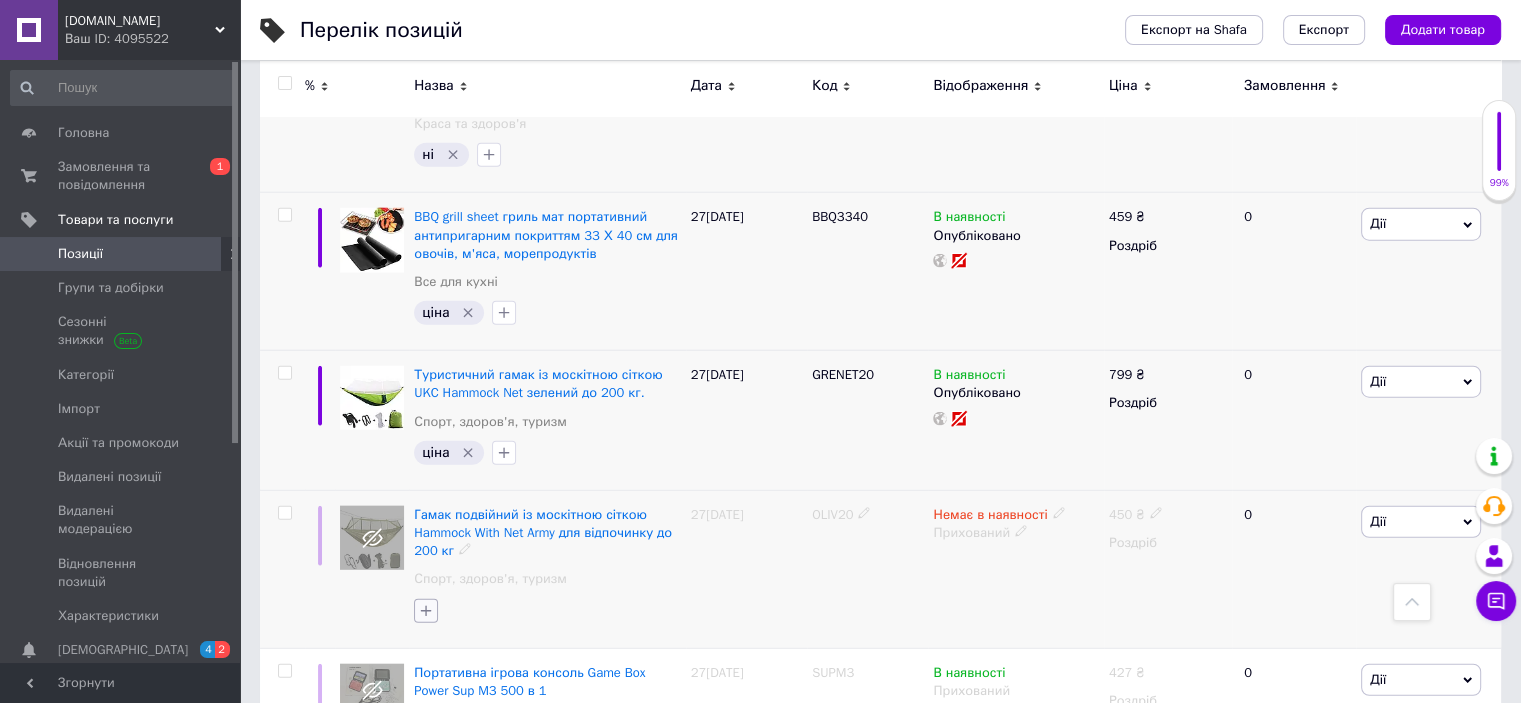 click 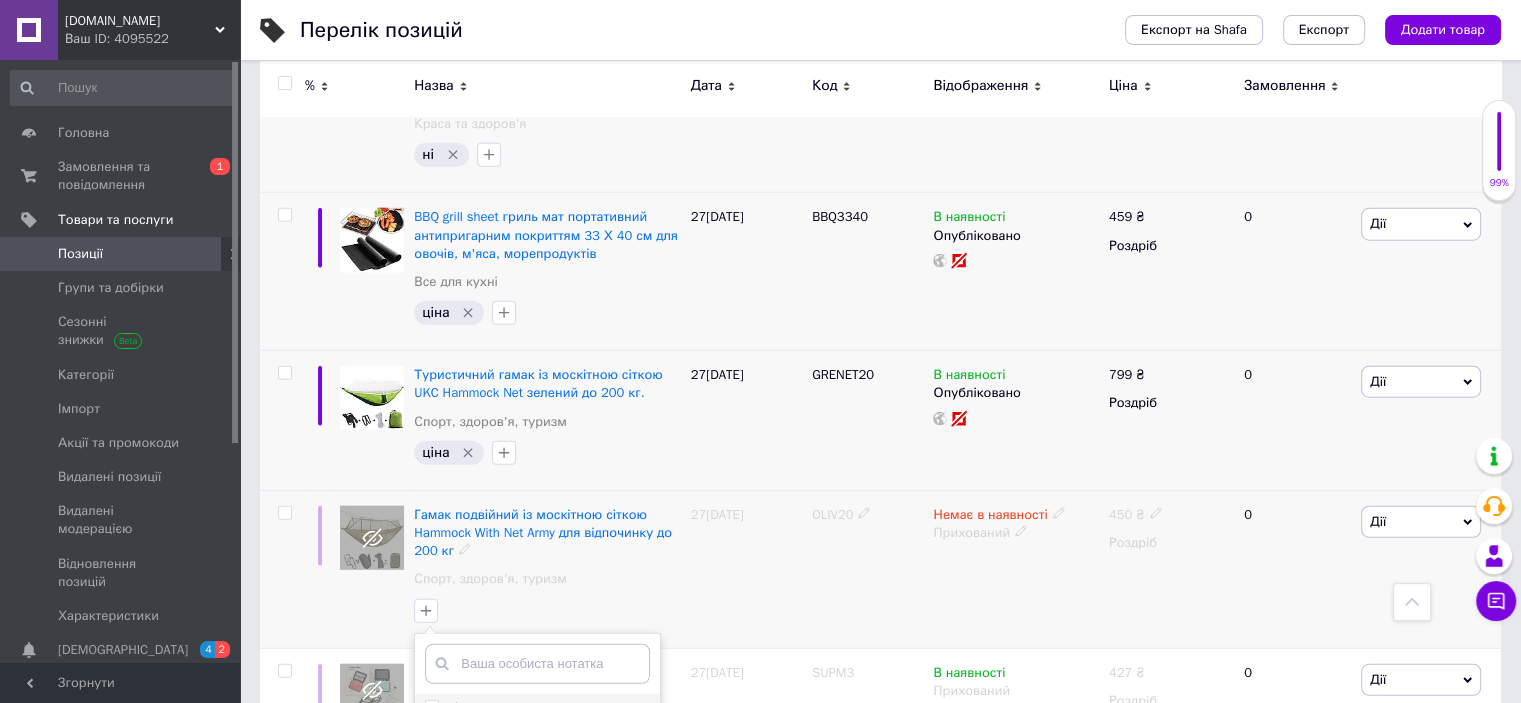 click on "ні" at bounding box center (431, 706) 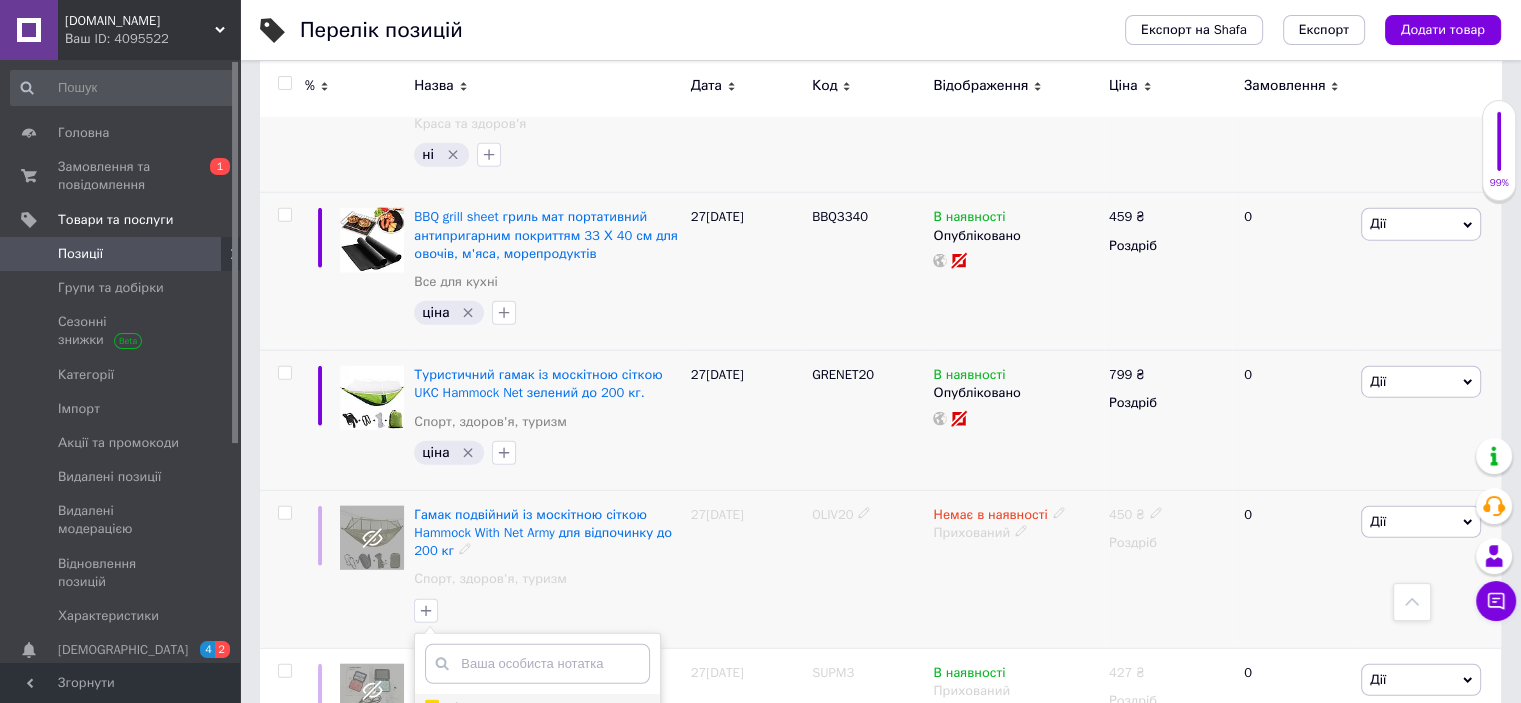 checkbox on "true" 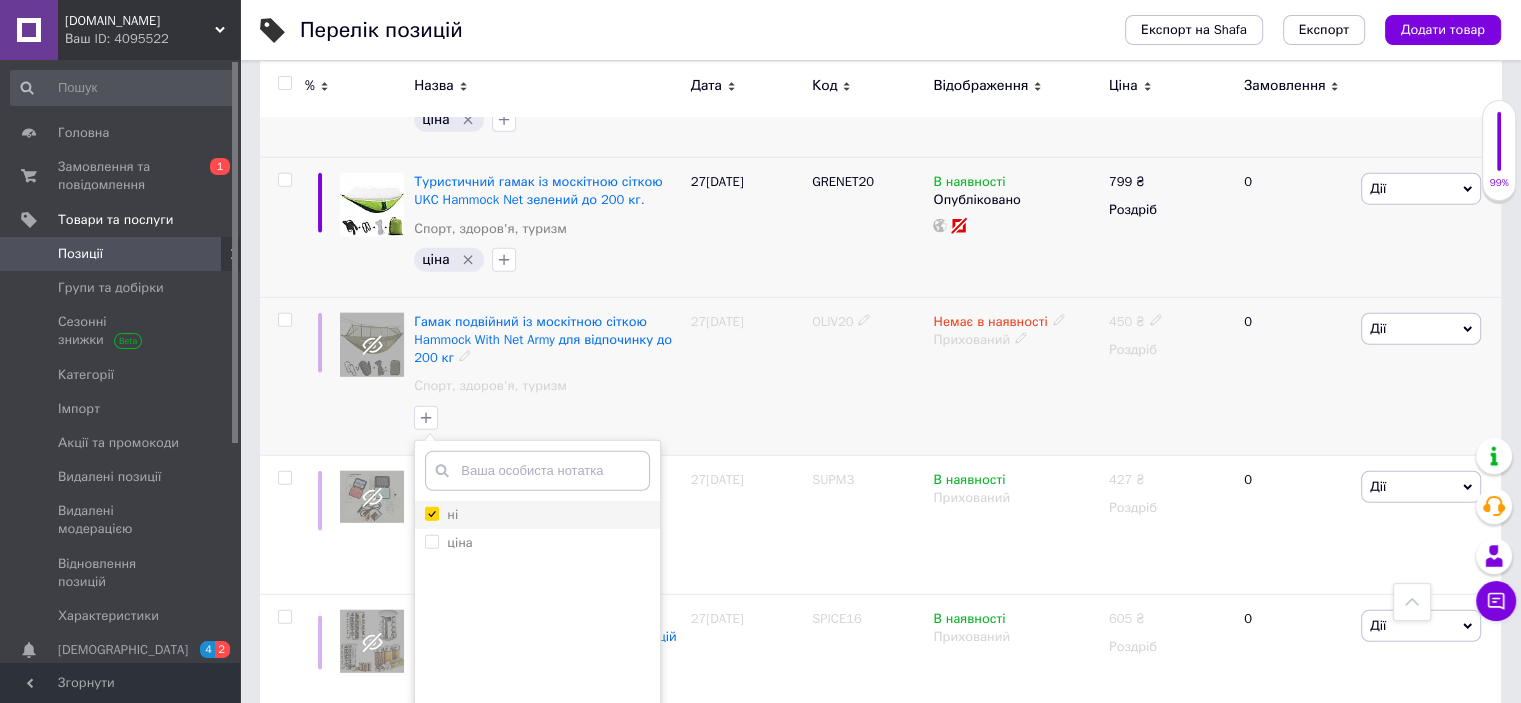 scroll, scrollTop: 5280, scrollLeft: 0, axis: vertical 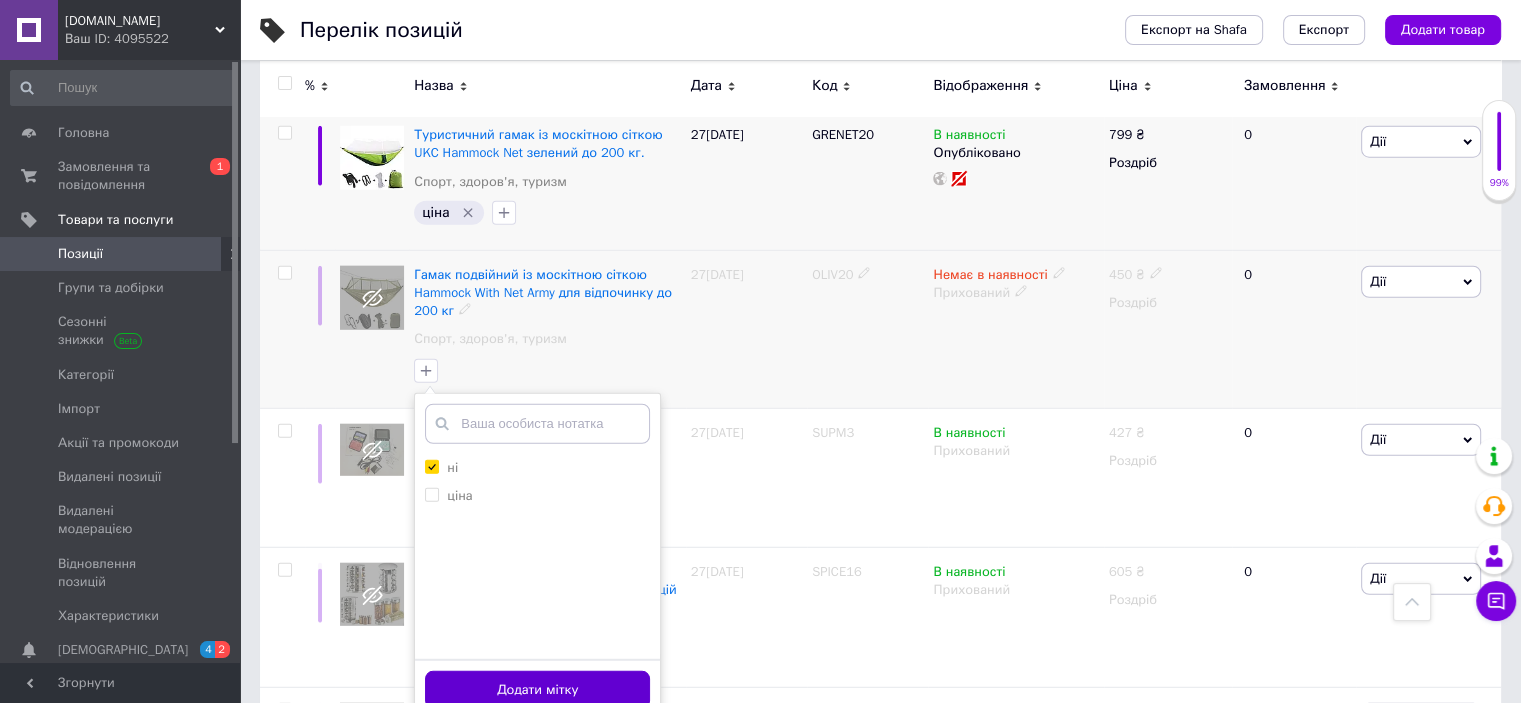 click on "Додати мітку" at bounding box center [537, 690] 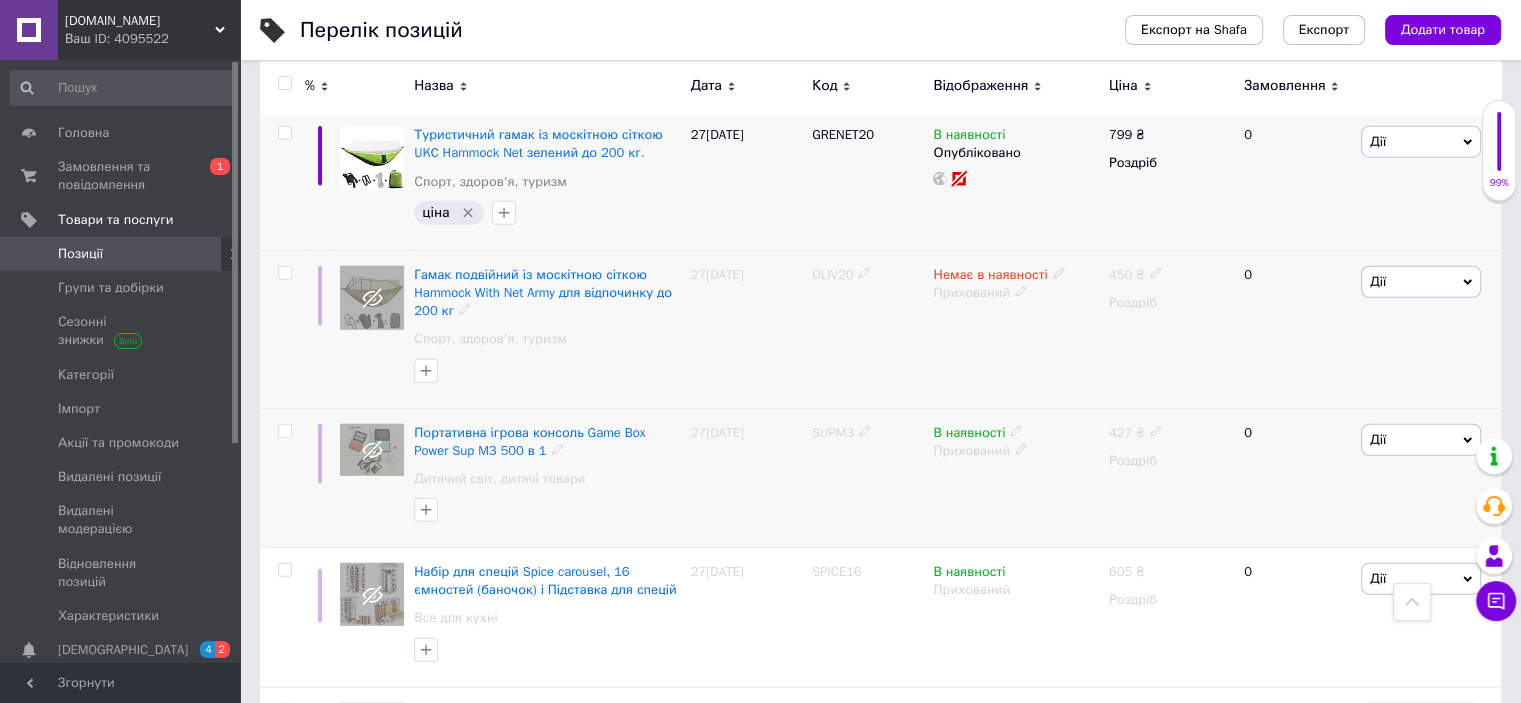 click on "SUPM3" at bounding box center [833, 432] 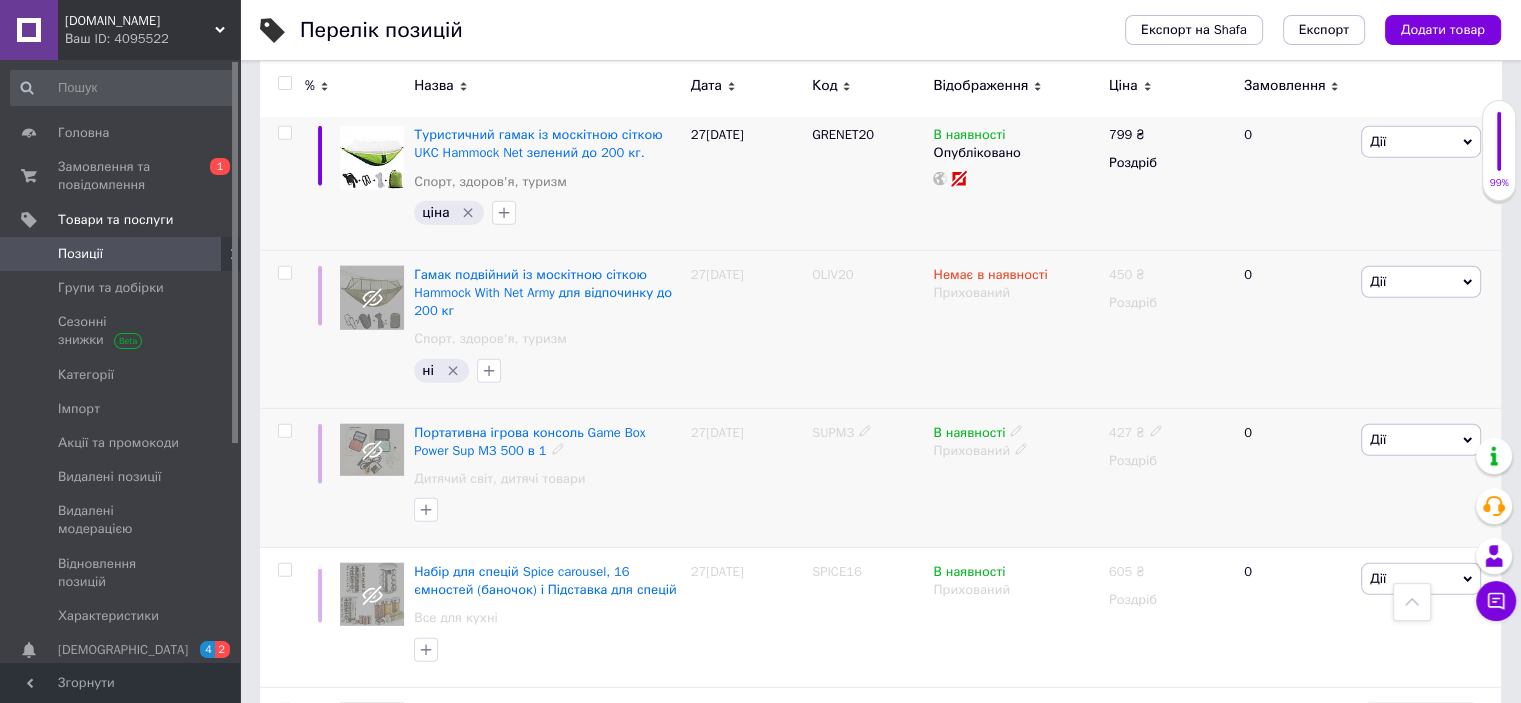 click 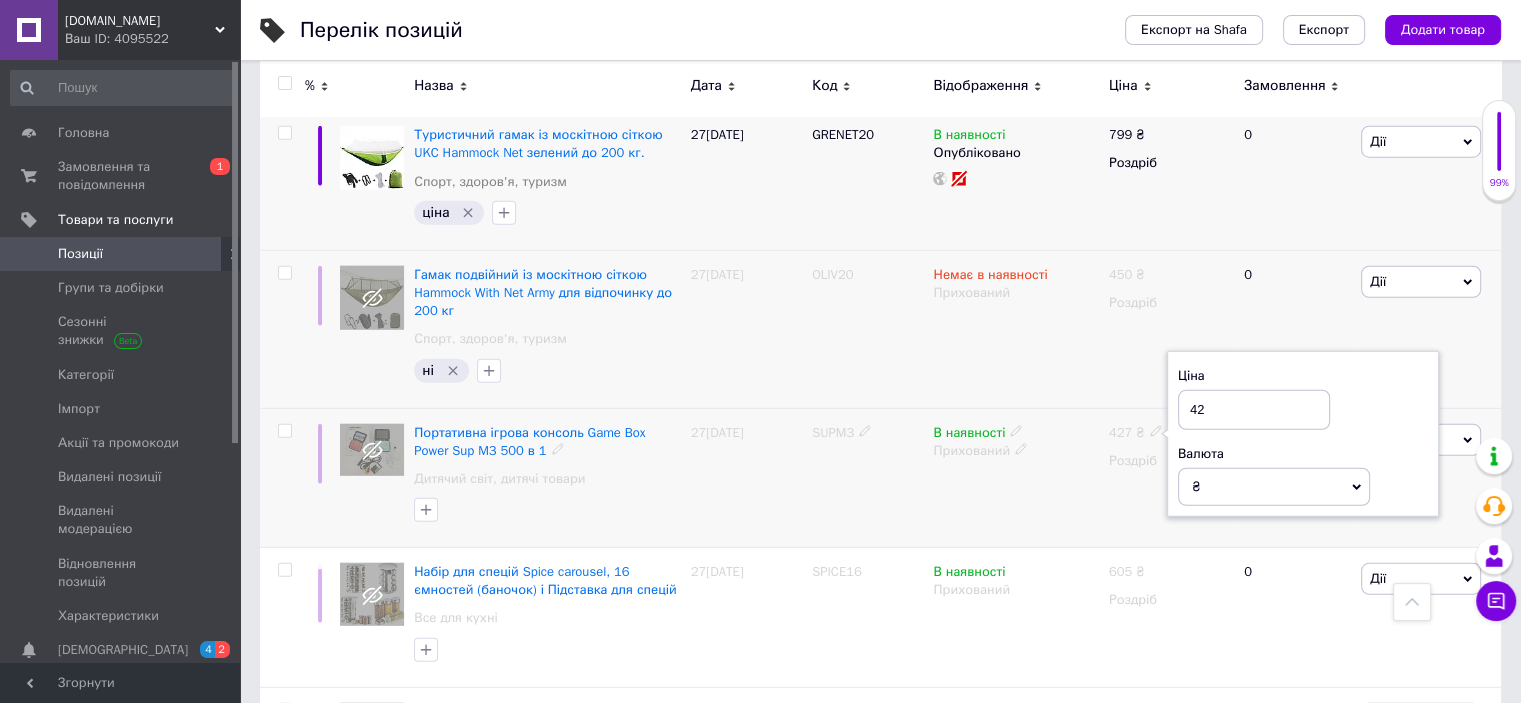 type on "4" 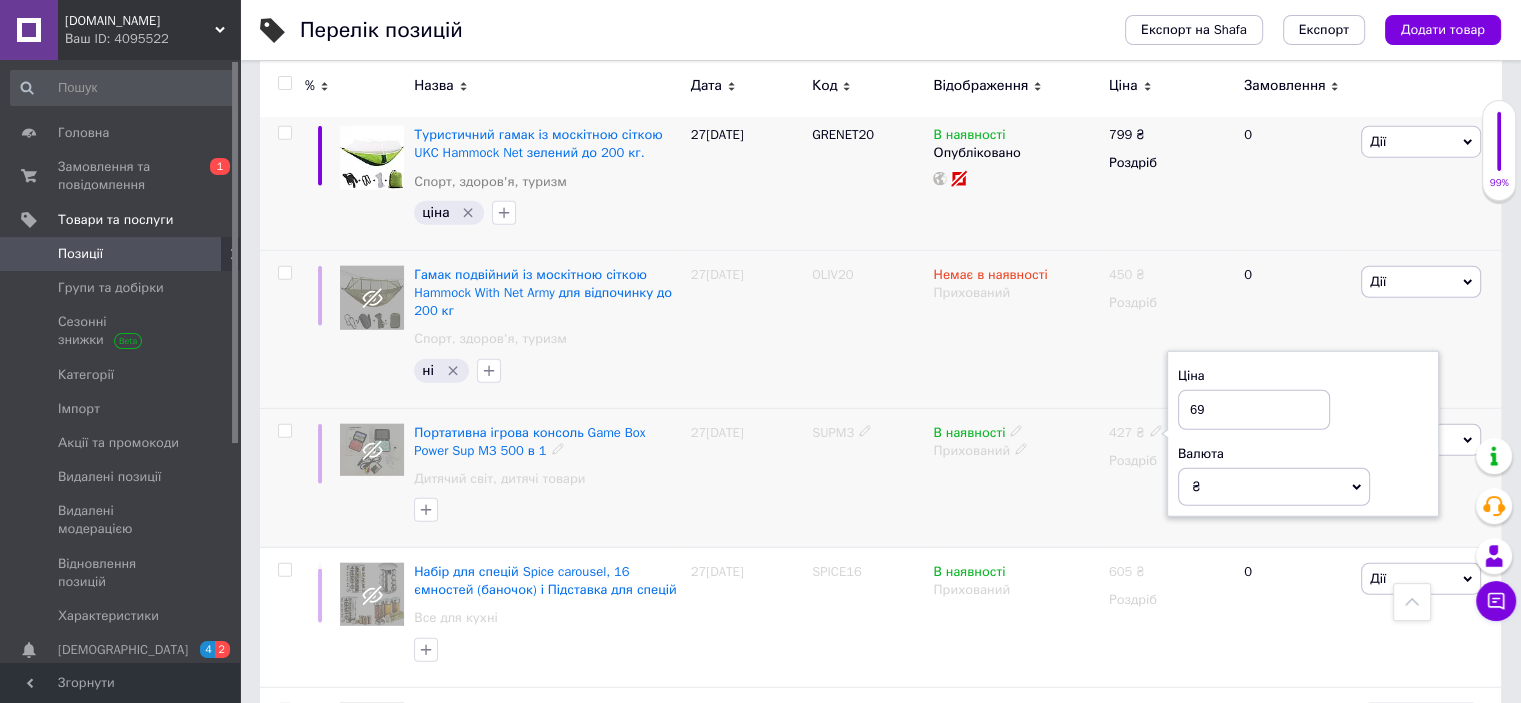 type on "699" 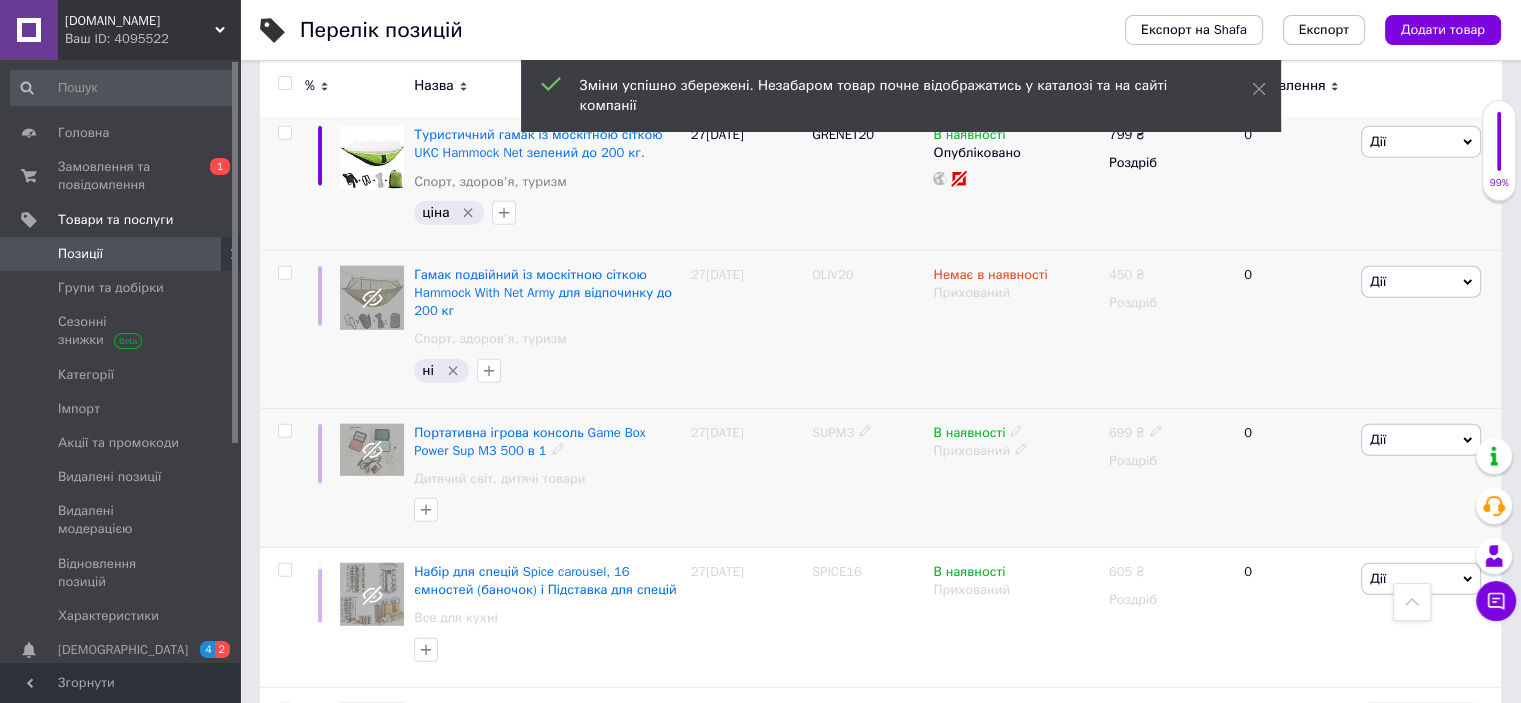click 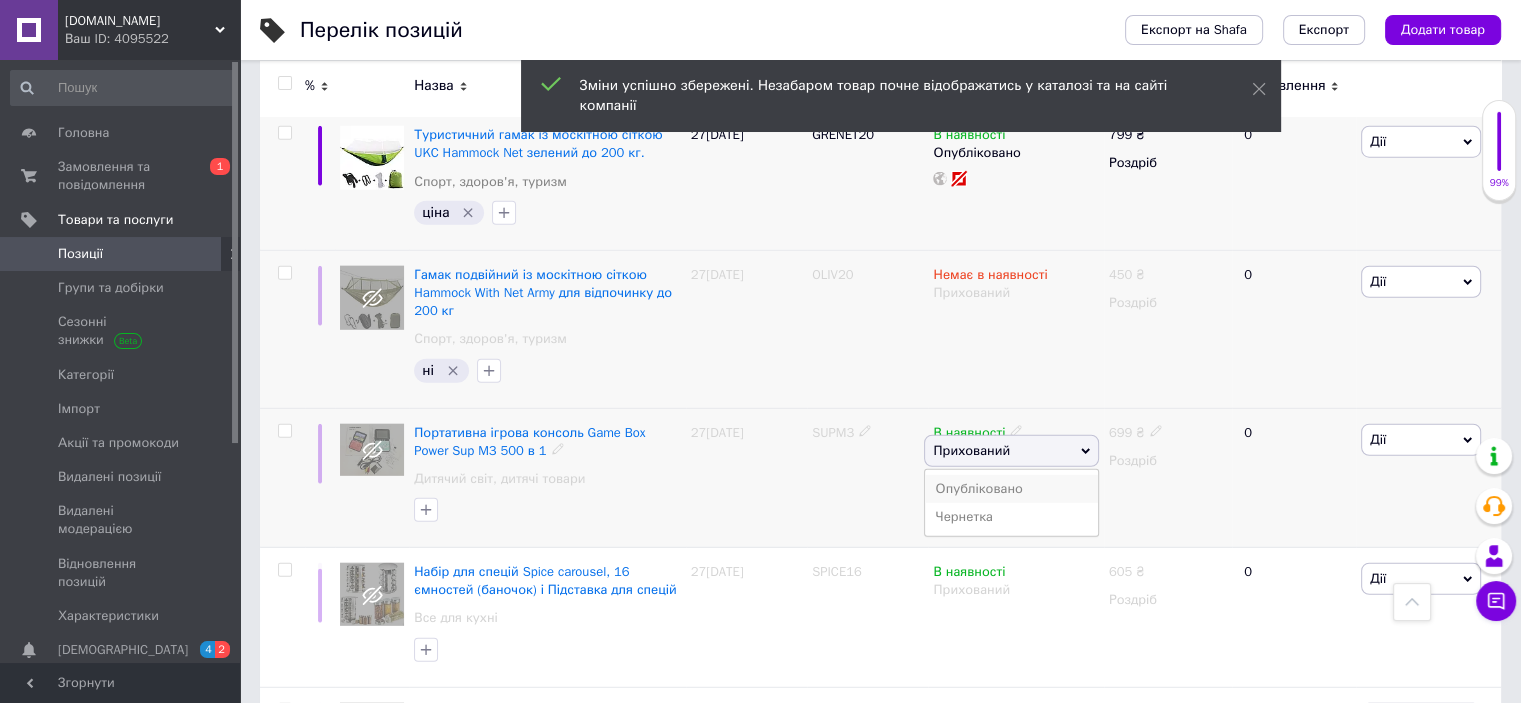 click on "Опубліковано" at bounding box center (1011, 489) 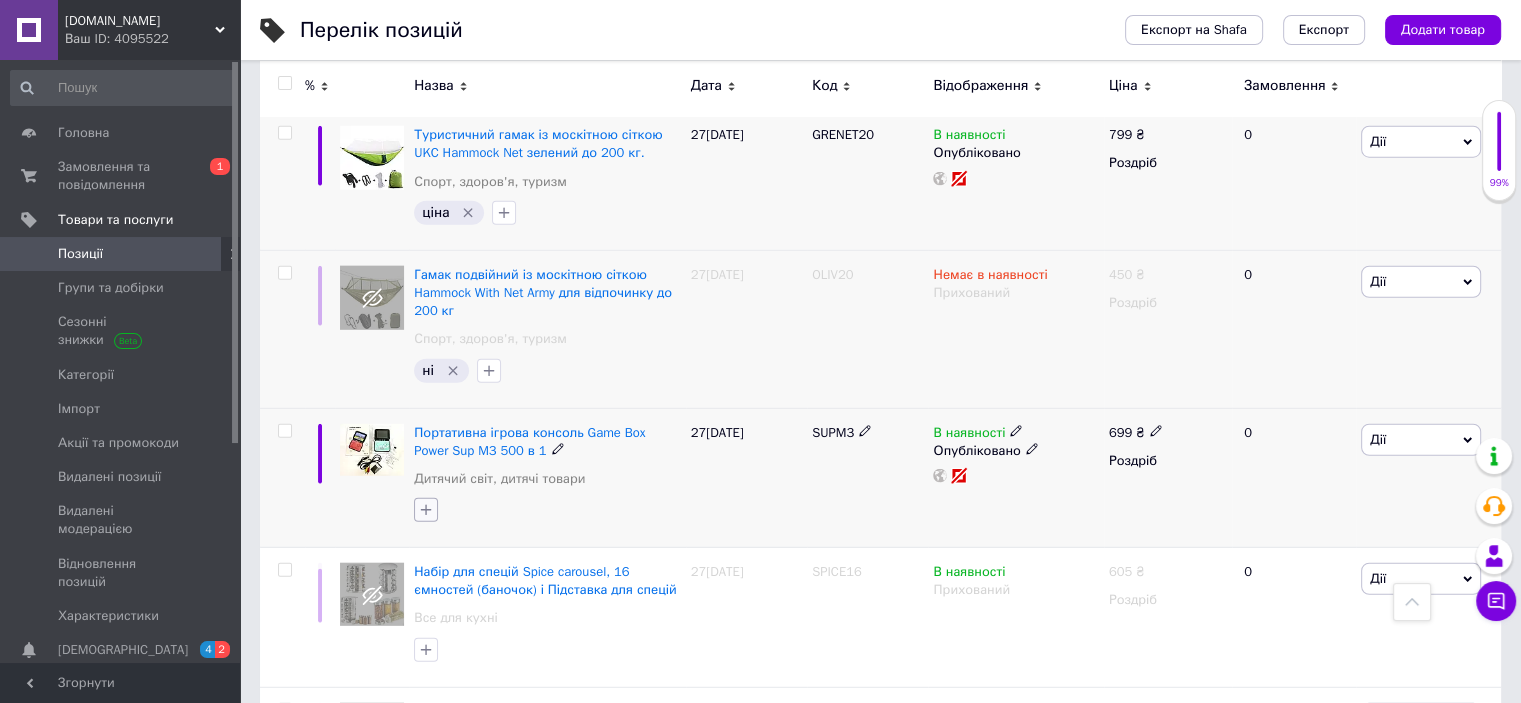click 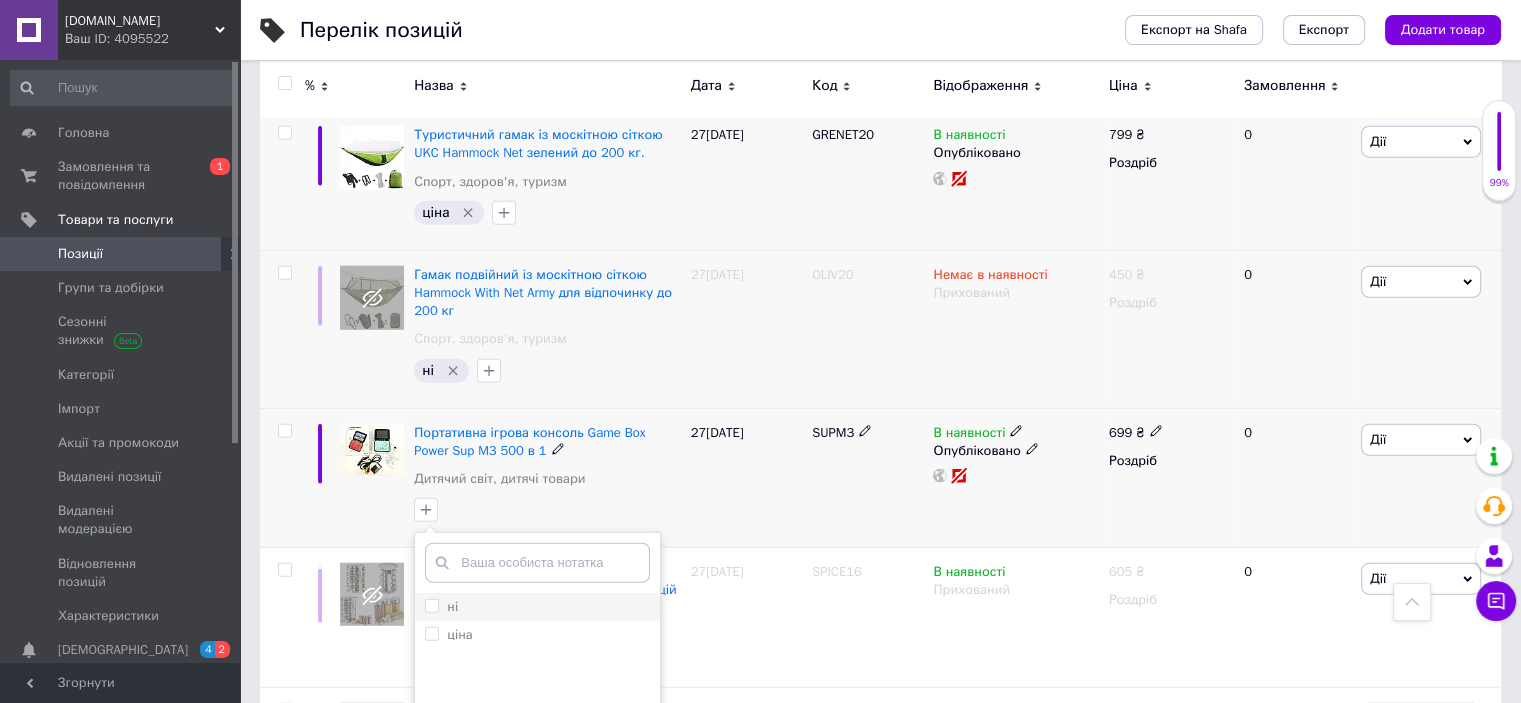 click on "ні" at bounding box center [431, 605] 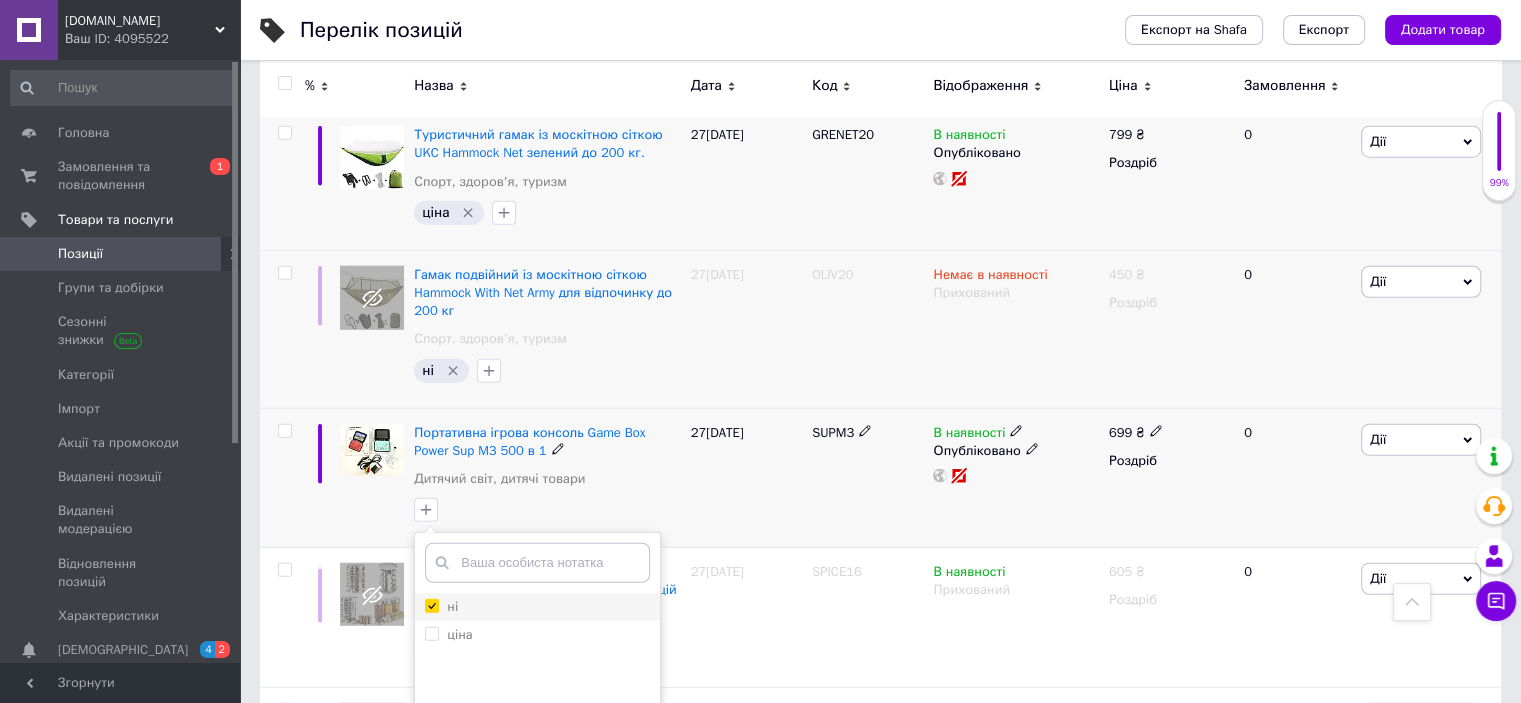 checkbox on "true" 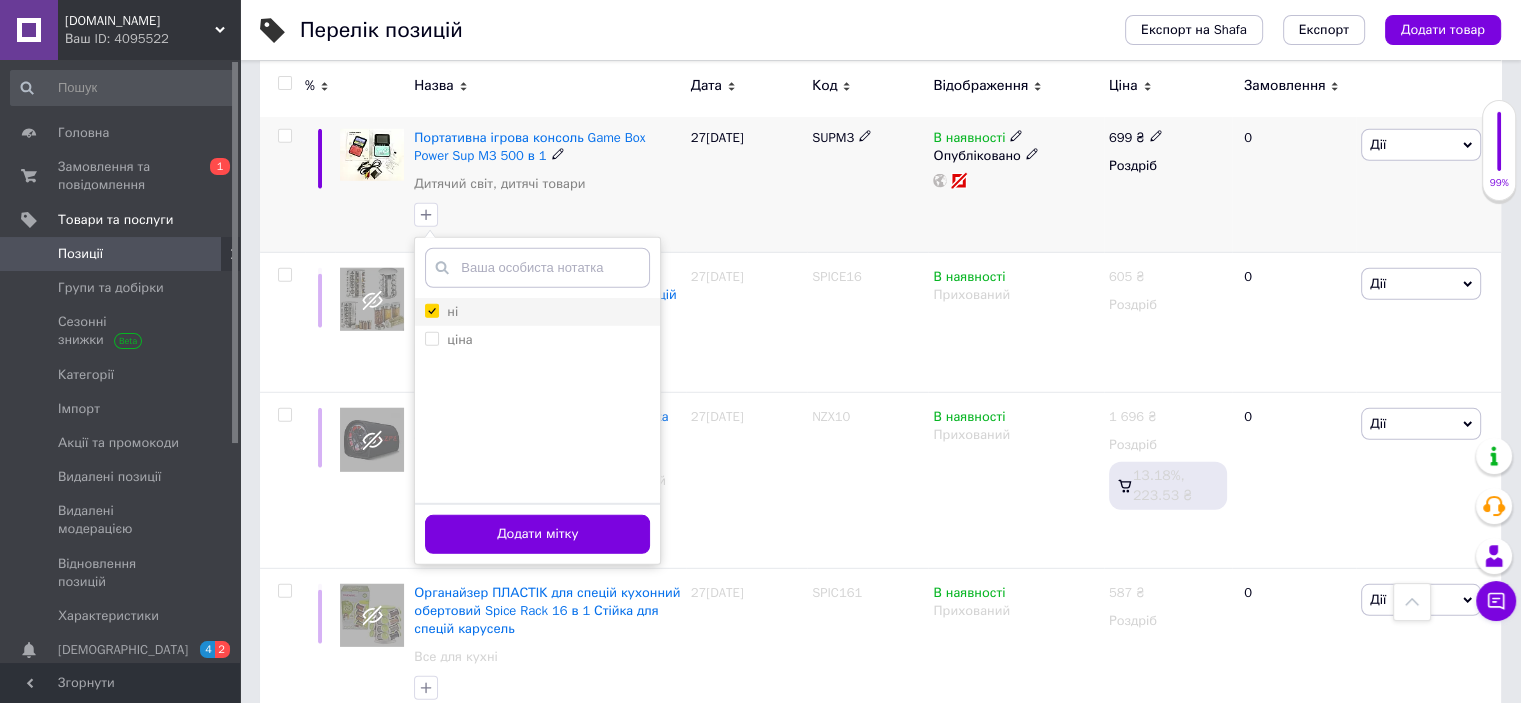 scroll, scrollTop: 5580, scrollLeft: 0, axis: vertical 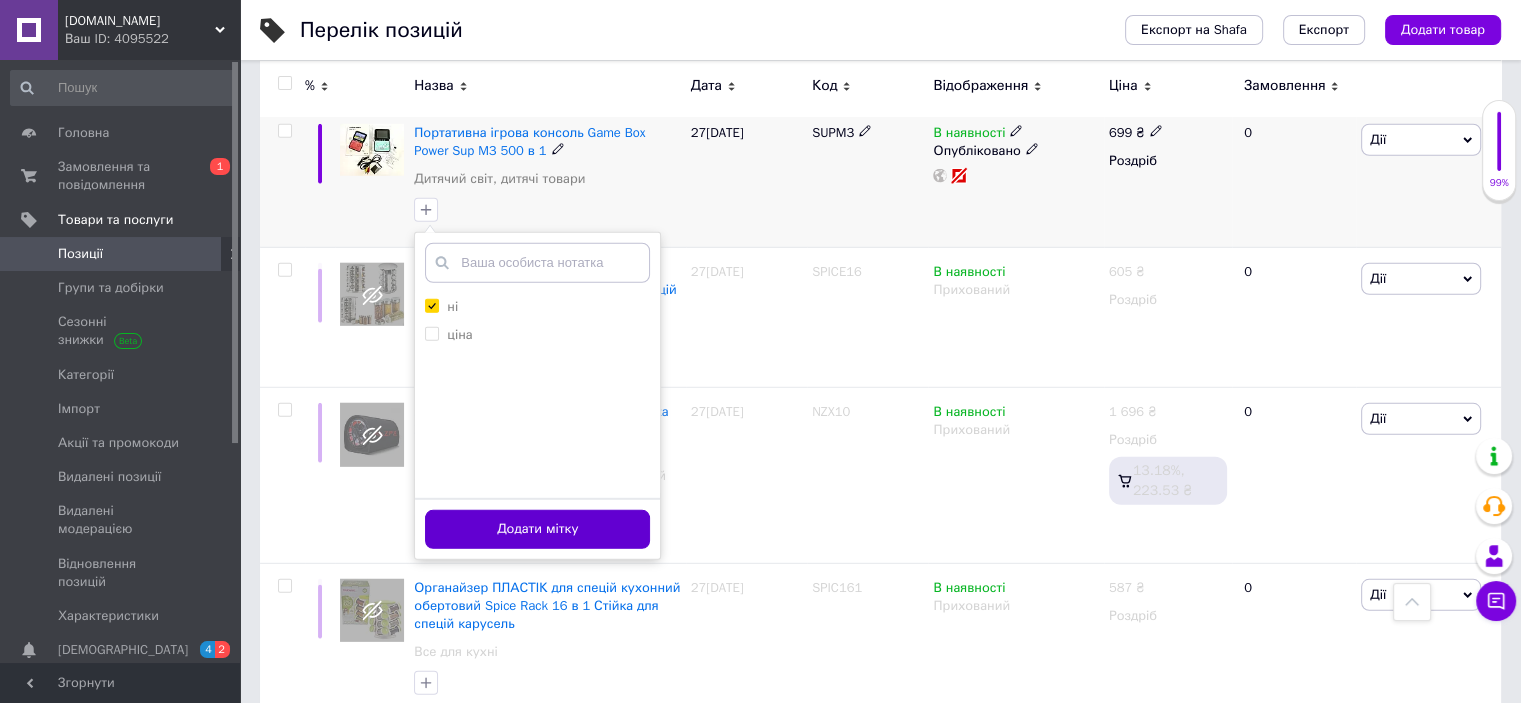 click on "Додати мітку" at bounding box center [537, 529] 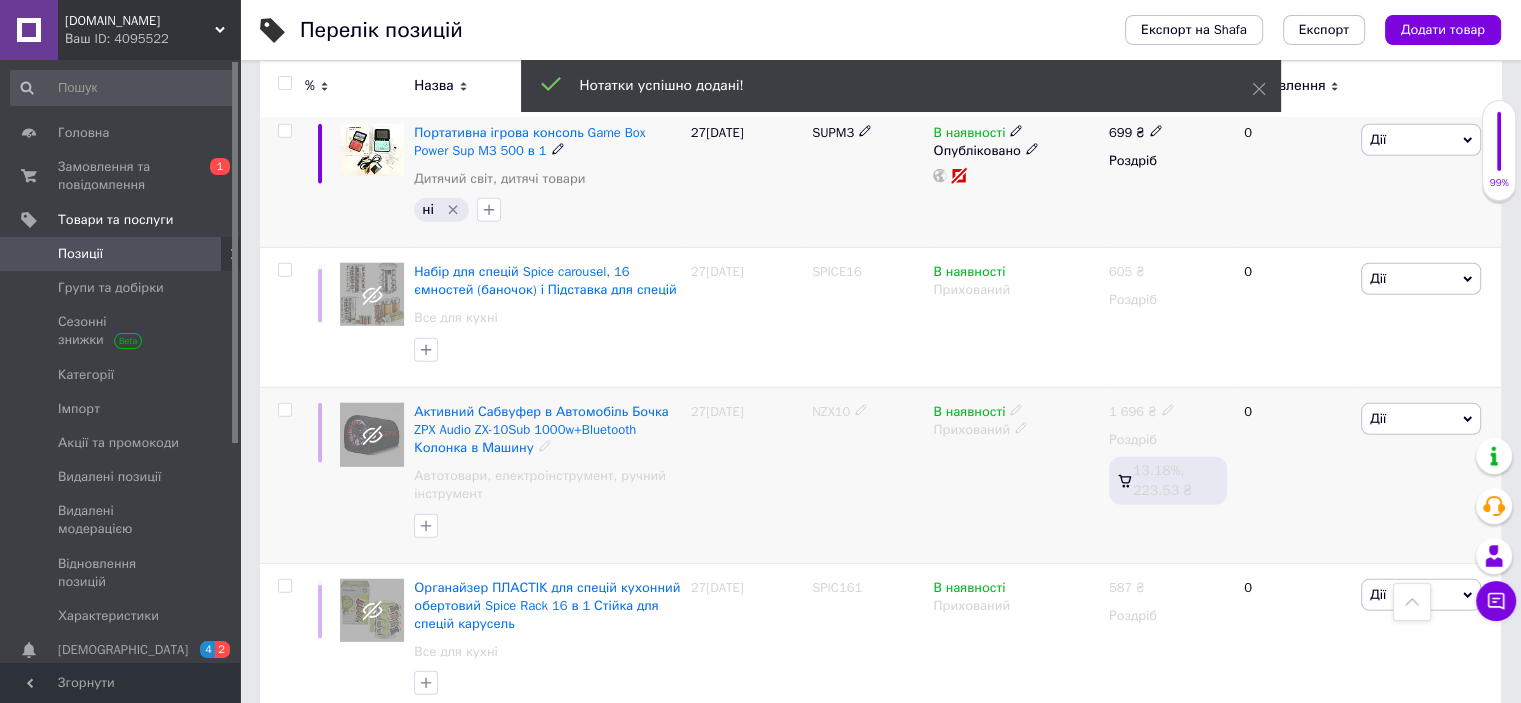 click on "NZX10" at bounding box center (831, 411) 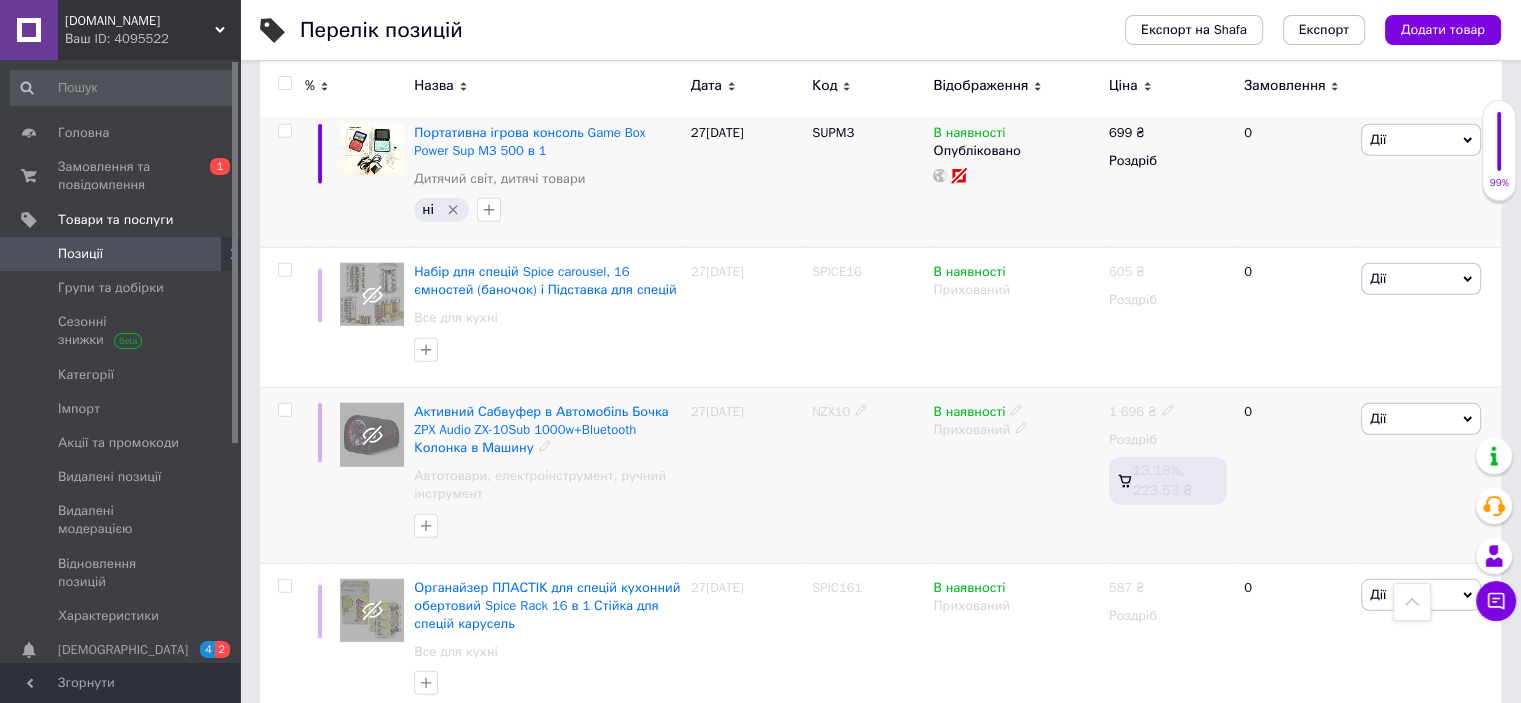 click 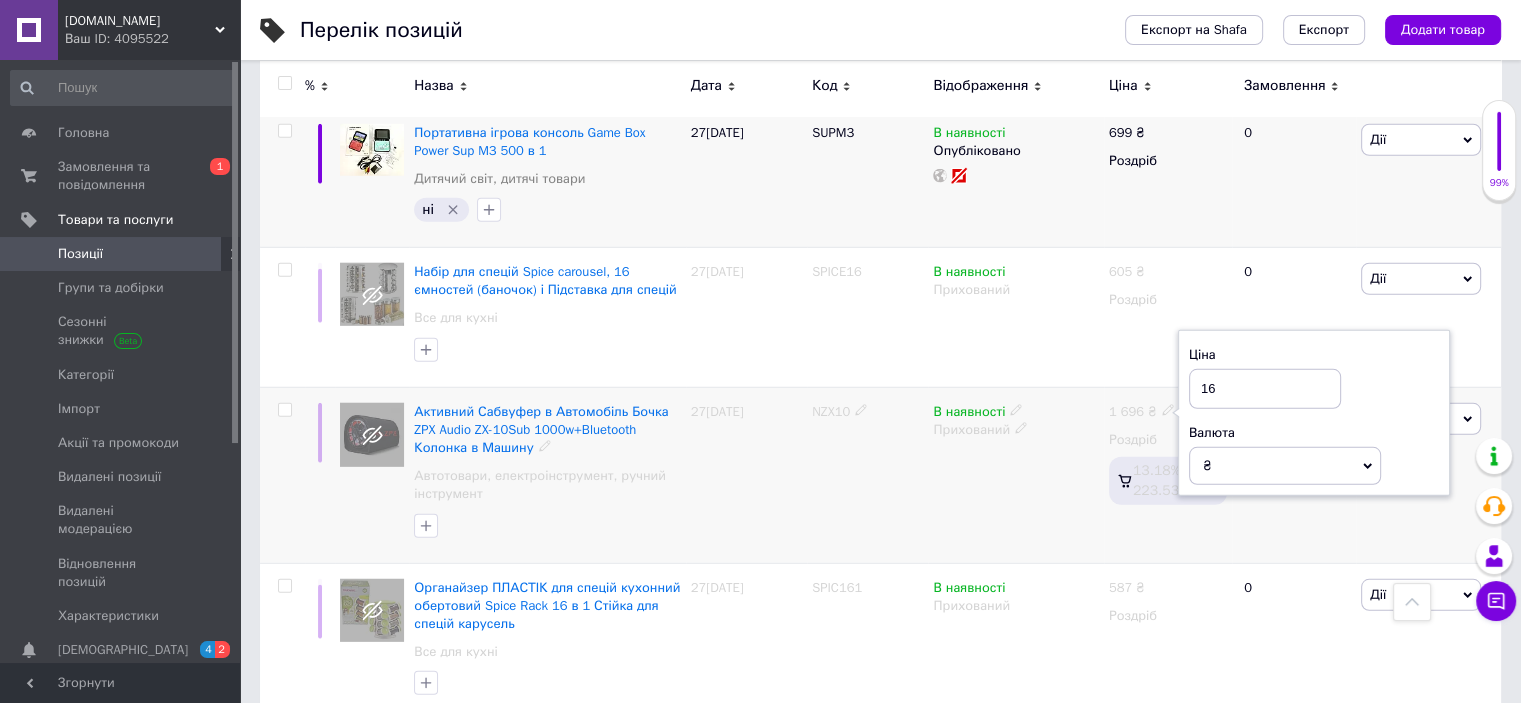 type on "1" 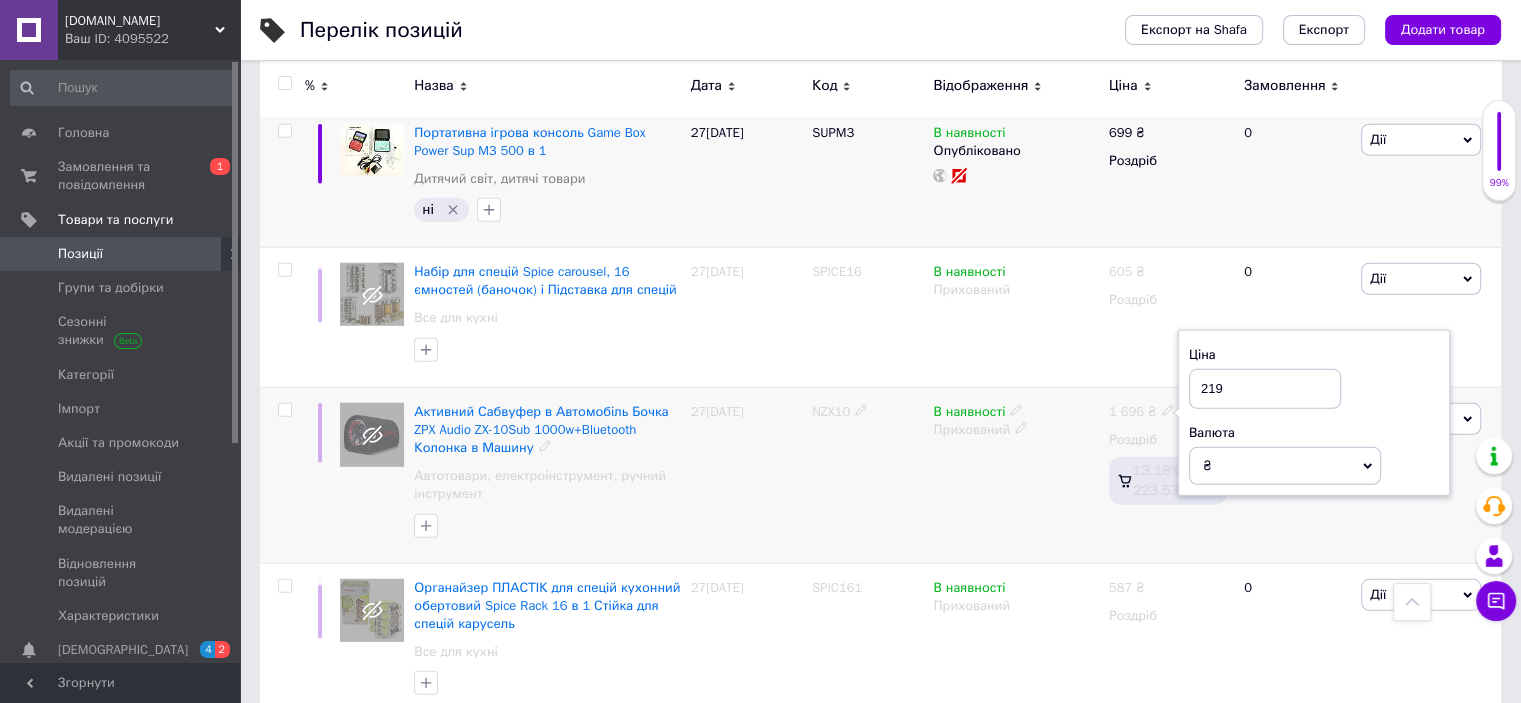 type on "2199" 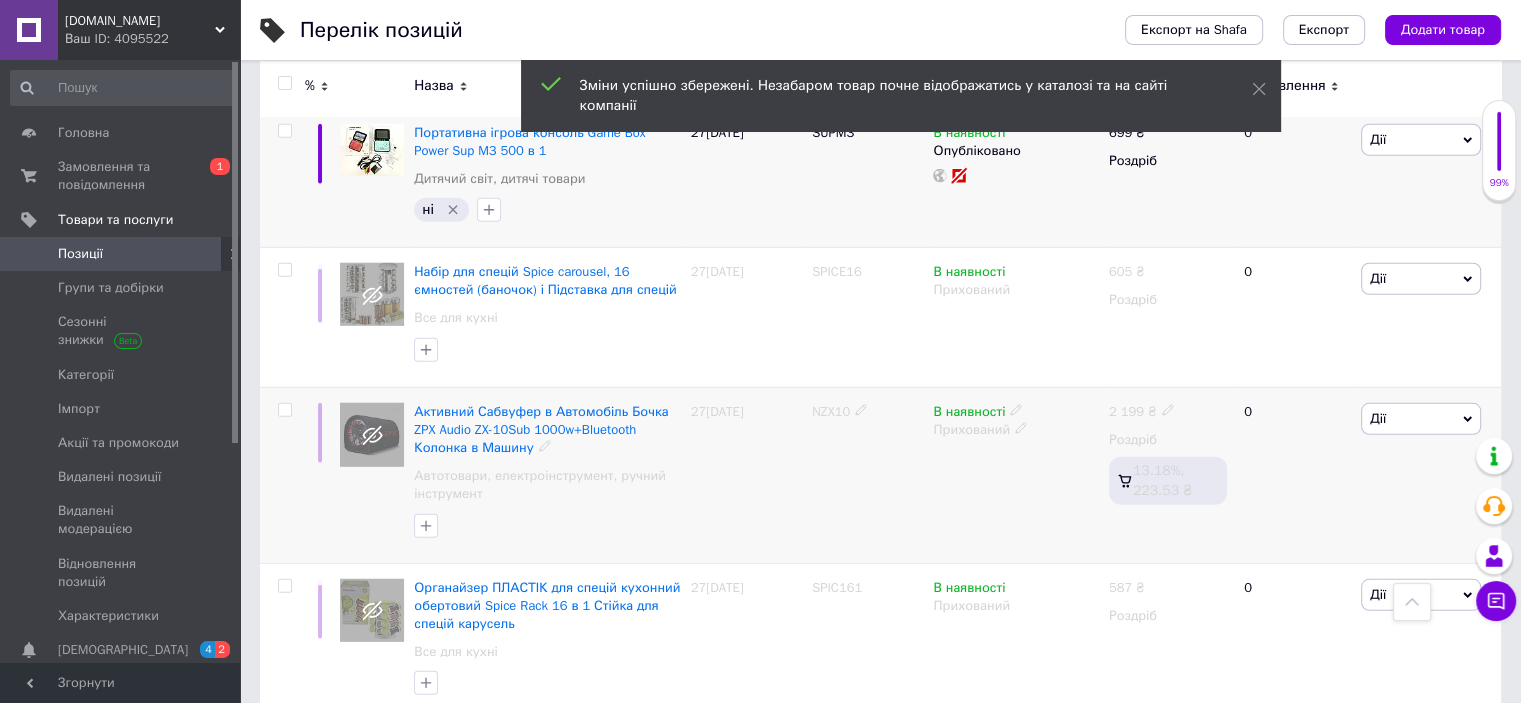 click 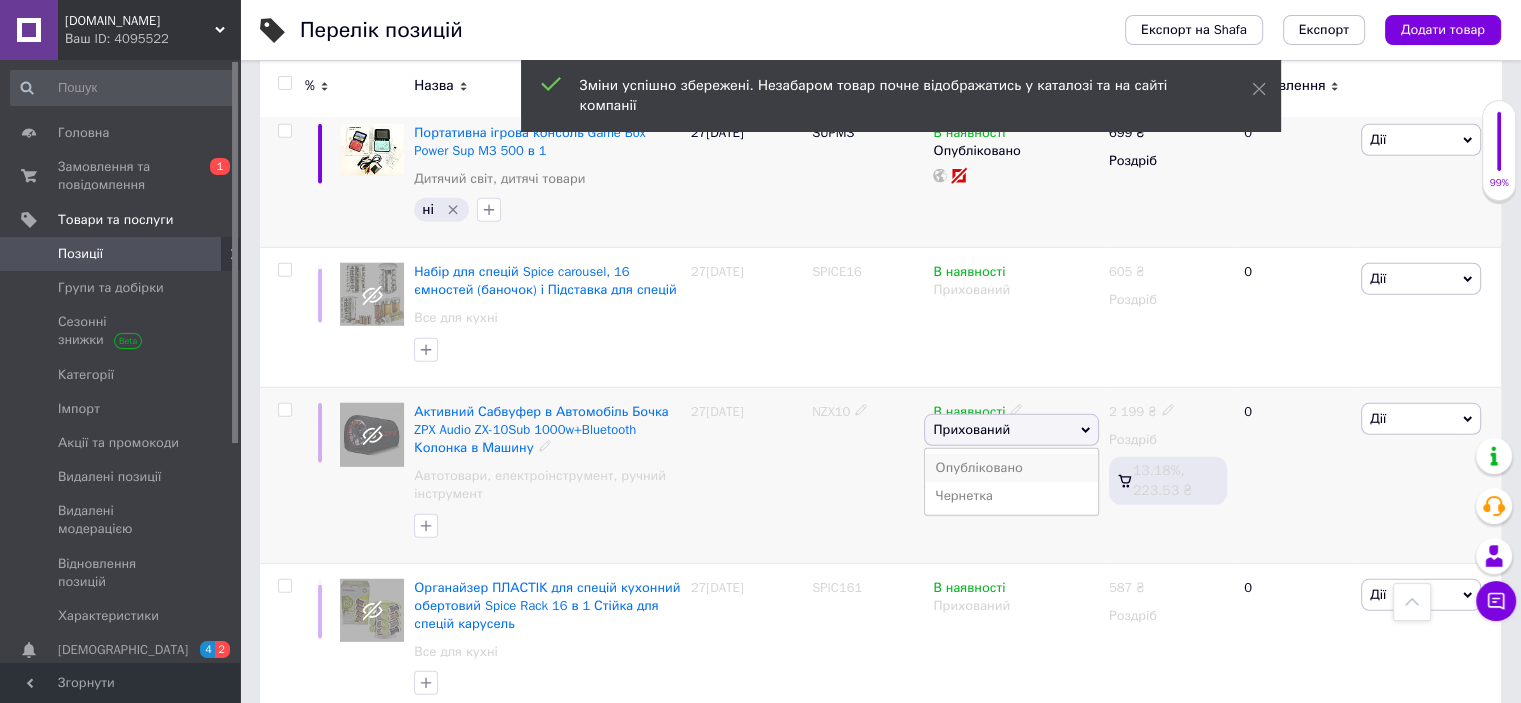 click on "Опубліковано" at bounding box center (1011, 468) 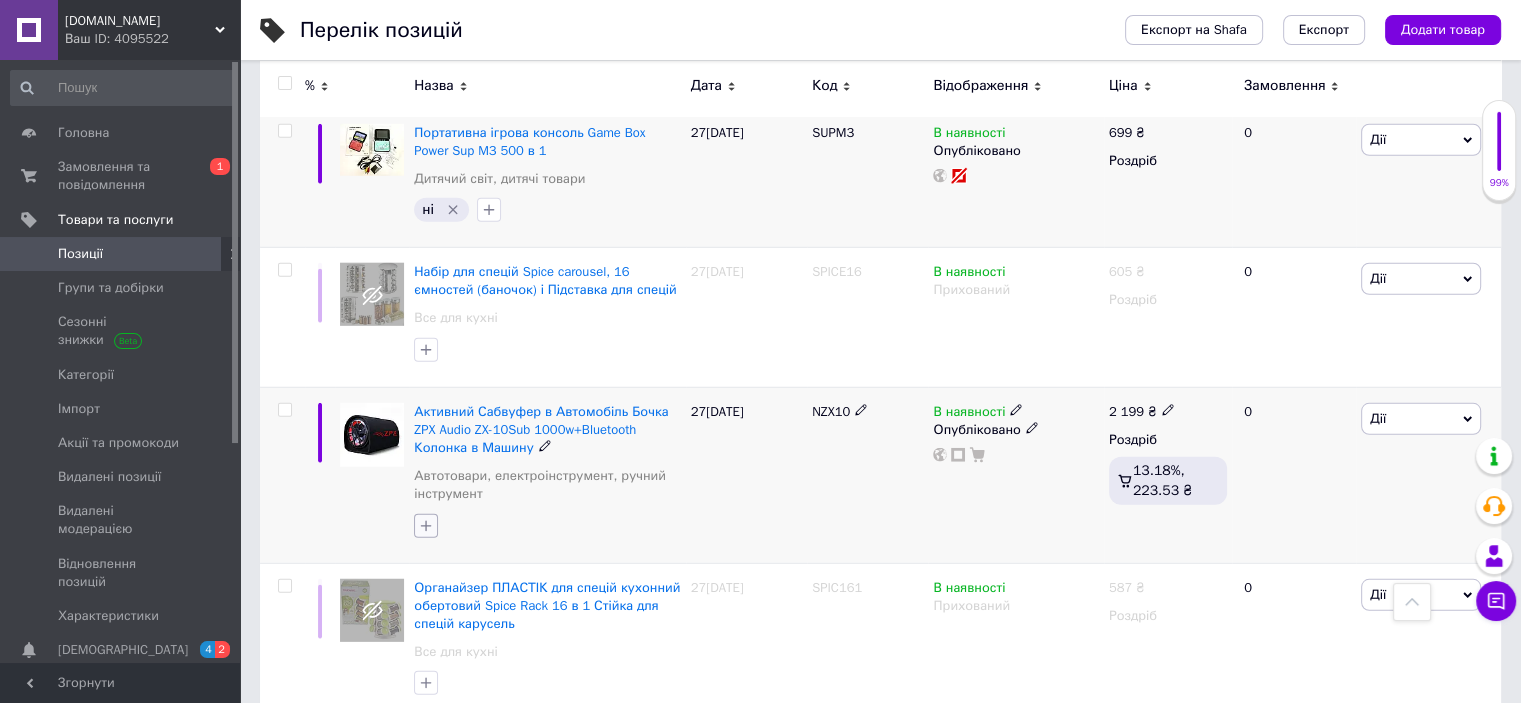 click 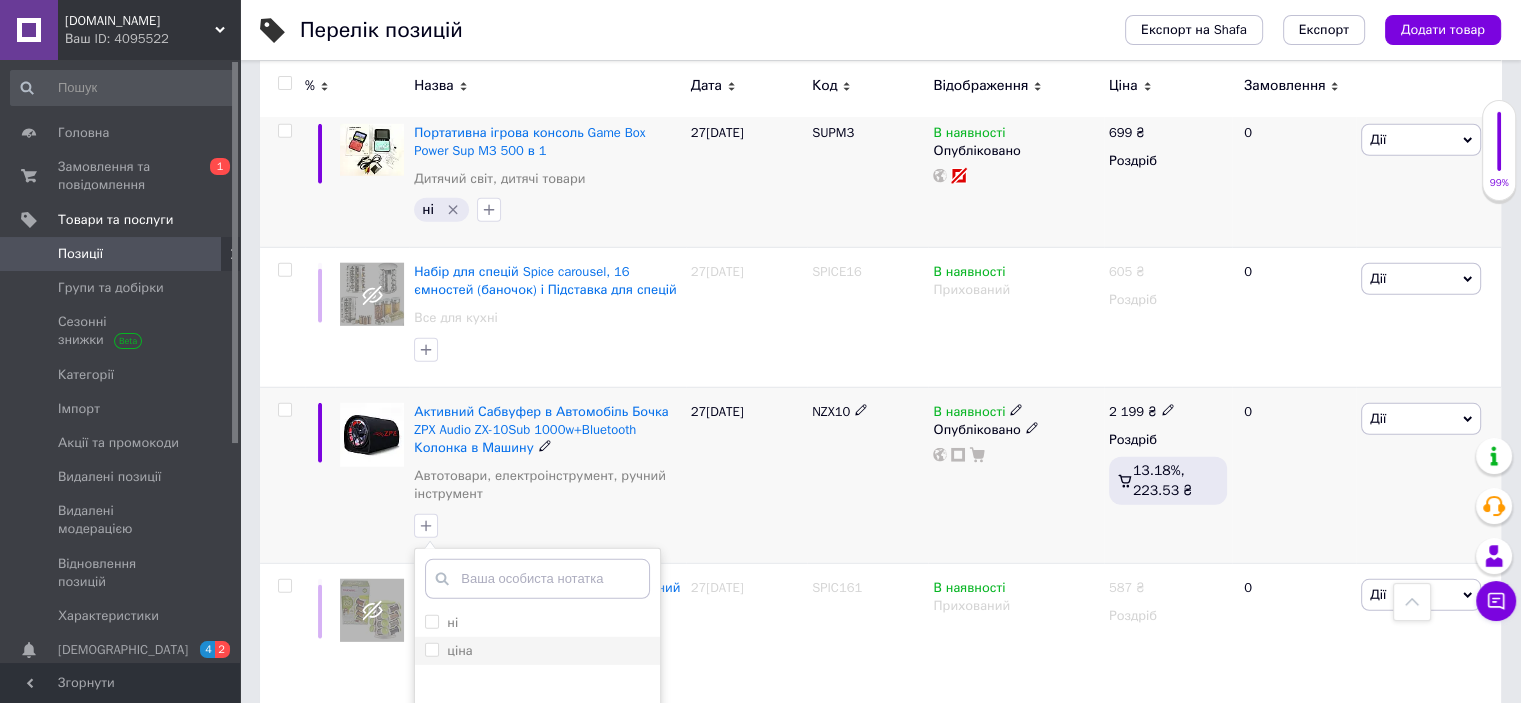 click on "ціна" at bounding box center [431, 649] 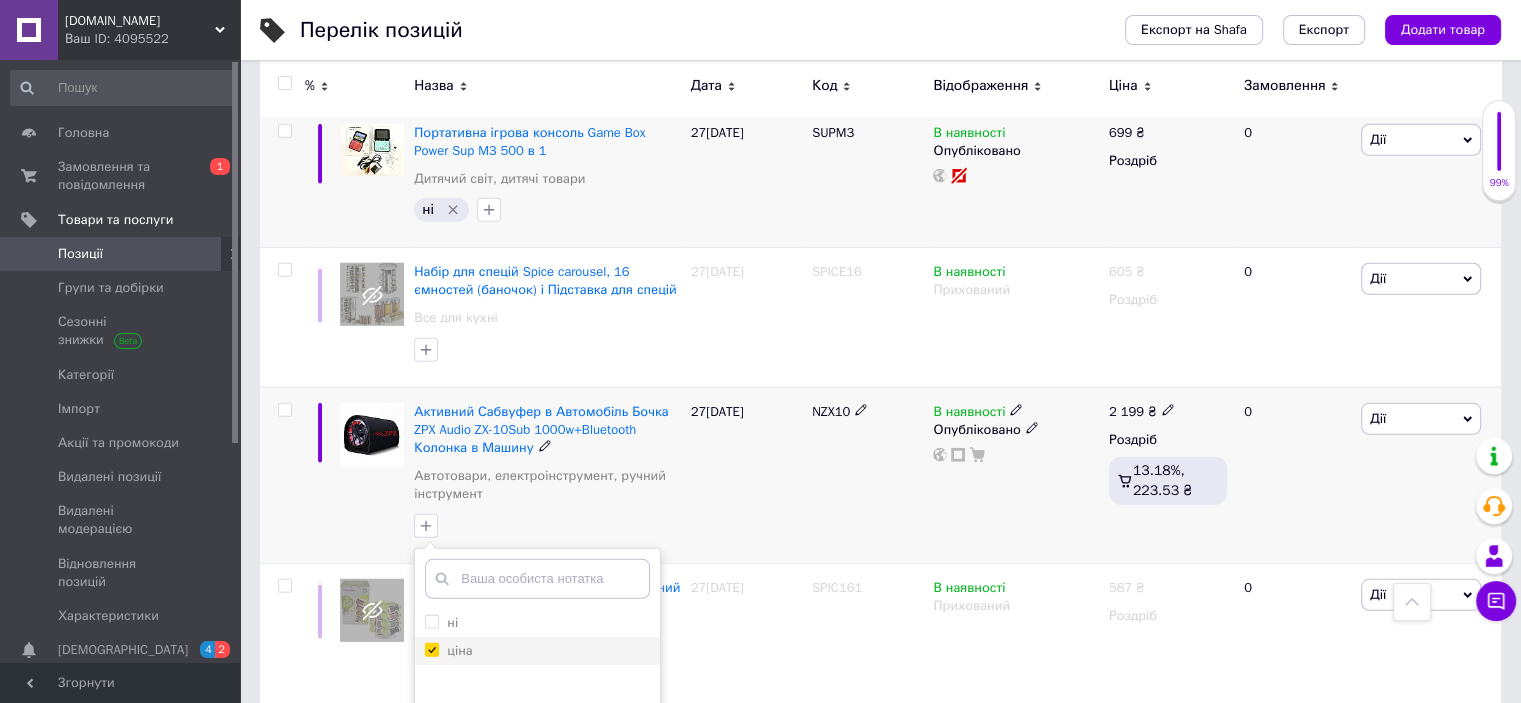 checkbox on "true" 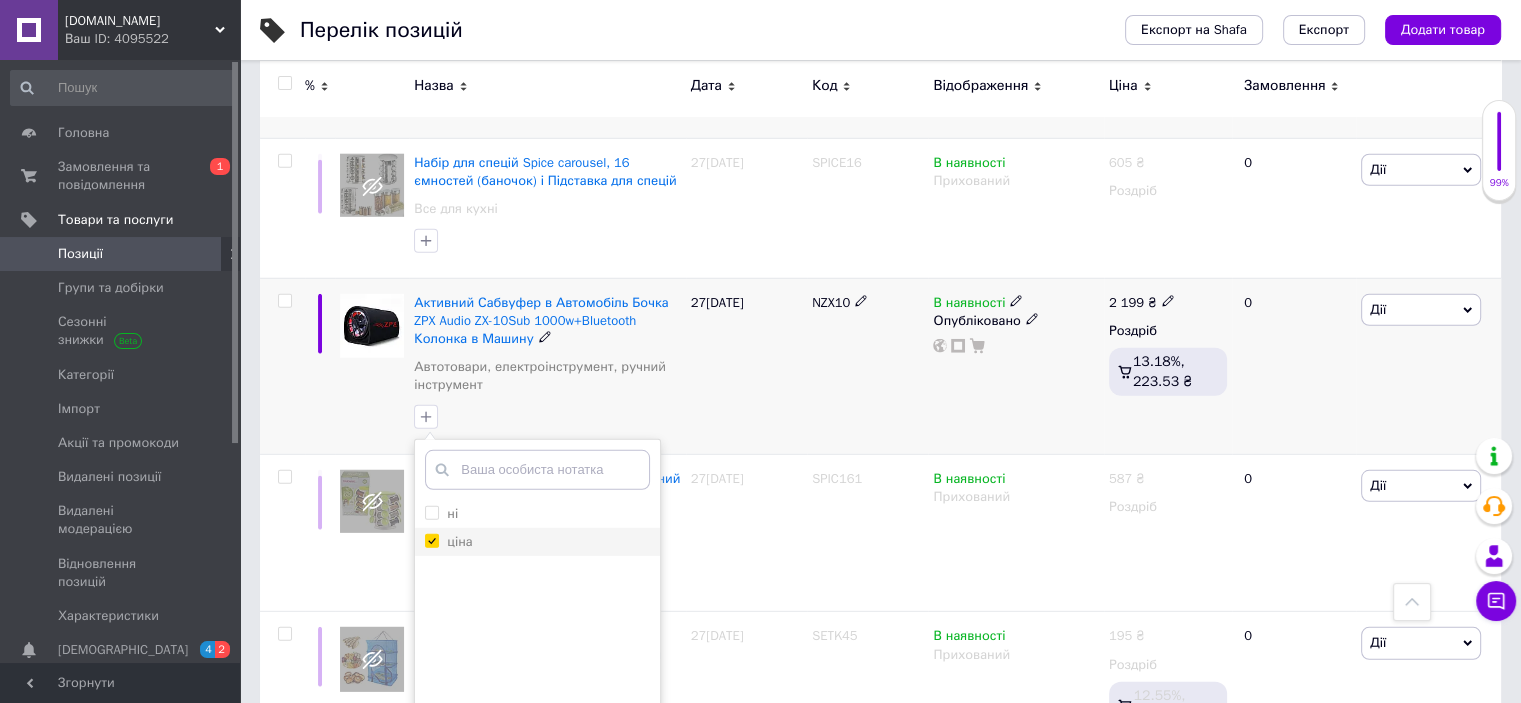 scroll, scrollTop: 5716, scrollLeft: 0, axis: vertical 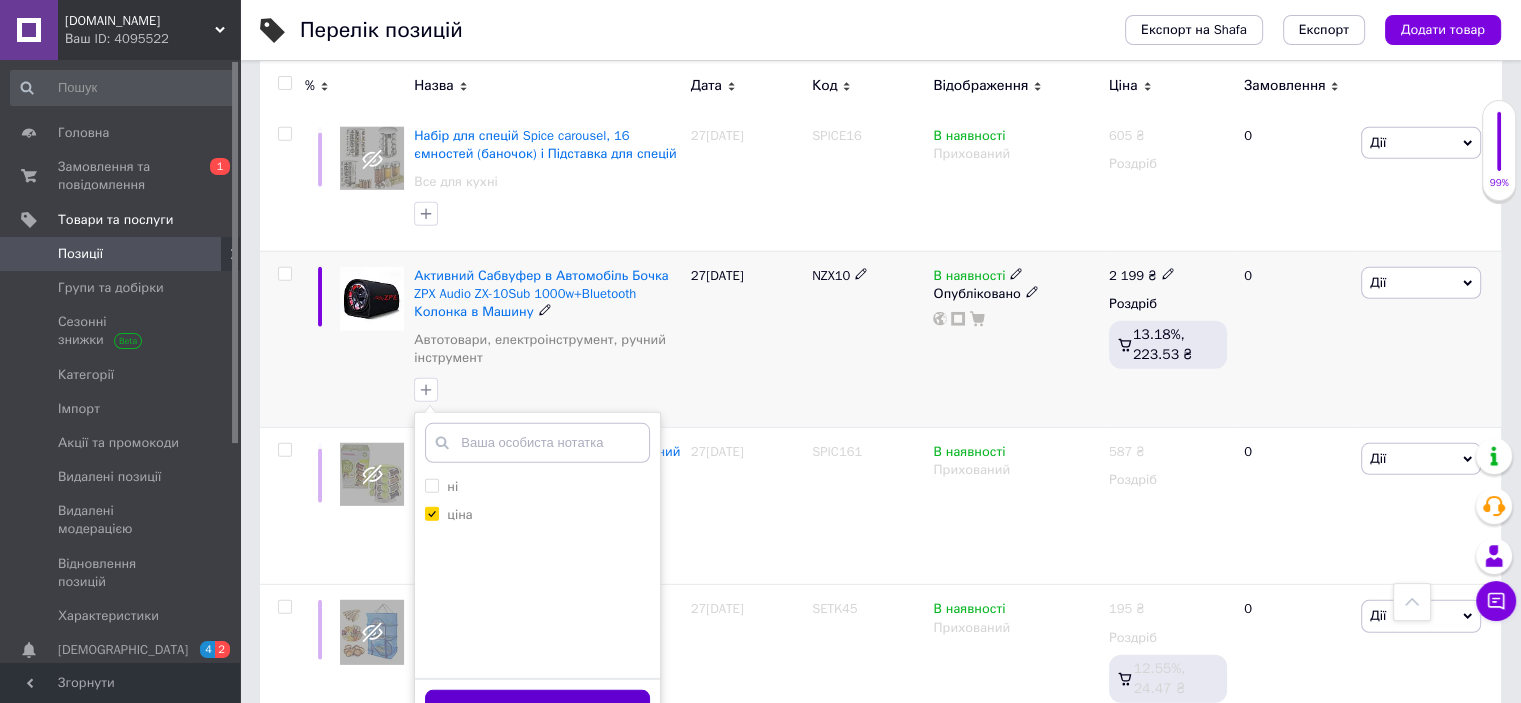 click on "Додати мітку" at bounding box center (537, 709) 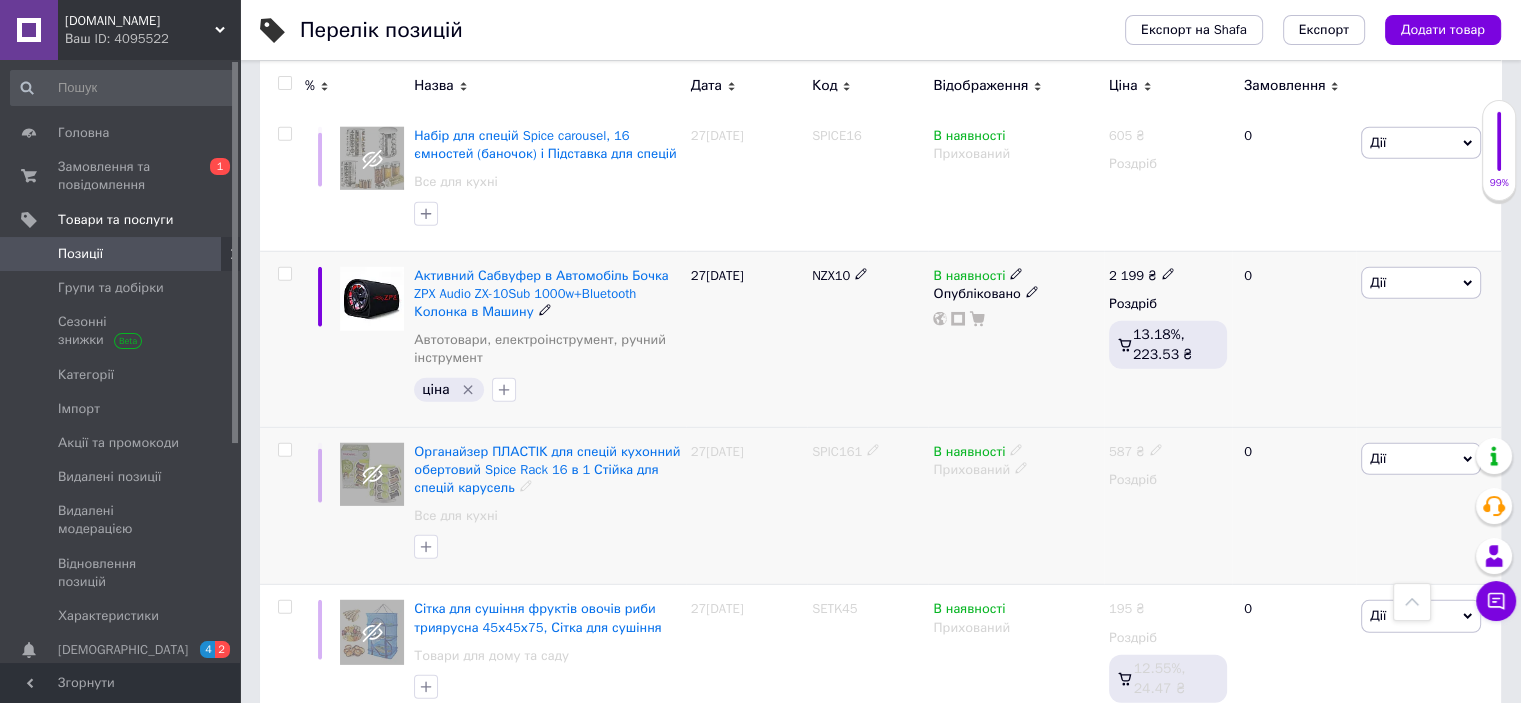 click on "SPIC161" at bounding box center (837, 451) 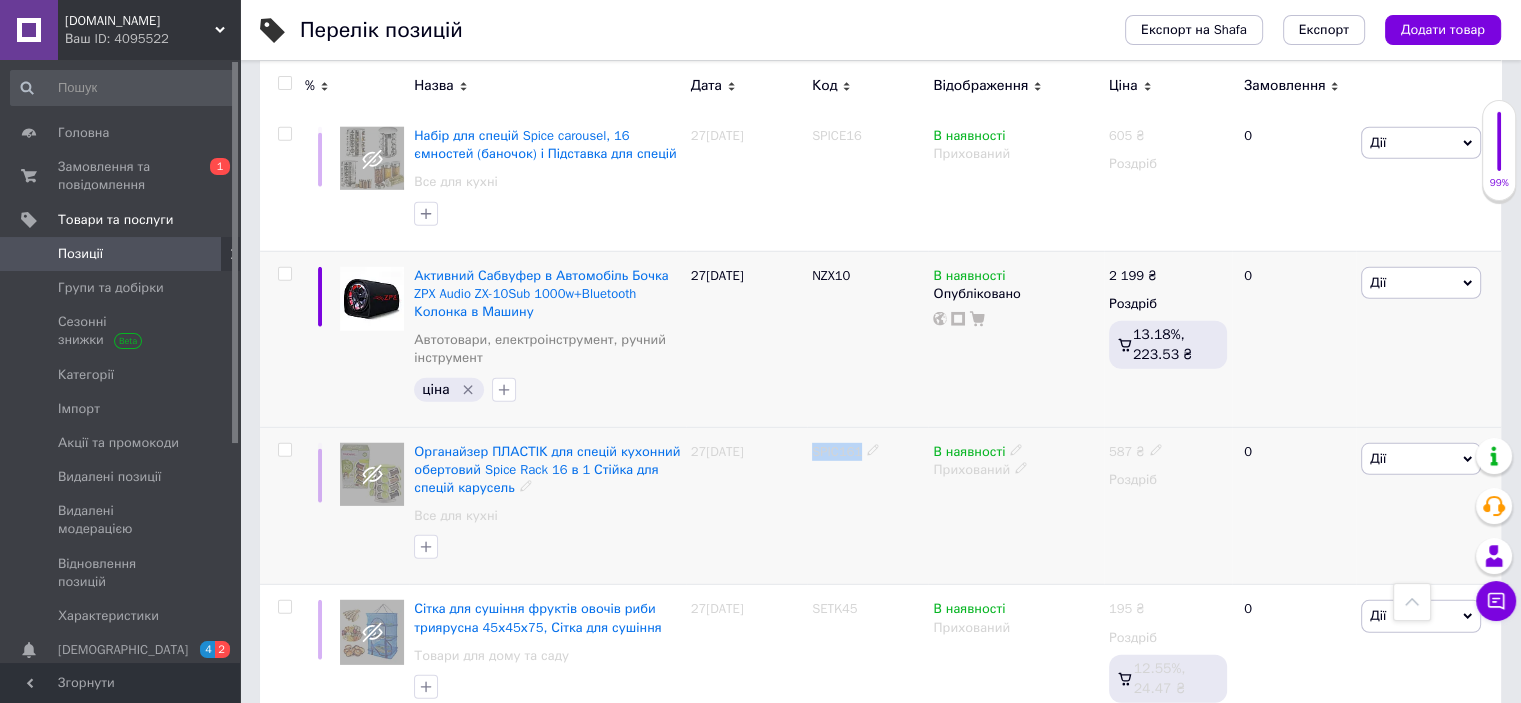 click 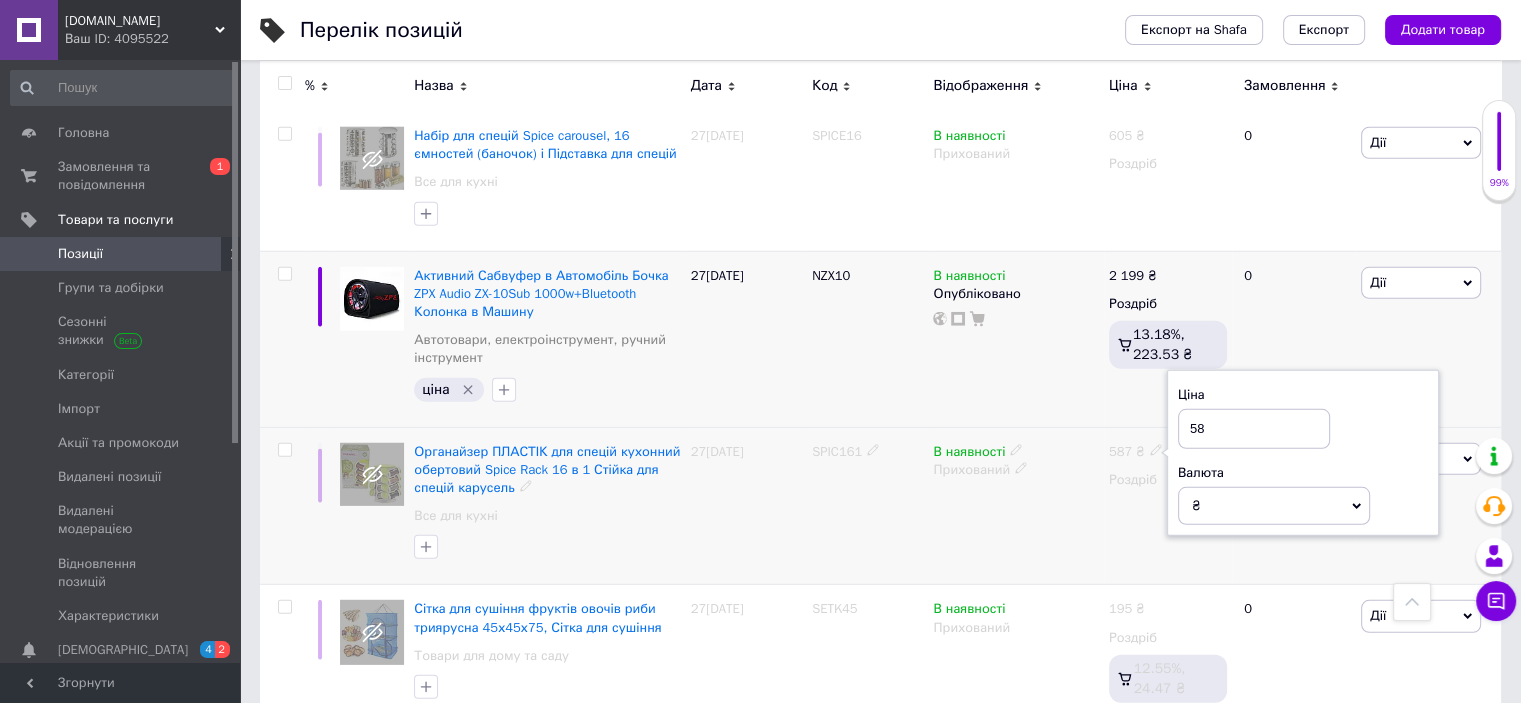 type on "5" 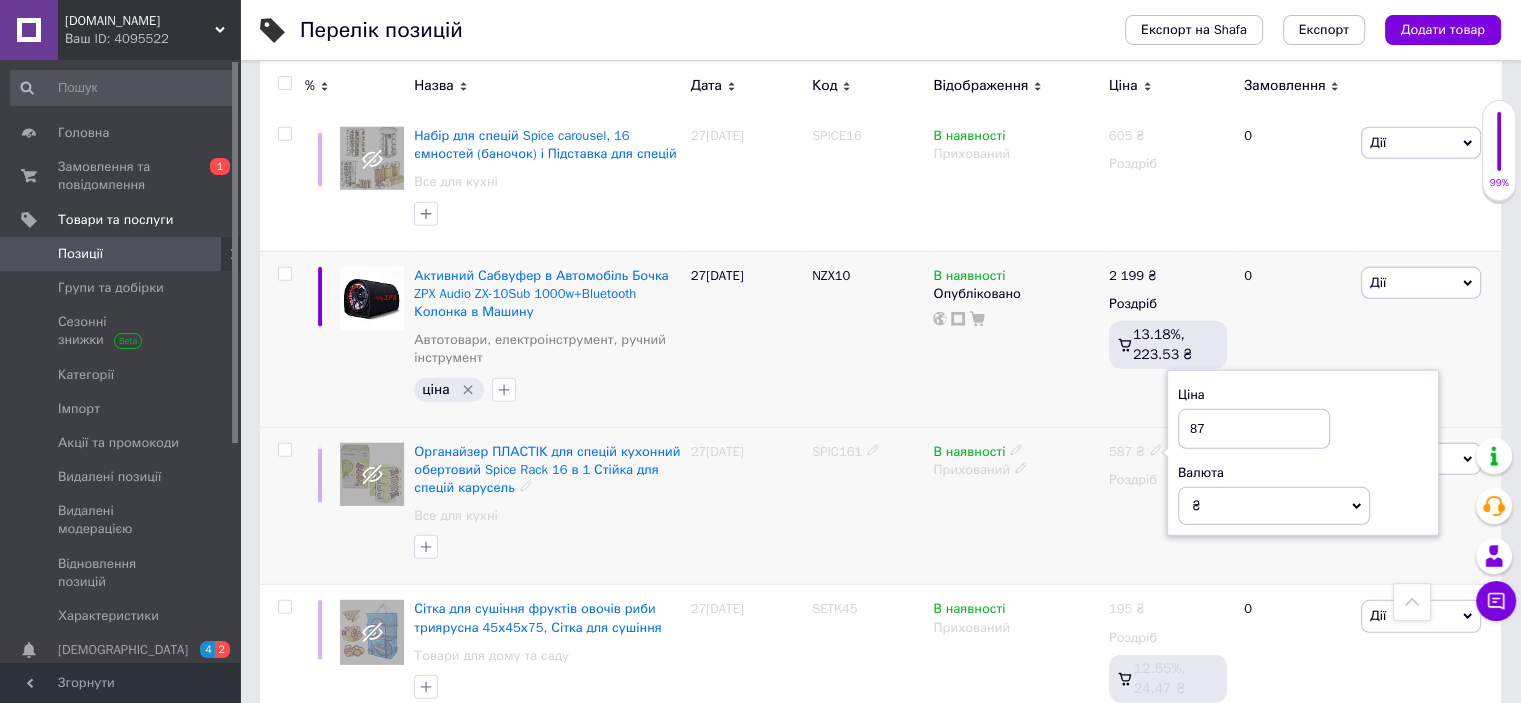 type on "879" 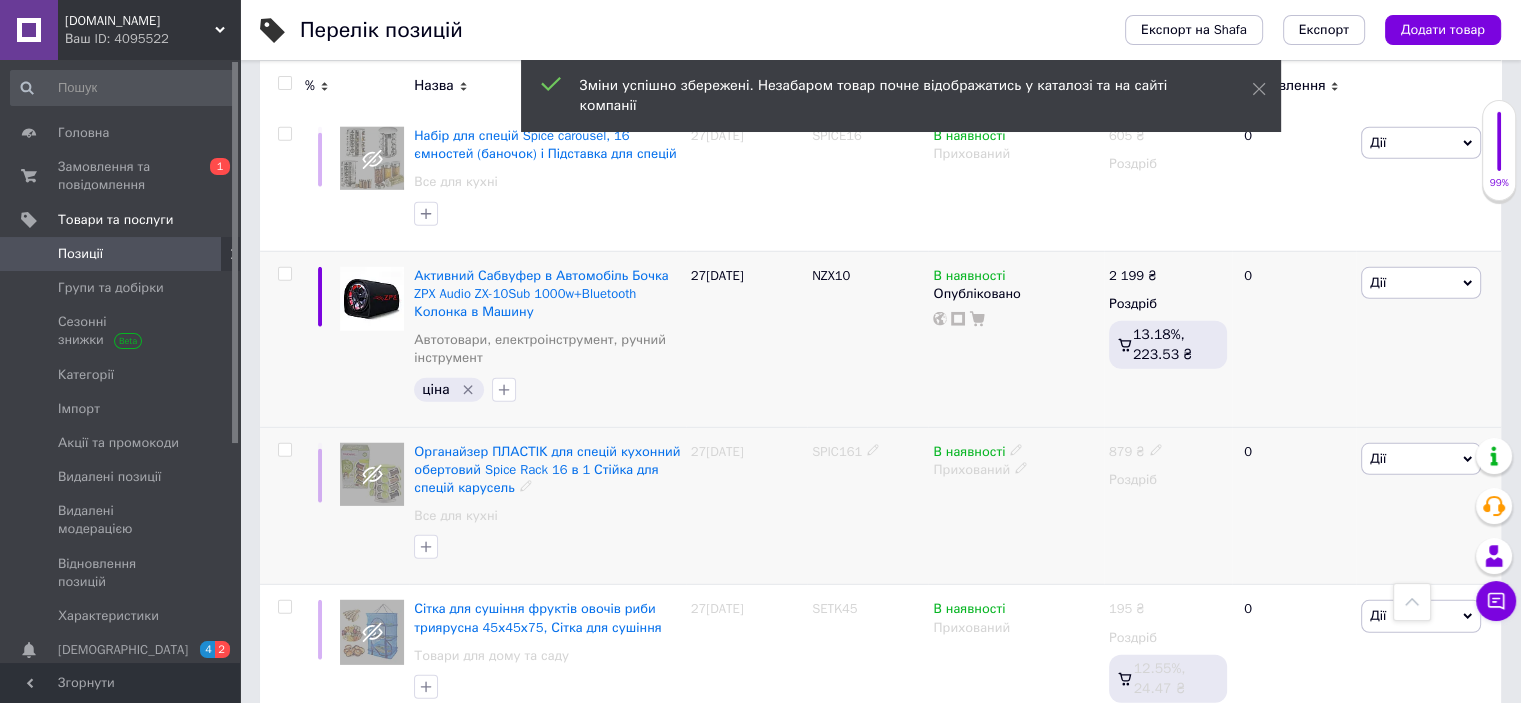 click 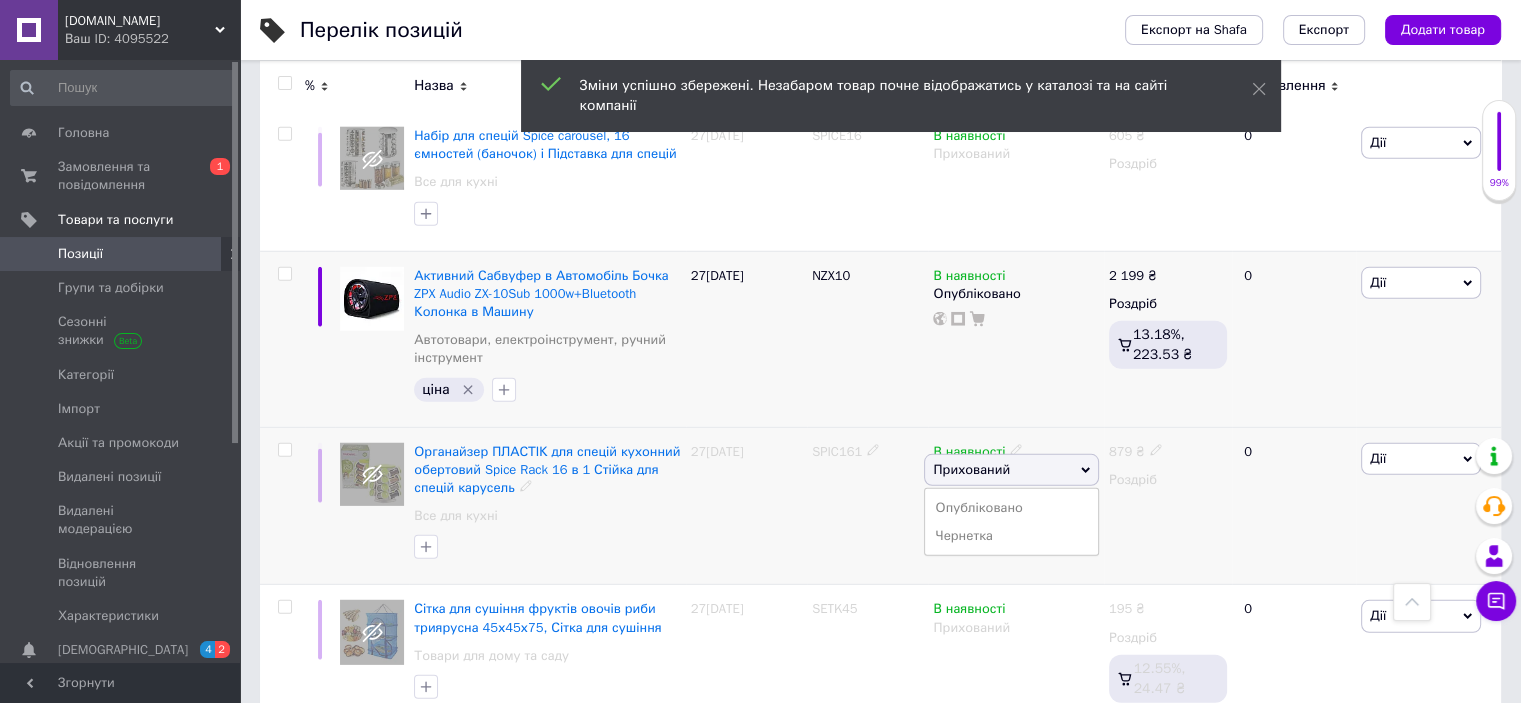click on "Опубліковано" at bounding box center [1011, 508] 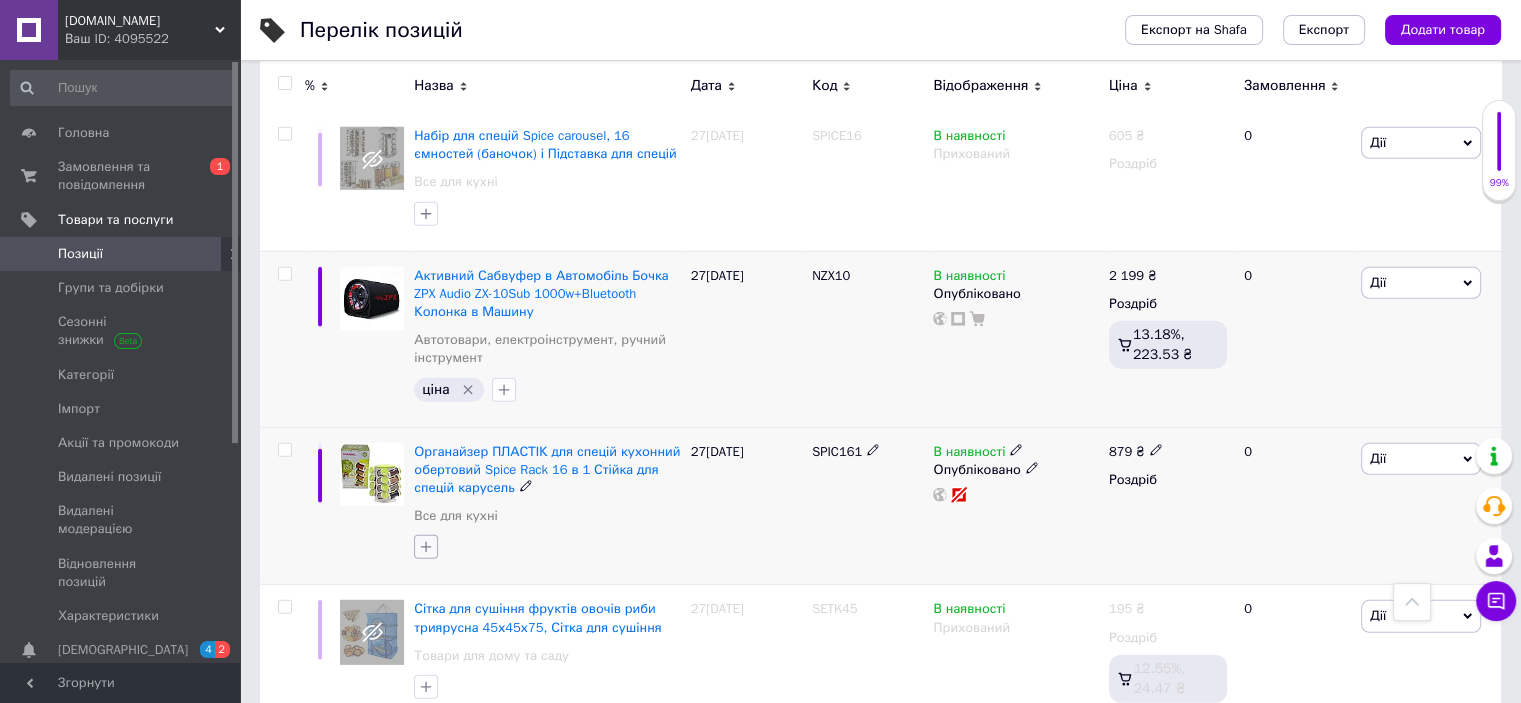 click 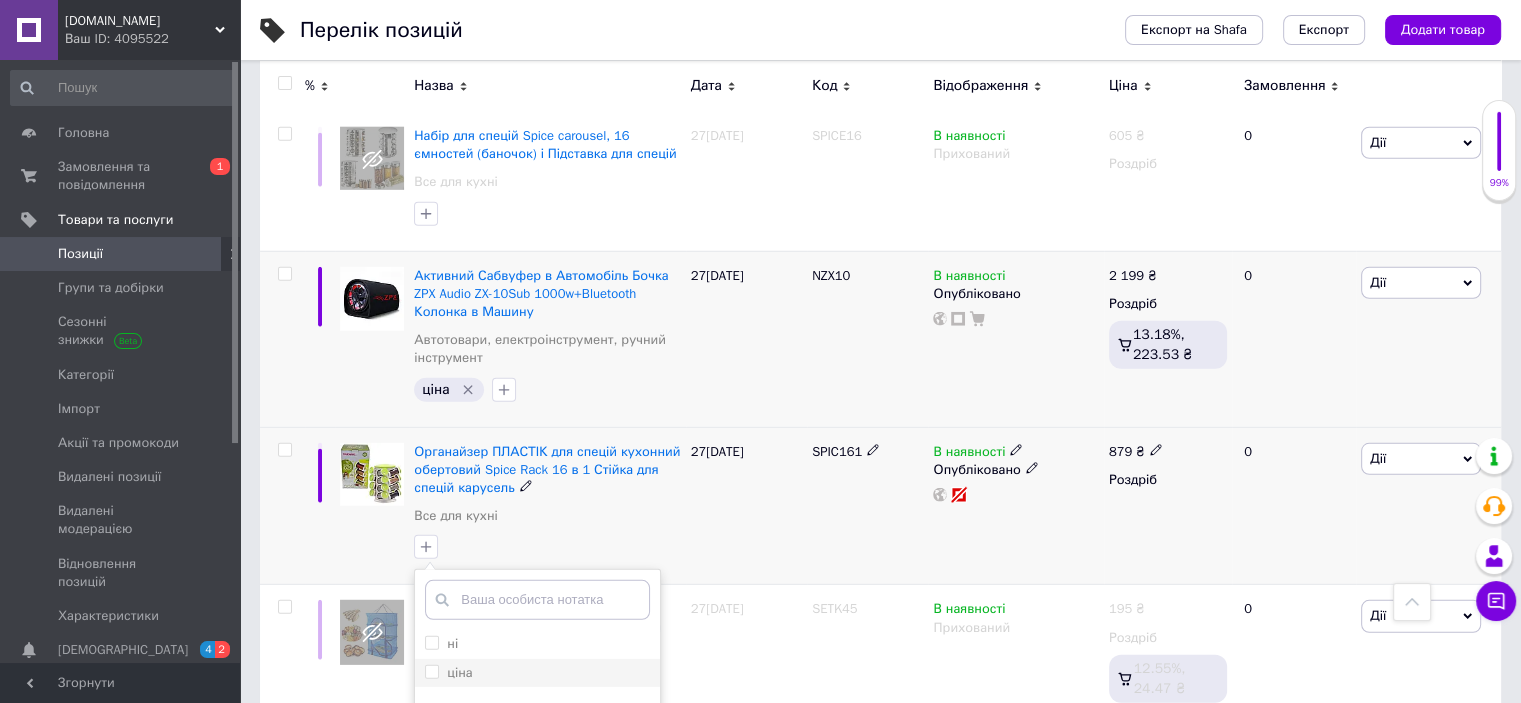 click on "ціна" at bounding box center [431, 671] 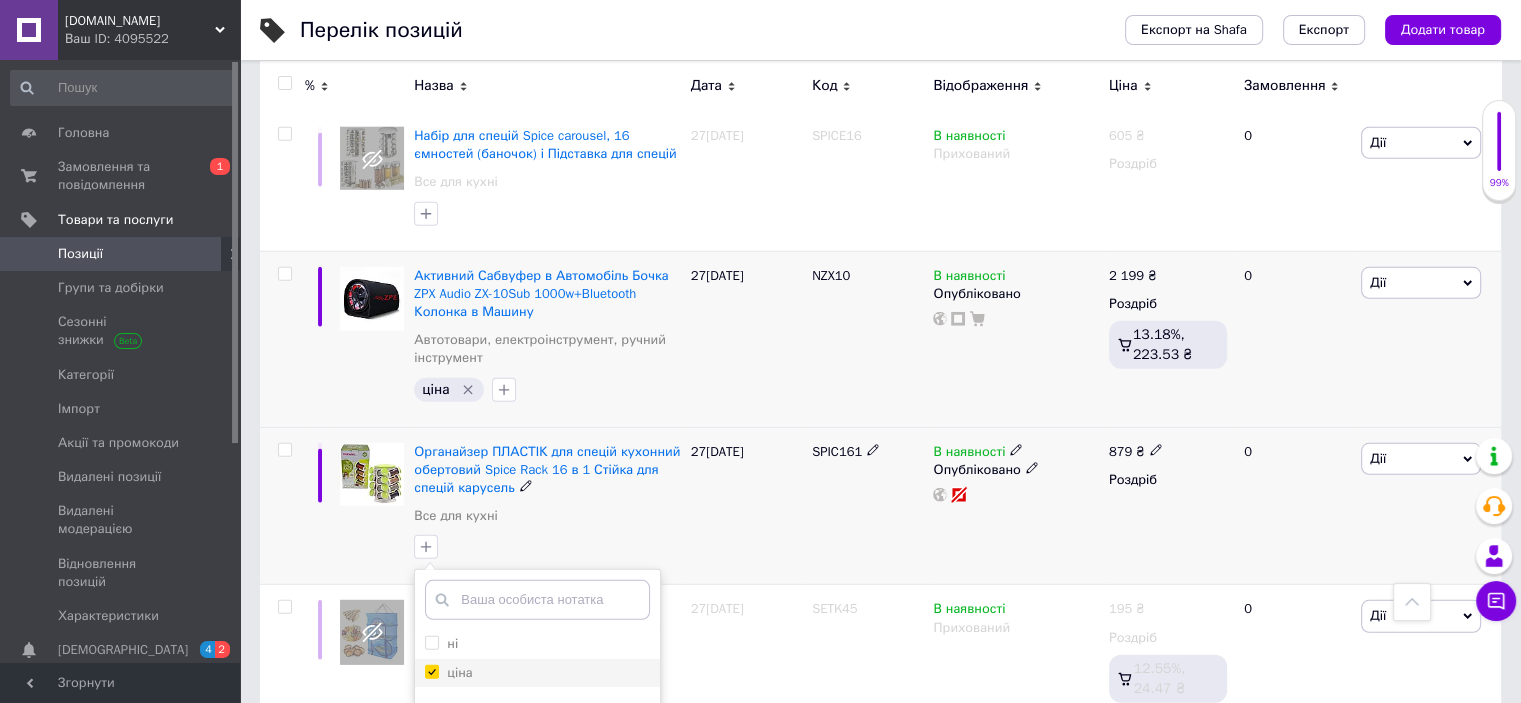 checkbox on "true" 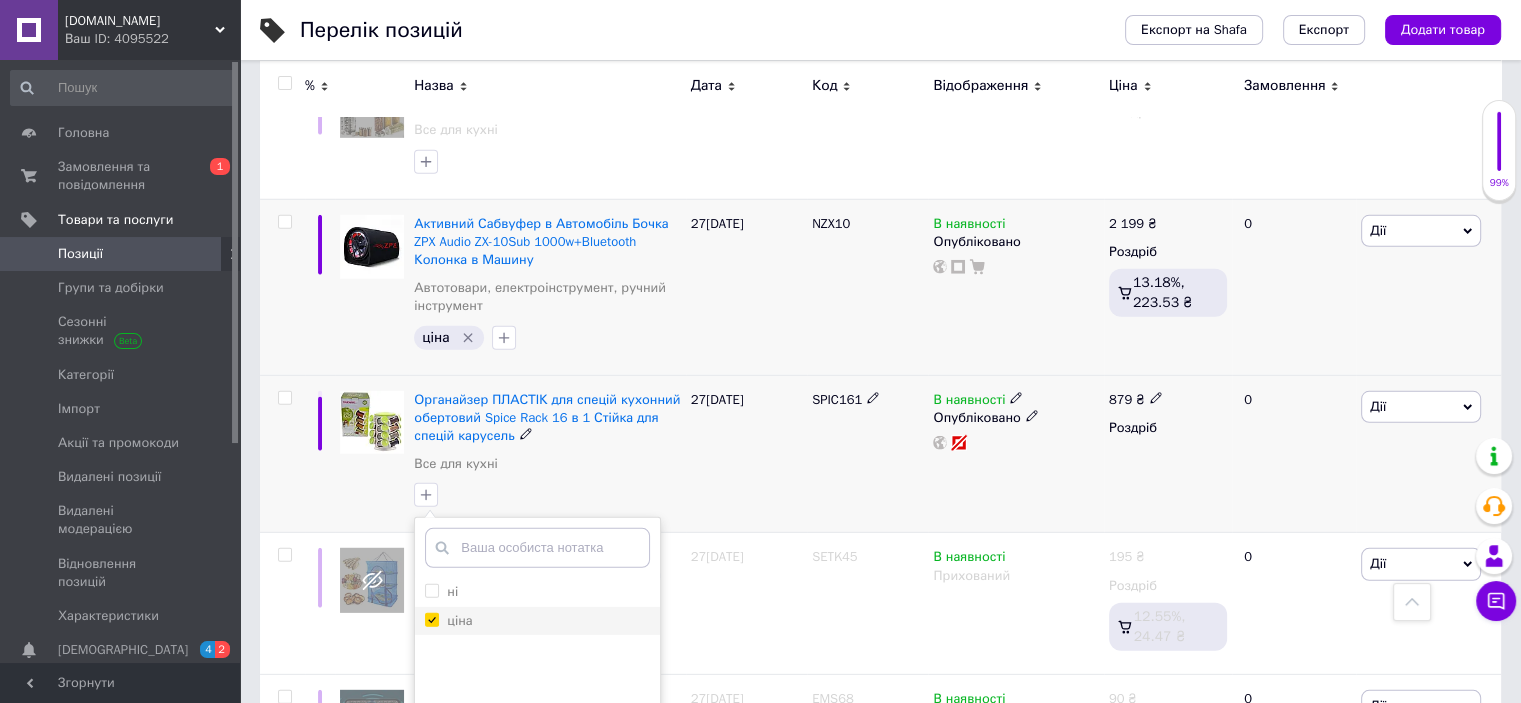 scroll, scrollTop: 5926, scrollLeft: 0, axis: vertical 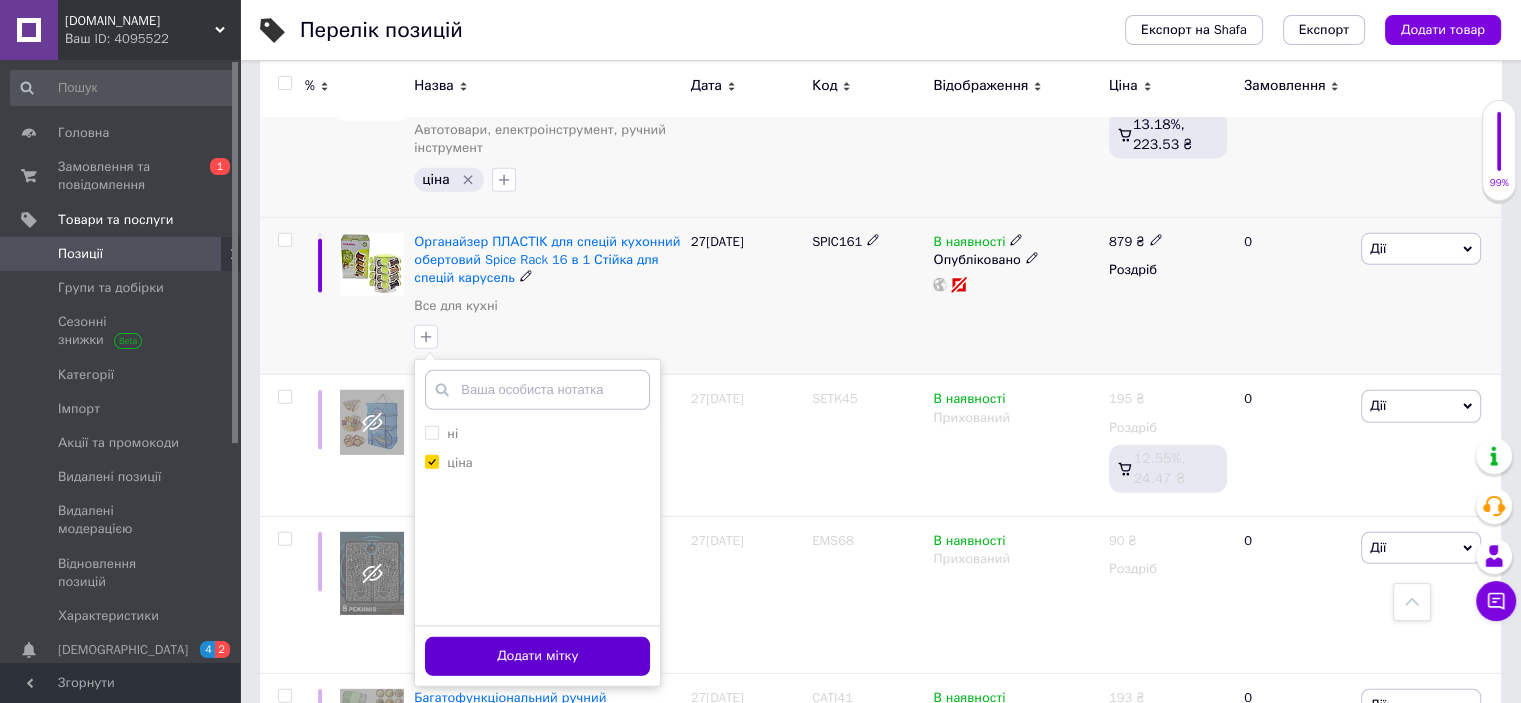 click on "Додати мітку" at bounding box center (537, 656) 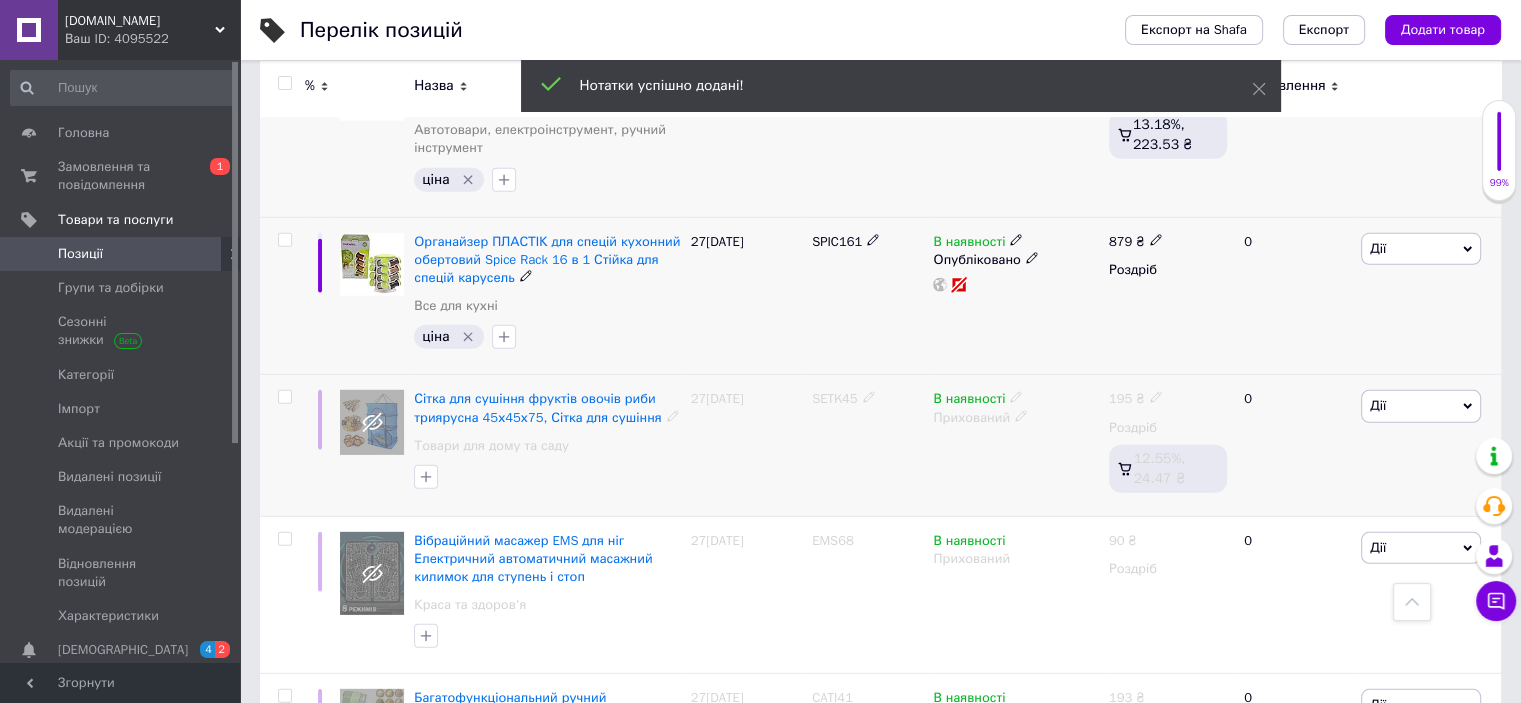 click on "SETK45" at bounding box center [834, 398] 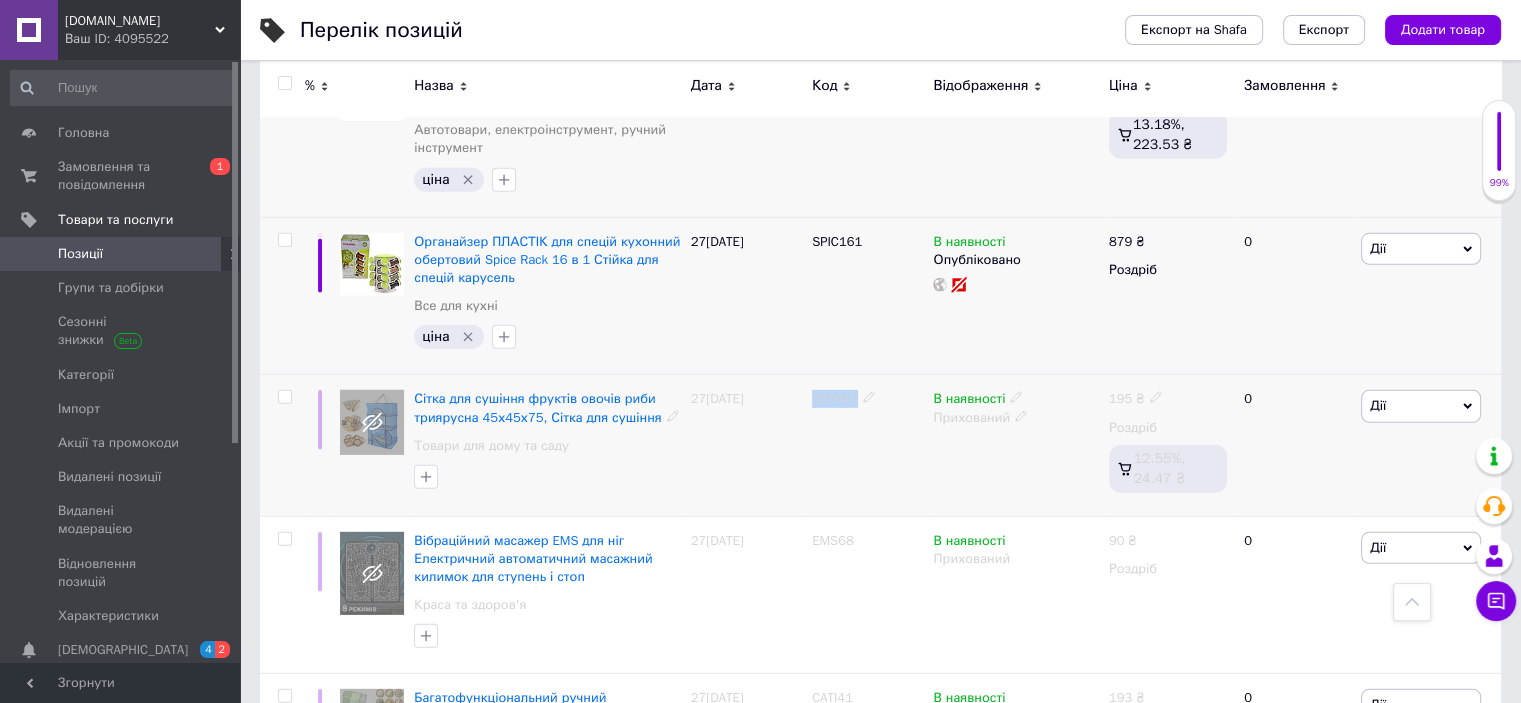click at bounding box center [1016, 397] 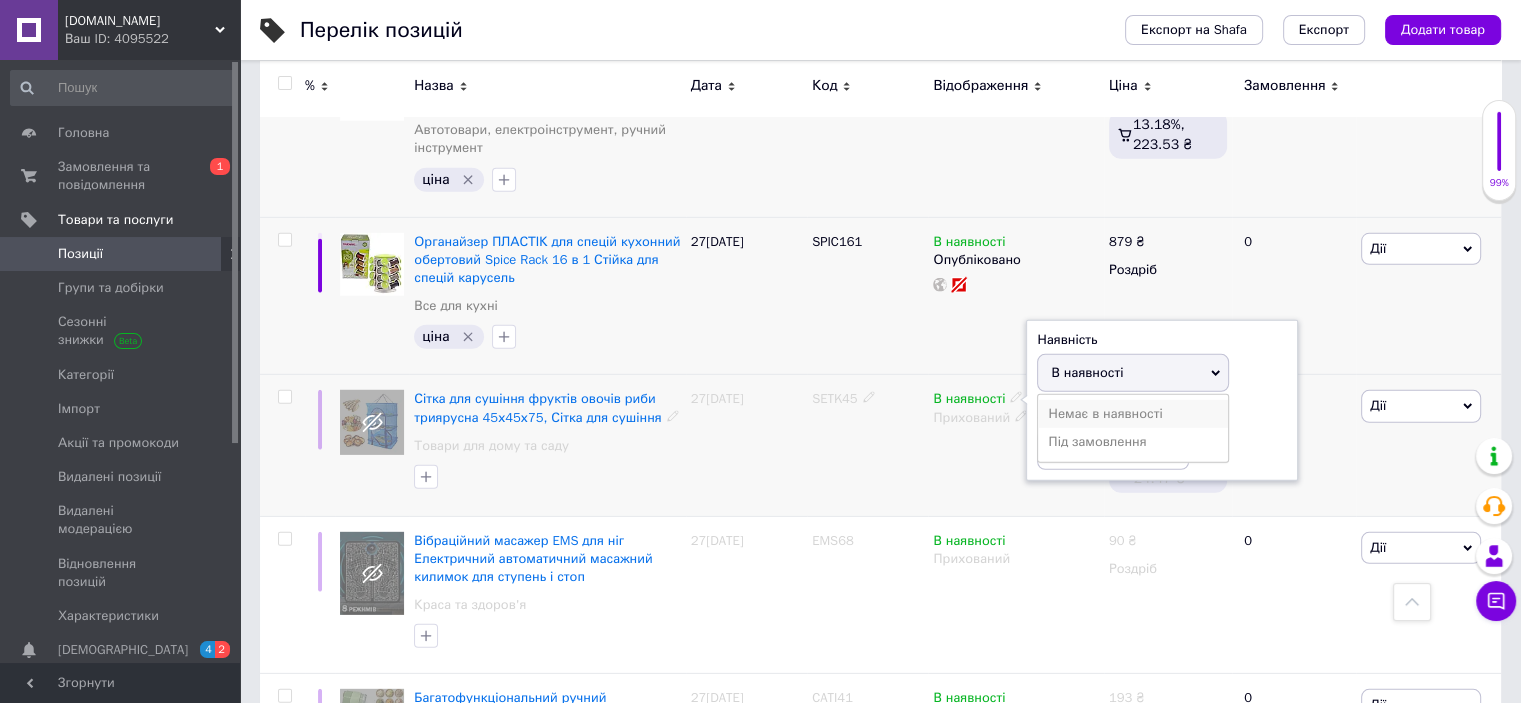 click on "Немає в наявності" at bounding box center (1133, 414) 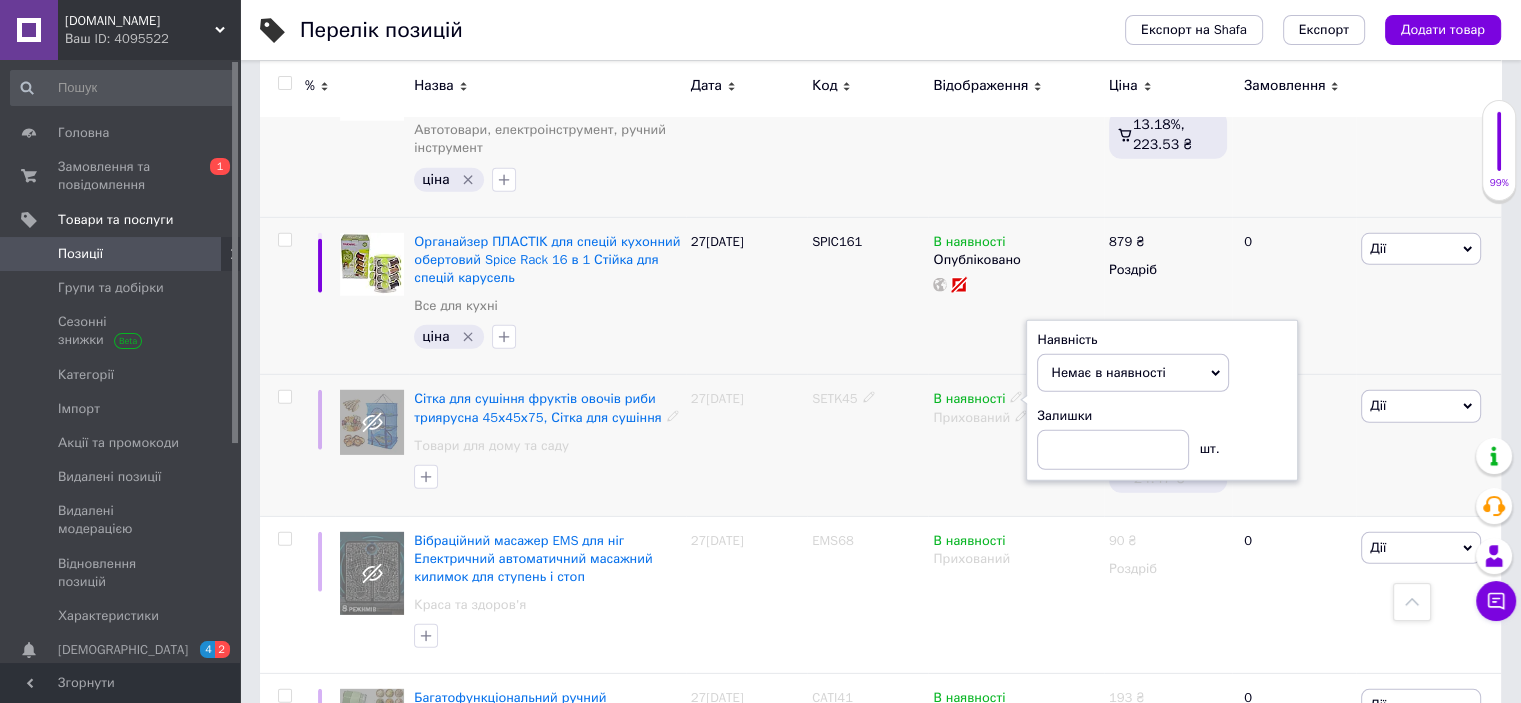 click on "В наявності Наявність Немає в наявності В наявності Під замовлення Залишки шт. Прихований" at bounding box center [1015, 445] 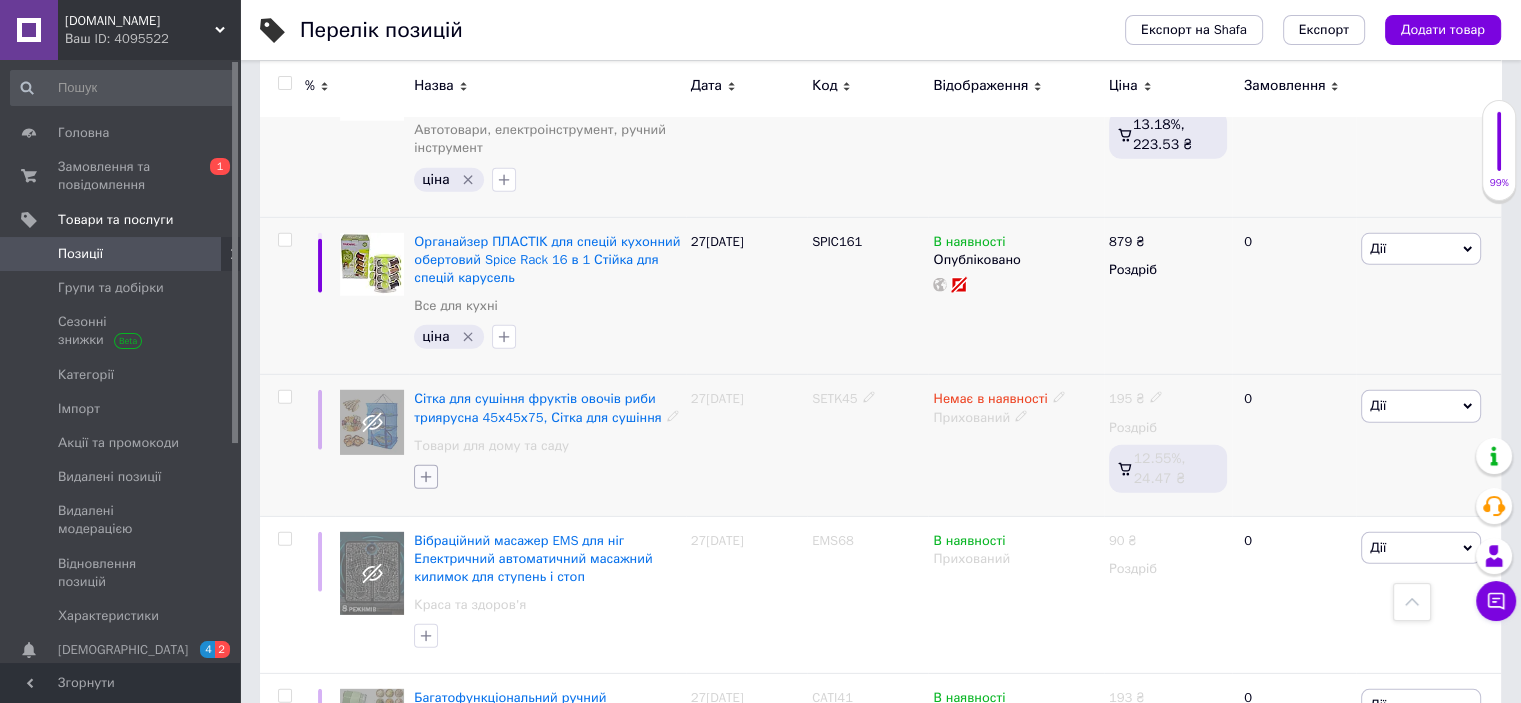 click 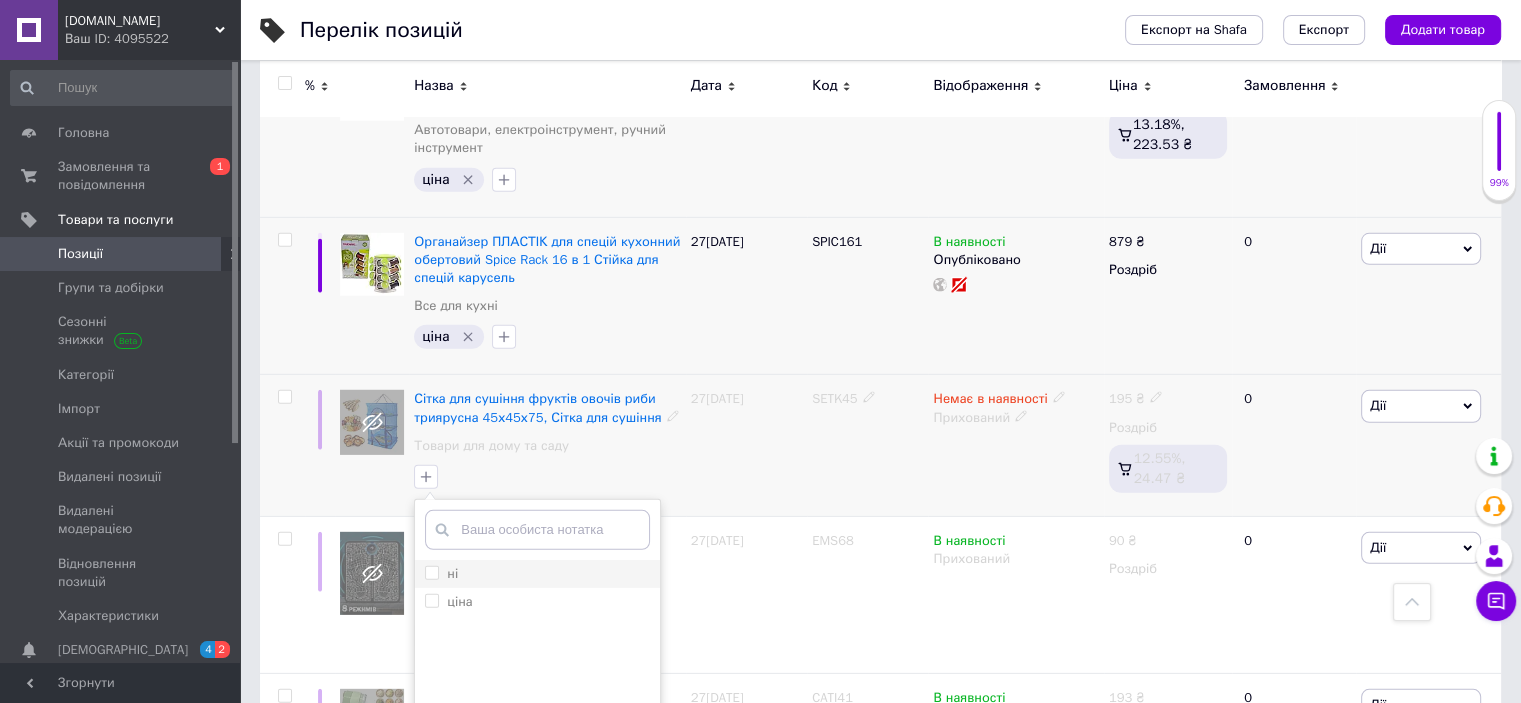 click on "ні" at bounding box center (431, 572) 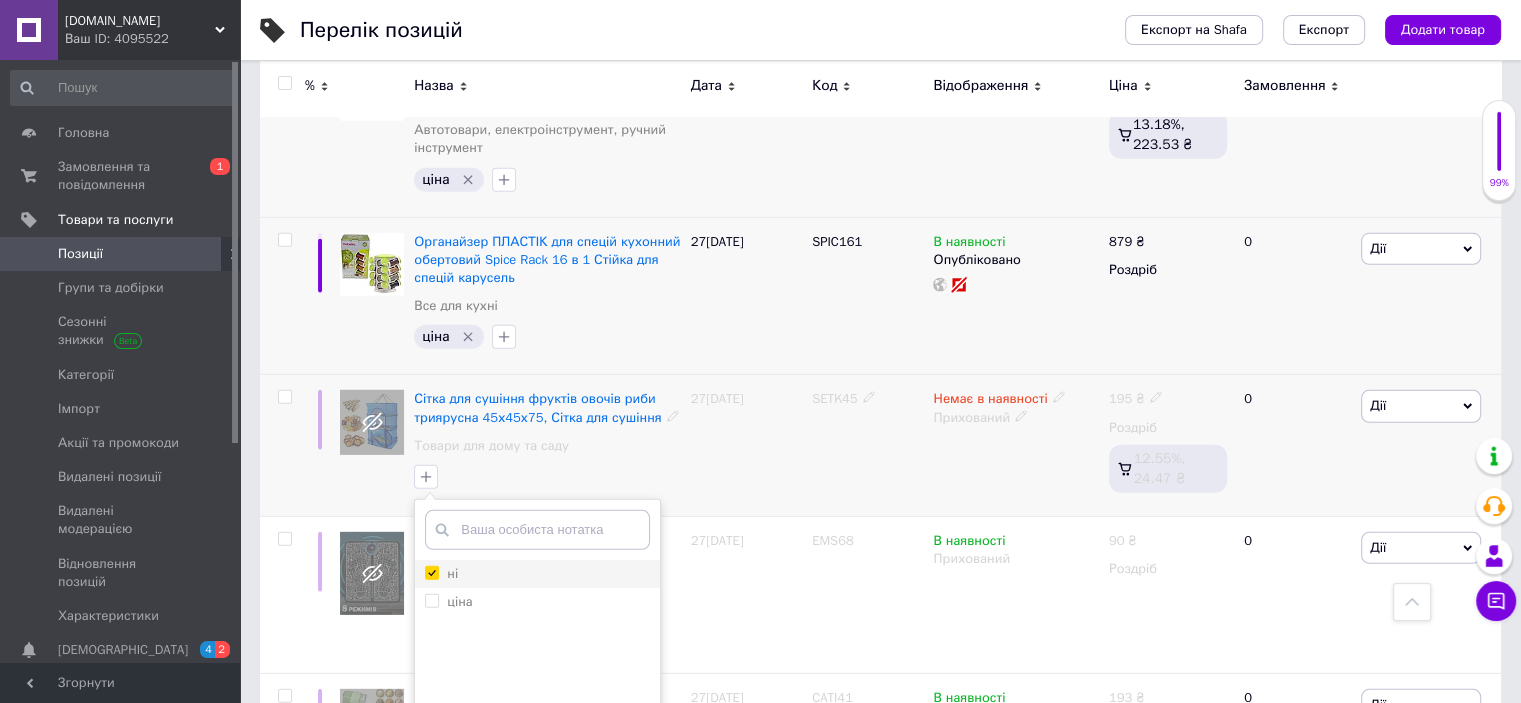 checkbox on "true" 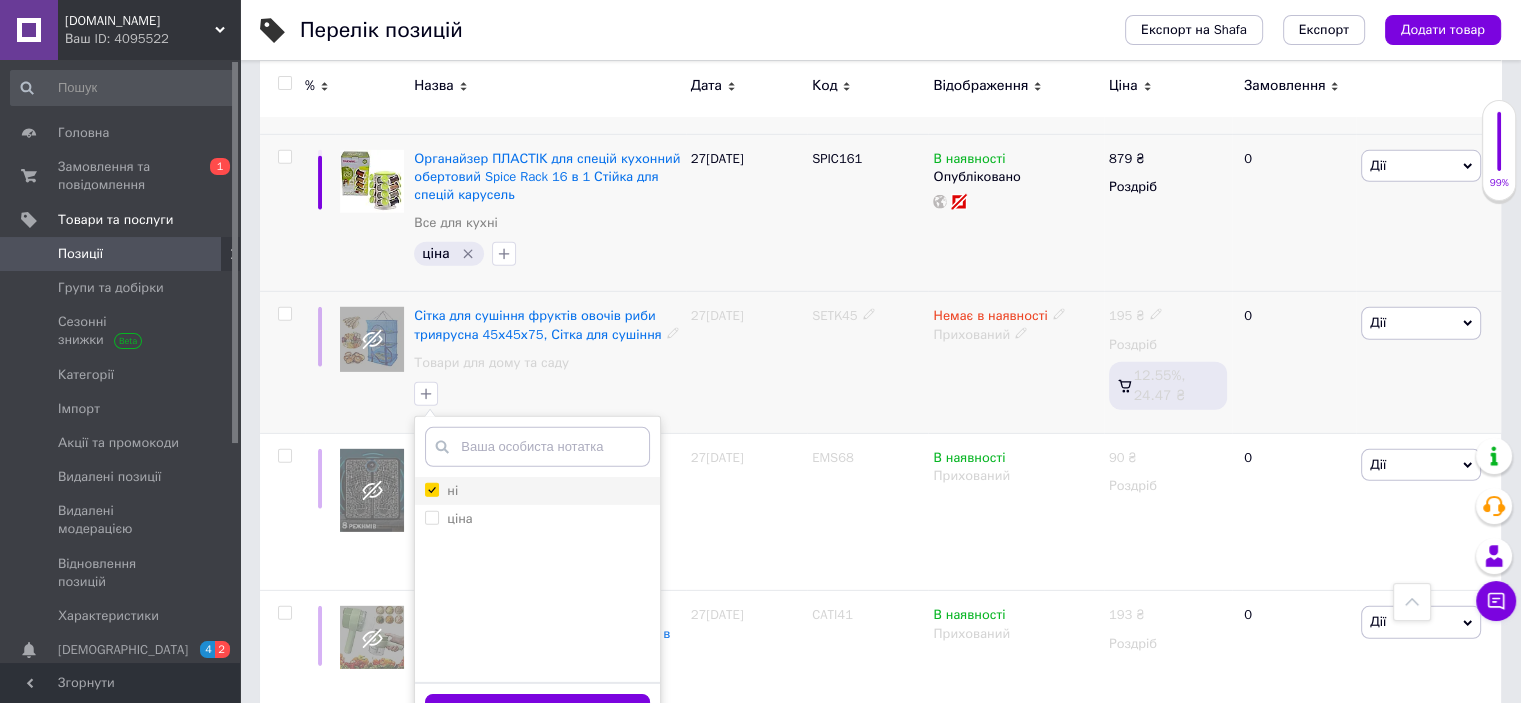 scroll, scrollTop: 6043, scrollLeft: 0, axis: vertical 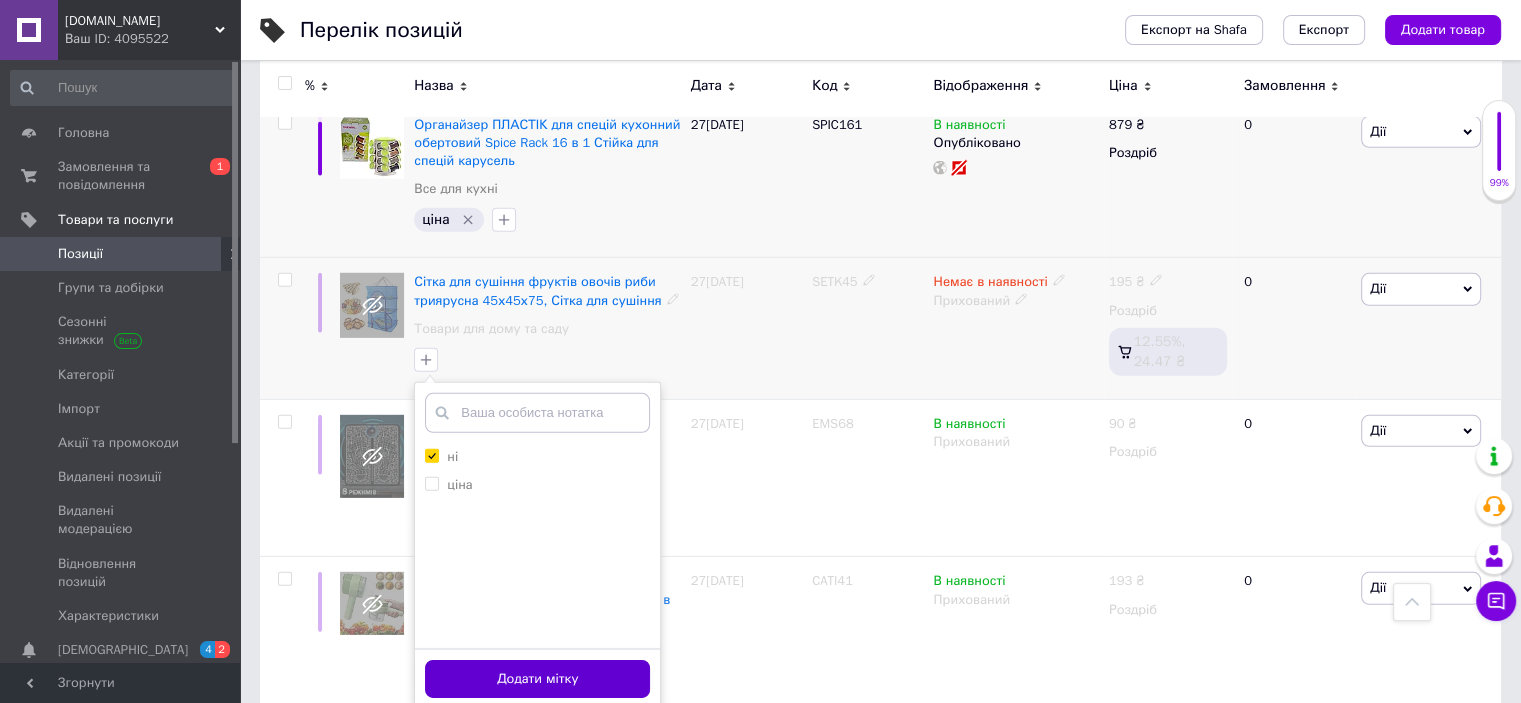 click on "Додати мітку" at bounding box center (537, 679) 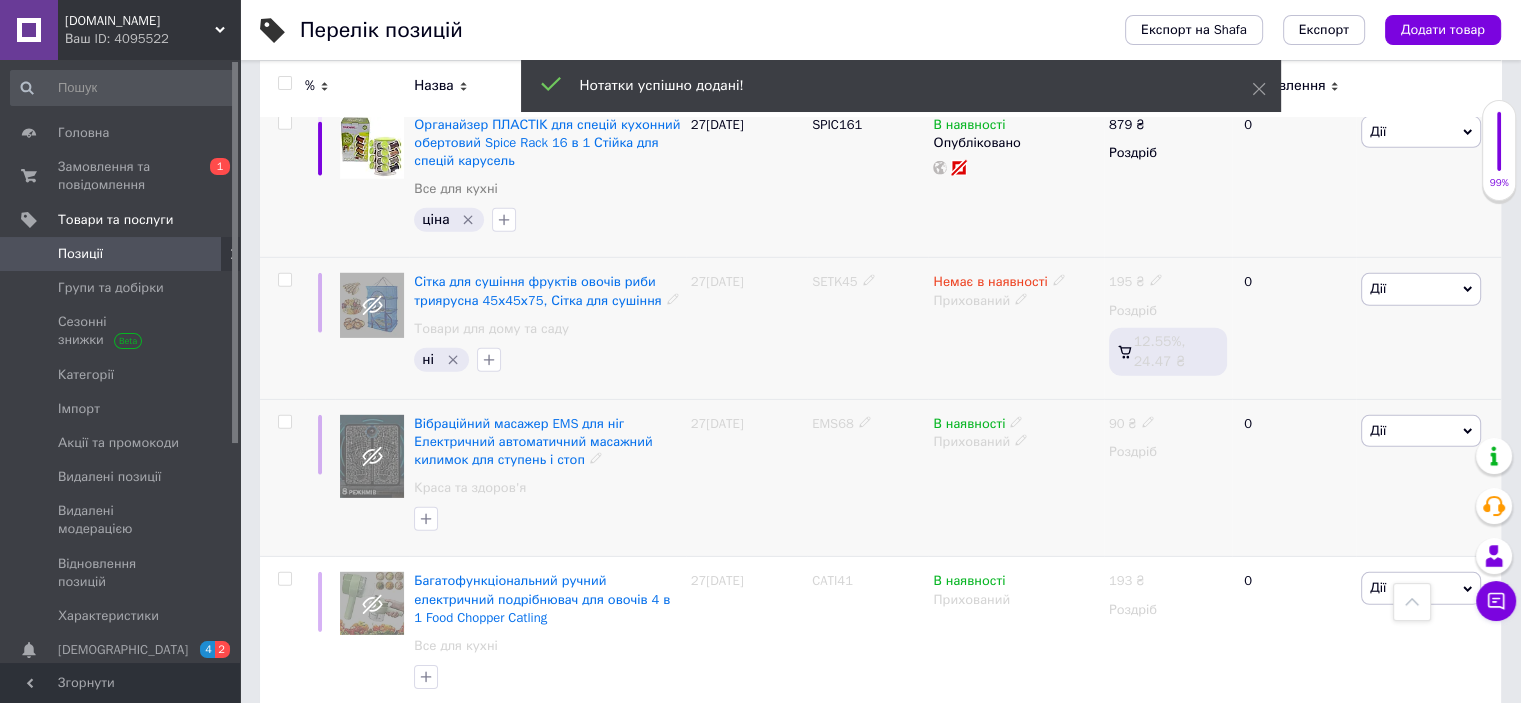 click on "EMS68" at bounding box center [833, 423] 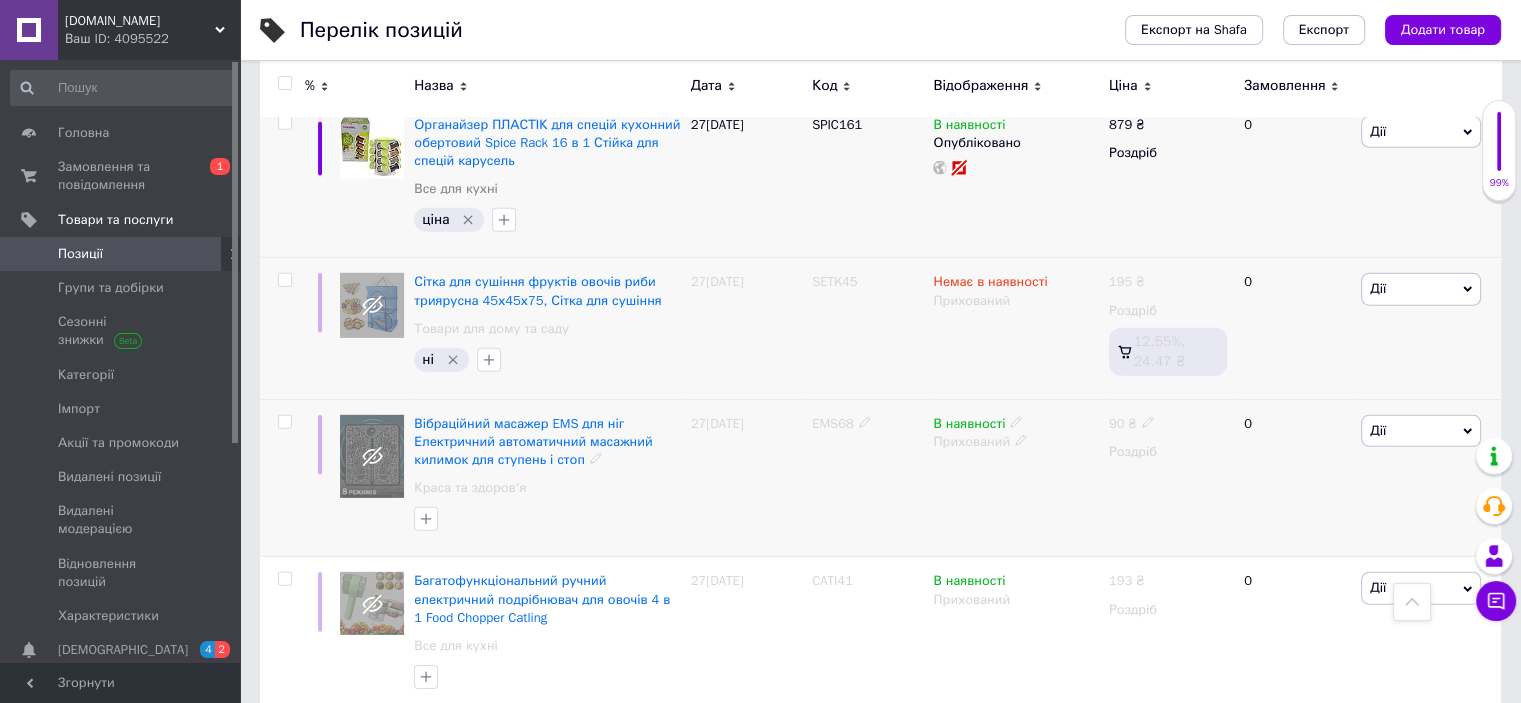 click 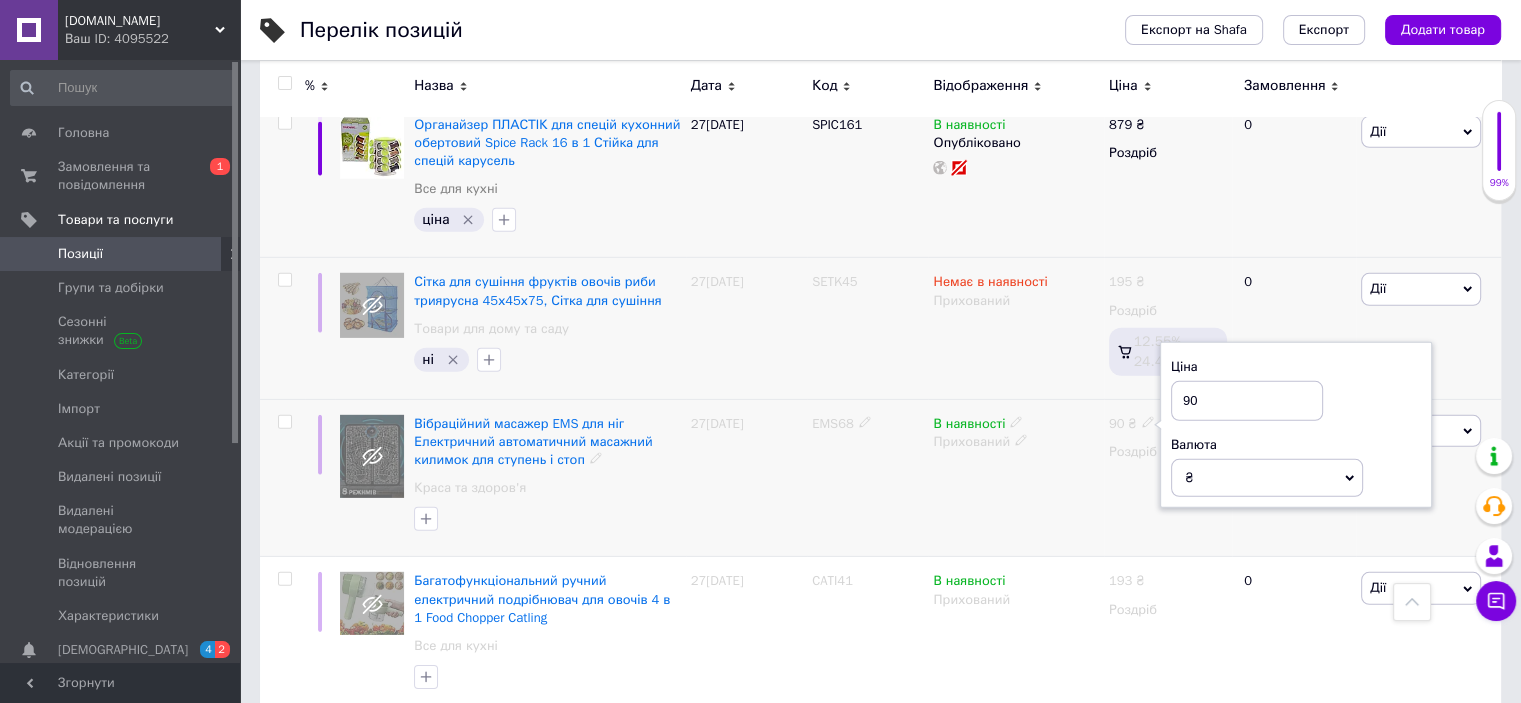 type on "9" 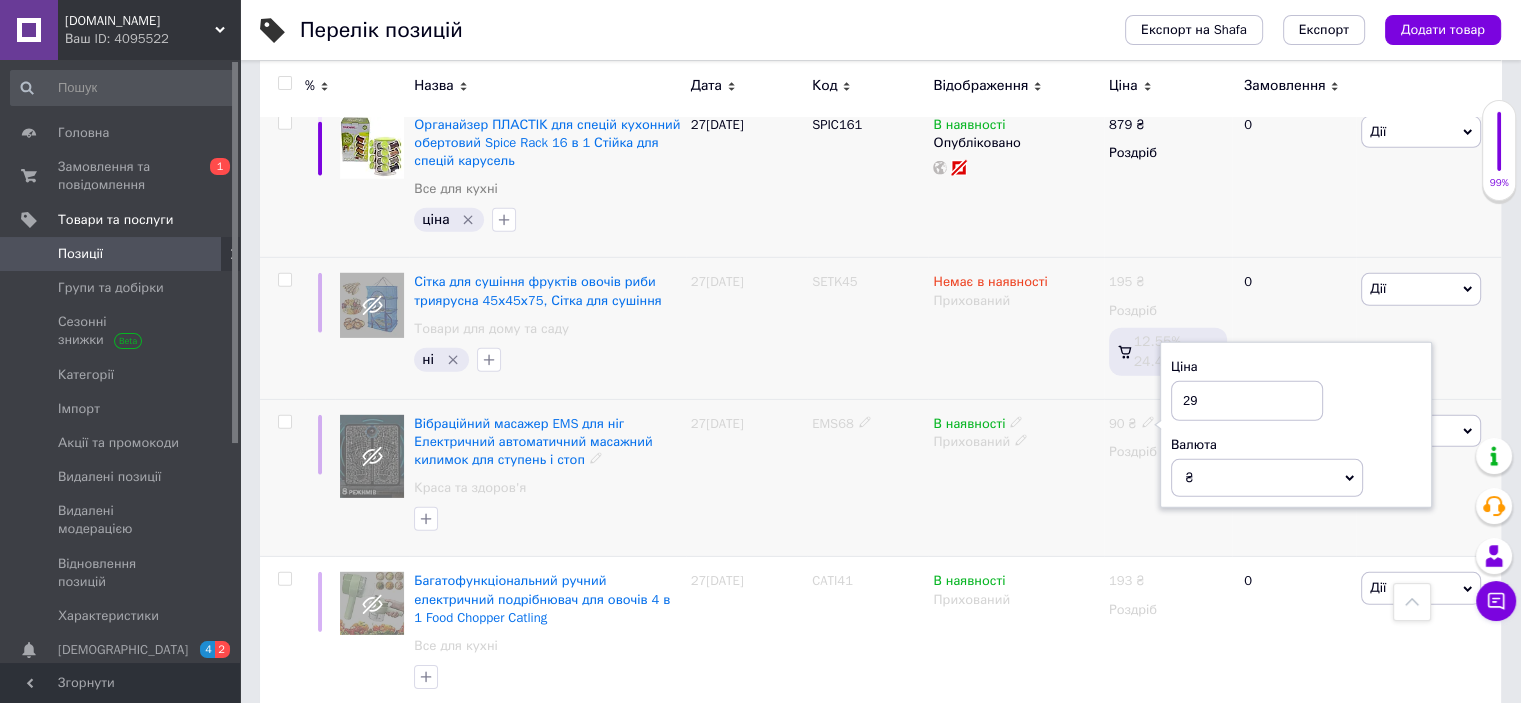 type on "299" 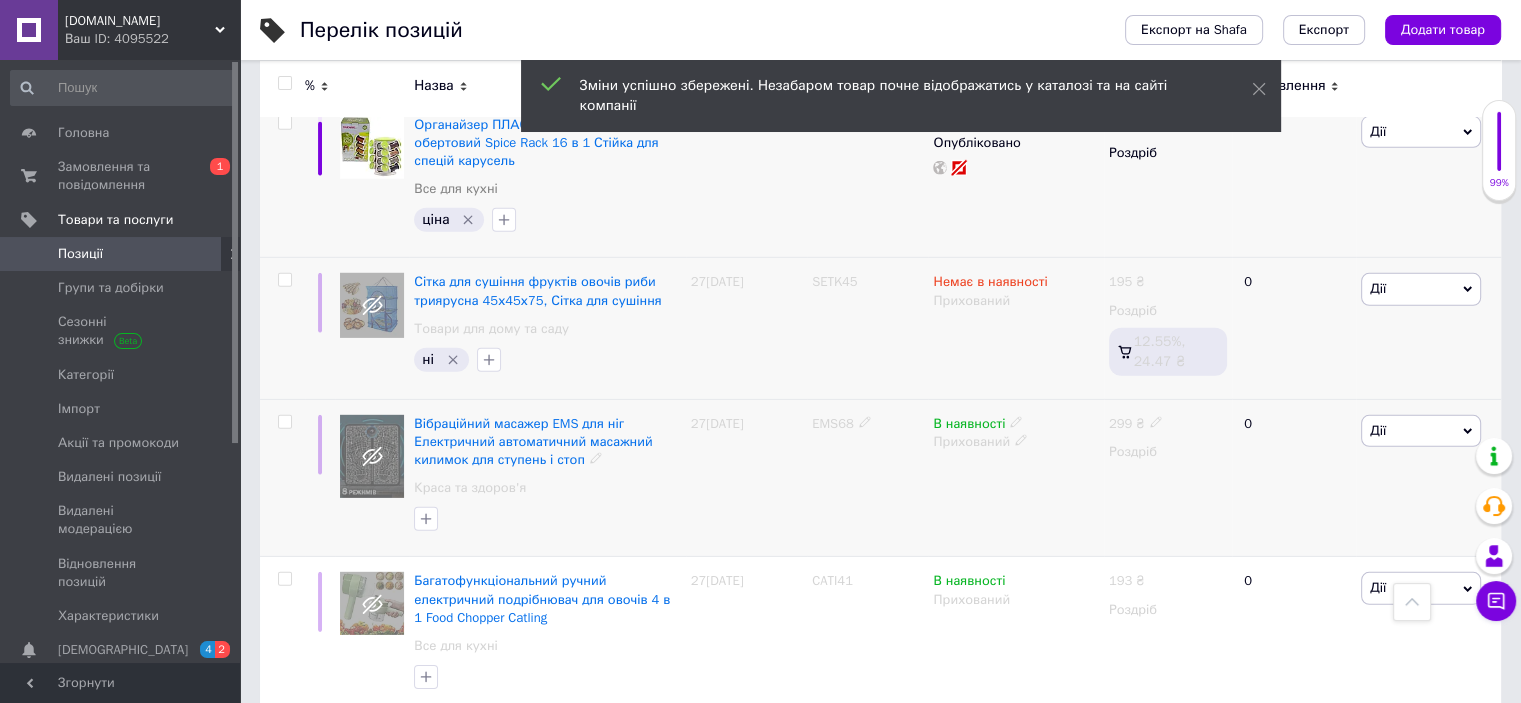click 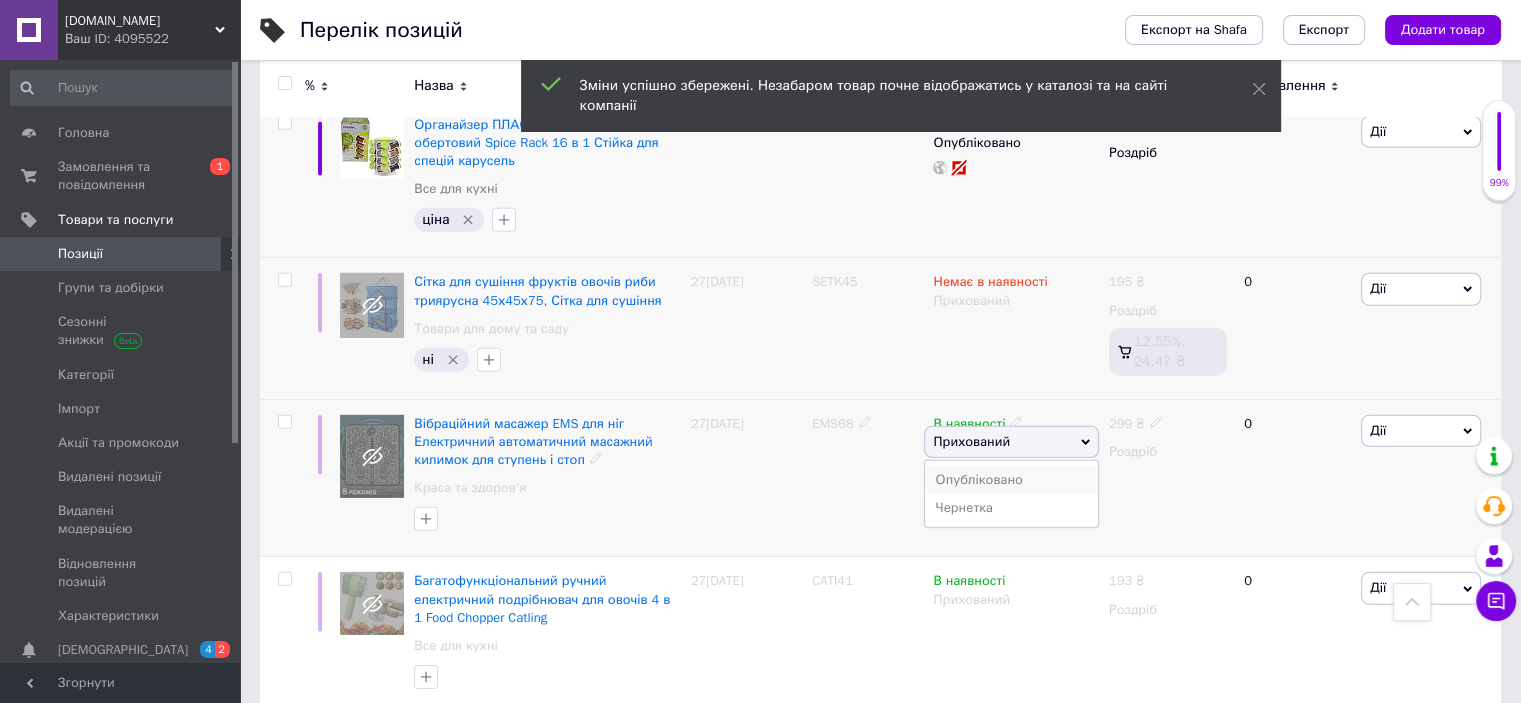 click on "Опубліковано" at bounding box center [1011, 480] 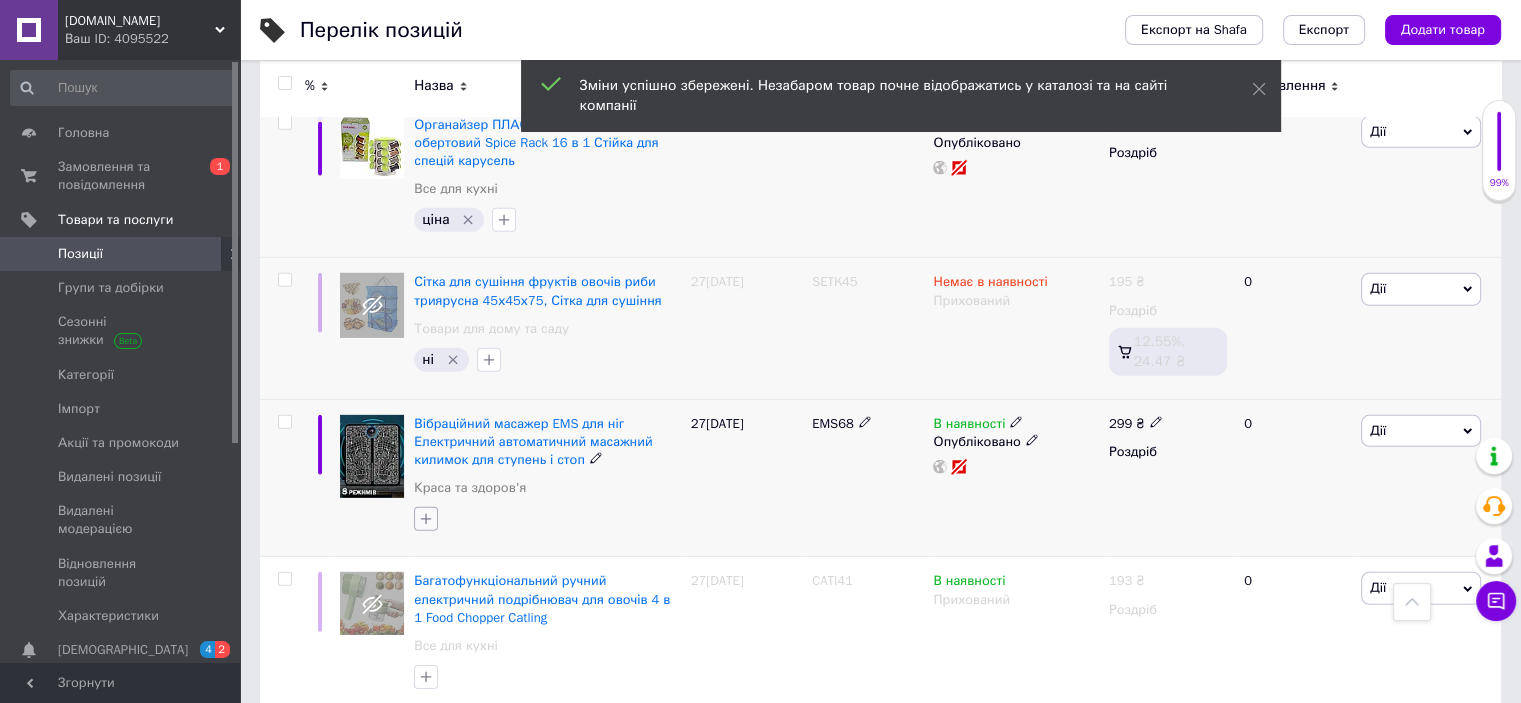 click 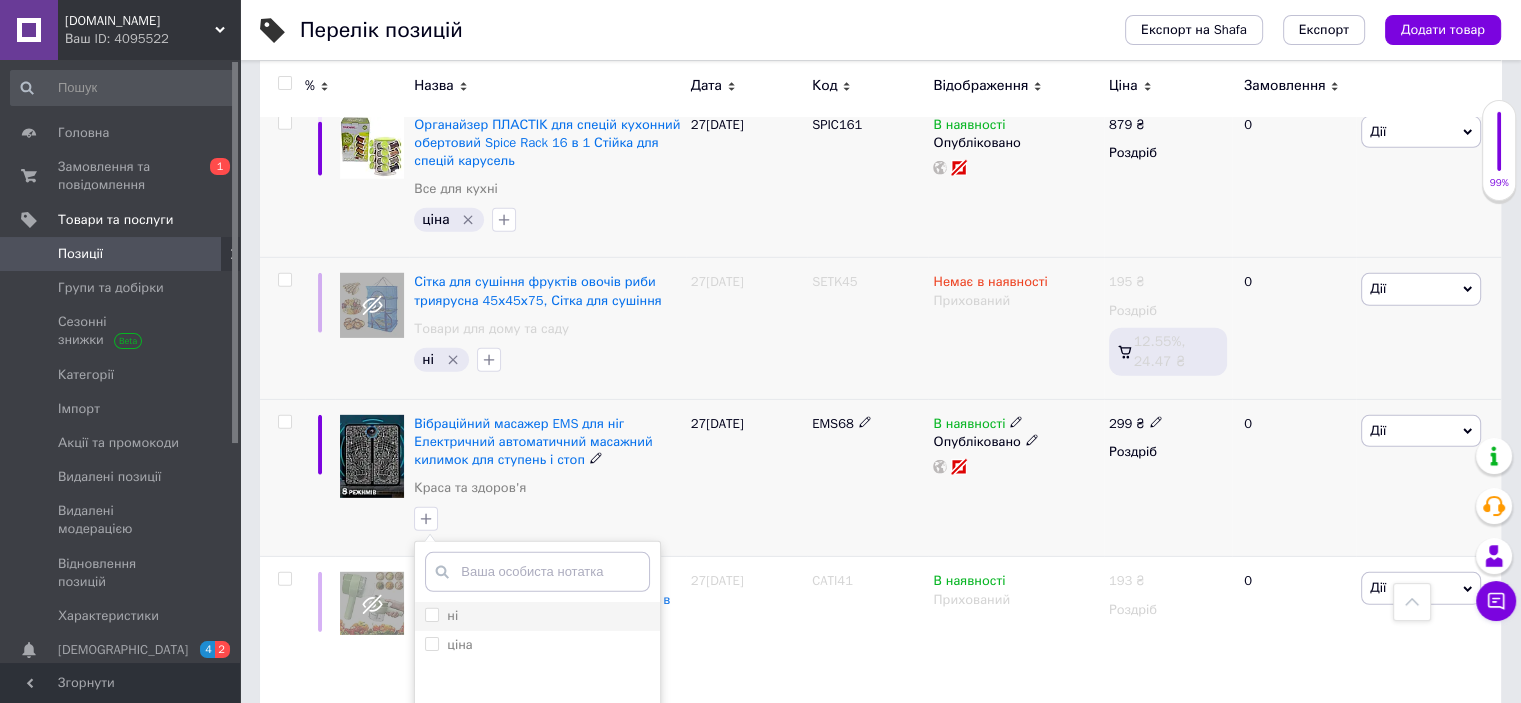 click on "ні" at bounding box center (431, 614) 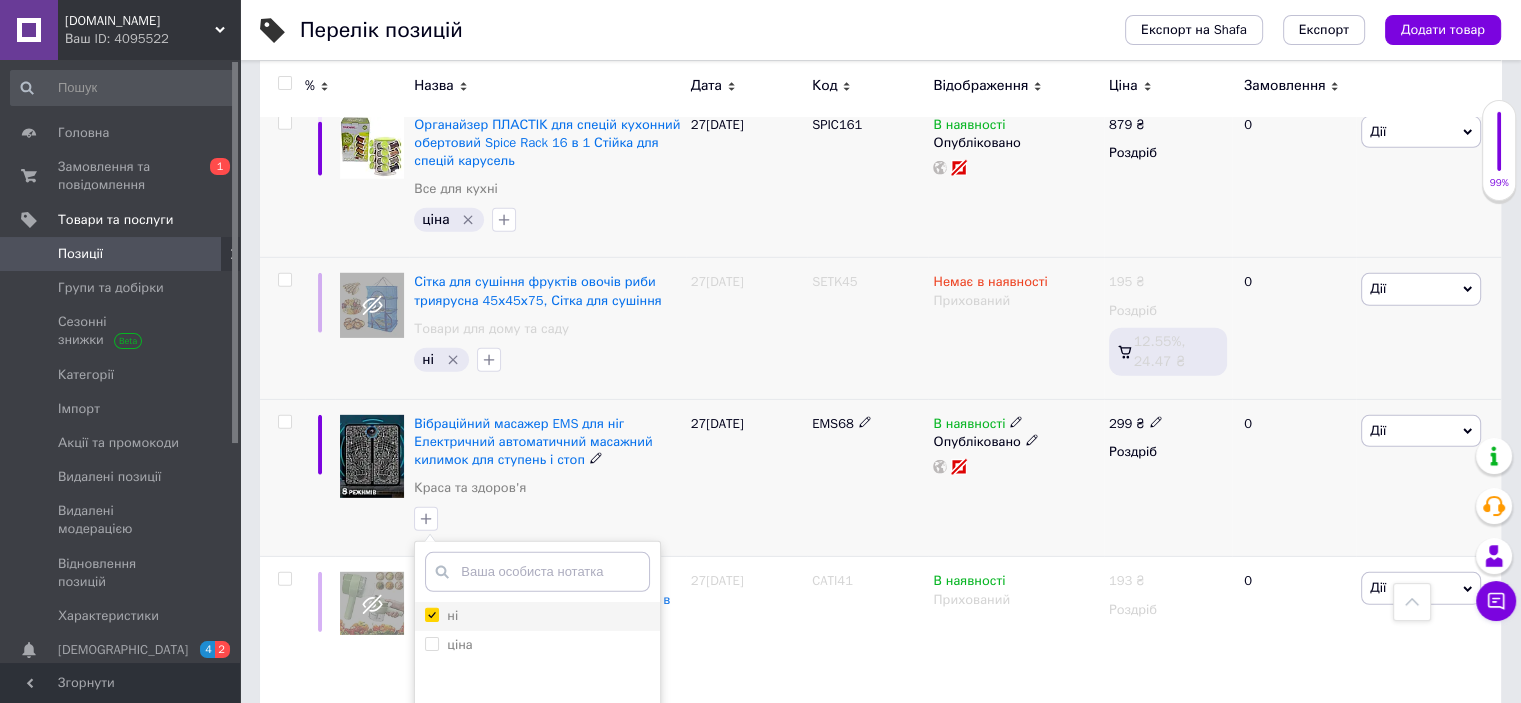 click on "ні" at bounding box center (431, 614) 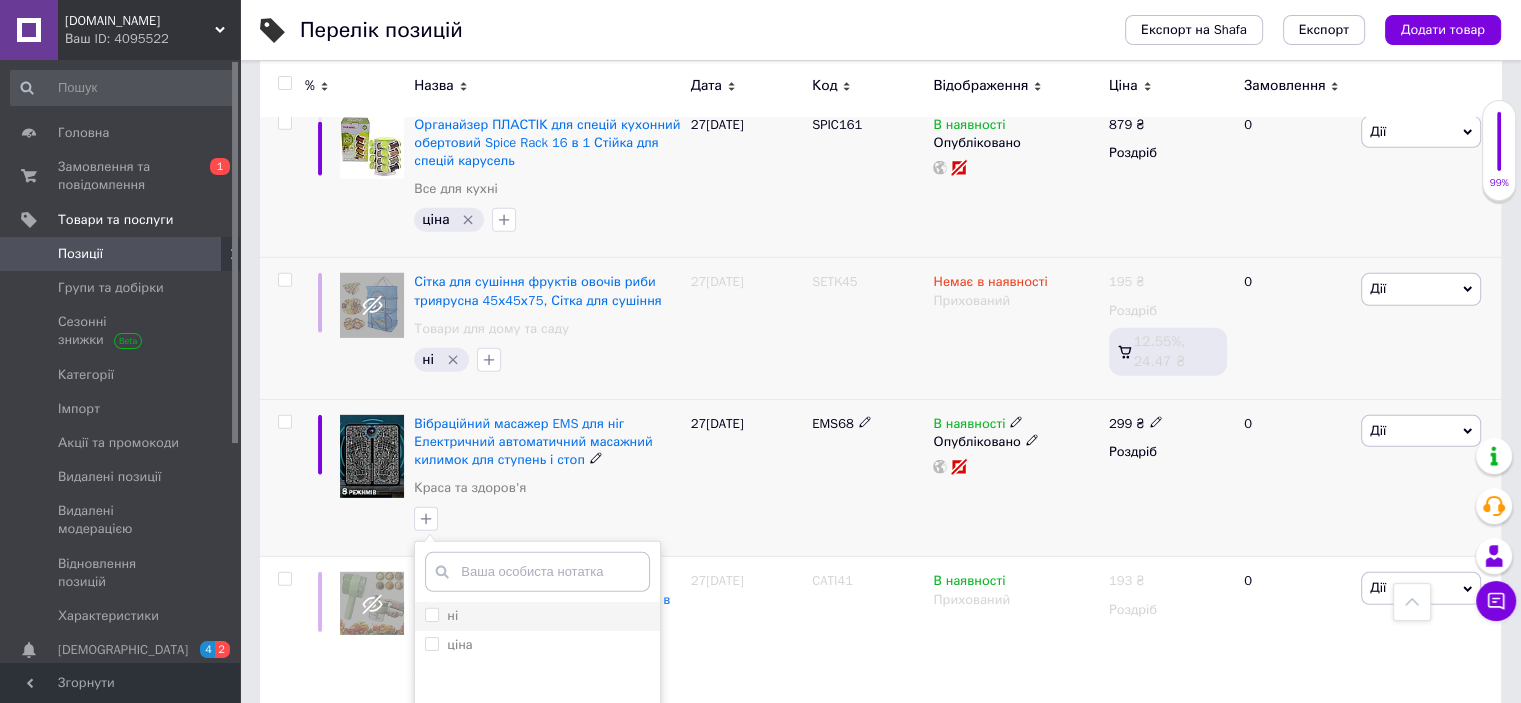 checkbox on "false" 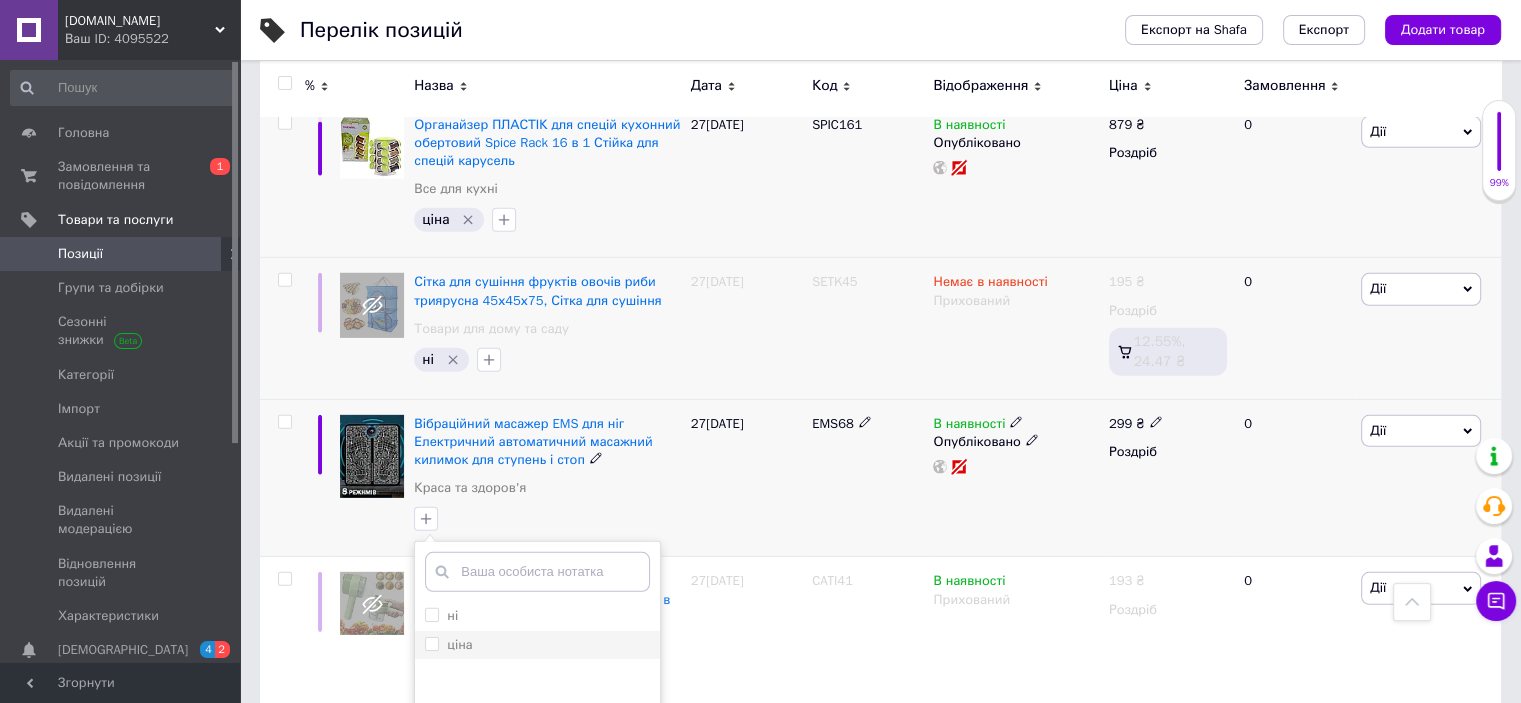 click on "ціна" at bounding box center [431, 643] 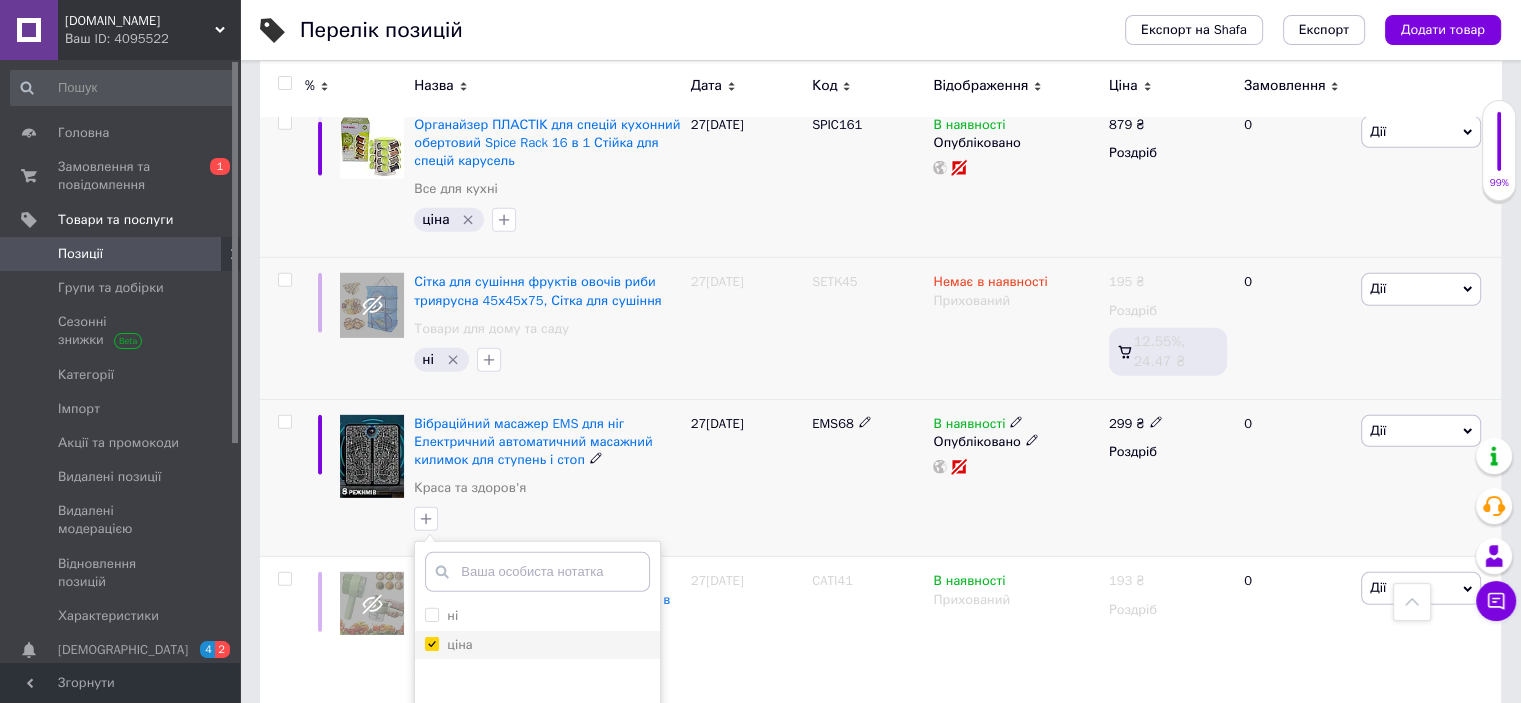 checkbox on "true" 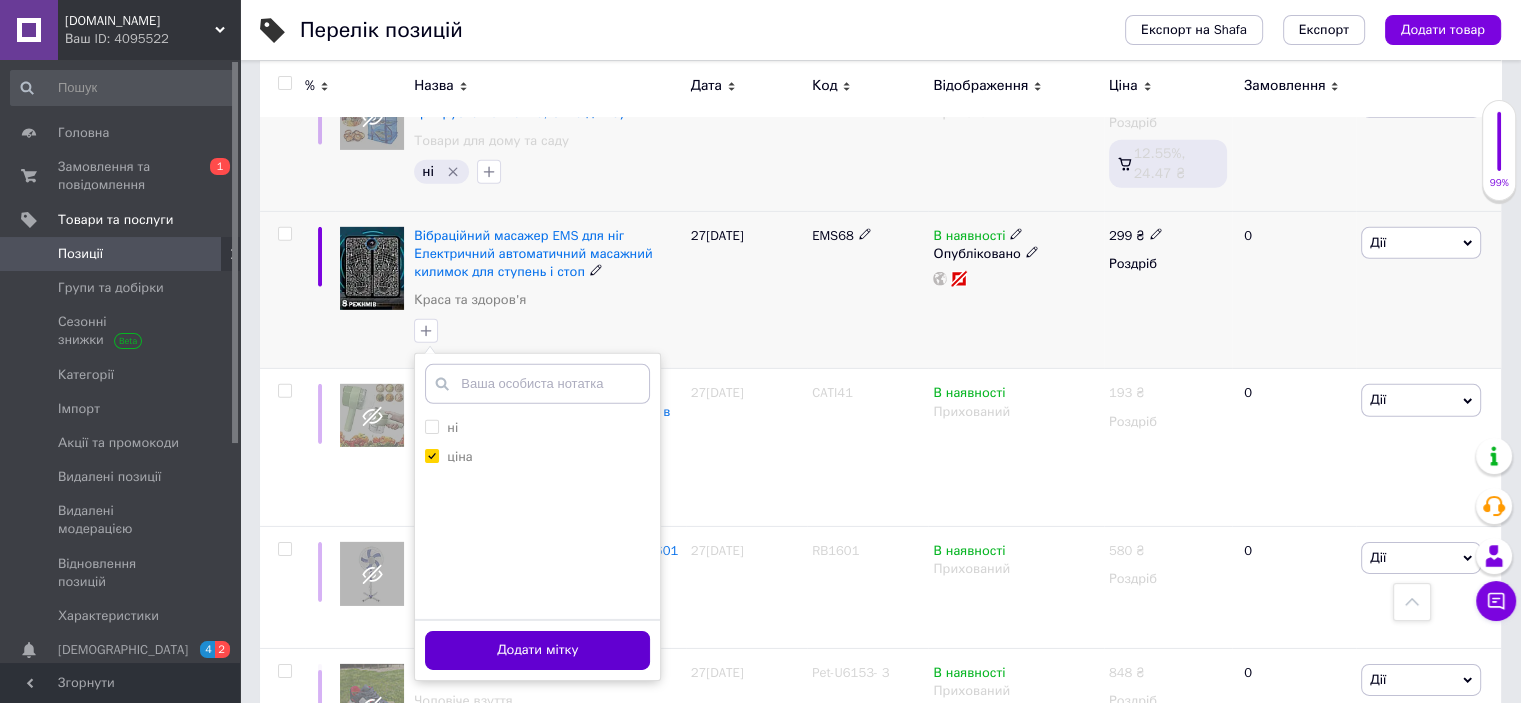 scroll, scrollTop: 6236, scrollLeft: 0, axis: vertical 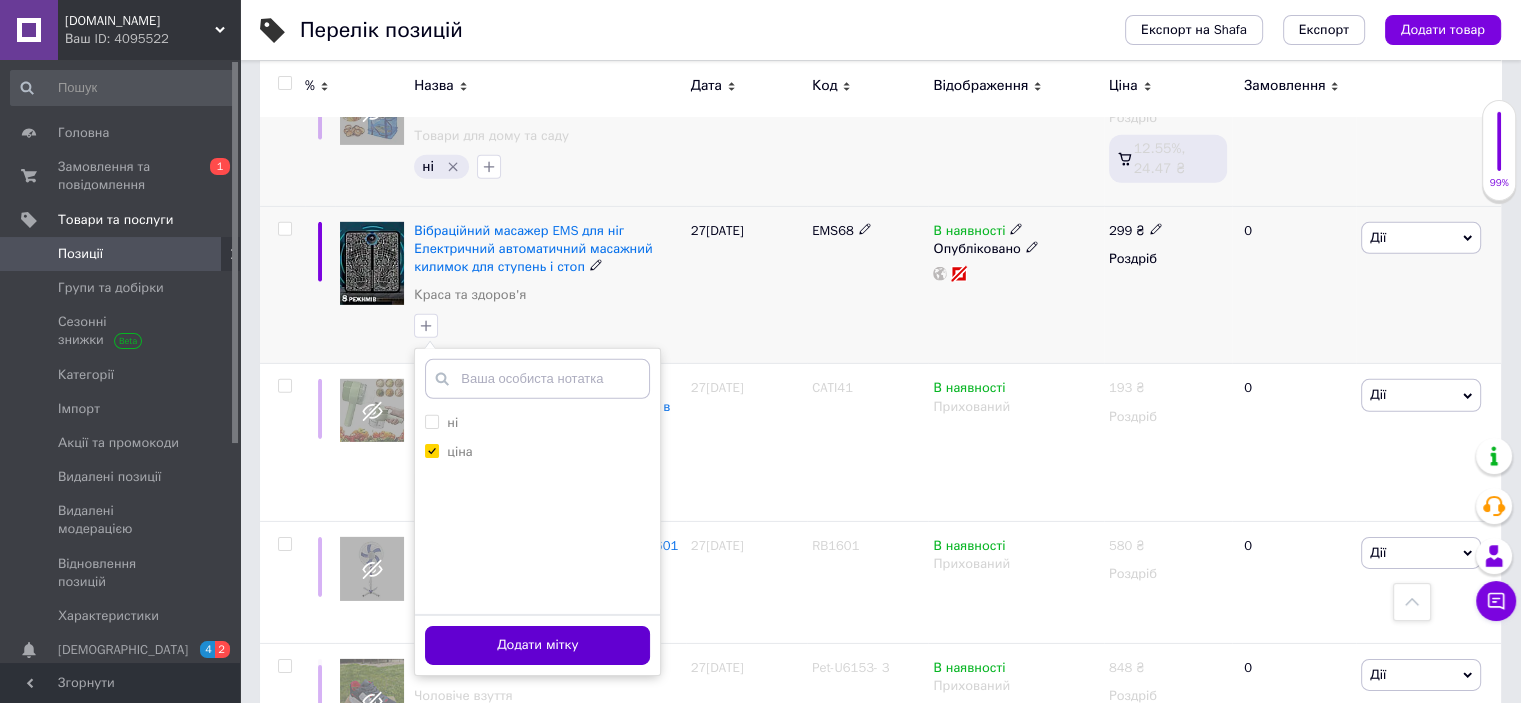 click on "Додати мітку" at bounding box center [537, 645] 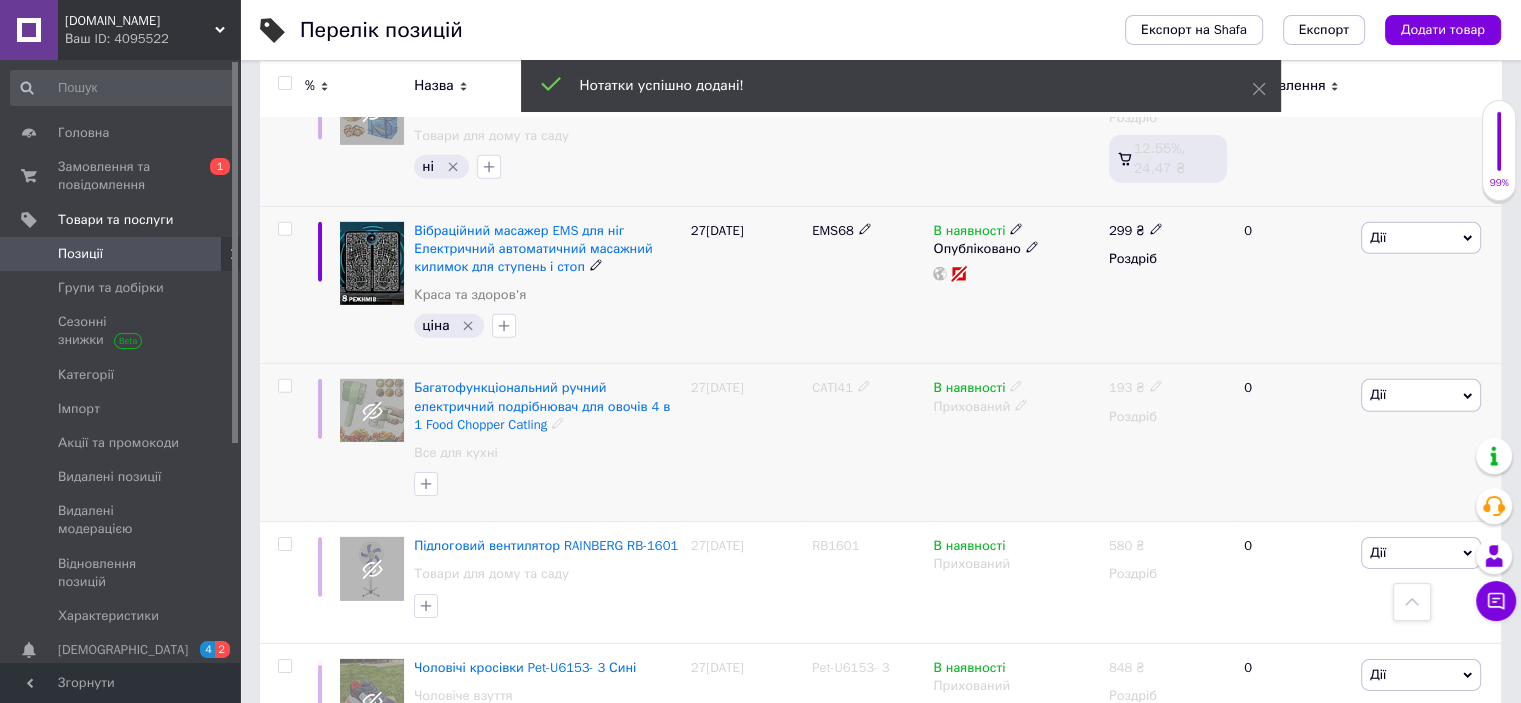 click 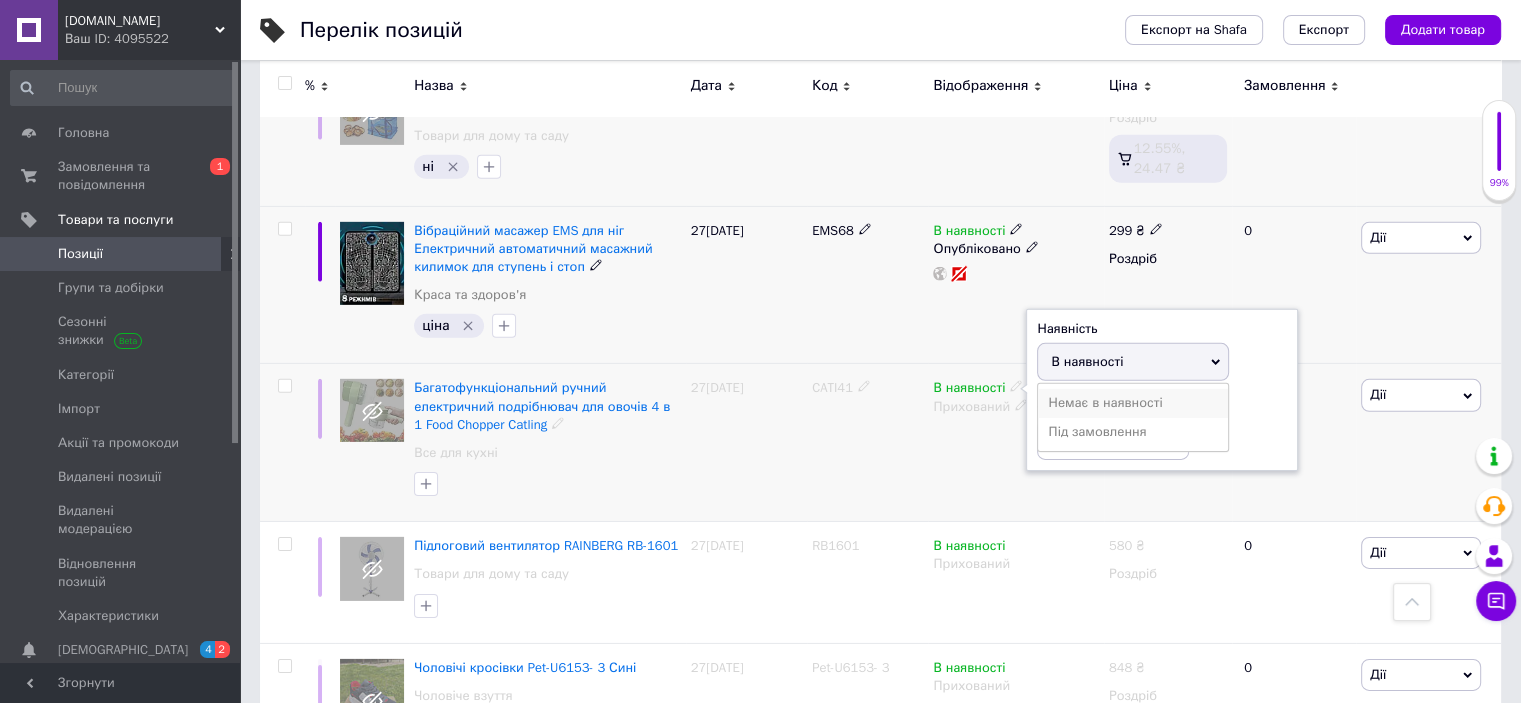 click on "Немає в наявності" at bounding box center (1133, 403) 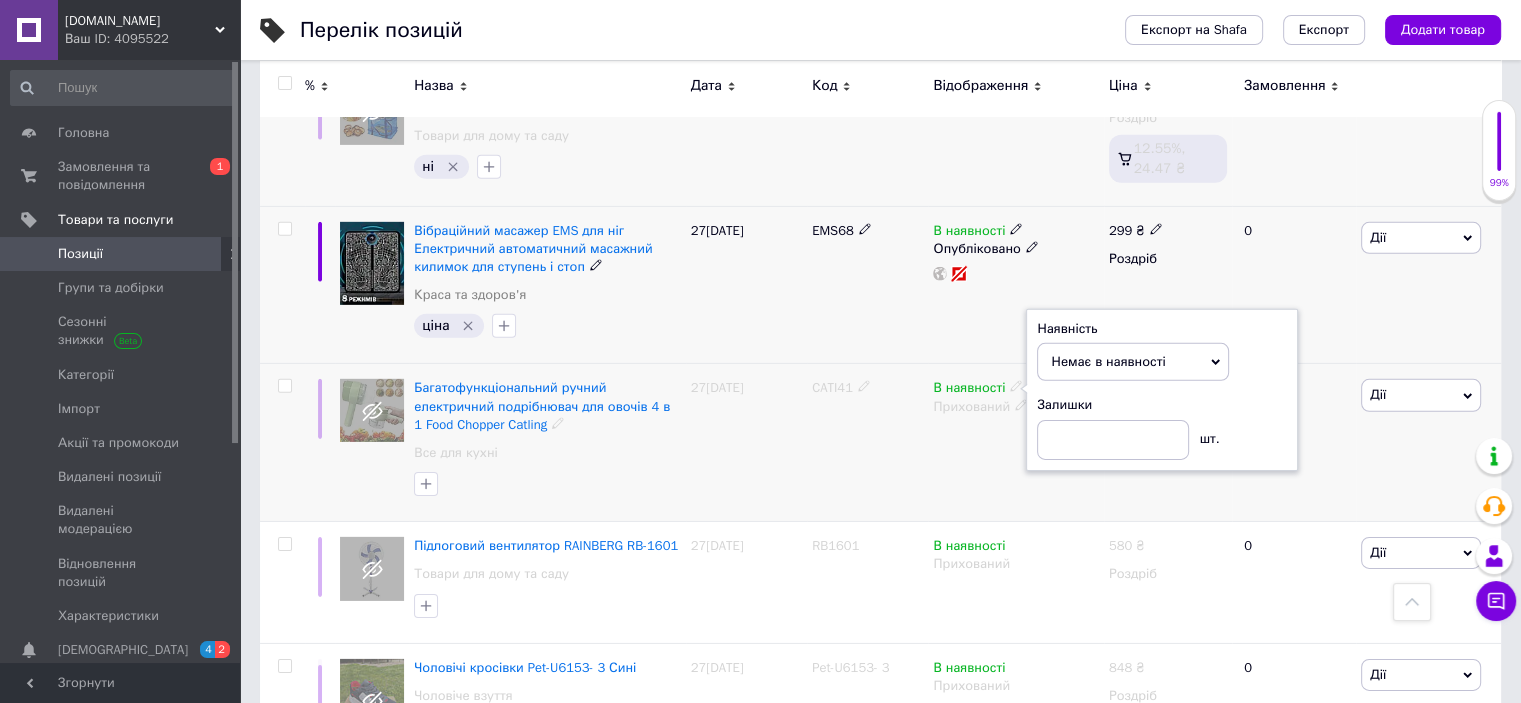 click on "CATI41" at bounding box center (867, 443) 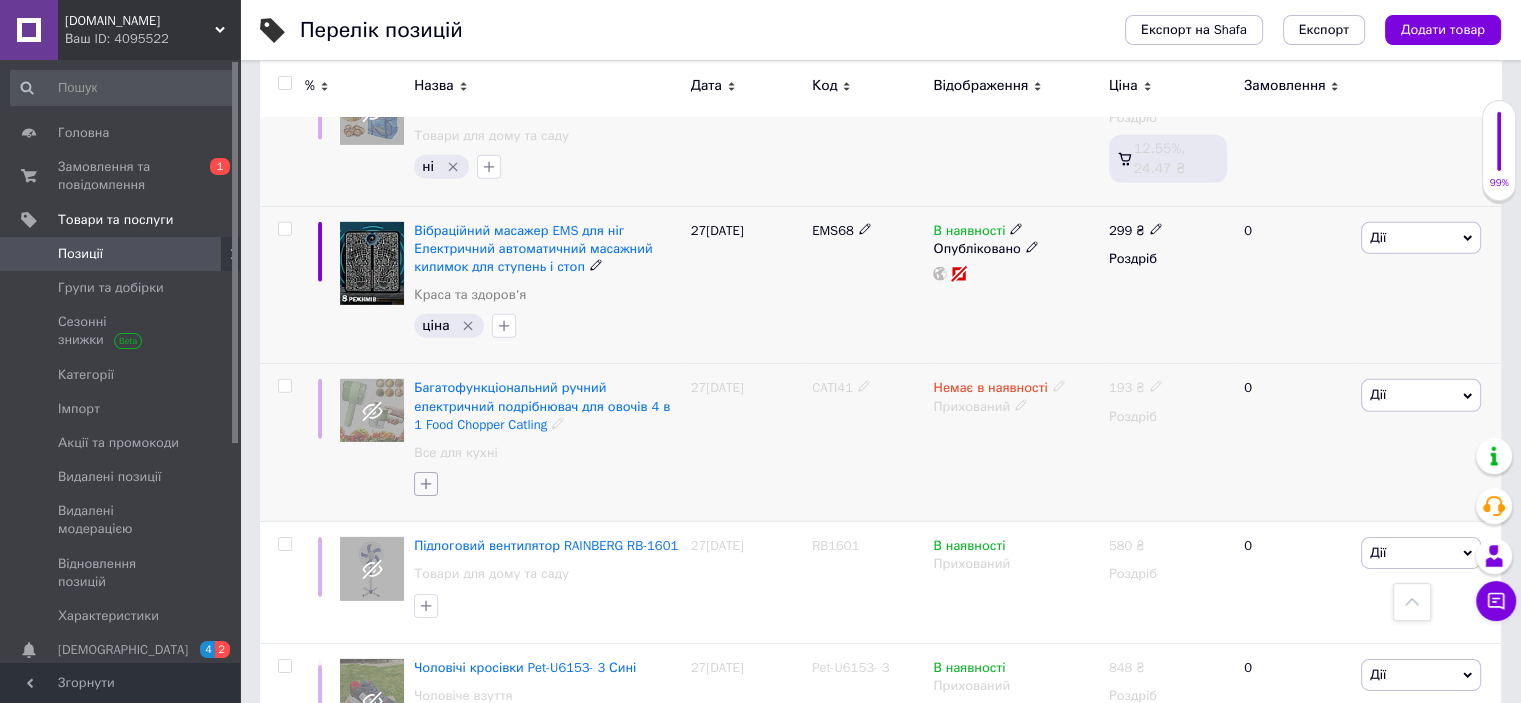 click 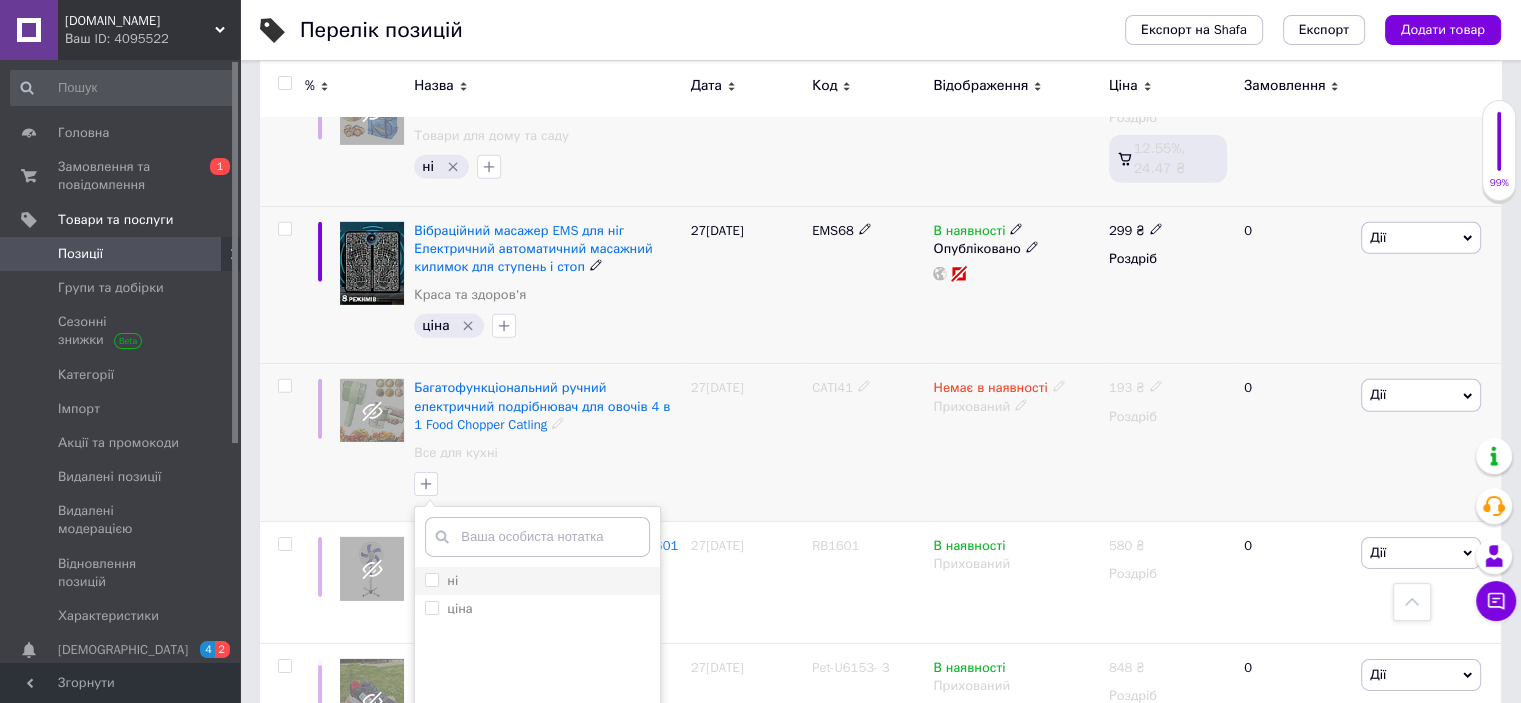 click on "ні" at bounding box center (431, 579) 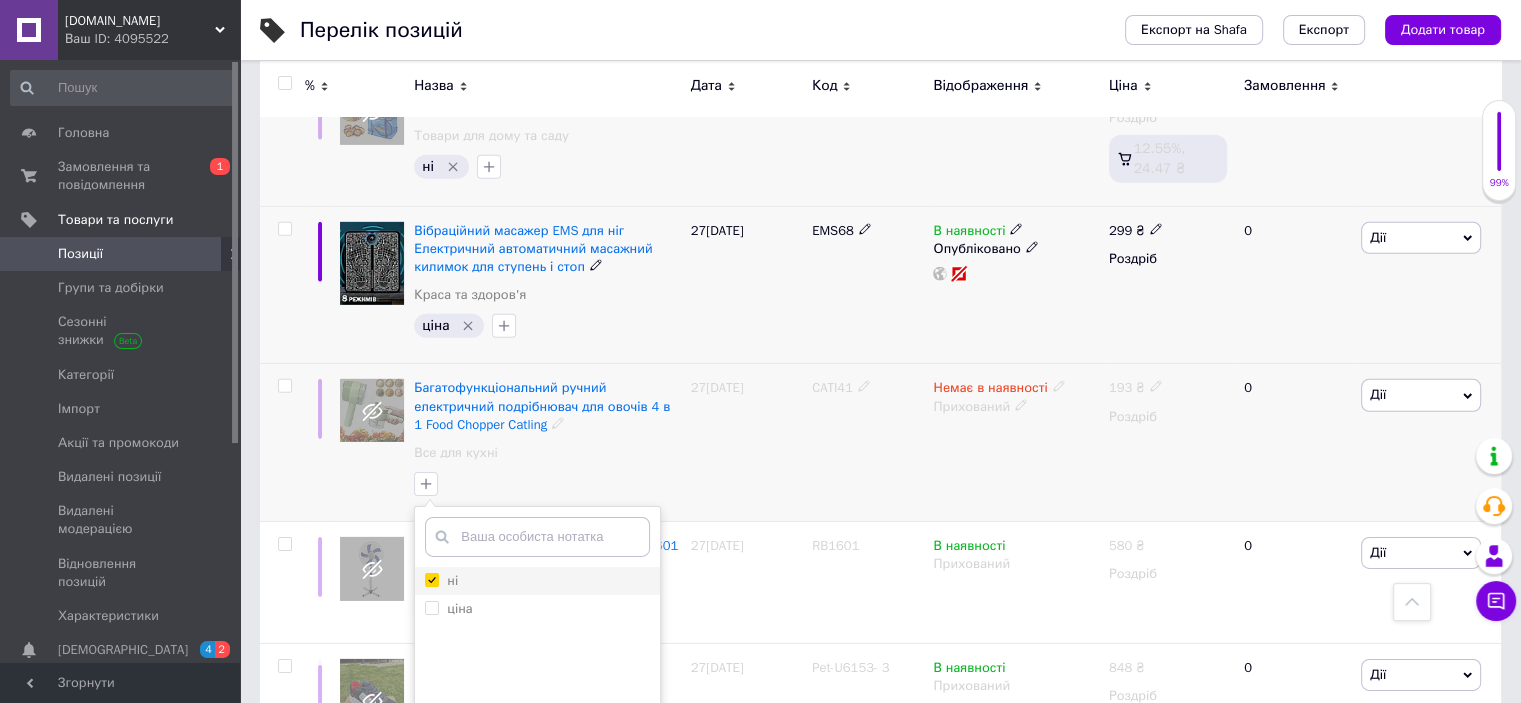 checkbox on "true" 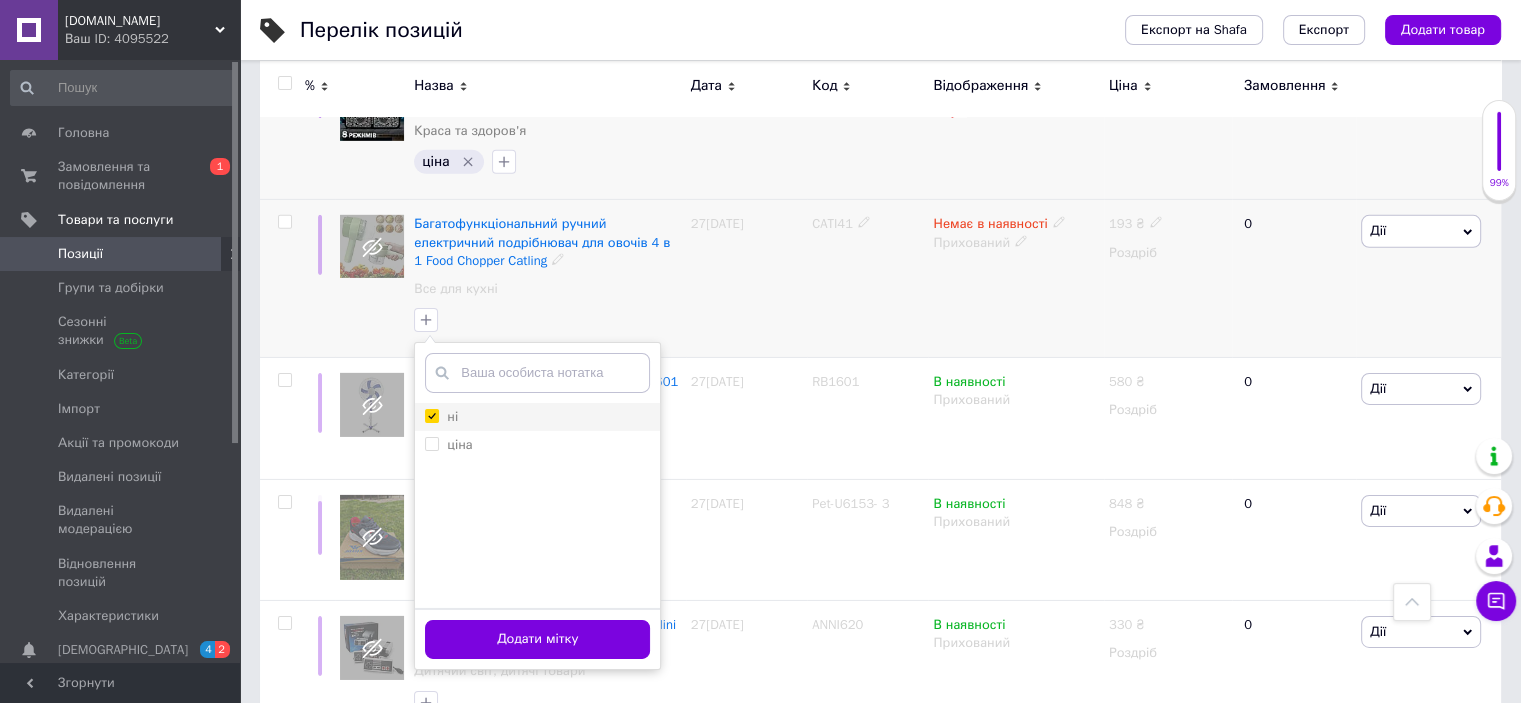scroll, scrollTop: 6426, scrollLeft: 0, axis: vertical 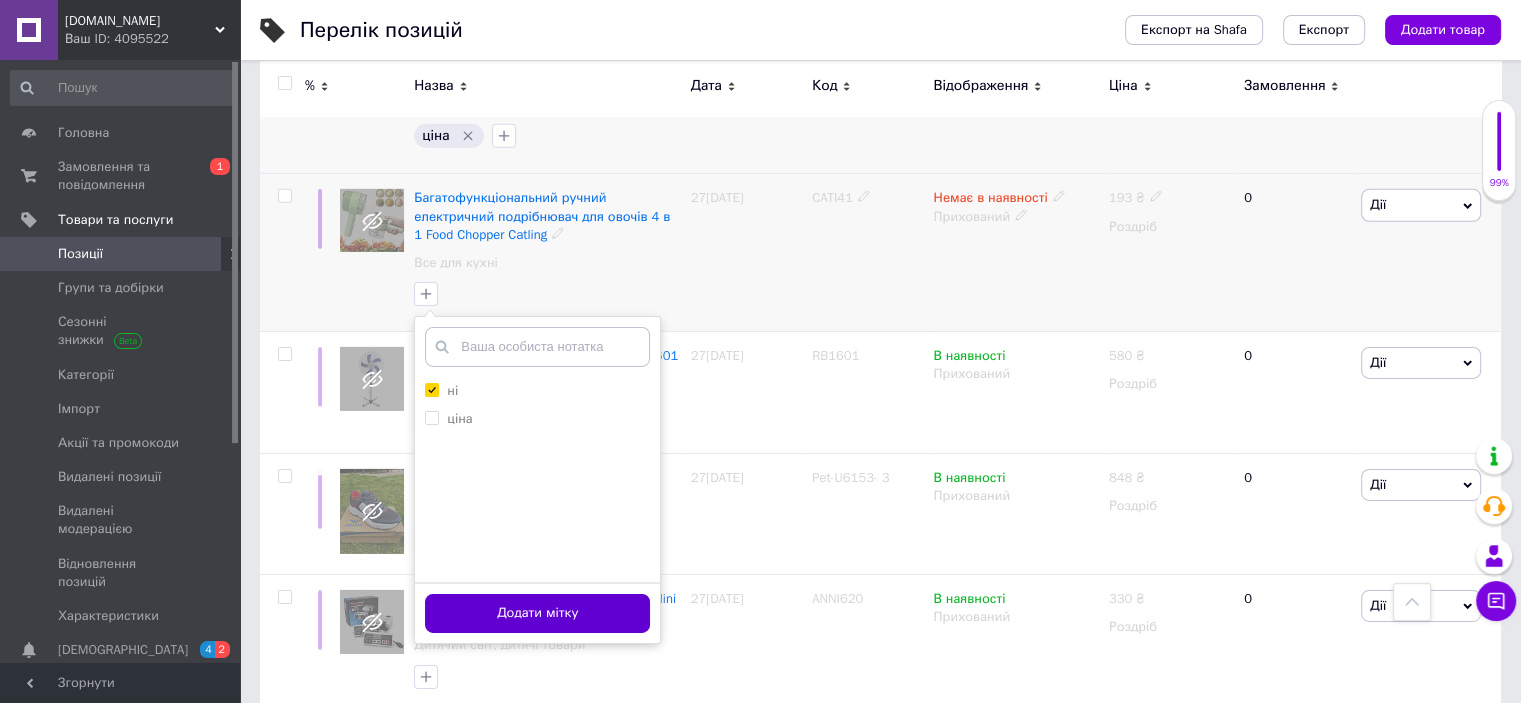 click on "Додати мітку" at bounding box center [537, 613] 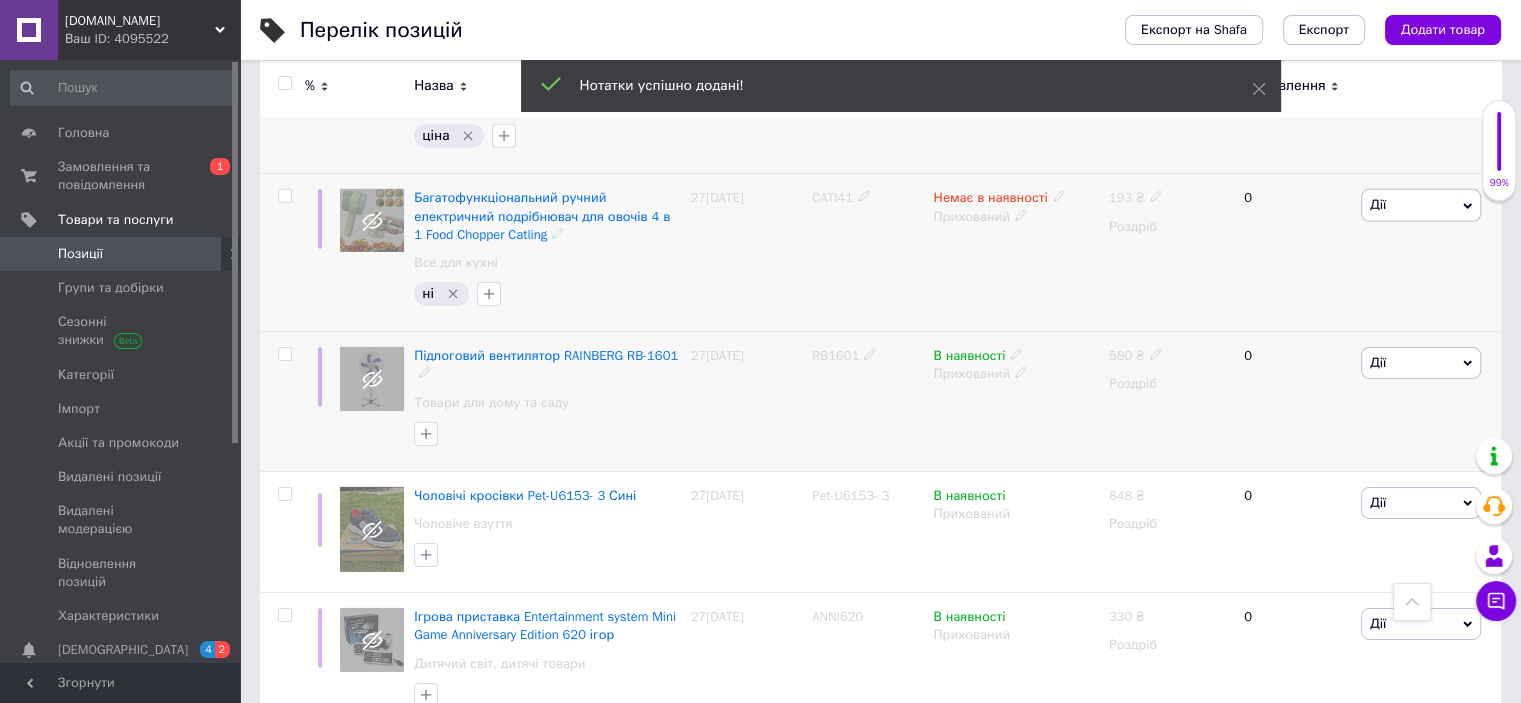 click on "RB1601" at bounding box center [835, 355] 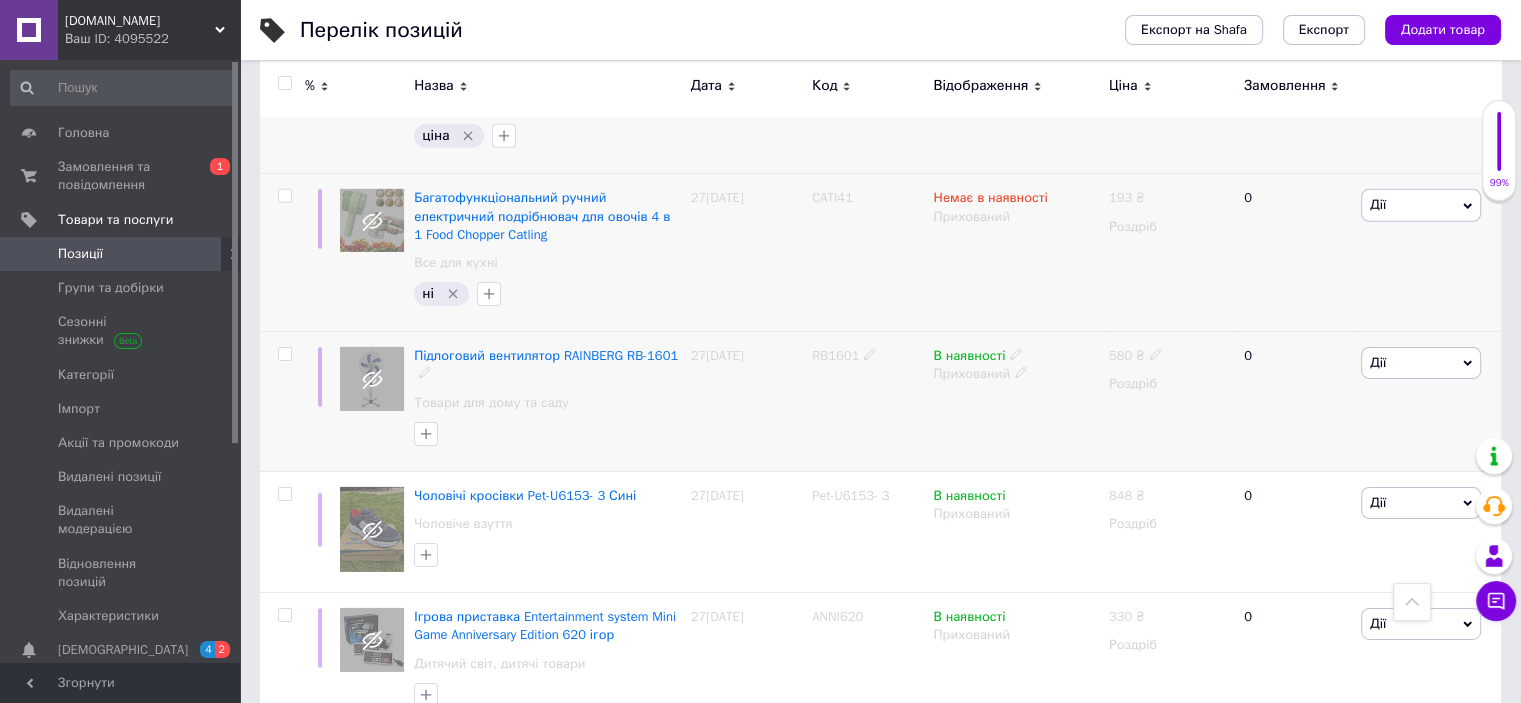 click 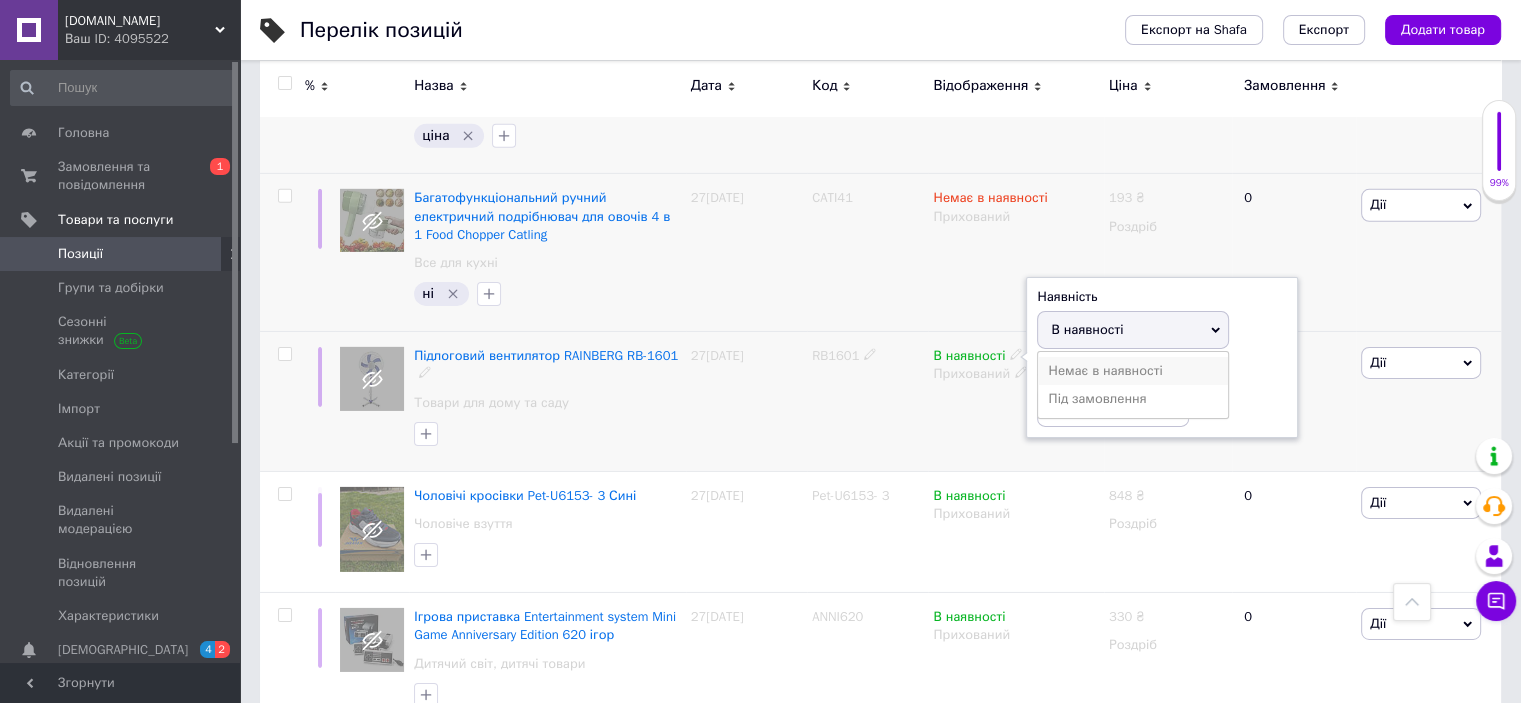 click on "Немає в наявності" at bounding box center [1133, 371] 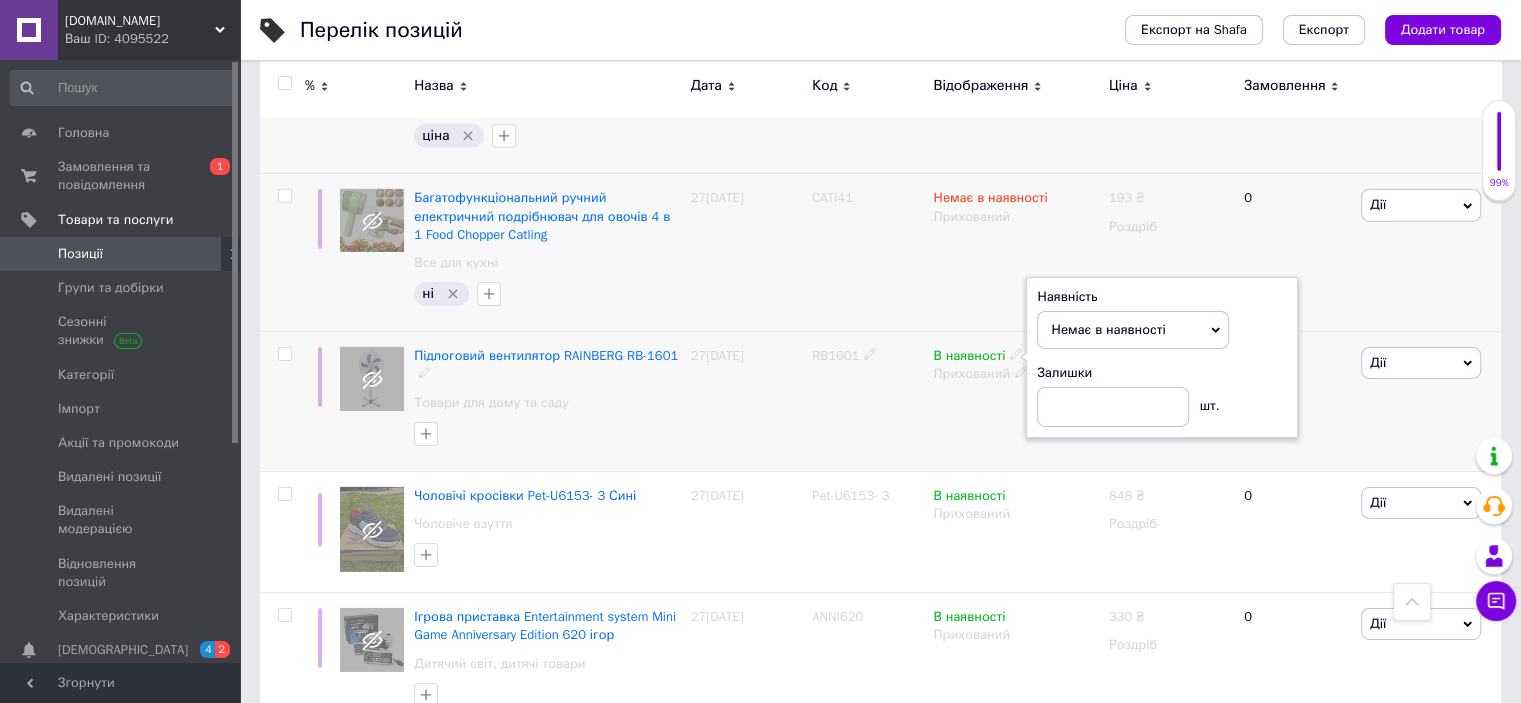 click on "В наявності Наявність Немає в наявності В наявності Під замовлення Залишки шт. Прихований" at bounding box center (1015, 402) 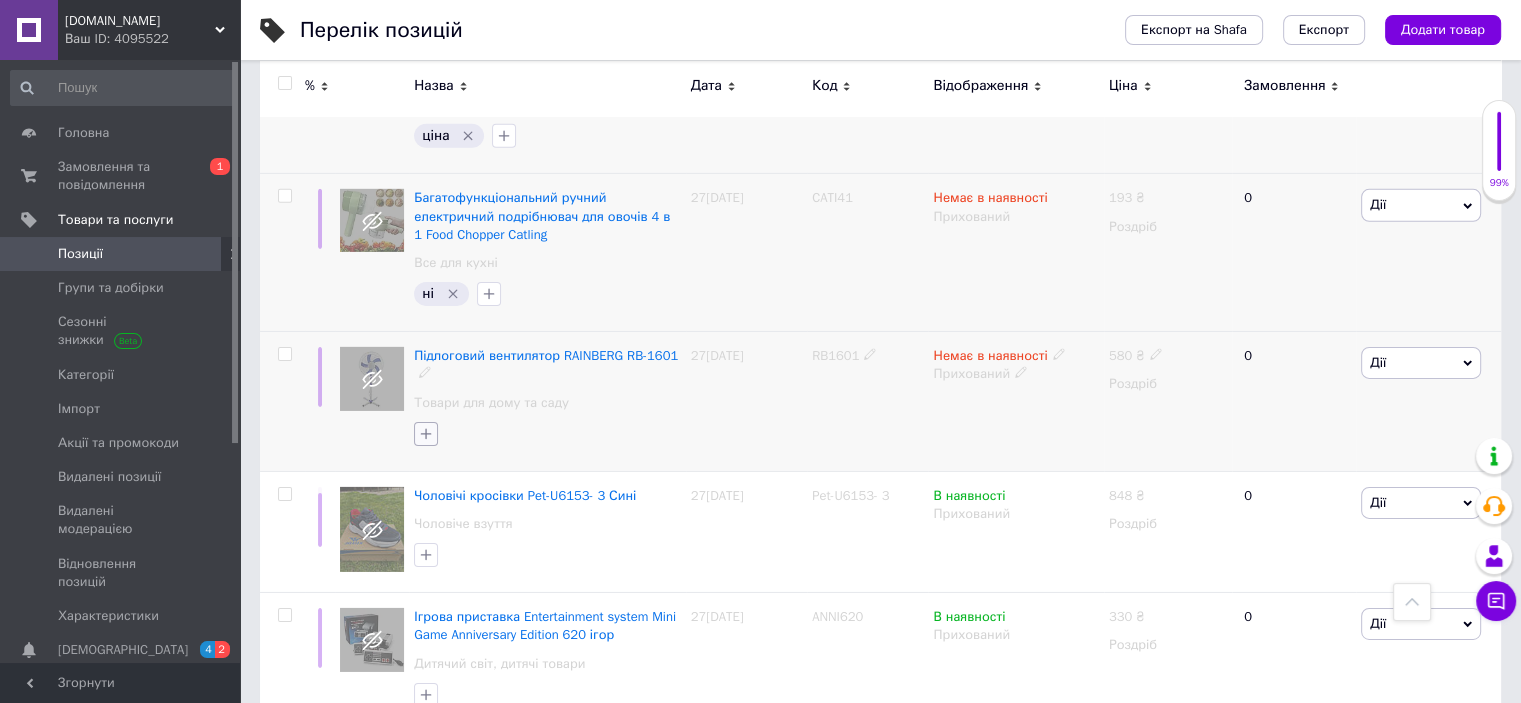 click 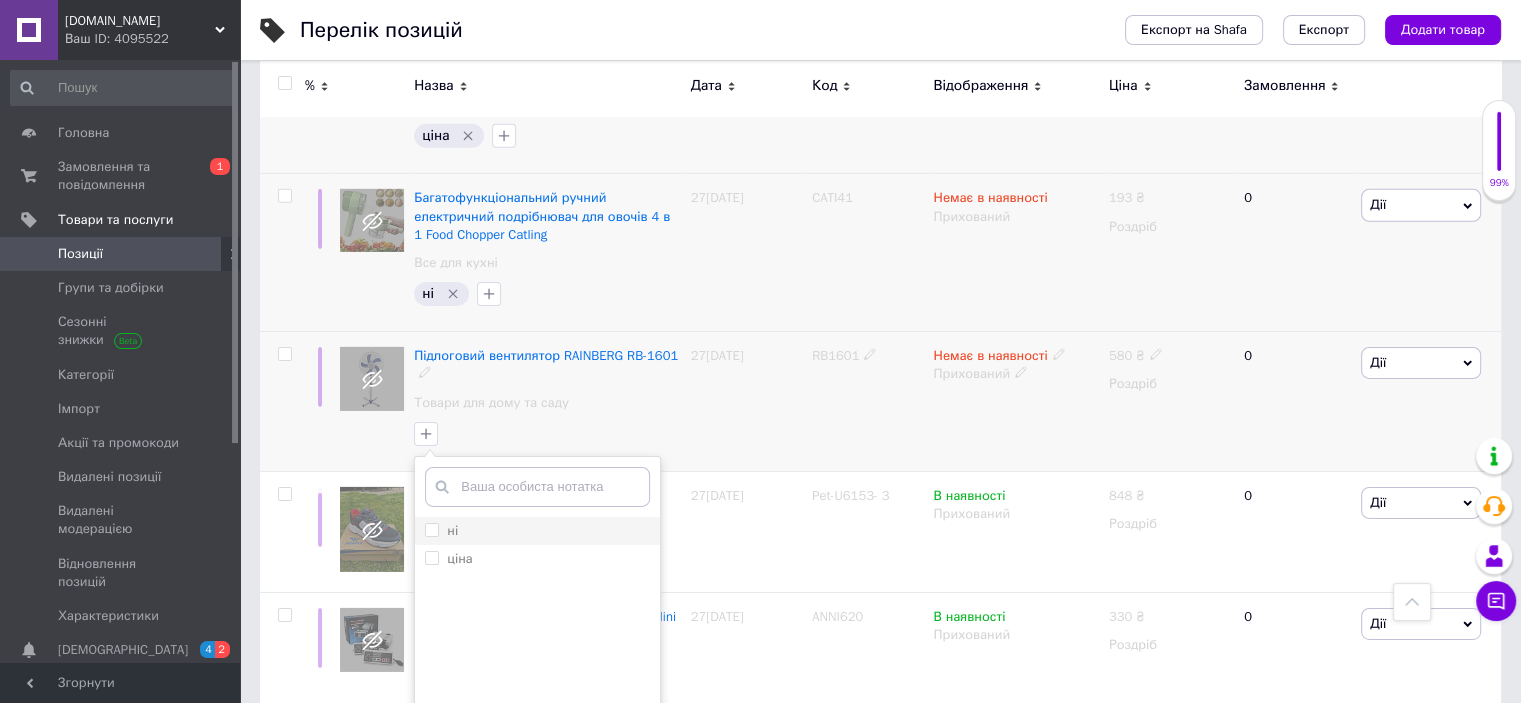 click on "ні" at bounding box center [431, 529] 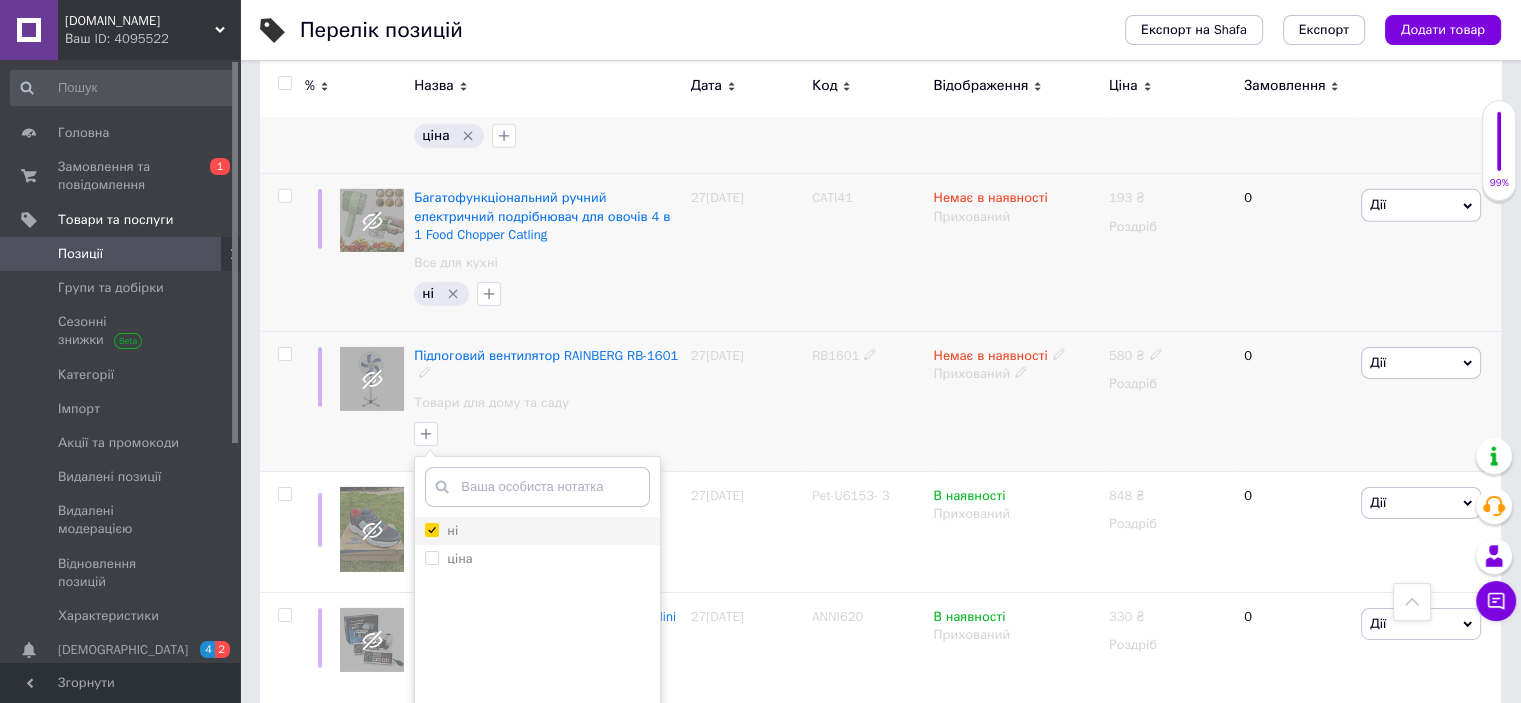 checkbox on "true" 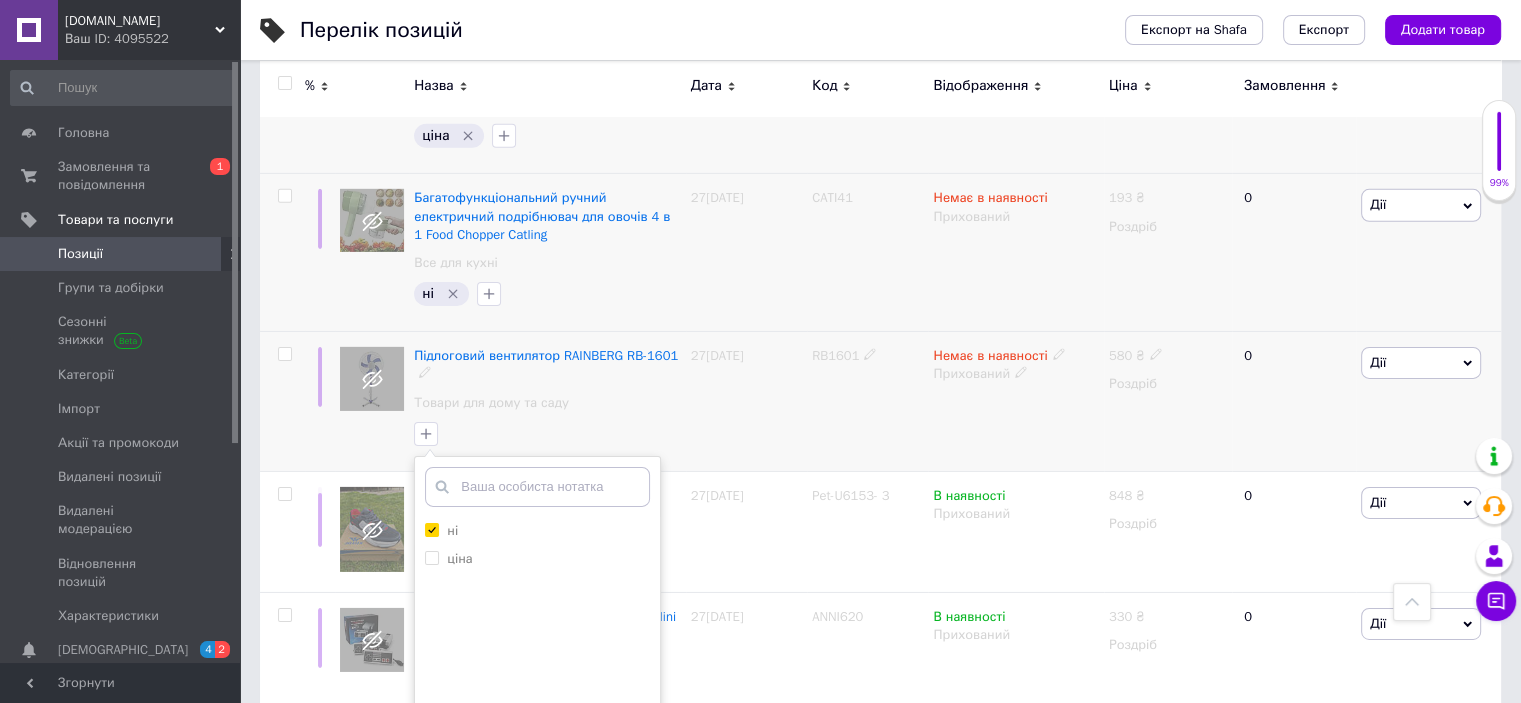 click on "Додати мітку" at bounding box center (537, 753) 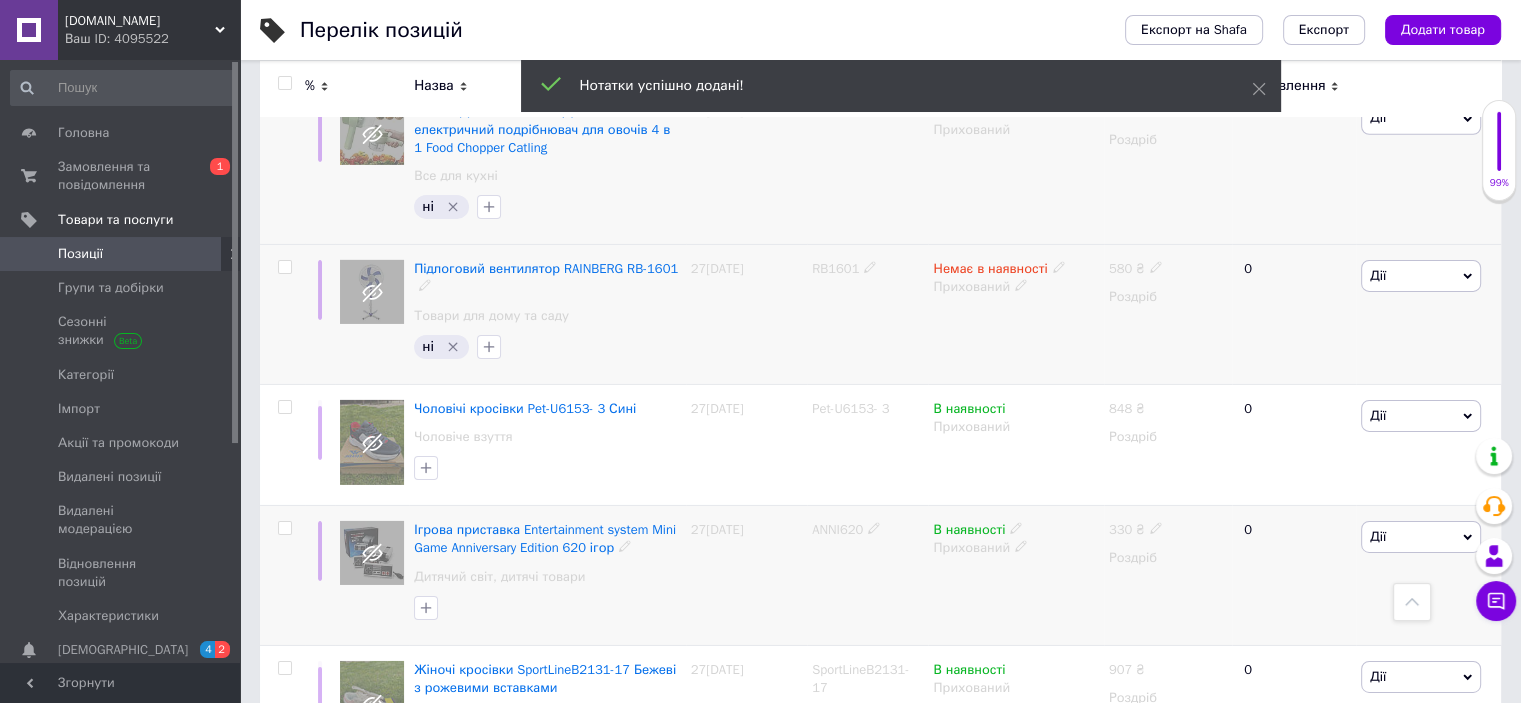 scroll, scrollTop: 6523, scrollLeft: 0, axis: vertical 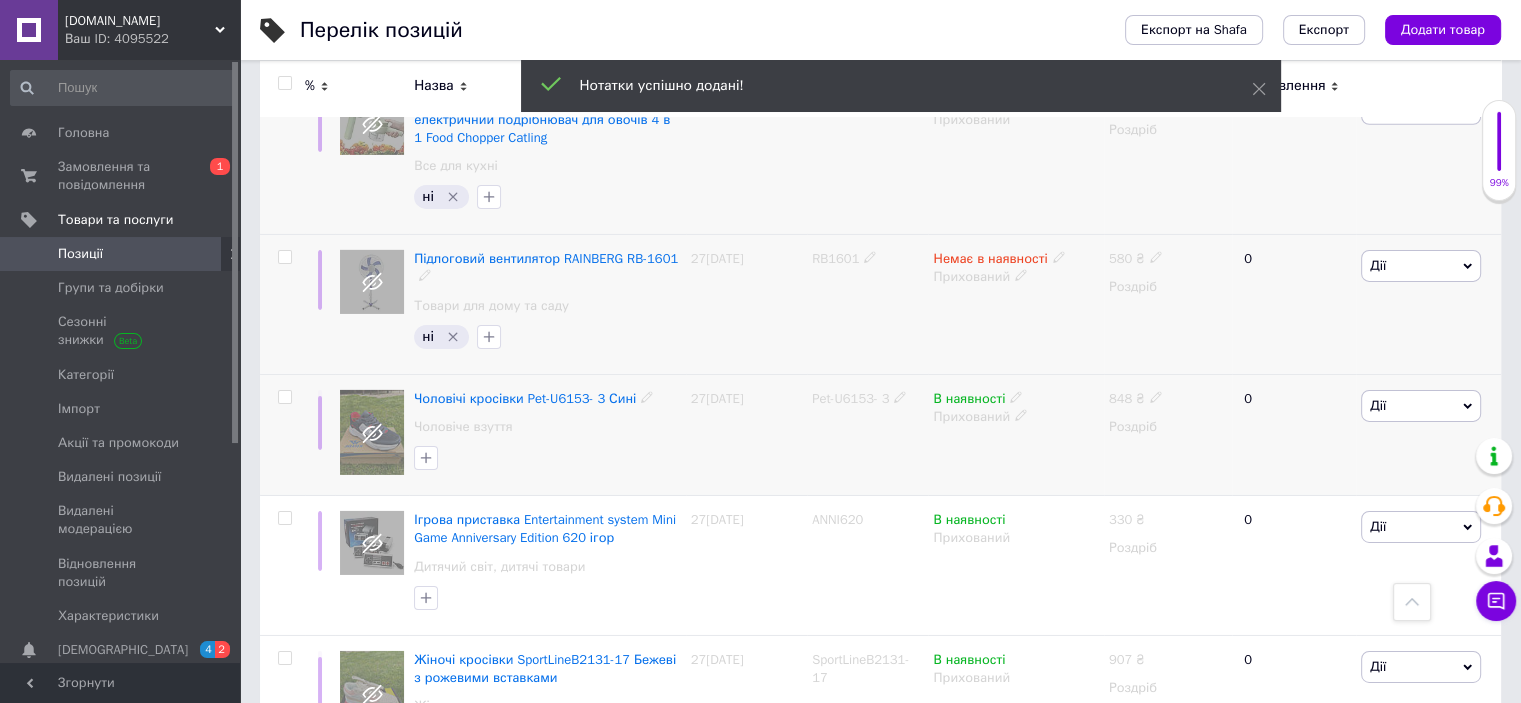 click 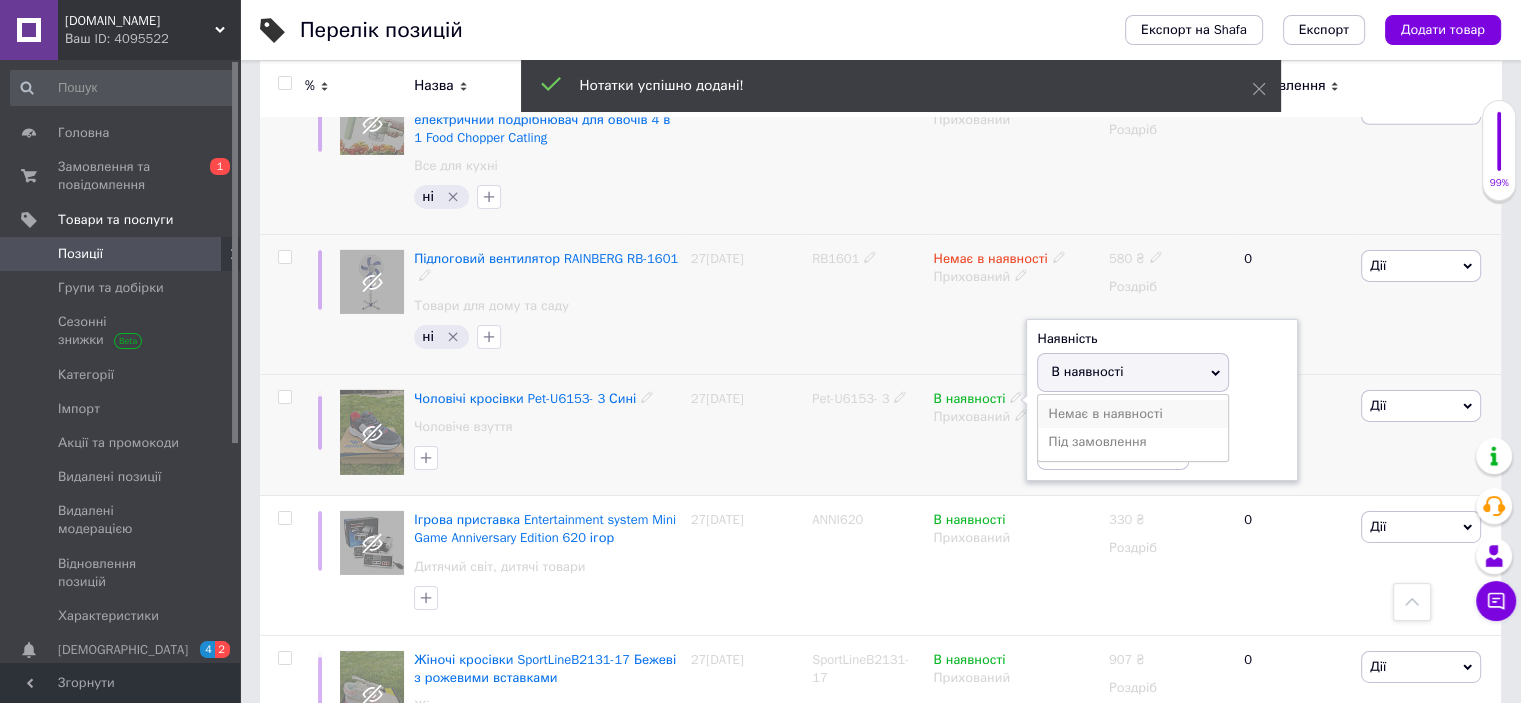 click on "Немає в наявності" at bounding box center [1133, 414] 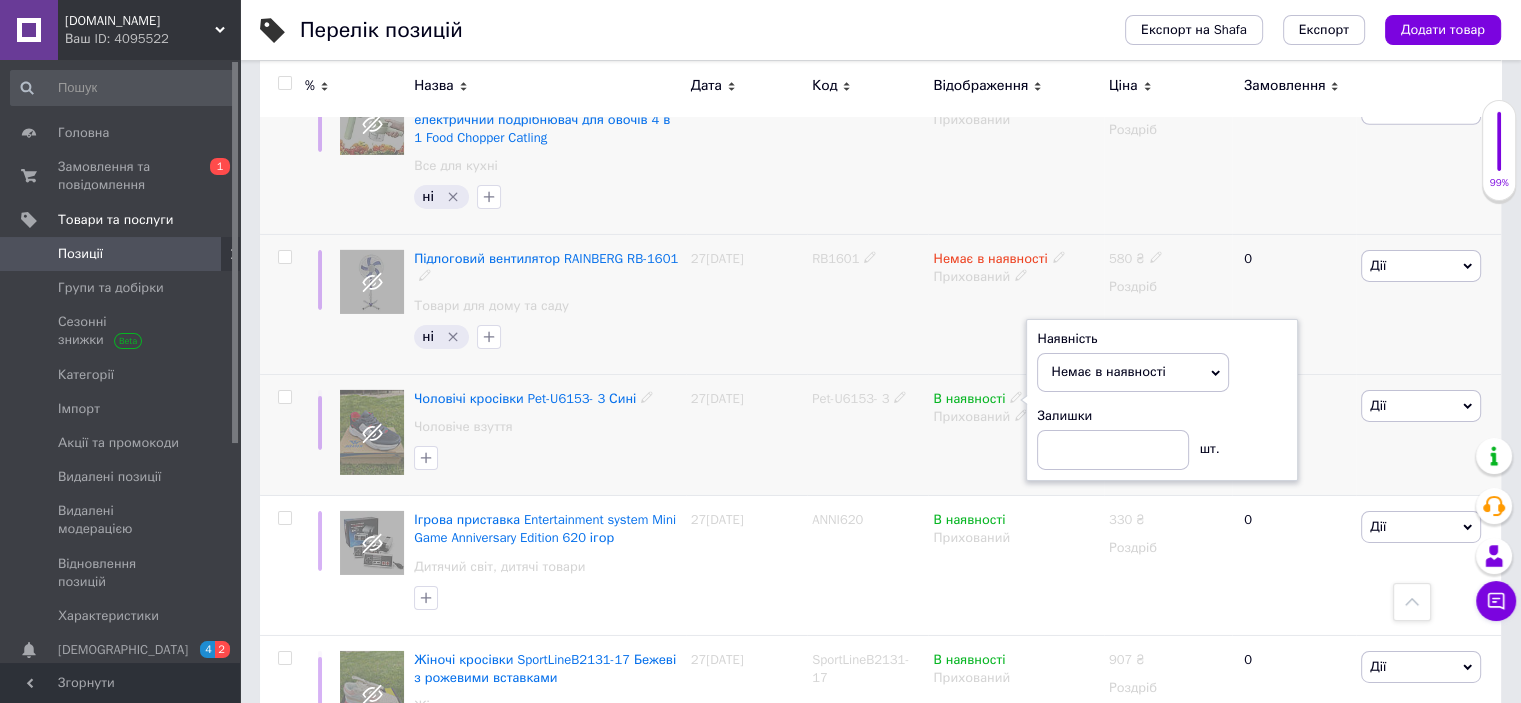click on "В наявності Наявність Немає в наявності В наявності Під замовлення Залишки шт. Прихований" at bounding box center [1015, 434] 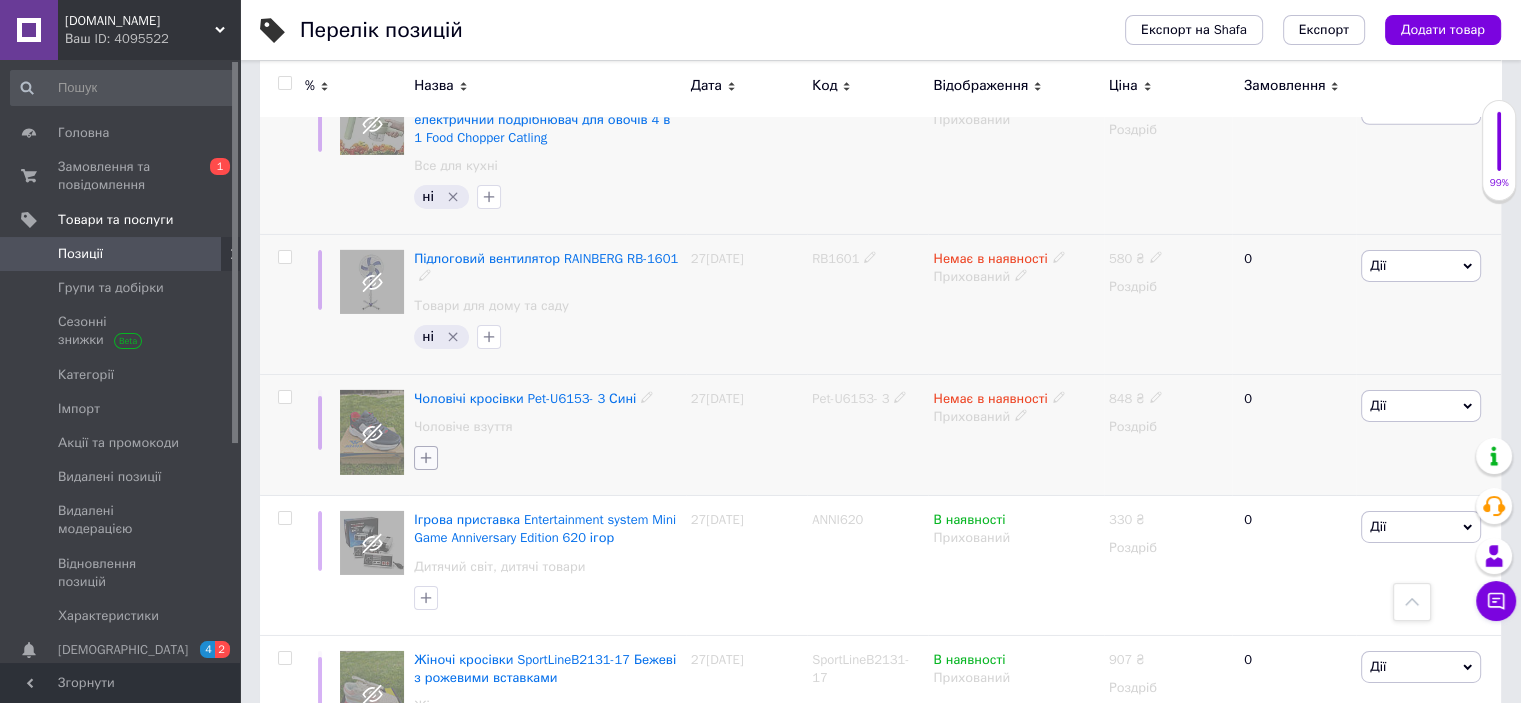 click 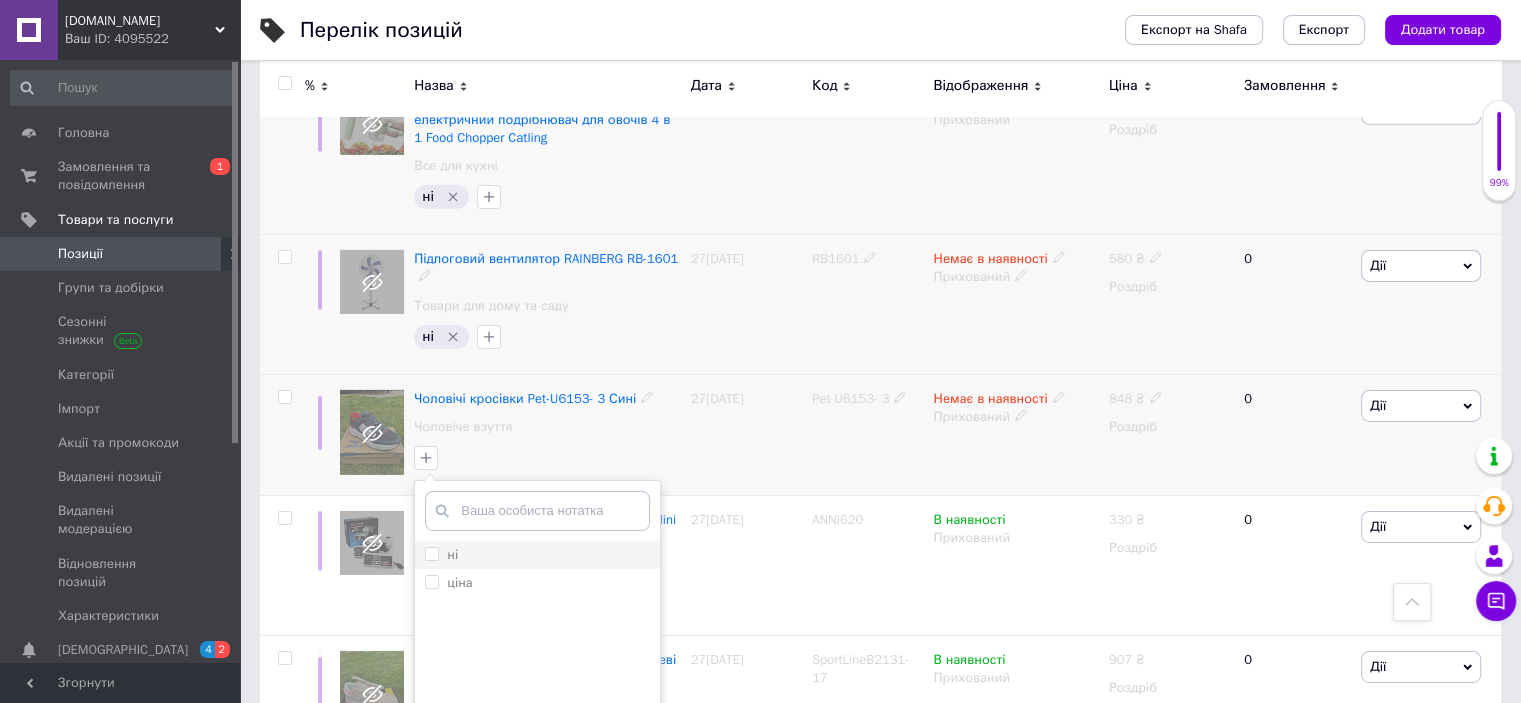 click on "ні" at bounding box center [431, 553] 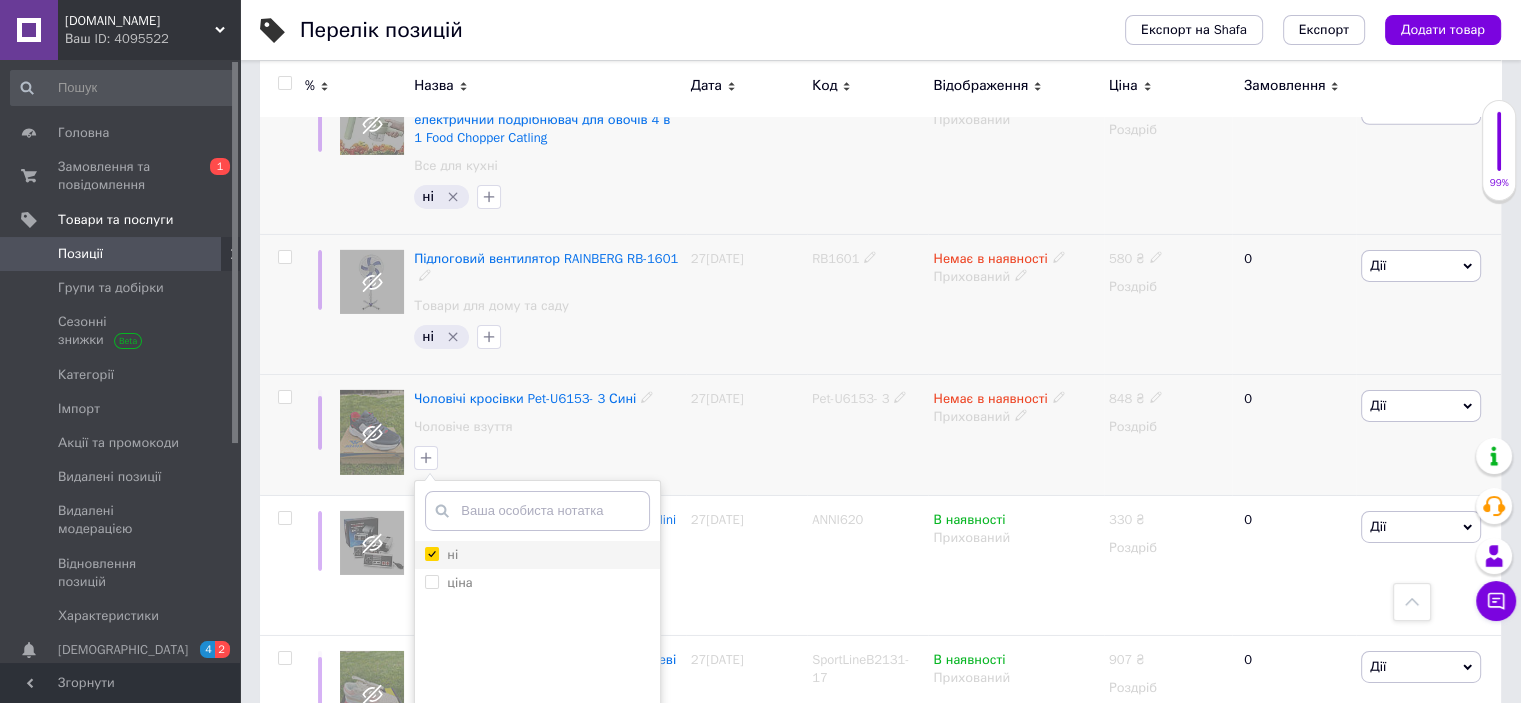 checkbox on "true" 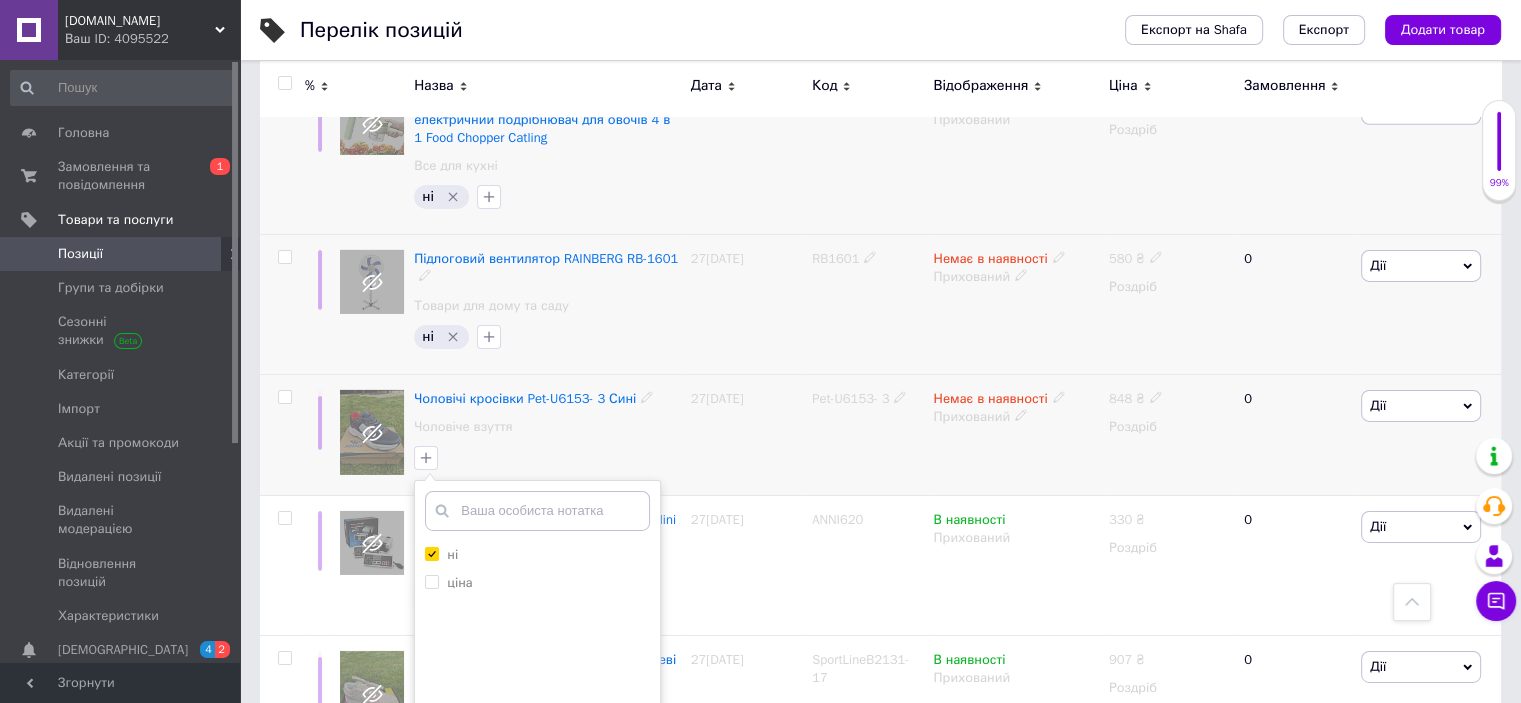 click on "Додати мітку" at bounding box center (537, 777) 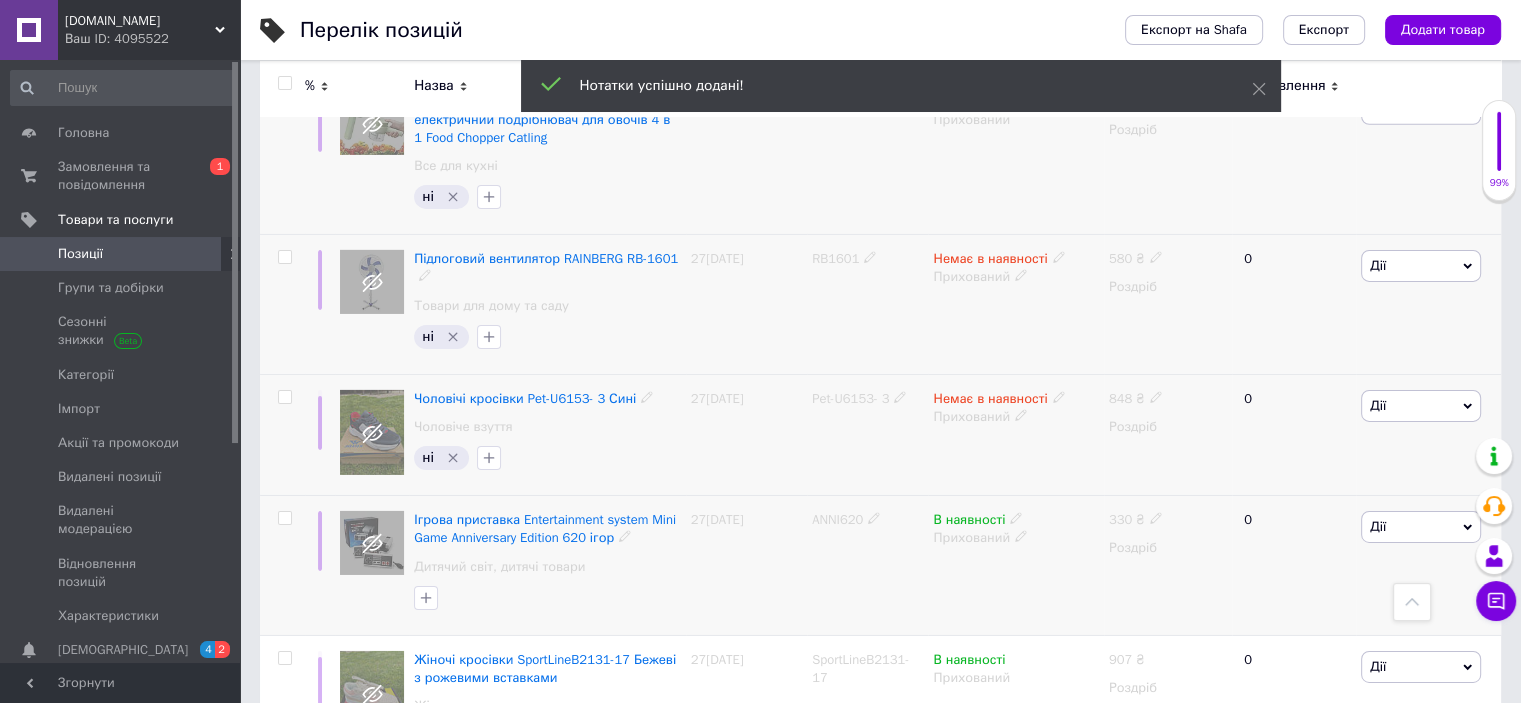 click on "ANNI620" at bounding box center [837, 519] 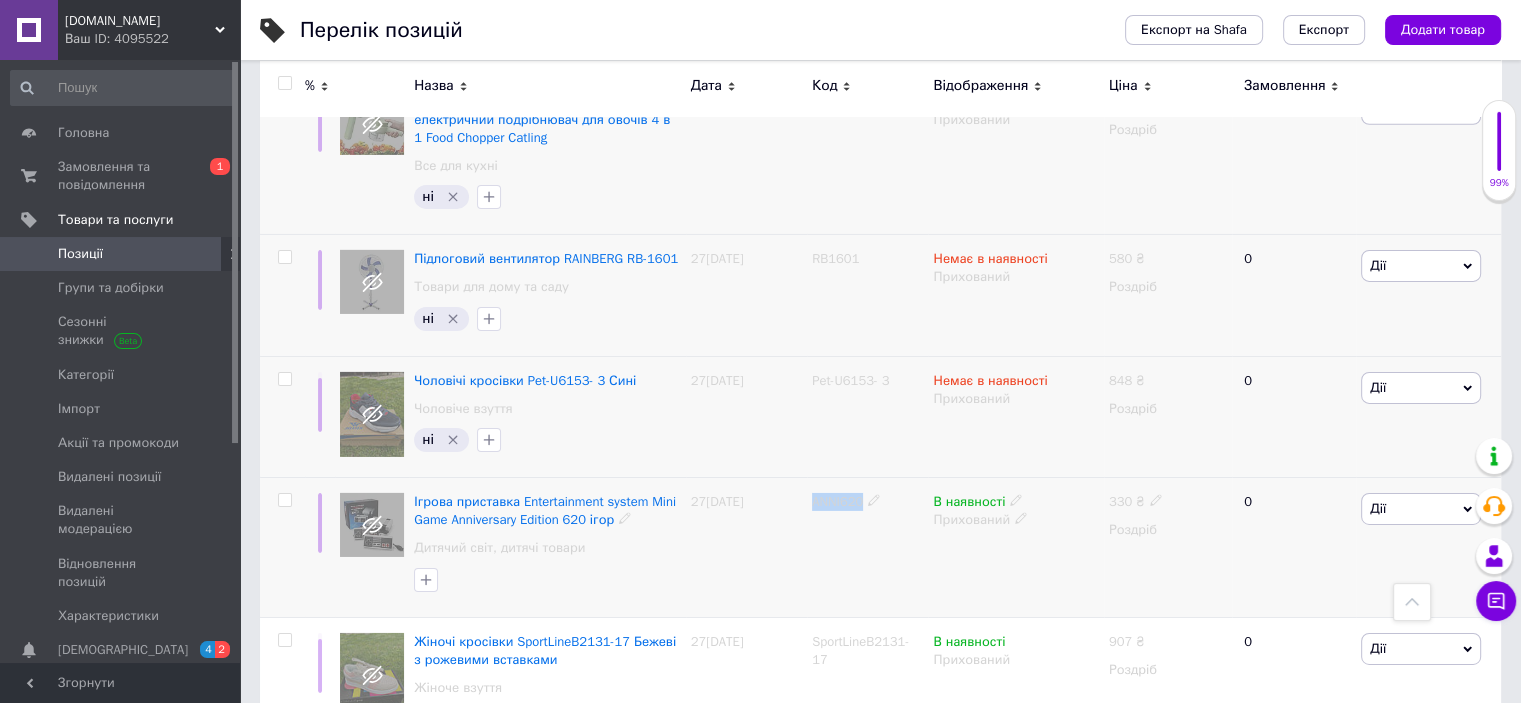 click 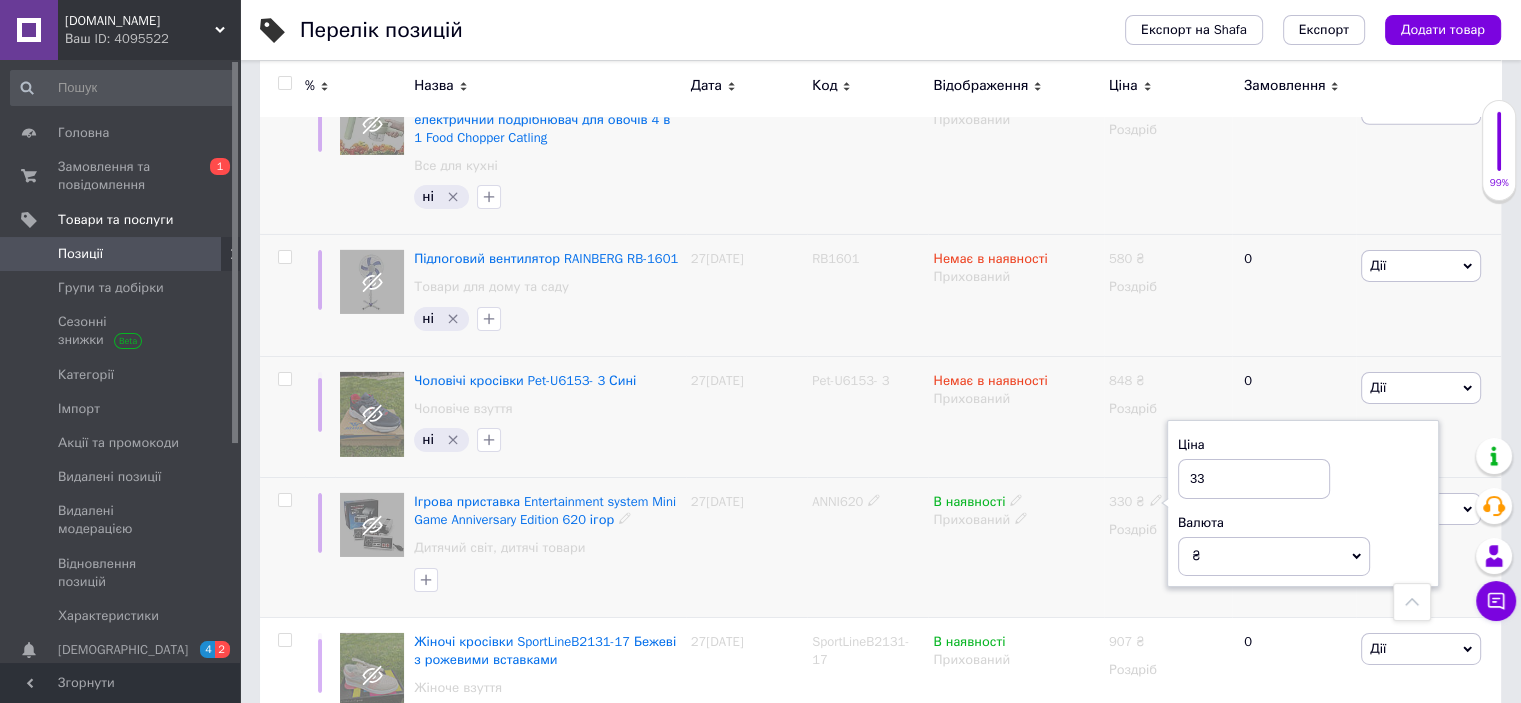 type on "3" 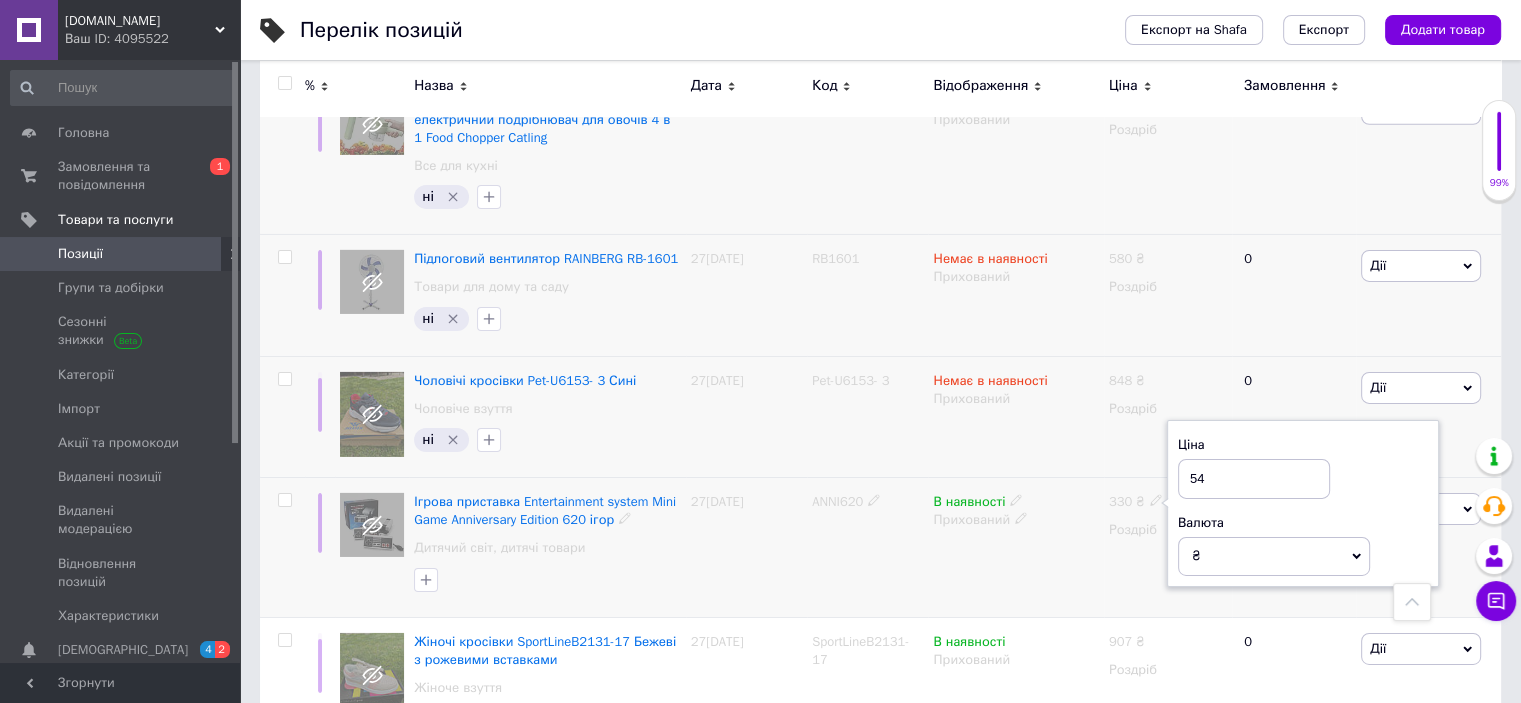 type on "540" 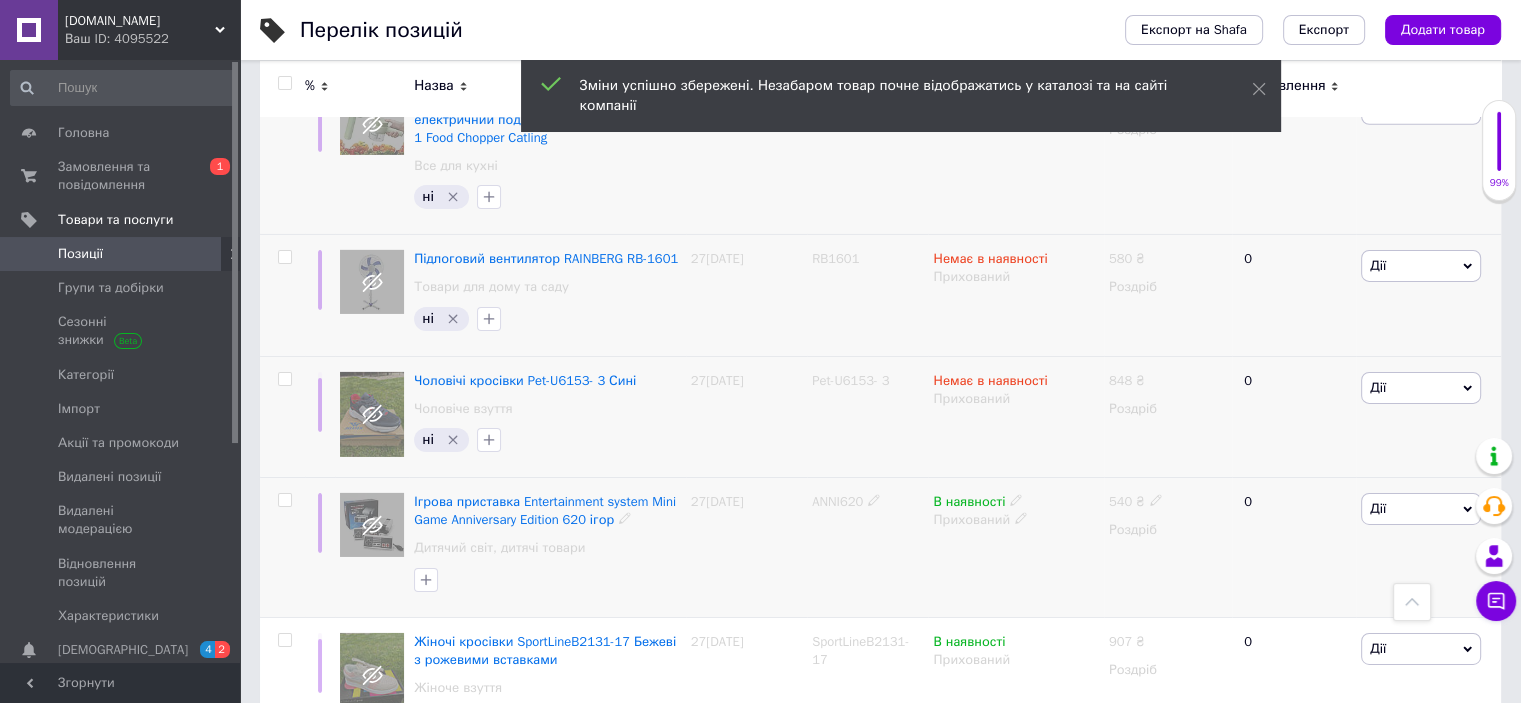 click 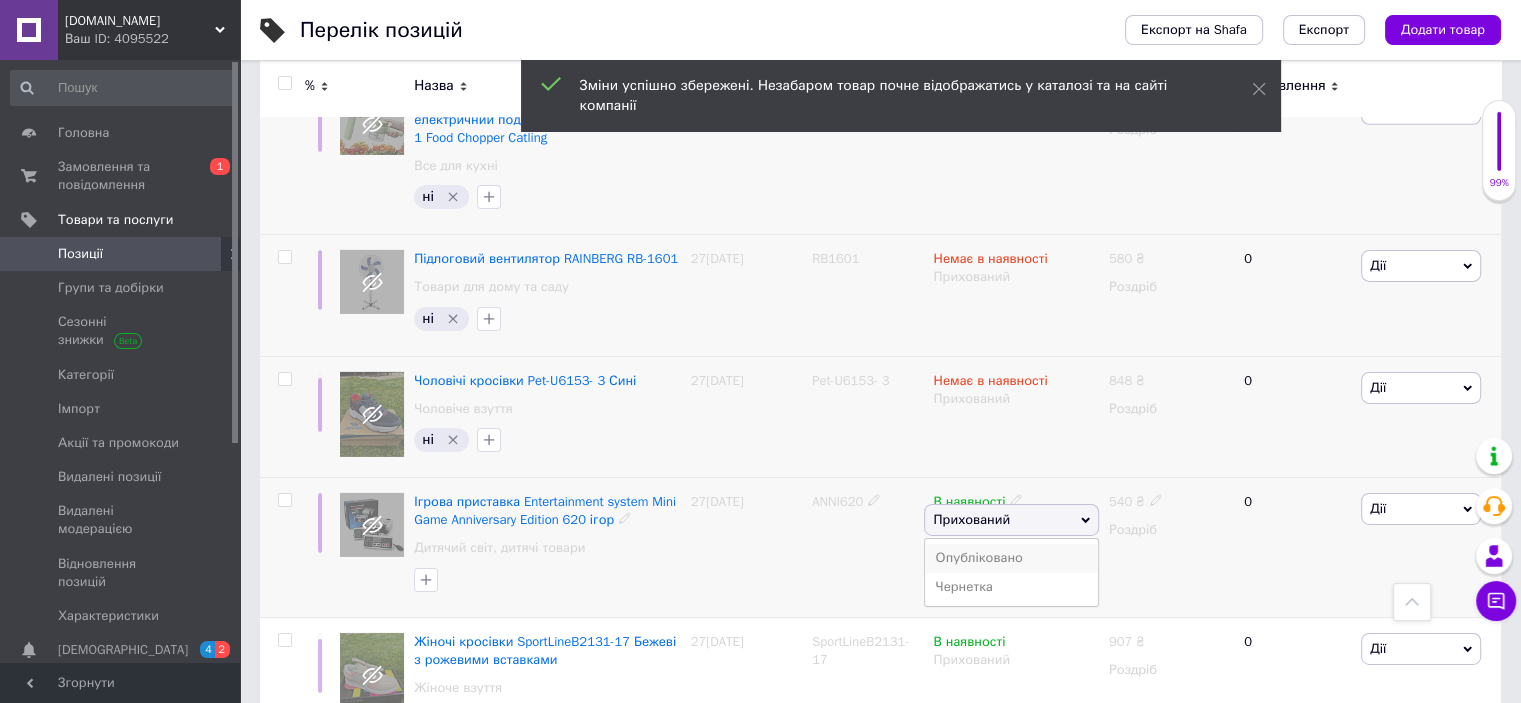 click on "Опубліковано" at bounding box center [1011, 558] 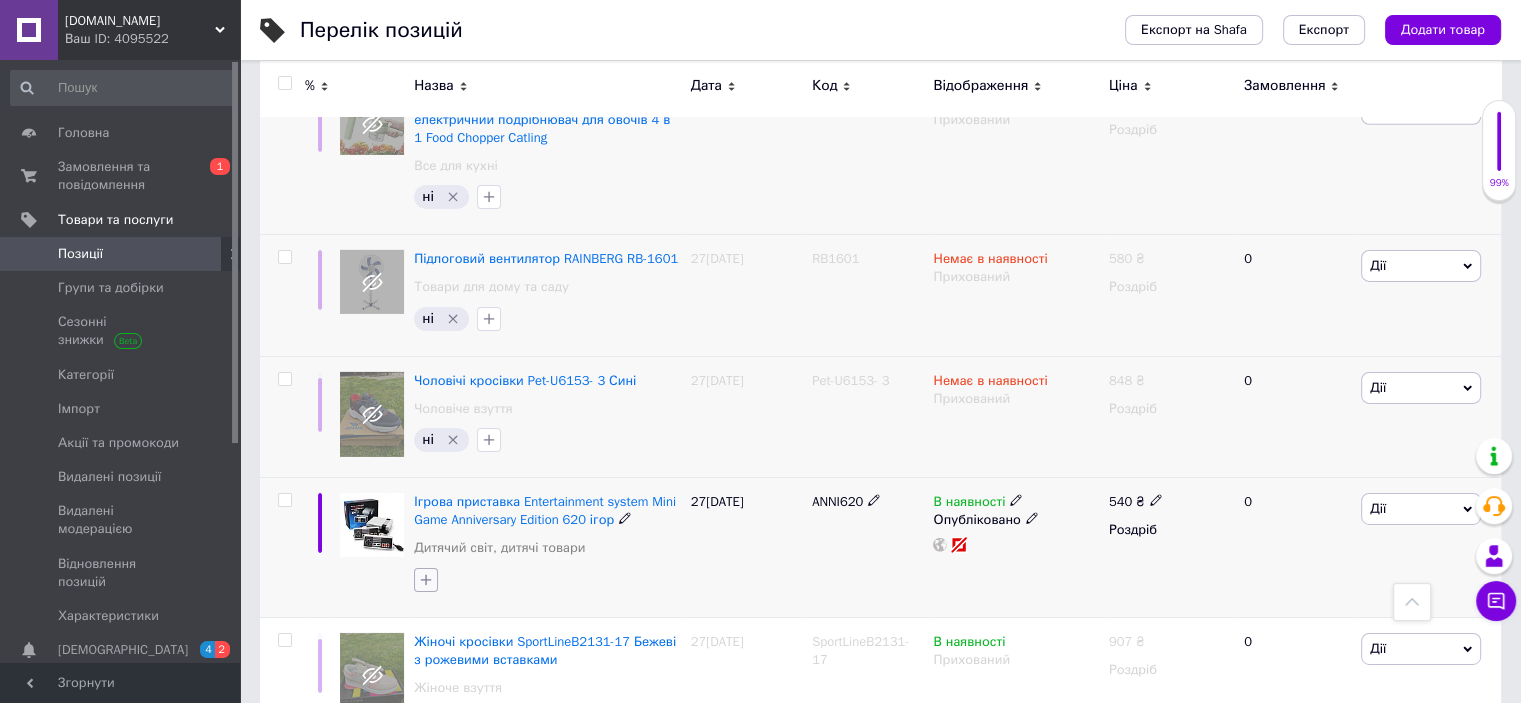 click 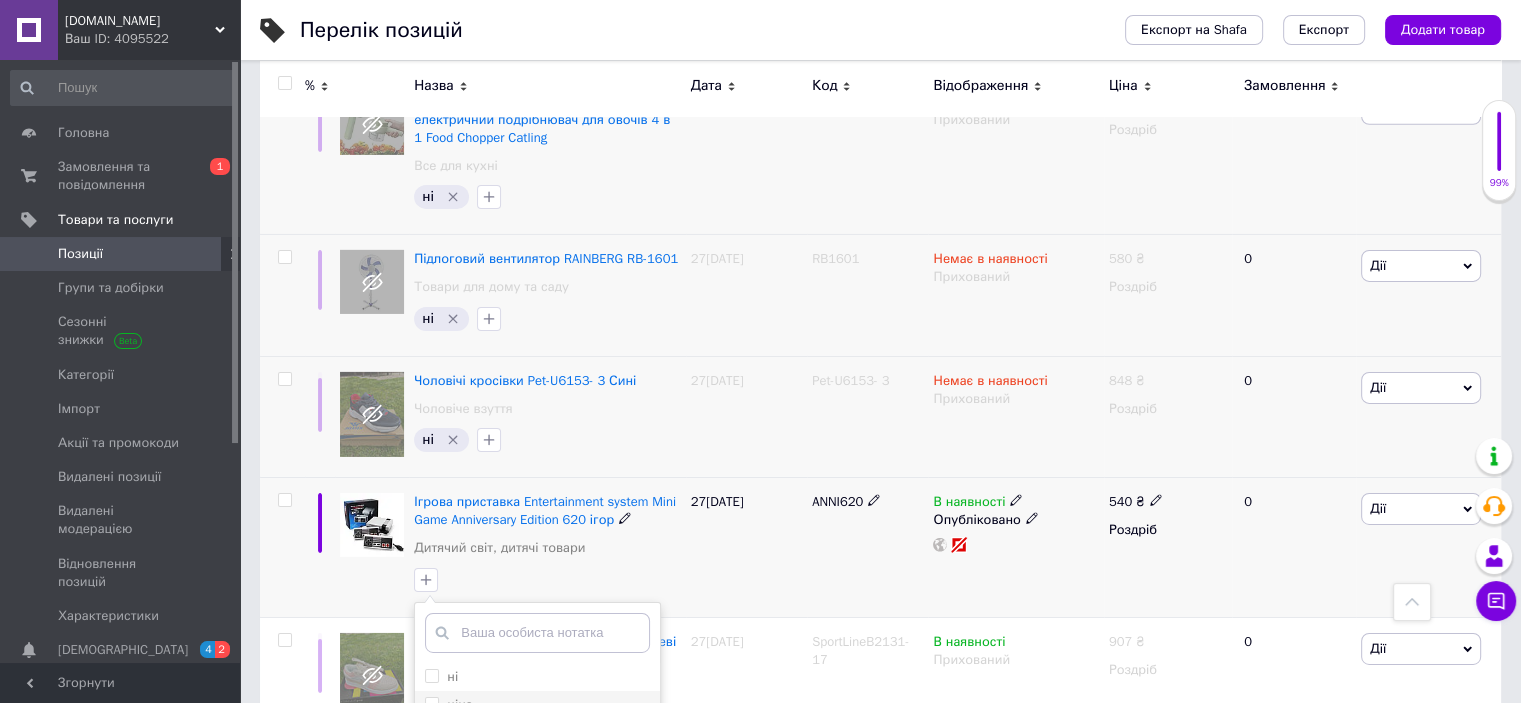 click on "ціна" at bounding box center [431, 703] 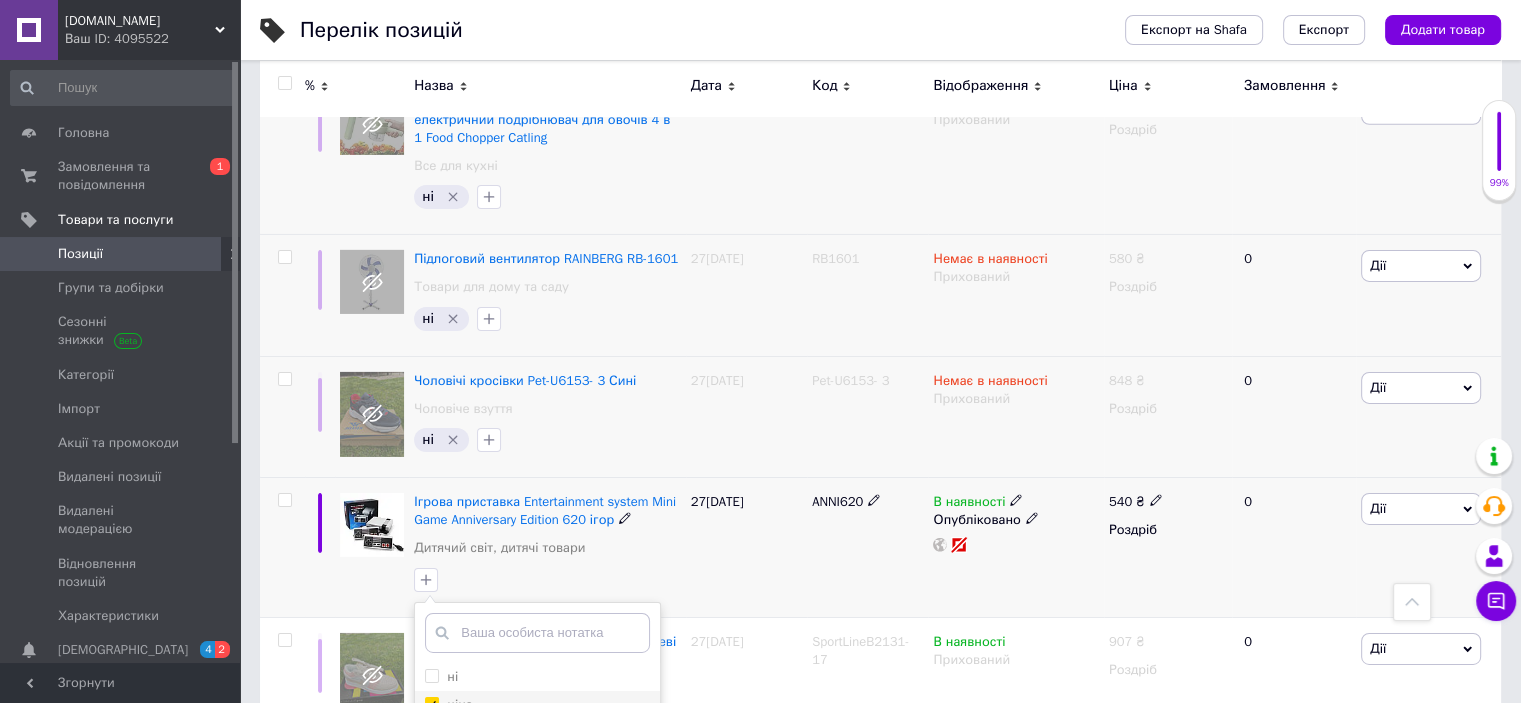 checkbox on "true" 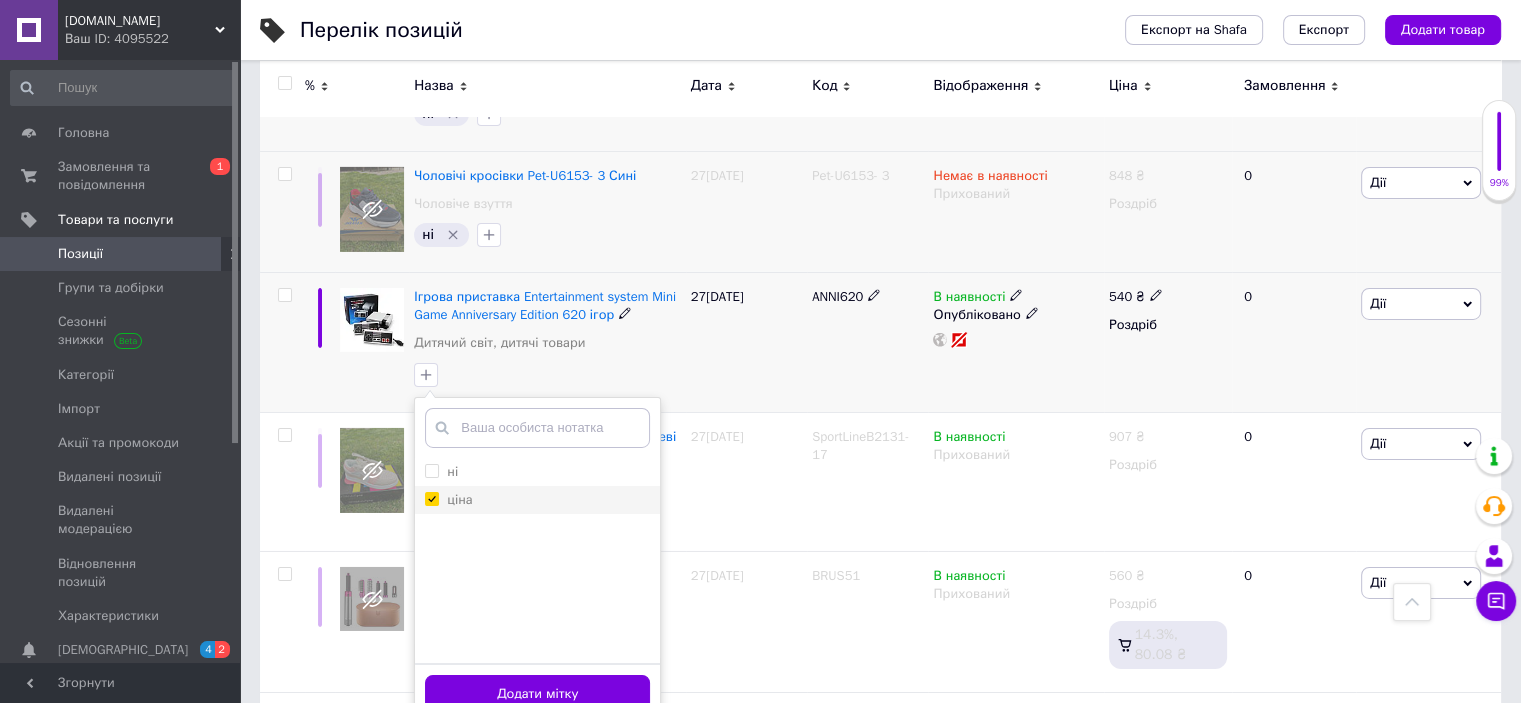 scroll, scrollTop: 6756, scrollLeft: 0, axis: vertical 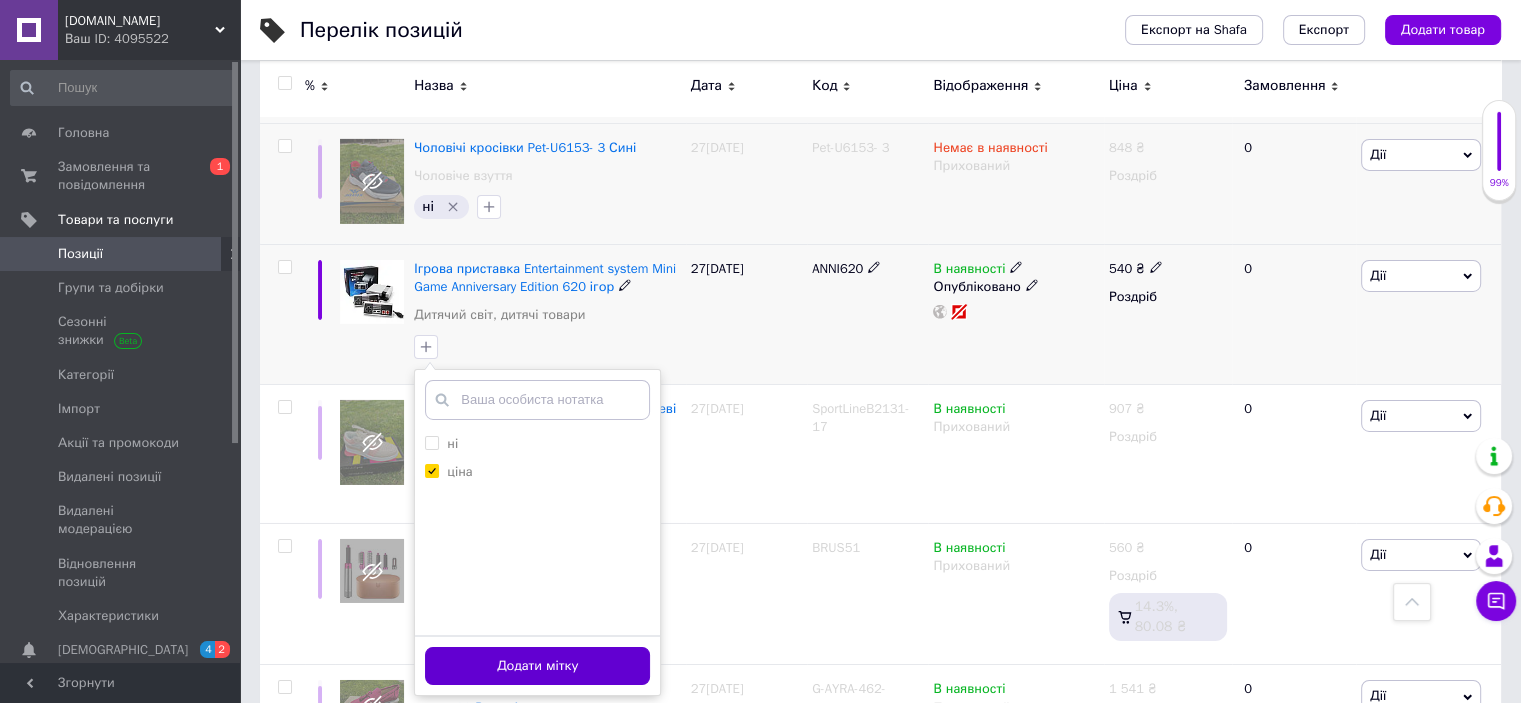click on "Додати мітку" at bounding box center (537, 666) 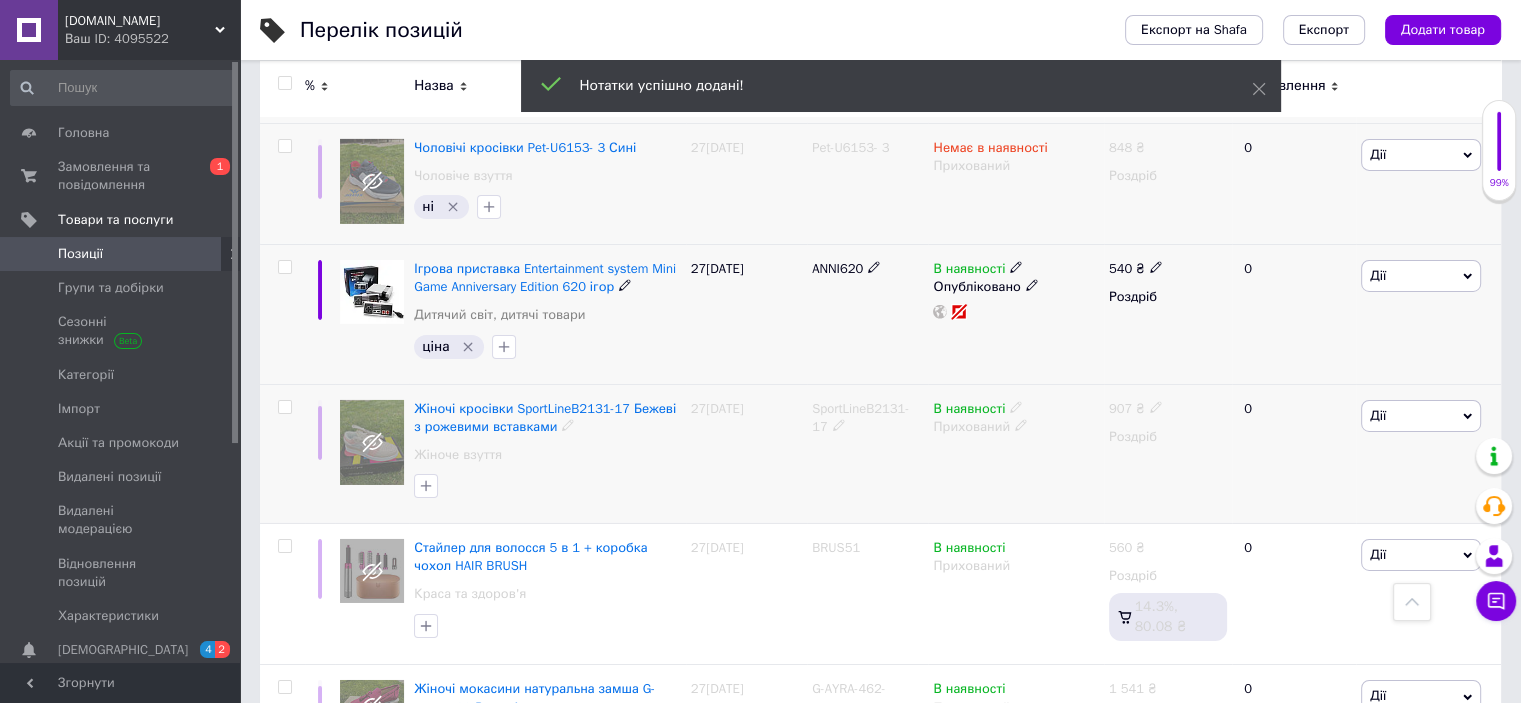 click 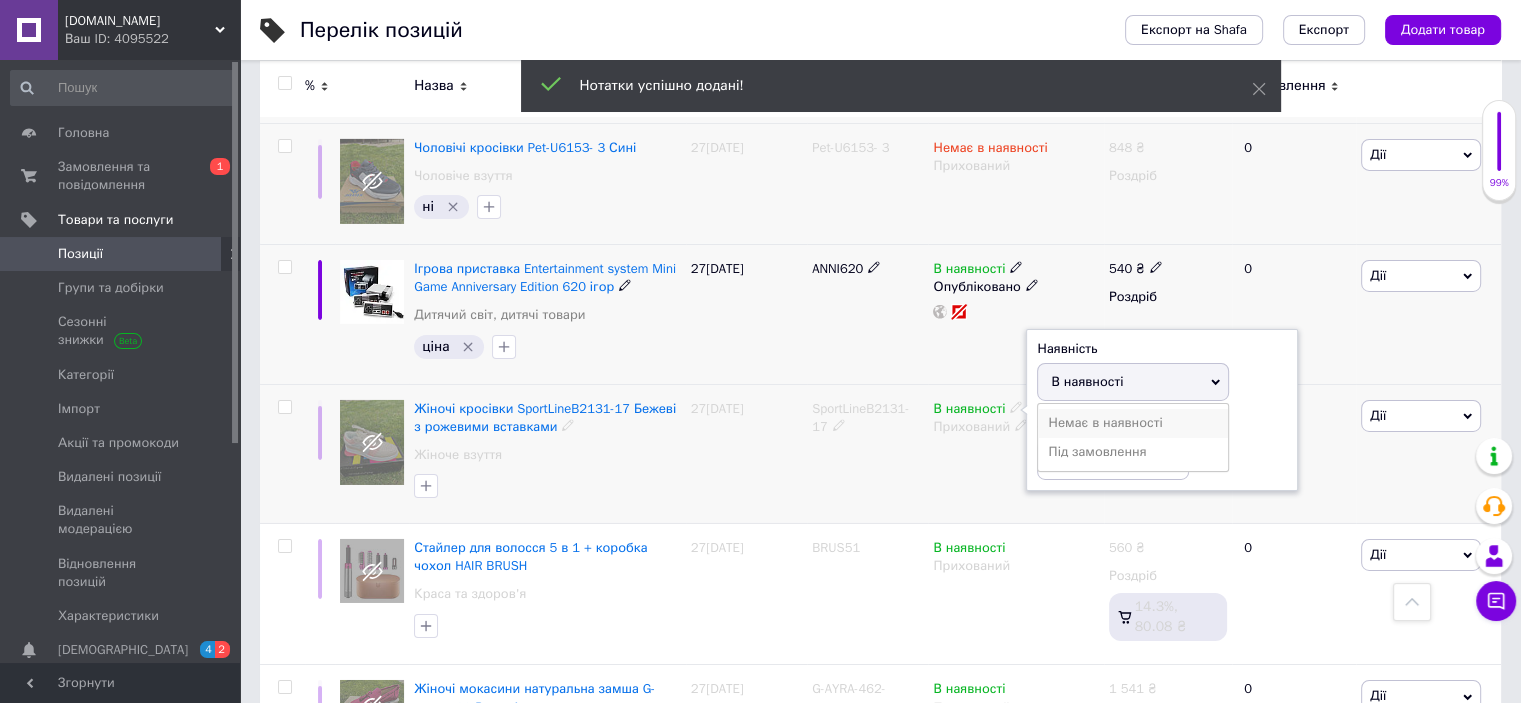 click on "Немає в наявності" at bounding box center [1133, 423] 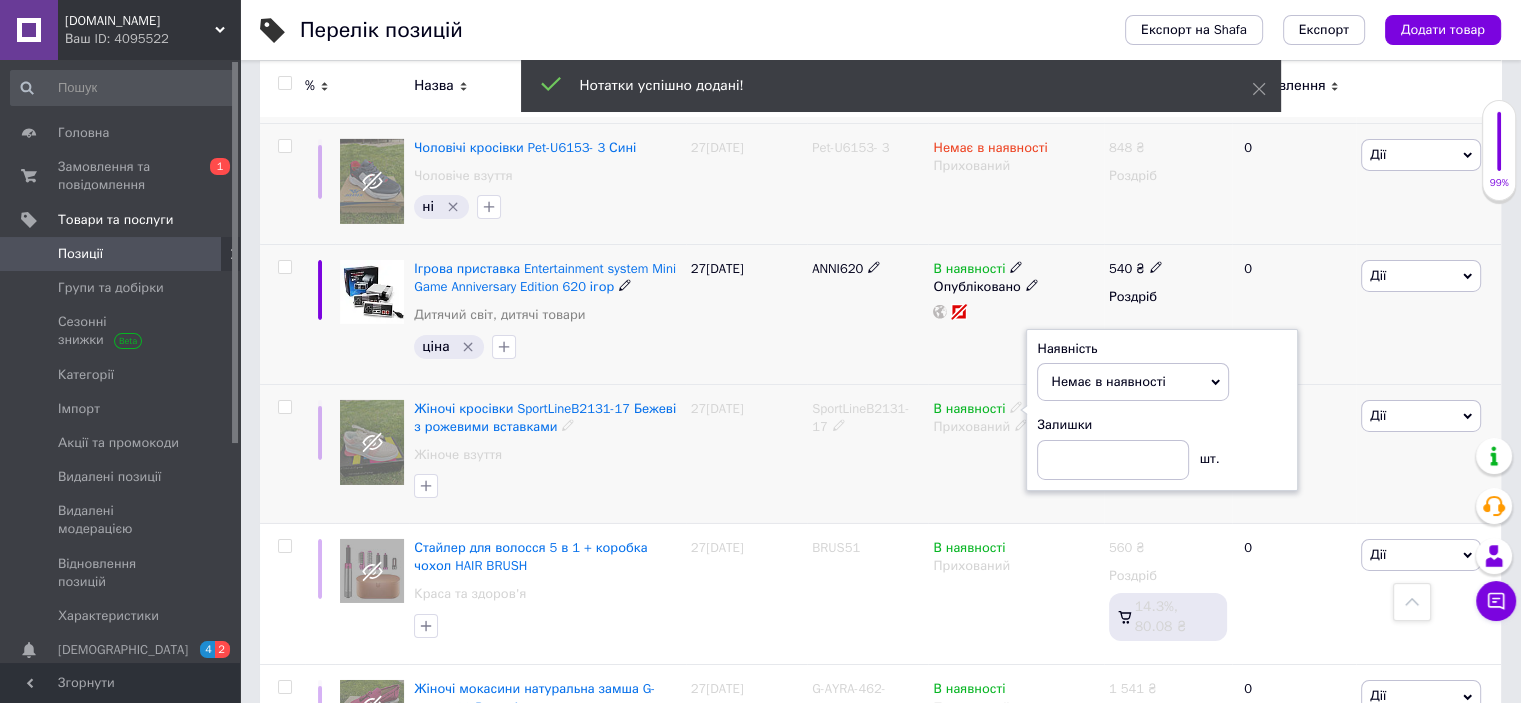 click on "В наявності Наявність Немає в наявності В наявності Під замовлення Залишки шт. Прихований" at bounding box center (1015, 454) 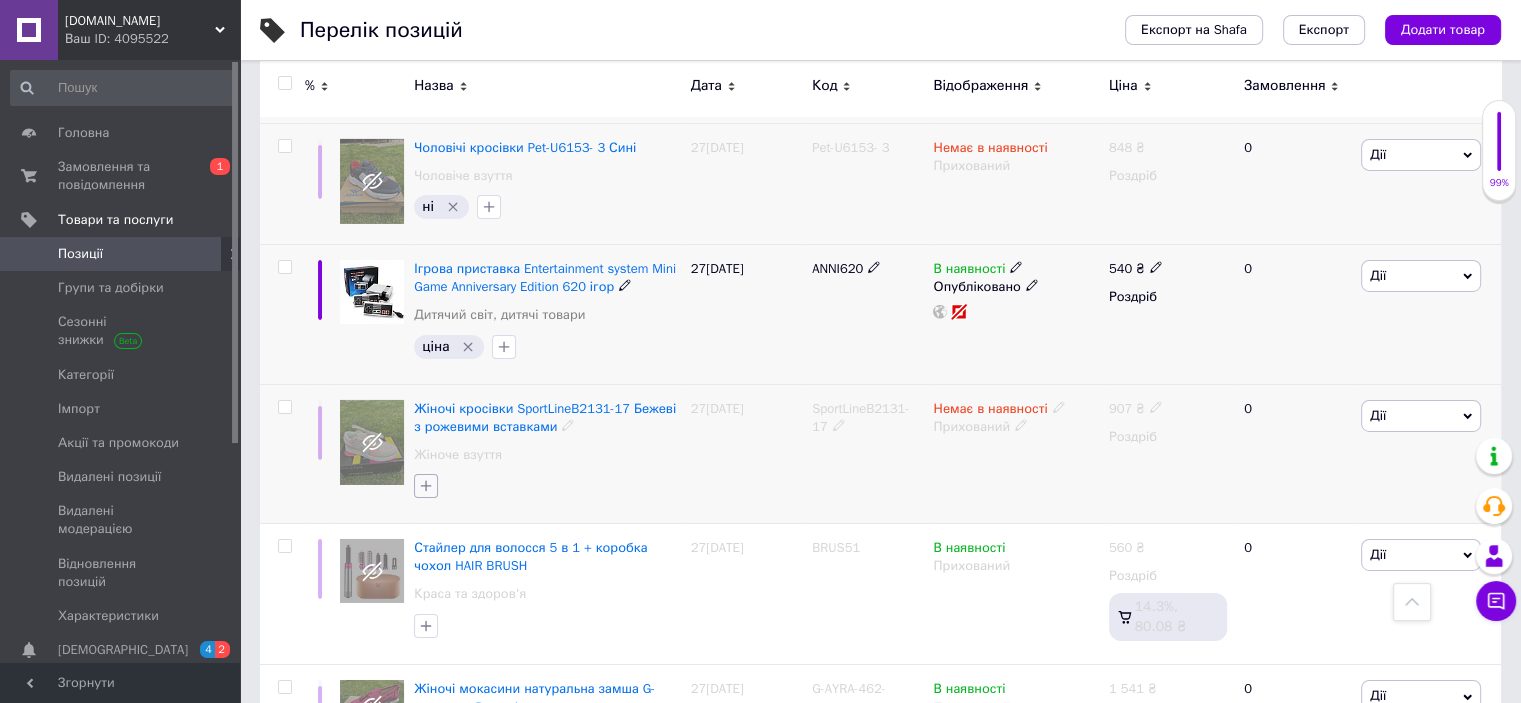 click 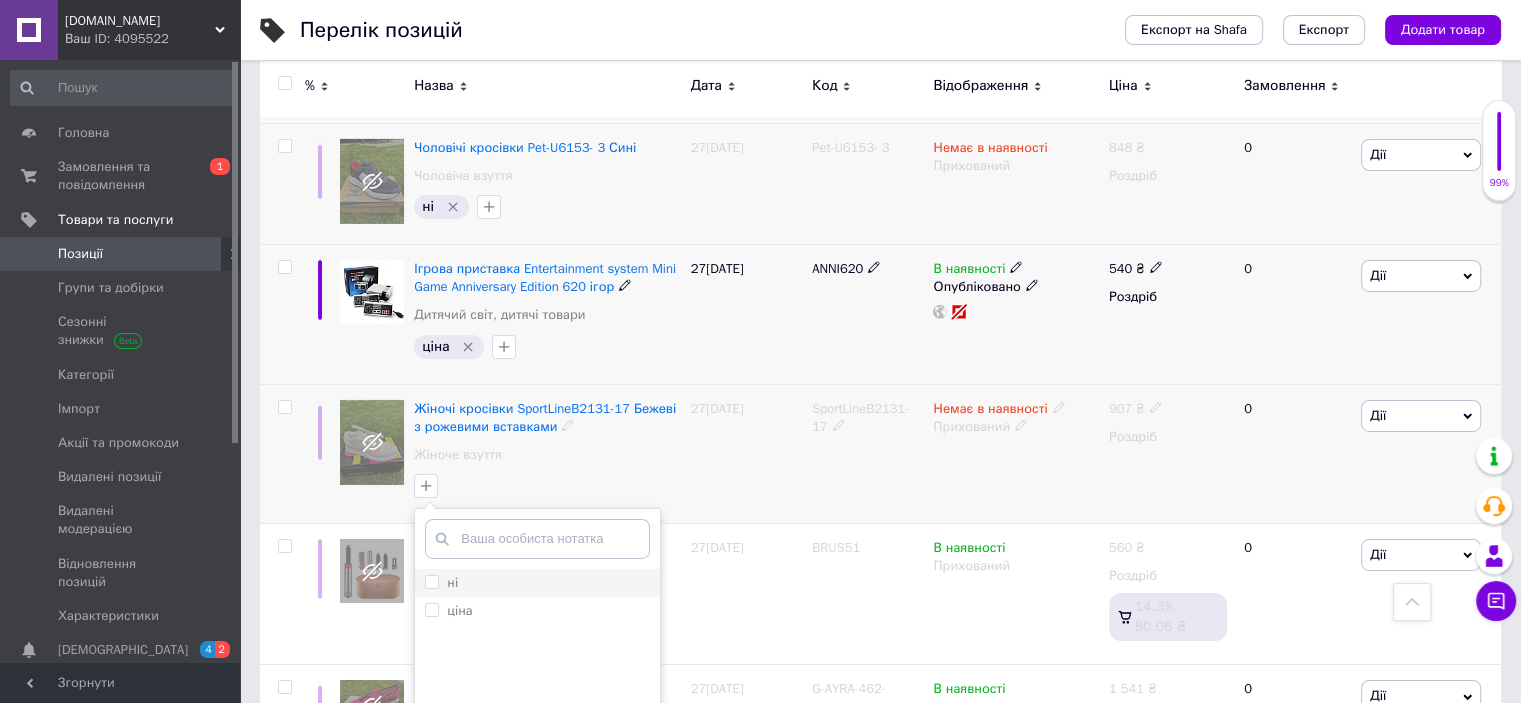 click on "ні" at bounding box center (431, 581) 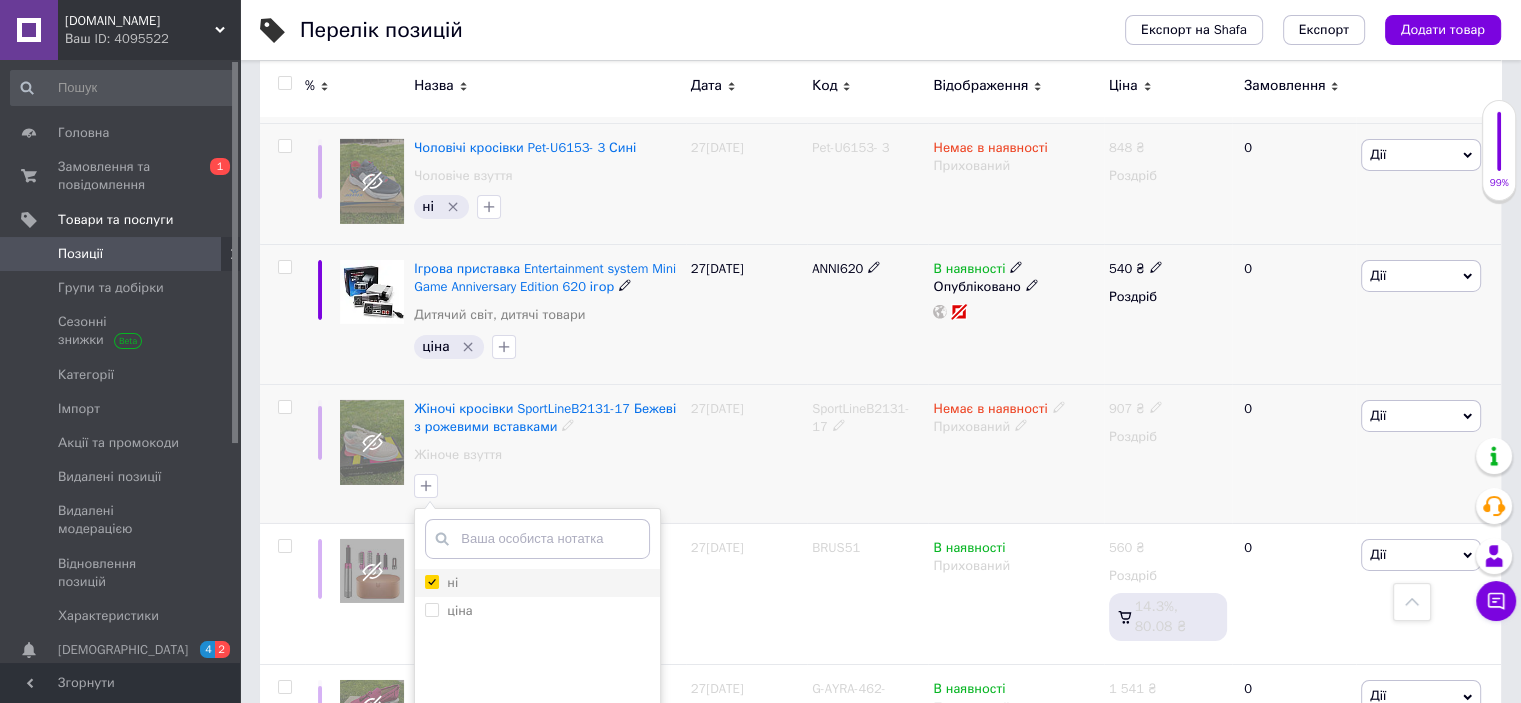 checkbox on "true" 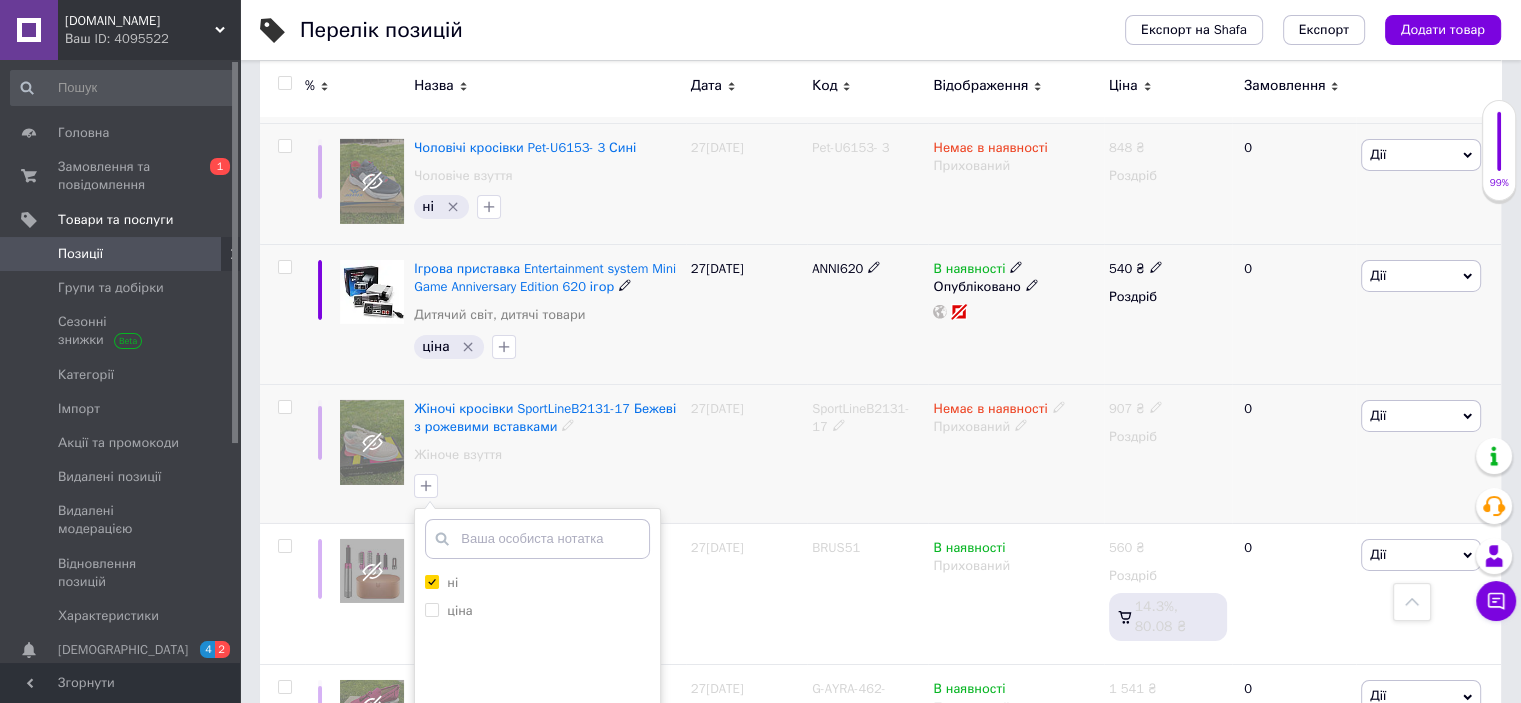 click on "Додати мітку" at bounding box center (537, 805) 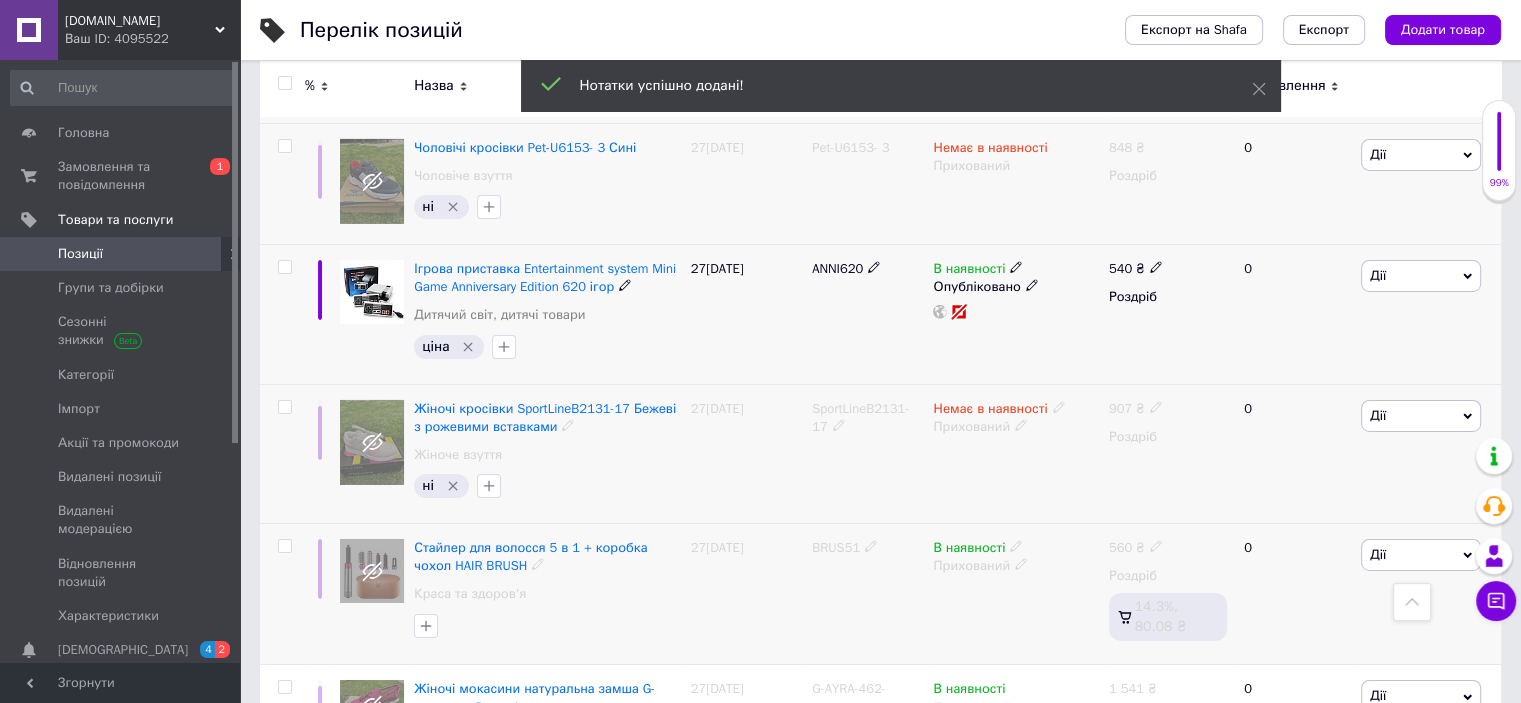 click on "BRUS51" at bounding box center (836, 547) 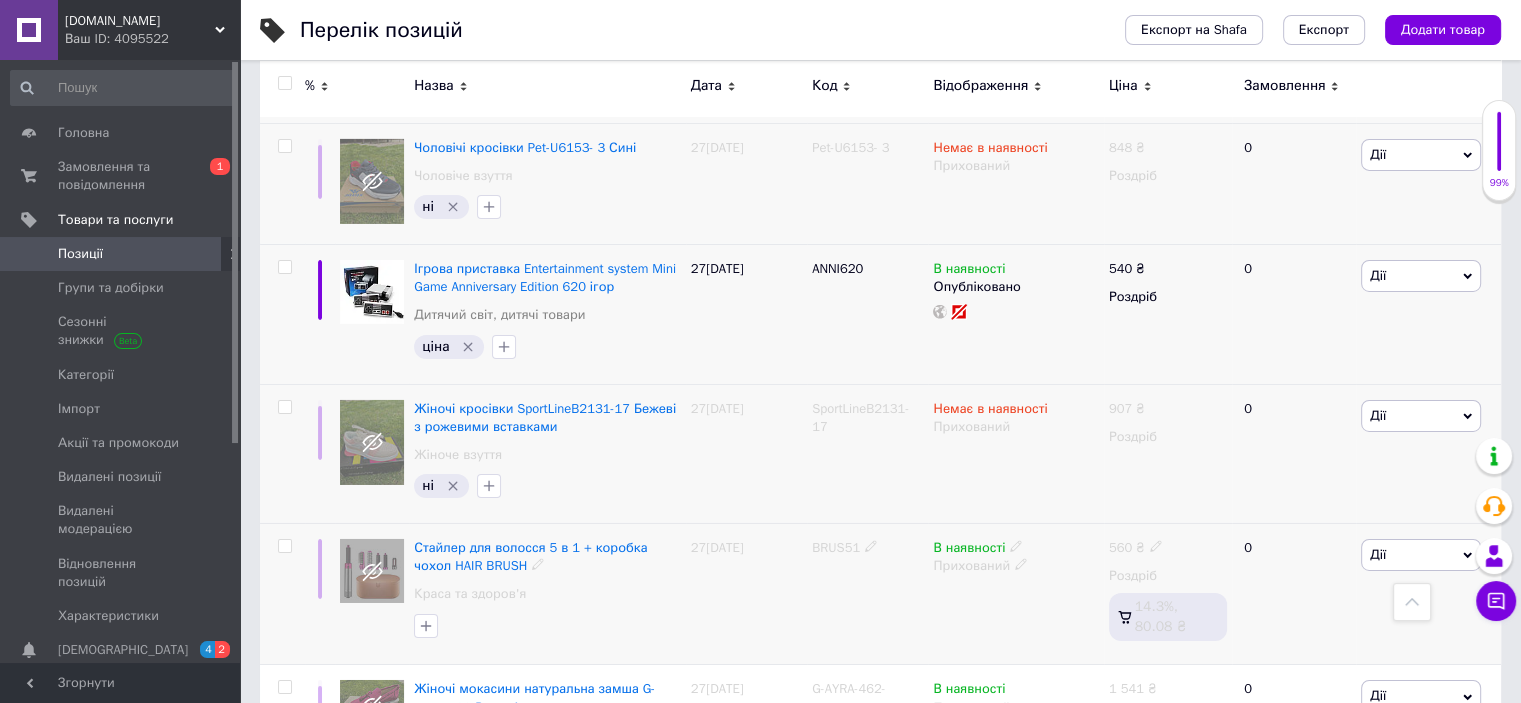 click 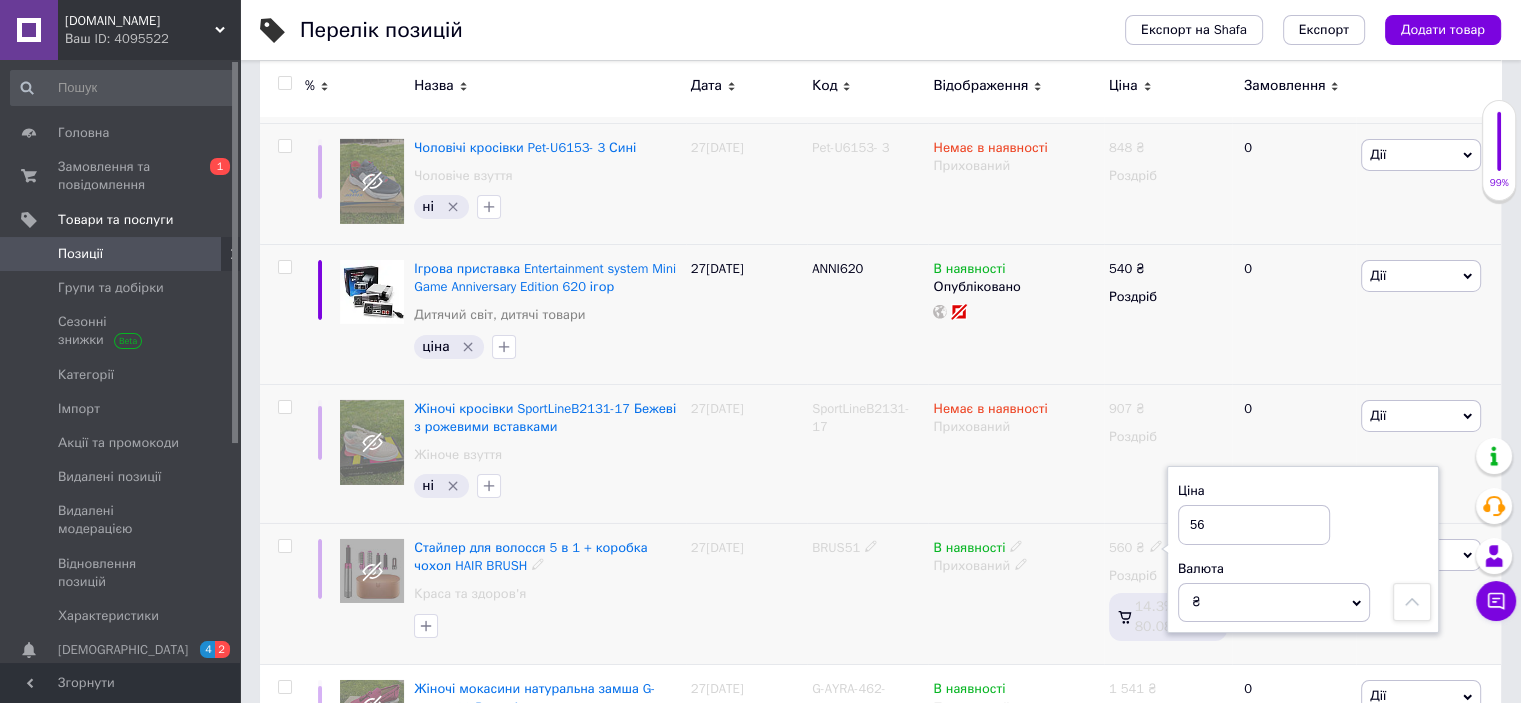 type on "5" 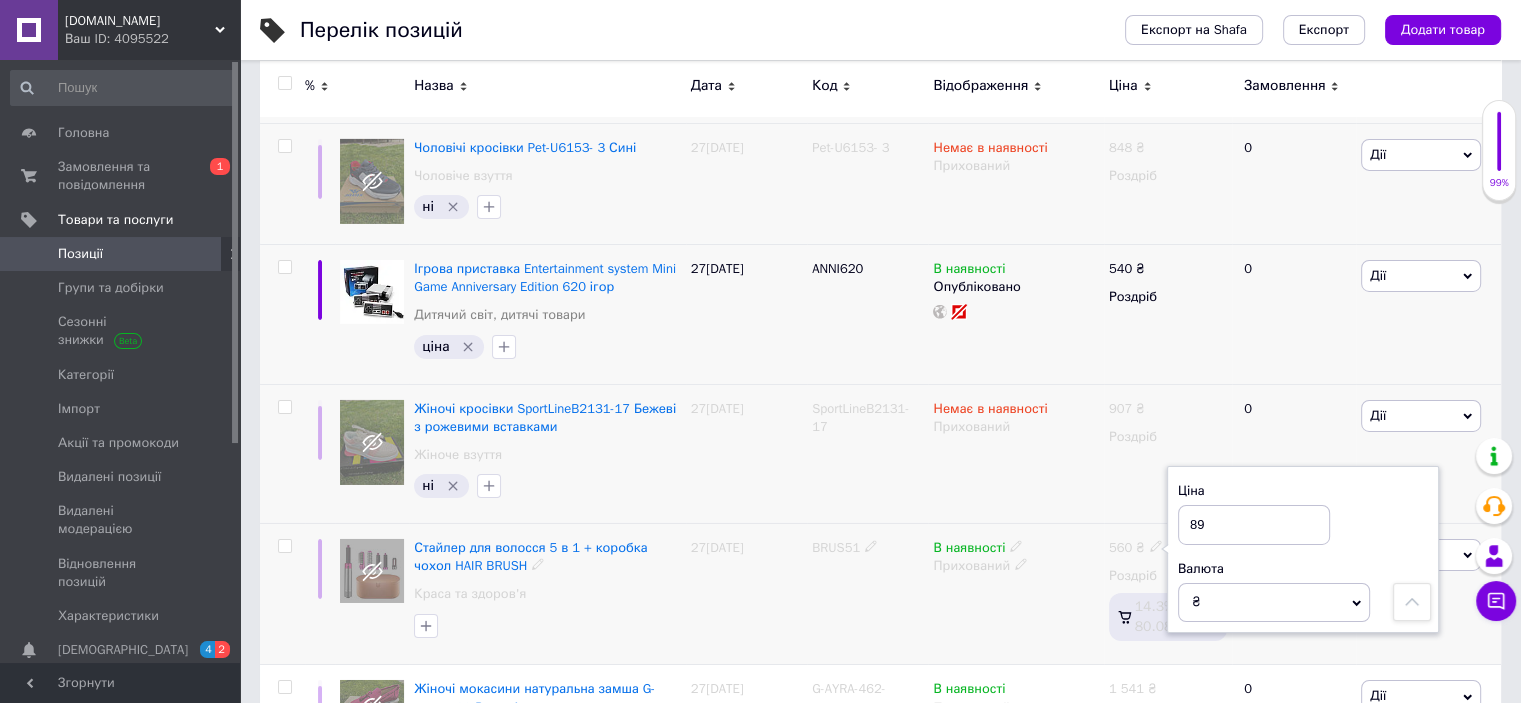 type on "899" 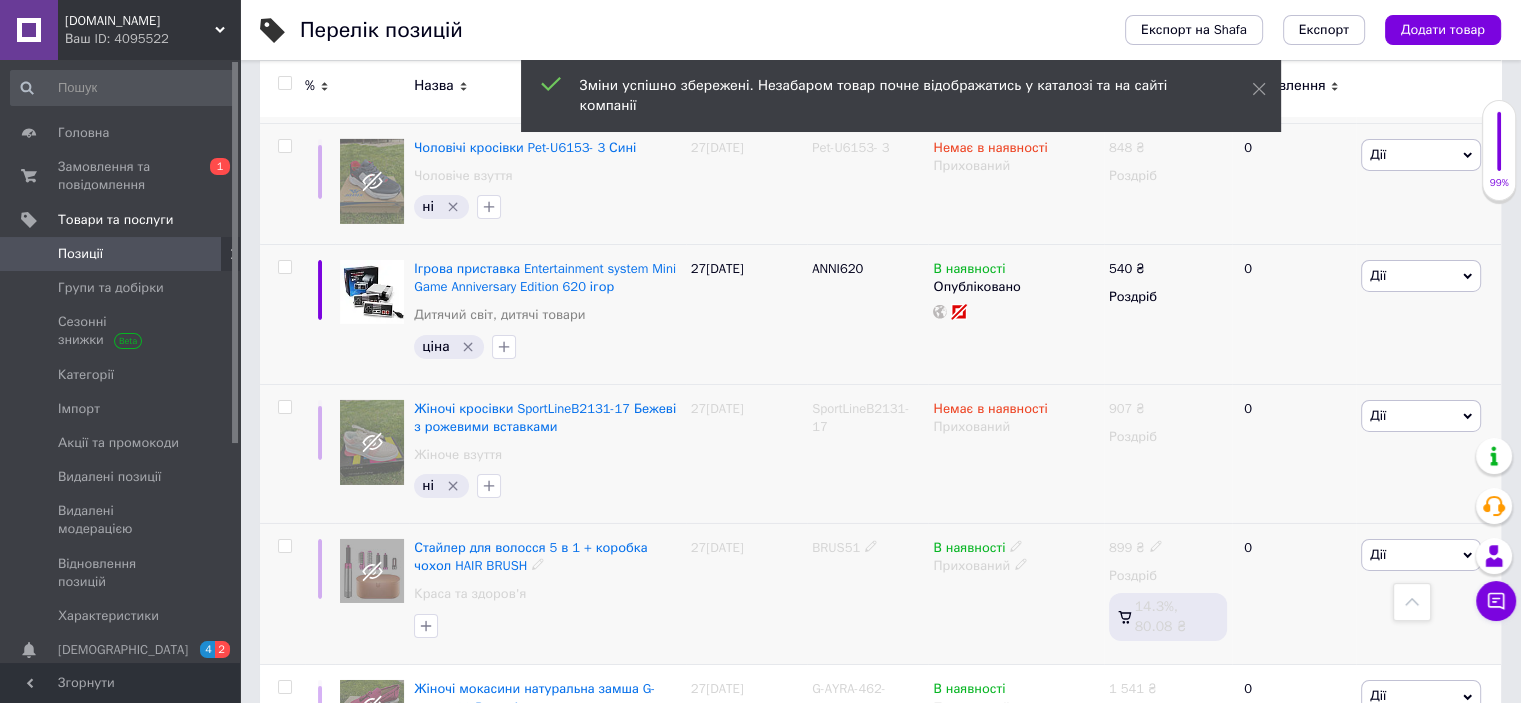 click 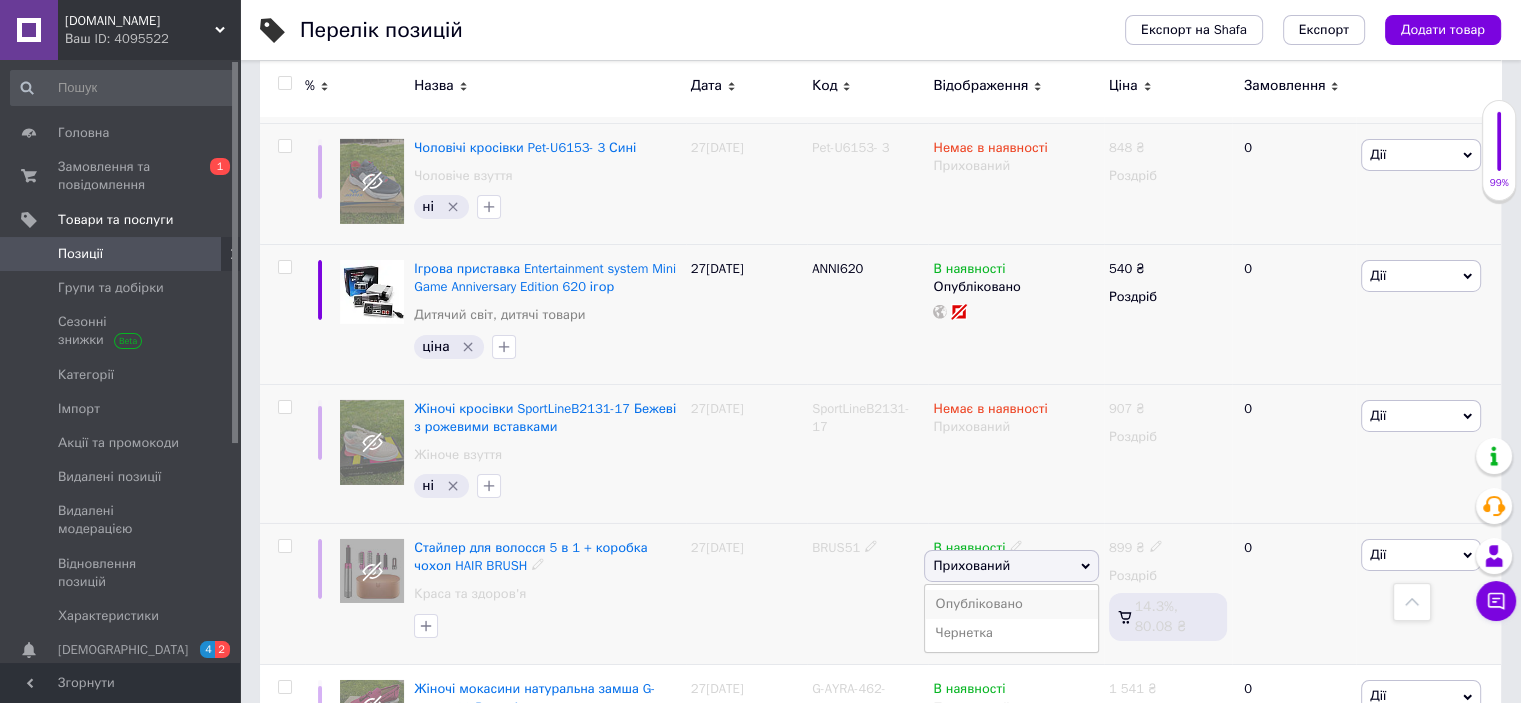 click on "Опубліковано" at bounding box center [1011, 604] 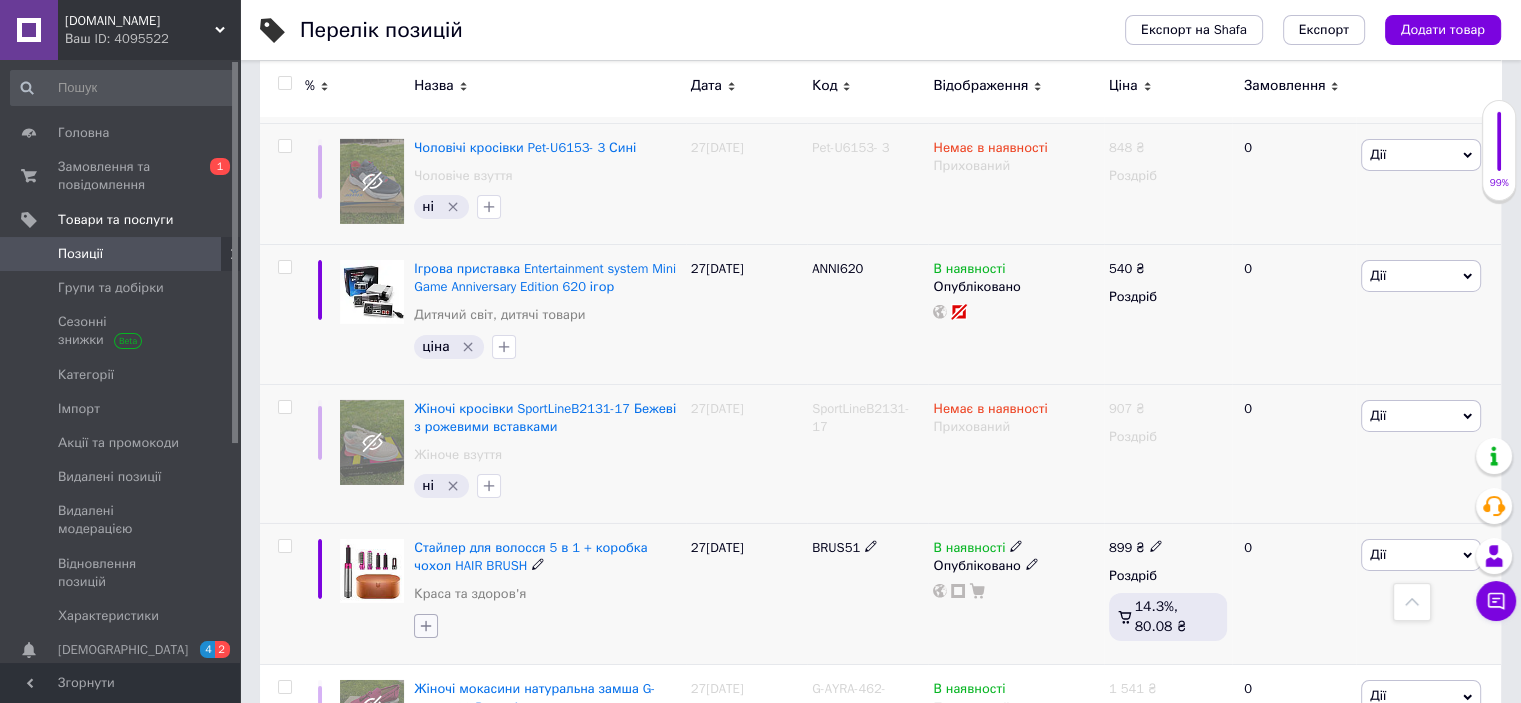 click 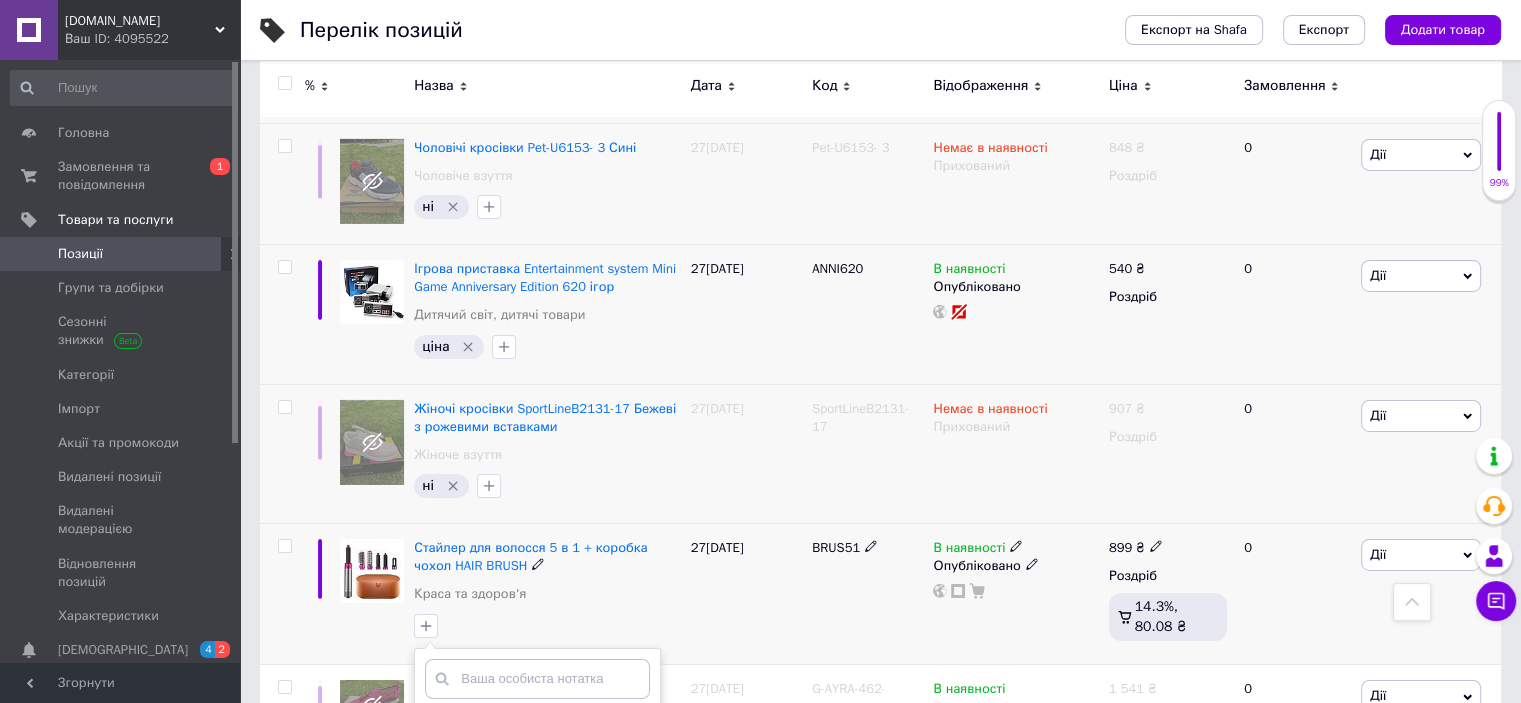 click on "ціна" at bounding box center (431, 749) 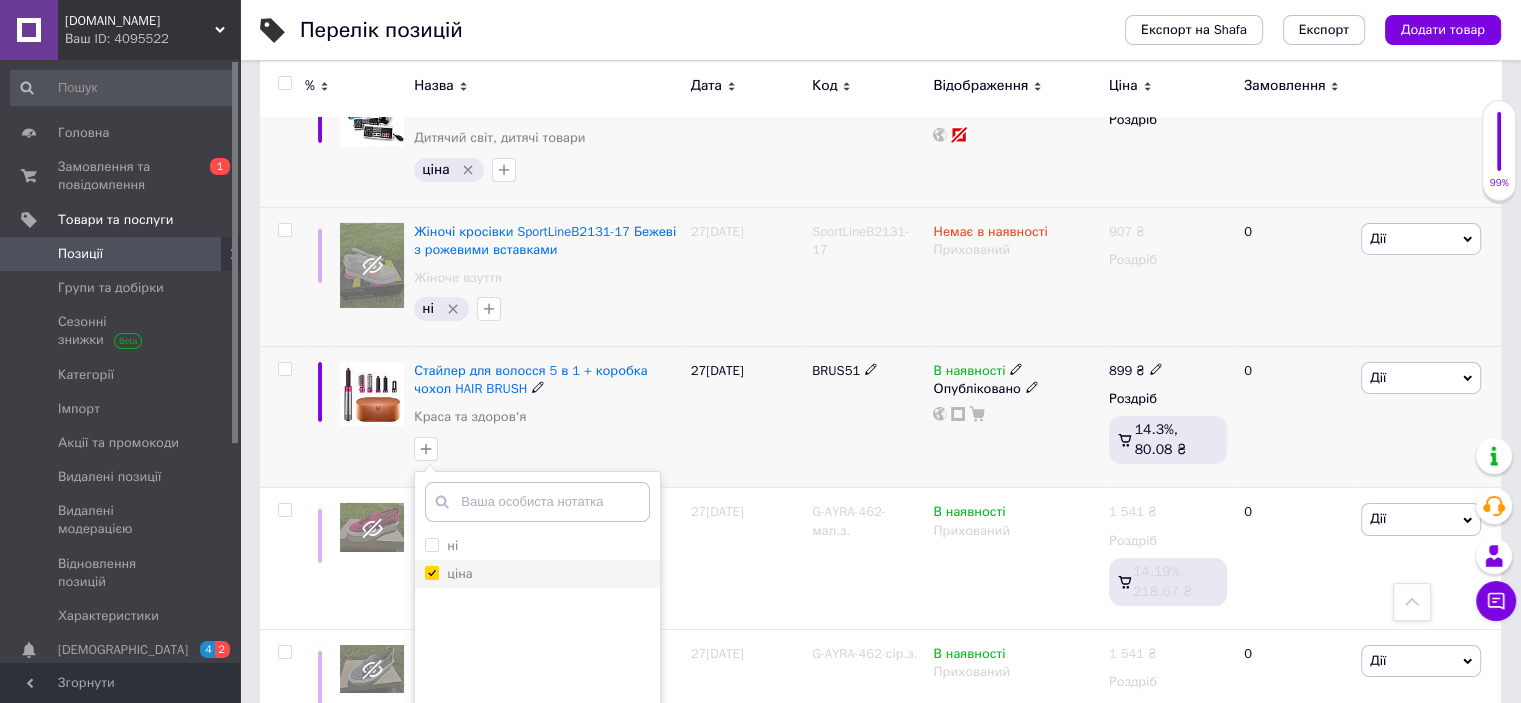 scroll, scrollTop: 6983, scrollLeft: 0, axis: vertical 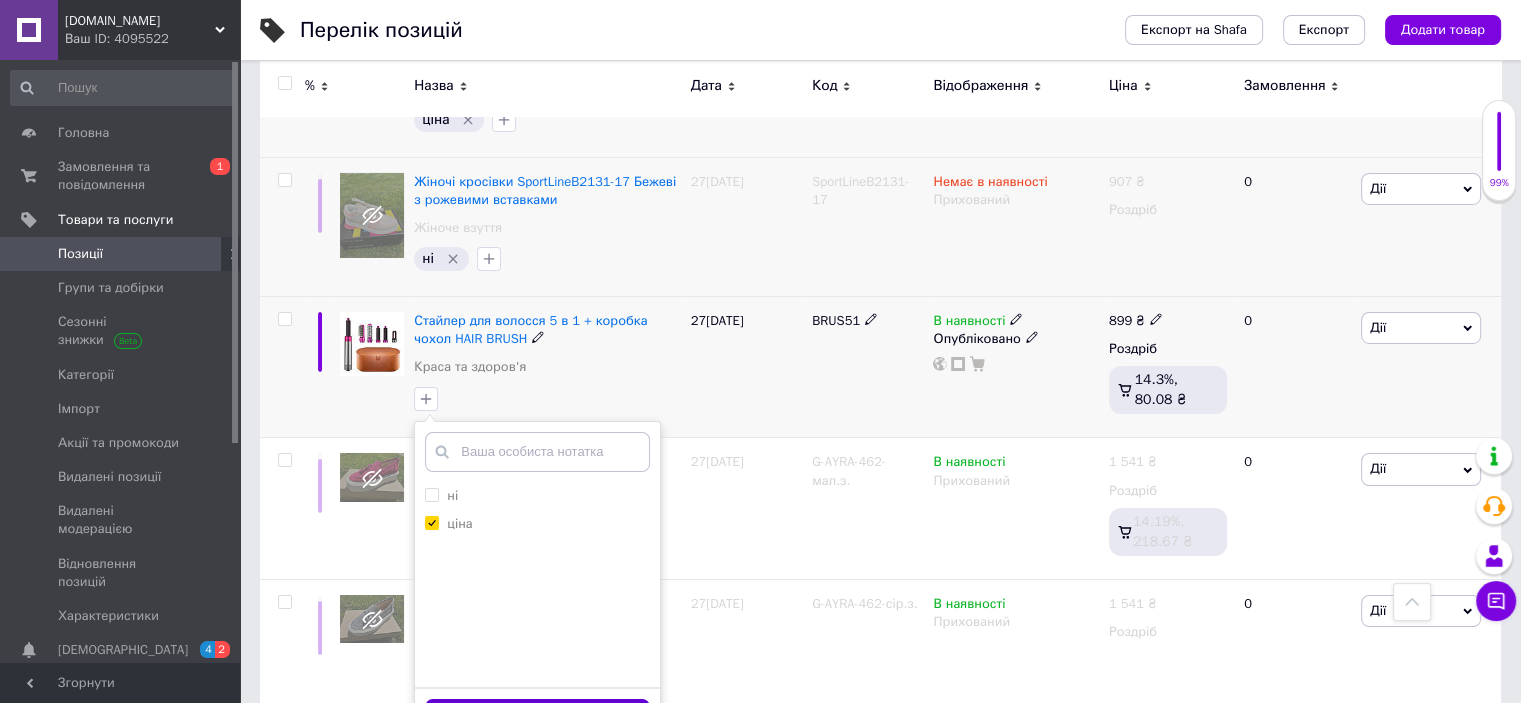 click on "Додати мітку" at bounding box center [537, 718] 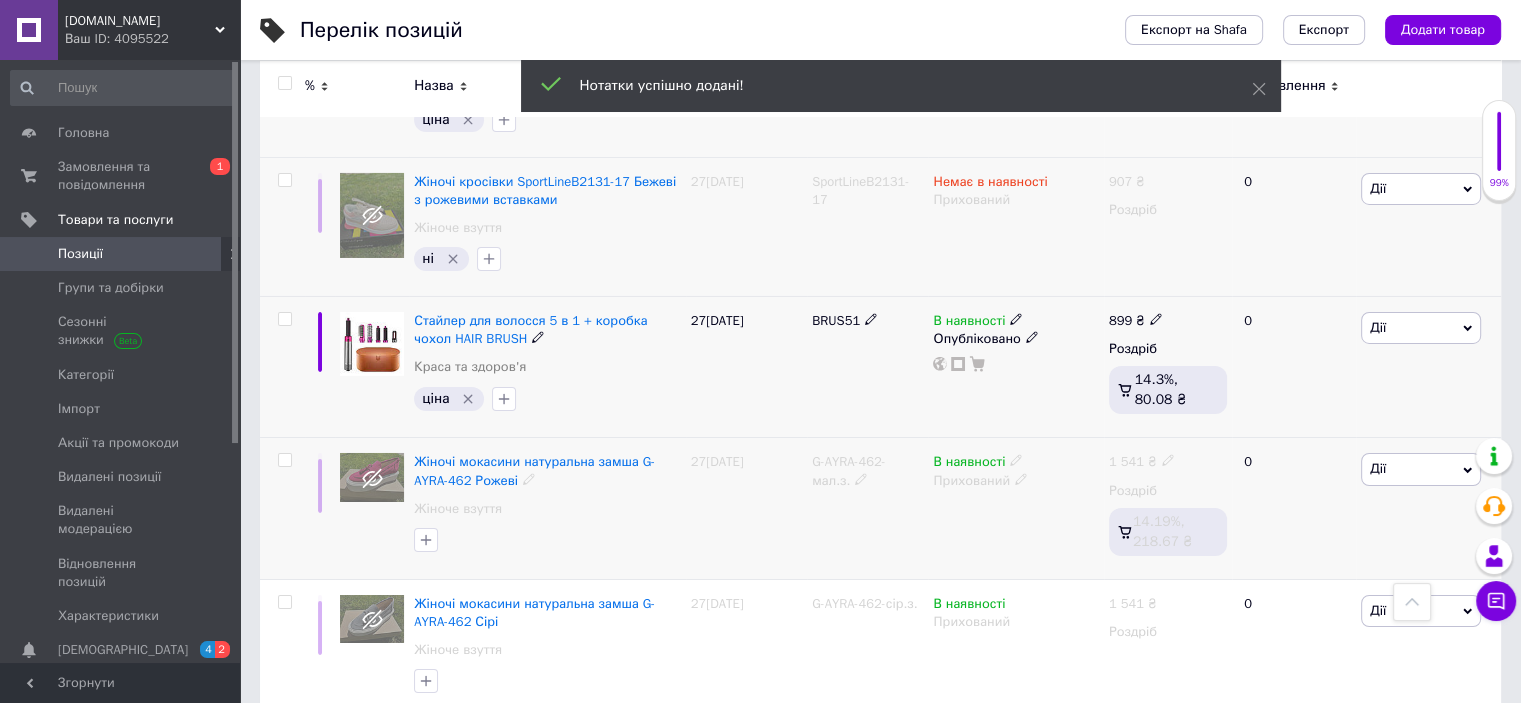 click 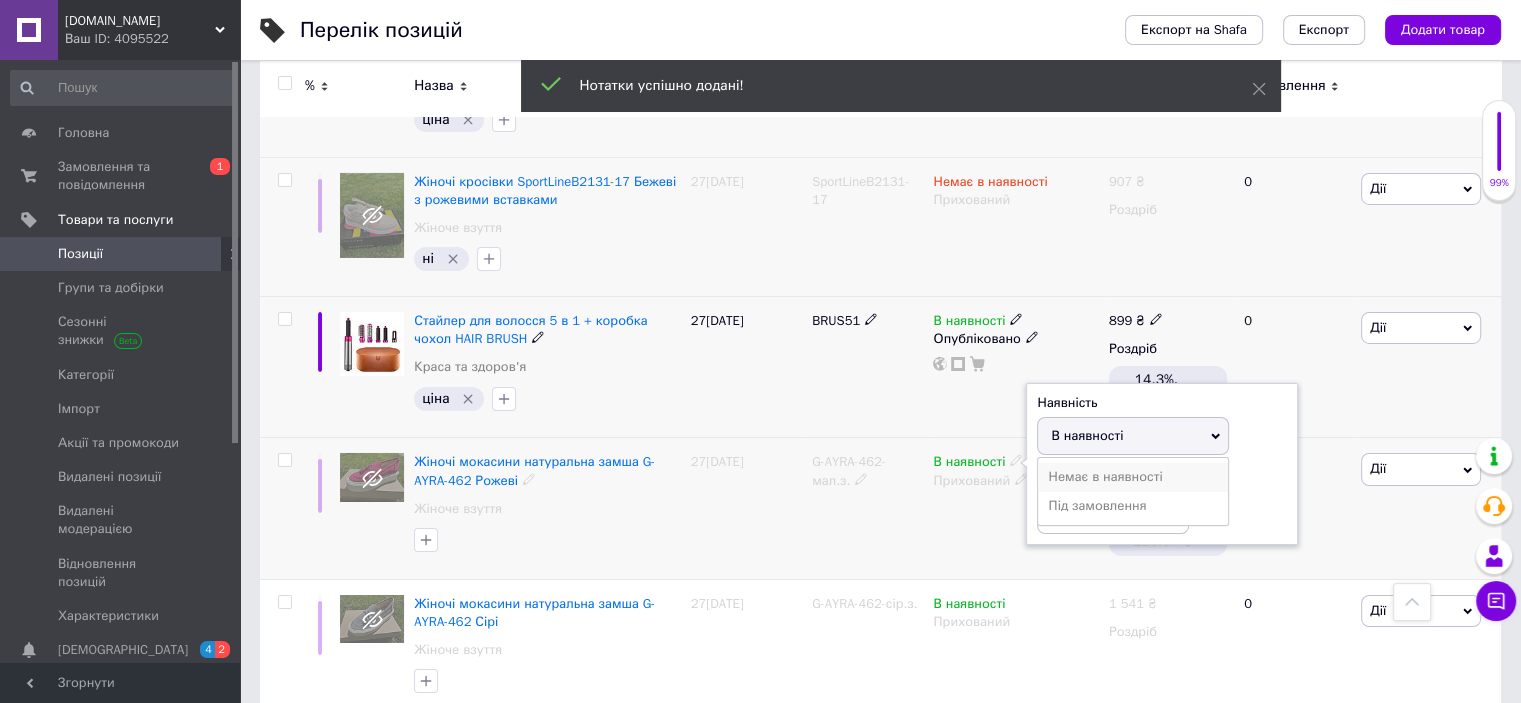 click on "Немає в наявності" at bounding box center [1133, 477] 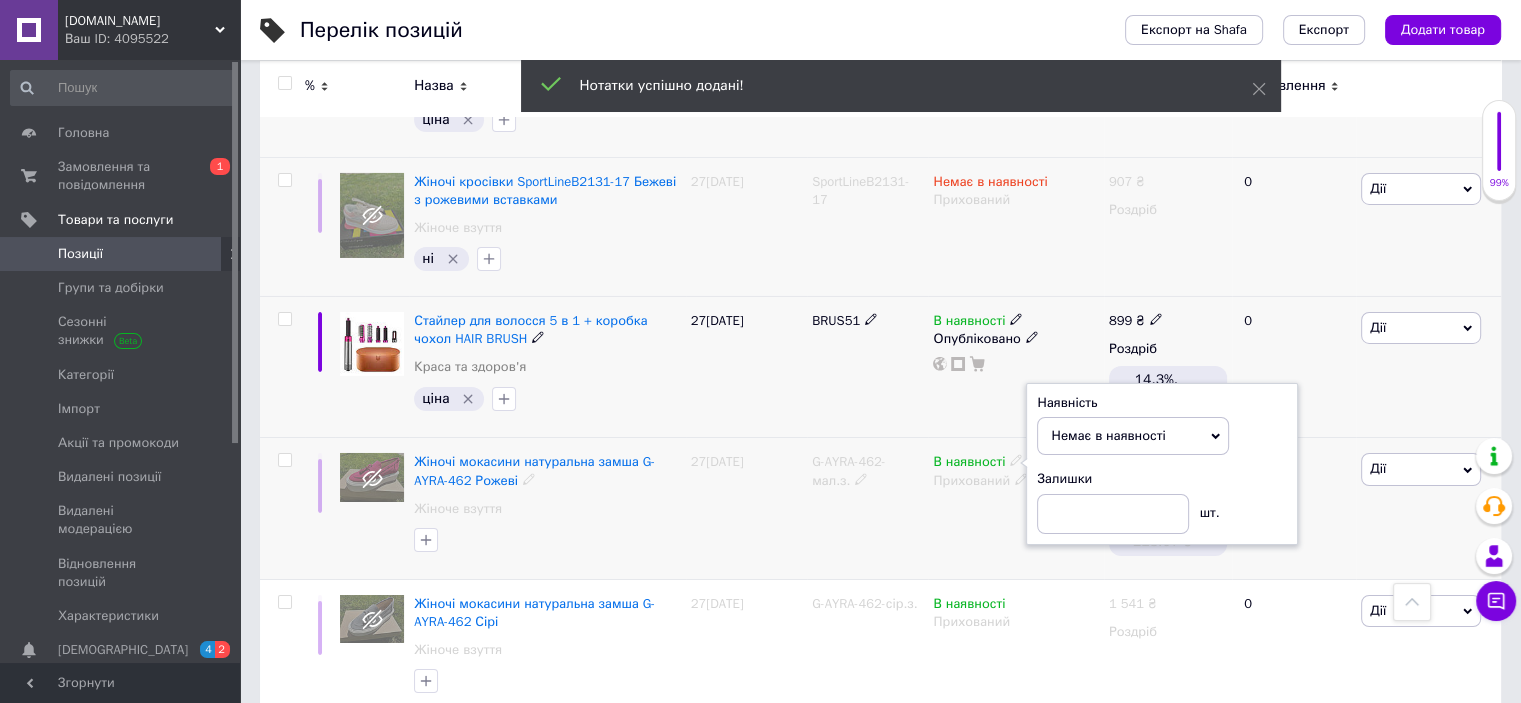 click on "В наявності Наявність Немає в наявності В наявності Під замовлення Залишки шт. Прихований" at bounding box center [1015, 508] 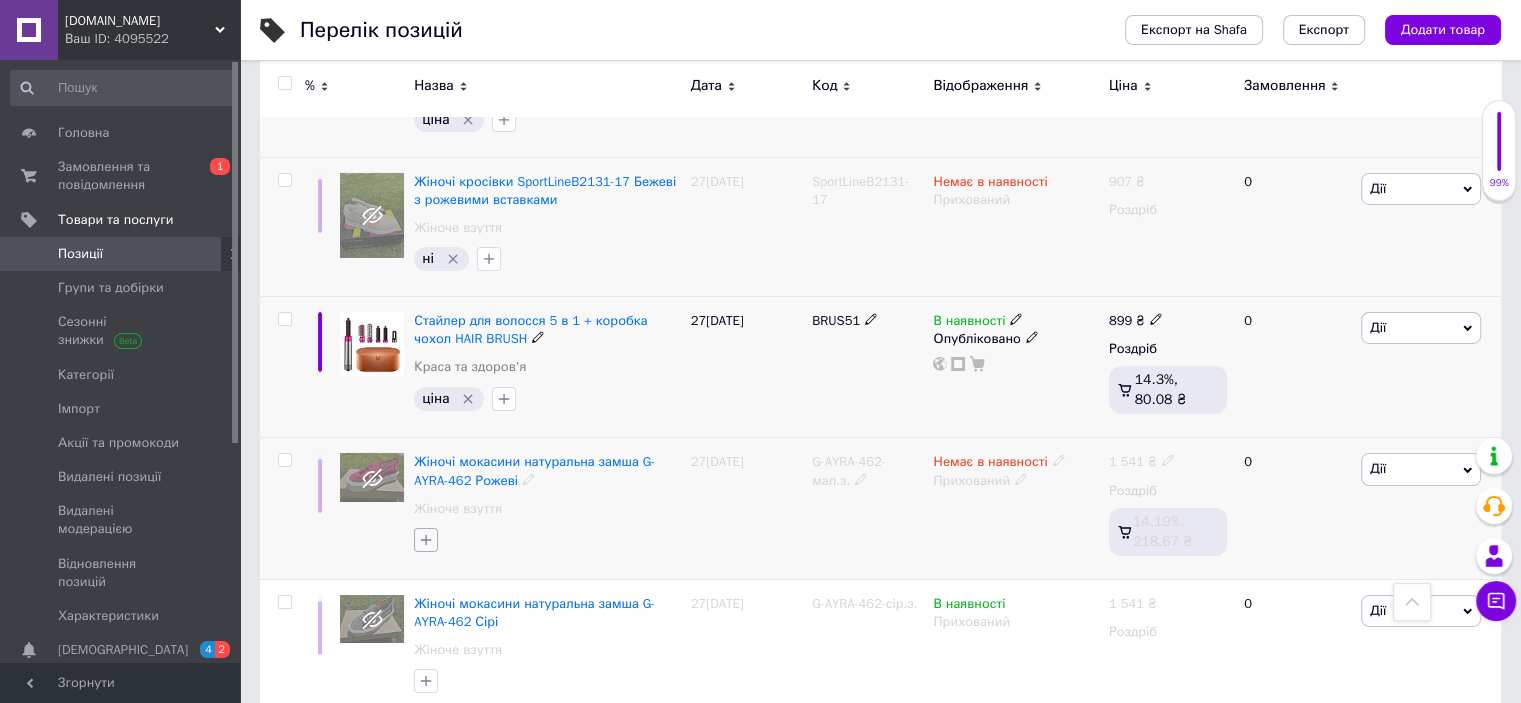 click 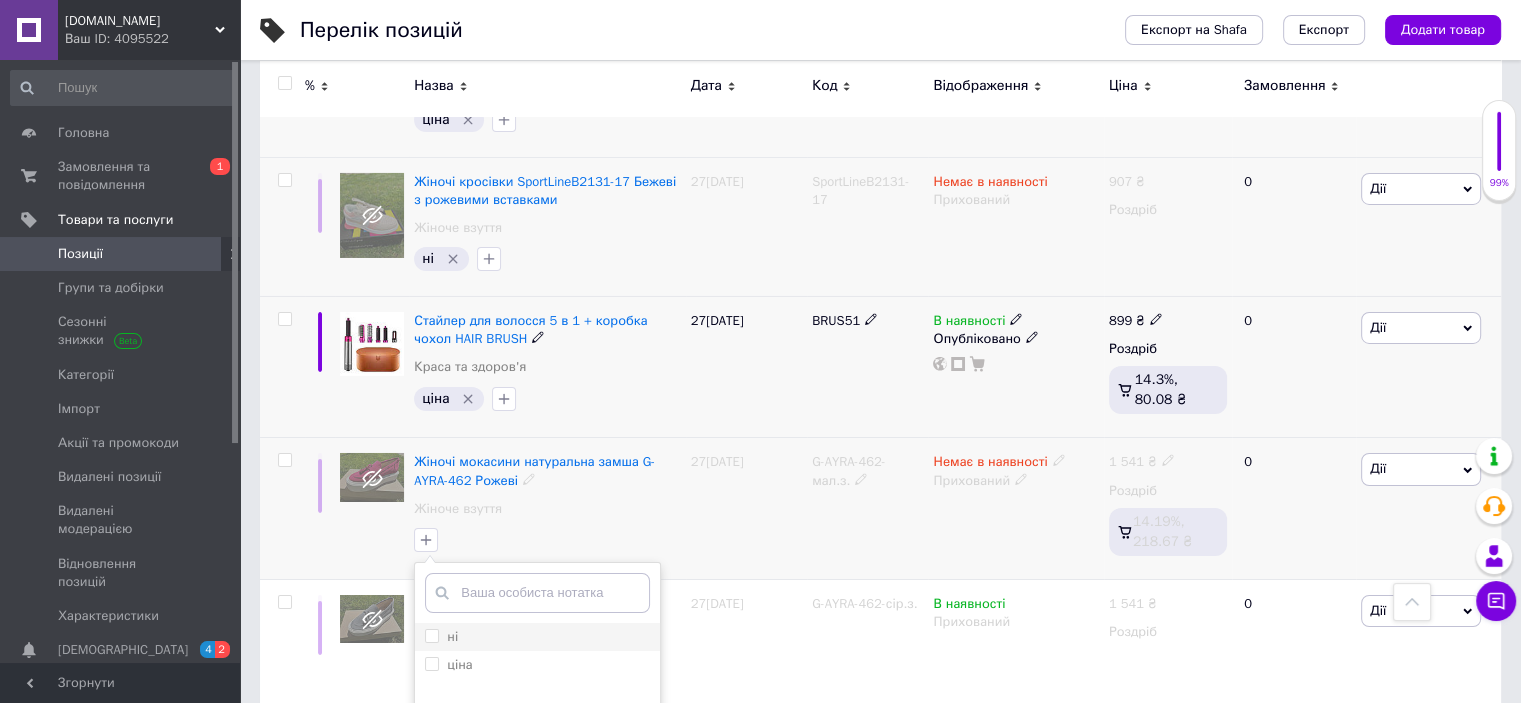 click on "ні" at bounding box center [431, 635] 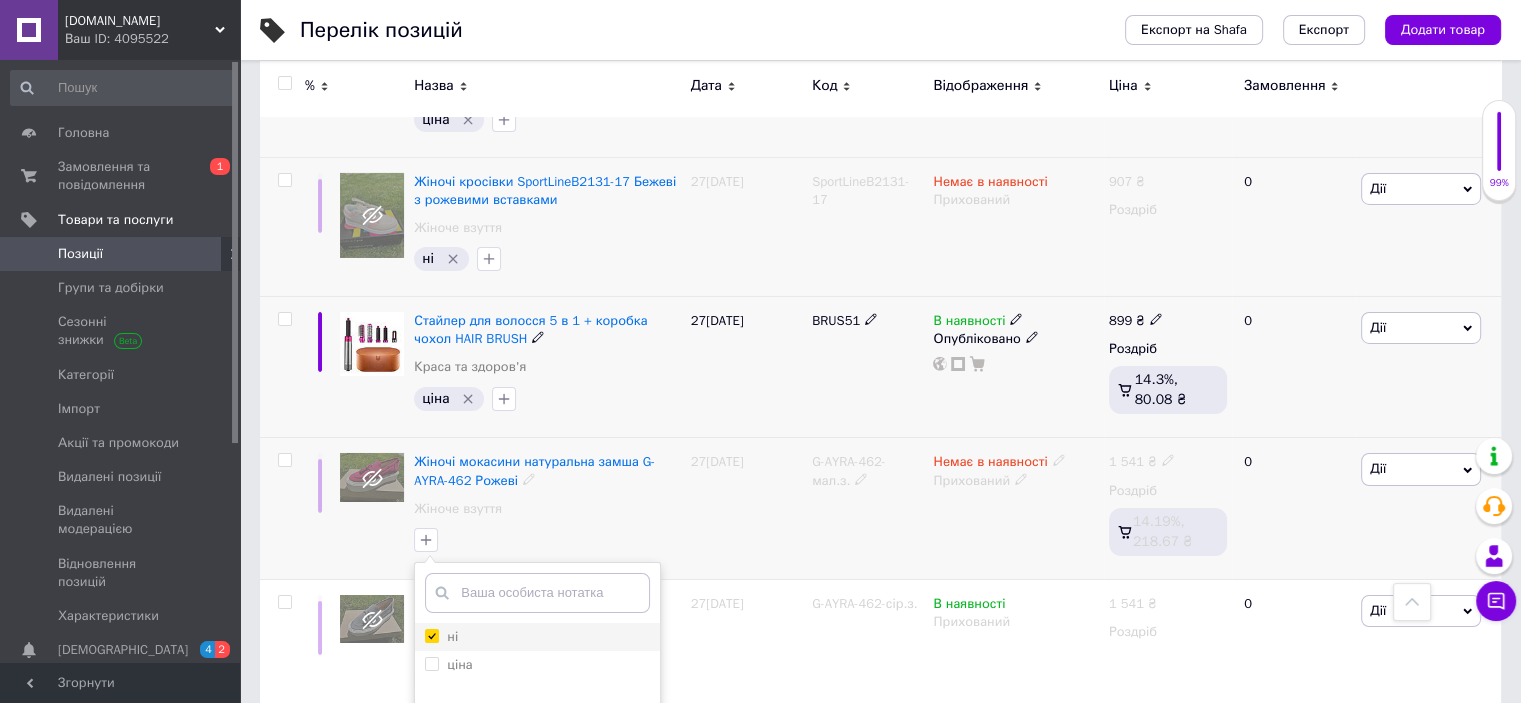 checkbox on "true" 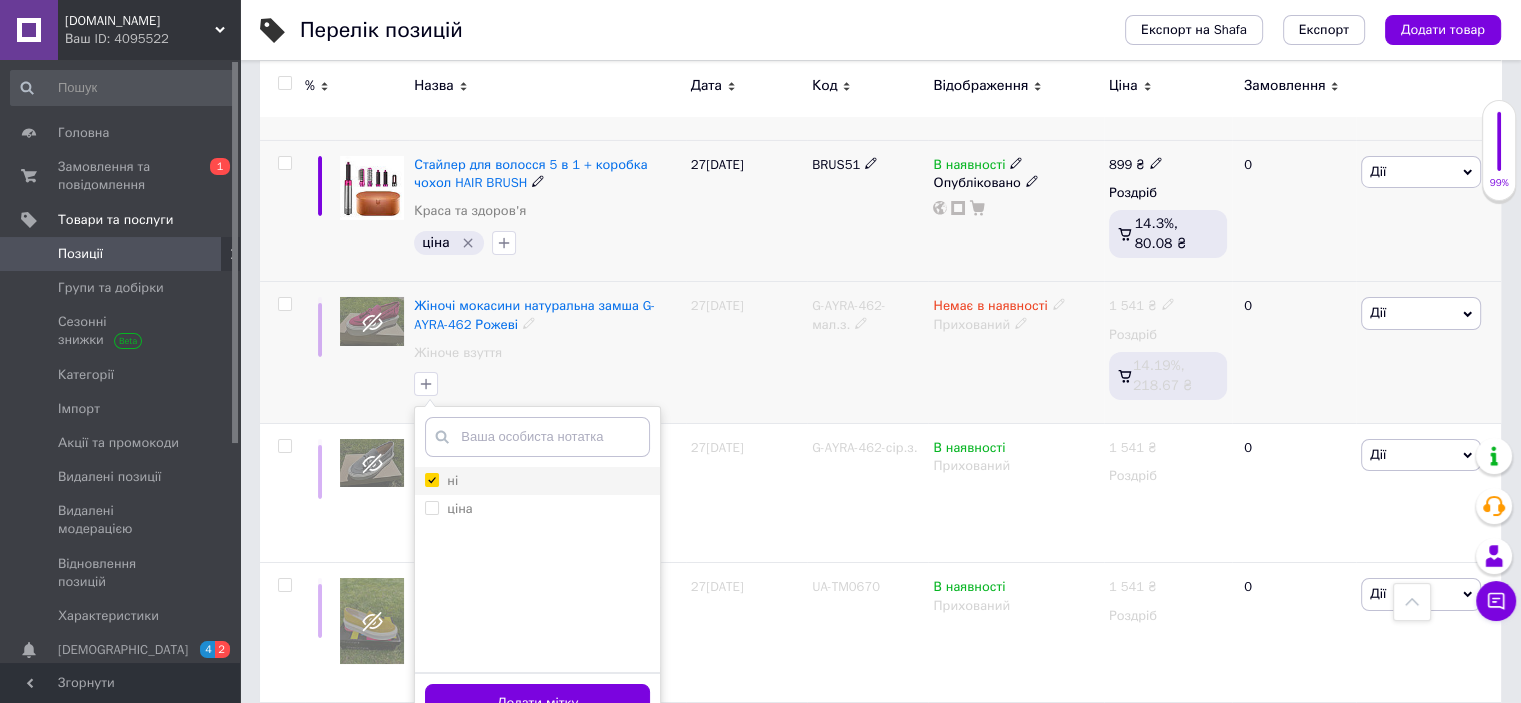 scroll, scrollTop: 7156, scrollLeft: 0, axis: vertical 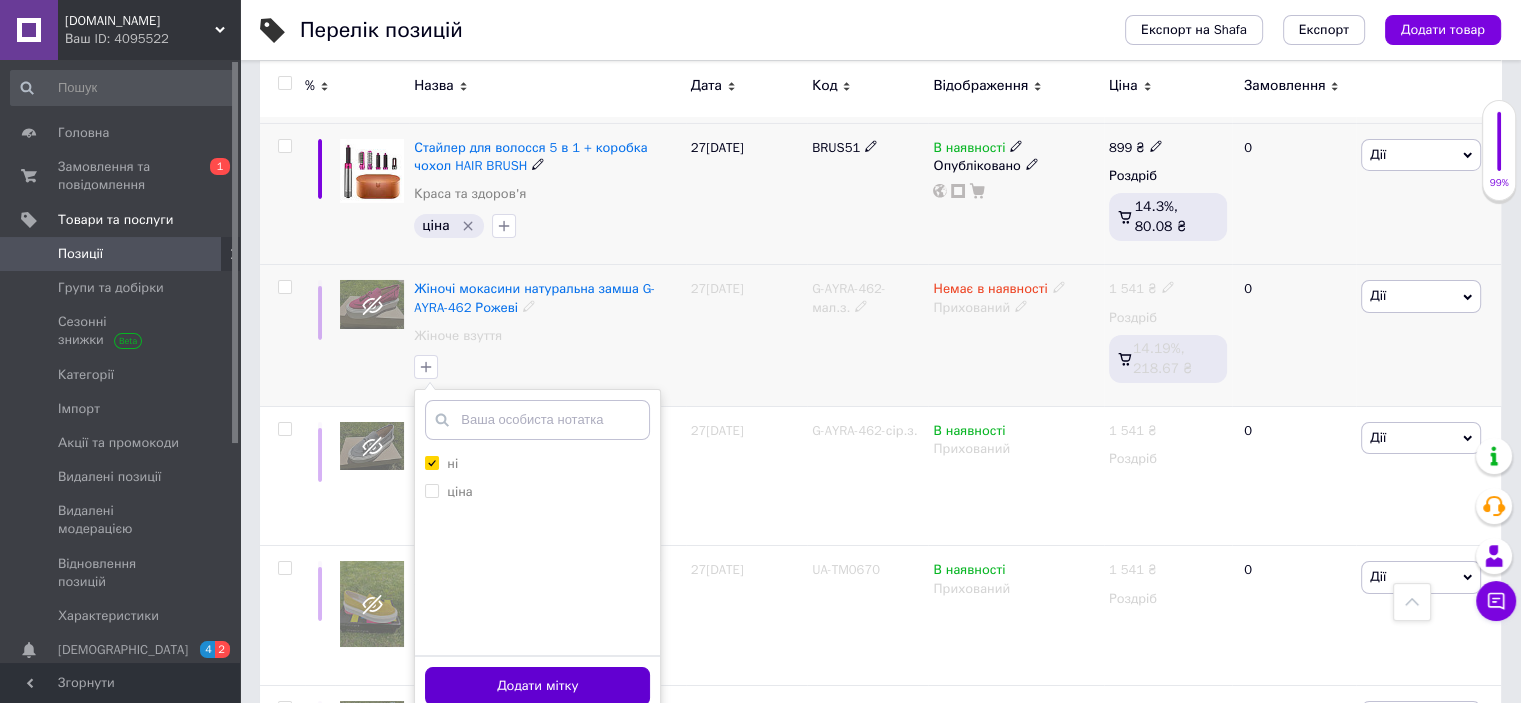 click on "Додати мітку" at bounding box center [537, 686] 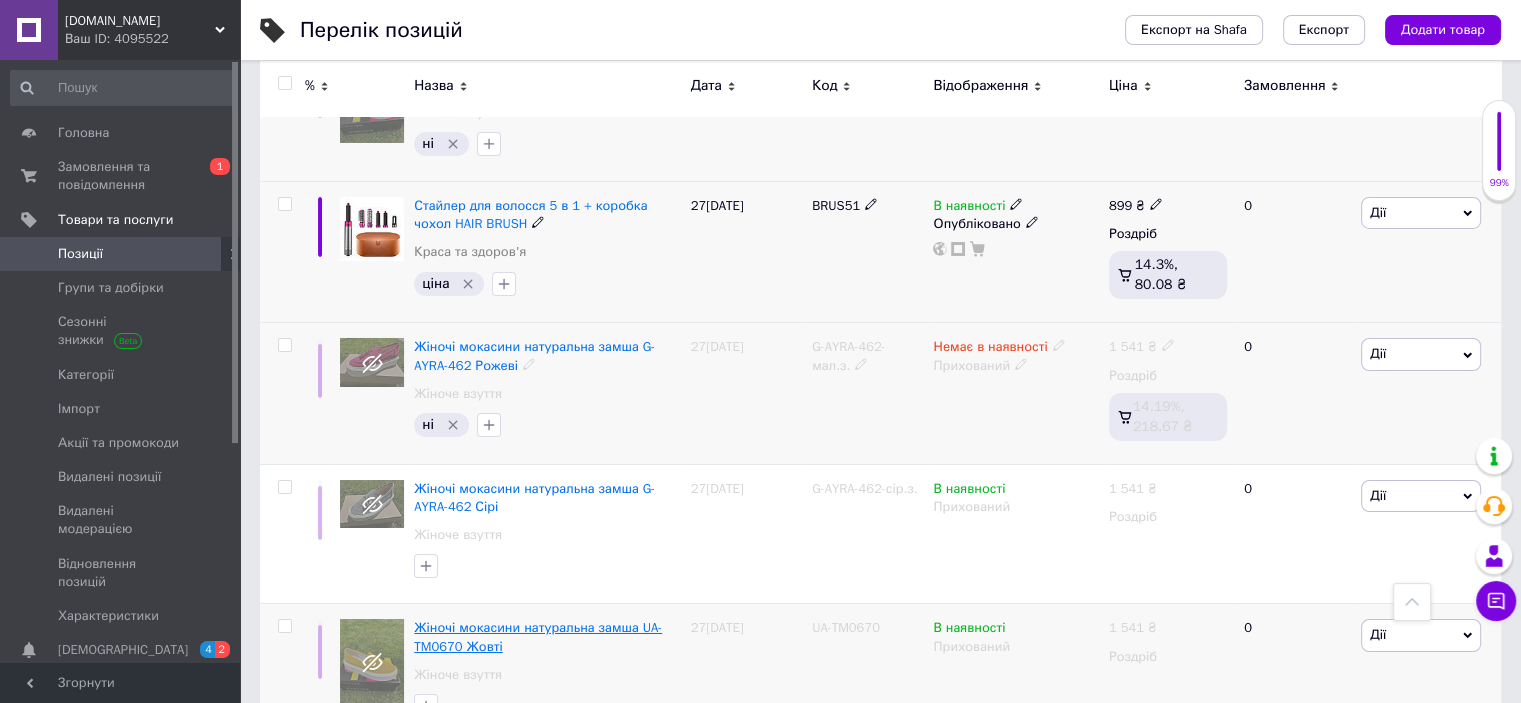 scroll, scrollTop: 7194, scrollLeft: 0, axis: vertical 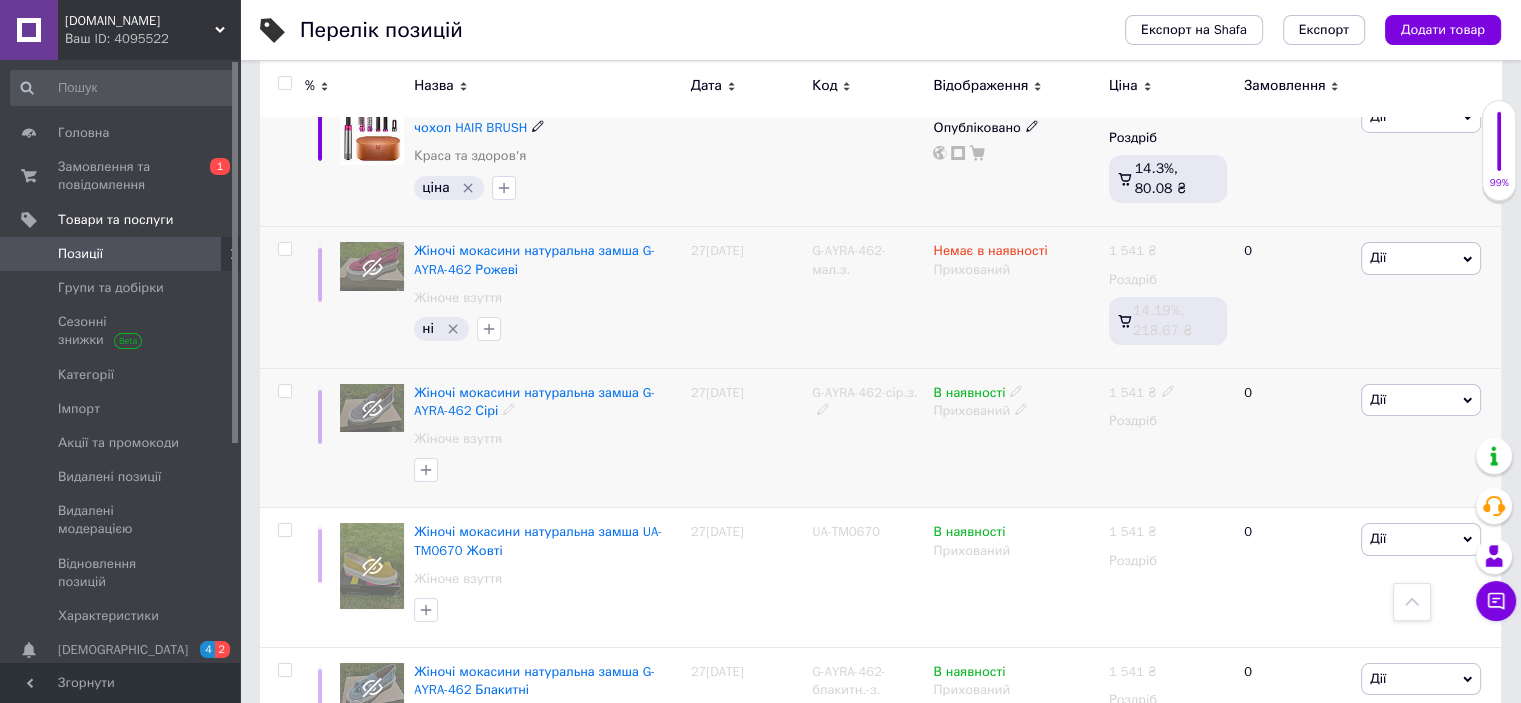 click at bounding box center (284, 391) 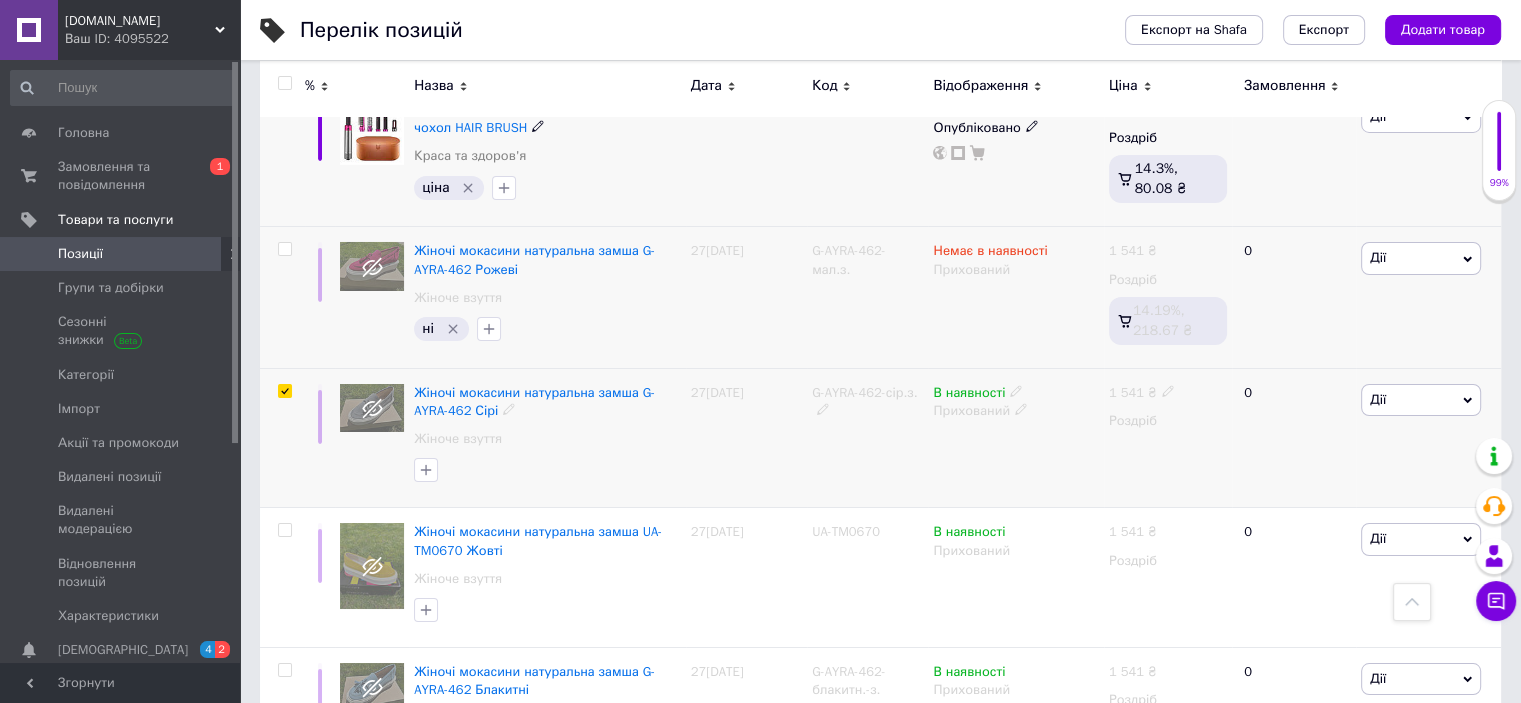 checkbox on "true" 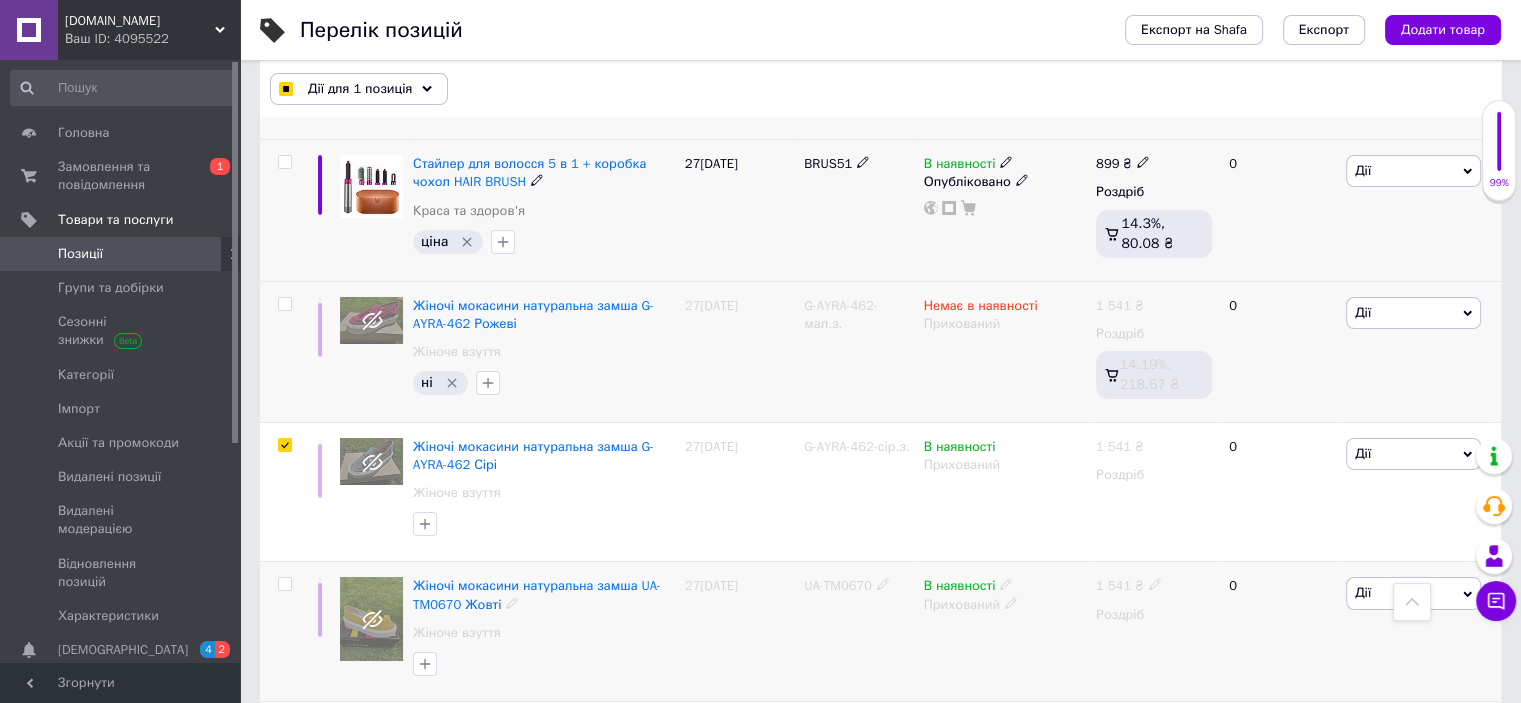 scroll, scrollTop: 7248, scrollLeft: 0, axis: vertical 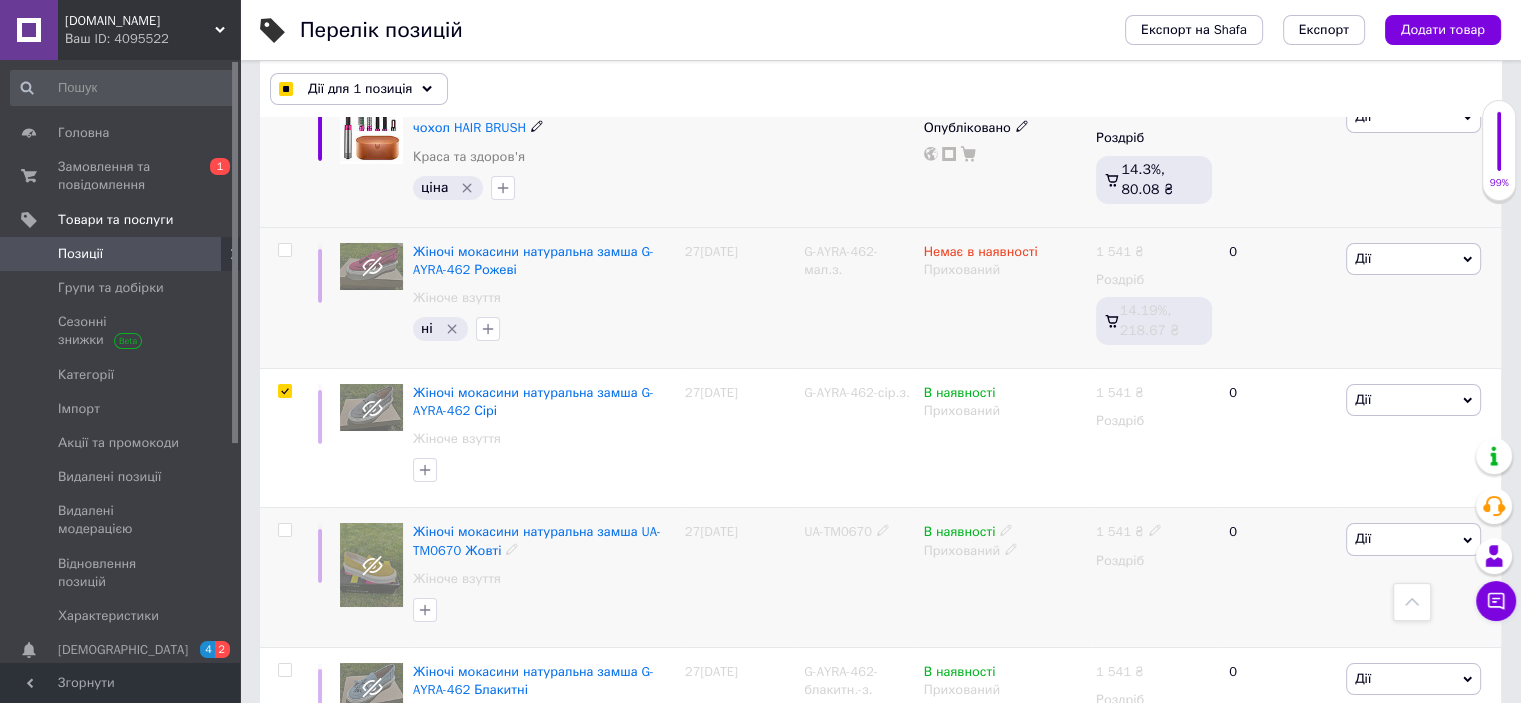 click at bounding box center (284, 530) 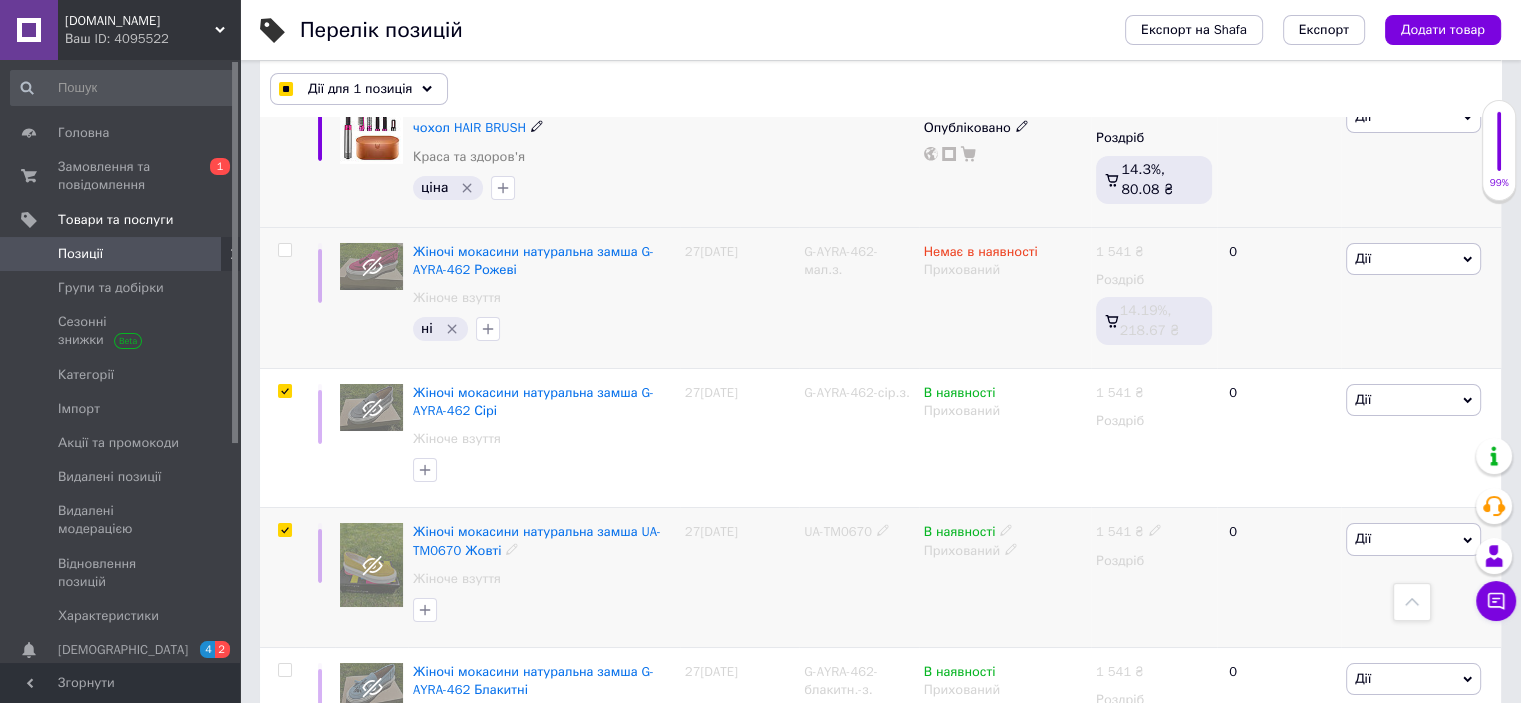 checkbox on "true" 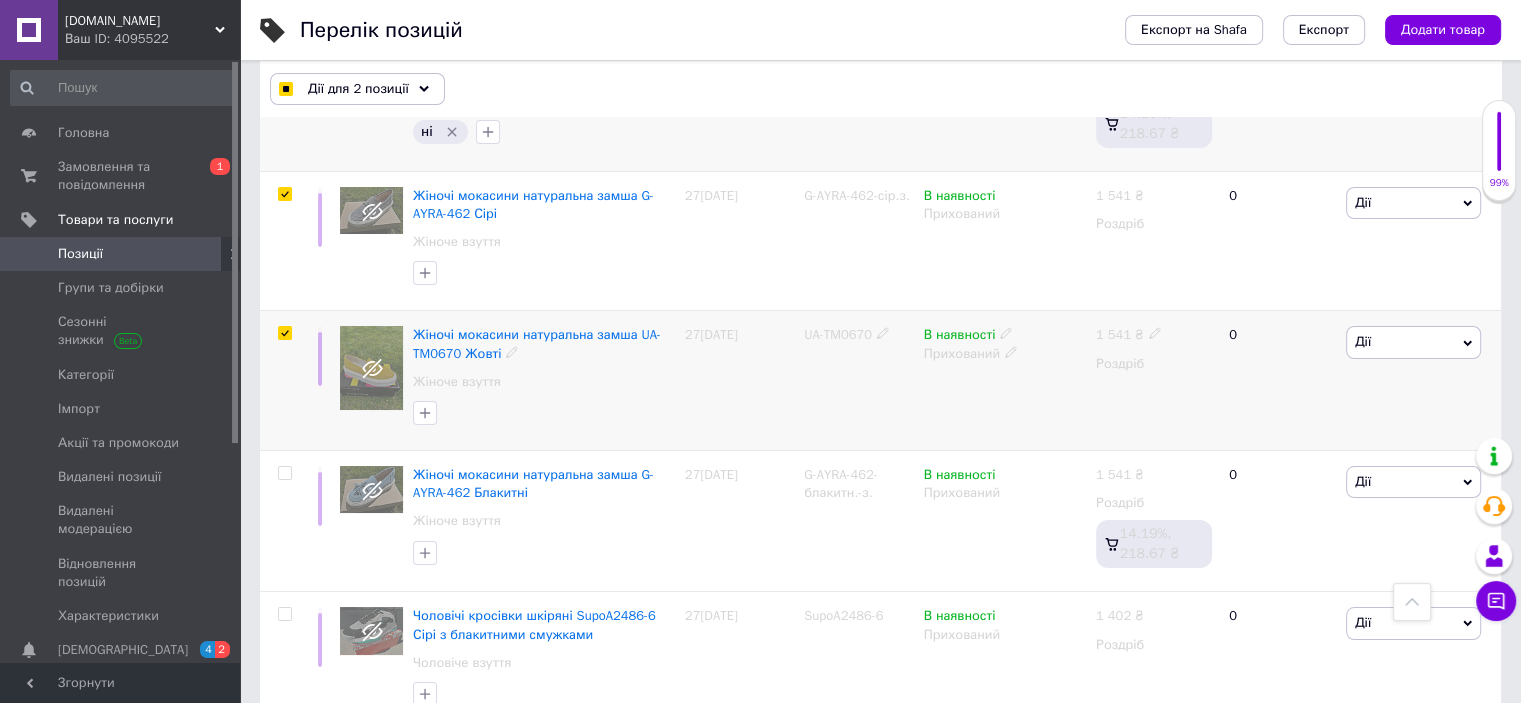 scroll, scrollTop: 7475, scrollLeft: 0, axis: vertical 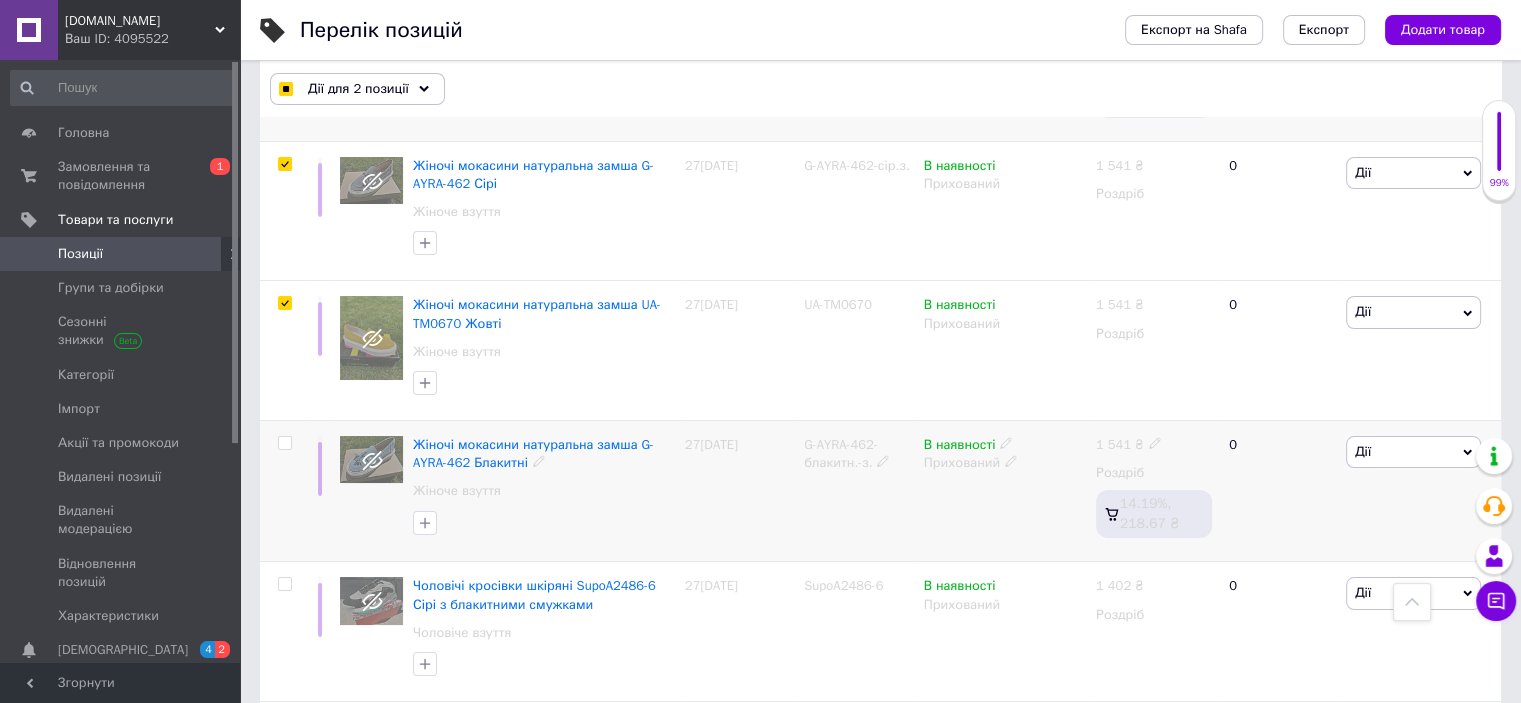 click at bounding box center [284, 443] 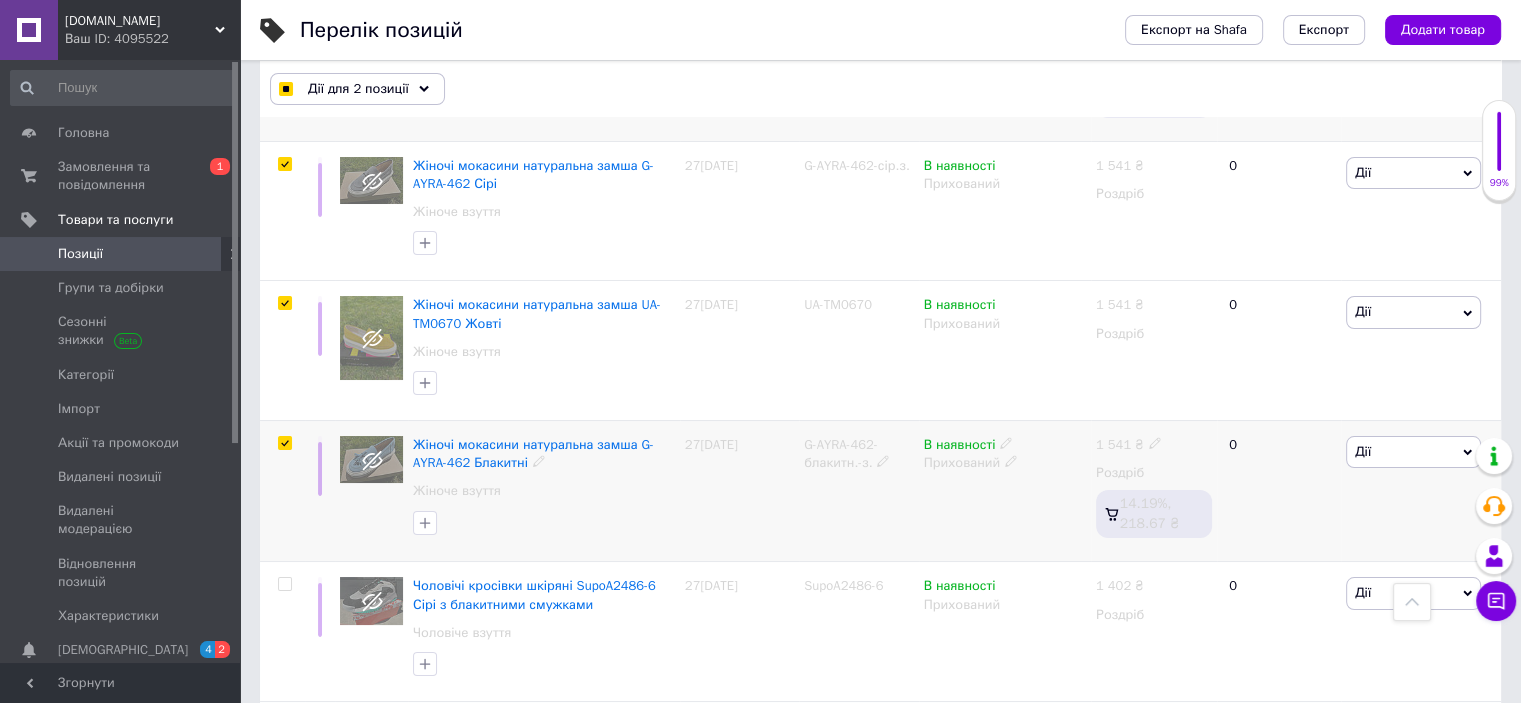 checkbox on "true" 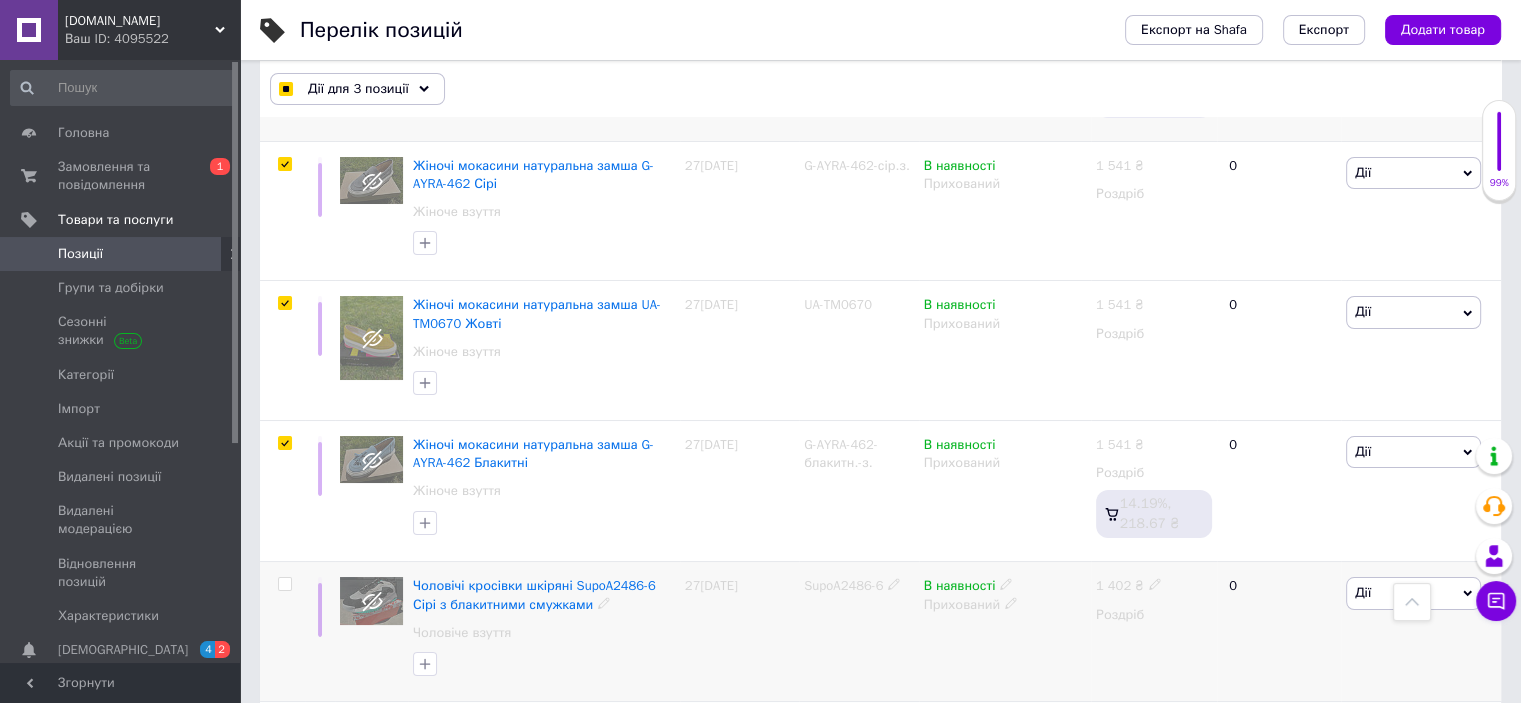 click at bounding box center [284, 584] 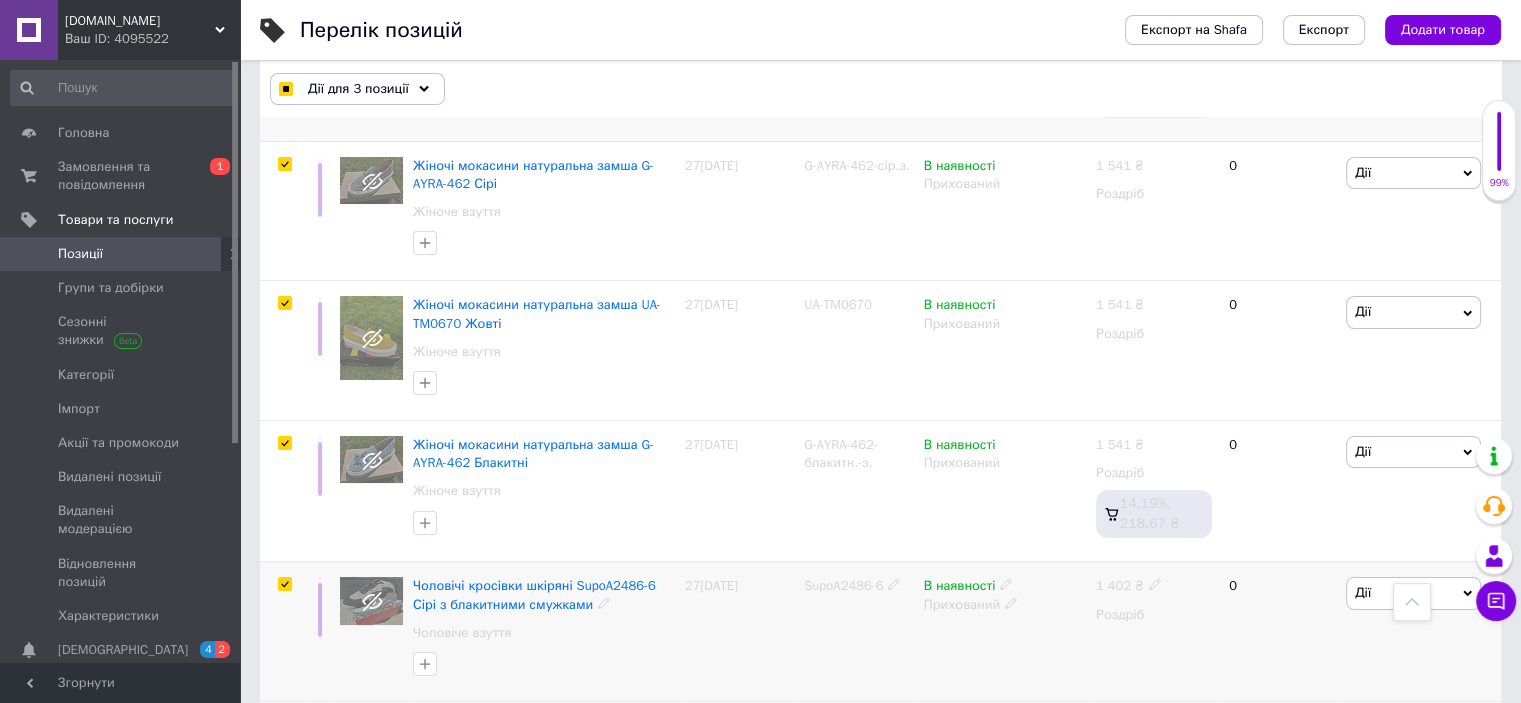 checkbox on "true" 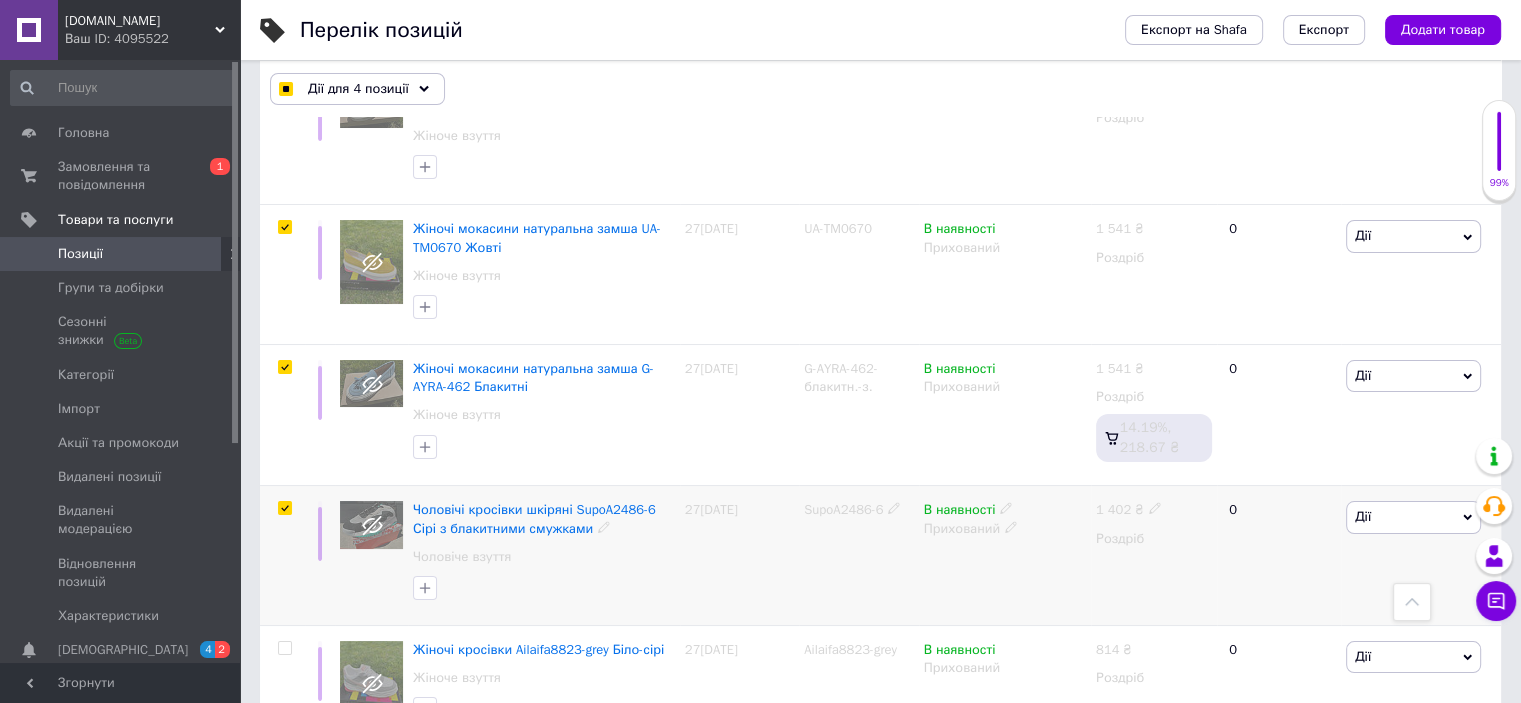 scroll, scrollTop: 7698, scrollLeft: 0, axis: vertical 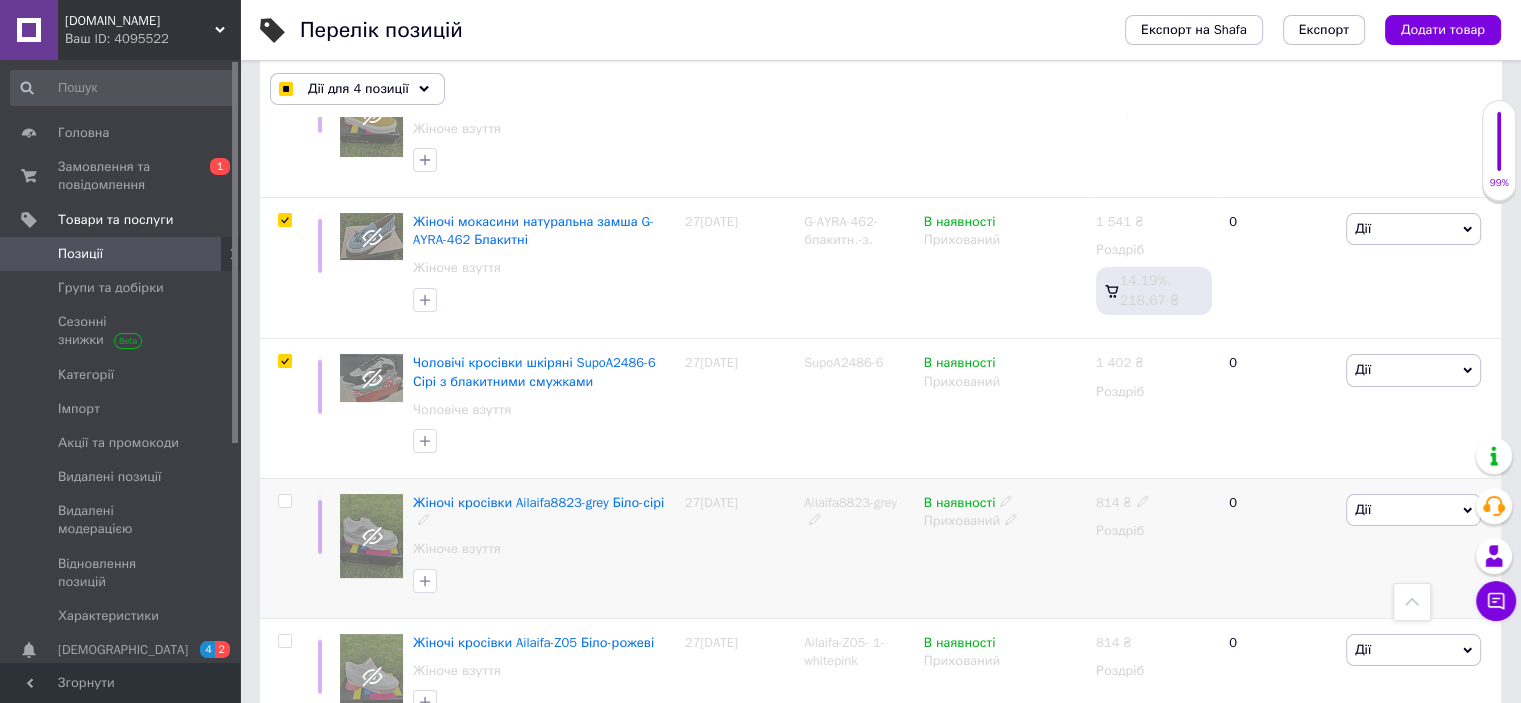 click at bounding box center (284, 501) 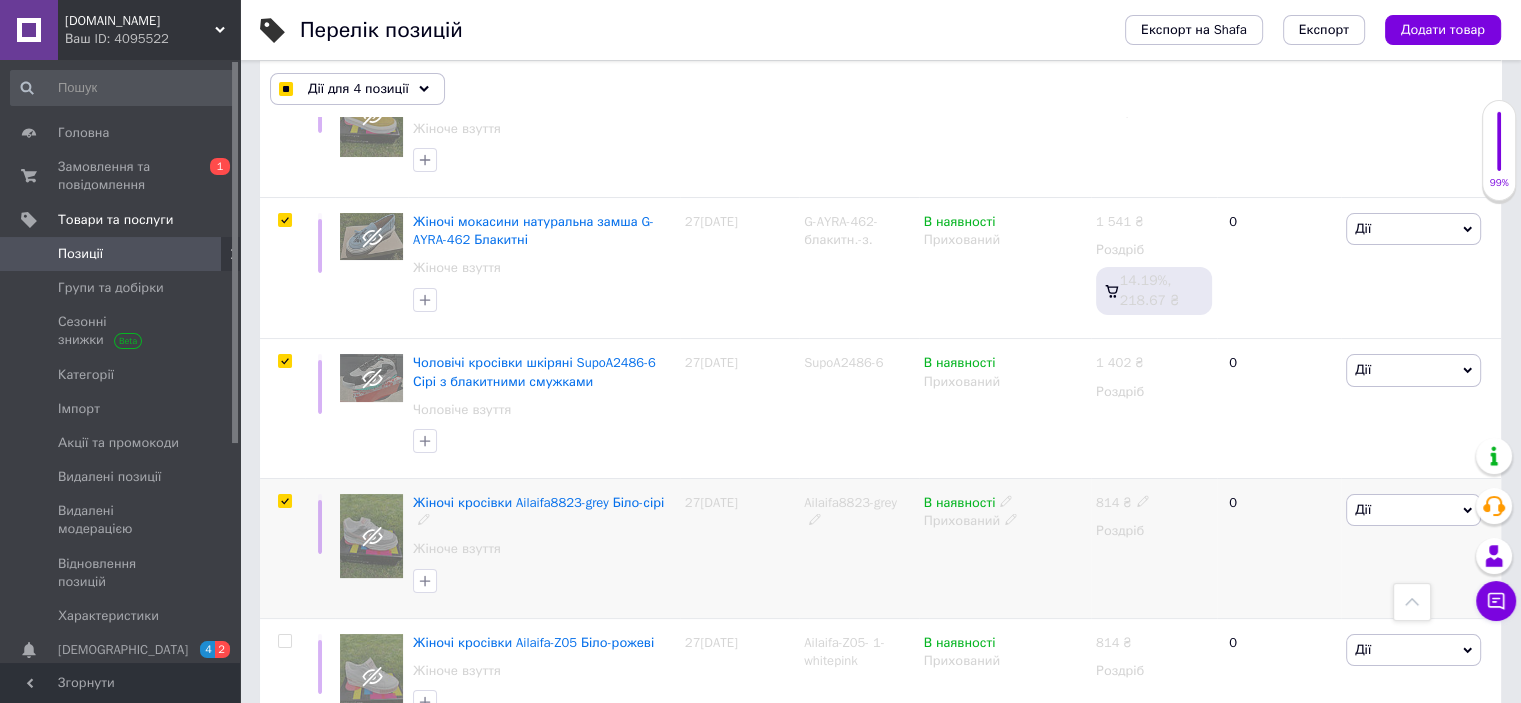 checkbox on "true" 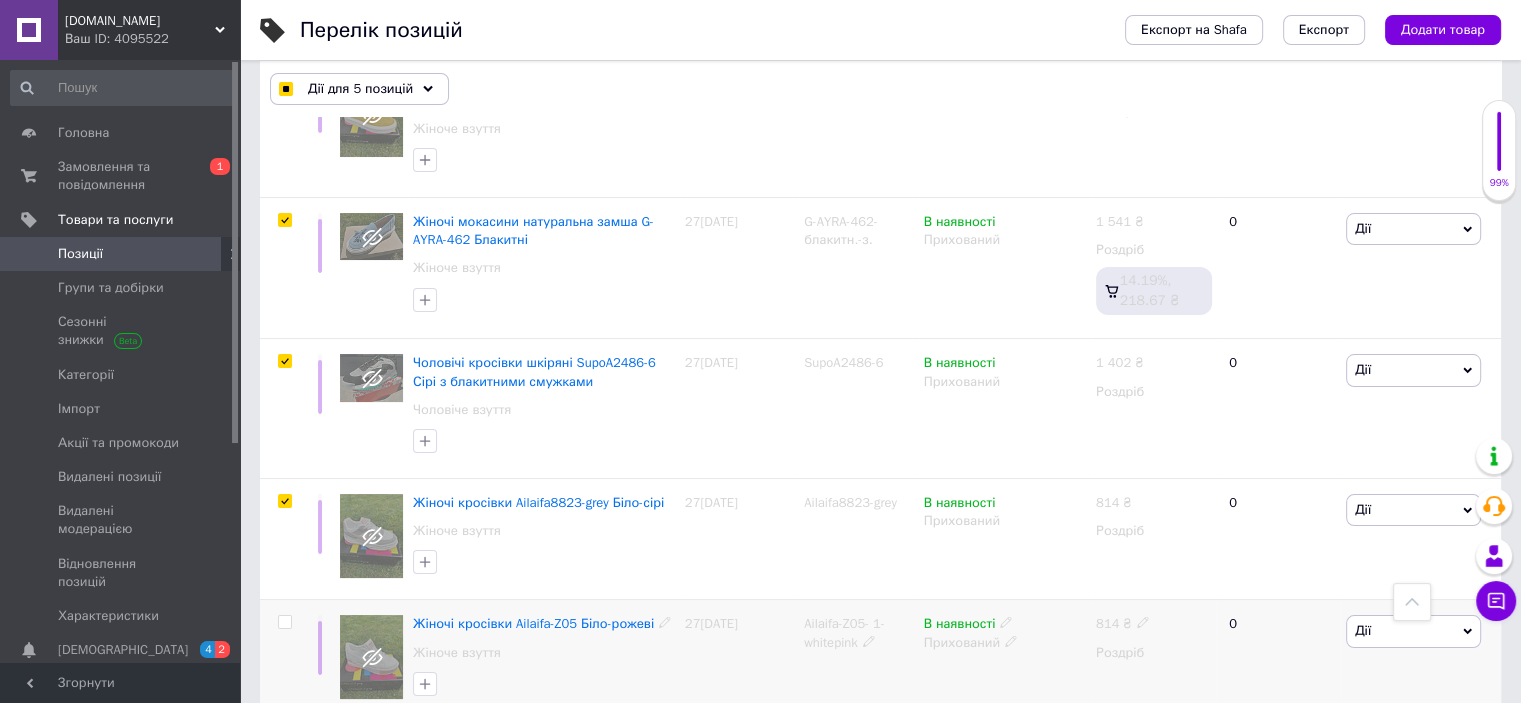 click at bounding box center [282, 660] 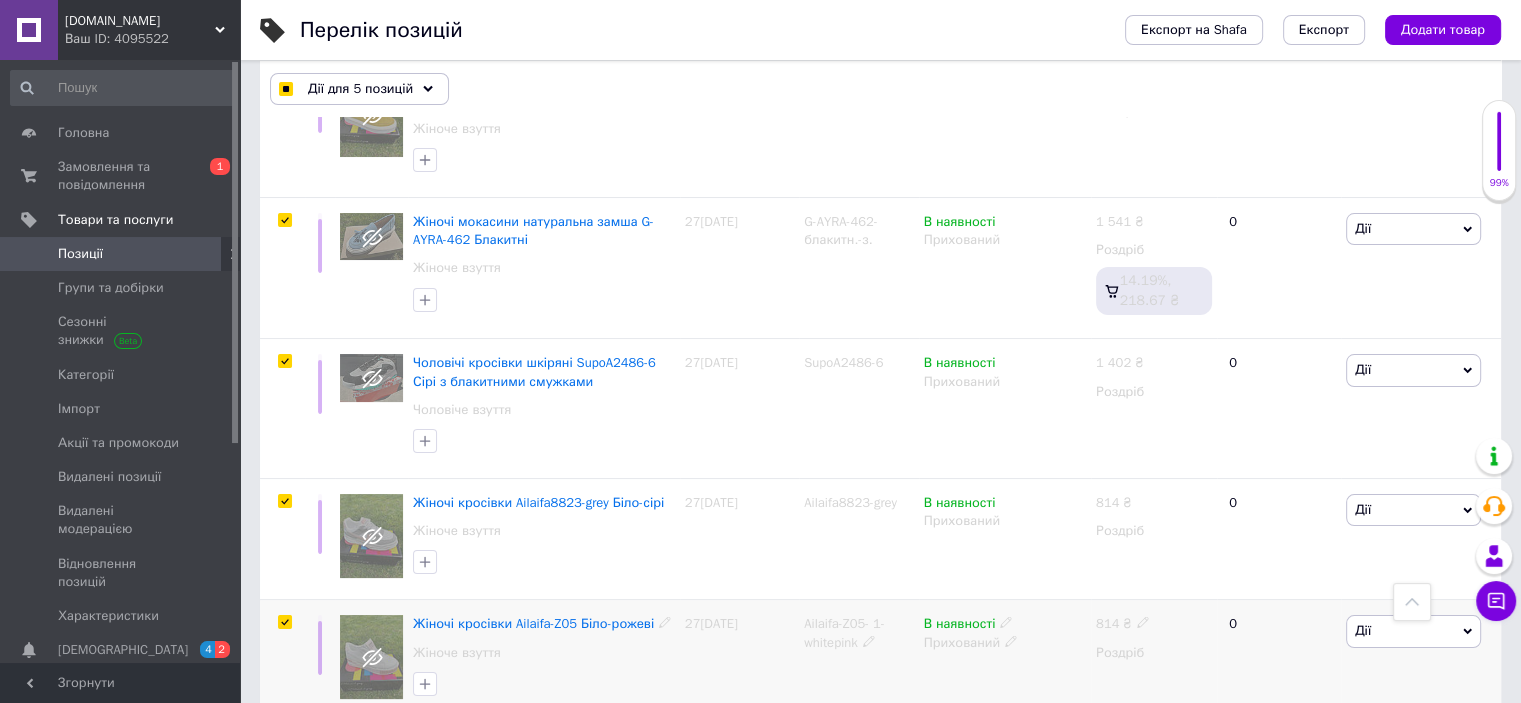 checkbox on "true" 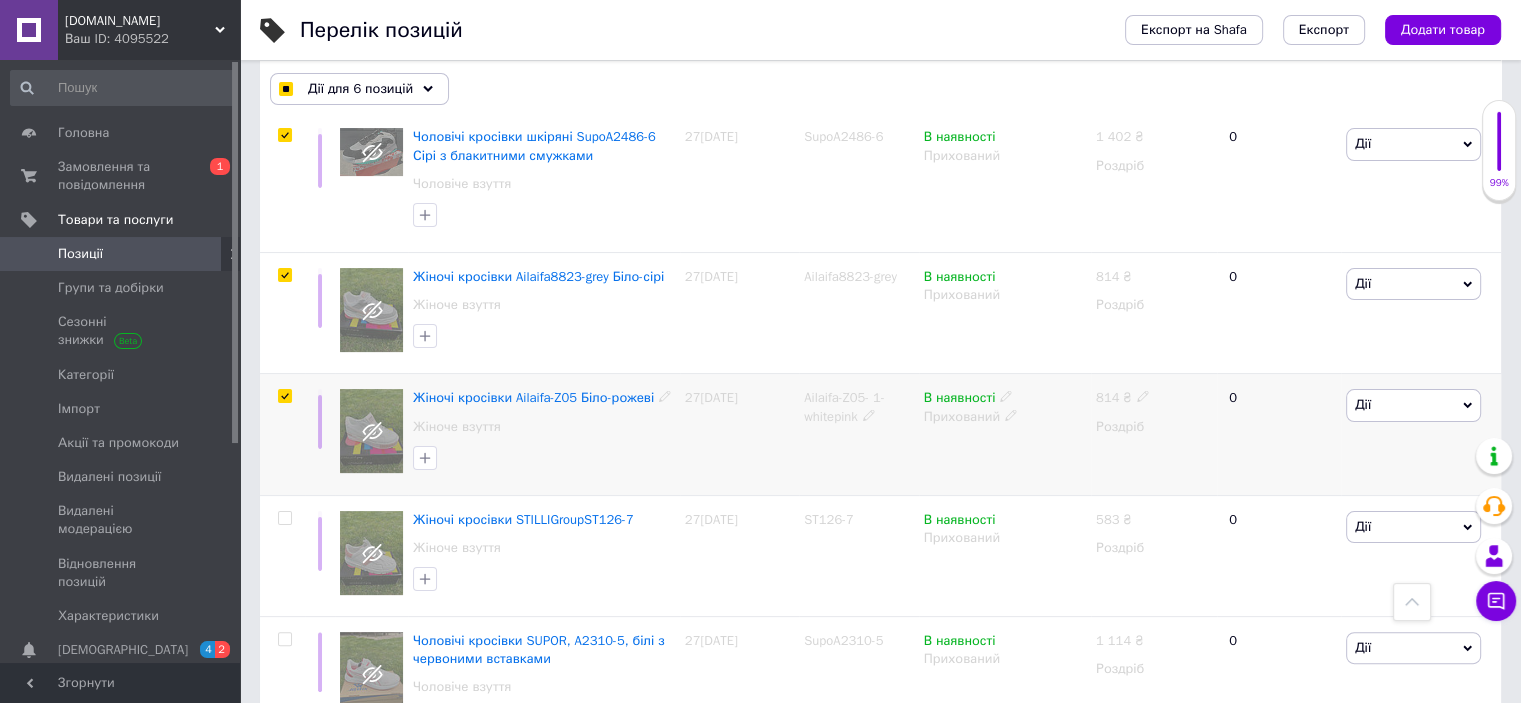 scroll, scrollTop: 7998, scrollLeft: 0, axis: vertical 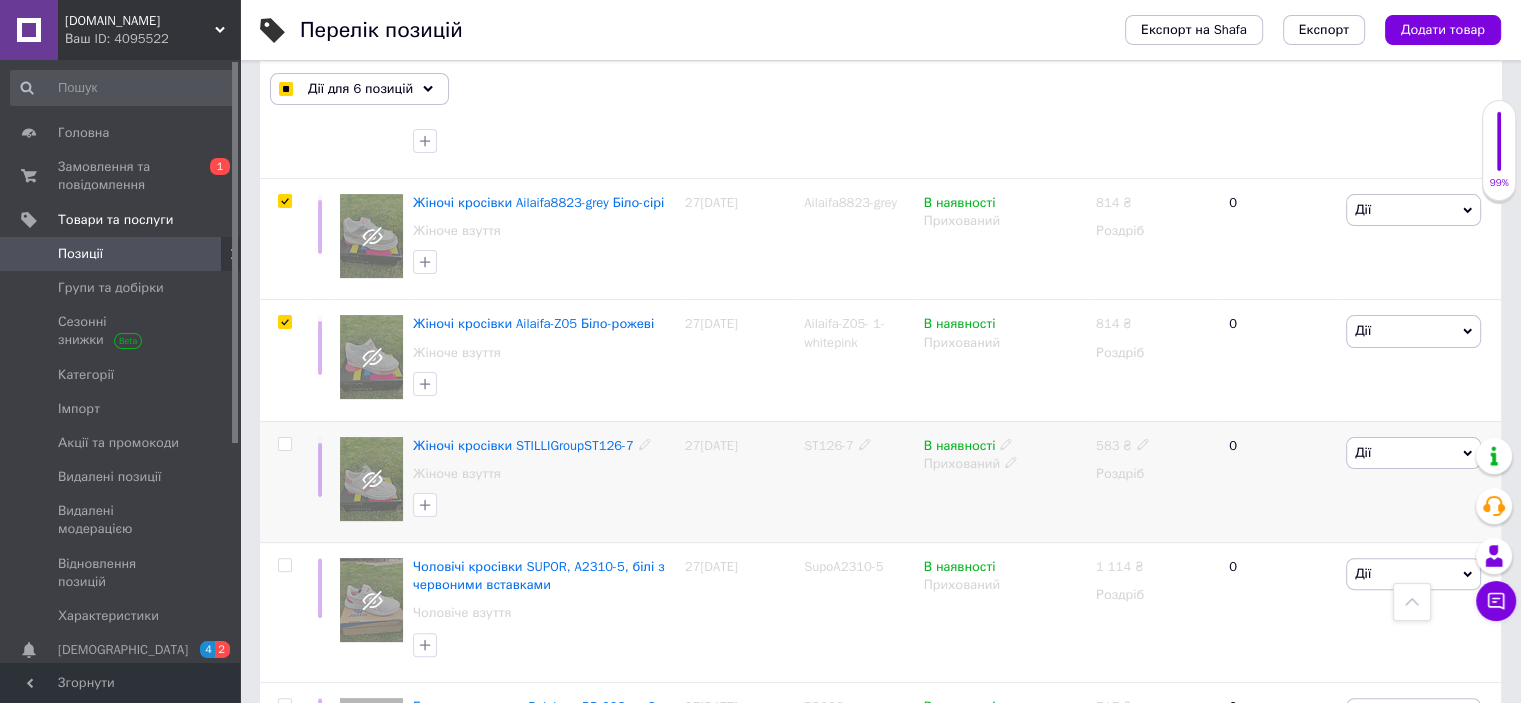 click at bounding box center [284, 444] 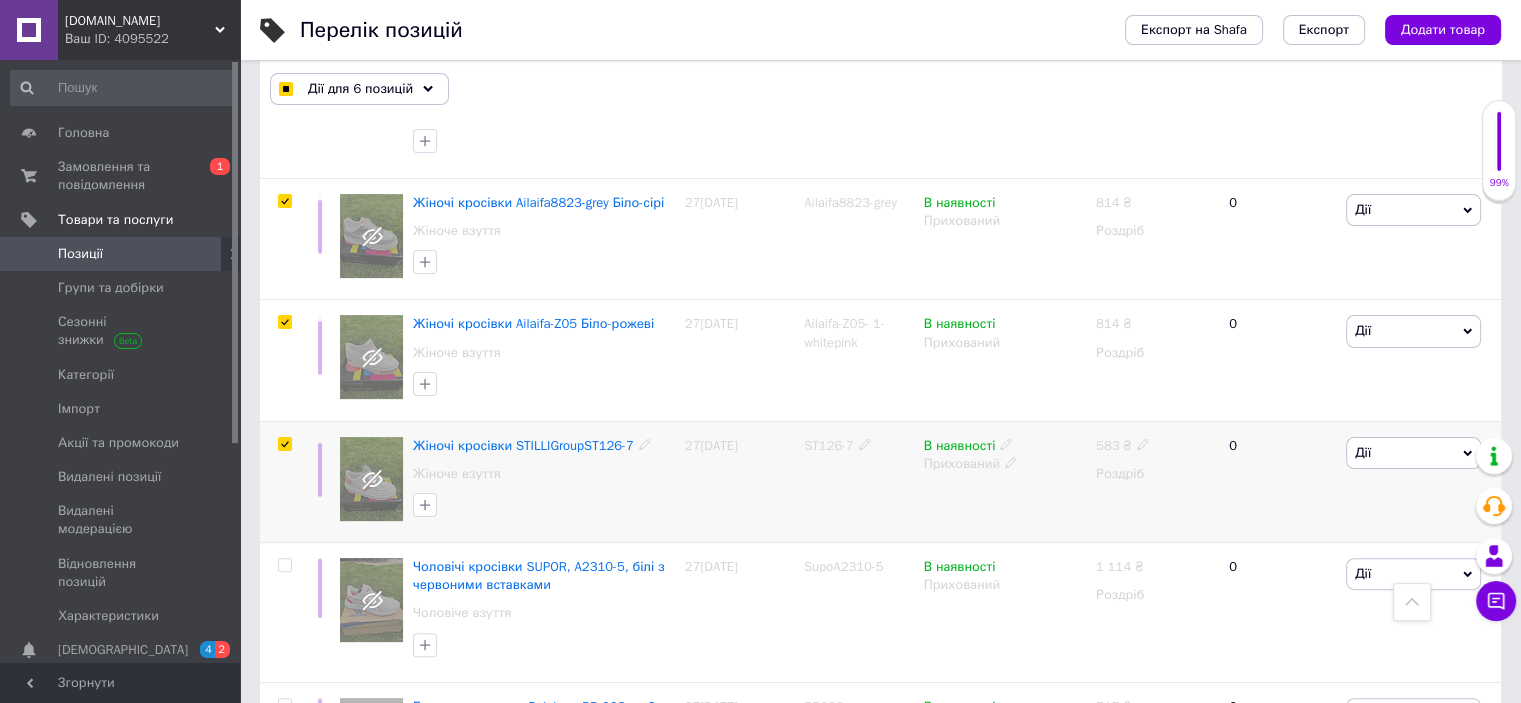 checkbox on "true" 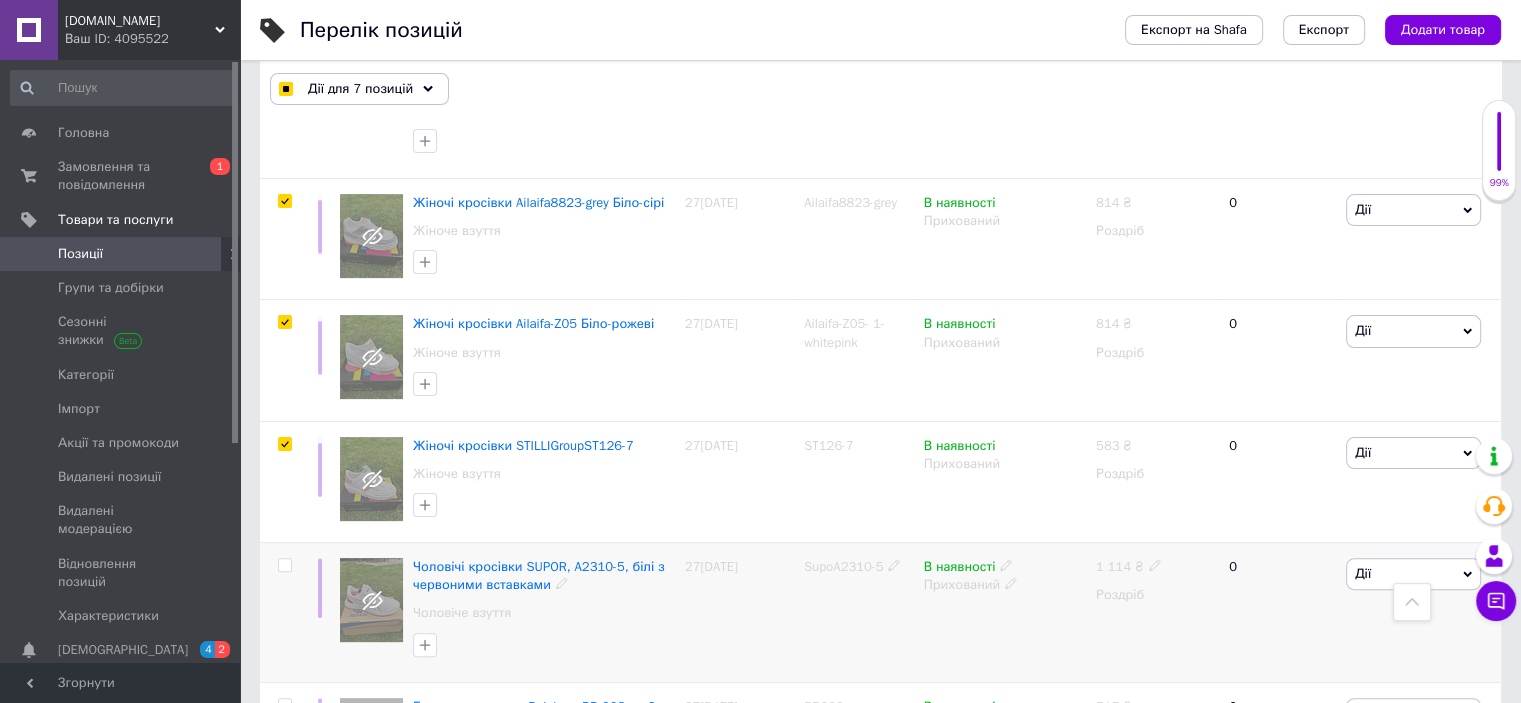 click at bounding box center (284, 565) 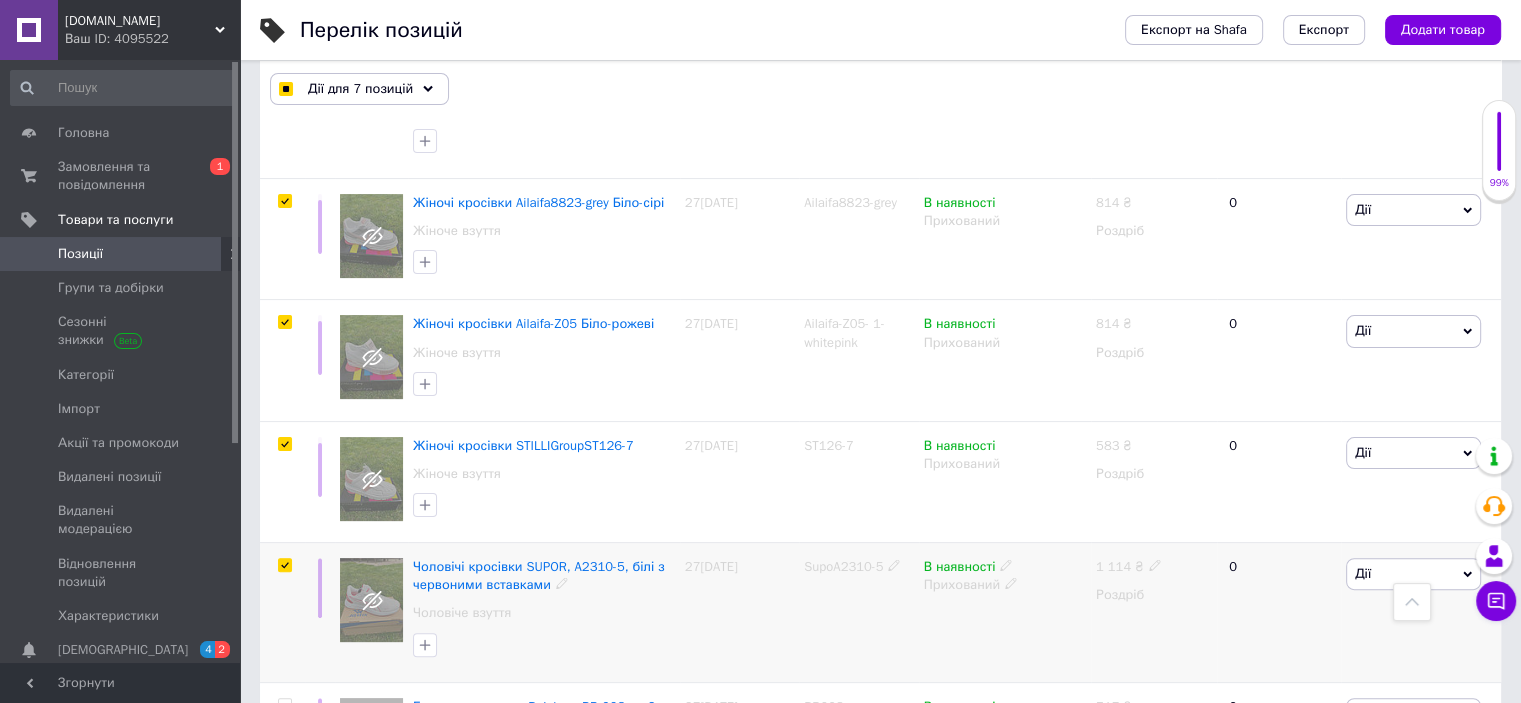 checkbox on "true" 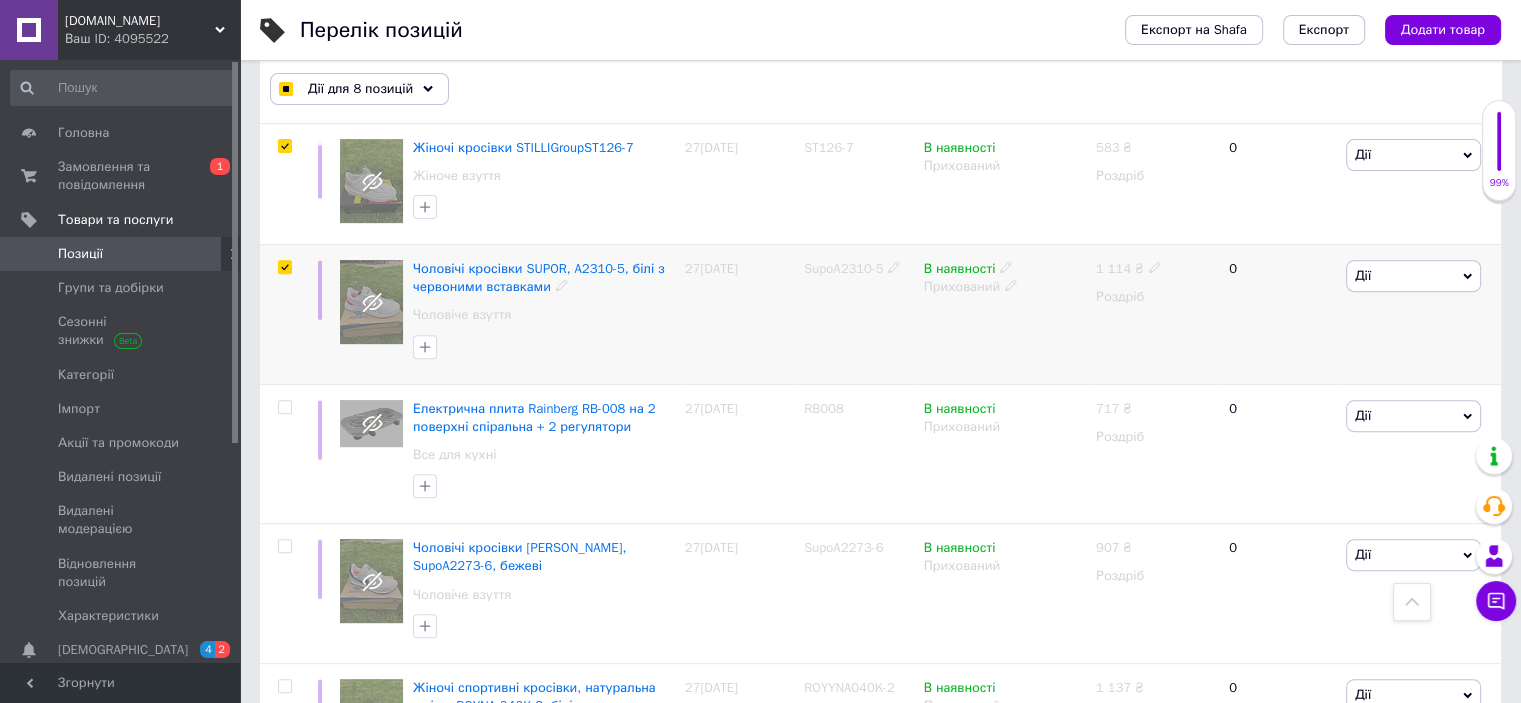 scroll, scrollTop: 8355, scrollLeft: 0, axis: vertical 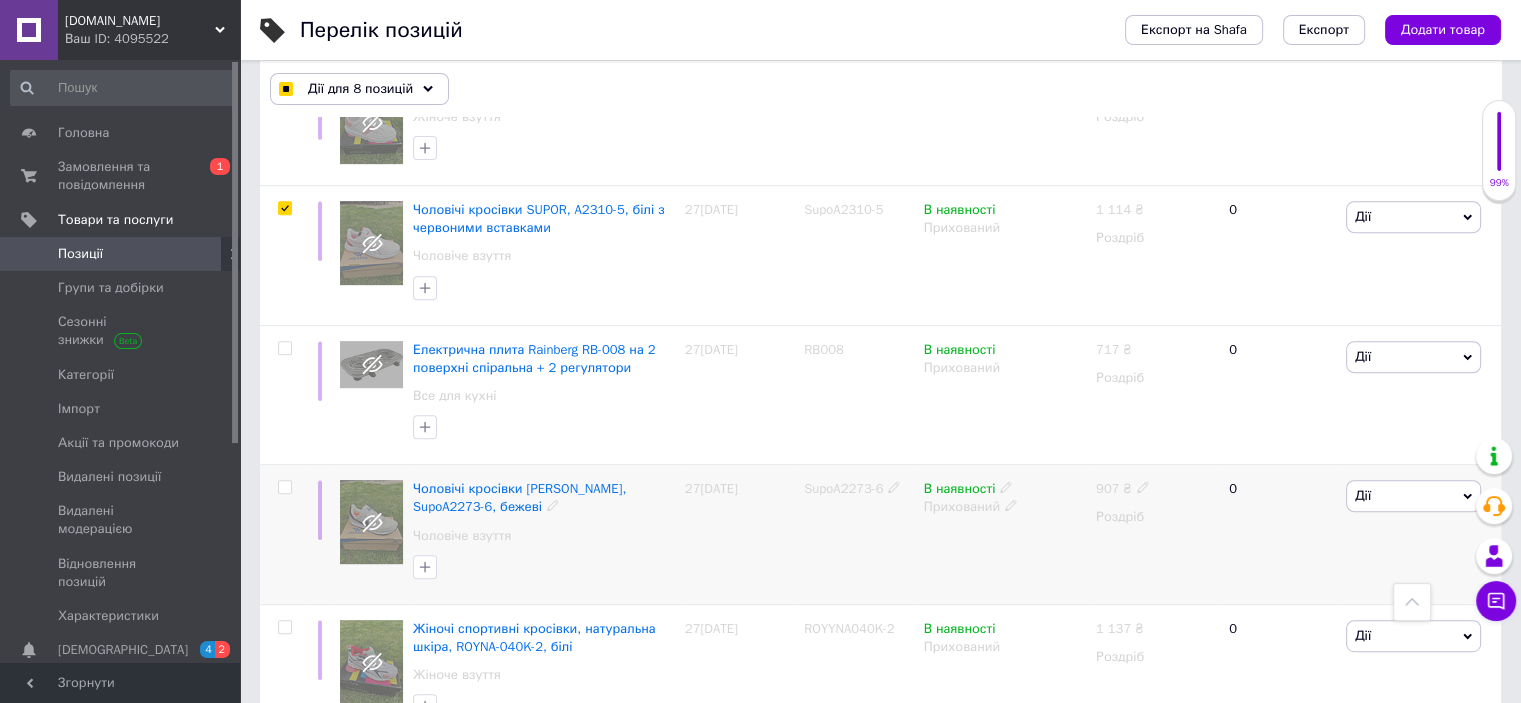 click at bounding box center (284, 487) 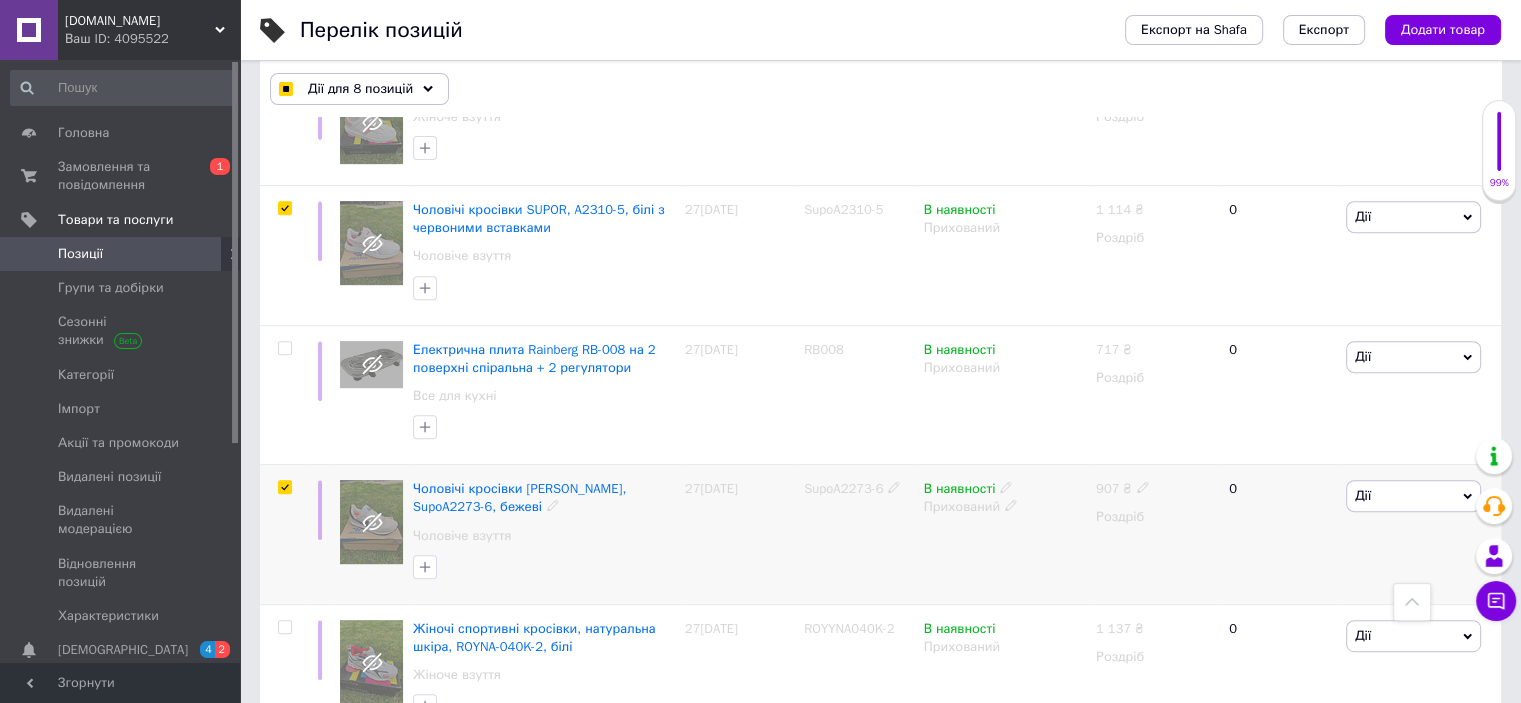 checkbox on "true" 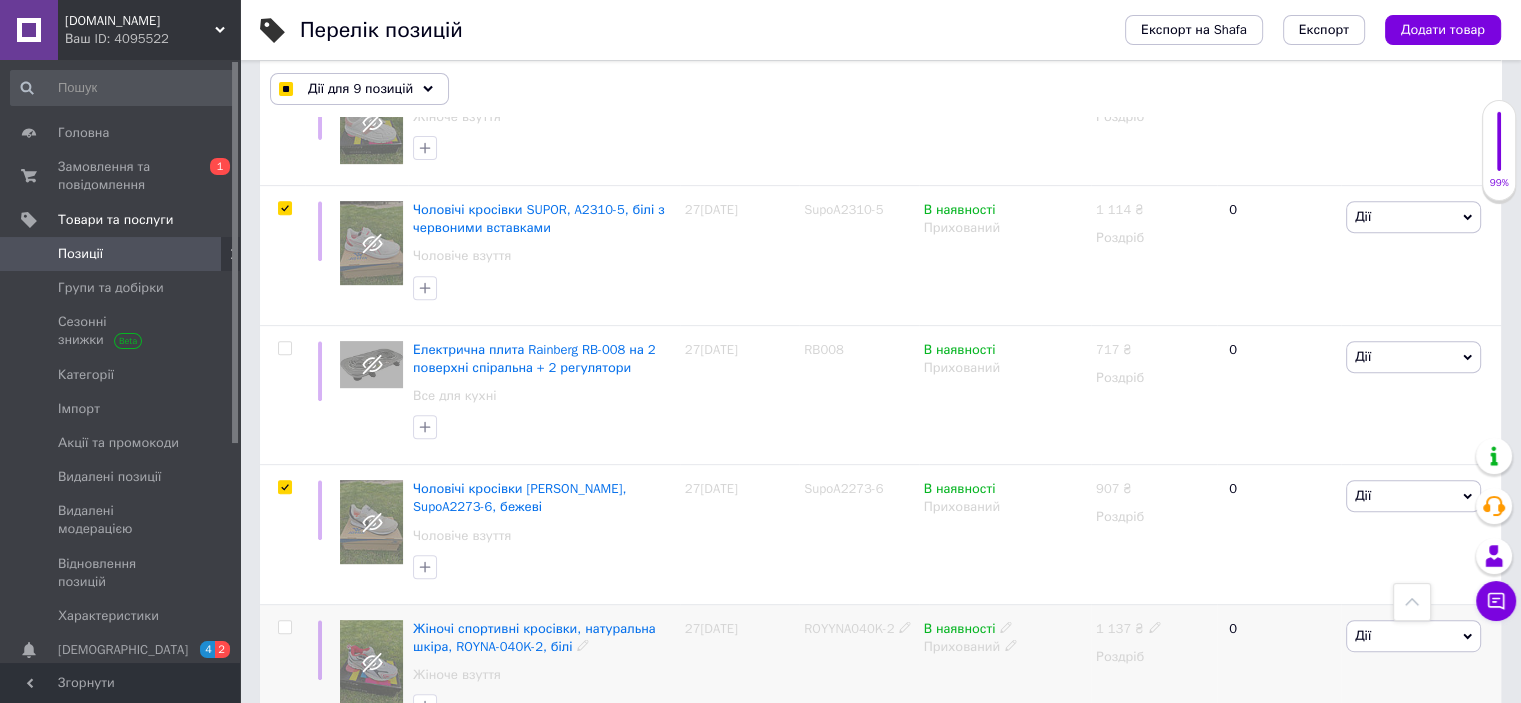 click at bounding box center [284, 627] 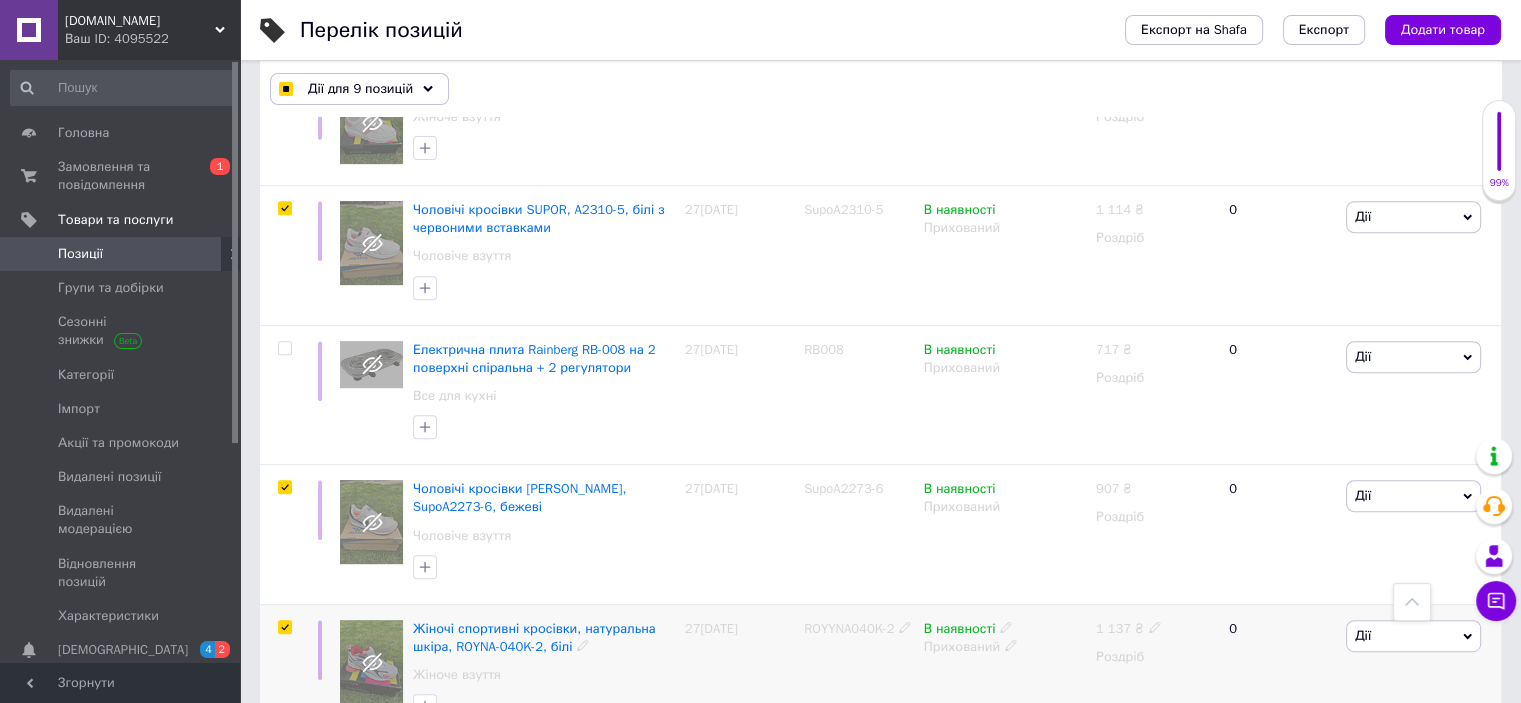 checkbox on "true" 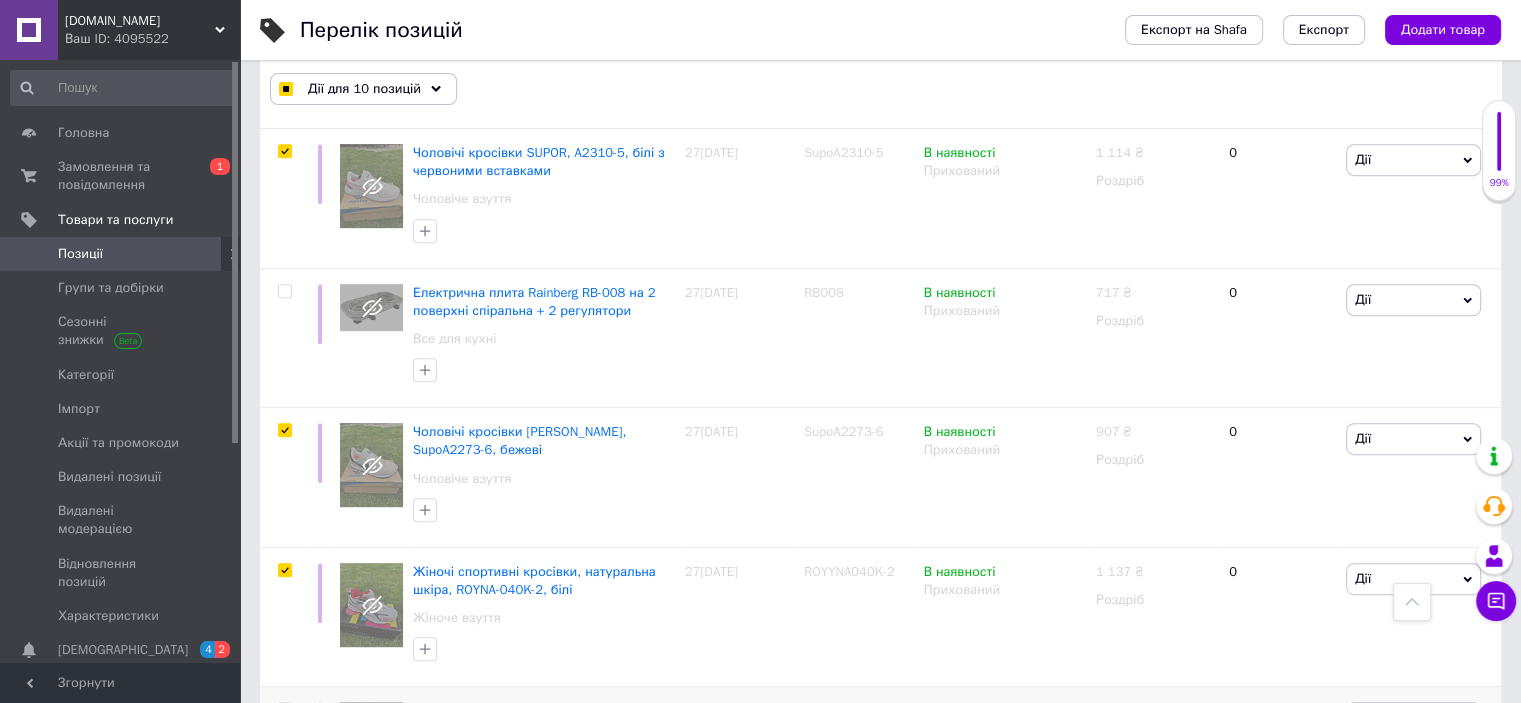 scroll, scrollTop: 8312, scrollLeft: 0, axis: vertical 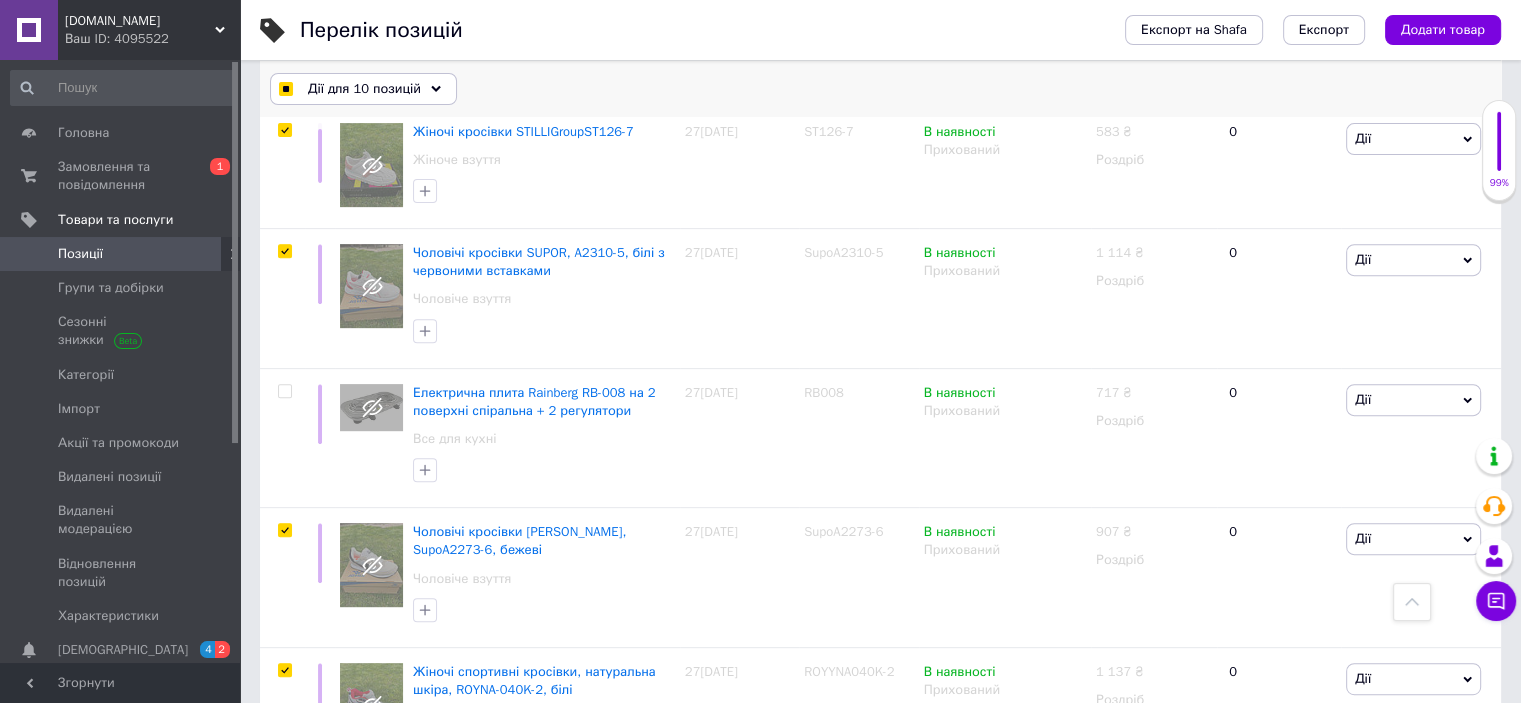 click on "Дії для 10 позицій" at bounding box center [364, 89] 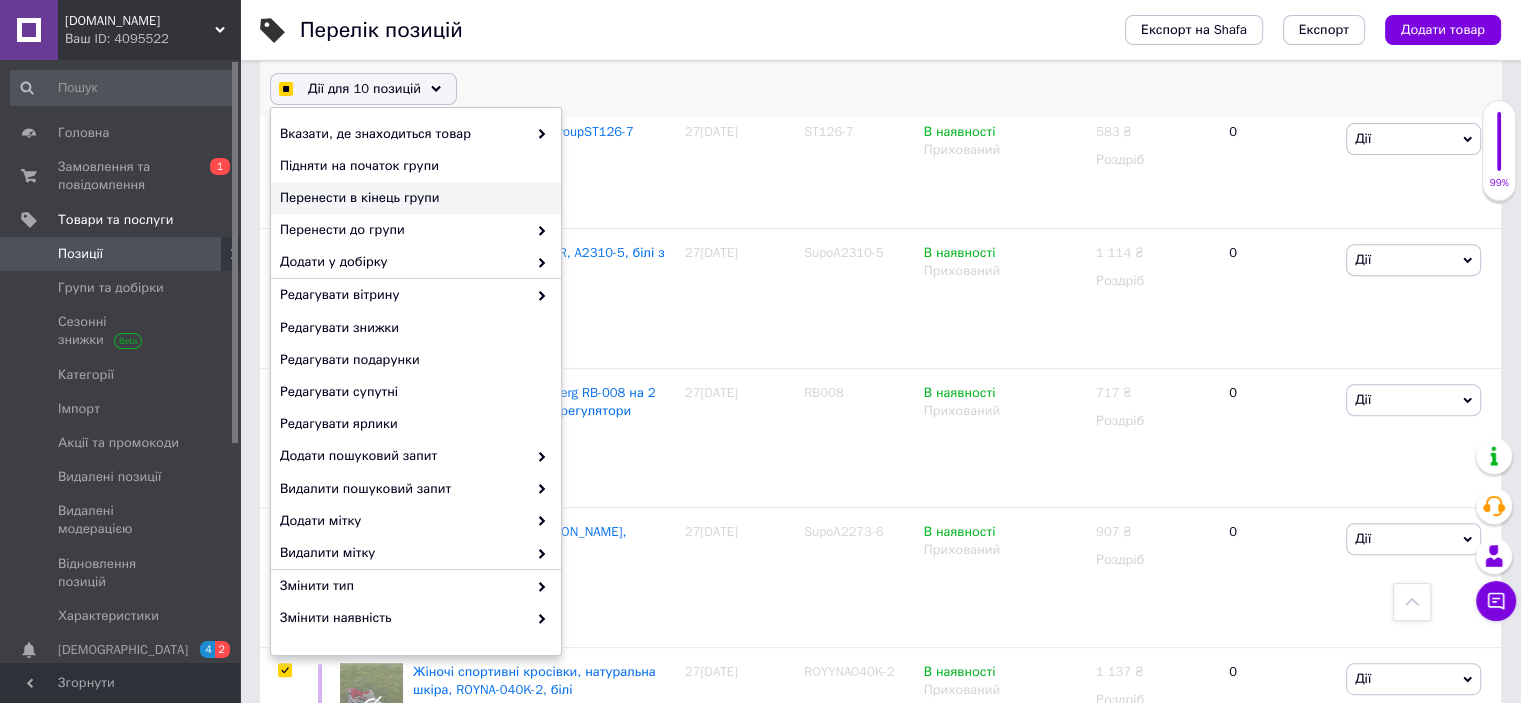 checkbox on "true" 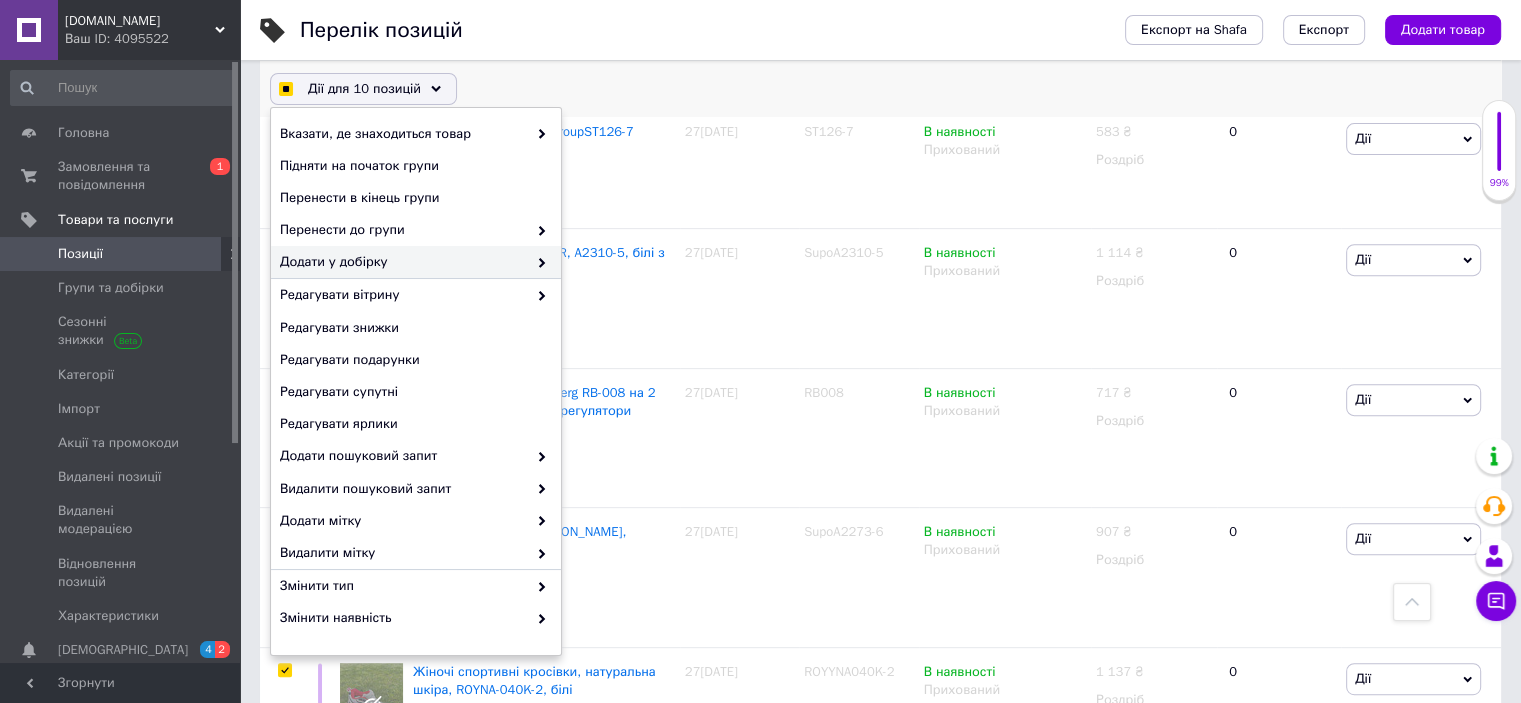 checkbox on "true" 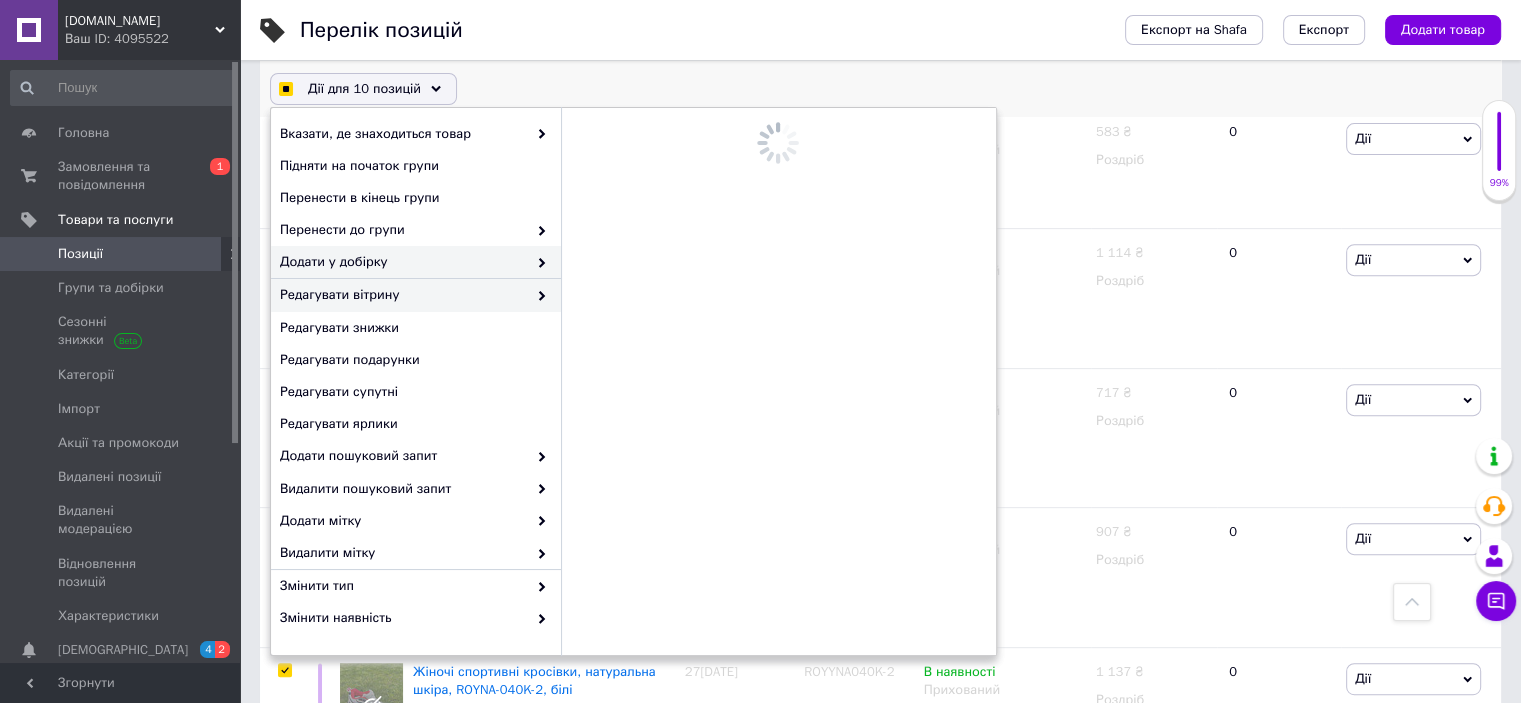 checkbox on "true" 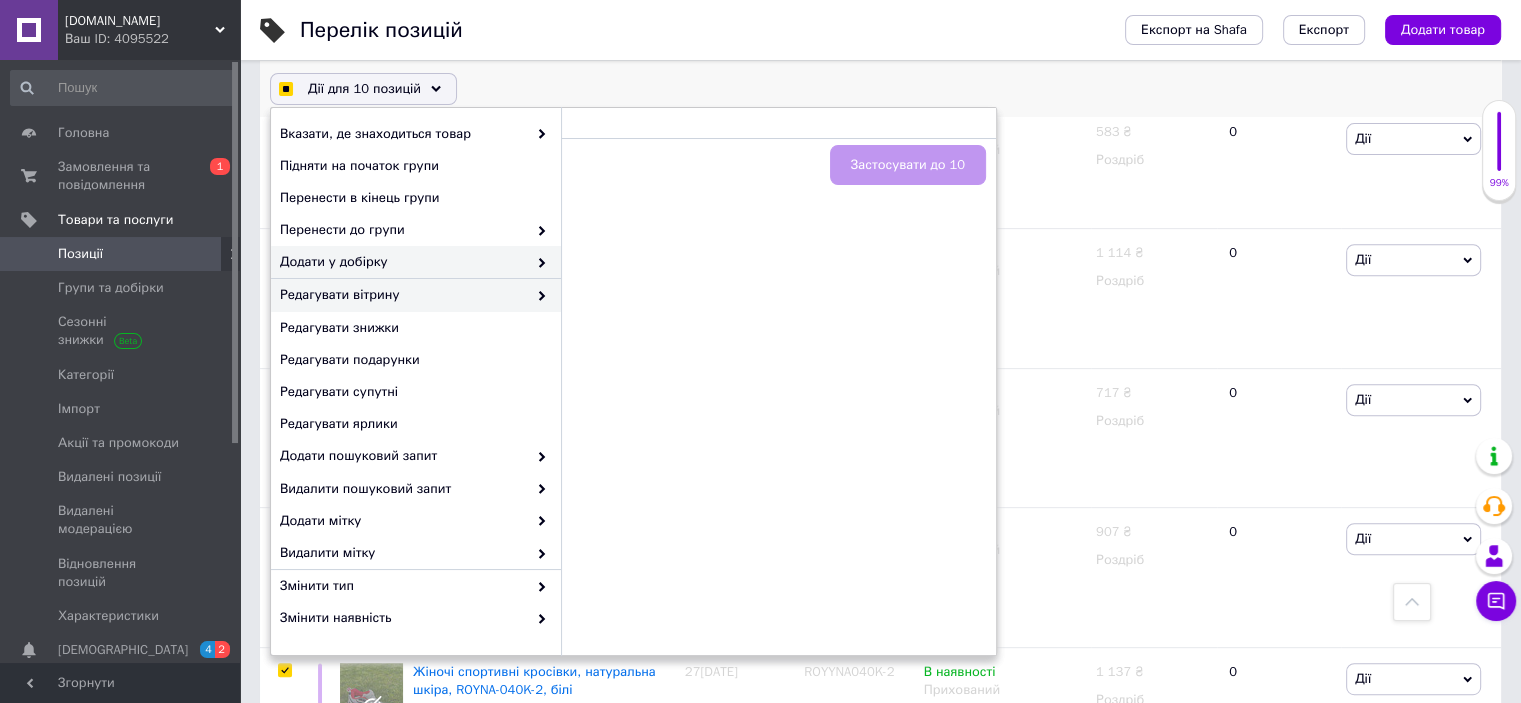 checkbox on "true" 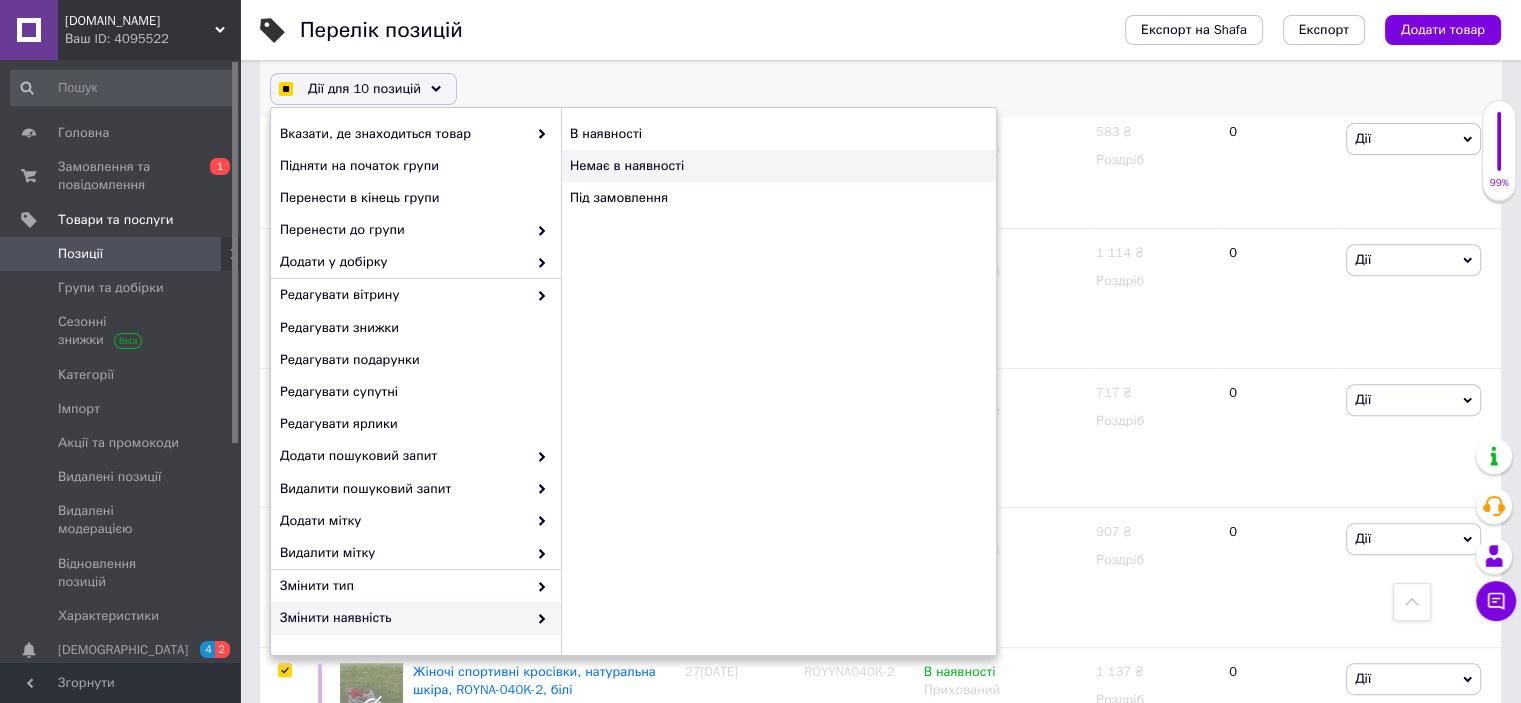 checkbox on "true" 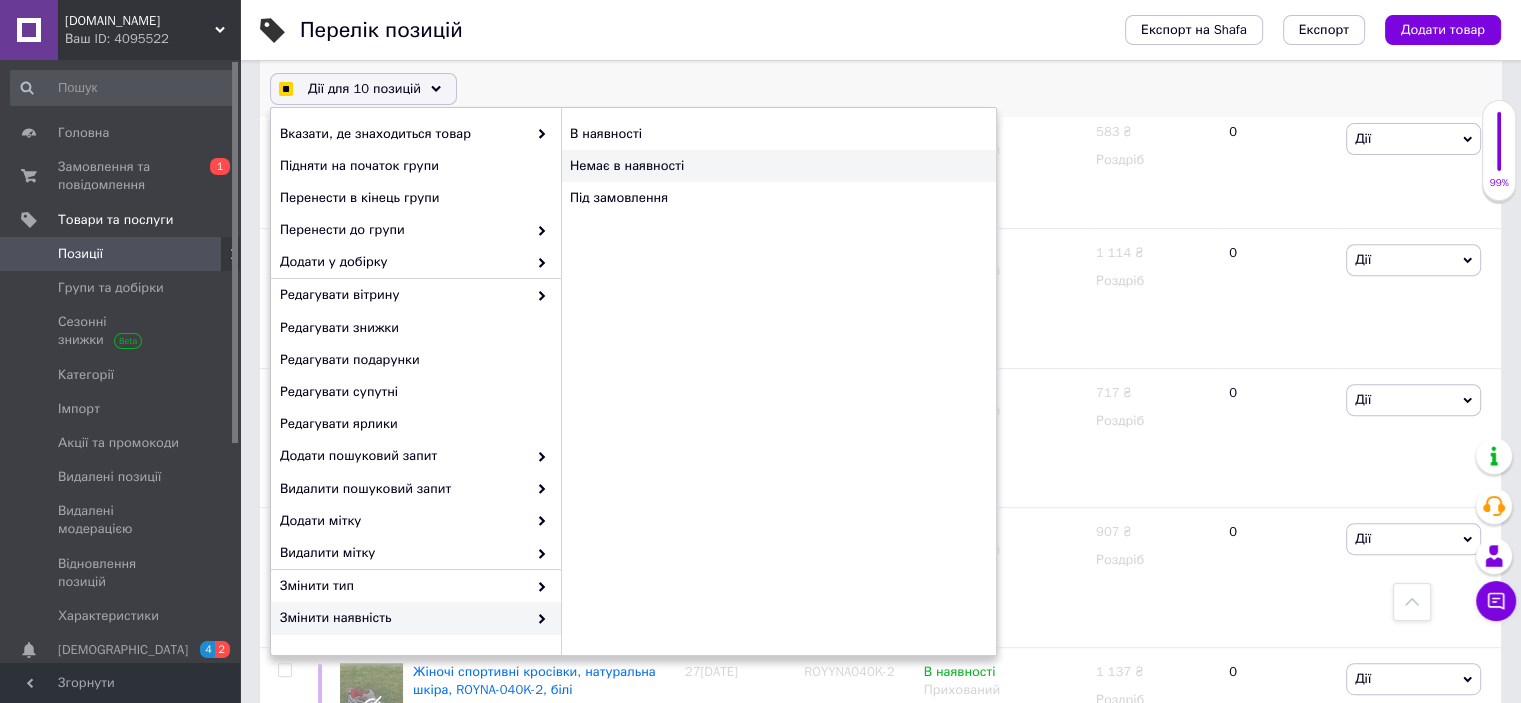 checkbox on "false" 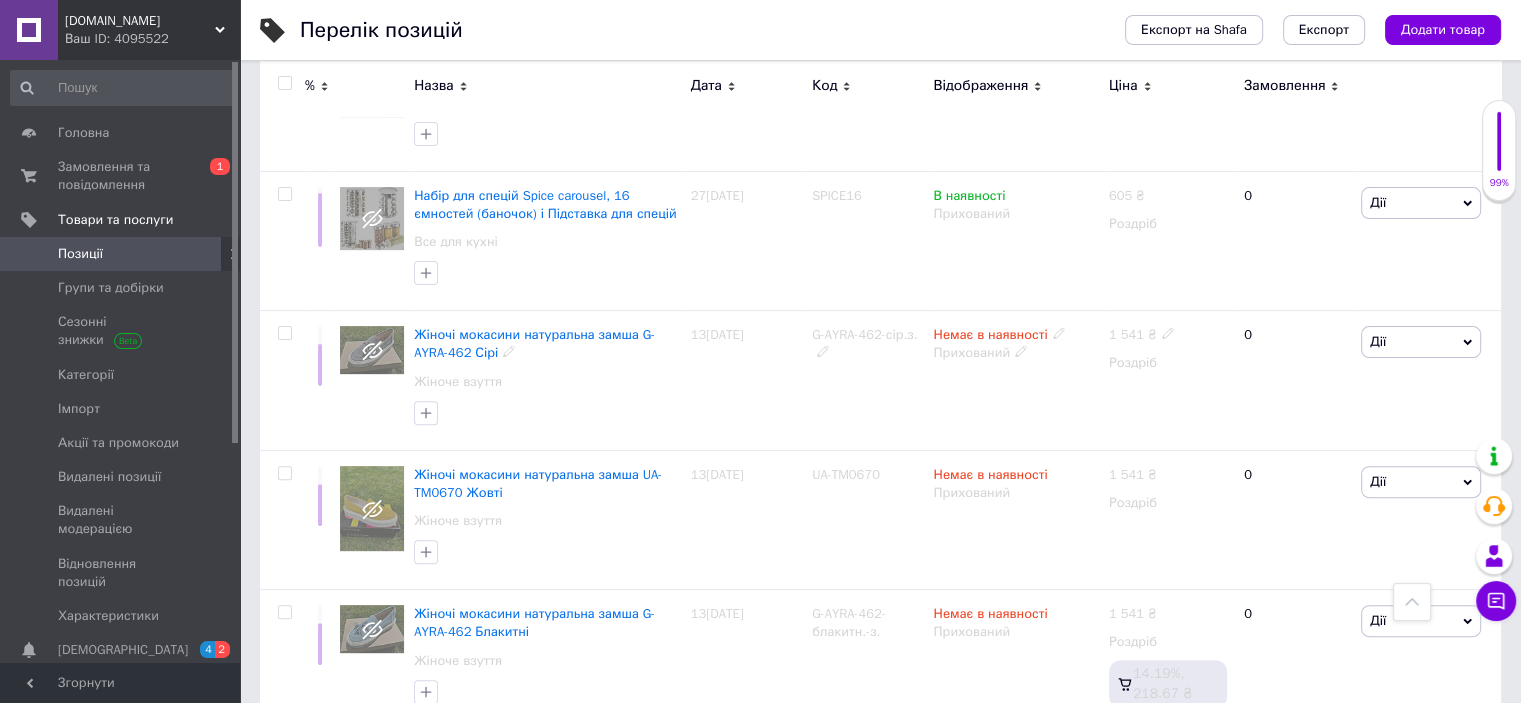 scroll, scrollTop: 710, scrollLeft: 0, axis: vertical 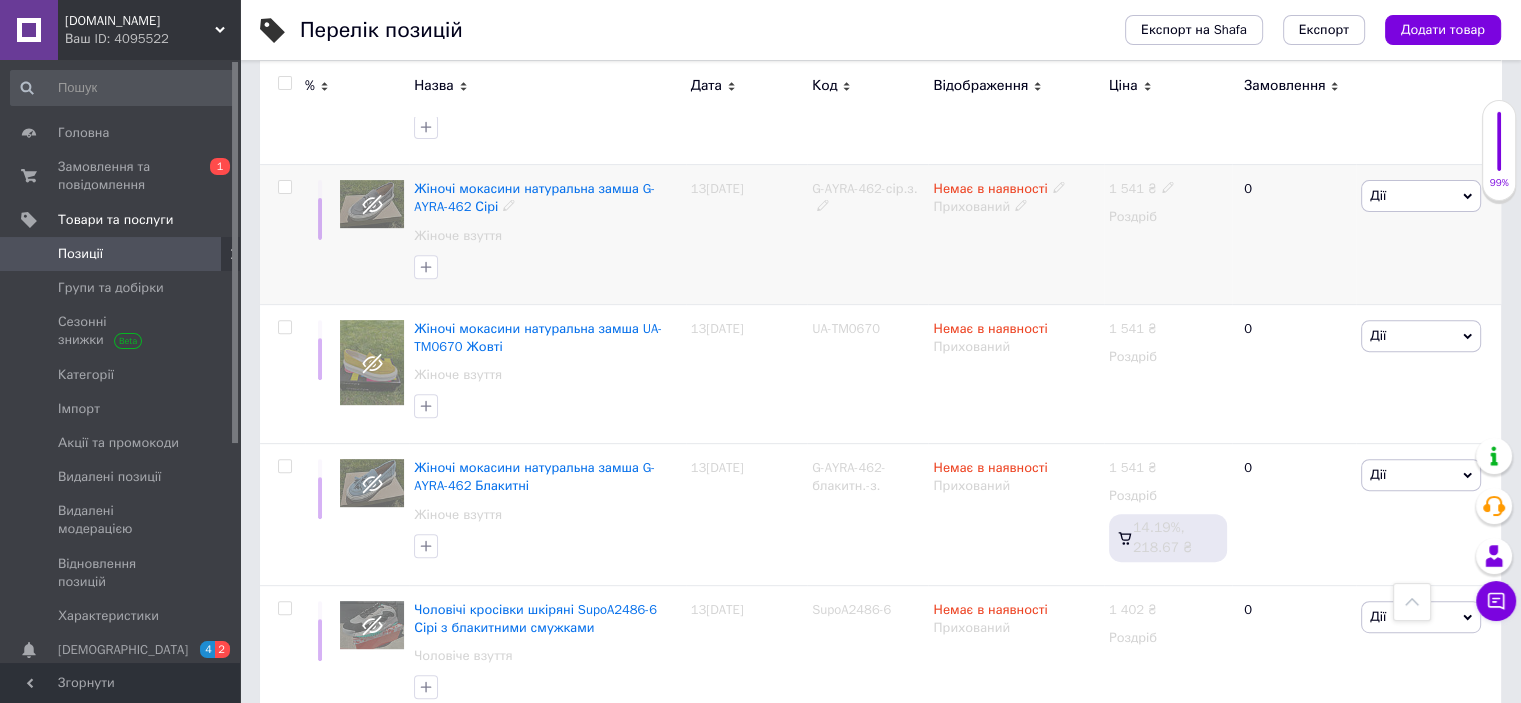 click at bounding box center (284, 187) 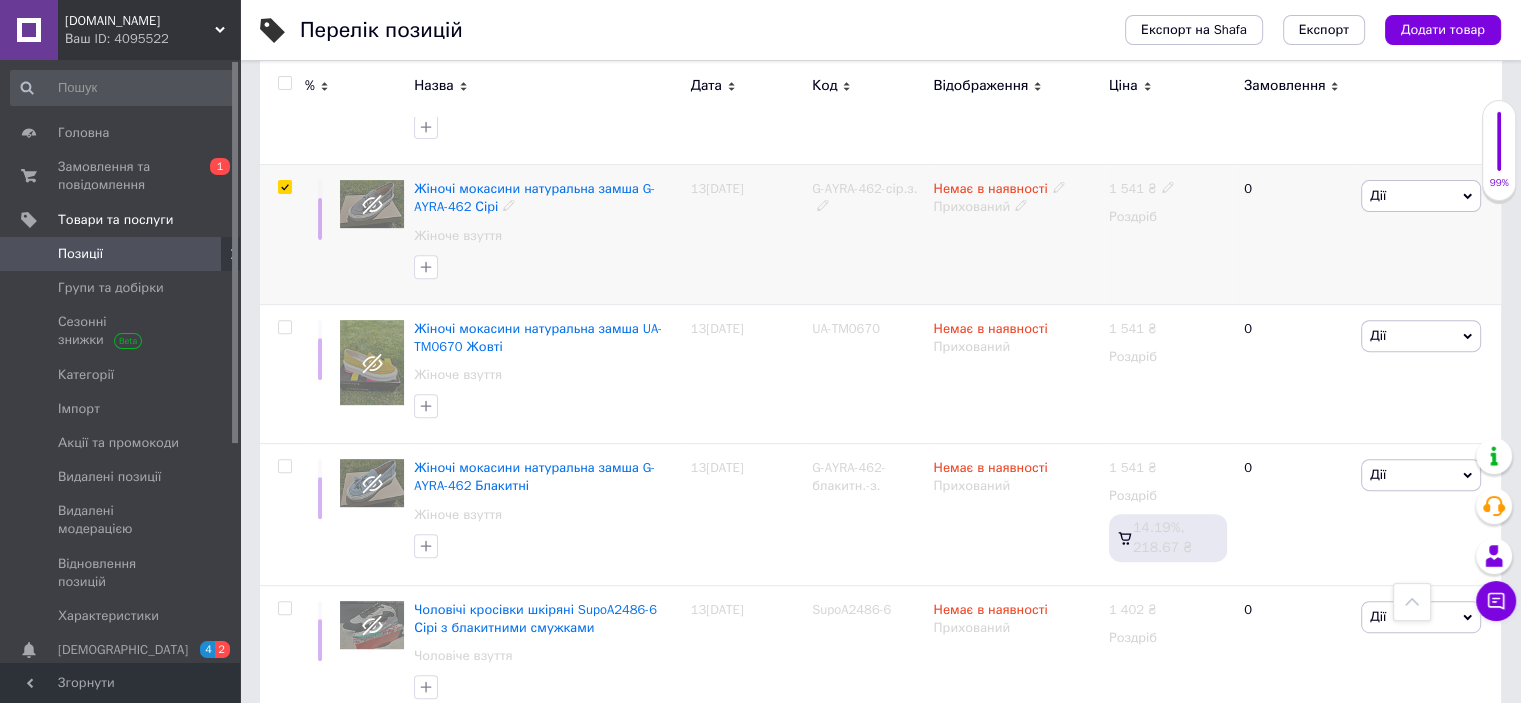 checkbox on "true" 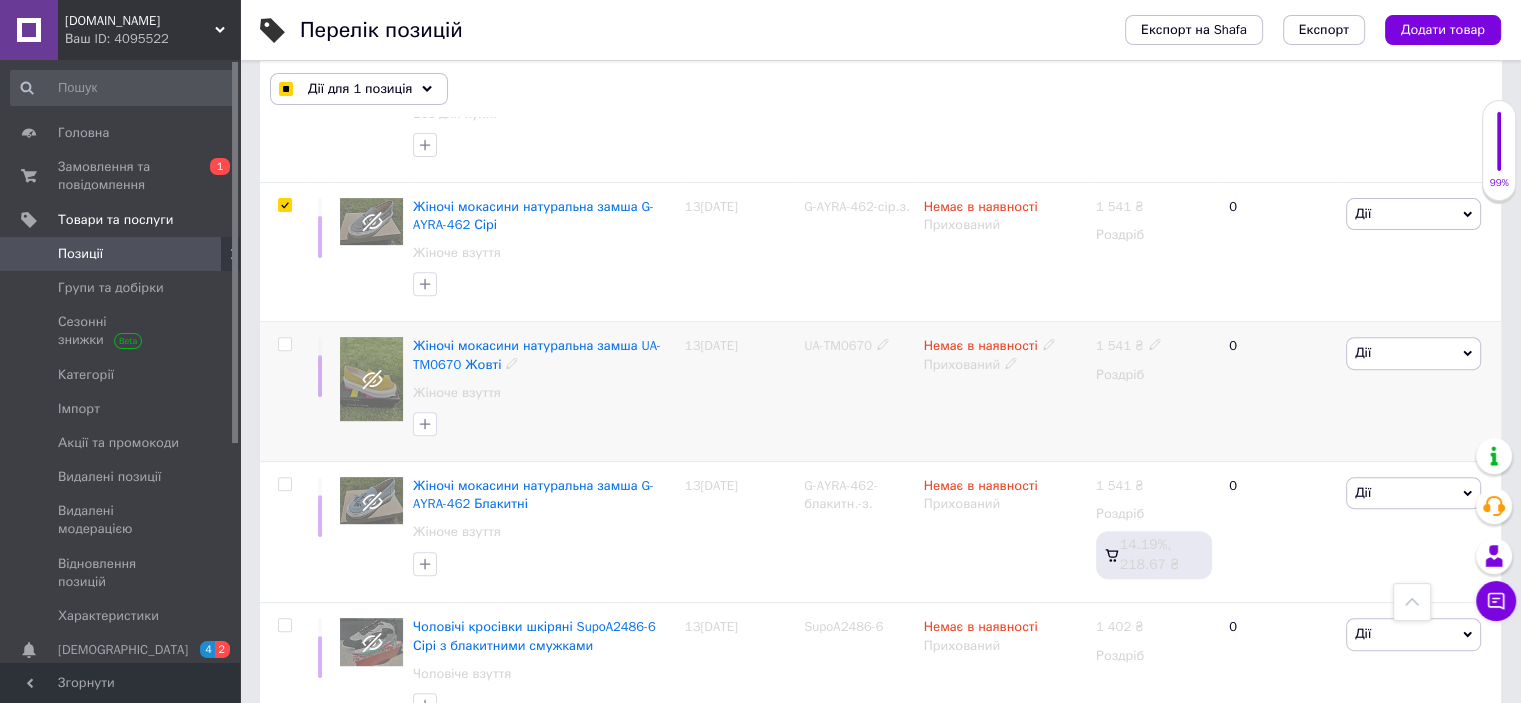 click at bounding box center (284, 344) 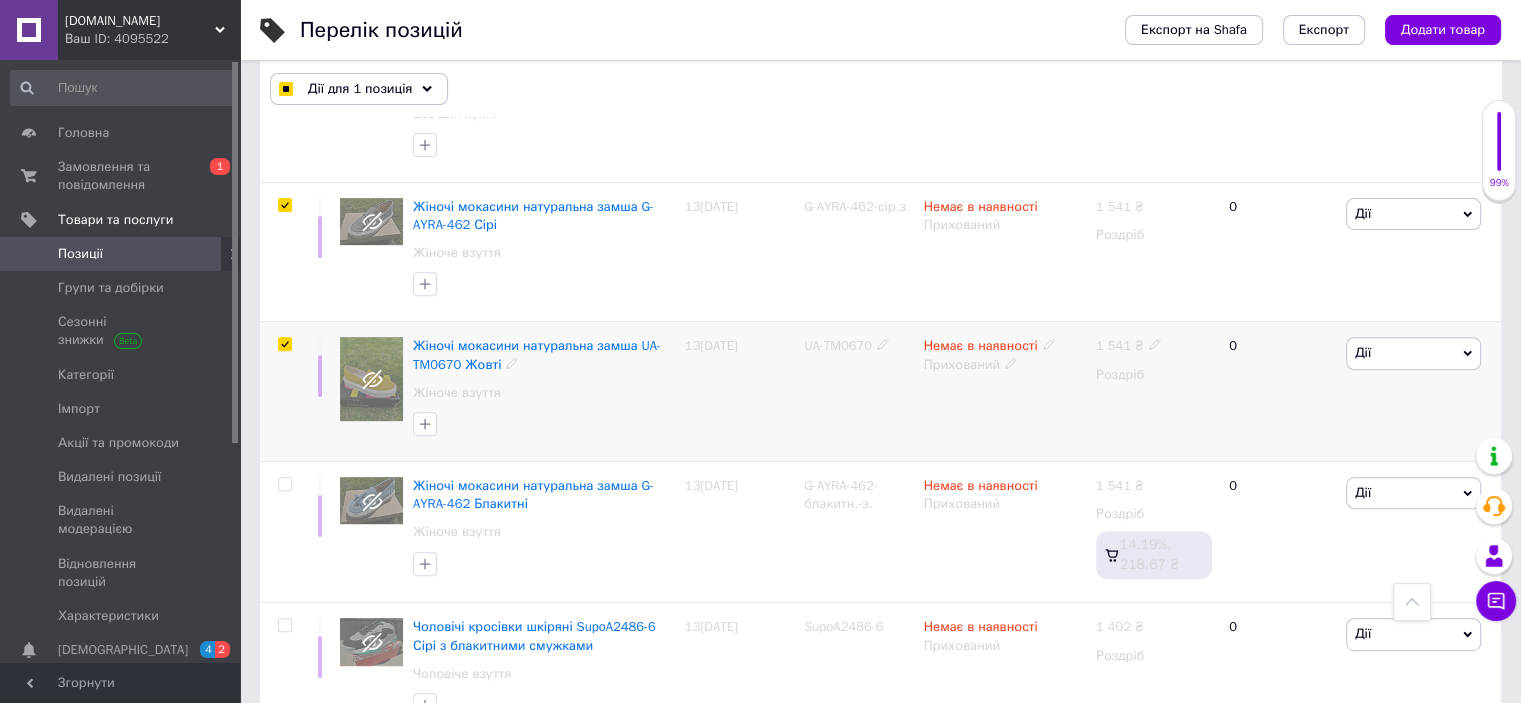checkbox on "true" 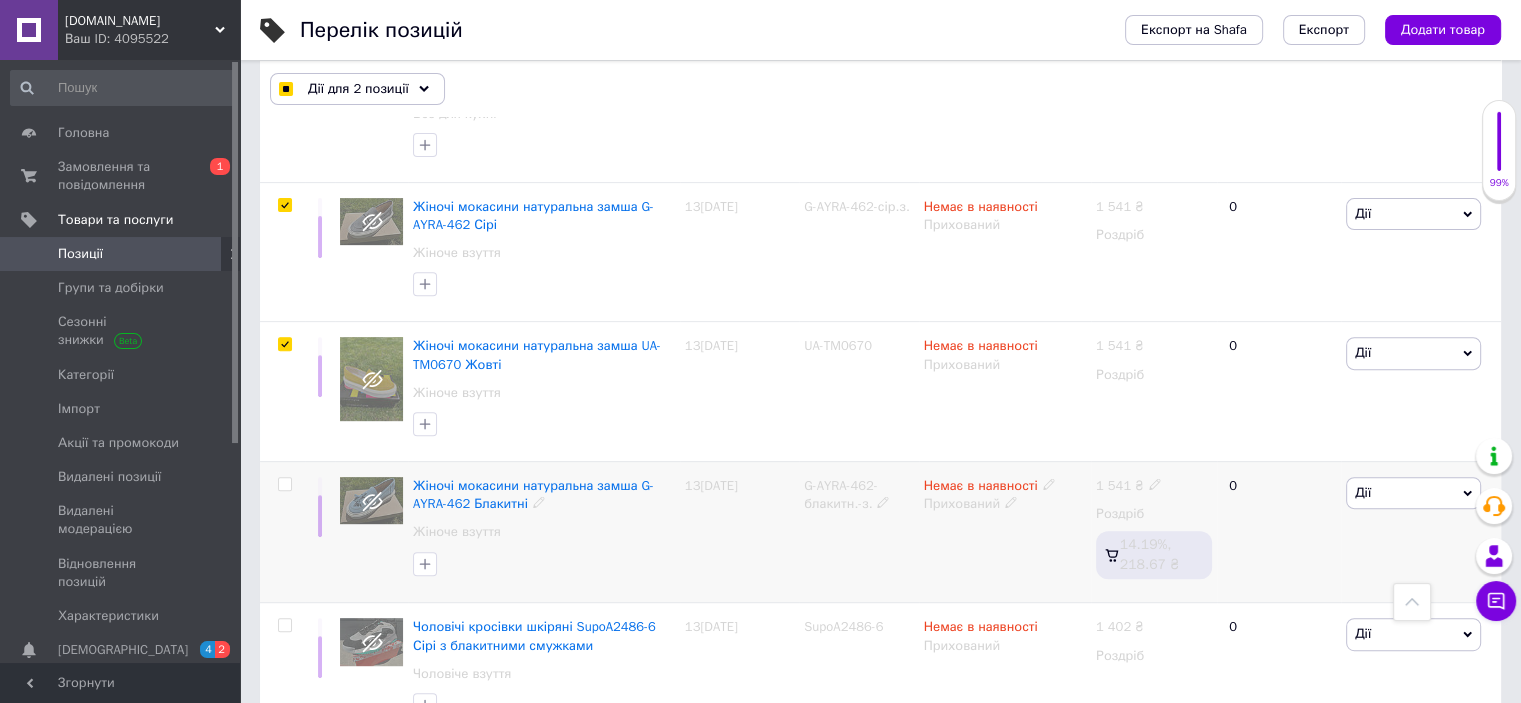 click at bounding box center (284, 484) 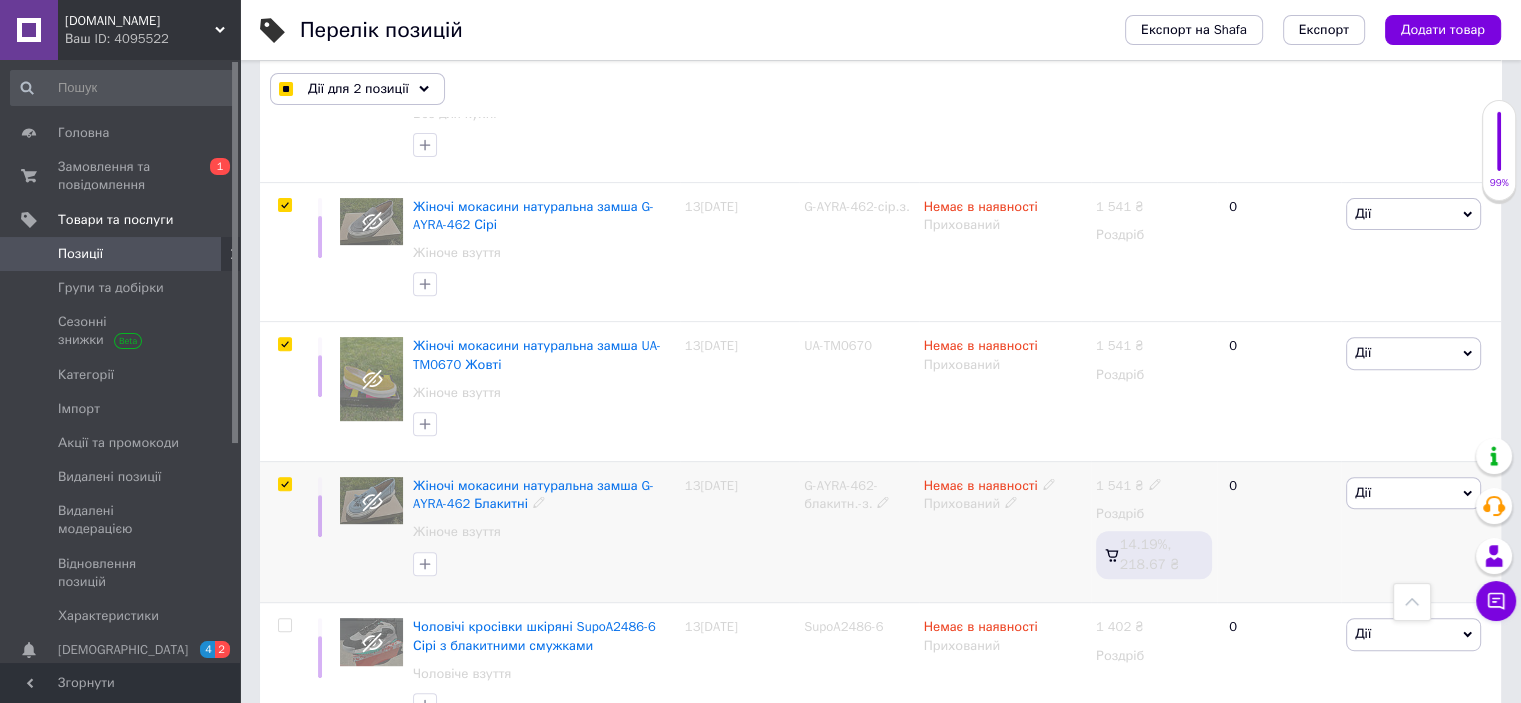 checkbox on "true" 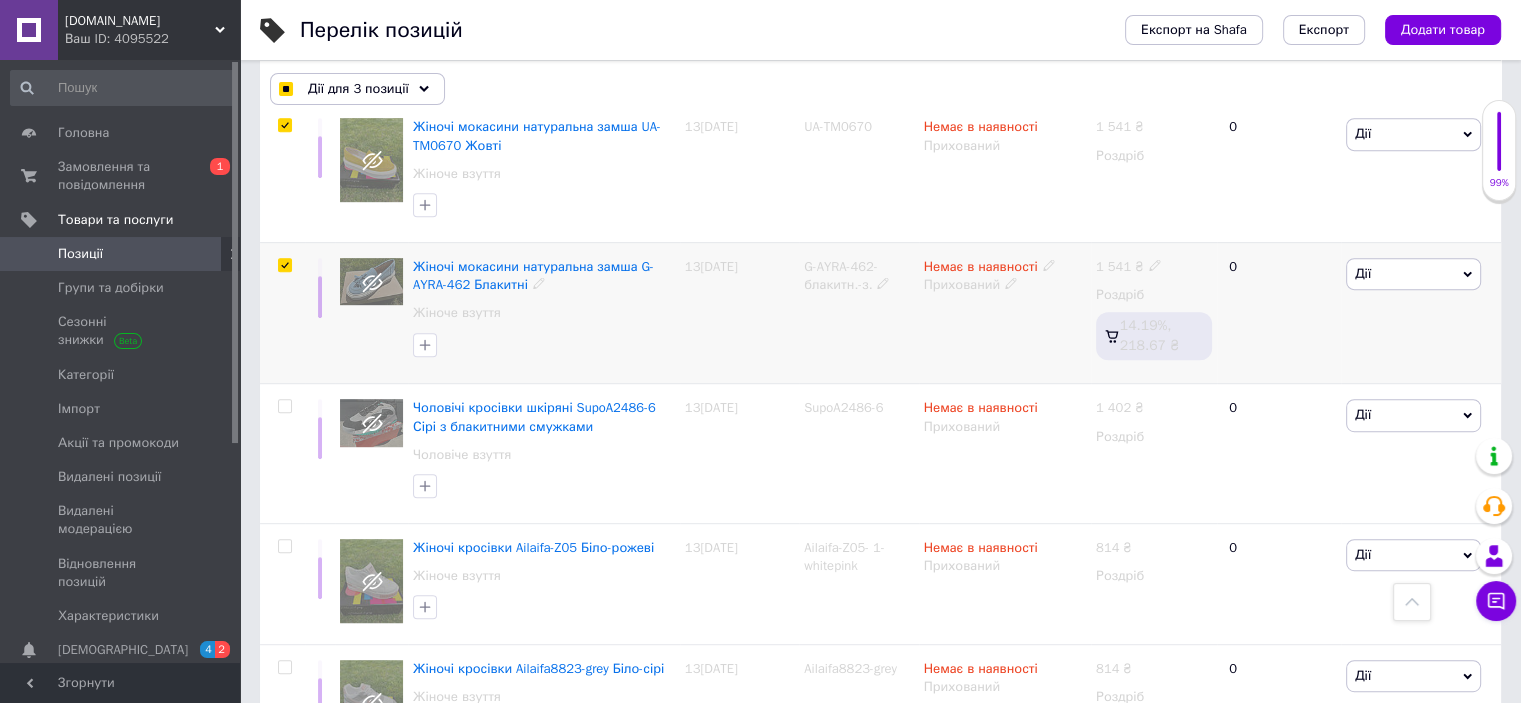 scroll, scrollTop: 1000, scrollLeft: 0, axis: vertical 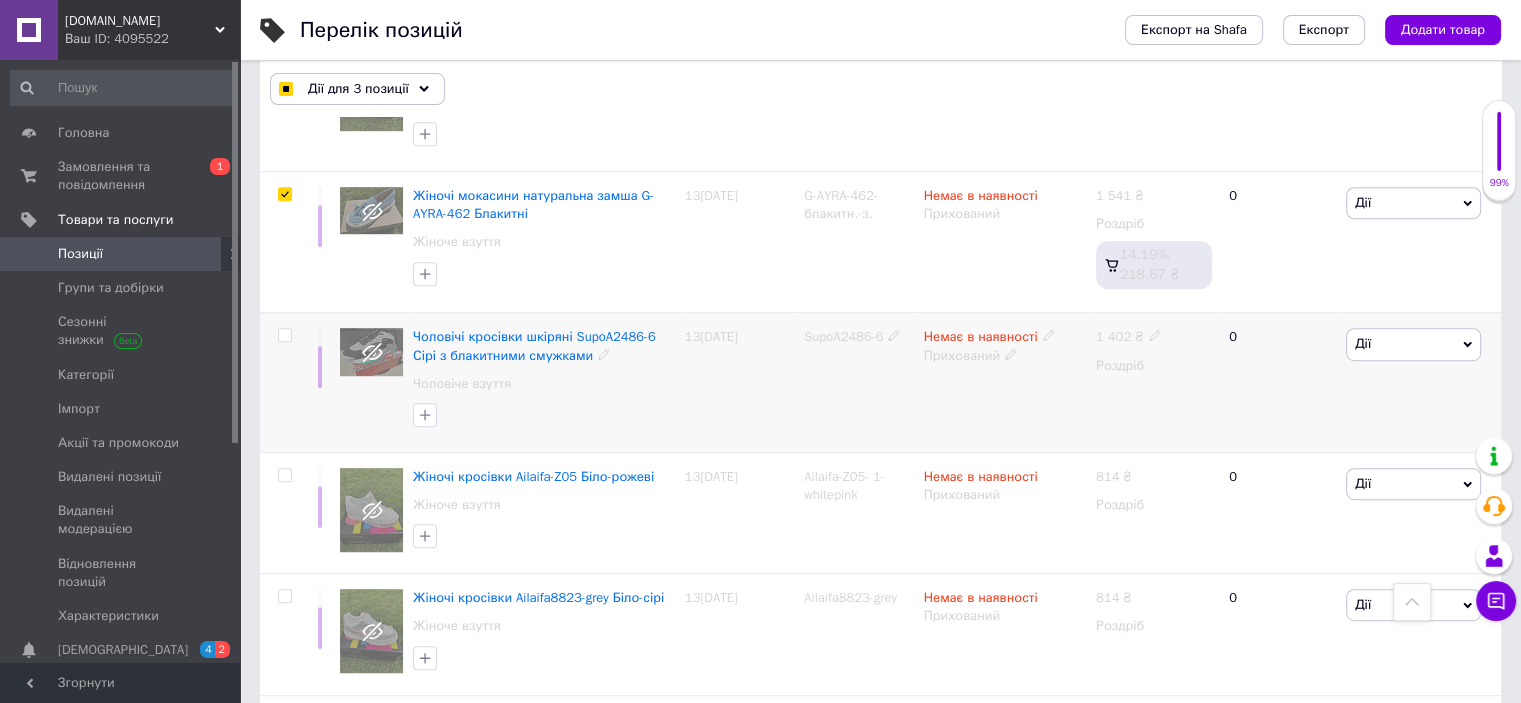 click at bounding box center [284, 335] 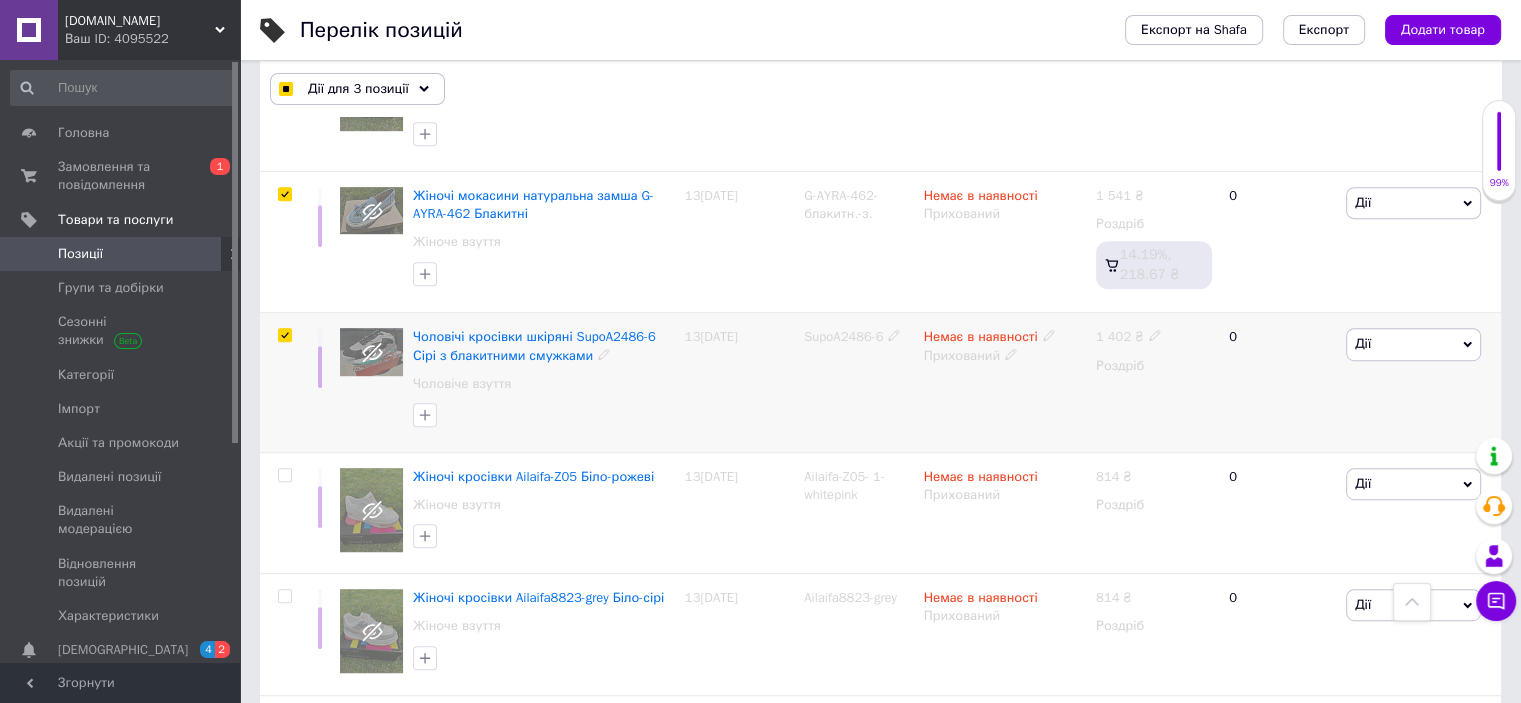 checkbox on "true" 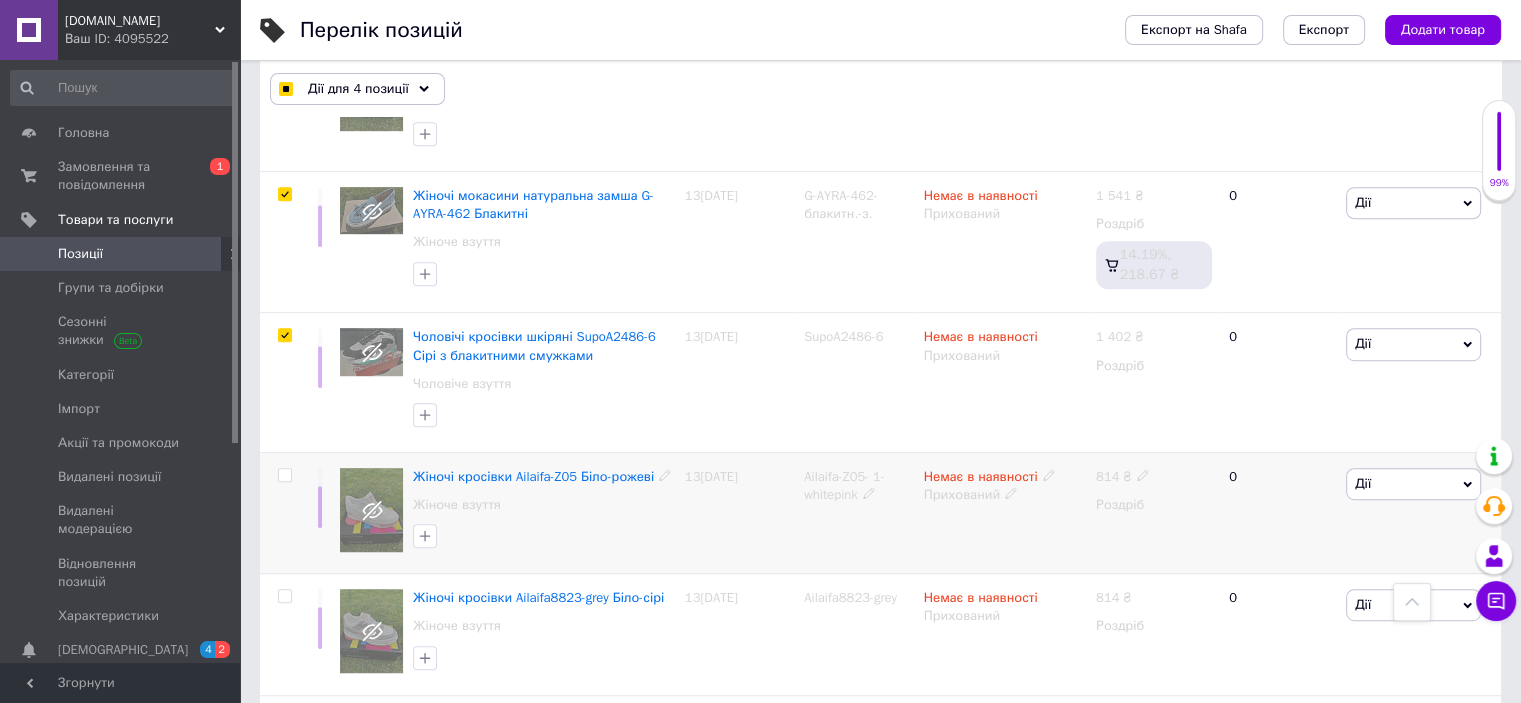 click at bounding box center (284, 475) 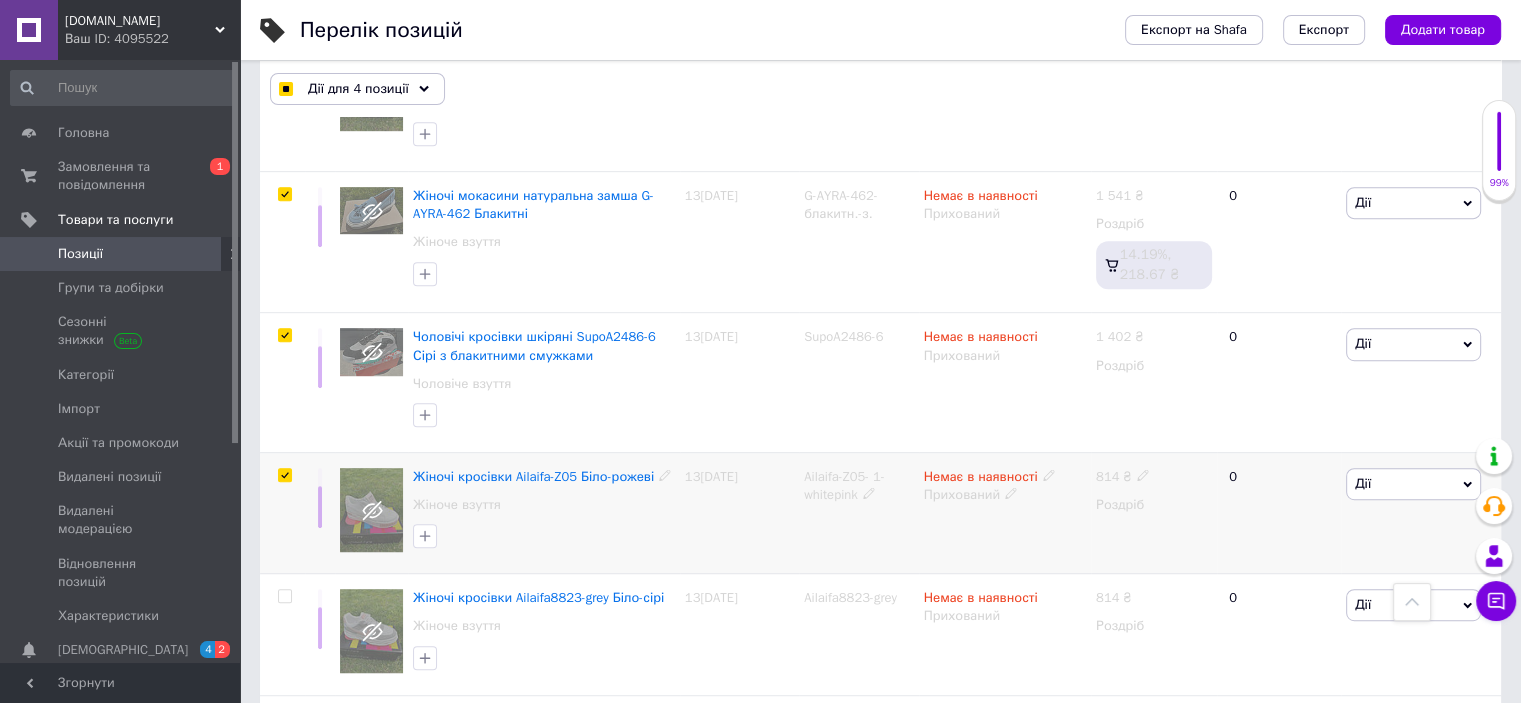 checkbox on "true" 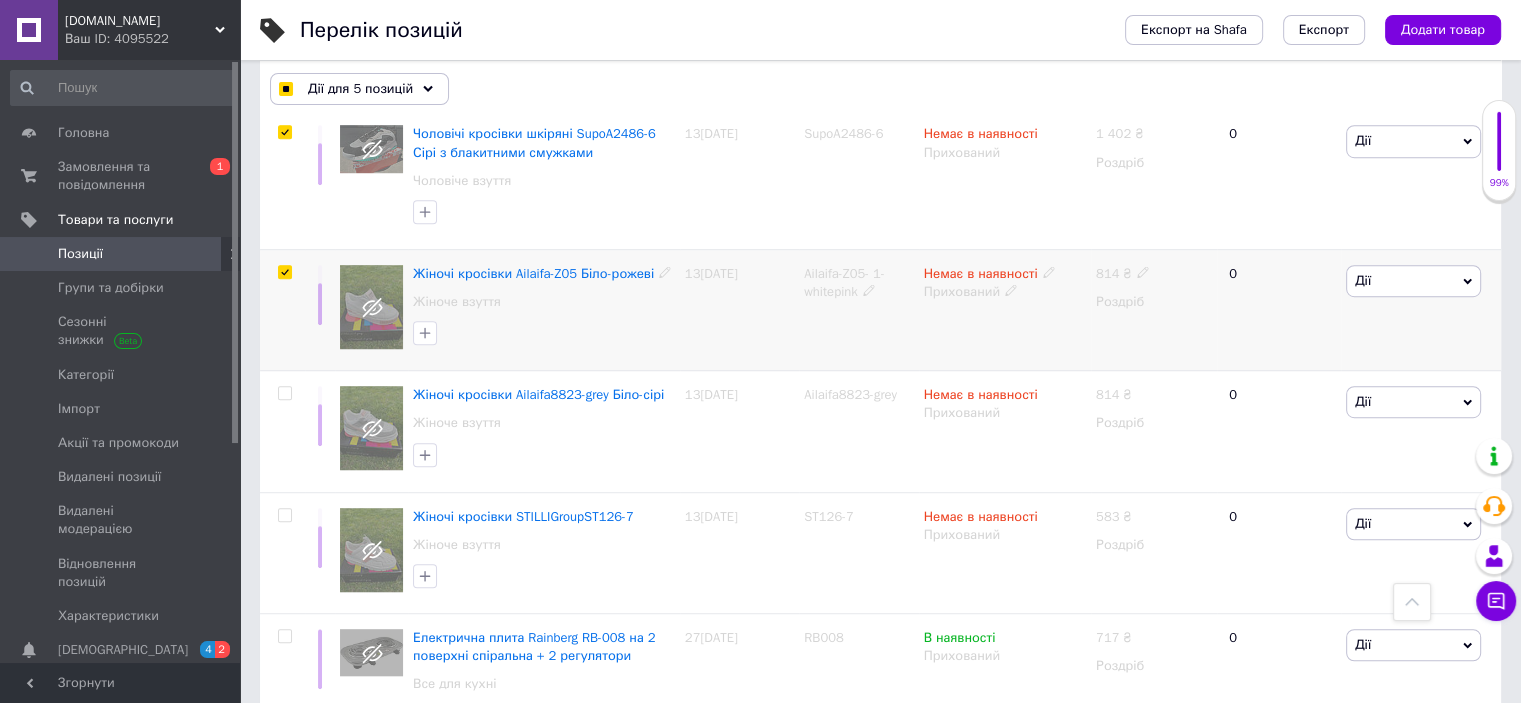 scroll, scrollTop: 1263, scrollLeft: 0, axis: vertical 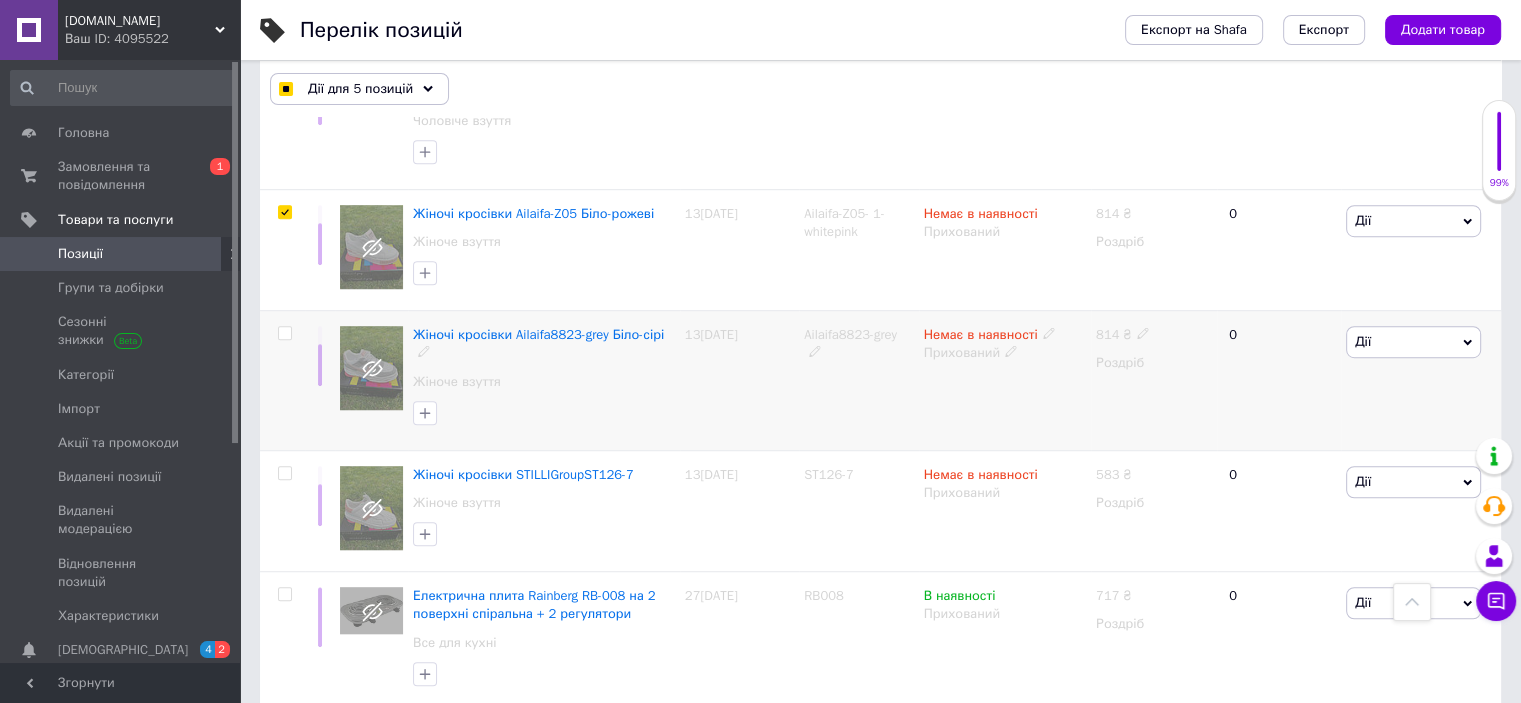 click at bounding box center (284, 333) 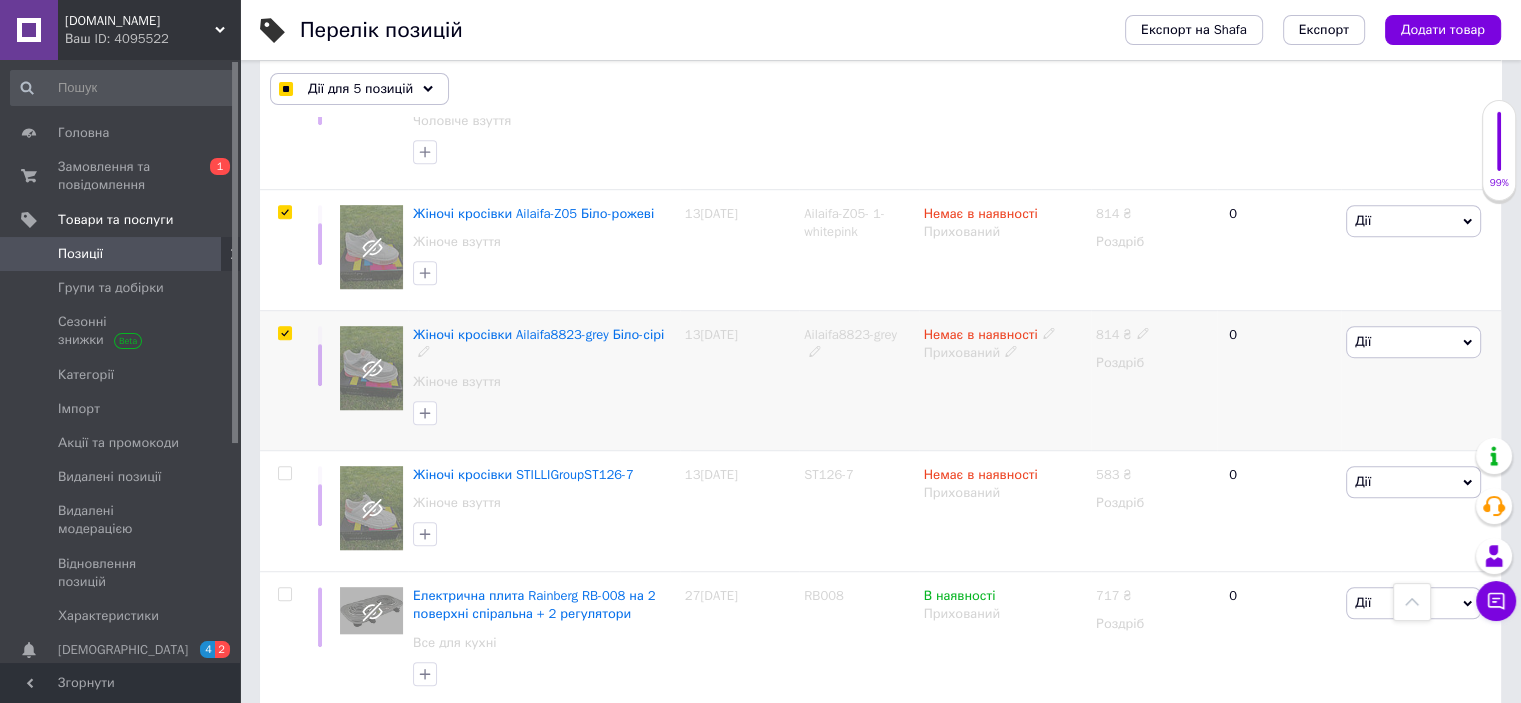 checkbox on "true" 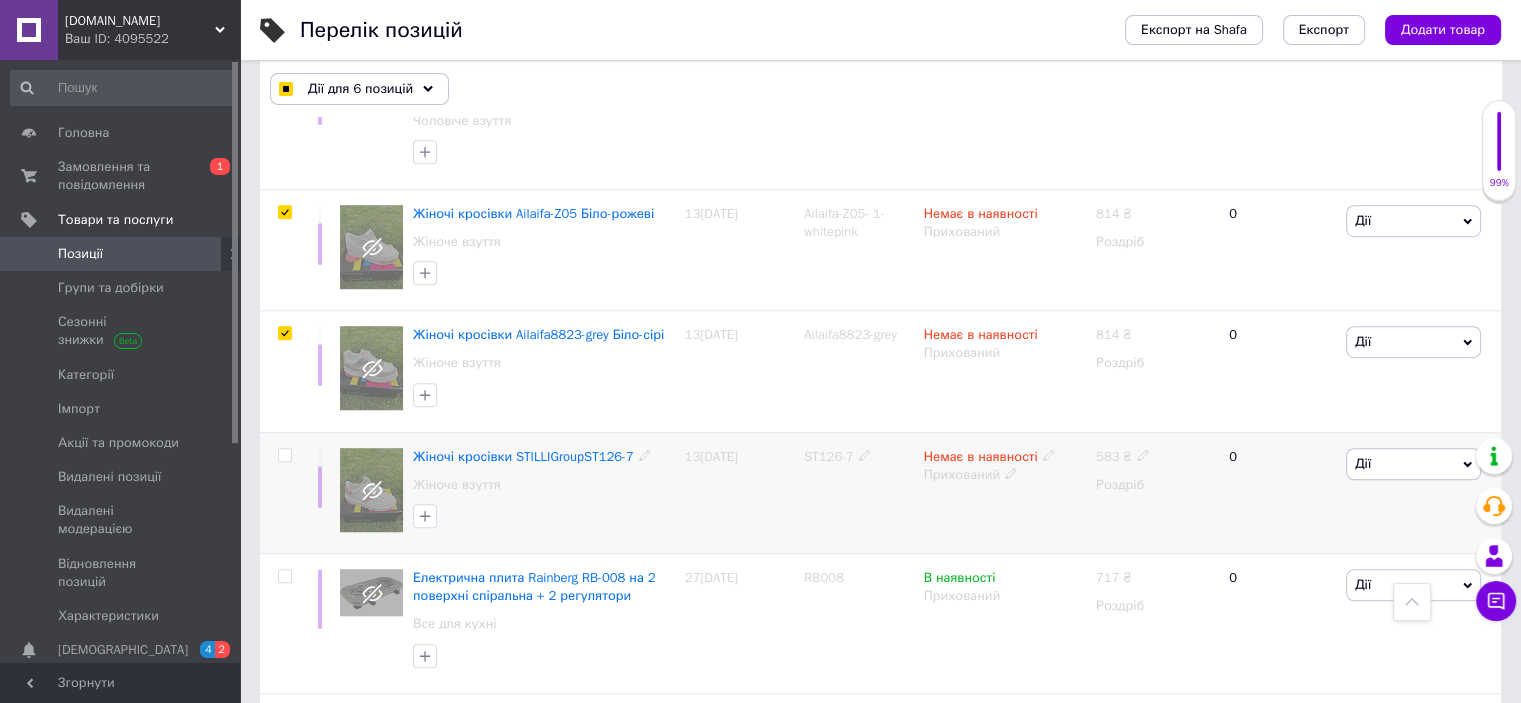 click at bounding box center [284, 455] 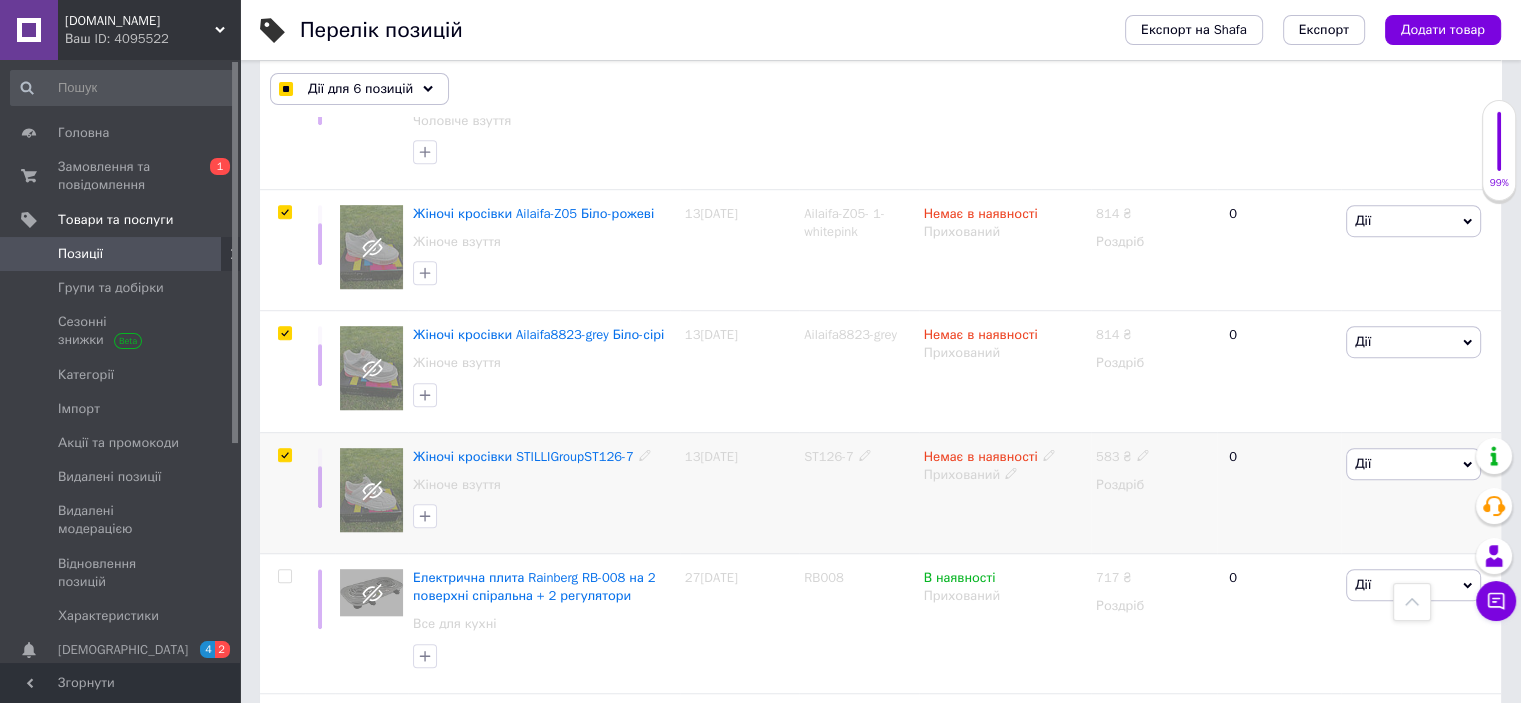 checkbox on "true" 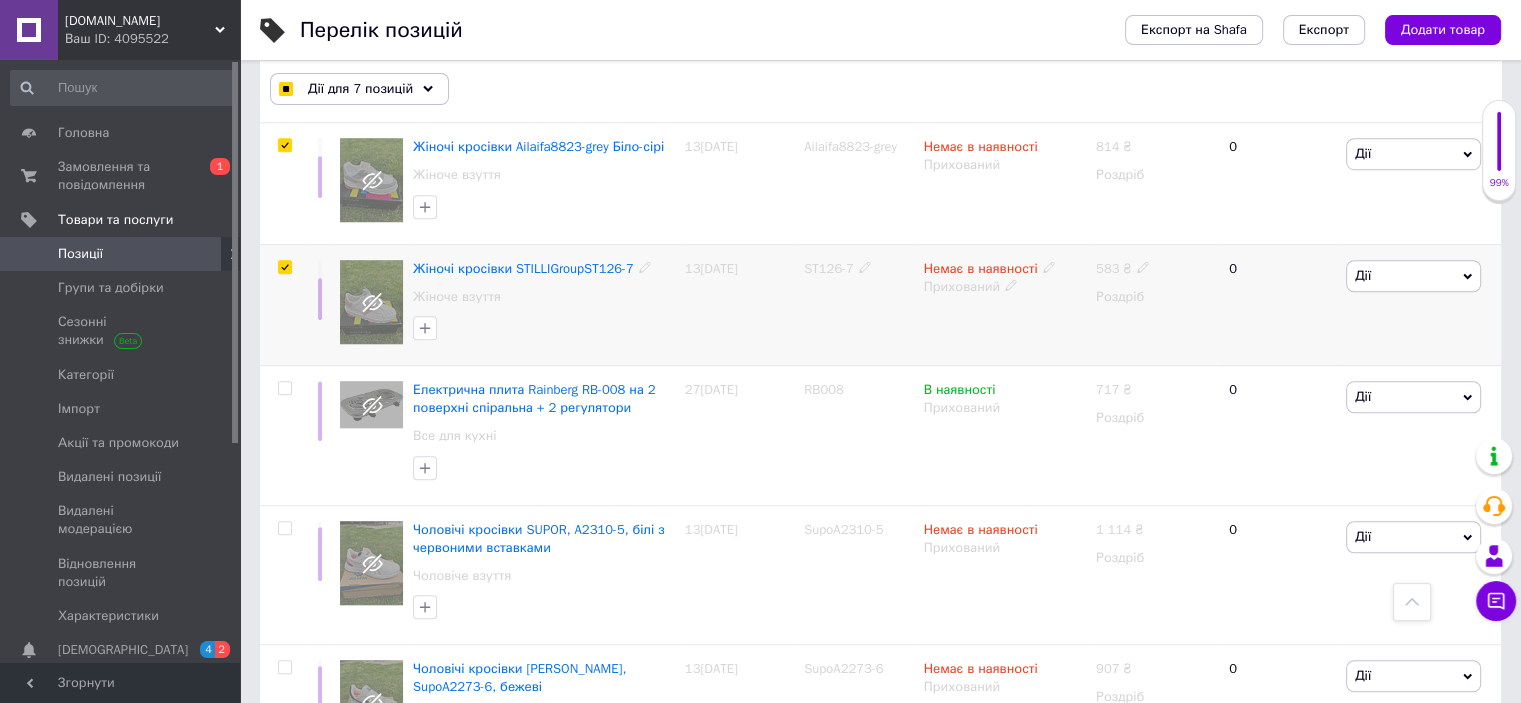 scroll, scrollTop: 1506, scrollLeft: 0, axis: vertical 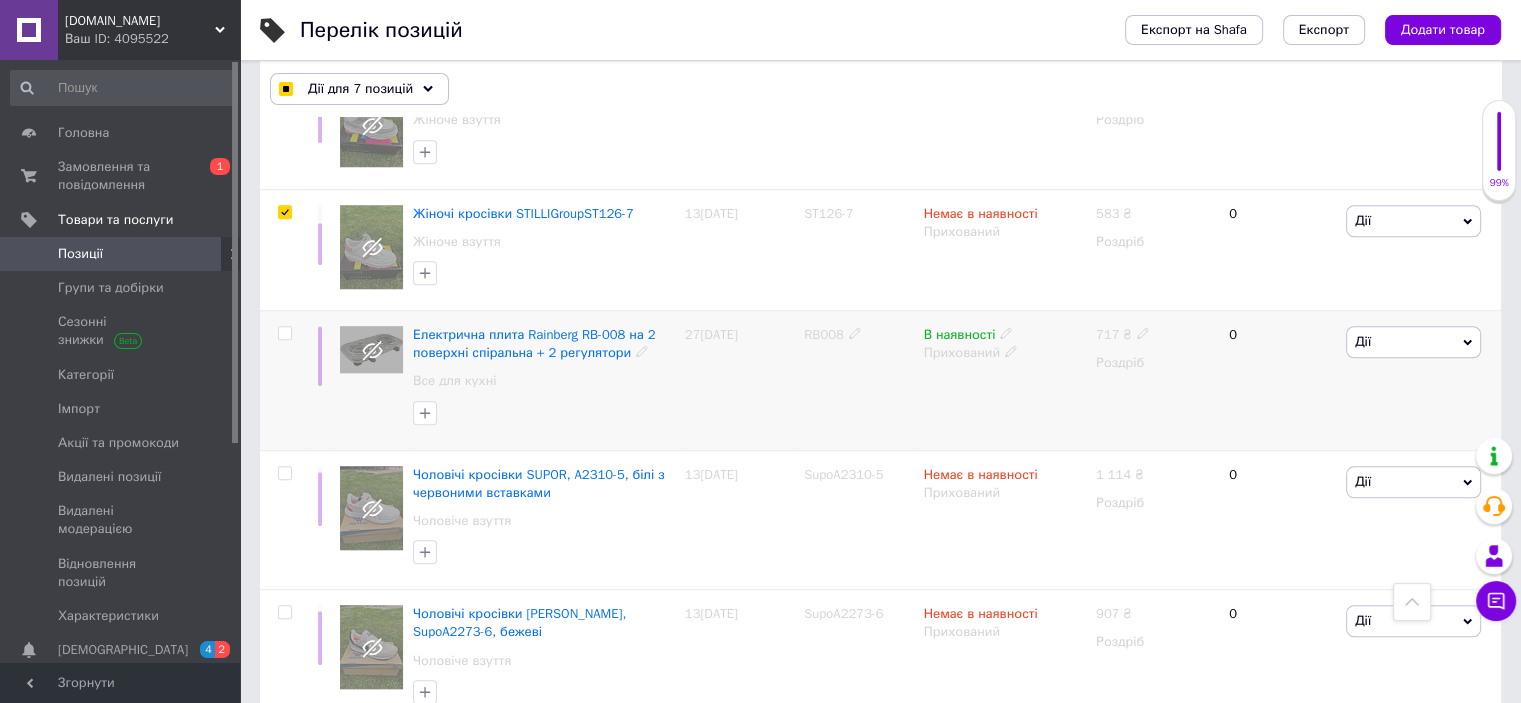 click at bounding box center (284, 333) 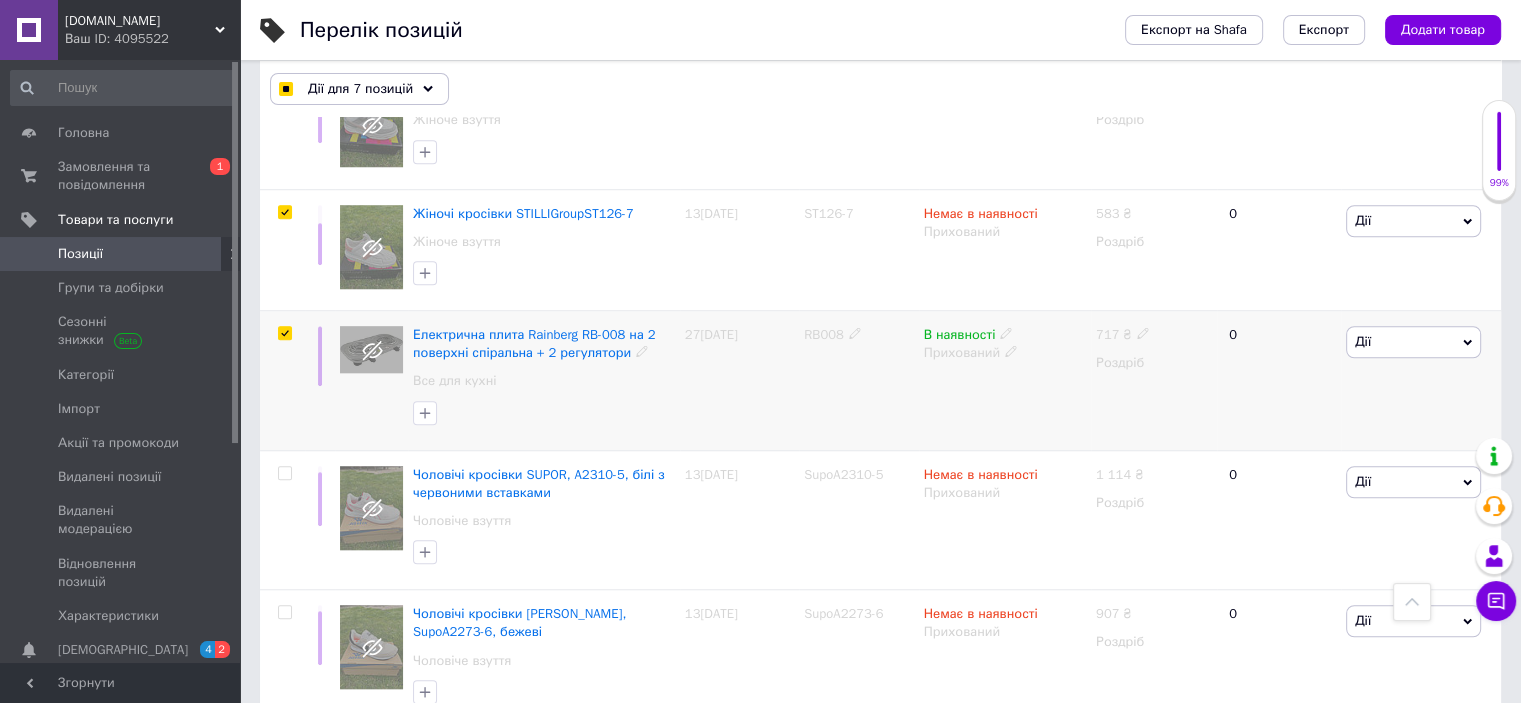 checkbox on "true" 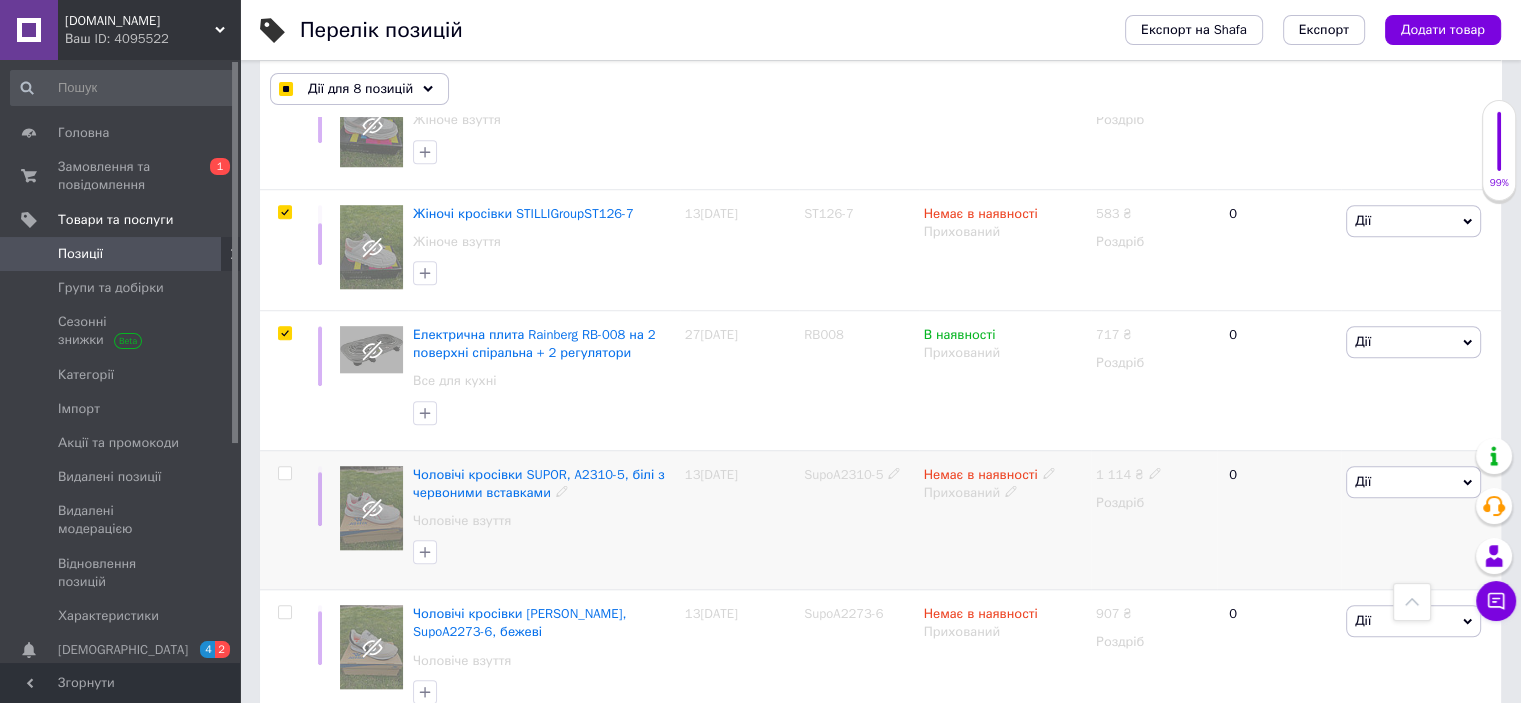 click at bounding box center [284, 473] 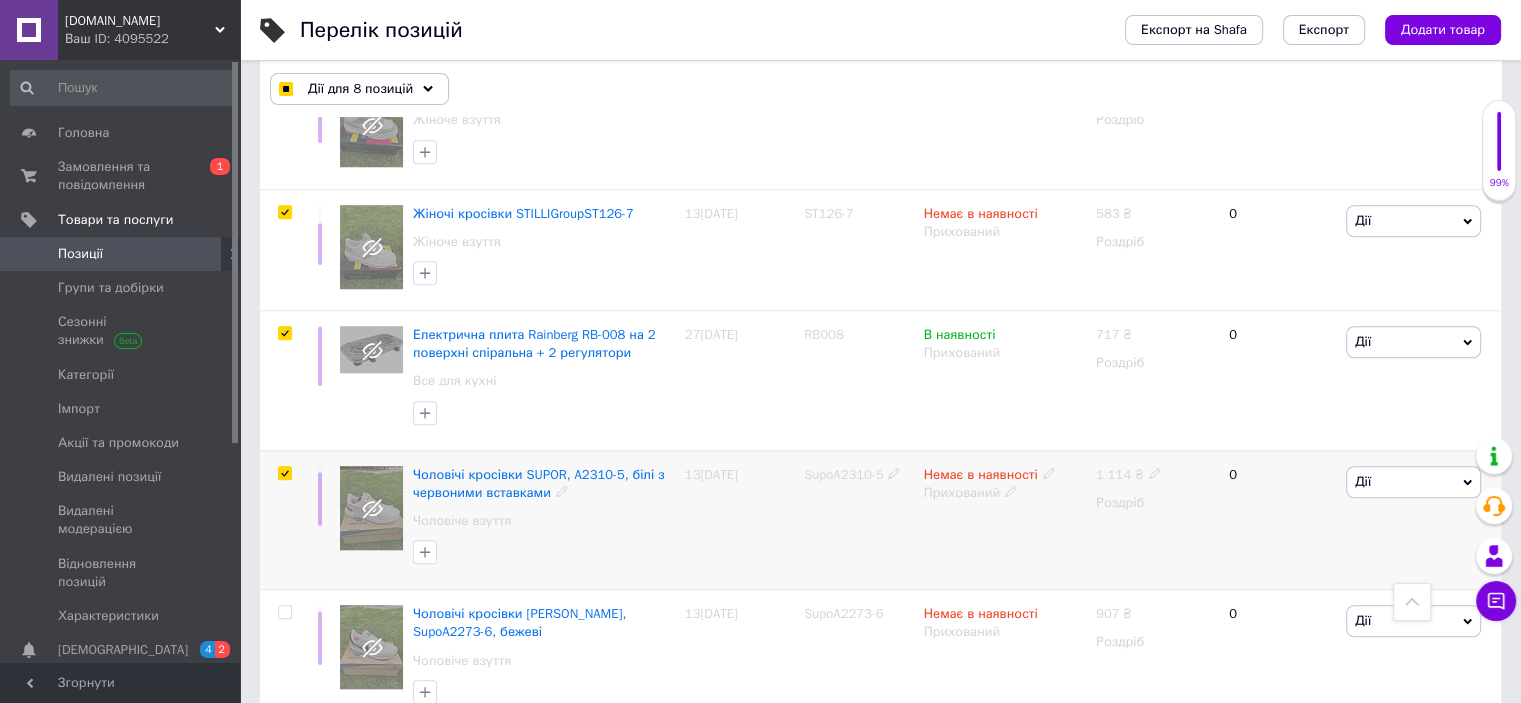 checkbox on "true" 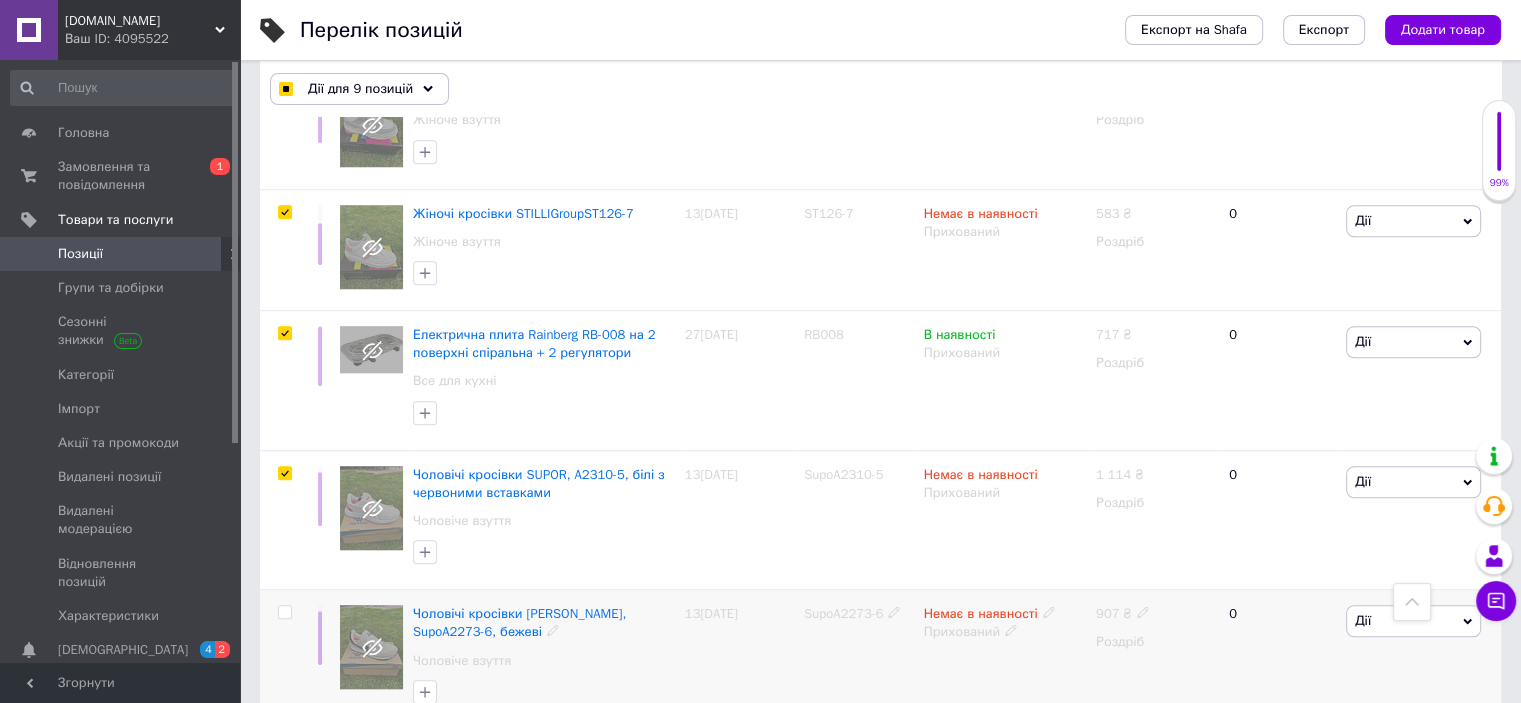 click at bounding box center [284, 612] 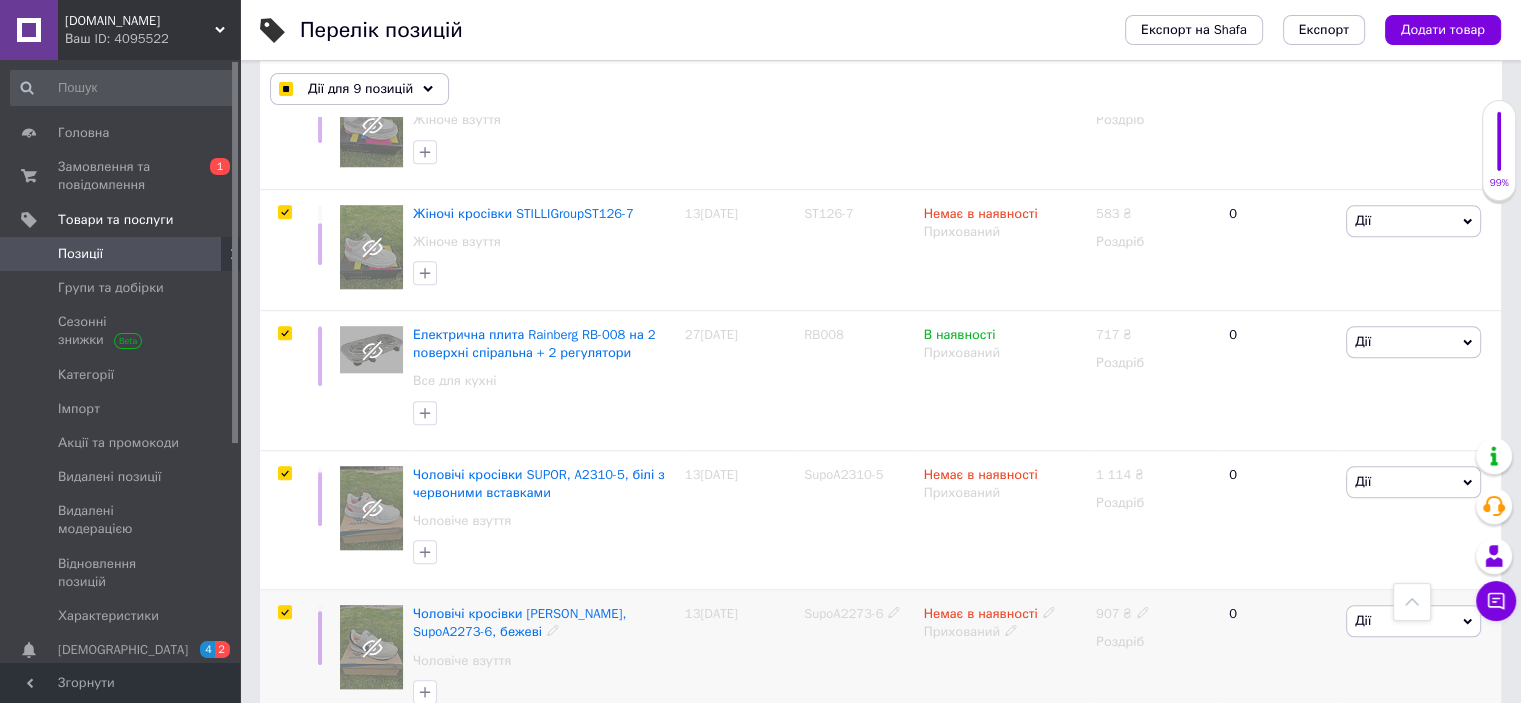 checkbox on "true" 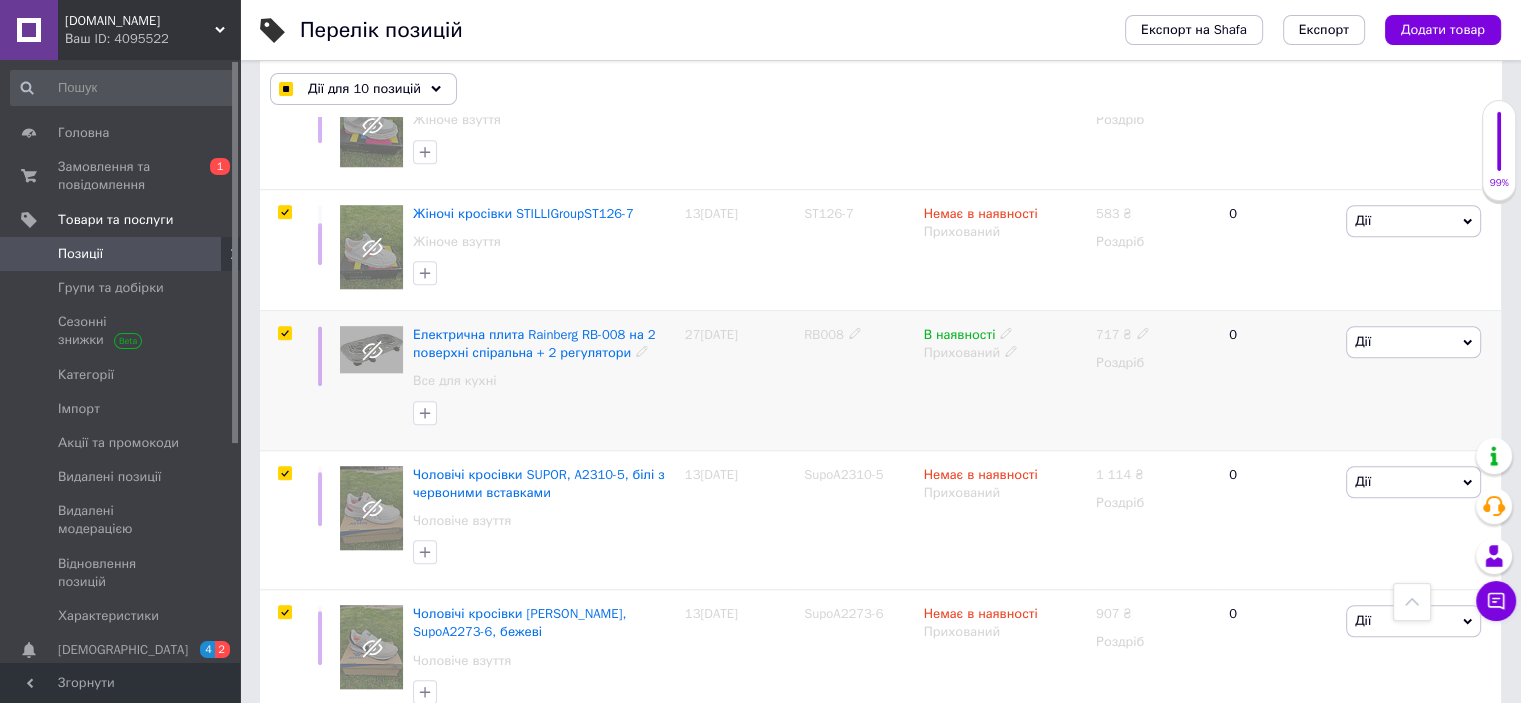 click at bounding box center [284, 333] 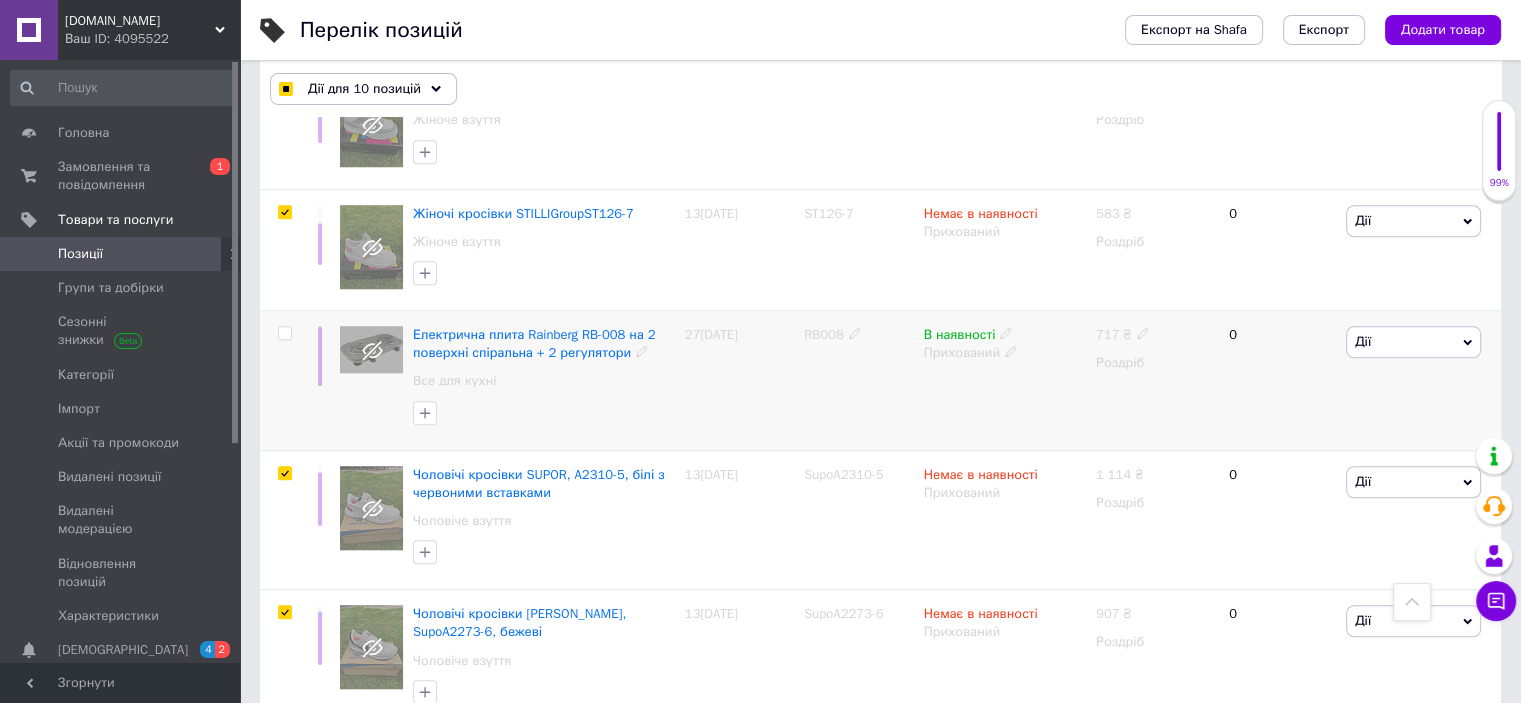 checkbox on "false" 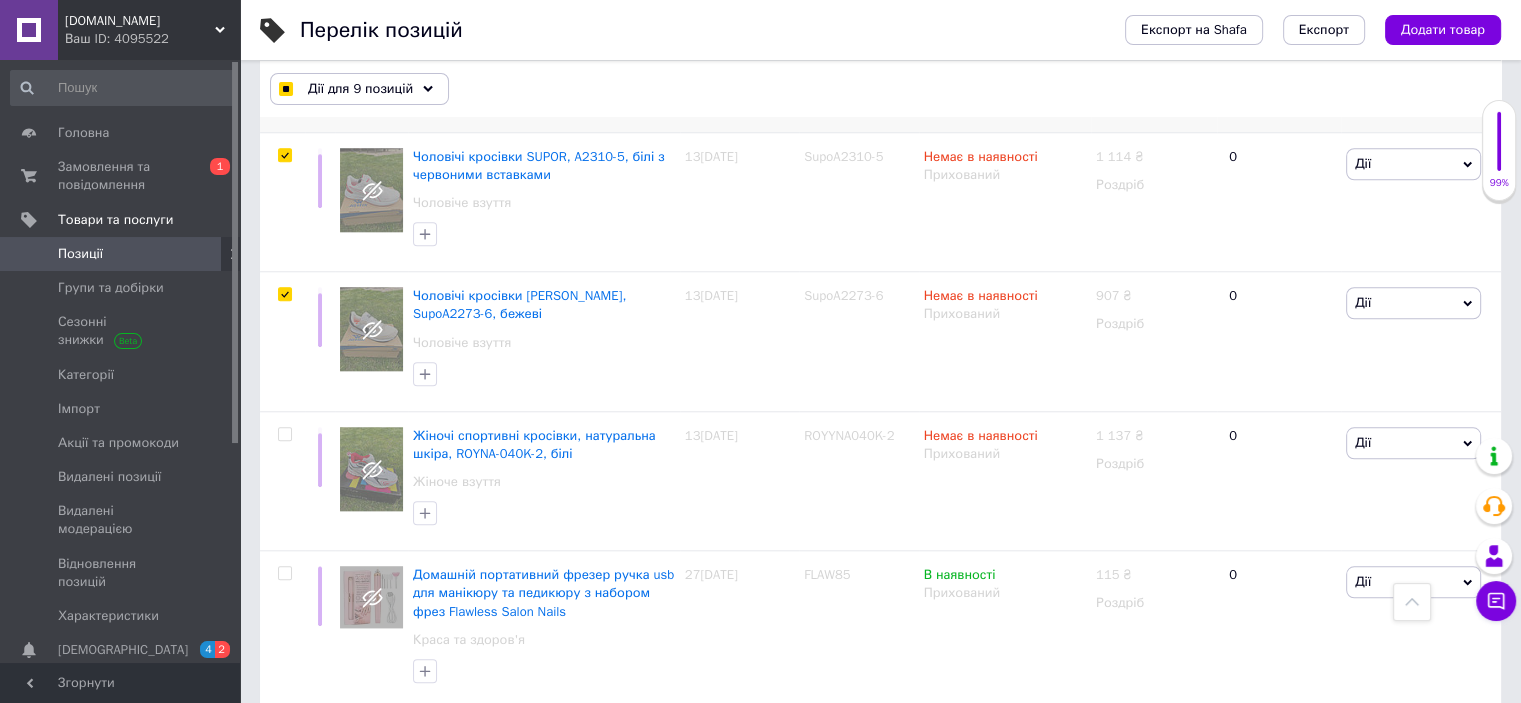 scroll, scrollTop: 1920, scrollLeft: 0, axis: vertical 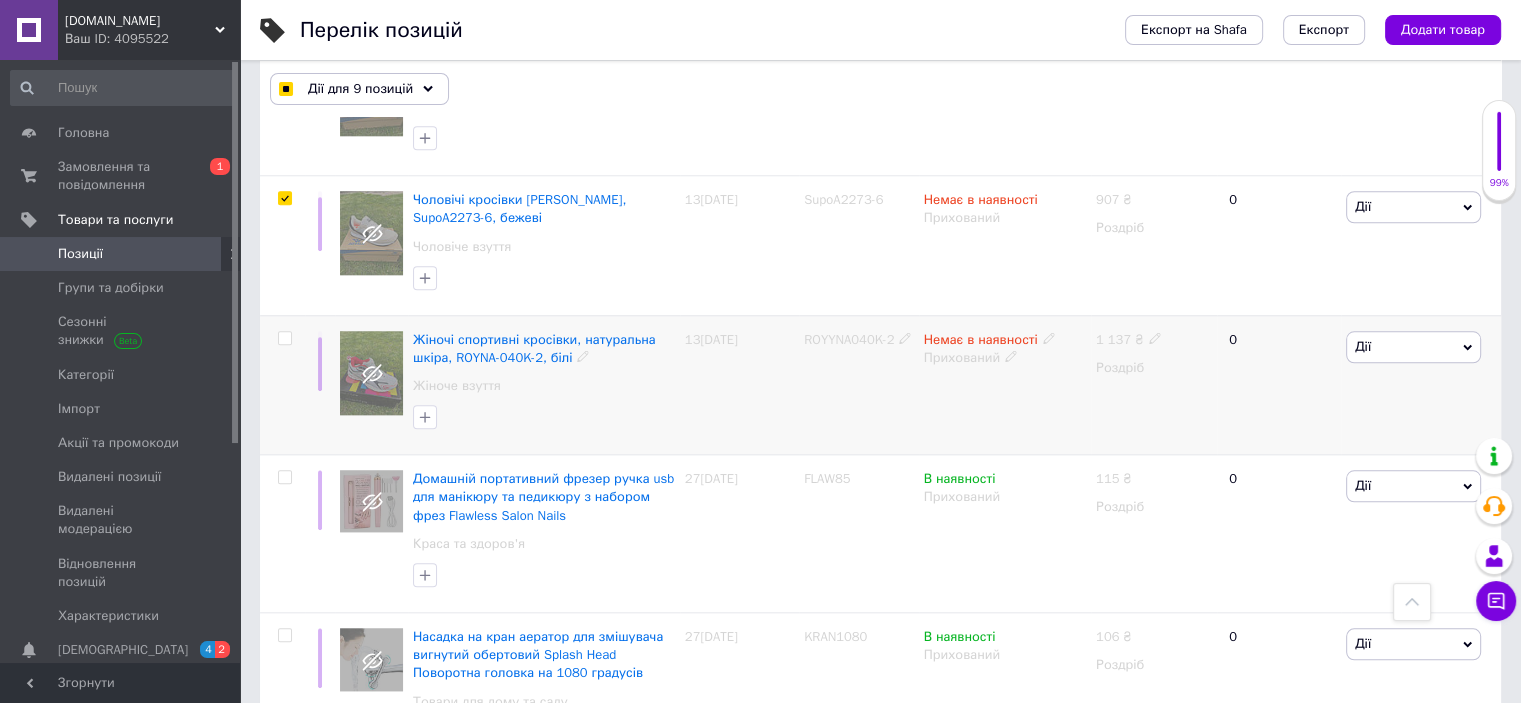 click at bounding box center [284, 338] 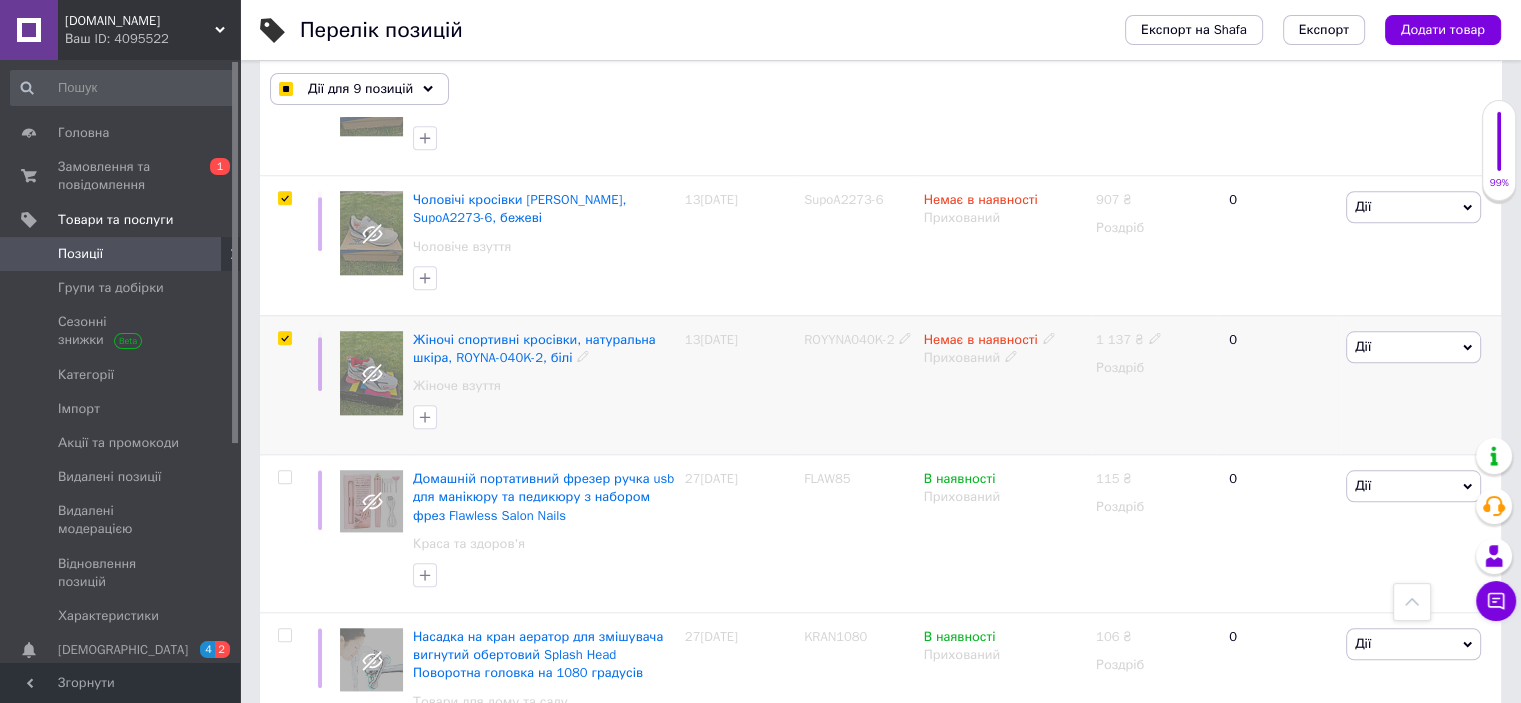 checkbox on "true" 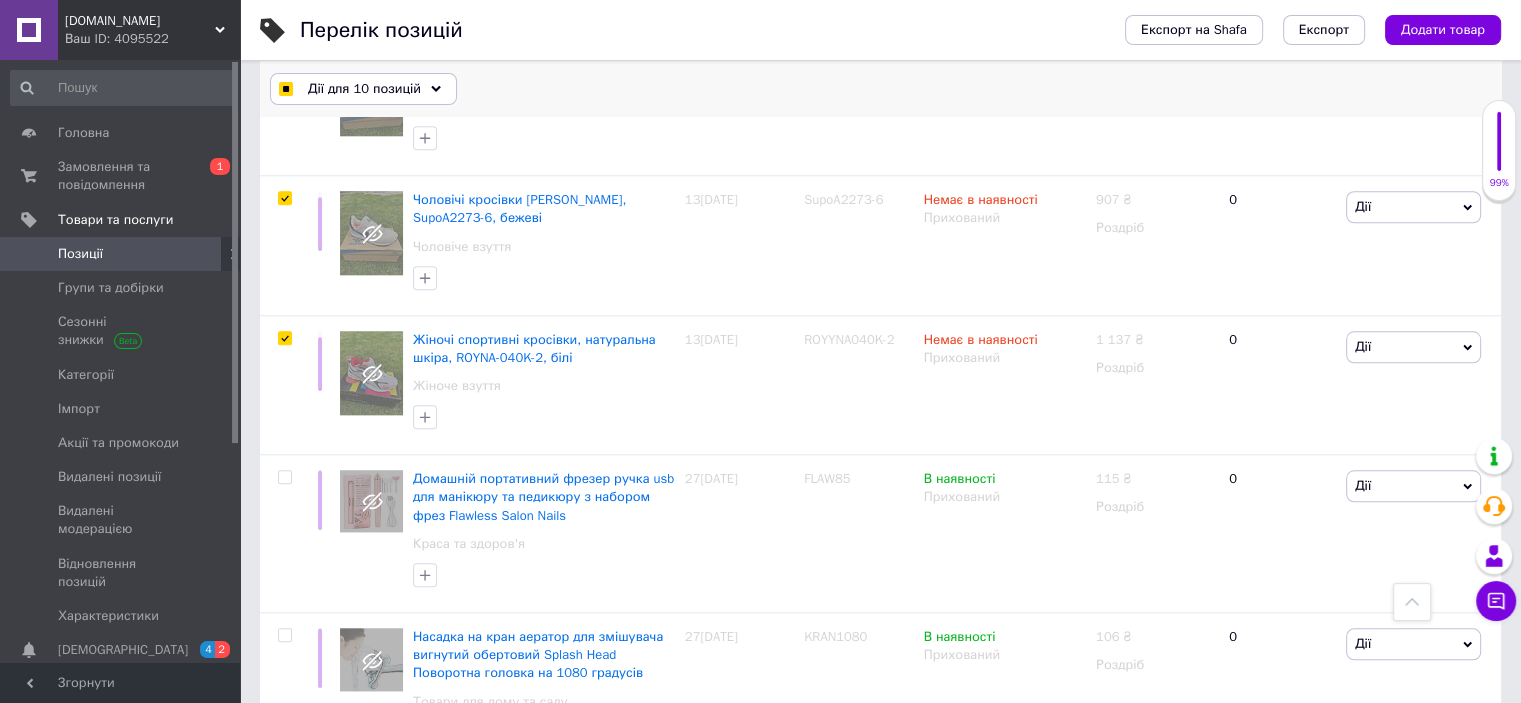 click on "Дії для 10 позицій" at bounding box center [364, 89] 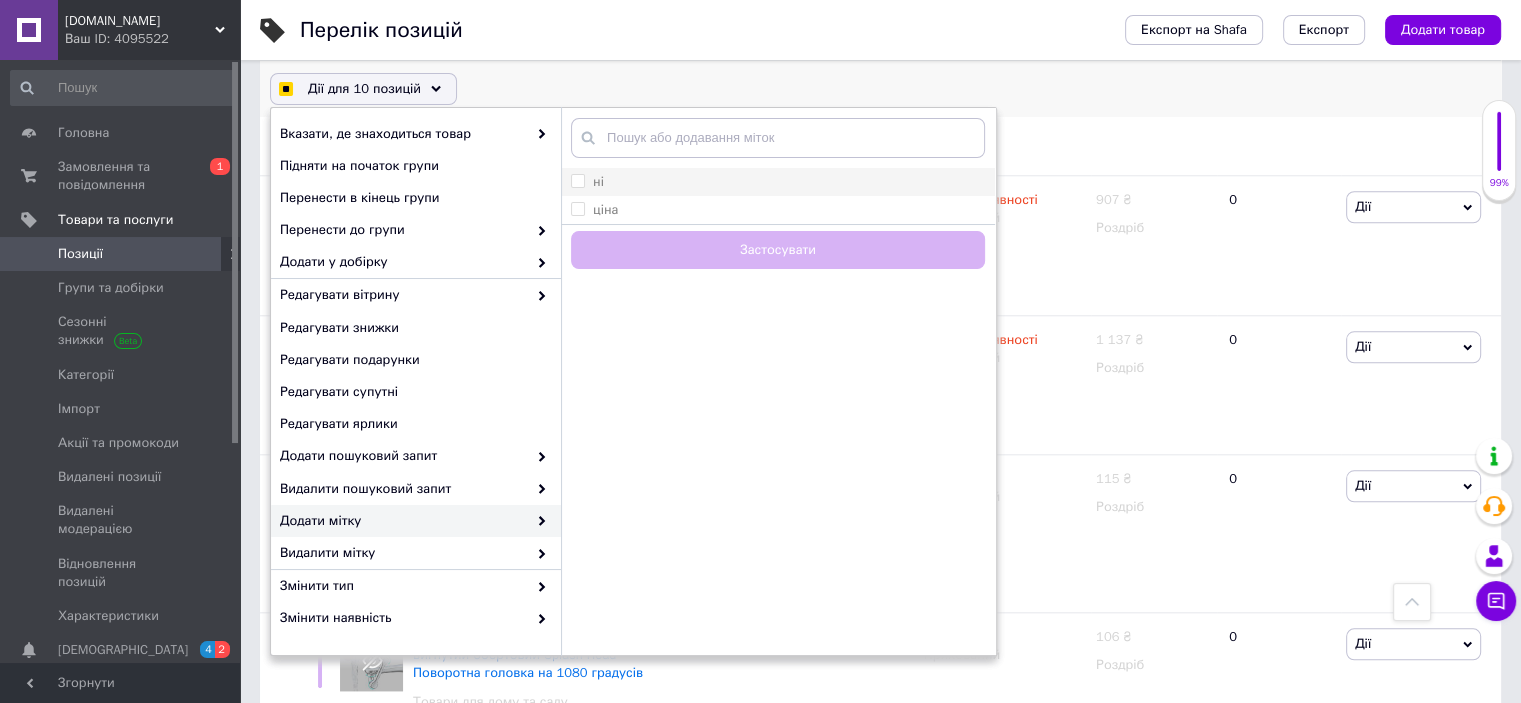 checkbox on "true" 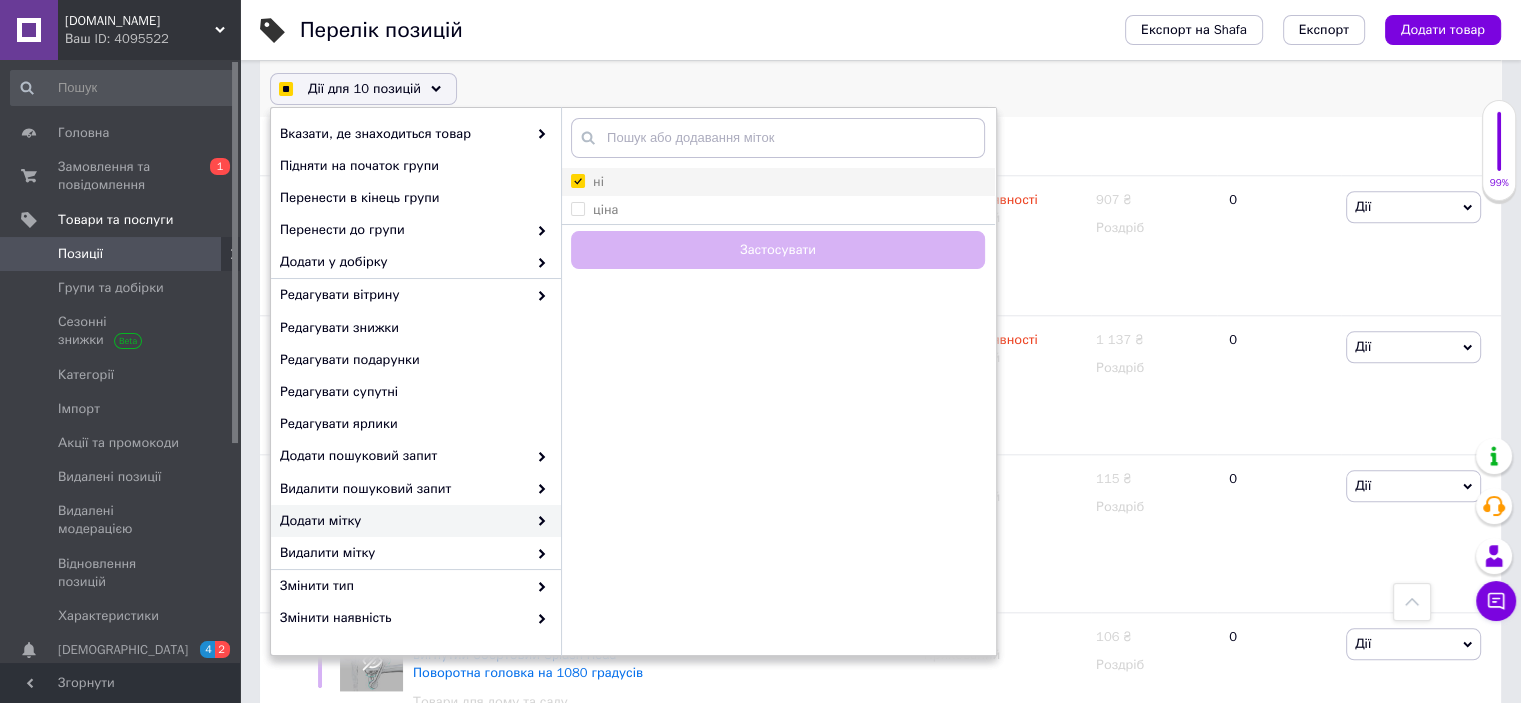 checkbox on "true" 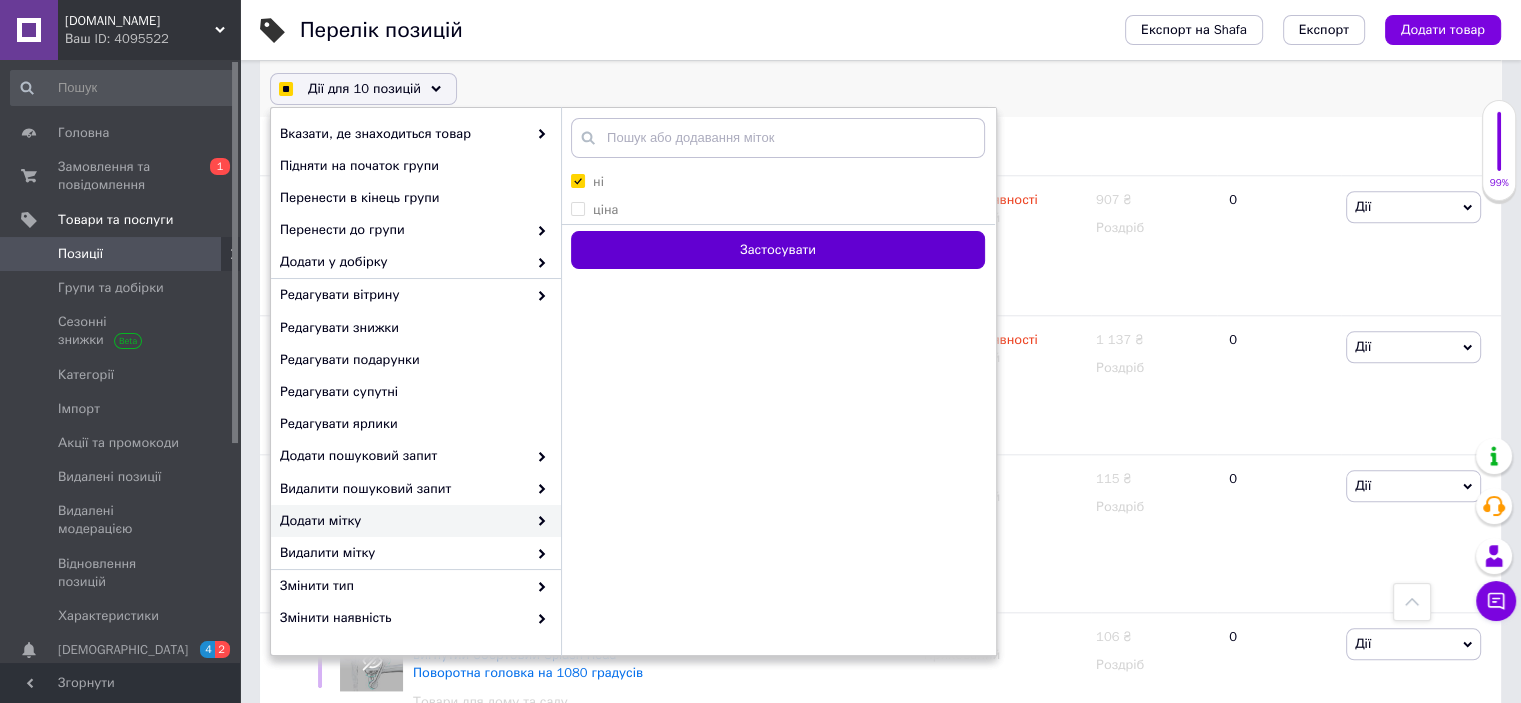 click on "Застосувати" at bounding box center (778, 250) 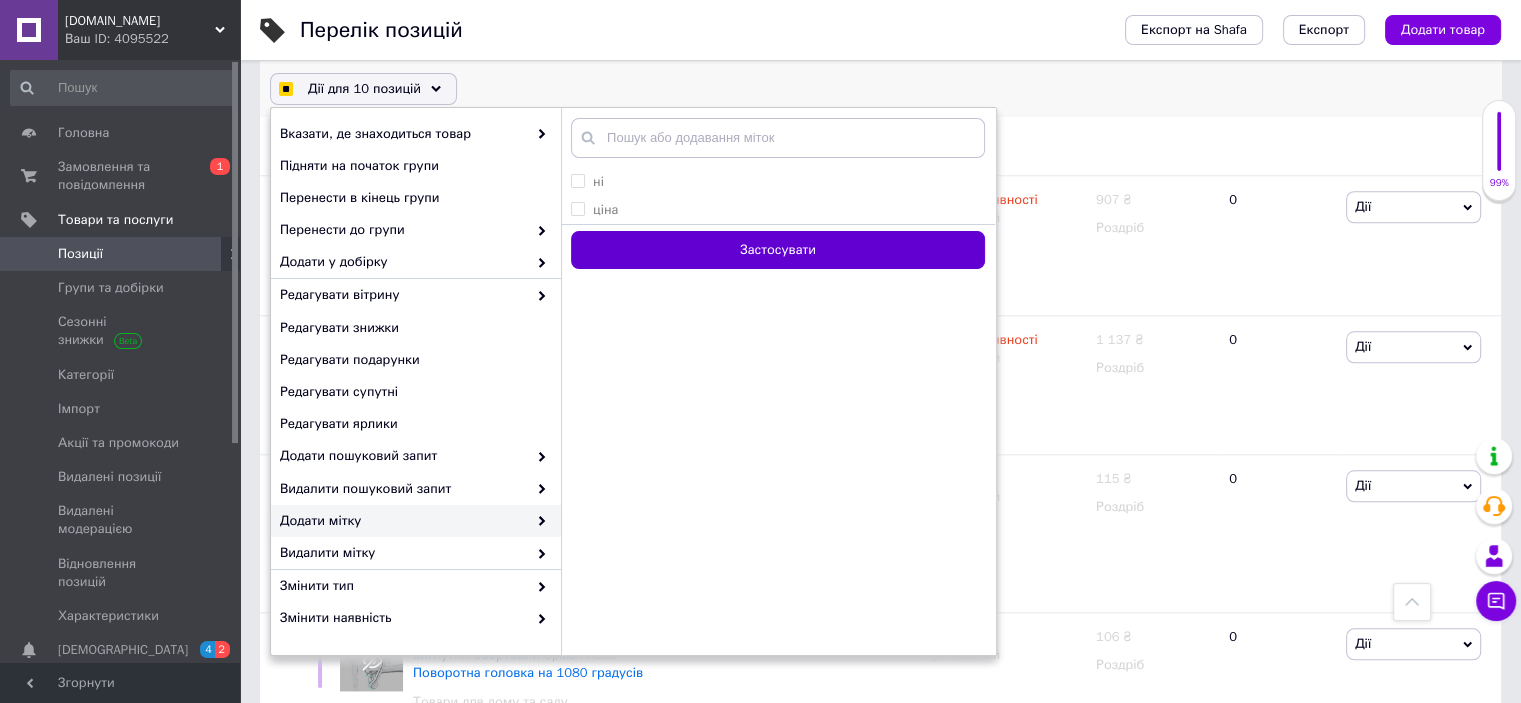 checkbox on "false" 